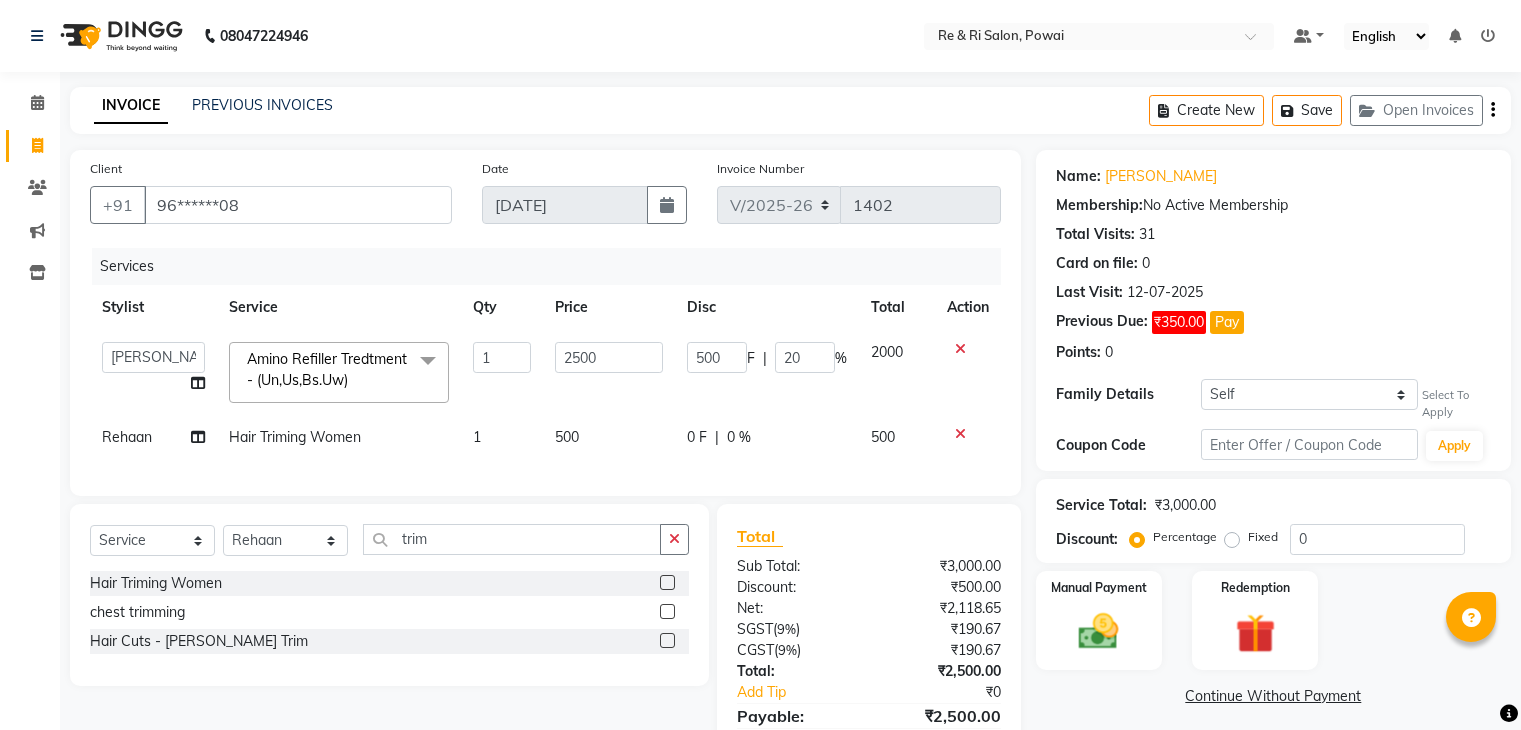 select on "5364" 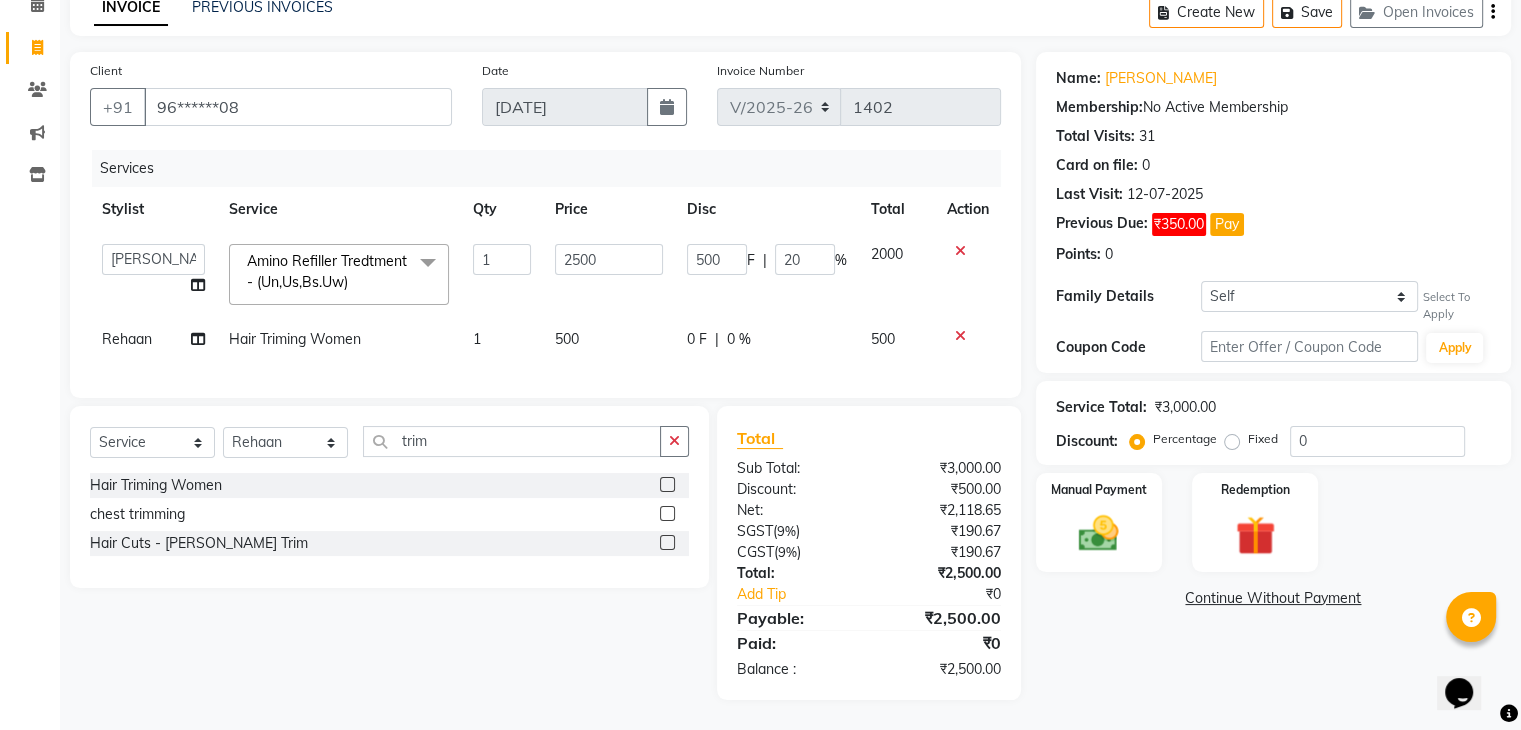 scroll, scrollTop: 0, scrollLeft: 0, axis: both 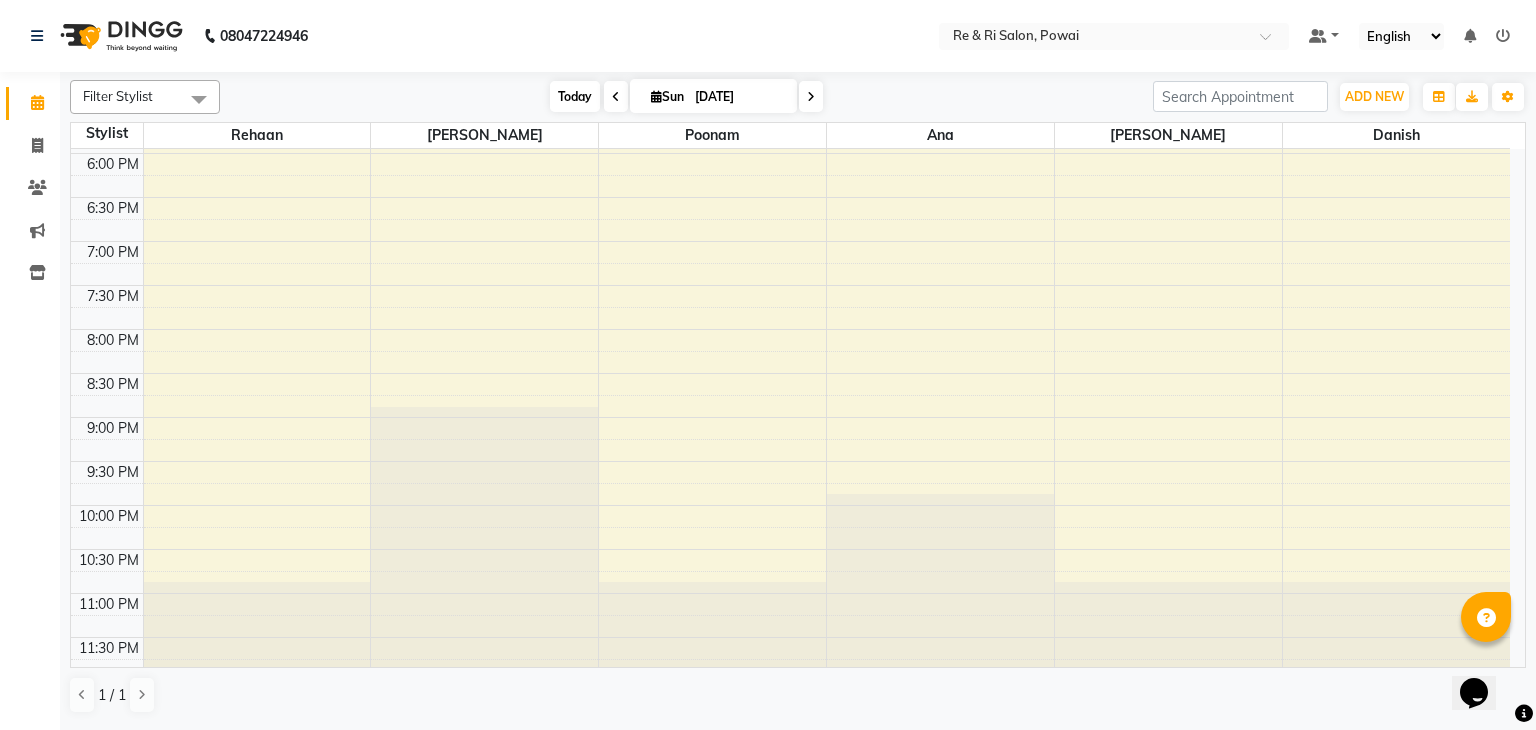 click on "Today" at bounding box center (575, 96) 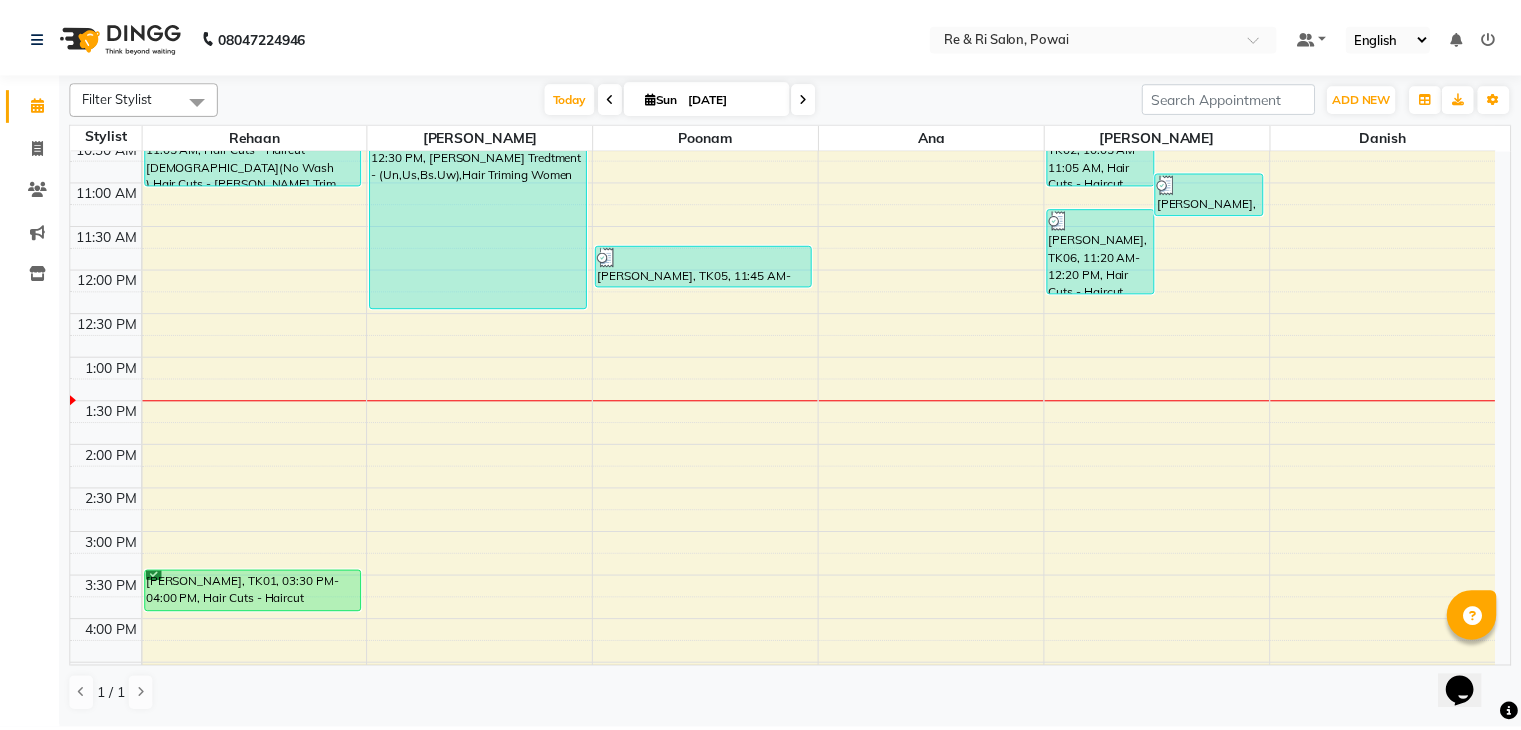 scroll, scrollTop: 228, scrollLeft: 0, axis: vertical 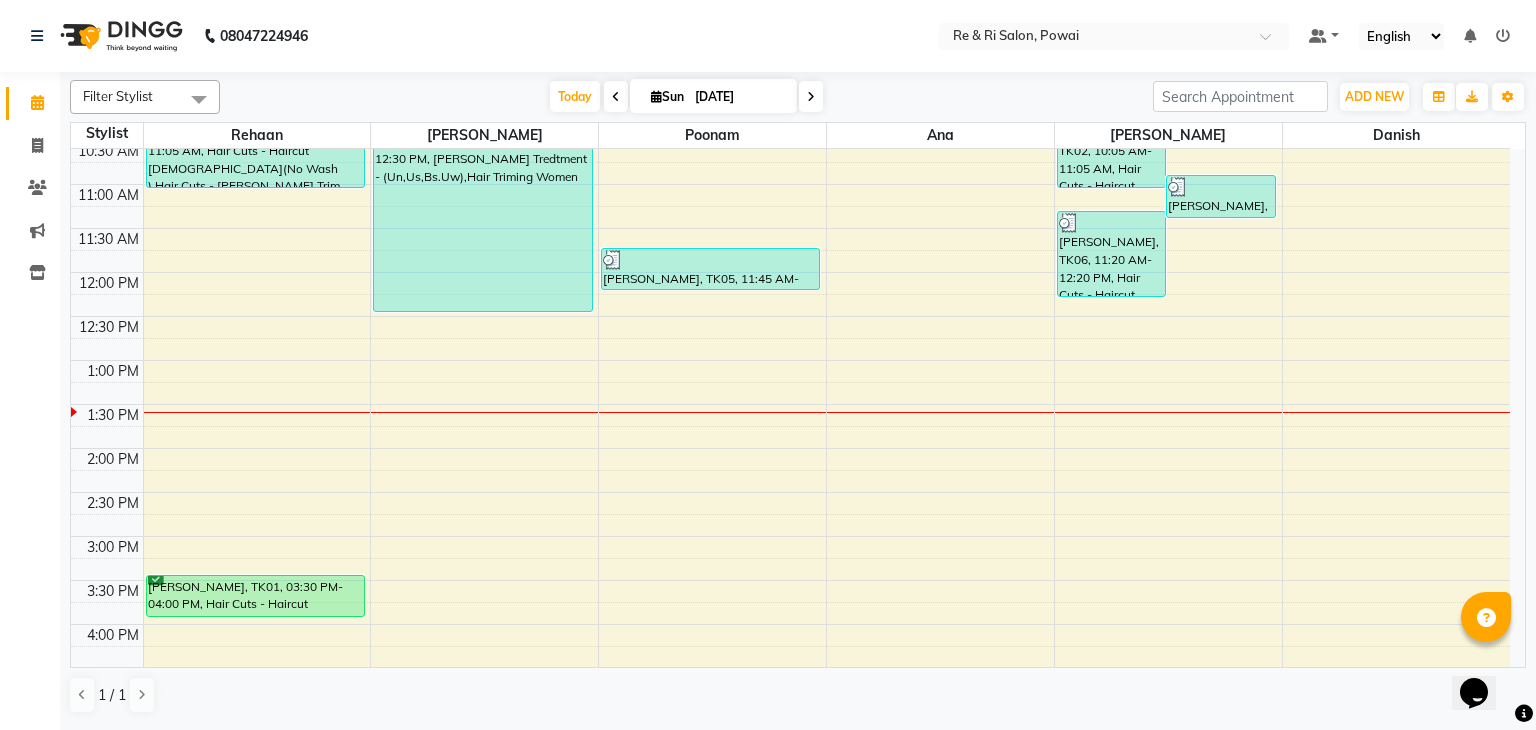 click on "Sun" at bounding box center (667, 96) 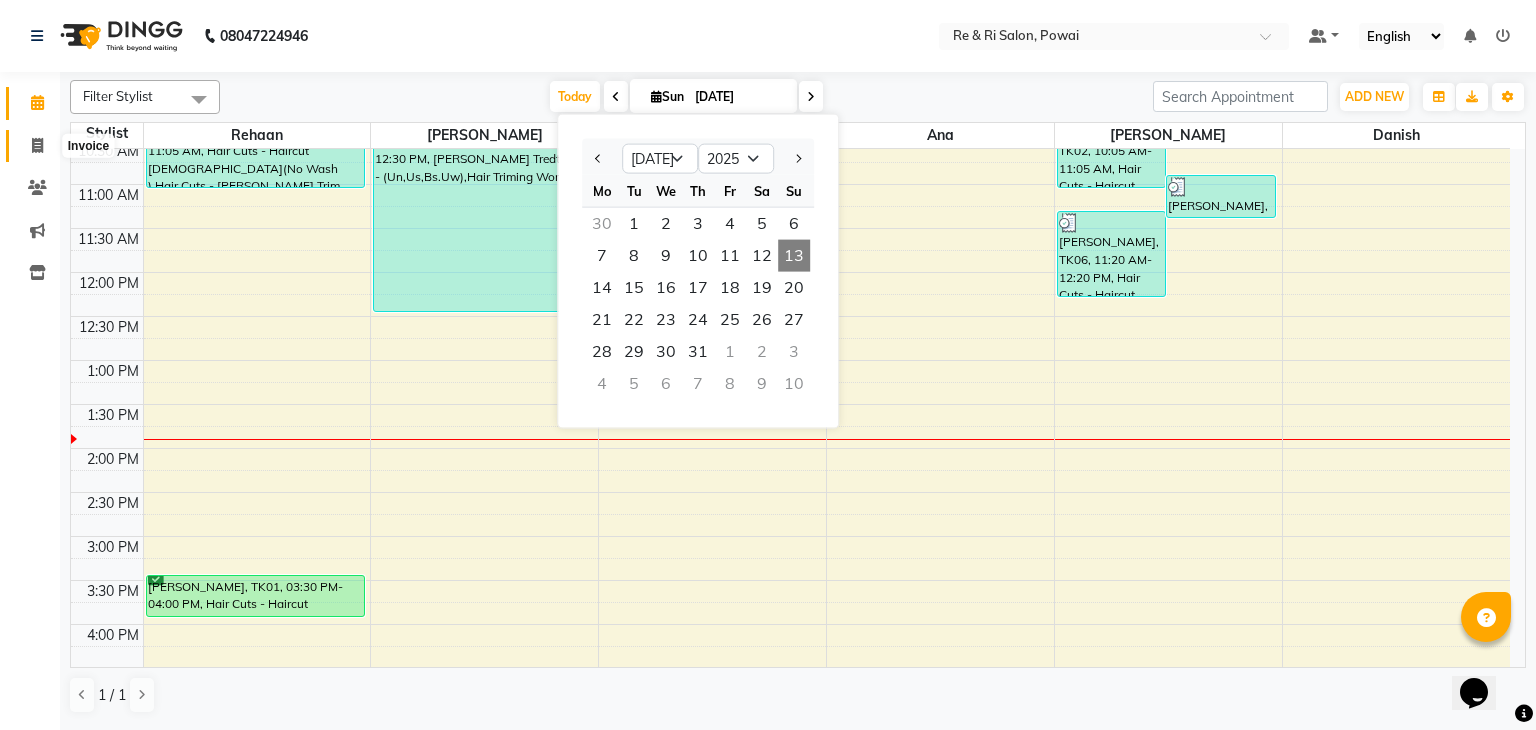 click 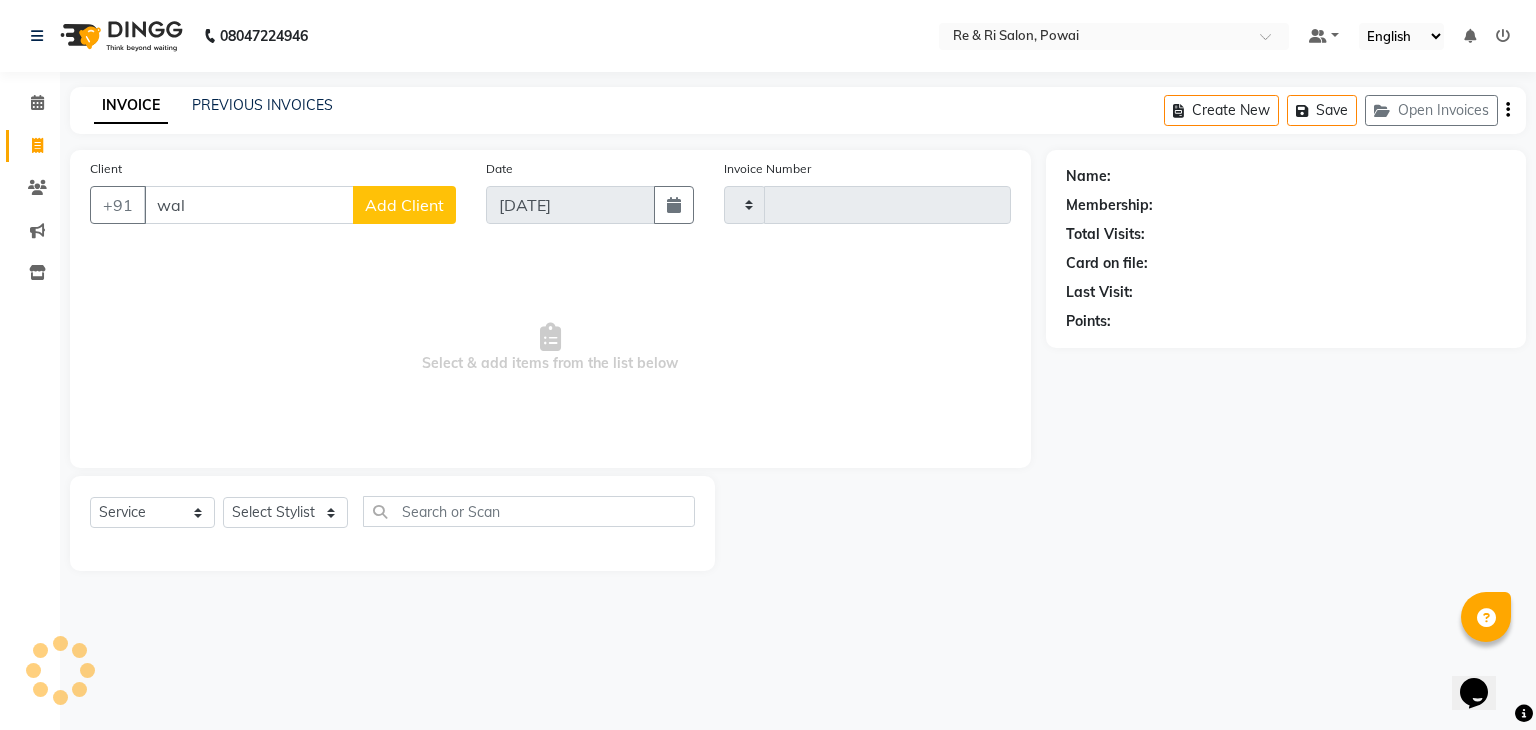 type on "walk" 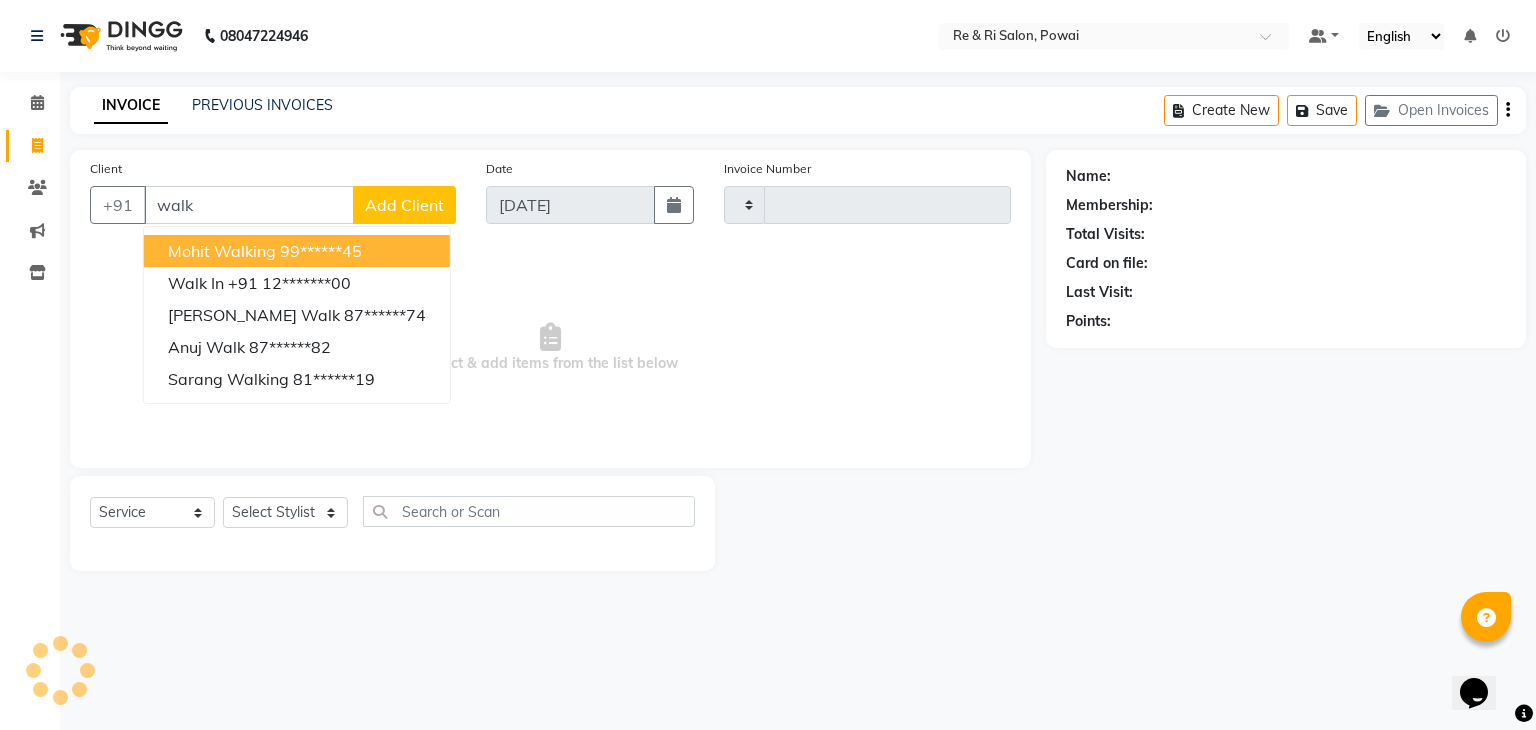 type on "1403" 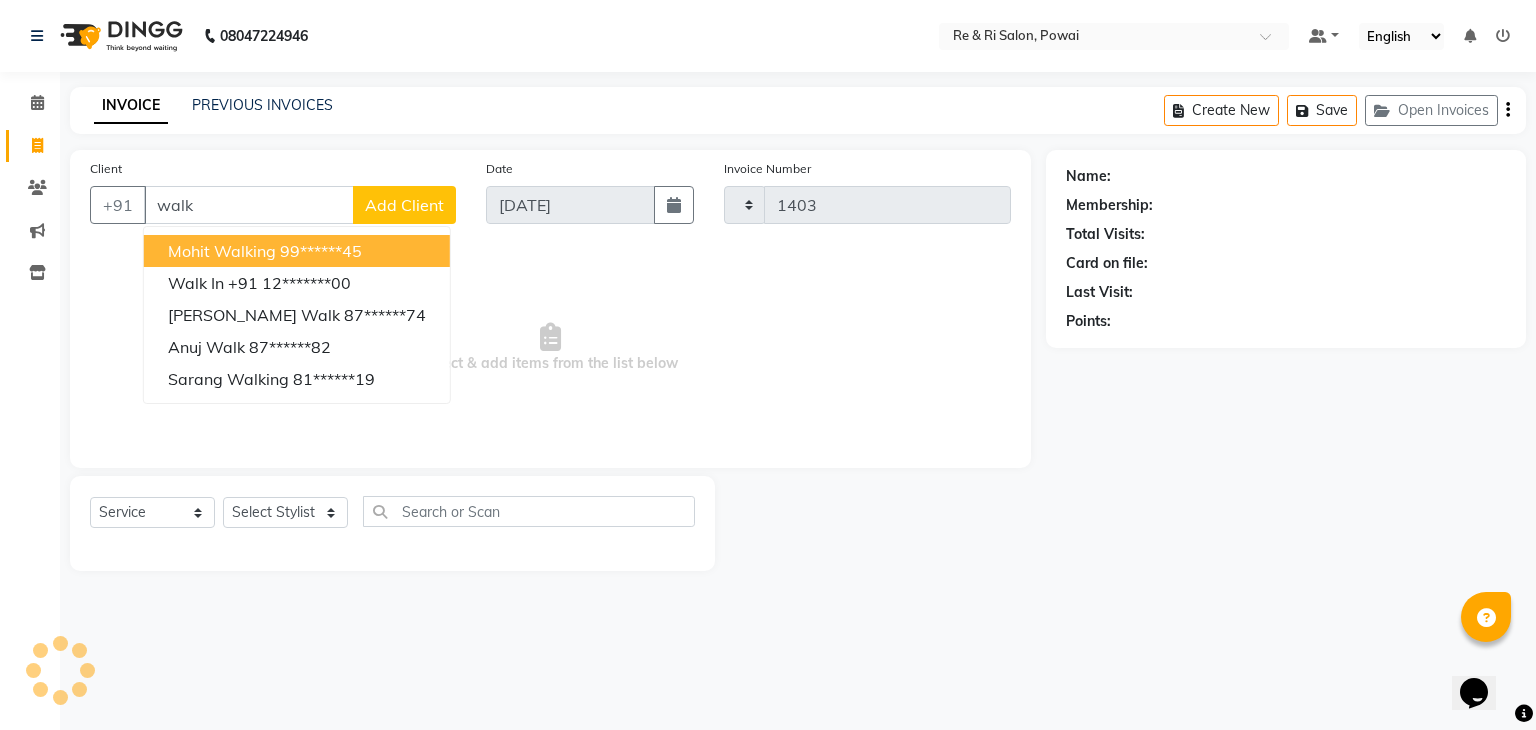 select on "5364" 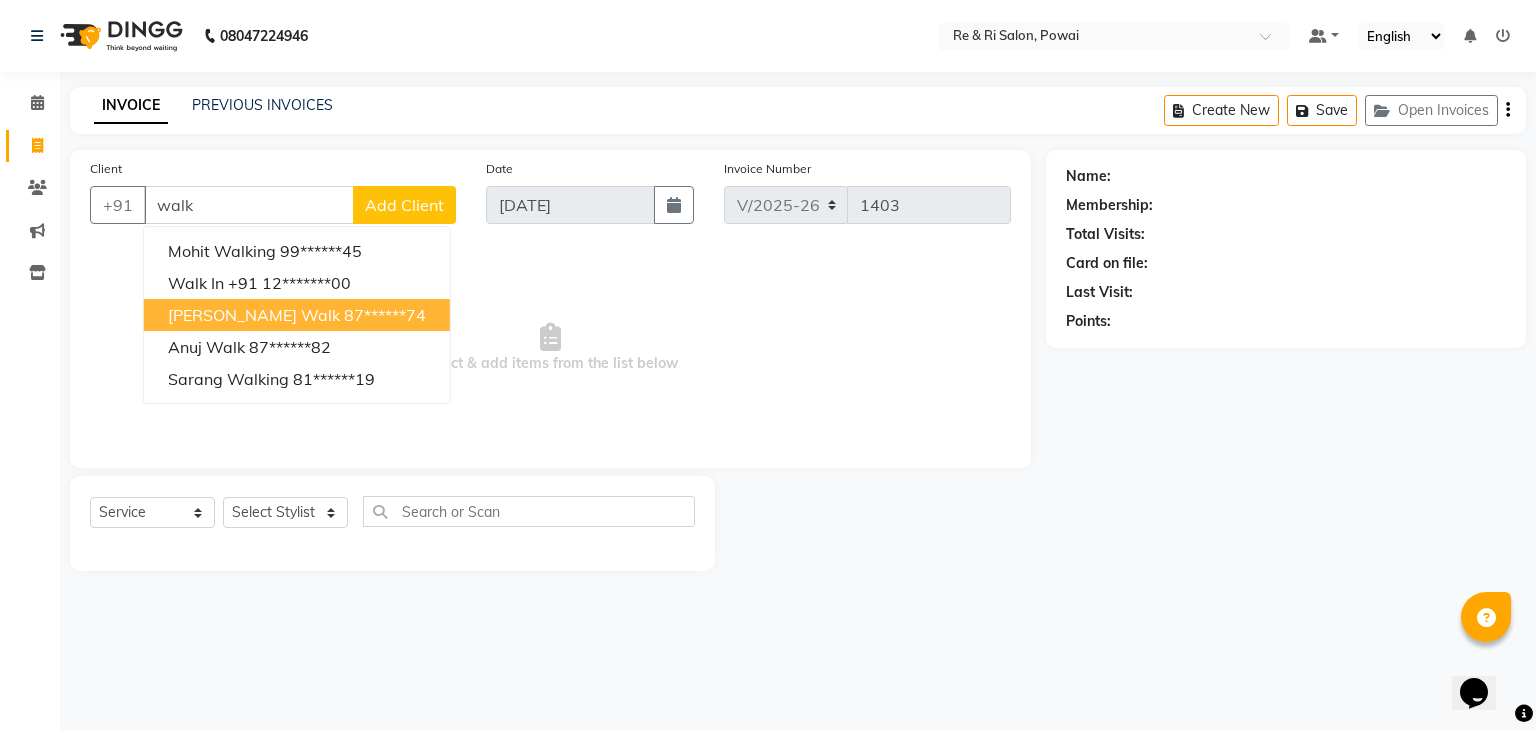 click on "durgesh walk  87******74" at bounding box center (297, 315) 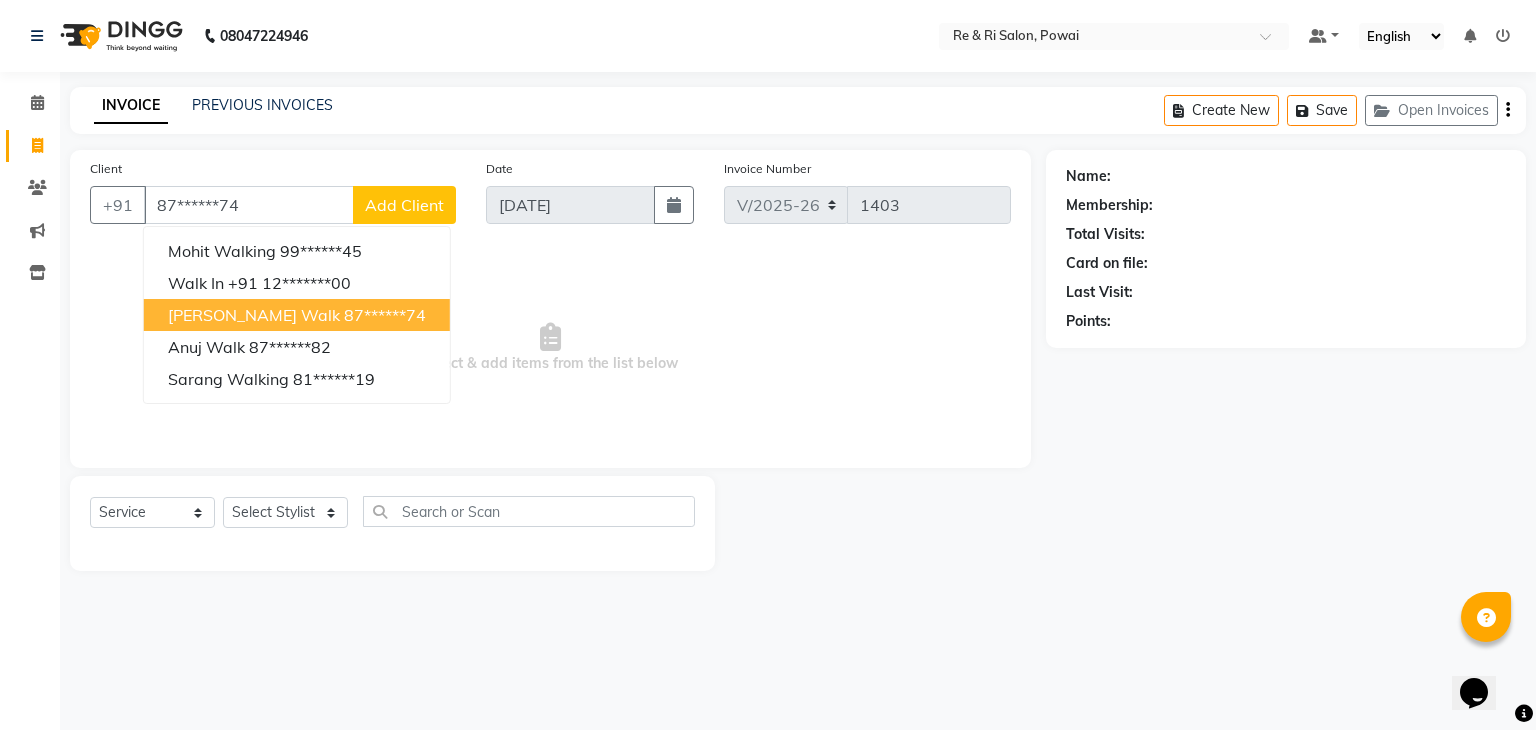 type on "87******74" 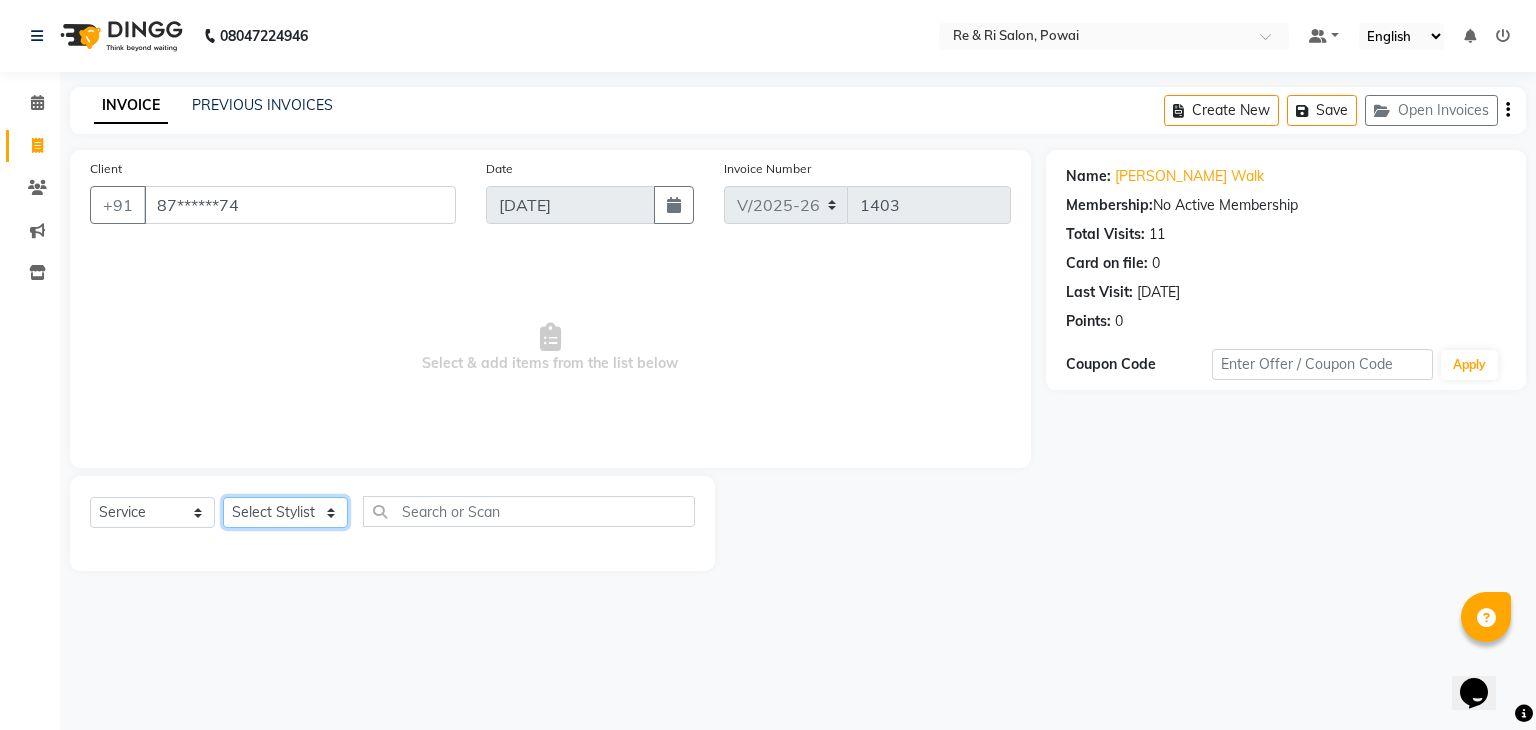 click on "Select Stylist [PERSON_NAME] Danish  Poonam [PERSON_NAME]" 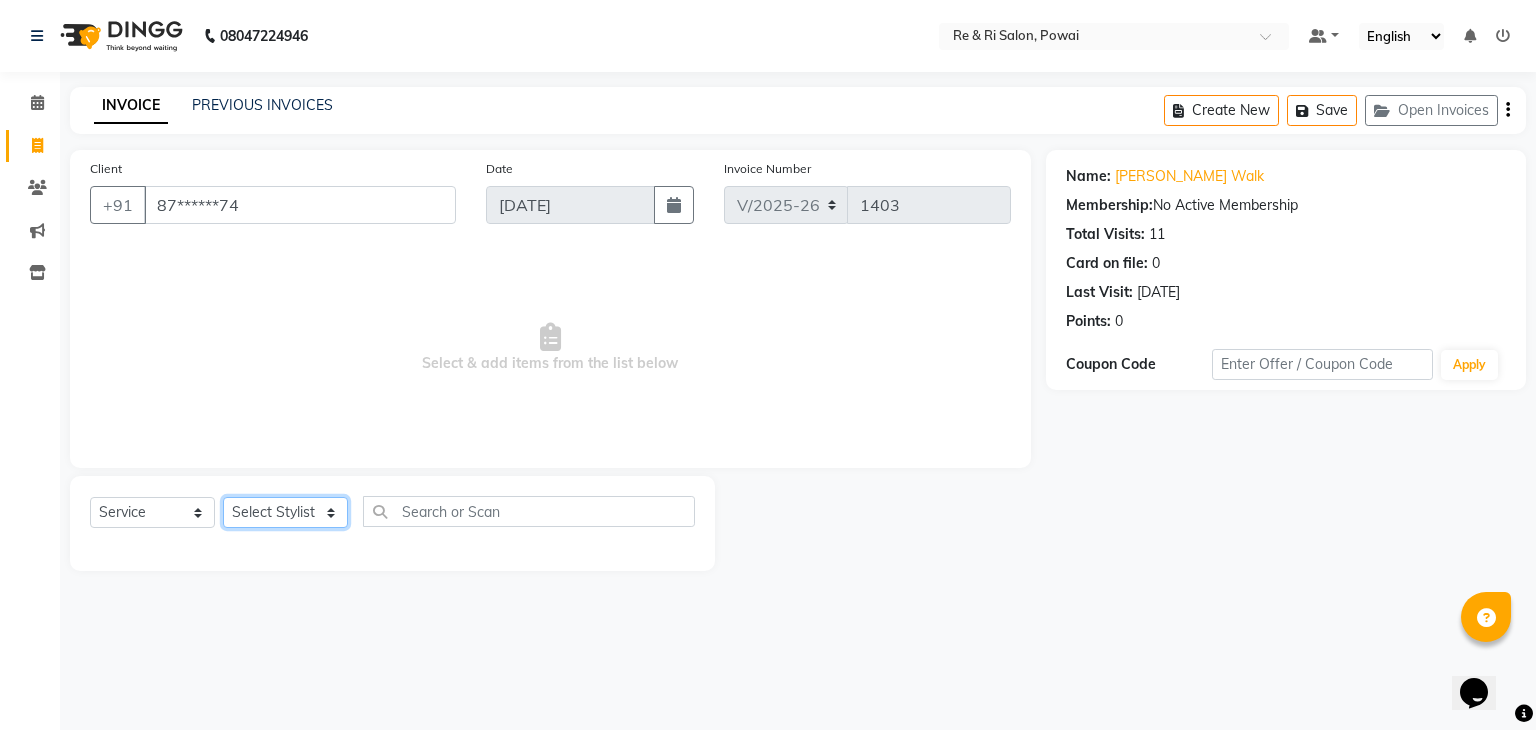 select on "35434" 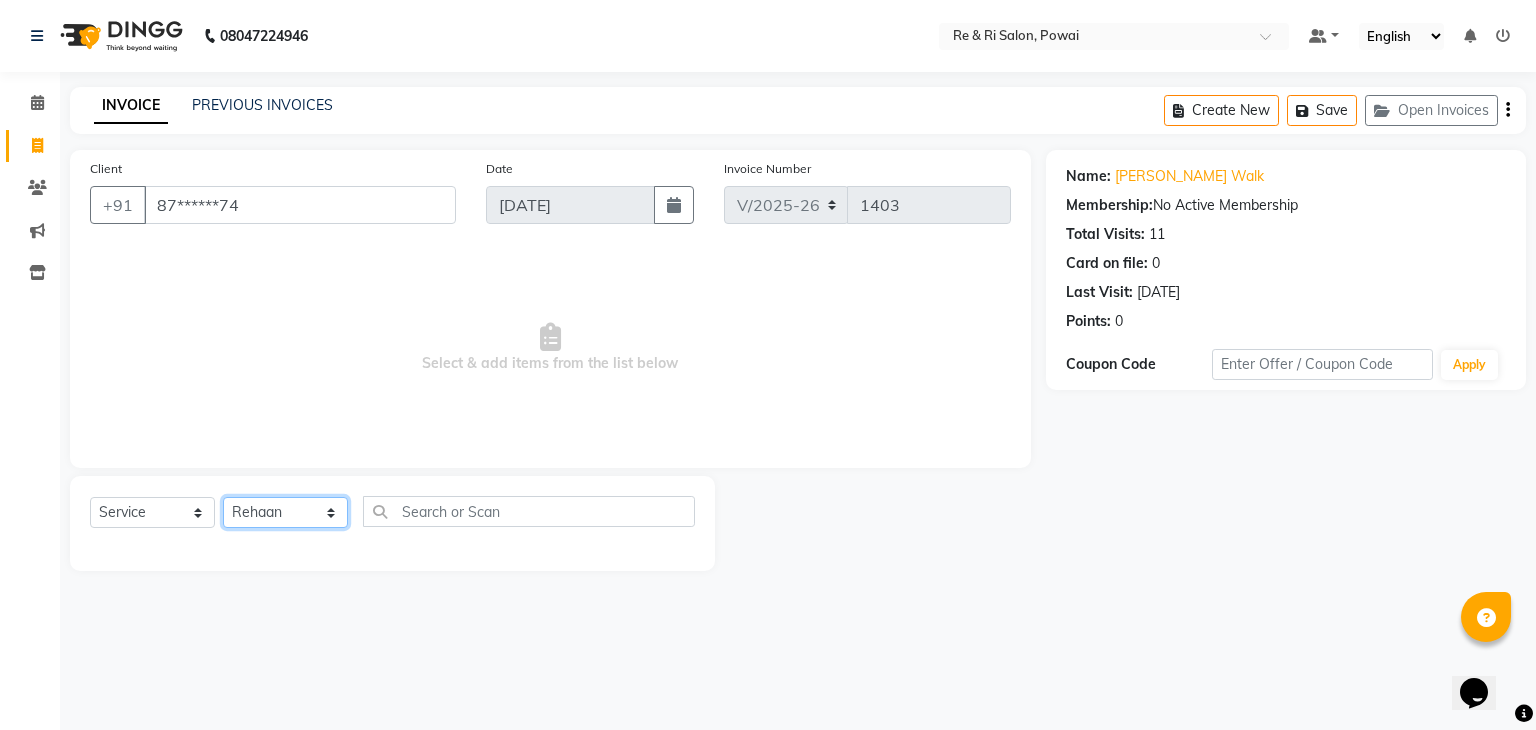 click on "Select Stylist [PERSON_NAME] Danish  Poonam [PERSON_NAME]" 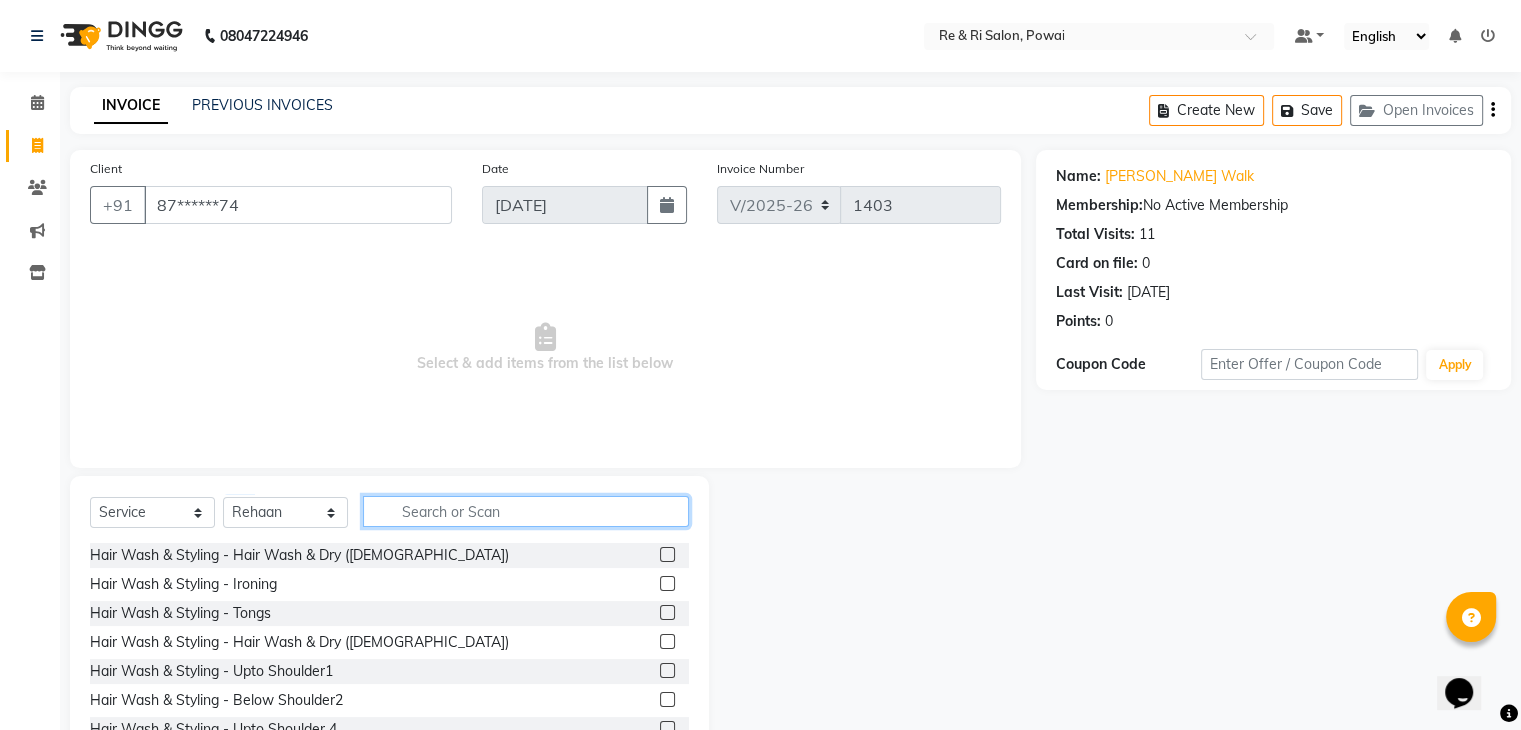 click 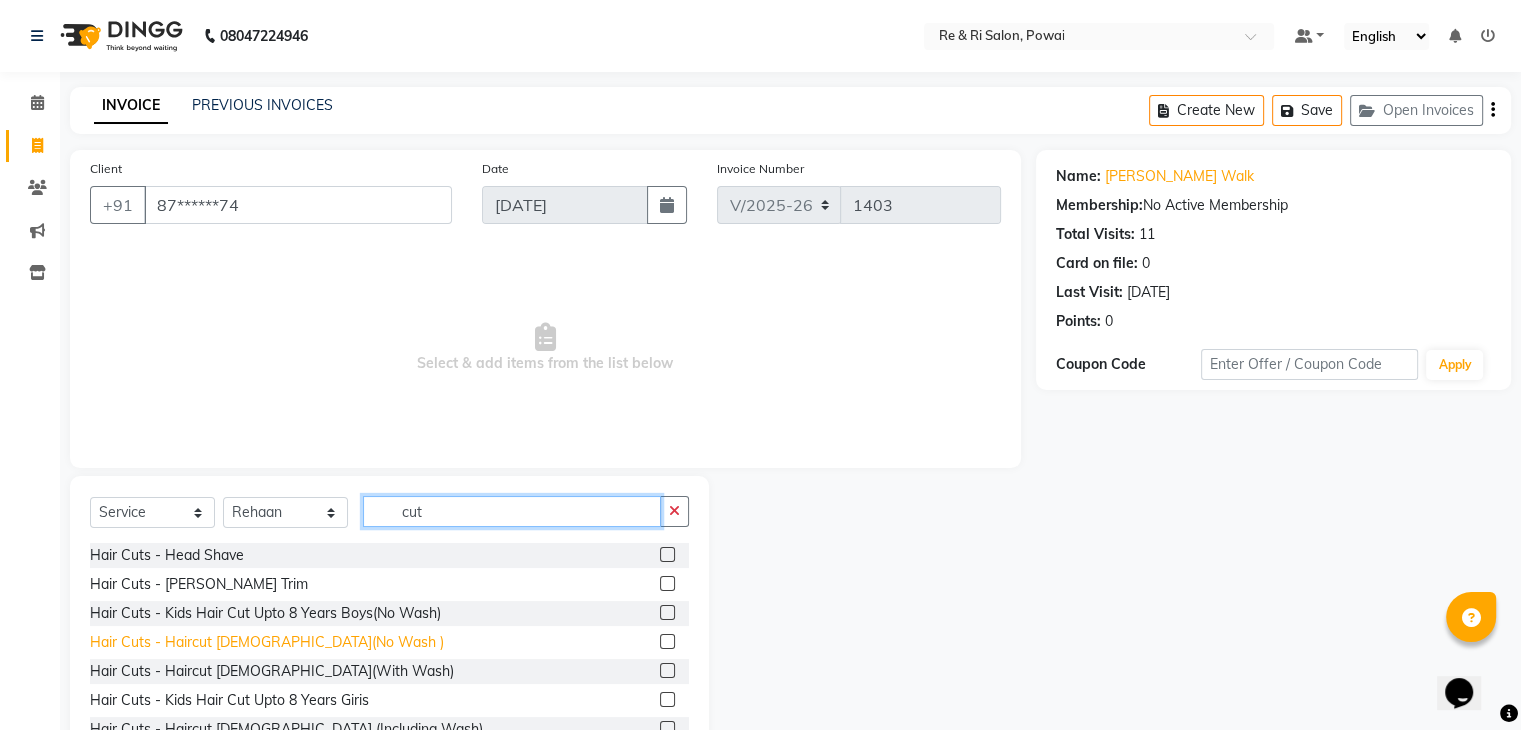 type on "cut" 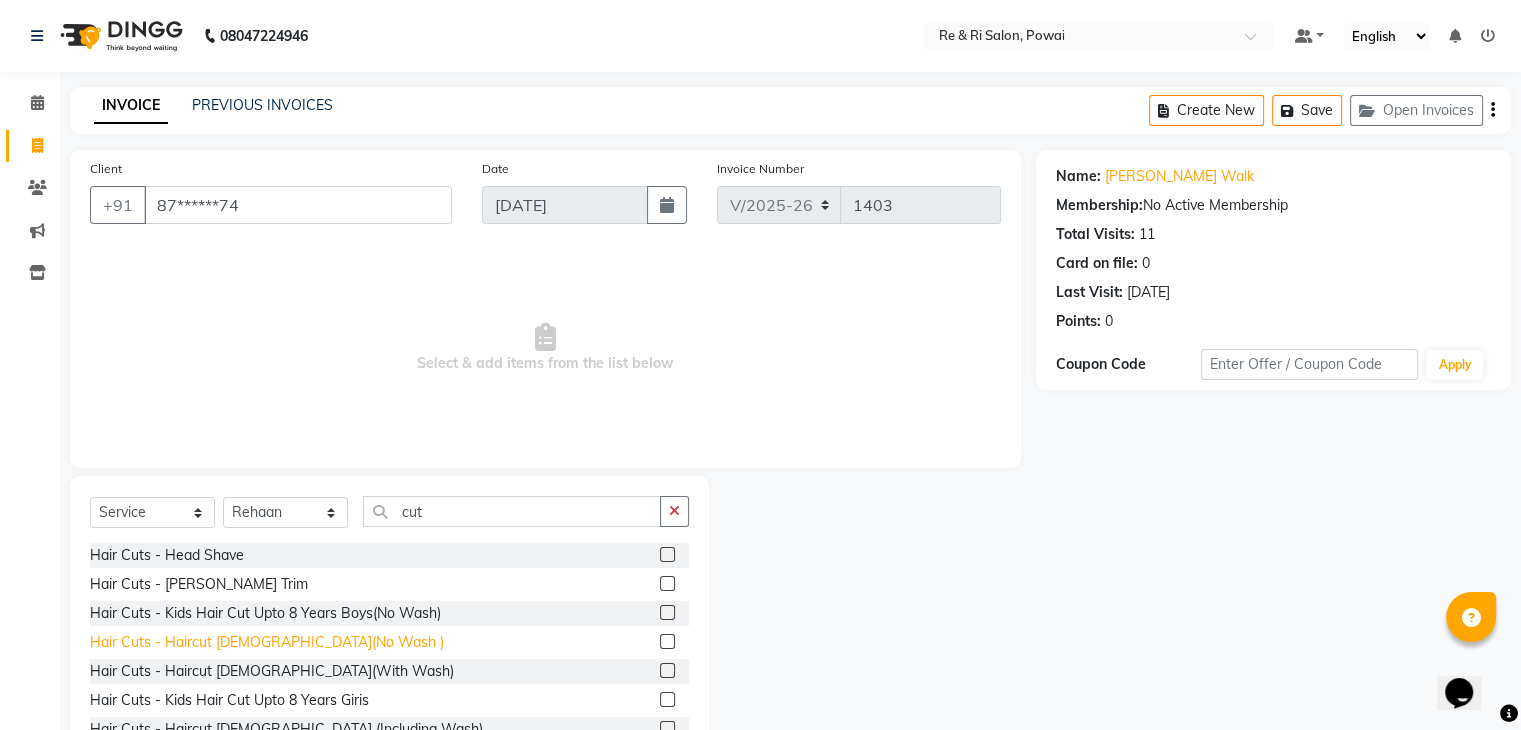 click on "Hair Cuts - Haircut [DEMOGRAPHIC_DATA](No Wash )" 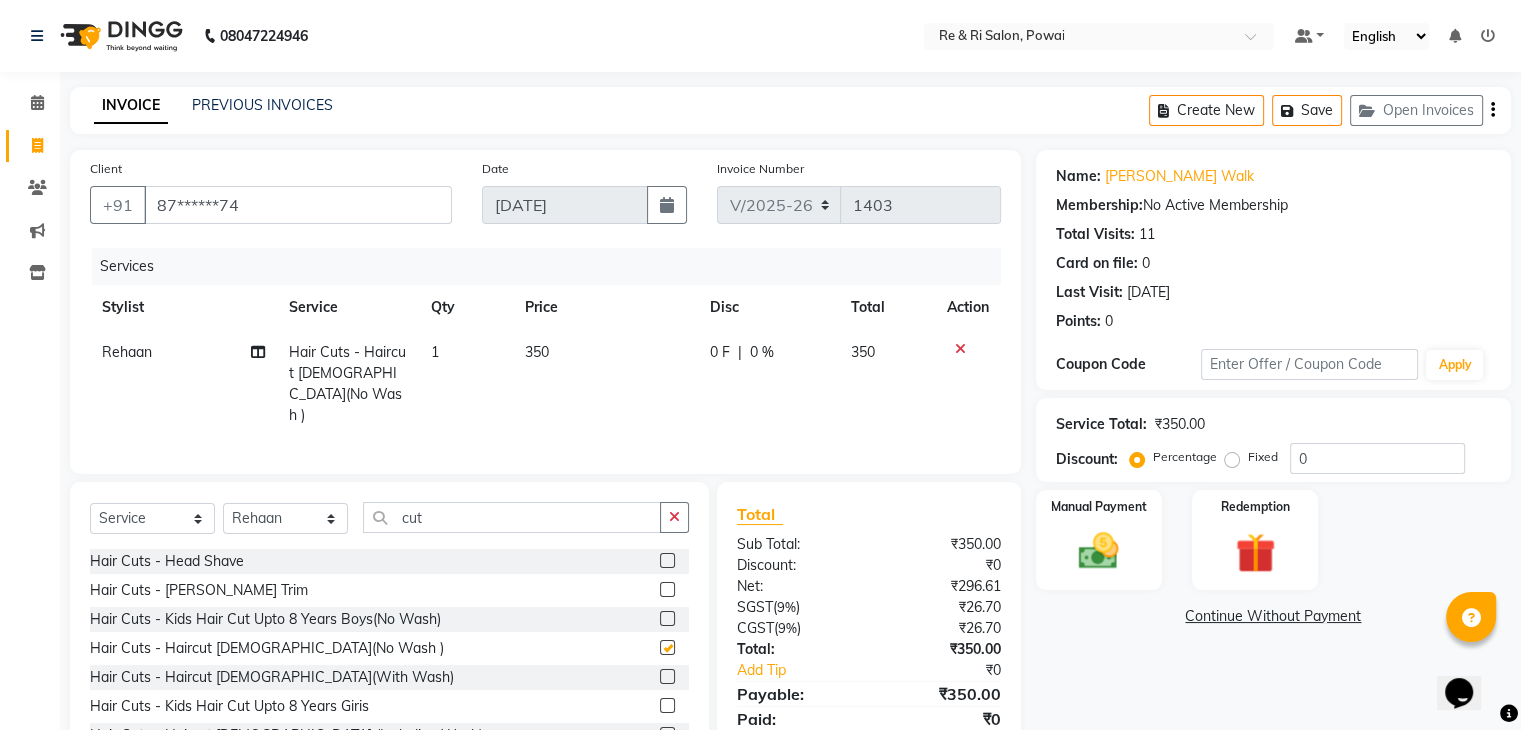 checkbox on "false" 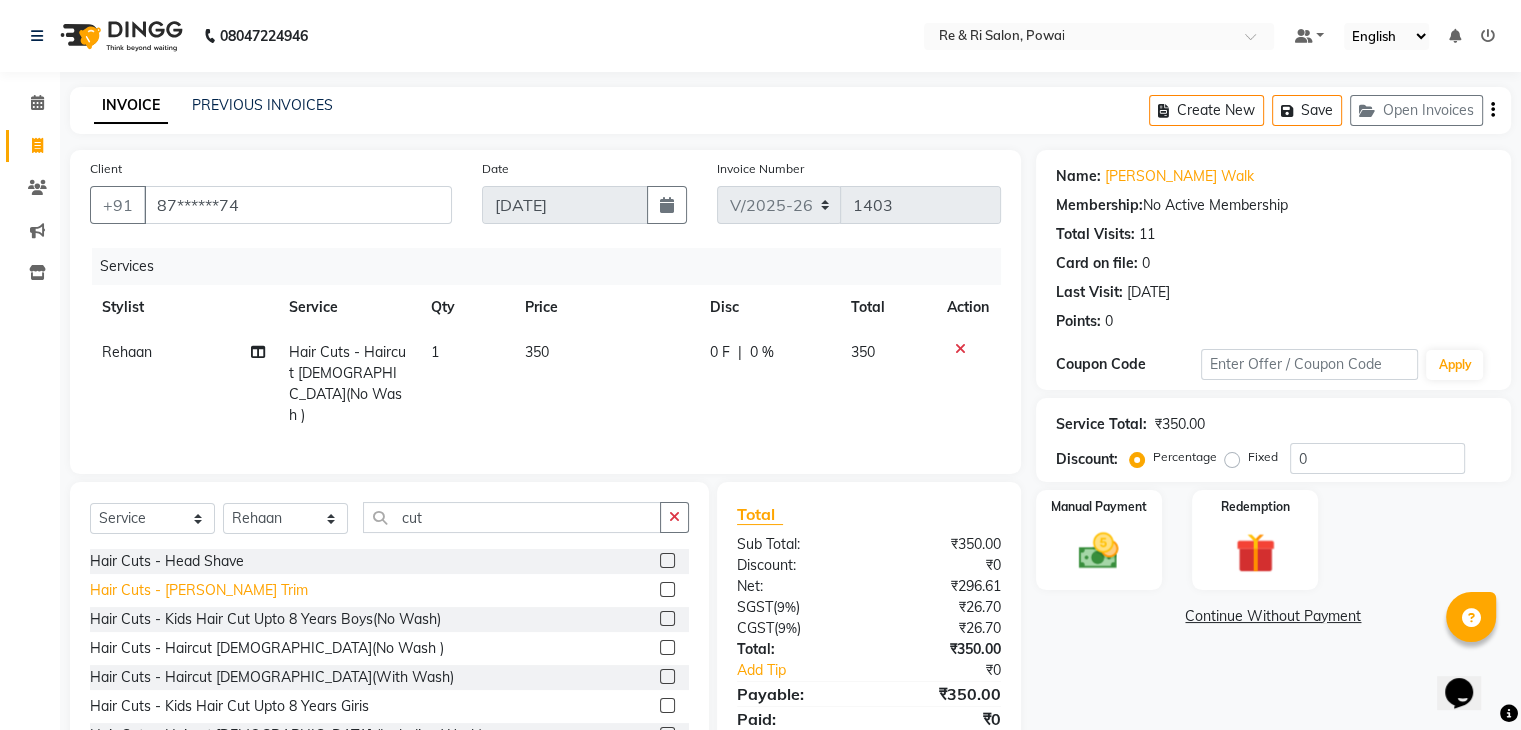 click on "Hair Cuts - [PERSON_NAME] Trim" 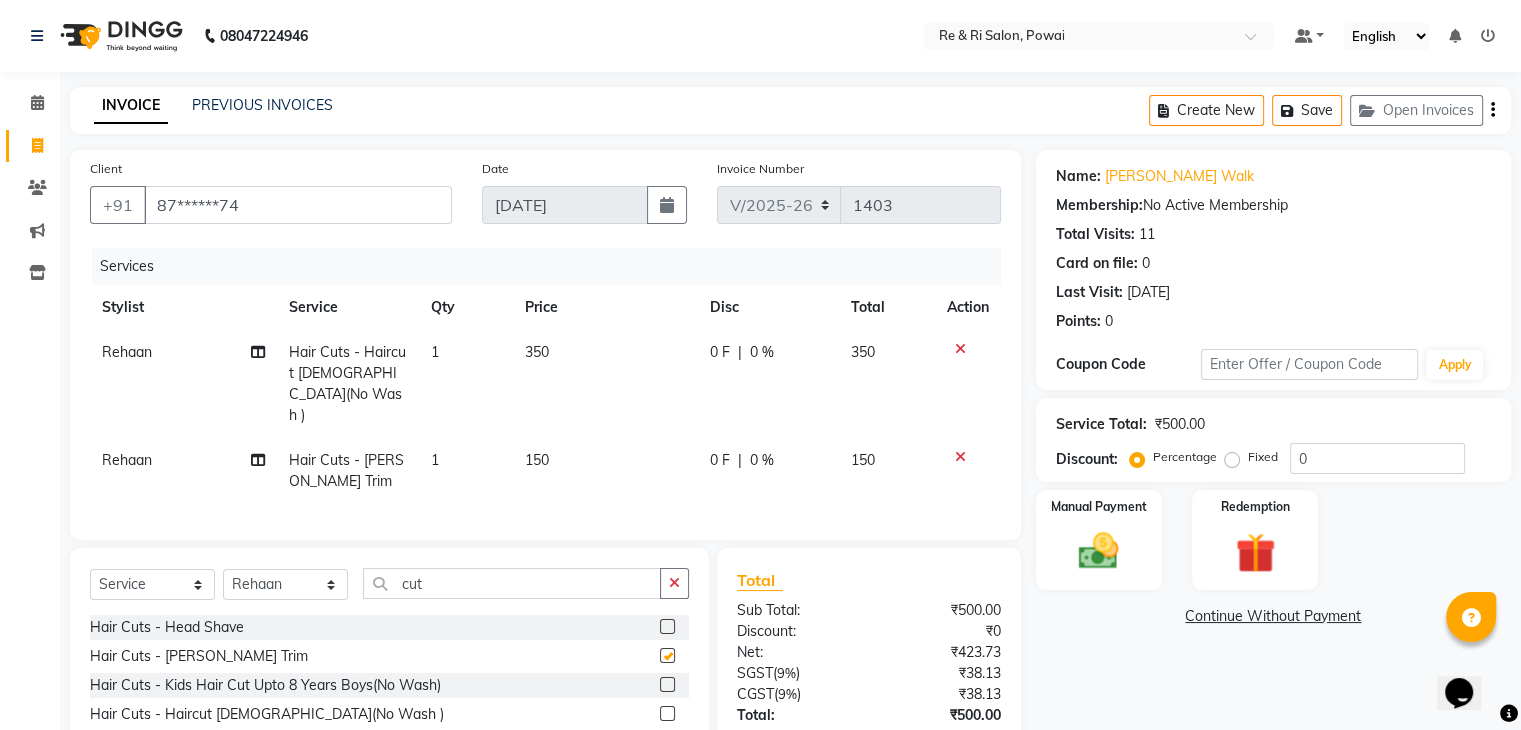 checkbox on "false" 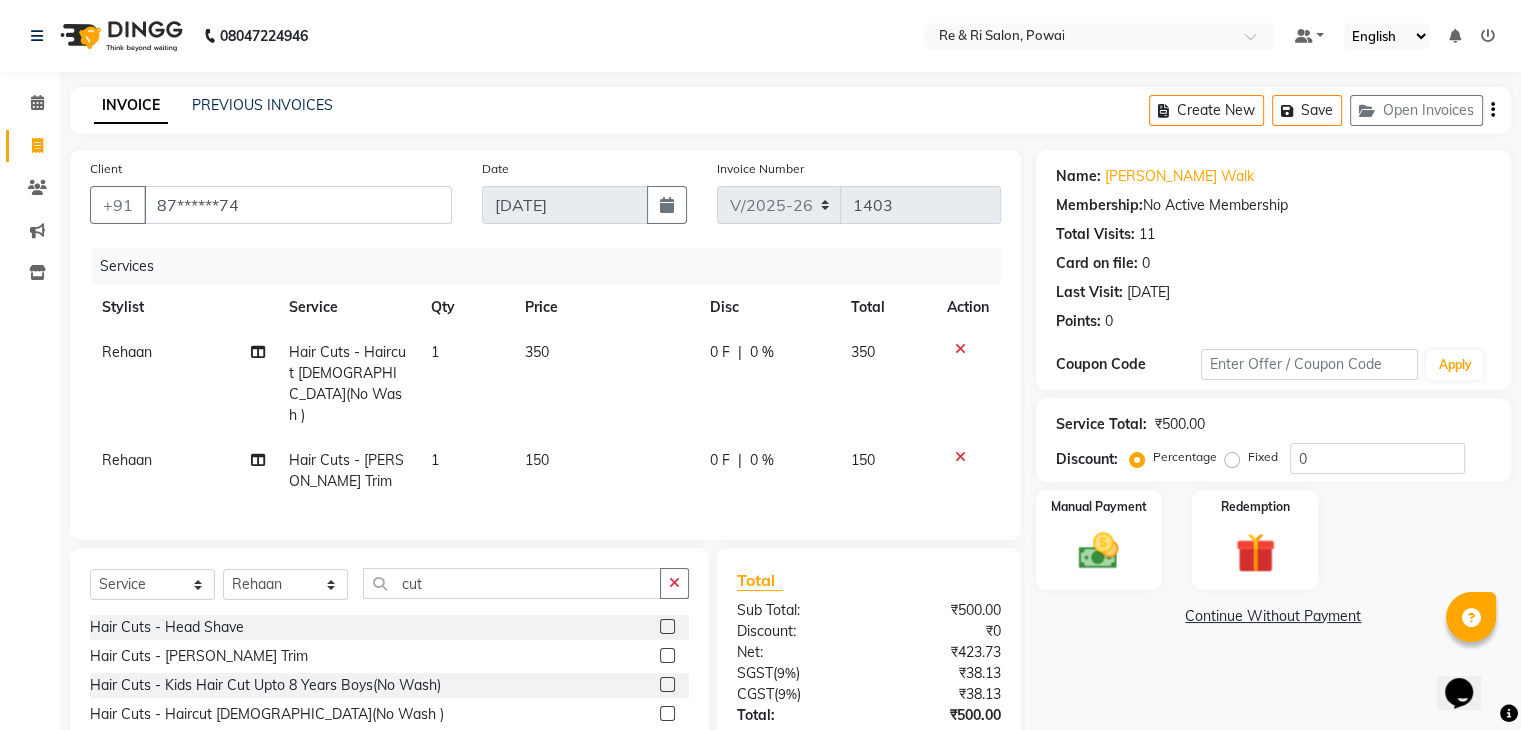 click on "150" 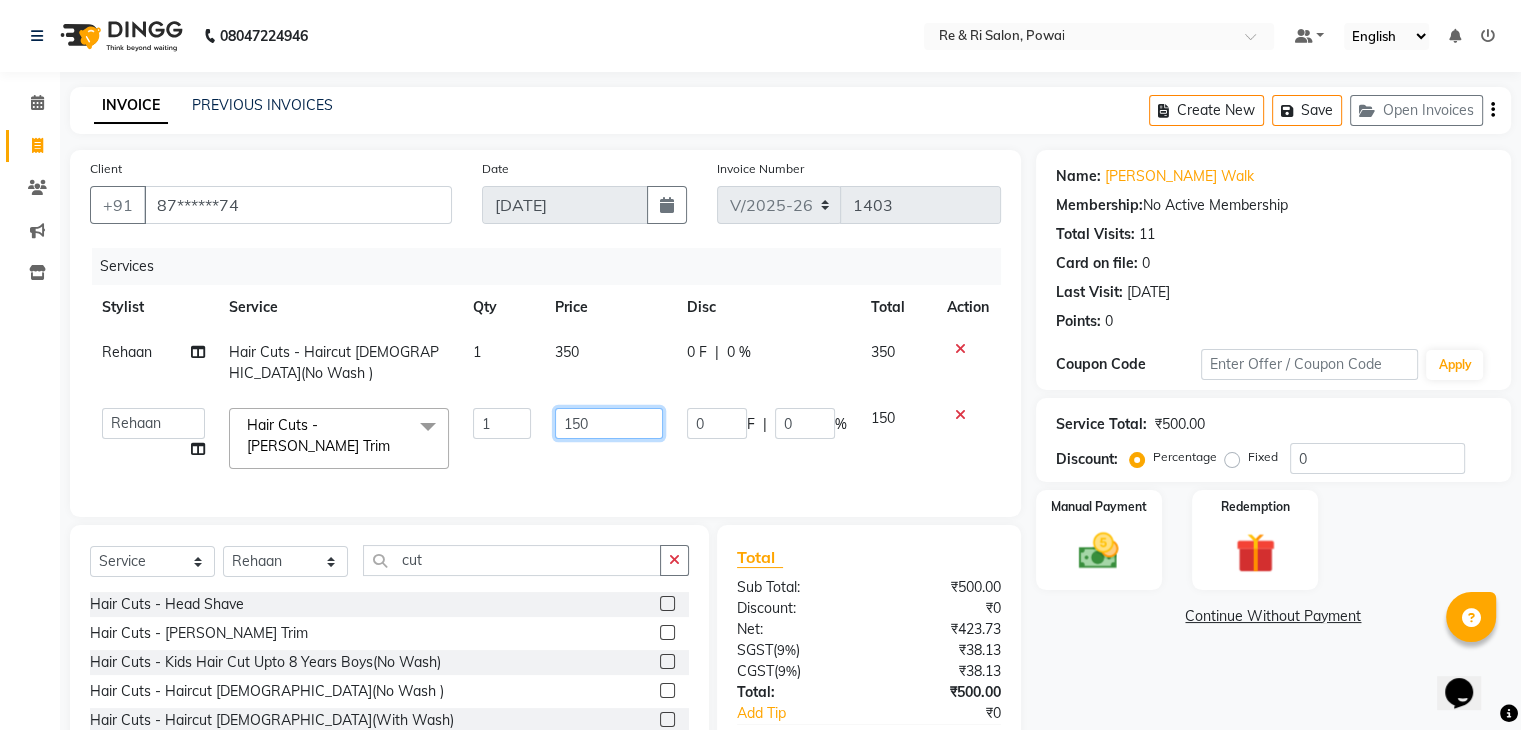 click on "150" 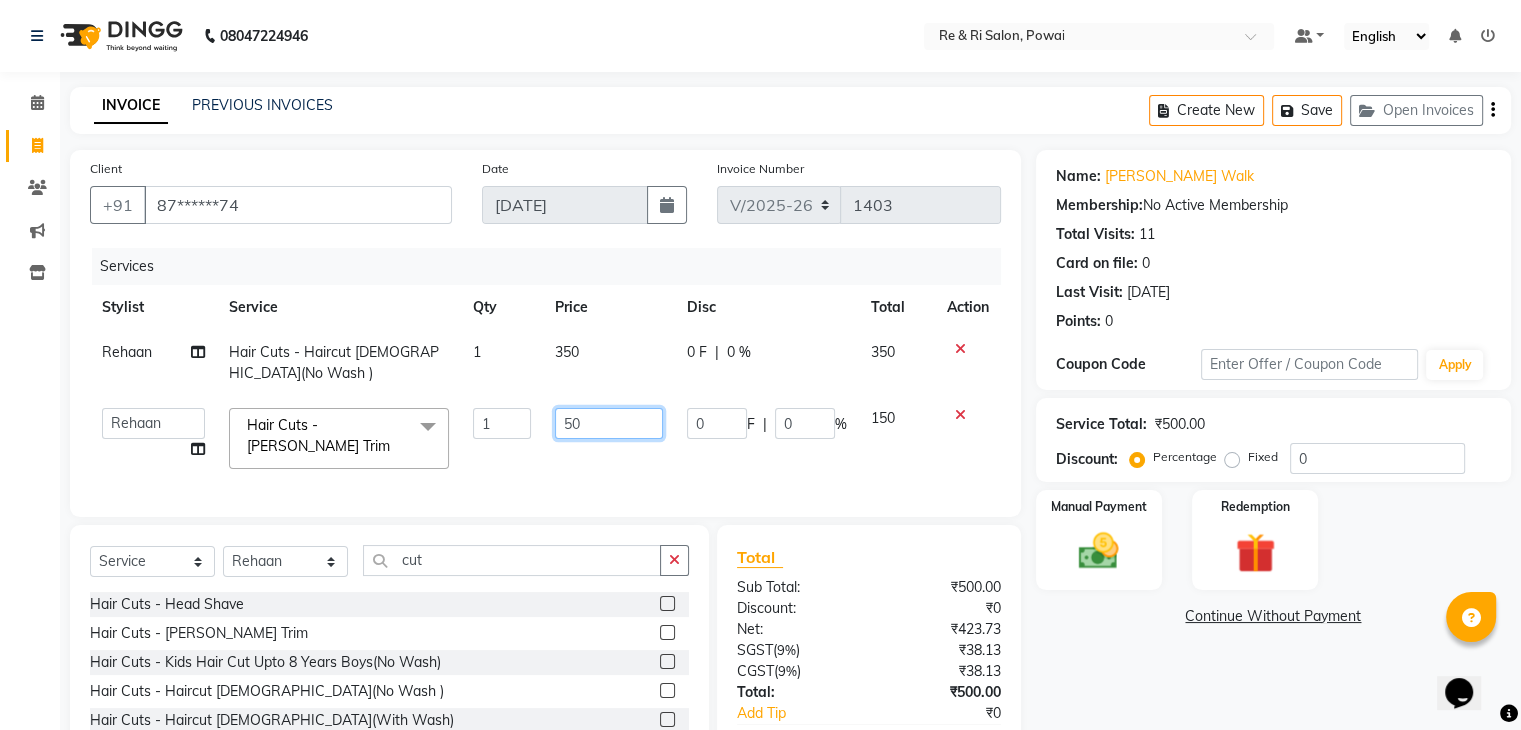 type on "550" 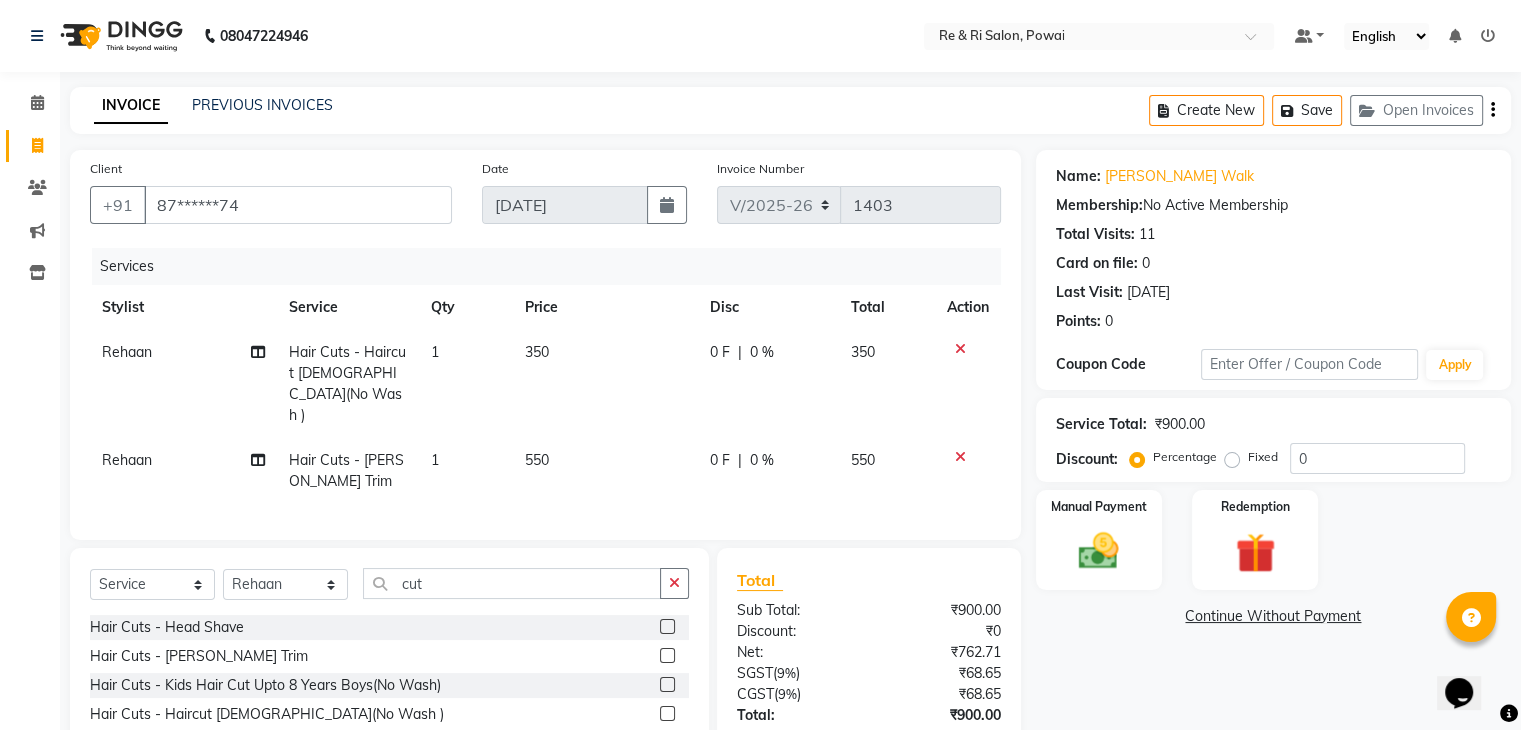 click on "Services Stylist Service Qty Price Disc Total Action Rehaan  Hair Cuts - Haircut Male(No Wash ) 1 350 0 F | 0 % 350 Rehaan  Hair Cuts - Beard Trim 1 550 0 F | 0 % 550" 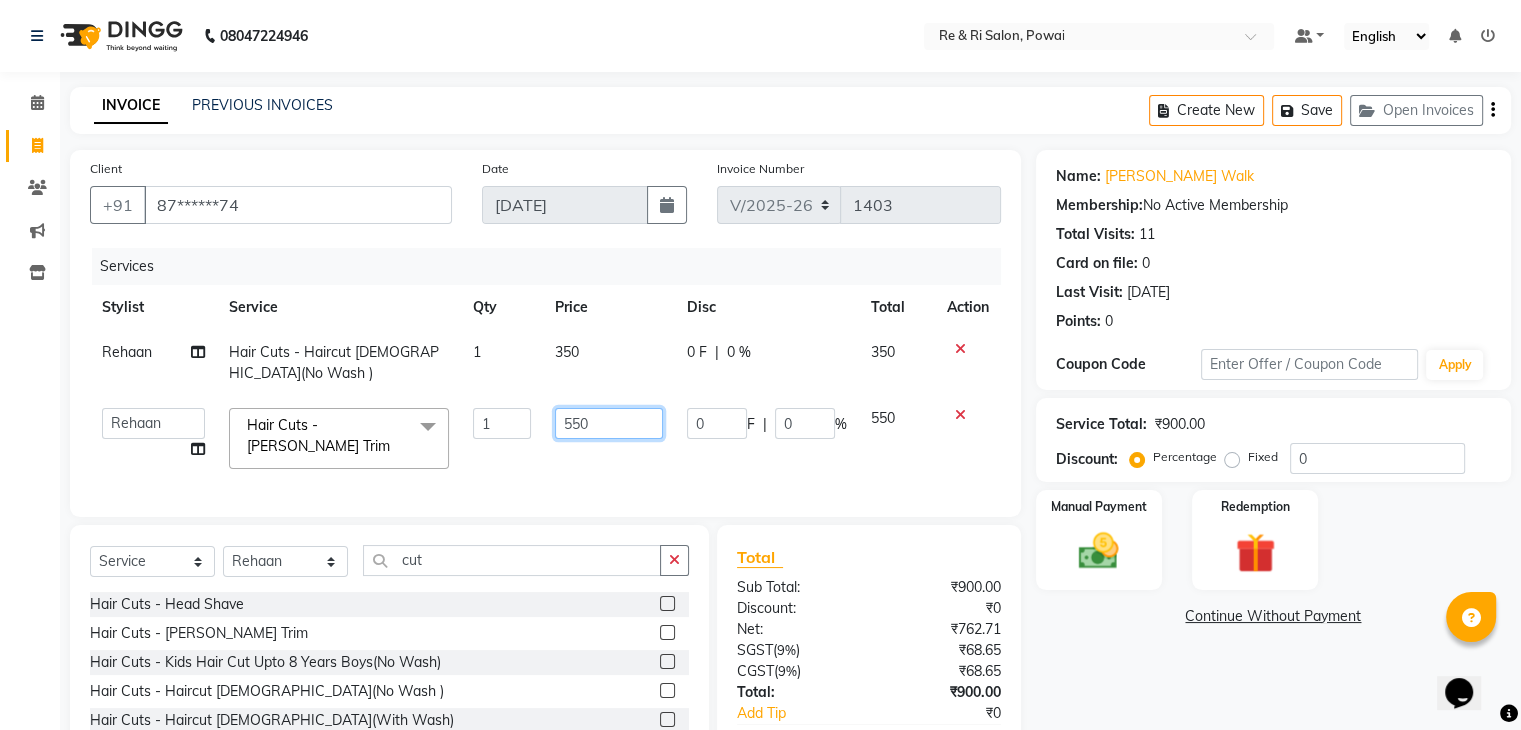 click on "550" 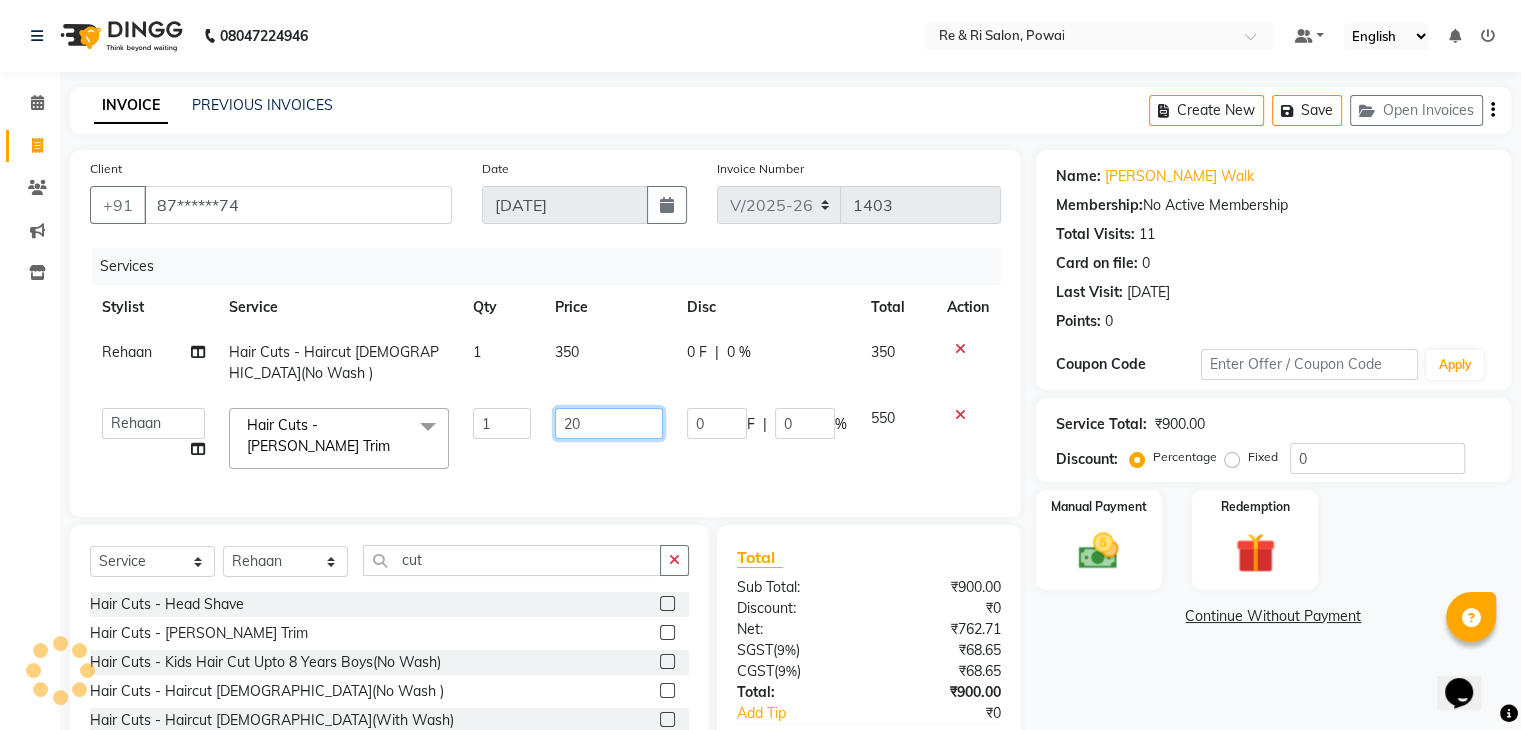 type on "250" 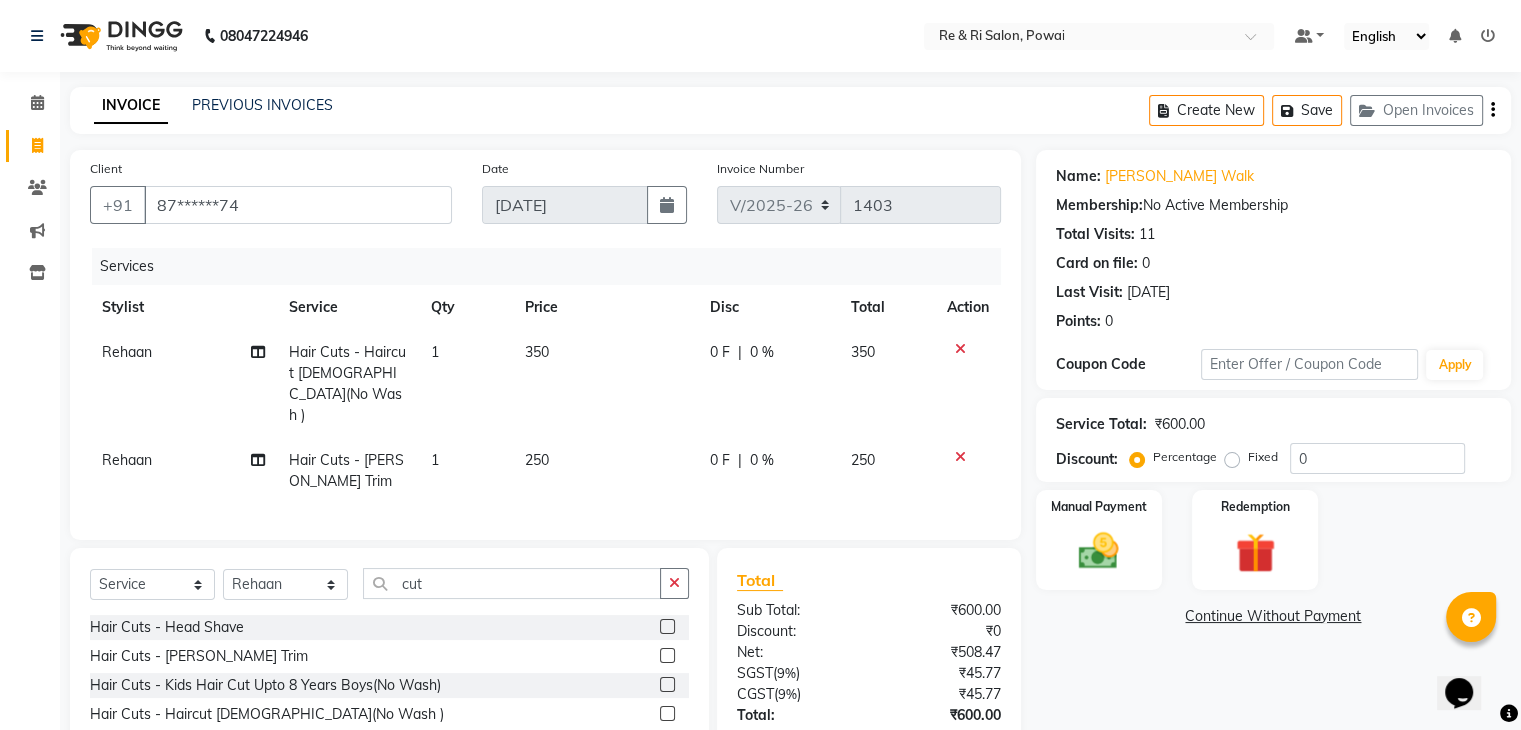 click on "Services Stylist Service Qty Price Disc Total Action Rehaan  Hair Cuts - Haircut Male(No Wash ) 1 350 0 F | 0 % 350 Rehaan  Hair Cuts - Beard Trim 1 250 0 F | 0 % 250" 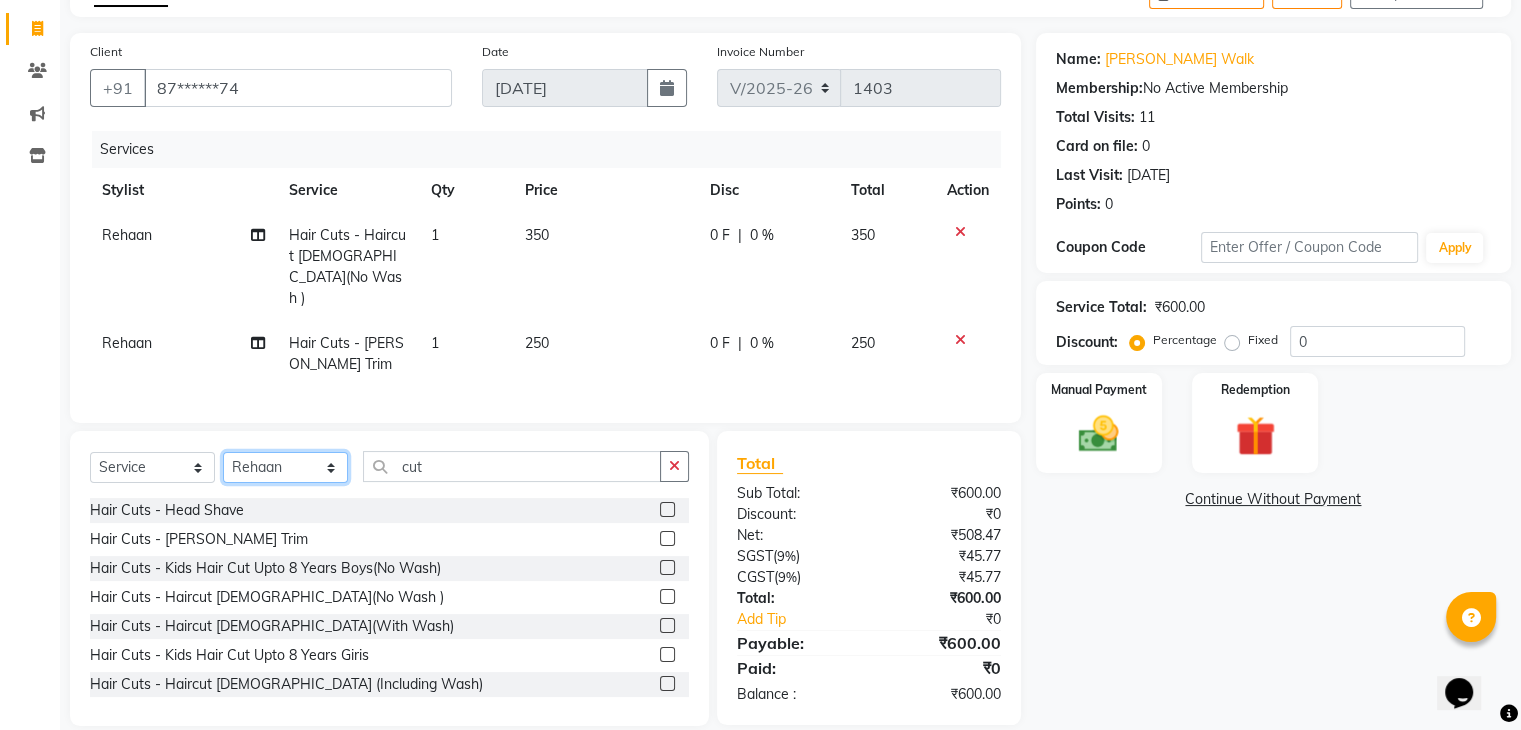 click on "Select Stylist [PERSON_NAME] Danish  Poonam [PERSON_NAME]" 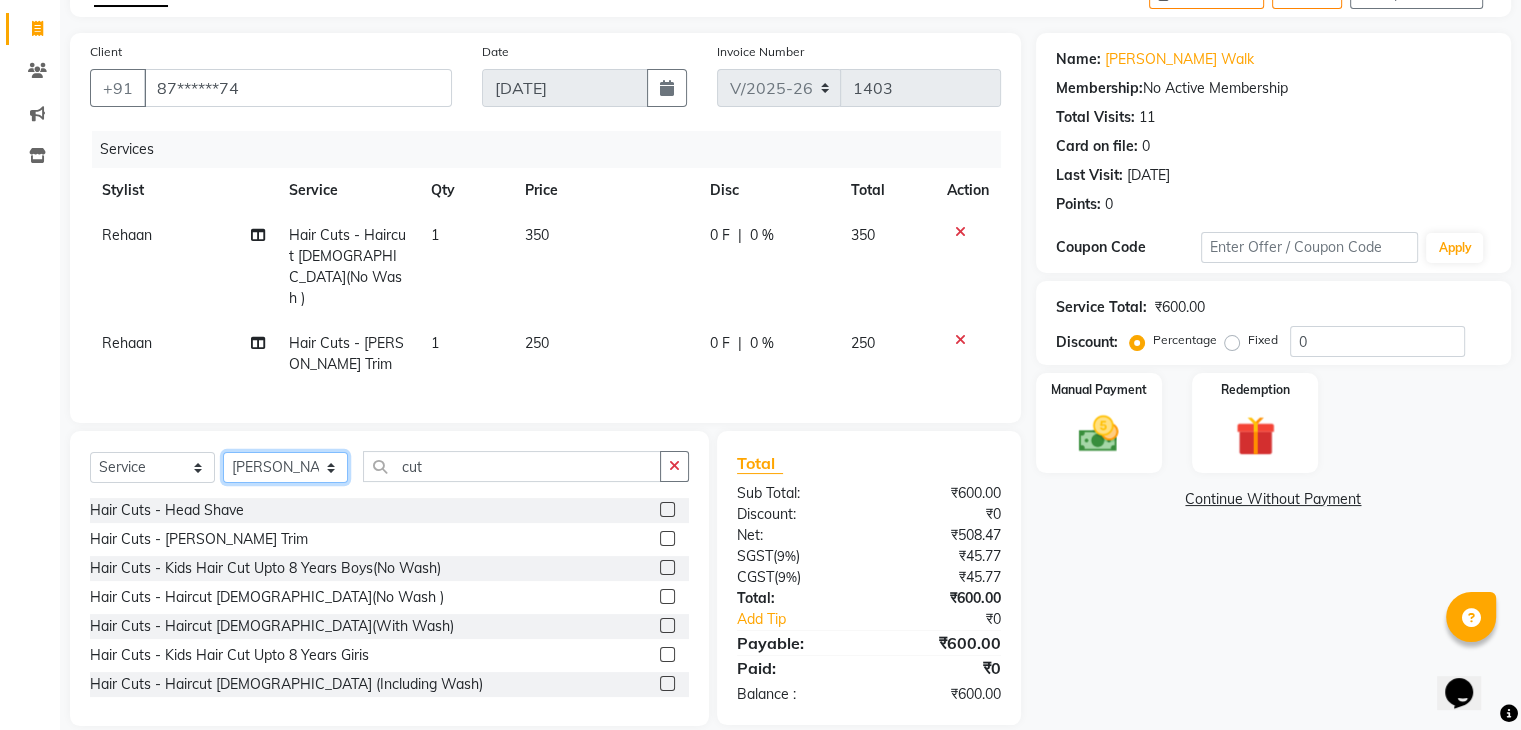 click on "Select Stylist [PERSON_NAME] Danish  Poonam [PERSON_NAME]" 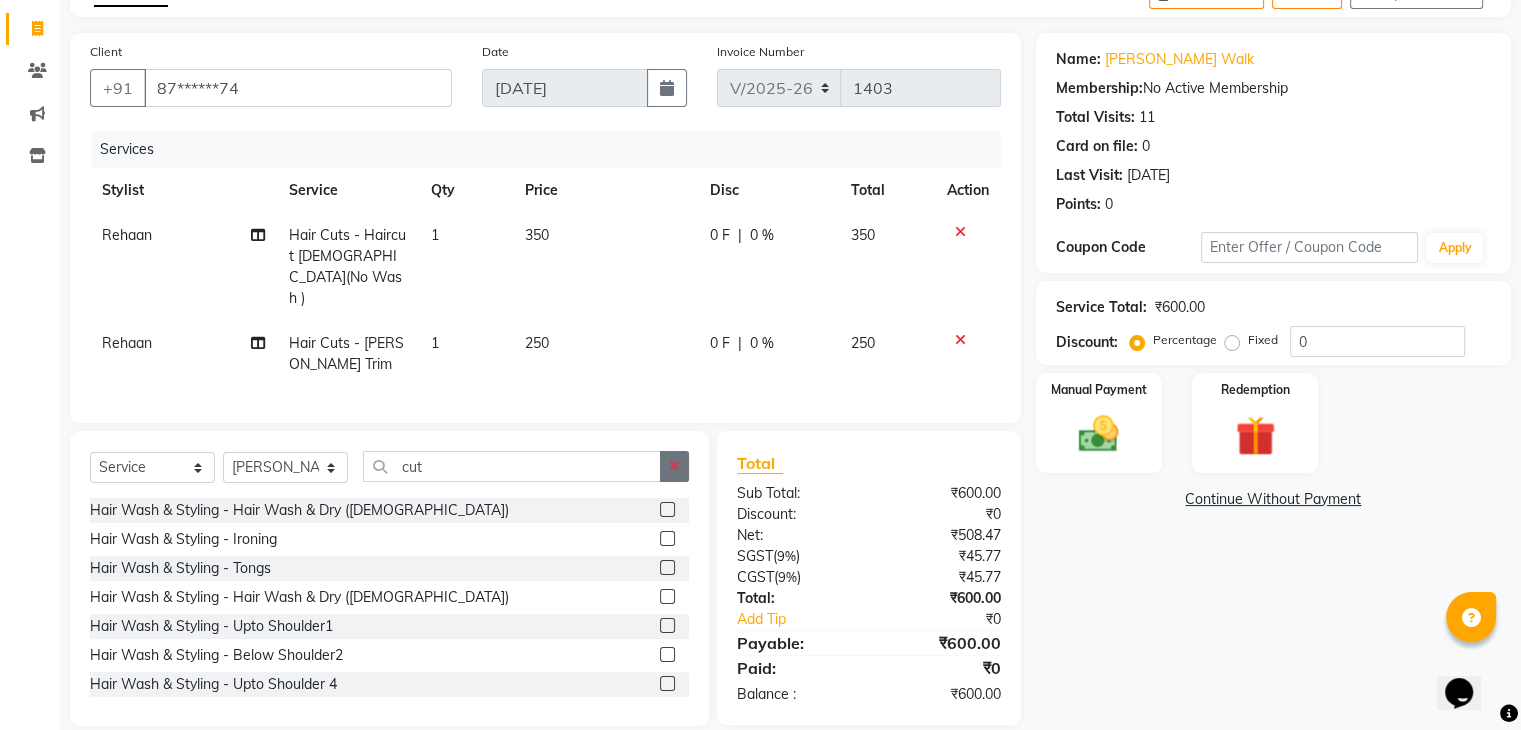 click 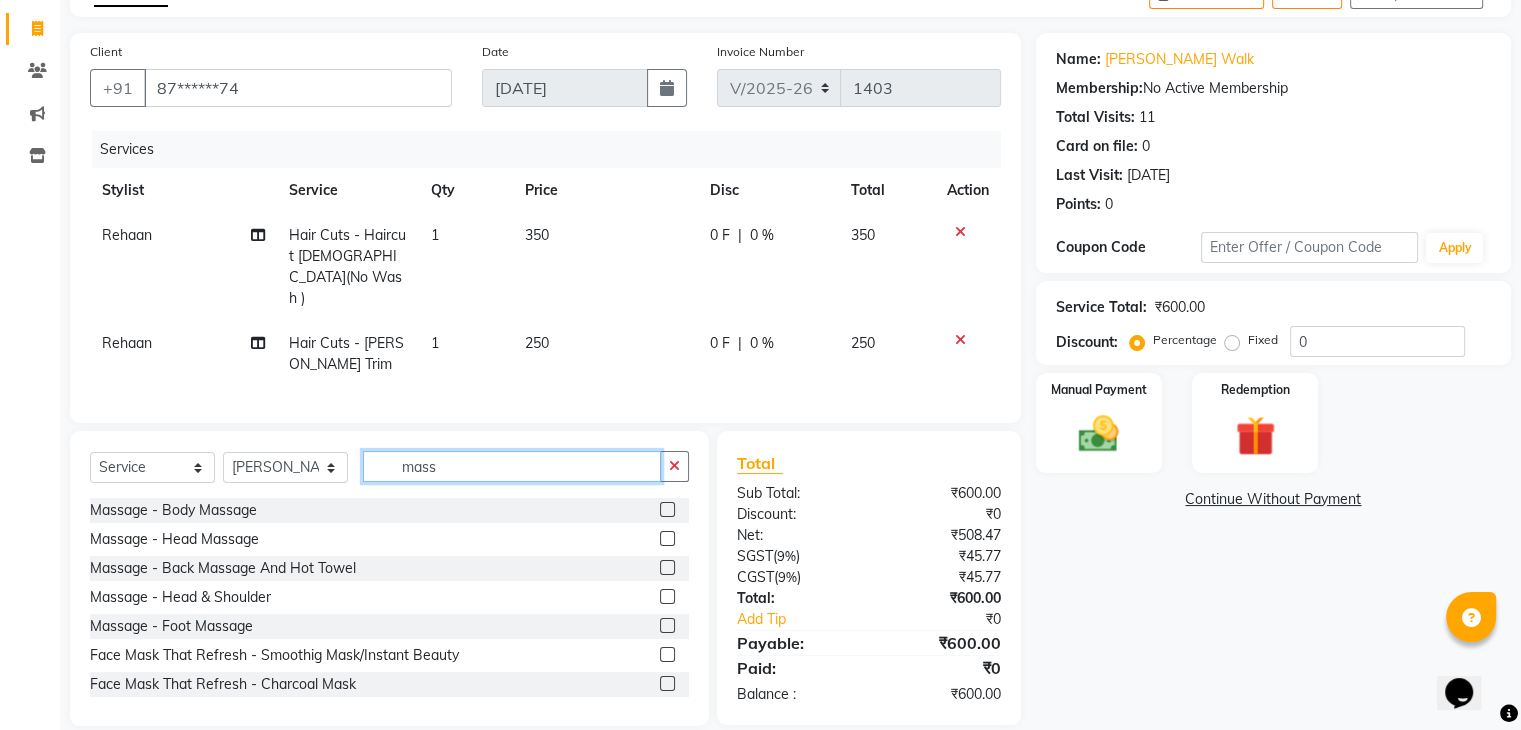scroll, scrollTop: 116, scrollLeft: 0, axis: vertical 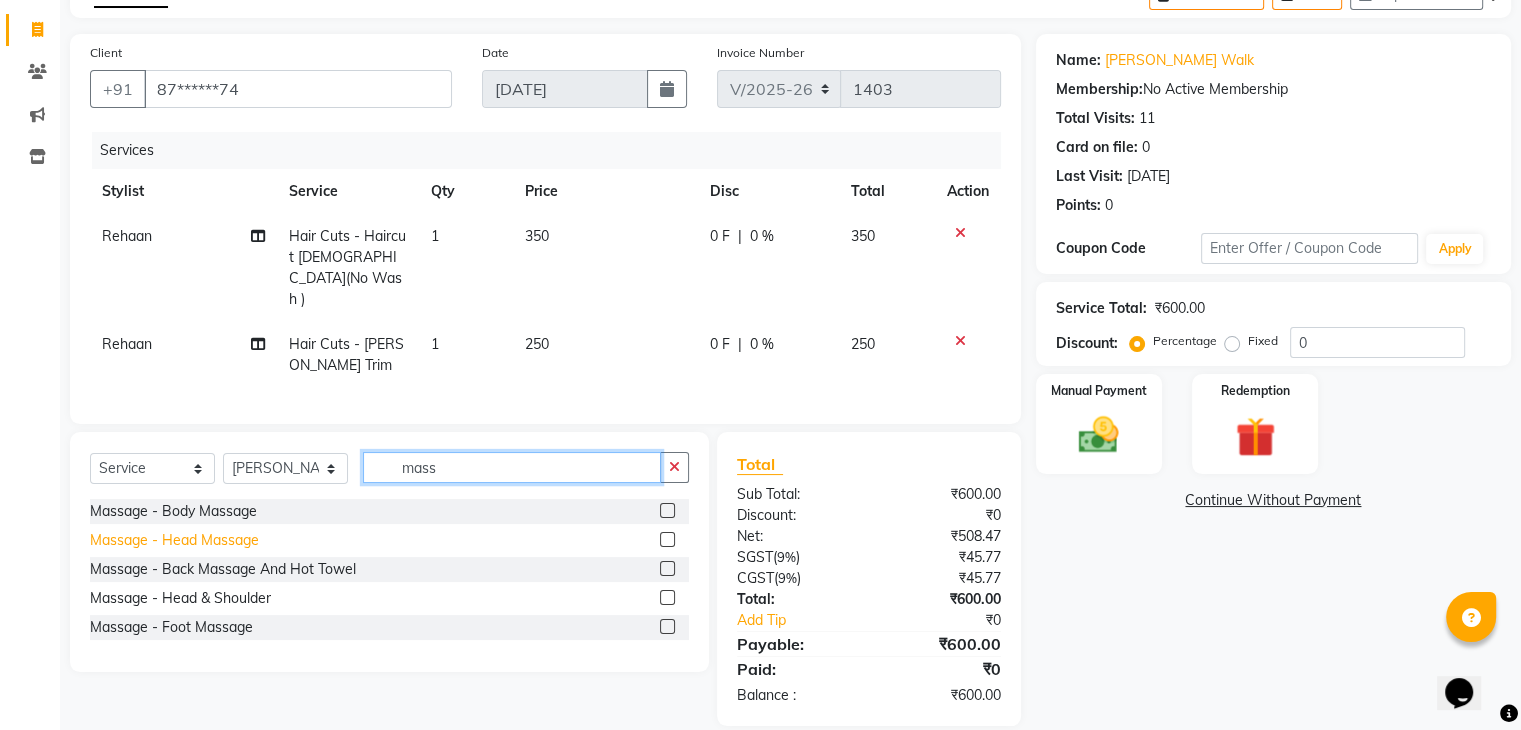 type on "mass" 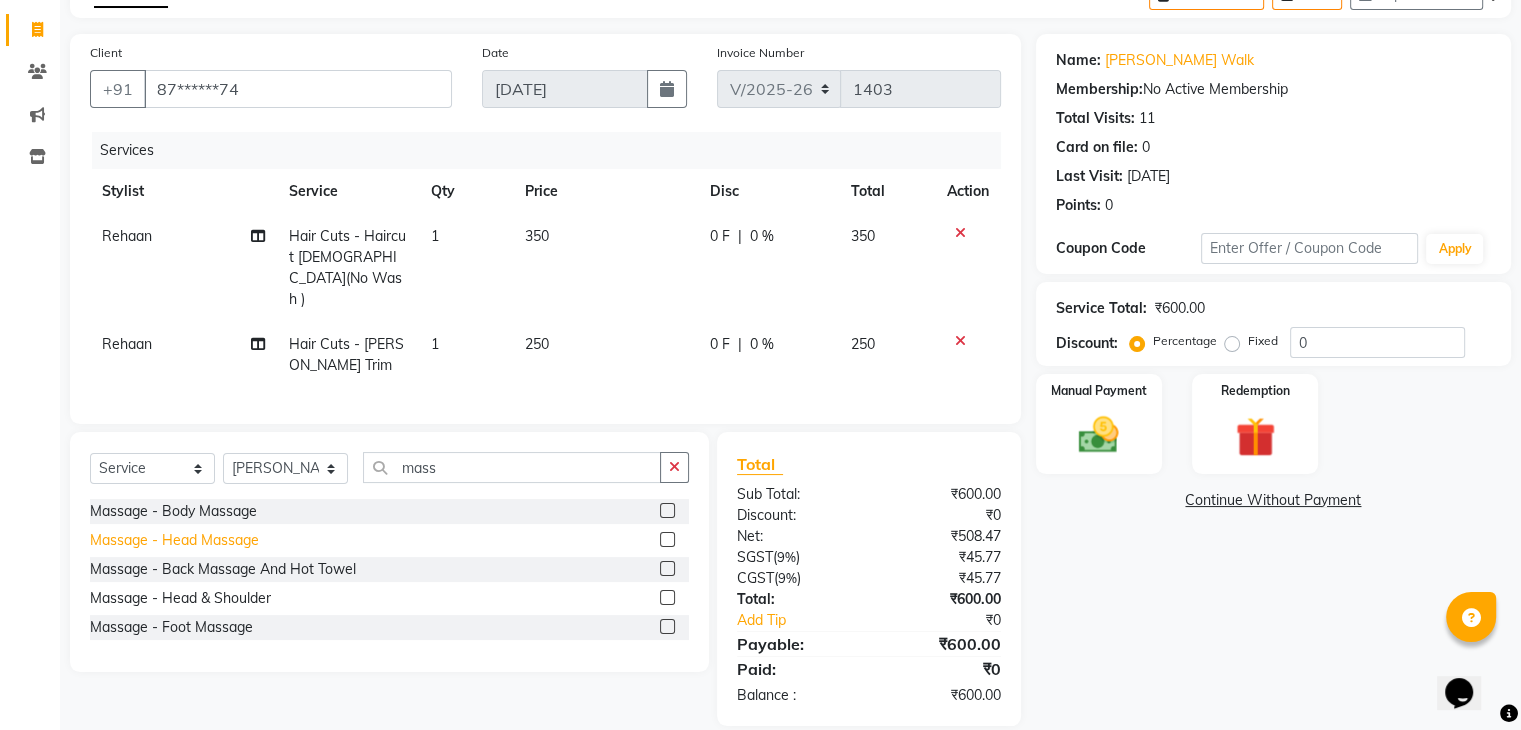 click on "Massage - Head Massage" 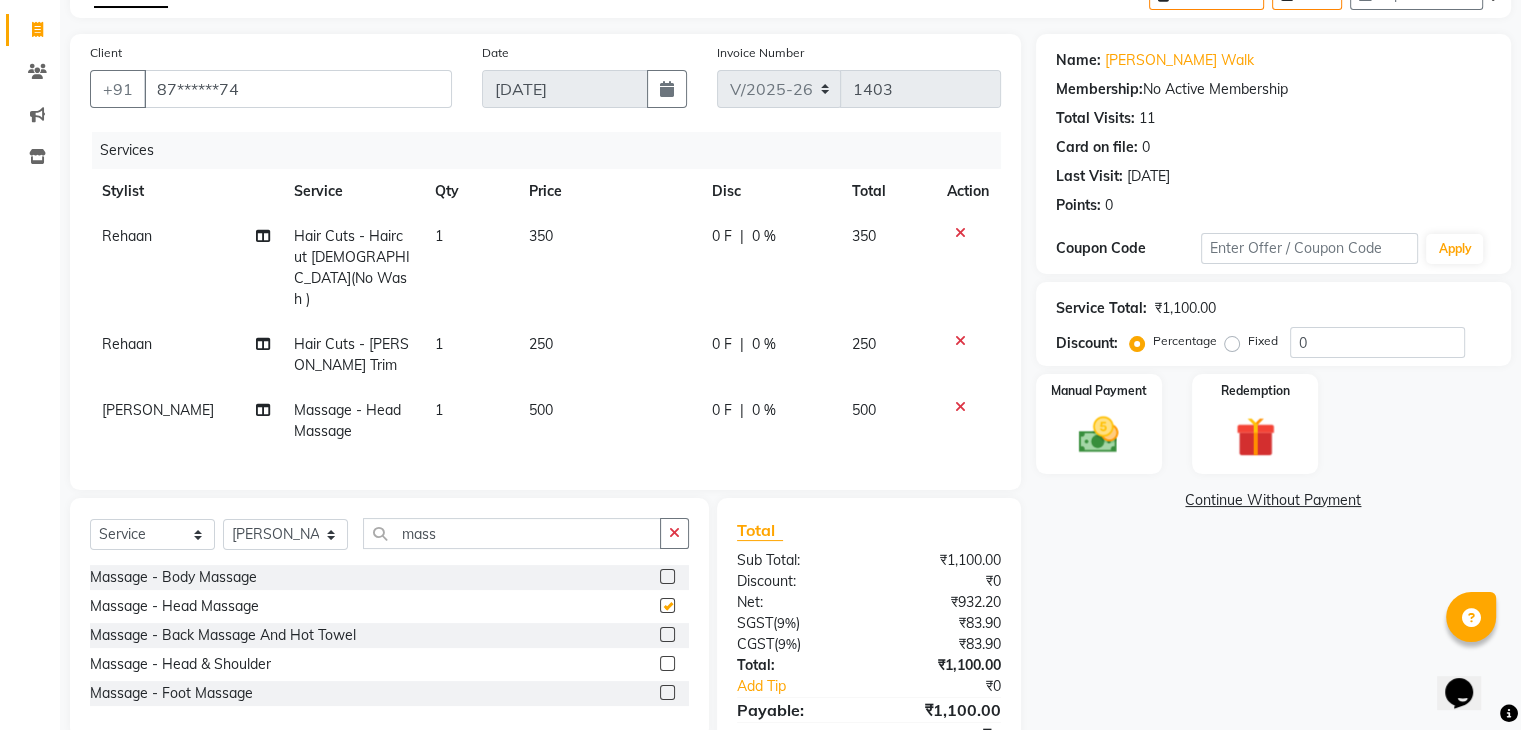 checkbox on "false" 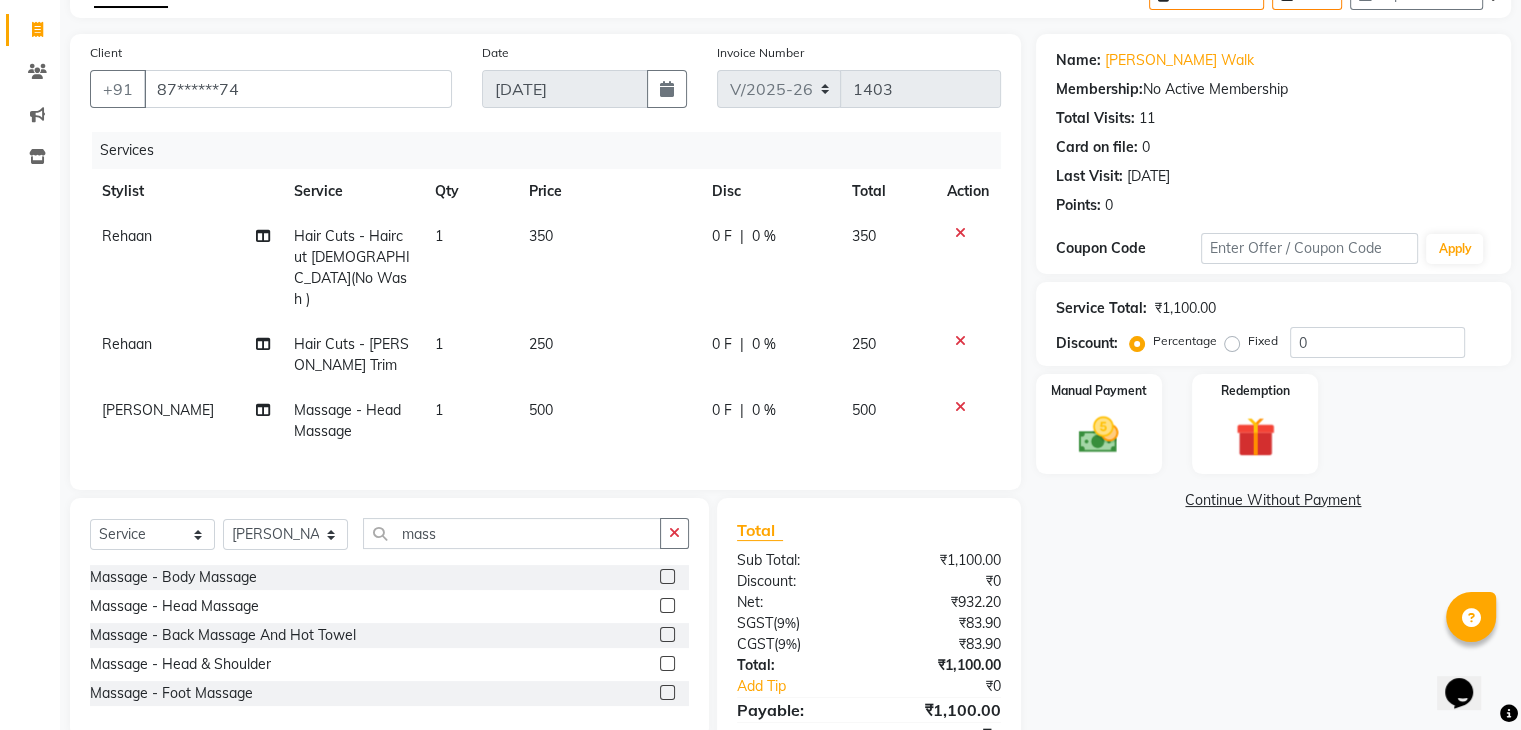 click on "0 F | 0 %" 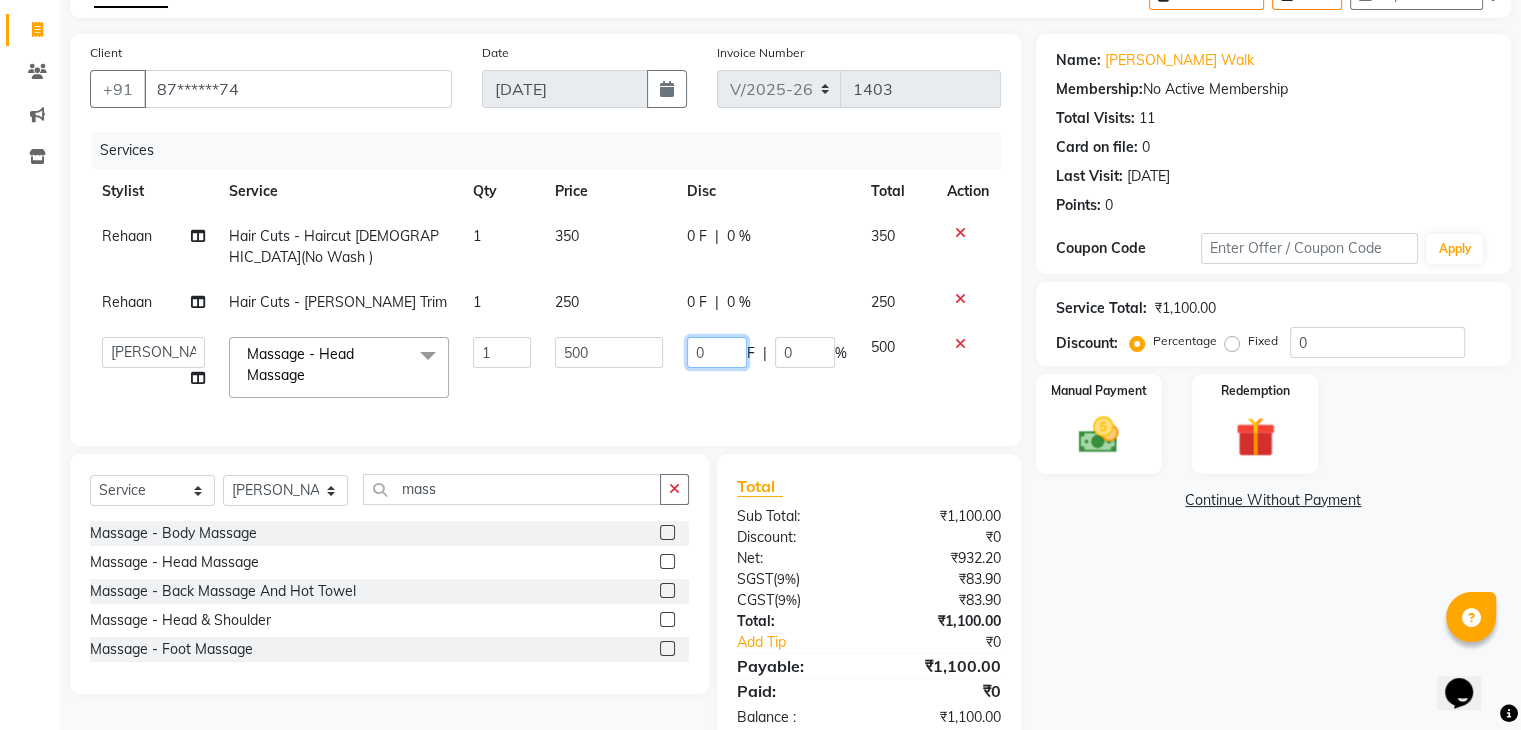 click on "0" 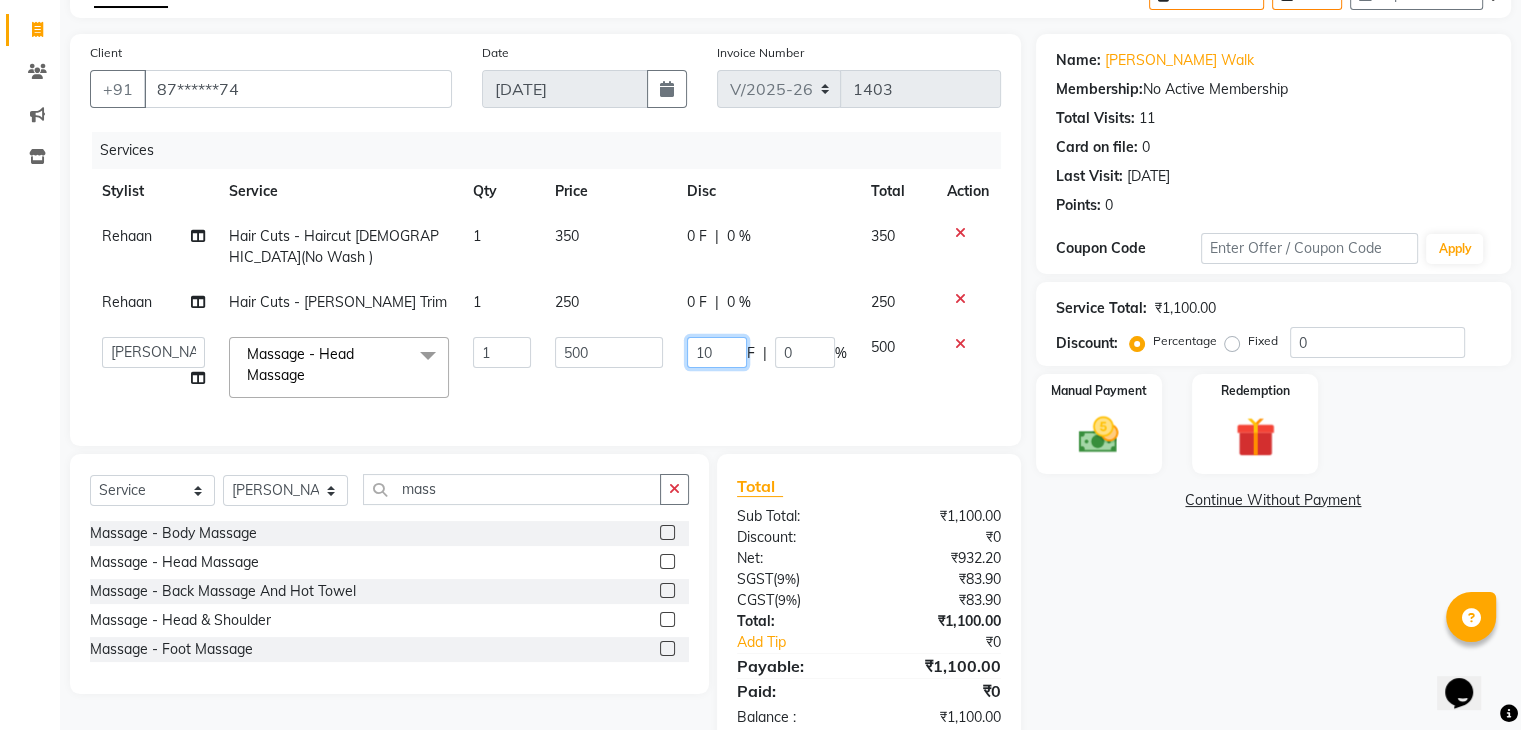 type on "100" 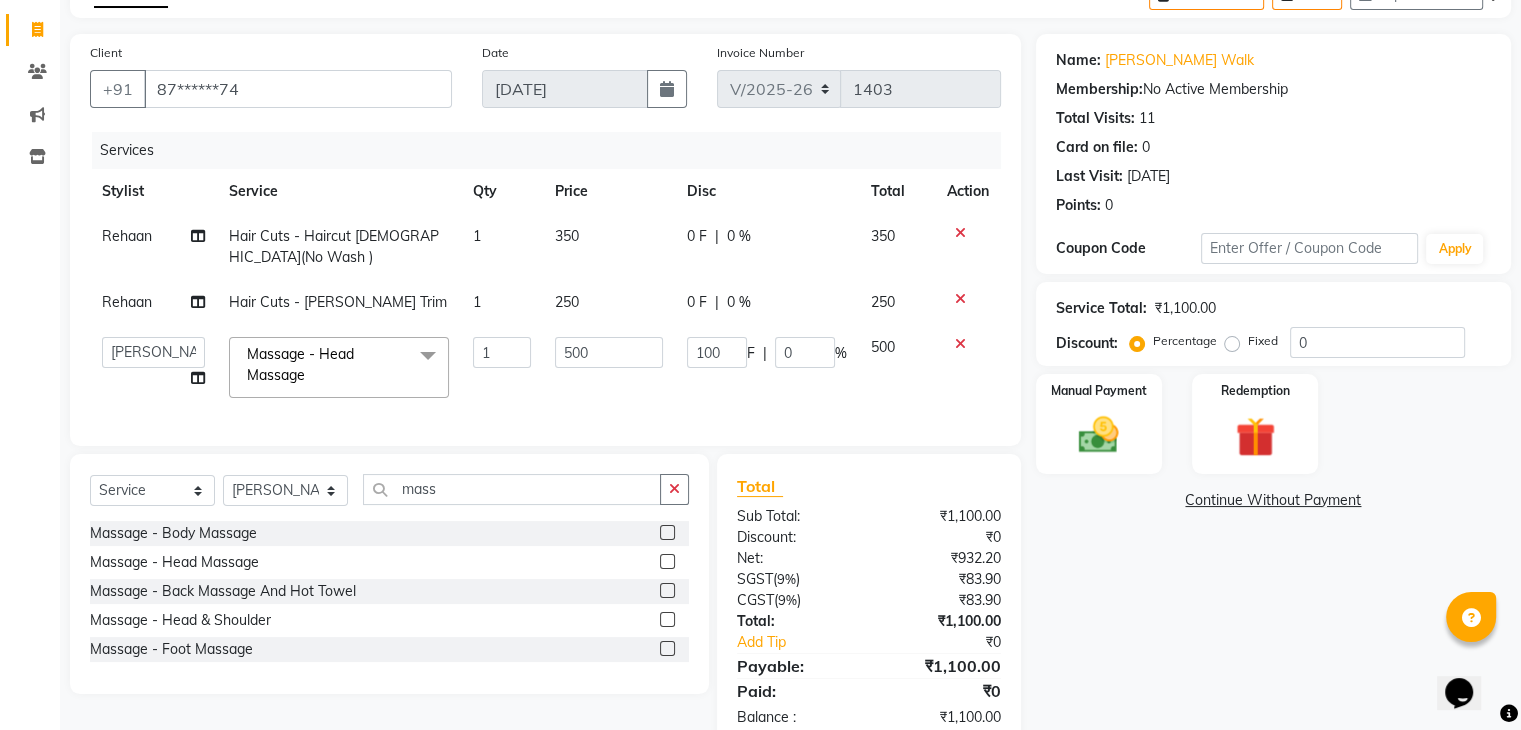 click on "100 F | 0 %" 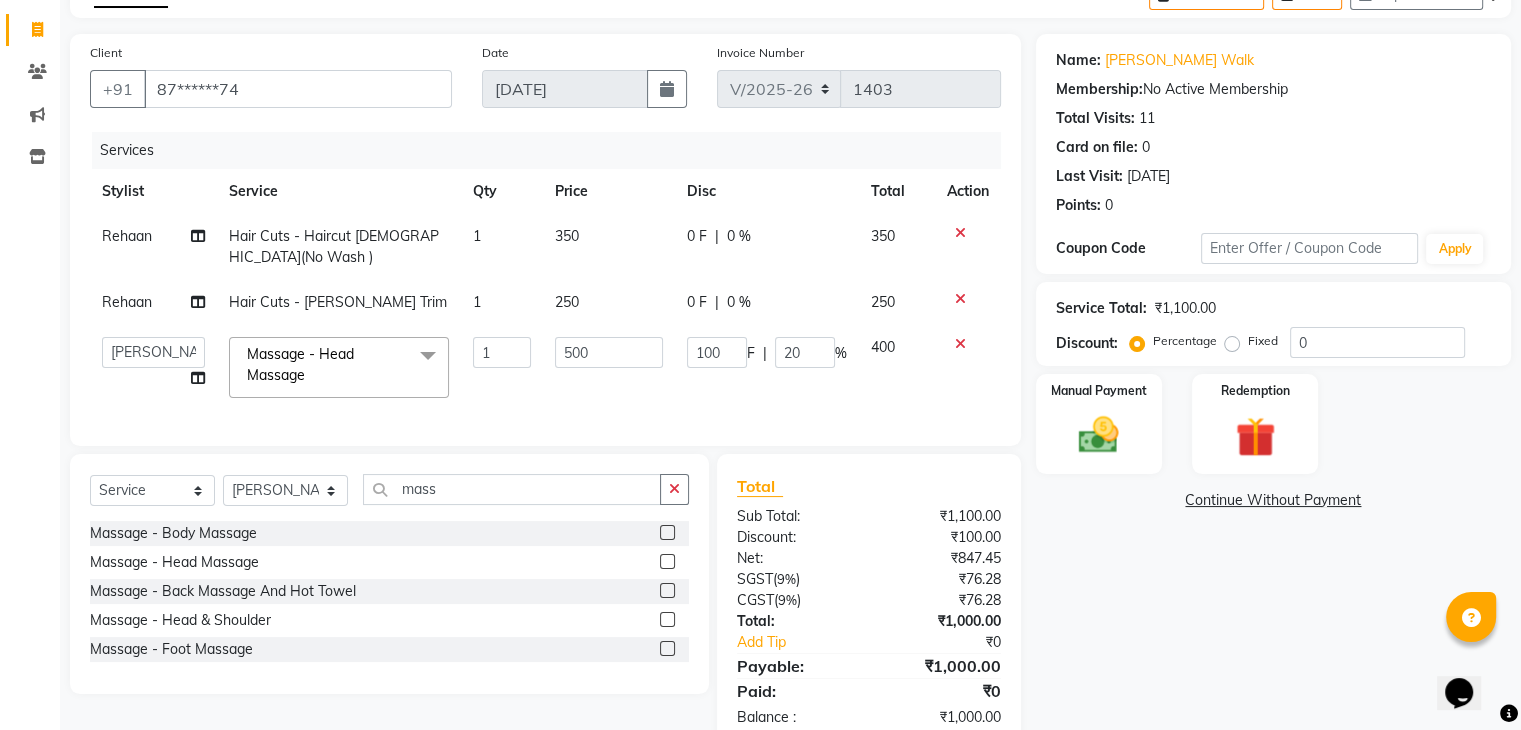 click on "0 F | 0 %" 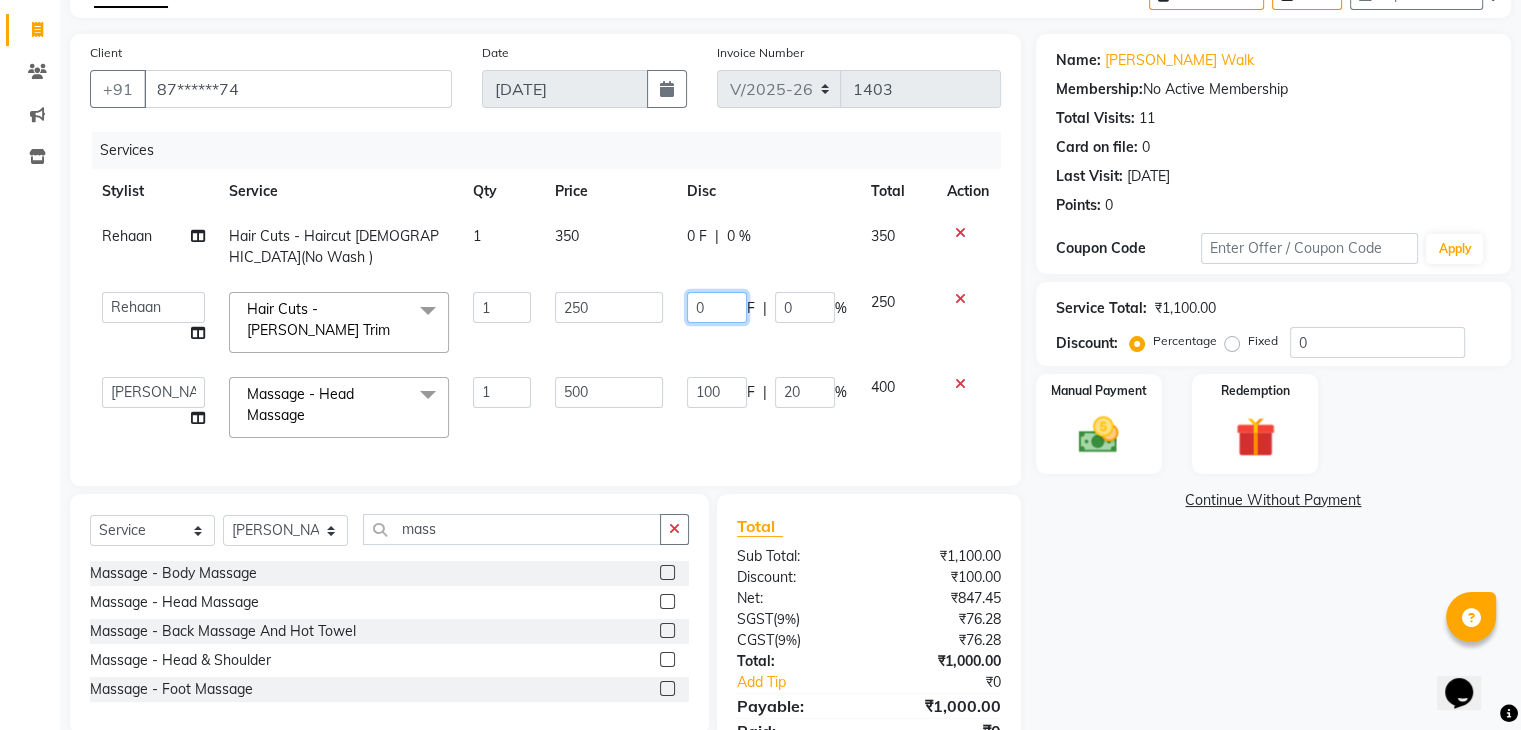 click on "0" 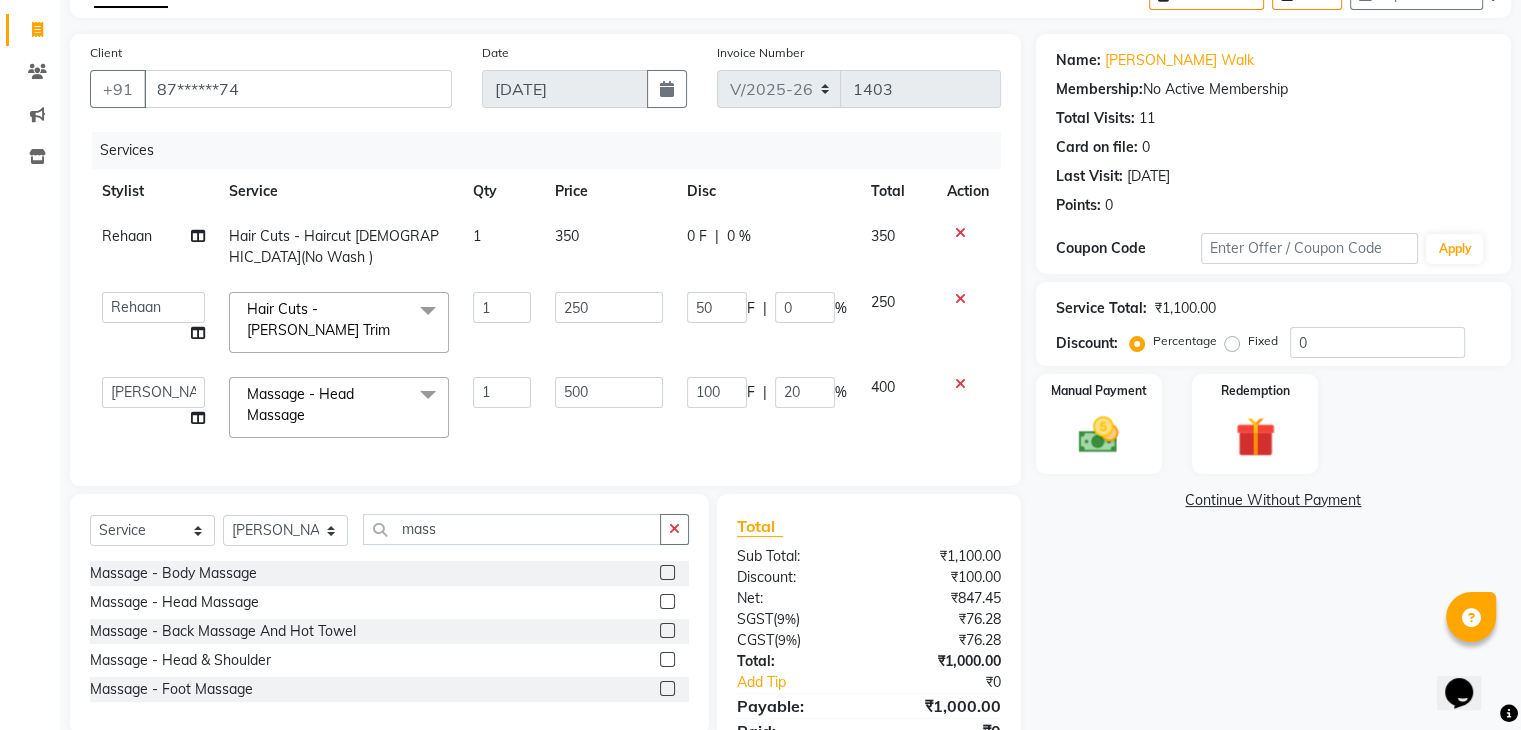 click on "Rehaan  Hair Cuts - Haircut Male(No Wash ) 1 350 0 F | 0 % 350  Amaan   ana   Danish    Poonam   Rehaan    Salman    Sandy    Hair Cuts - Beard Trim  x Hair Wash & Styling - Hair Wash & Dry (Female) Hair Wash & Styling - Ironing Hair Wash & Styling - Tongs Hair Wash & Styling - Hair Wash & Dry (Male) Hair Wash & Styling - Upto Shoulder1 Hair Wash & Styling - Below Shoulder2 Hair Wash & Styling - Upto Shoulder 4 Hair Wash & Styling - Upto Waist Hair Wash & Styling - Paddle Brush Blow-Dry (With Wash). Hair Wash & Styling - Blow-Dry Curis (With Wash) Hair Wash & Styling - Below Shoulder Hair Wash & Styling - Upto Shoulder Hair Wash & Styling - Upto Waist2 Hair Wash & Styling - Below Shoulder 1 Hair Wash & Styling - Upto Waist 1 Hair Triming Women chest trimming Colour Women - Global Colour Women - High-Light Colour Women-Balayage Colour Women - Root Touch Up (1 Inch) Colour Women - Root Touch Up (No Ammonia) 1 Inch Colour Women - Upto Neck 1 Colour Women - Upto Shoulder 1 Colour Women - Upto Neck nose wax demo" 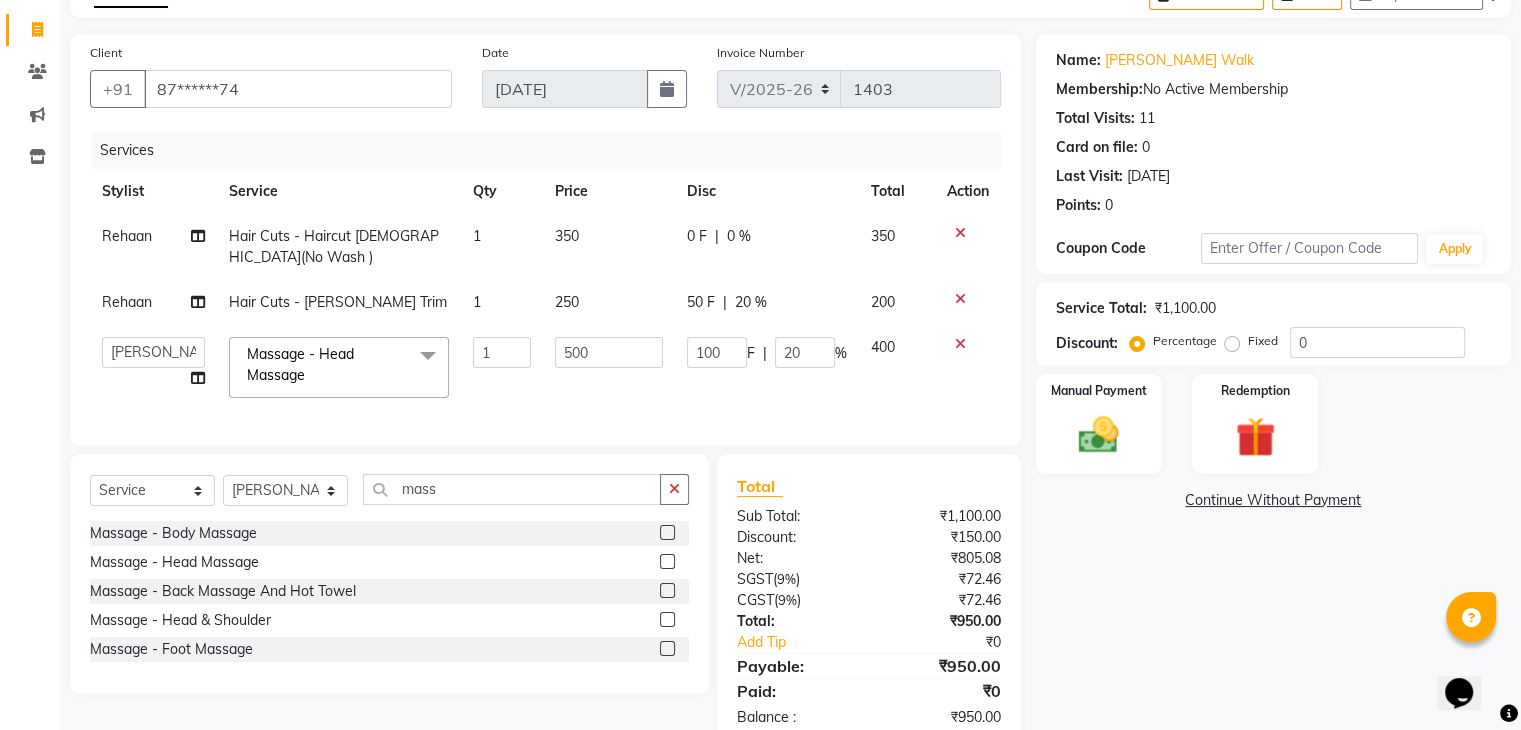 click on "0 F | 0 %" 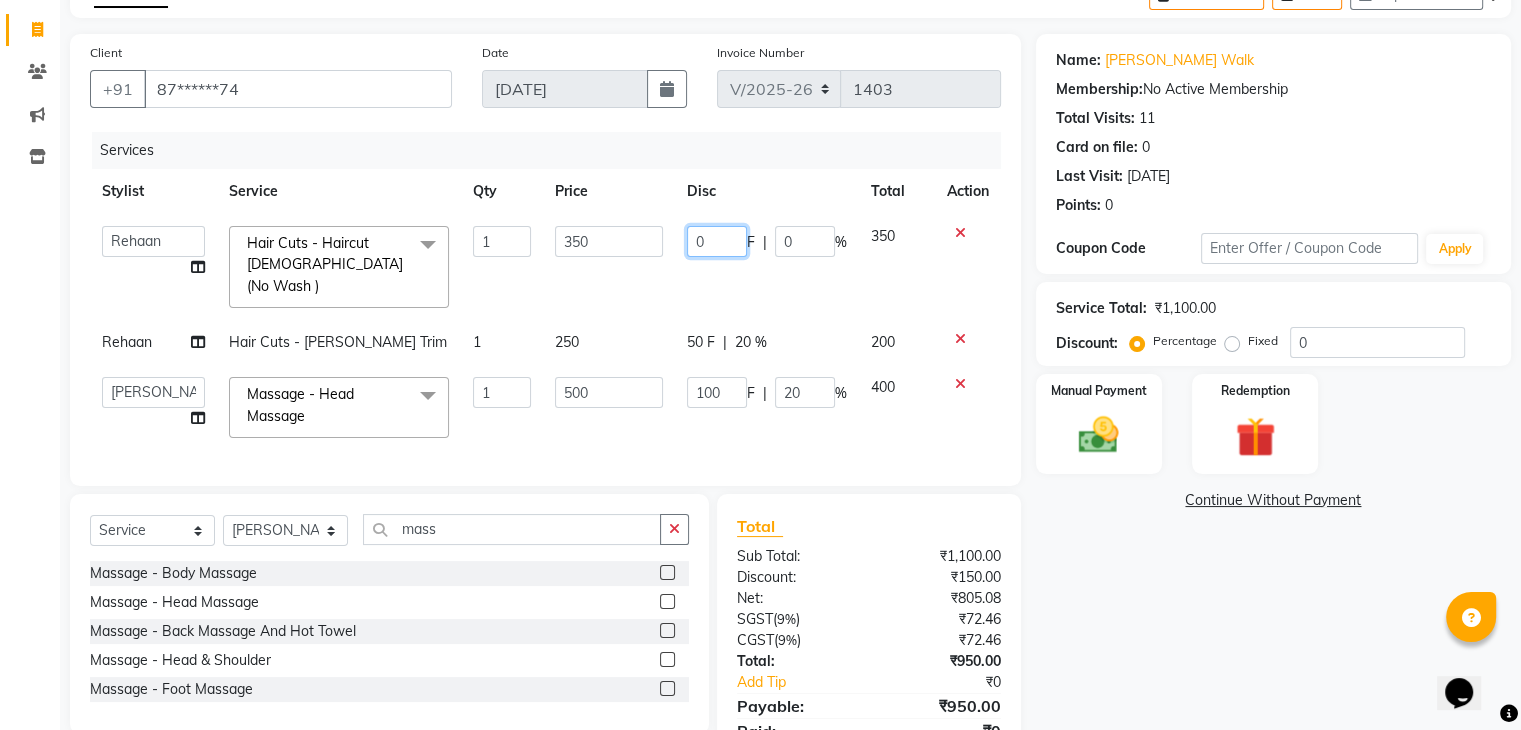 click on "0" 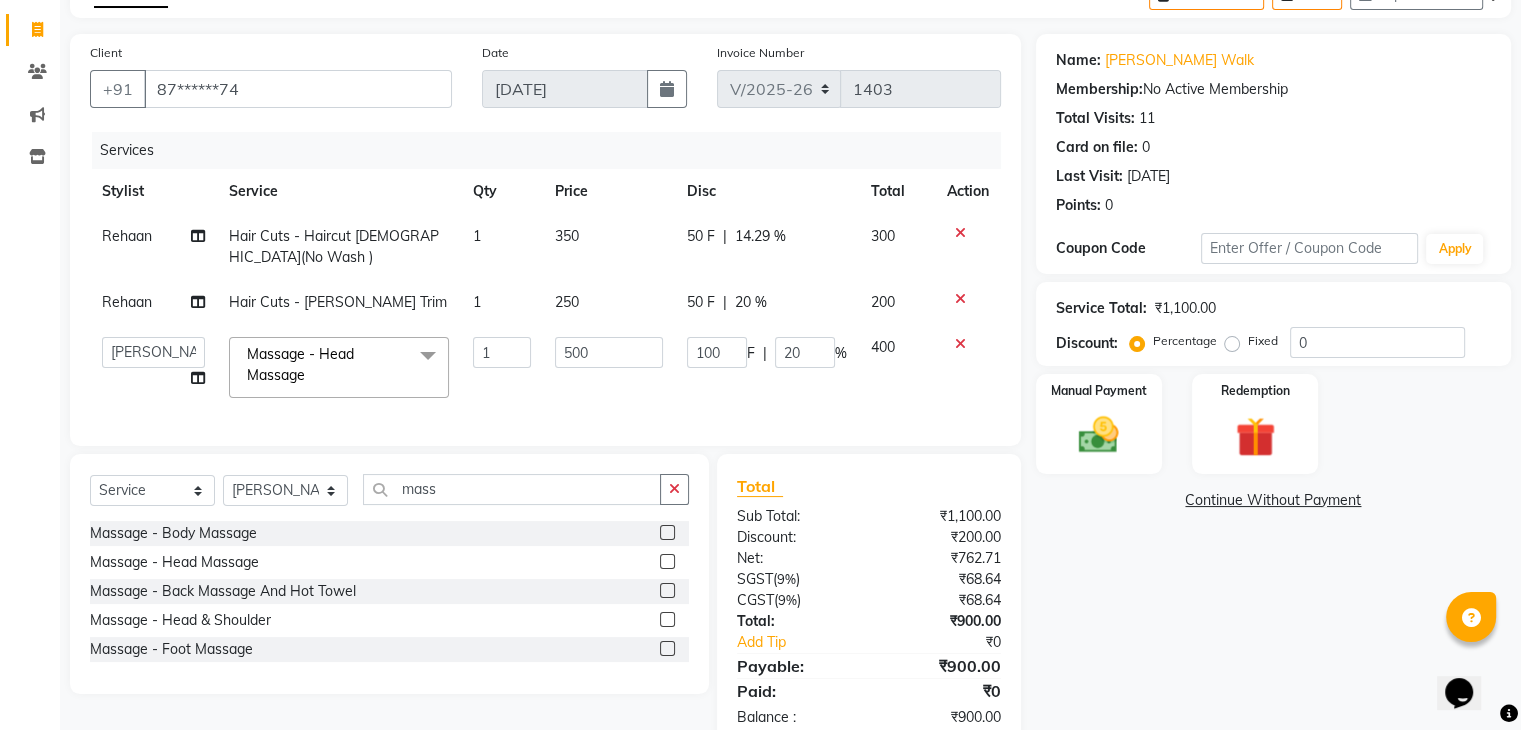 click on "50 F | 14.29 %" 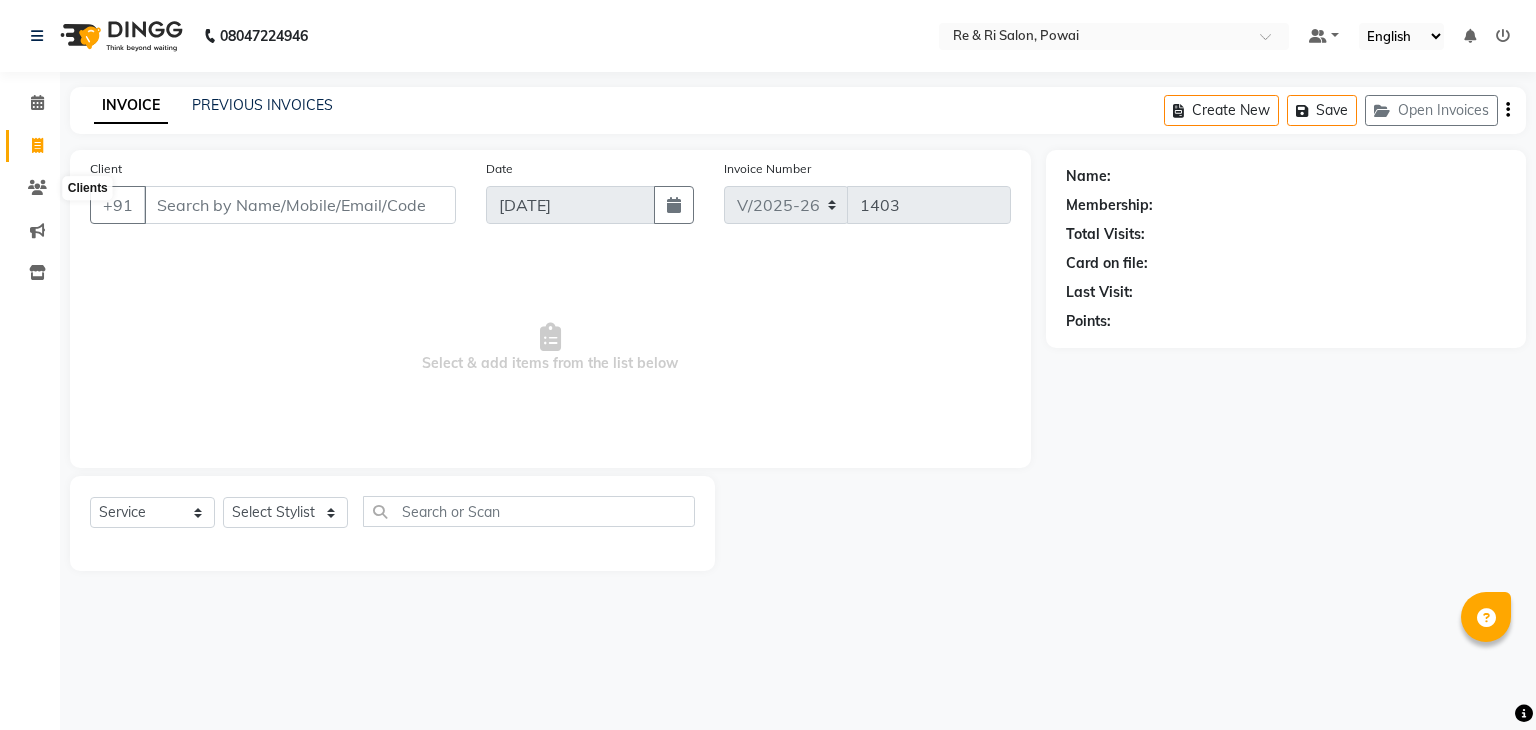 select on "5364" 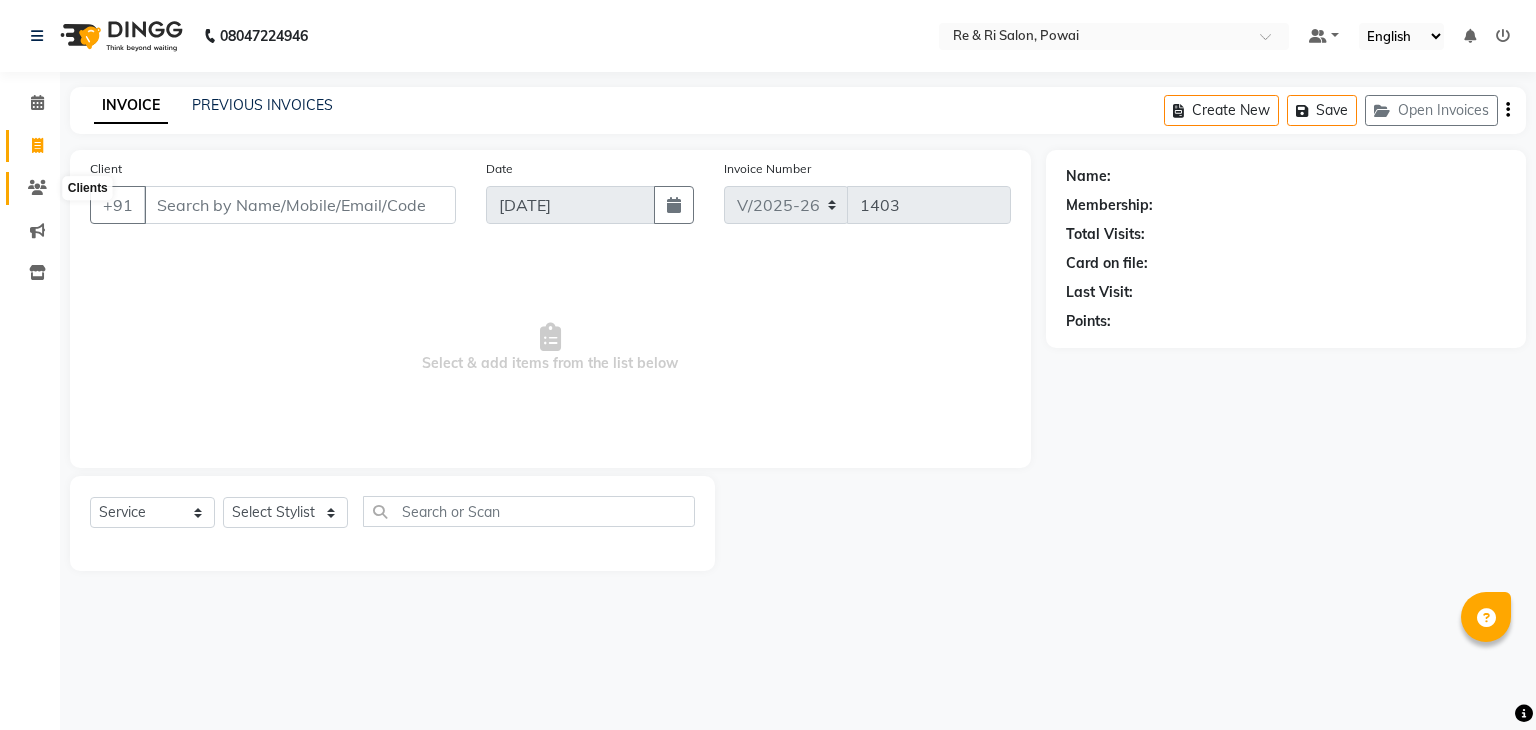 scroll, scrollTop: 0, scrollLeft: 0, axis: both 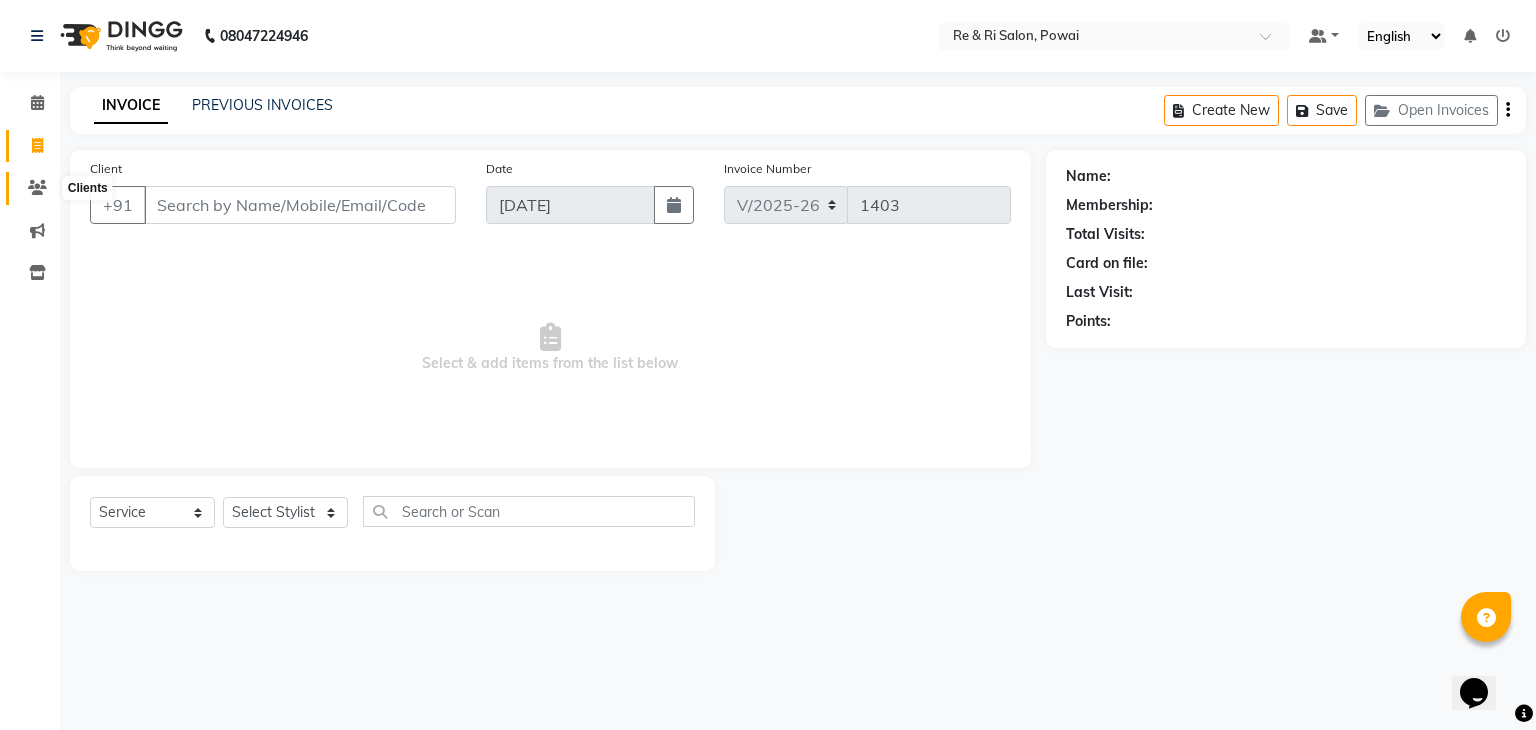 click 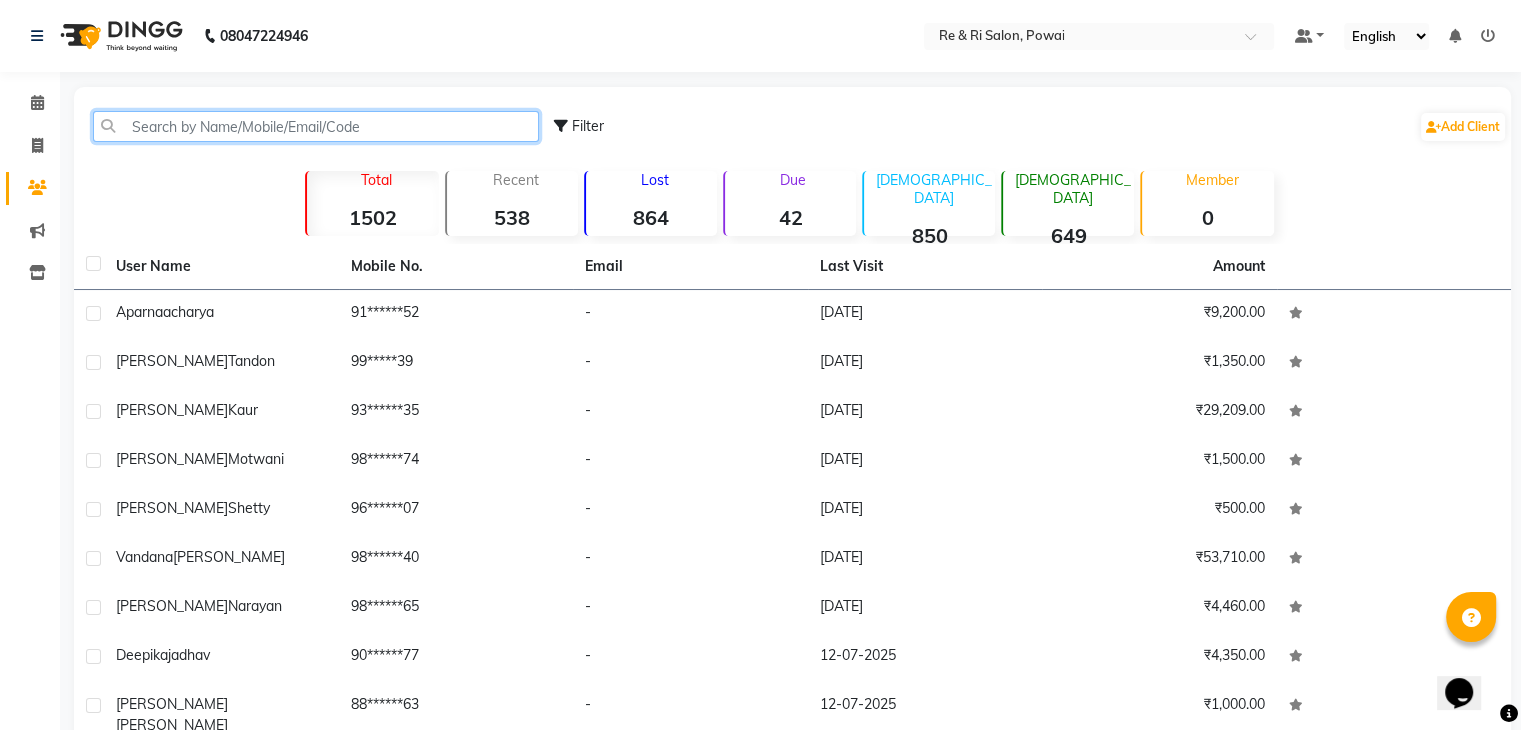 click 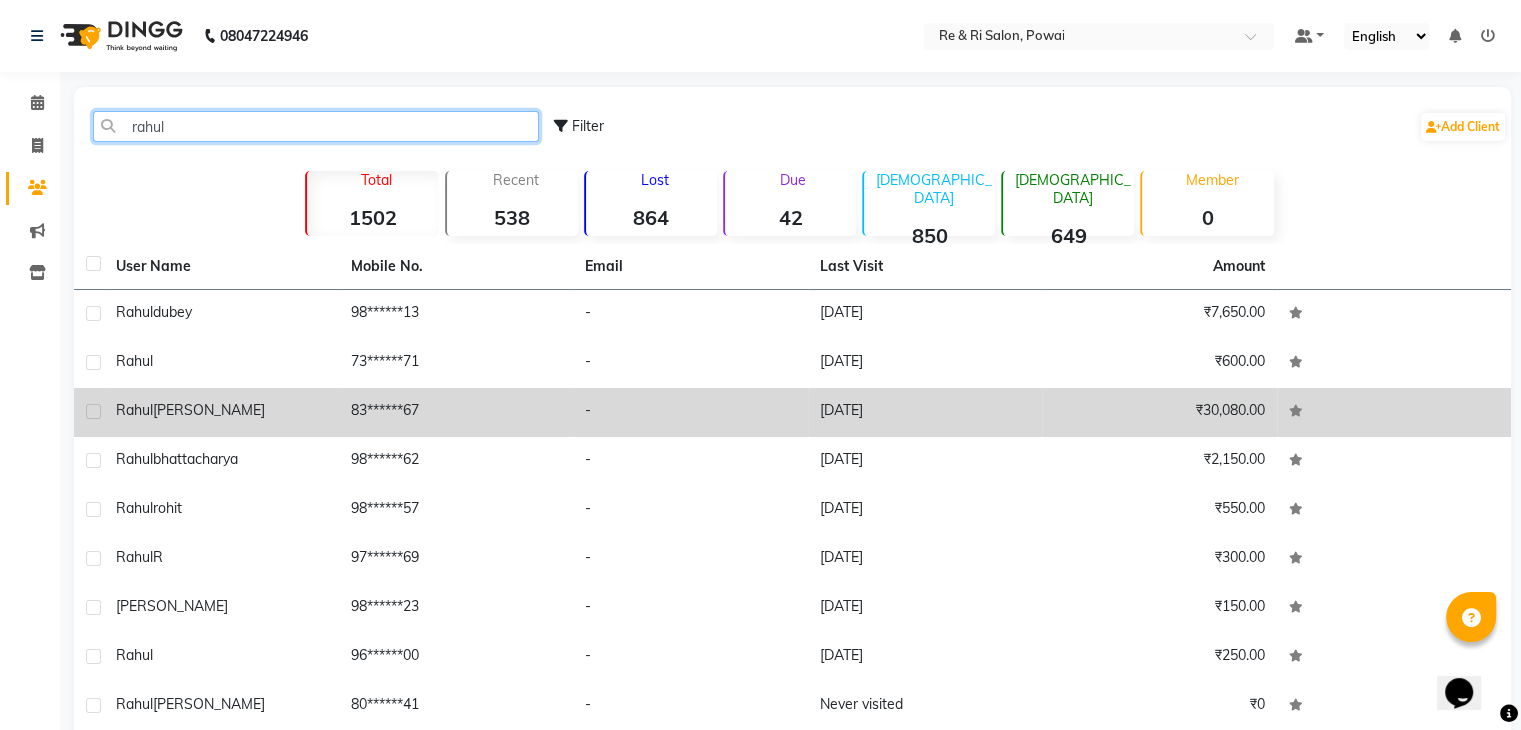 type on "rahul" 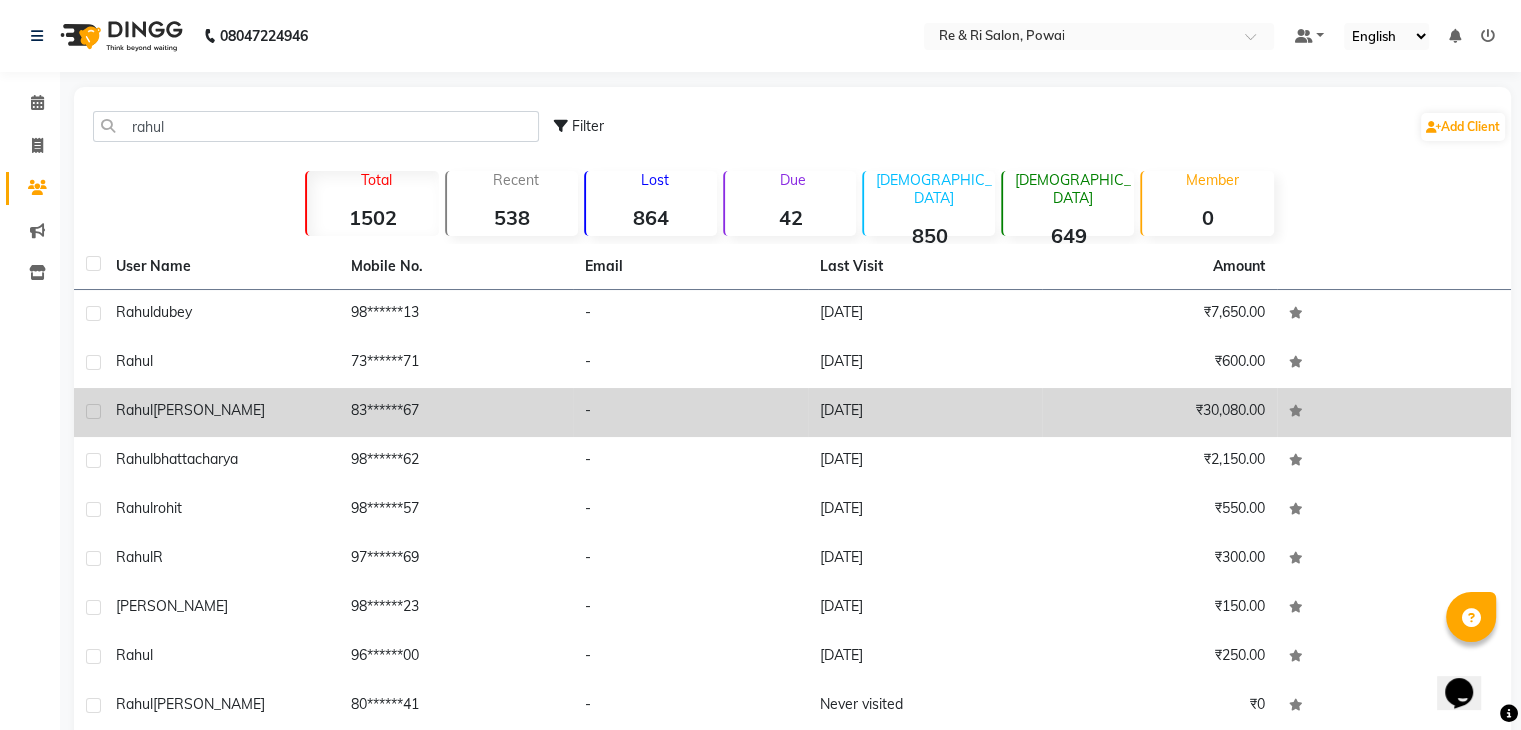 click on "83******67" 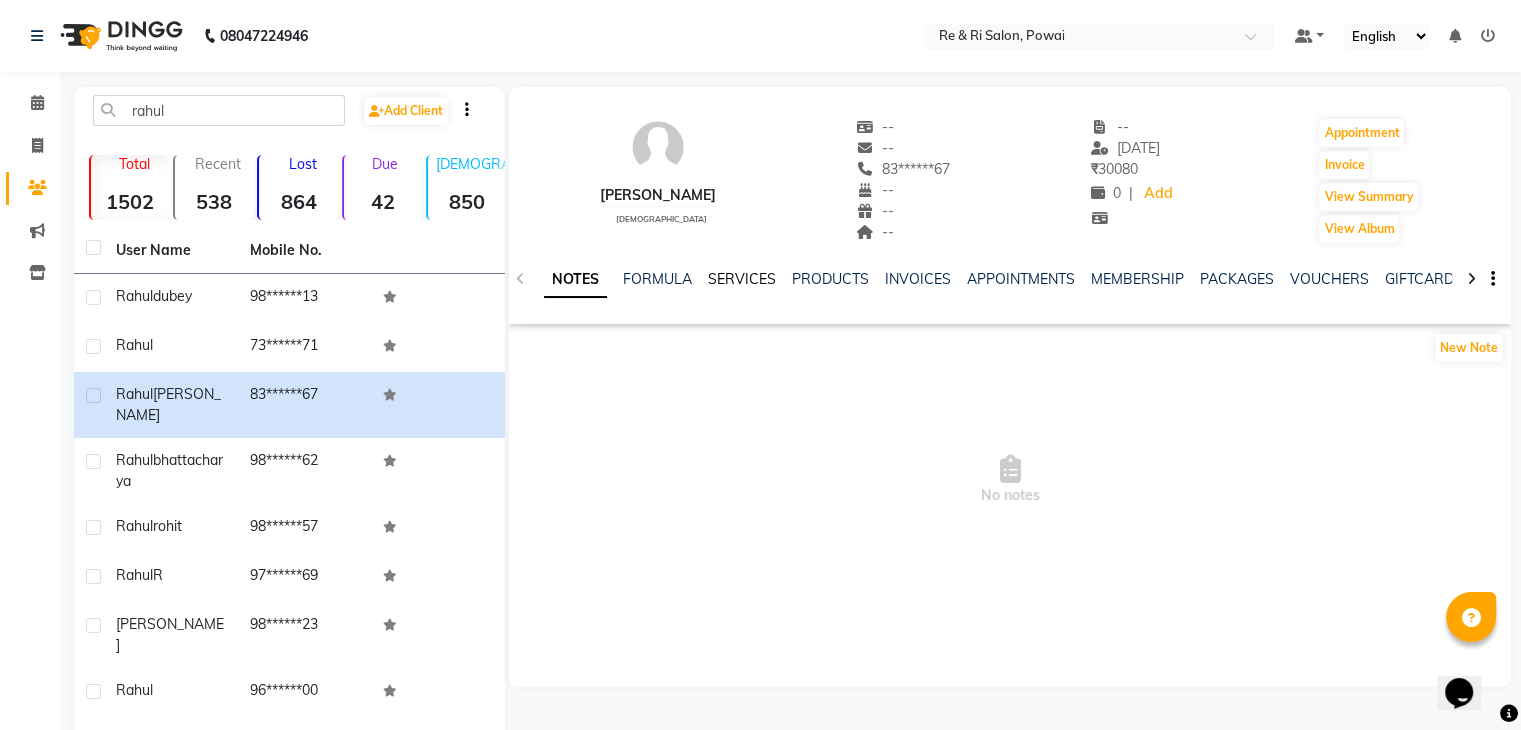 click on "SERVICES" 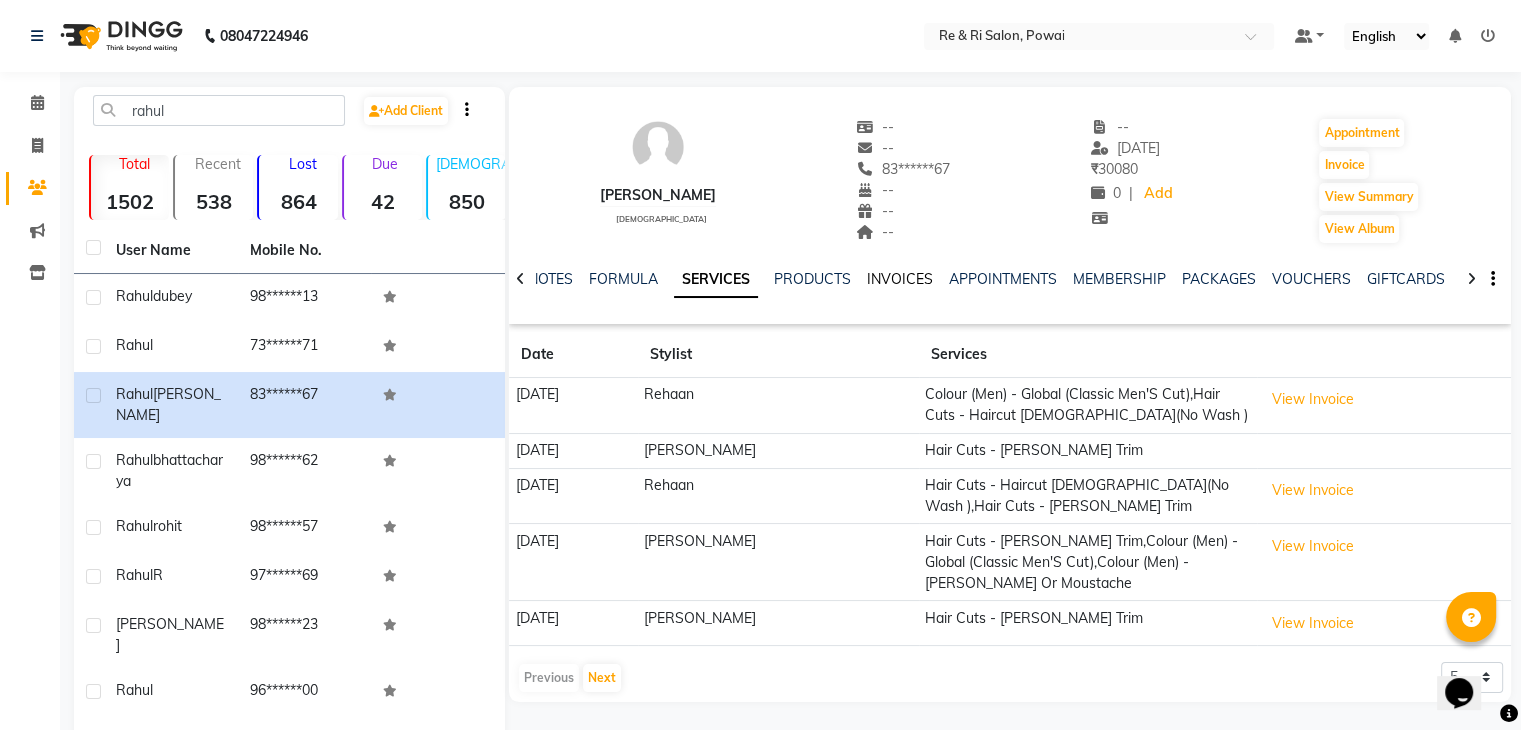 click on "INVOICES" 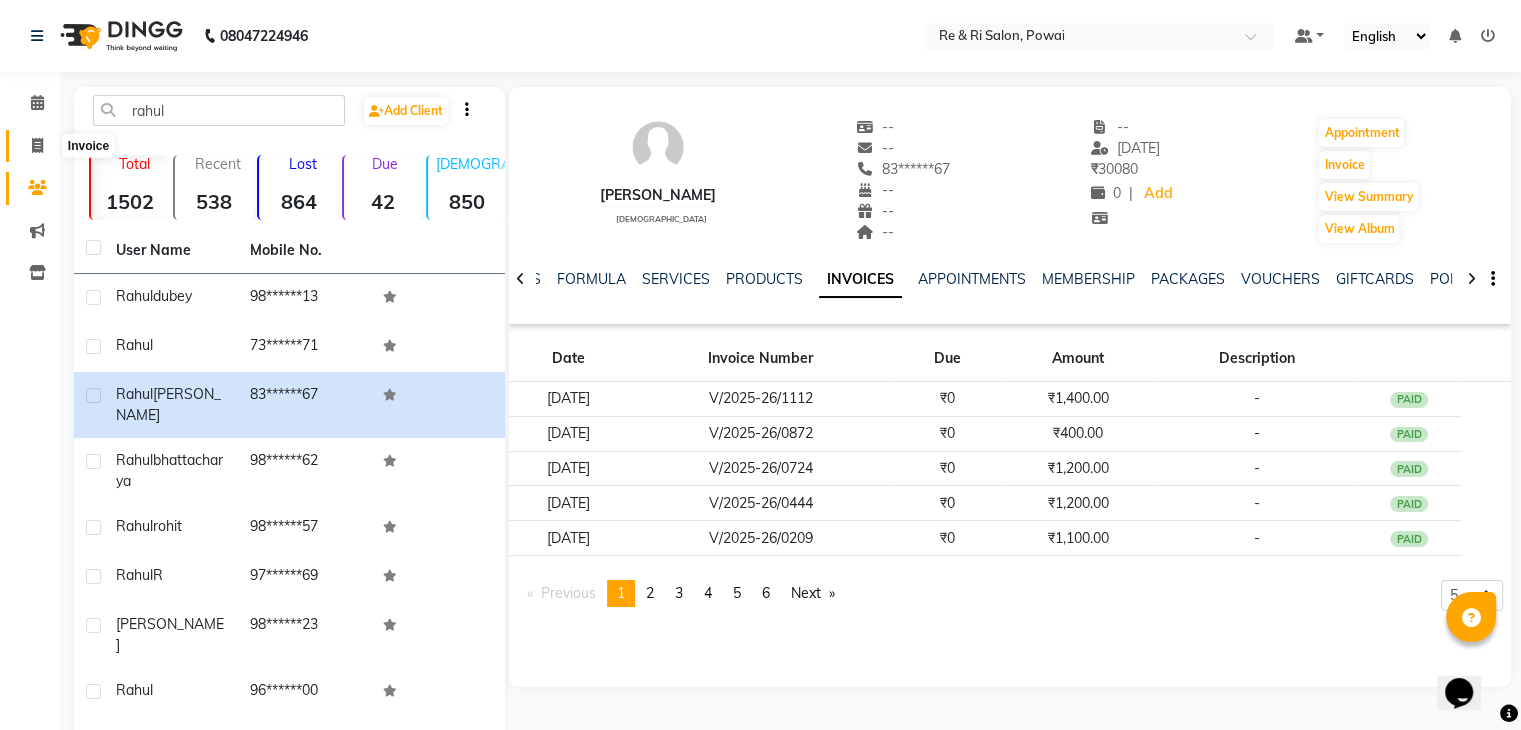 click 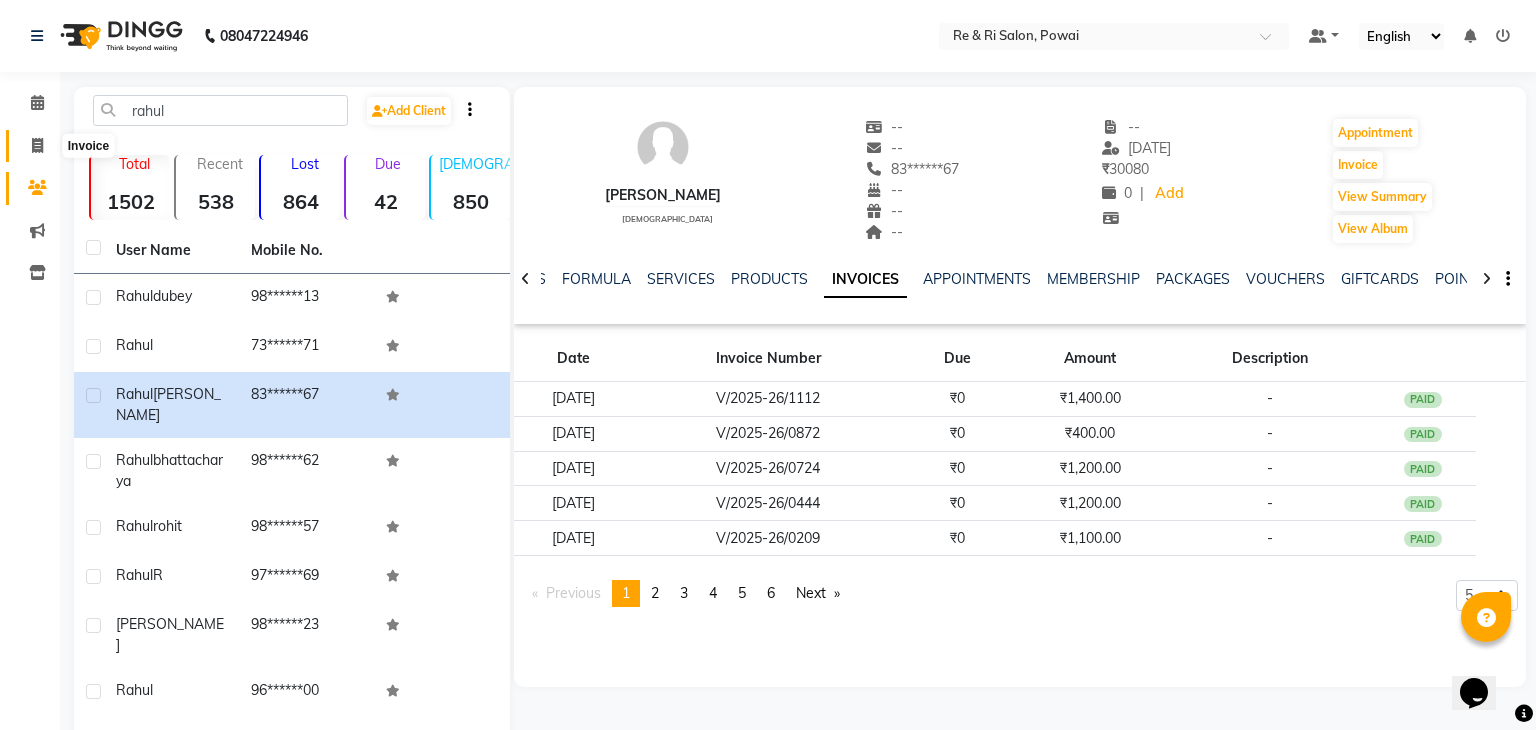 select on "5364" 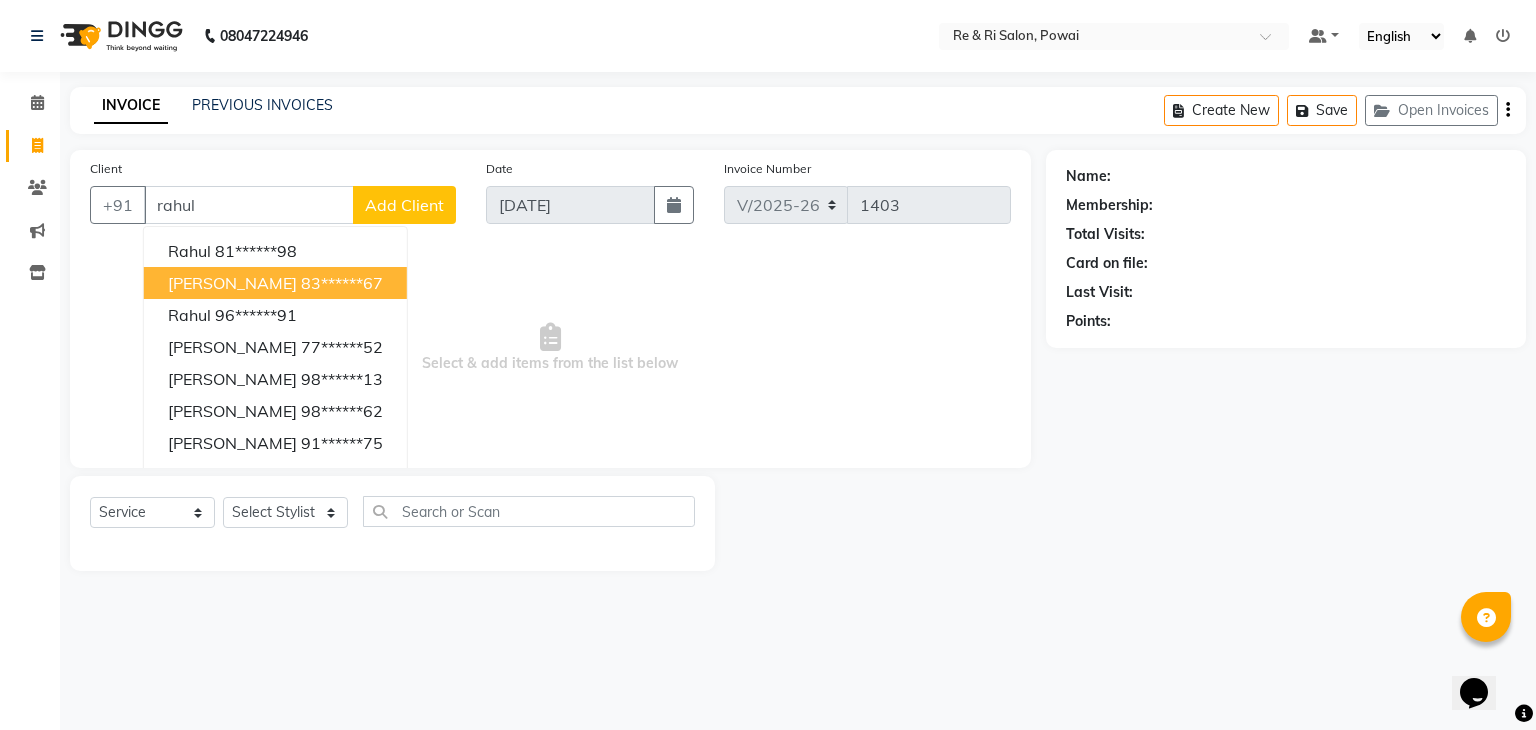 click on "rahul vishwakarma" at bounding box center [232, 283] 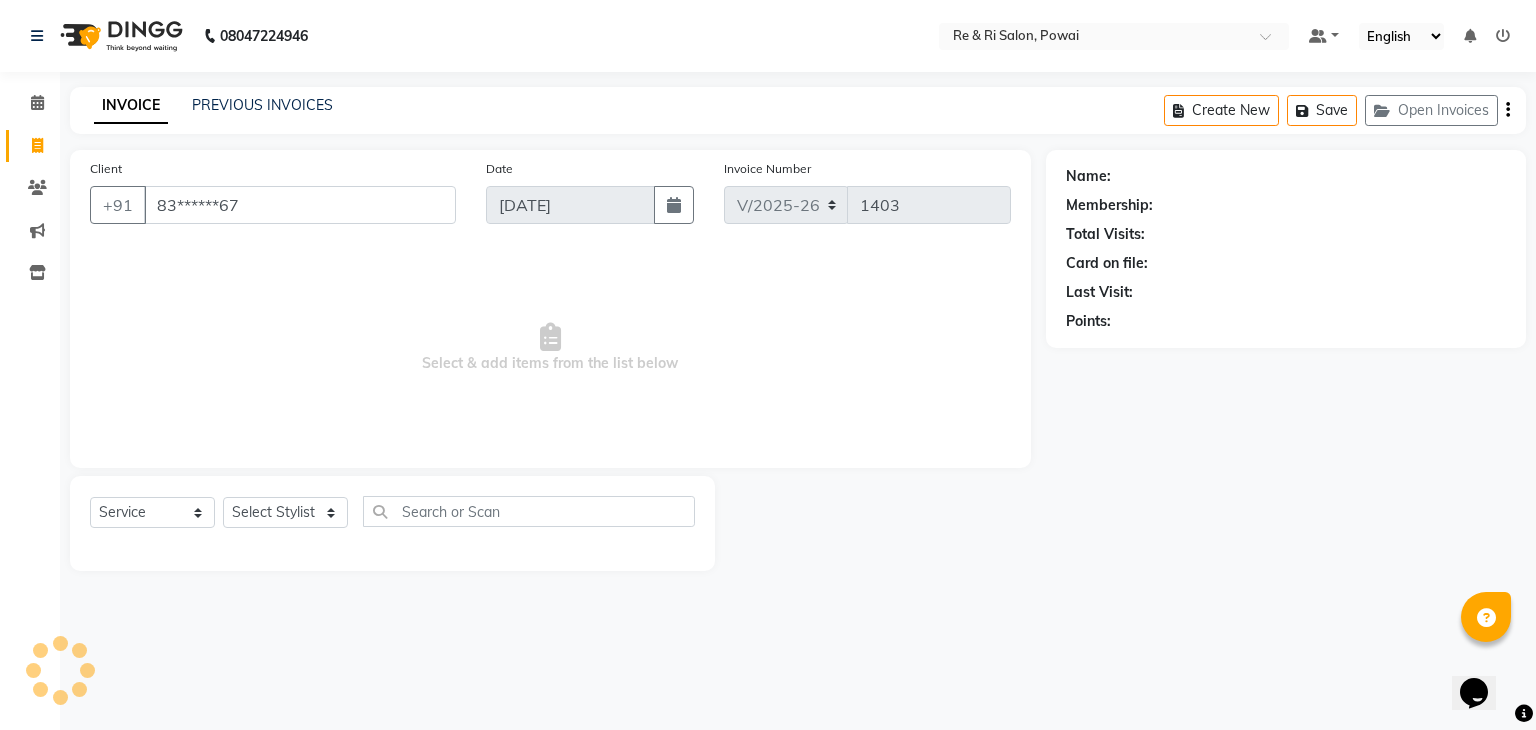 type on "83******67" 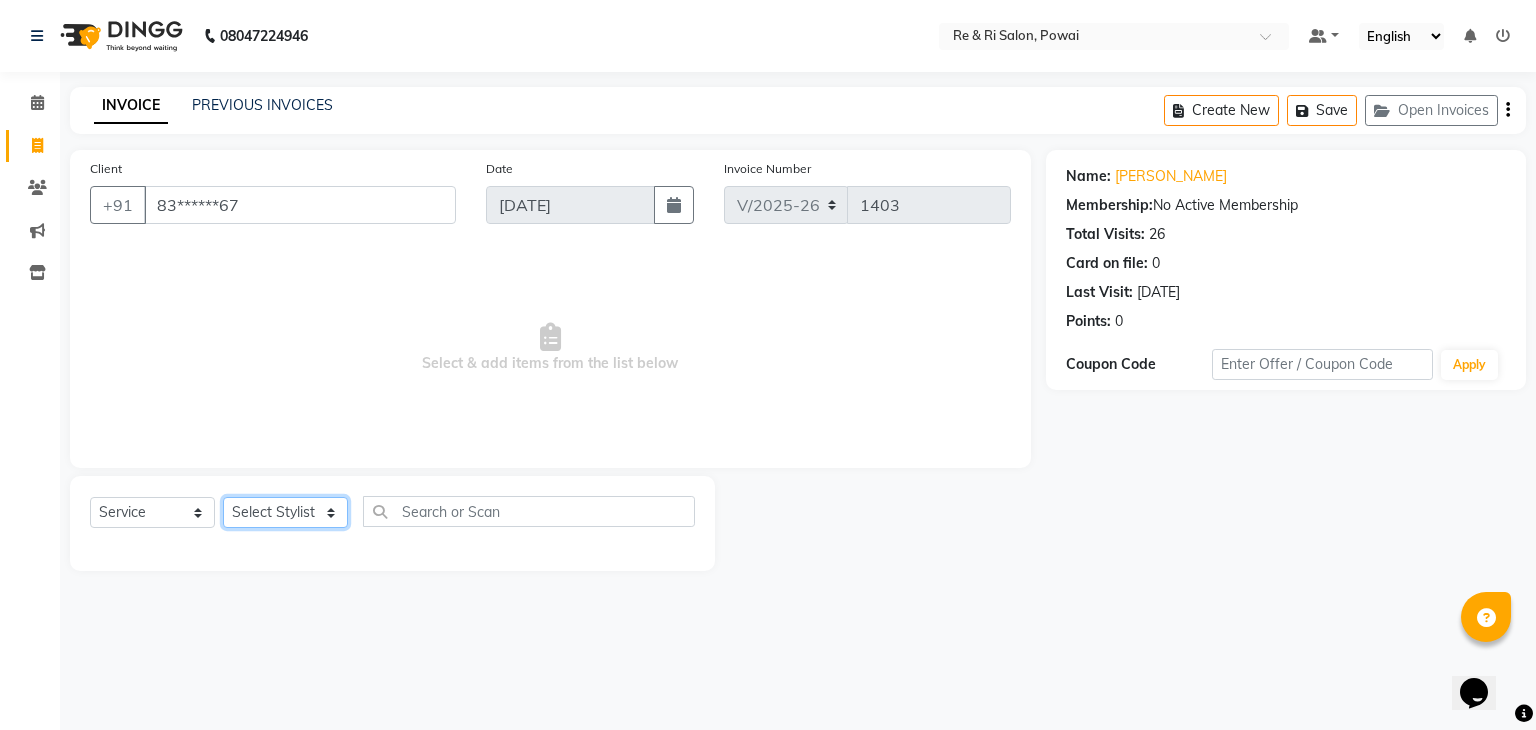 click on "Select Stylist [PERSON_NAME] Danish  Poonam [PERSON_NAME]" 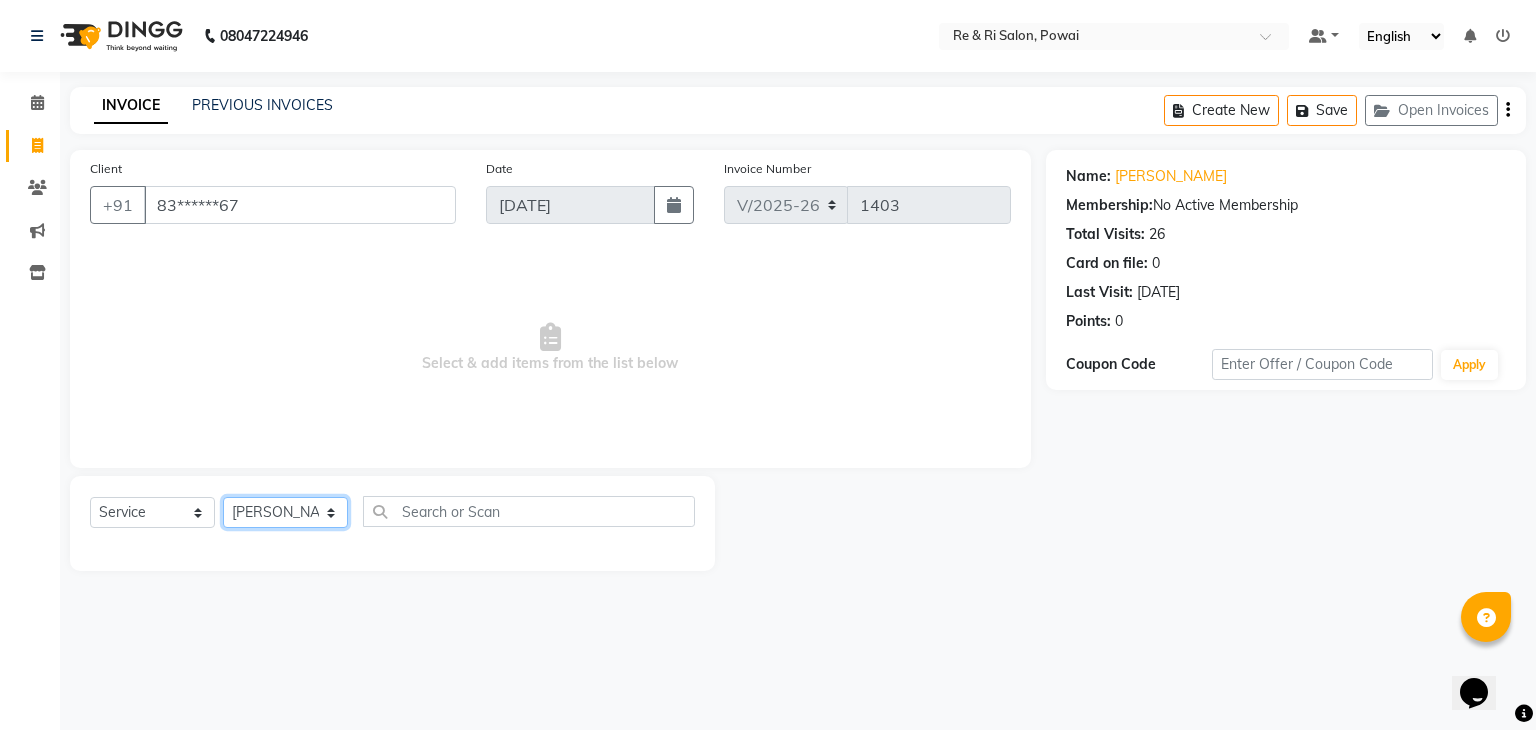 click on "Select Stylist [PERSON_NAME] Danish  Poonam [PERSON_NAME]" 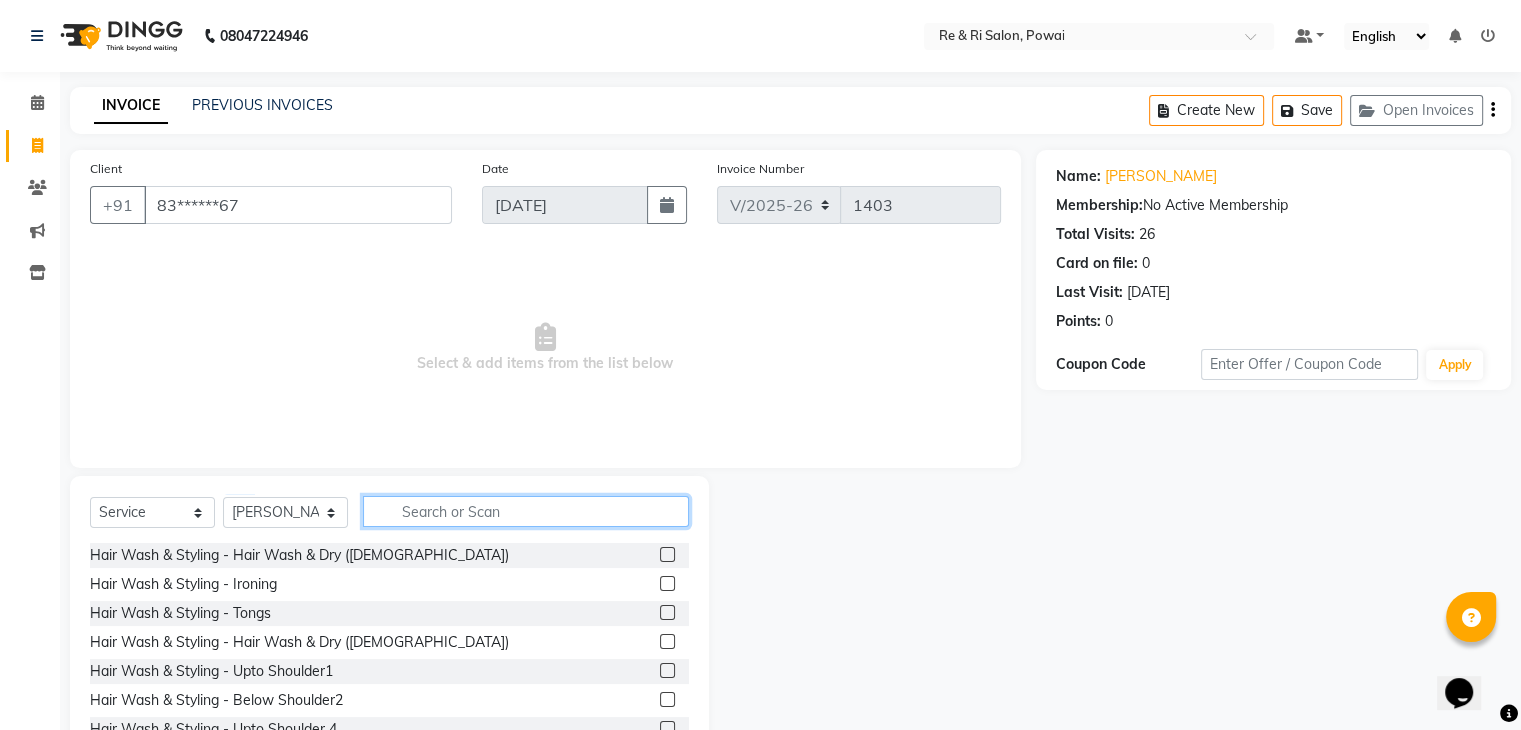 click 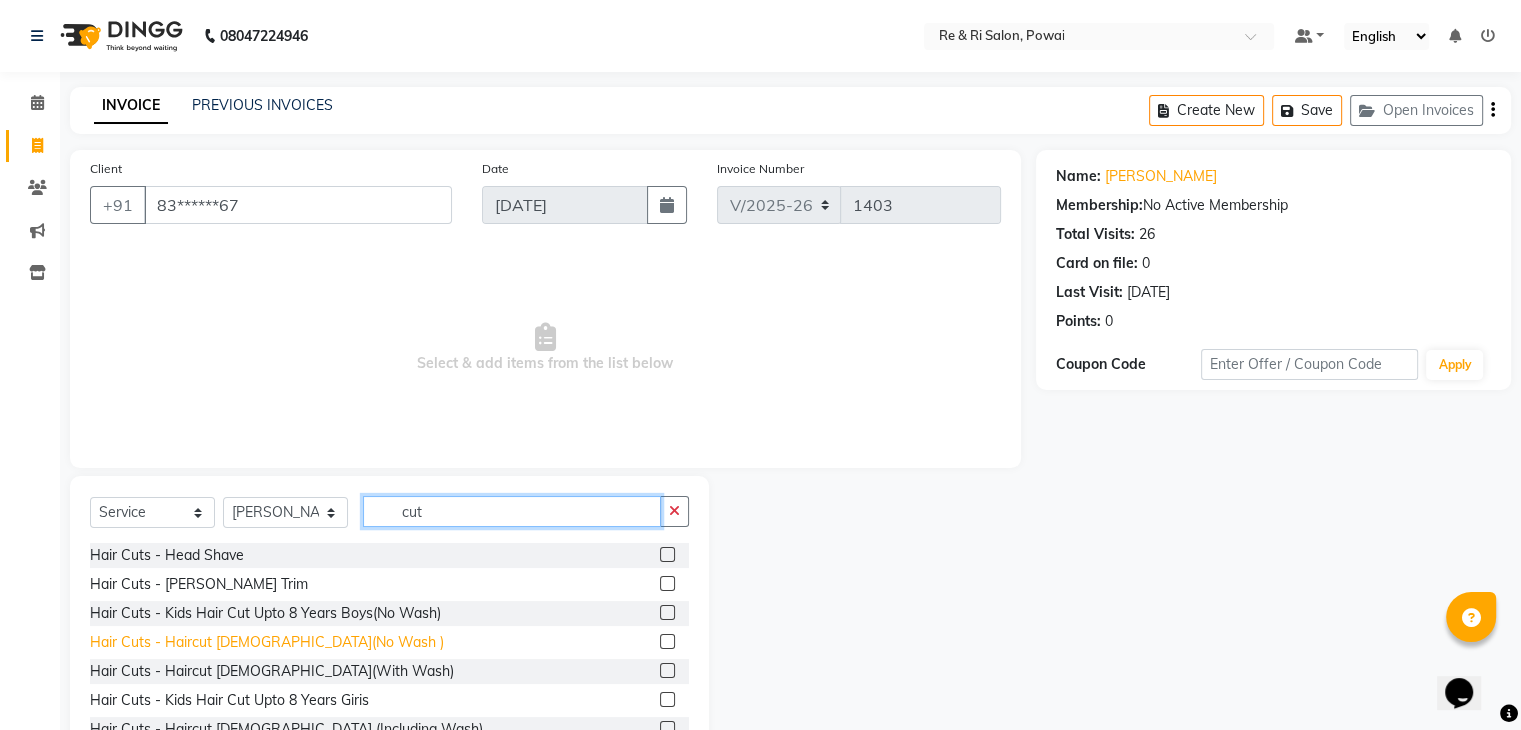 type on "cut" 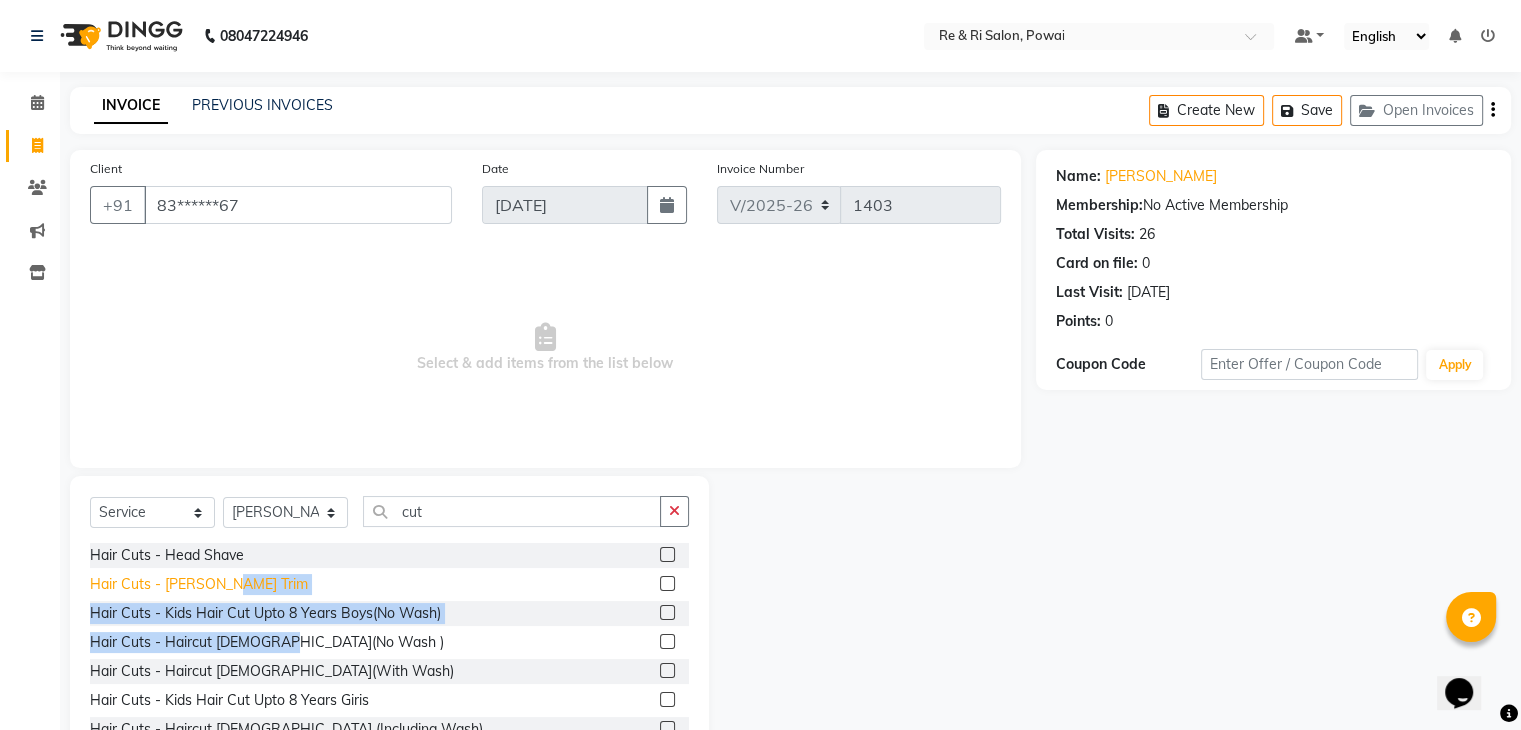 drag, startPoint x: 282, startPoint y: 639, endPoint x: 224, endPoint y: 577, distance: 84.89994 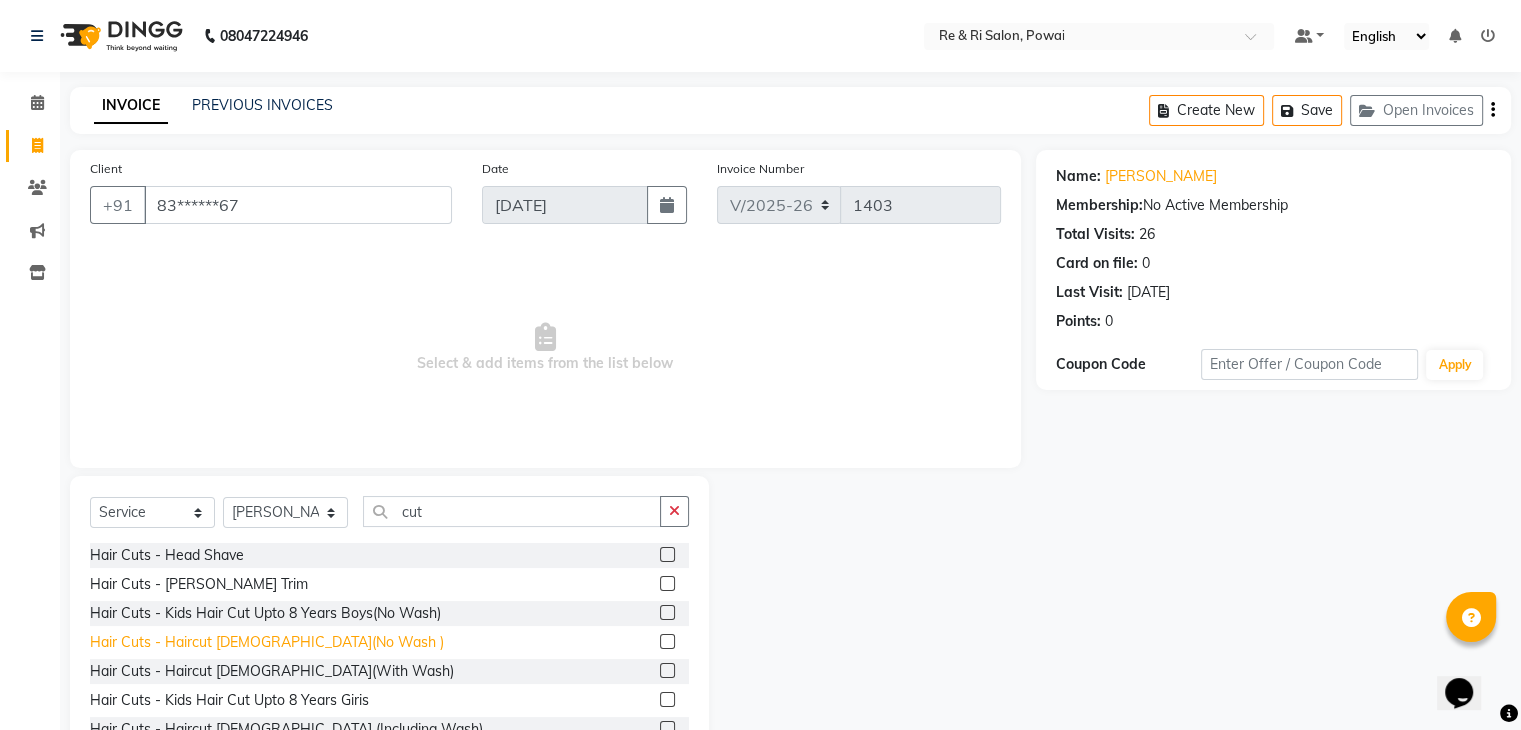 click on "Hair Cuts - Haircut [DEMOGRAPHIC_DATA](No Wash )" 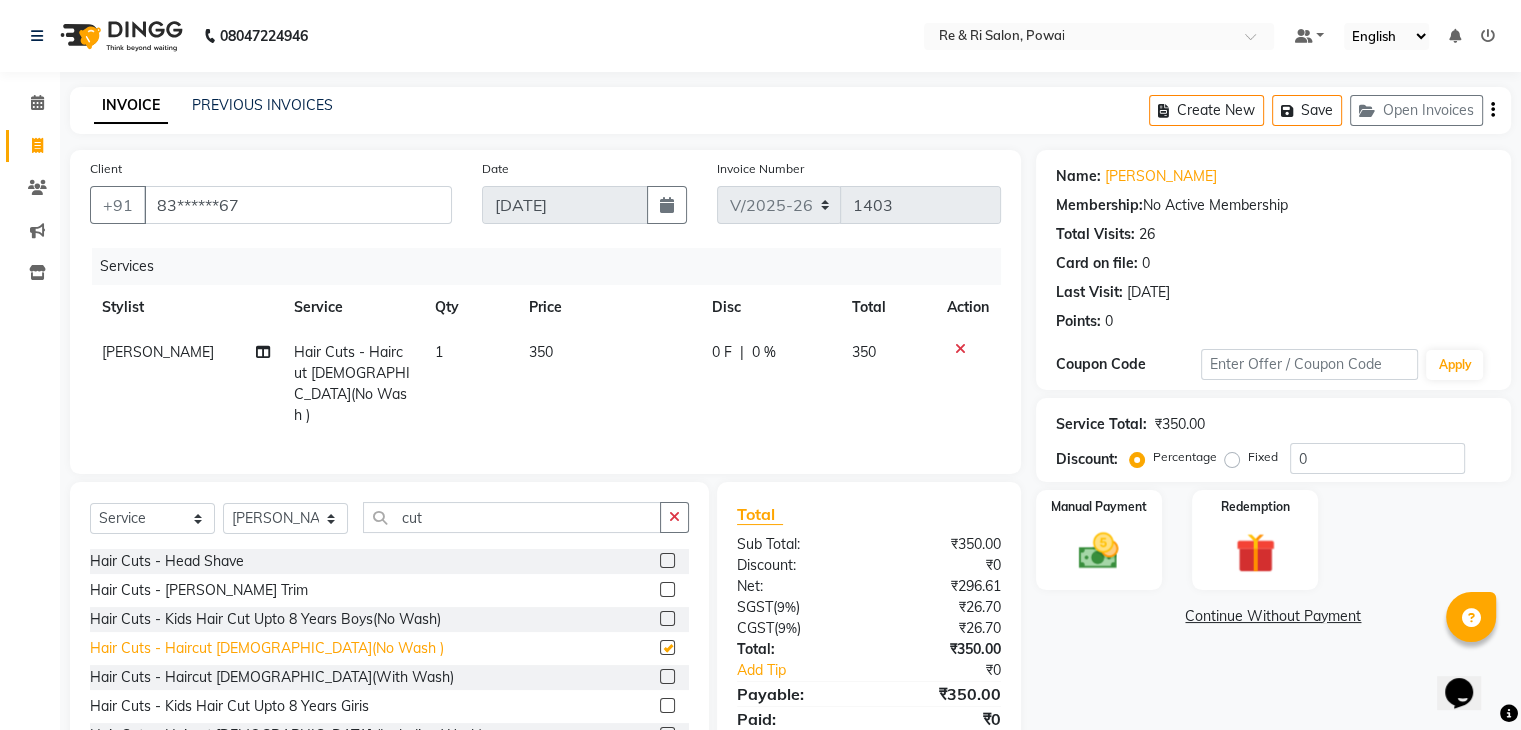 checkbox on "false" 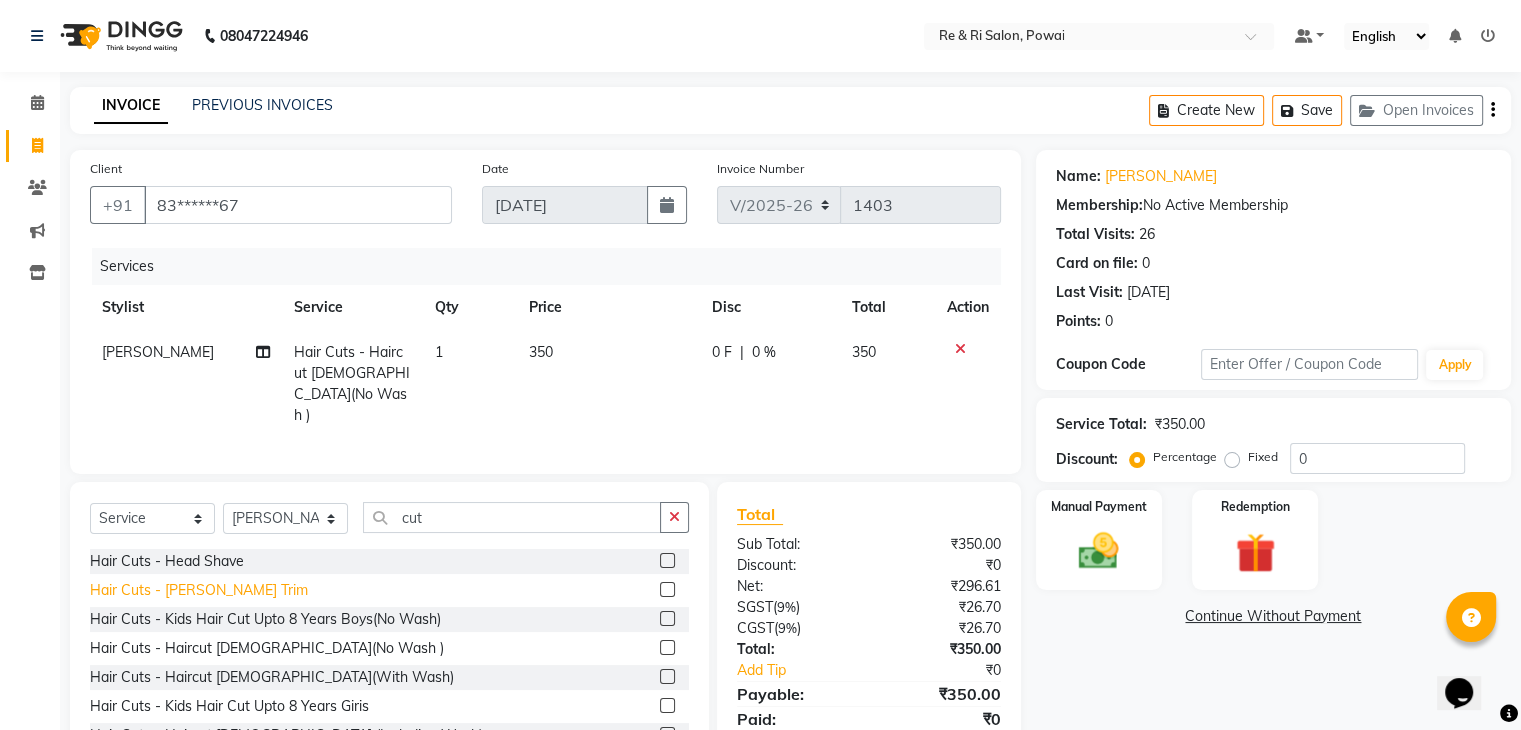 click on "Hair Cuts - [PERSON_NAME] Trim" 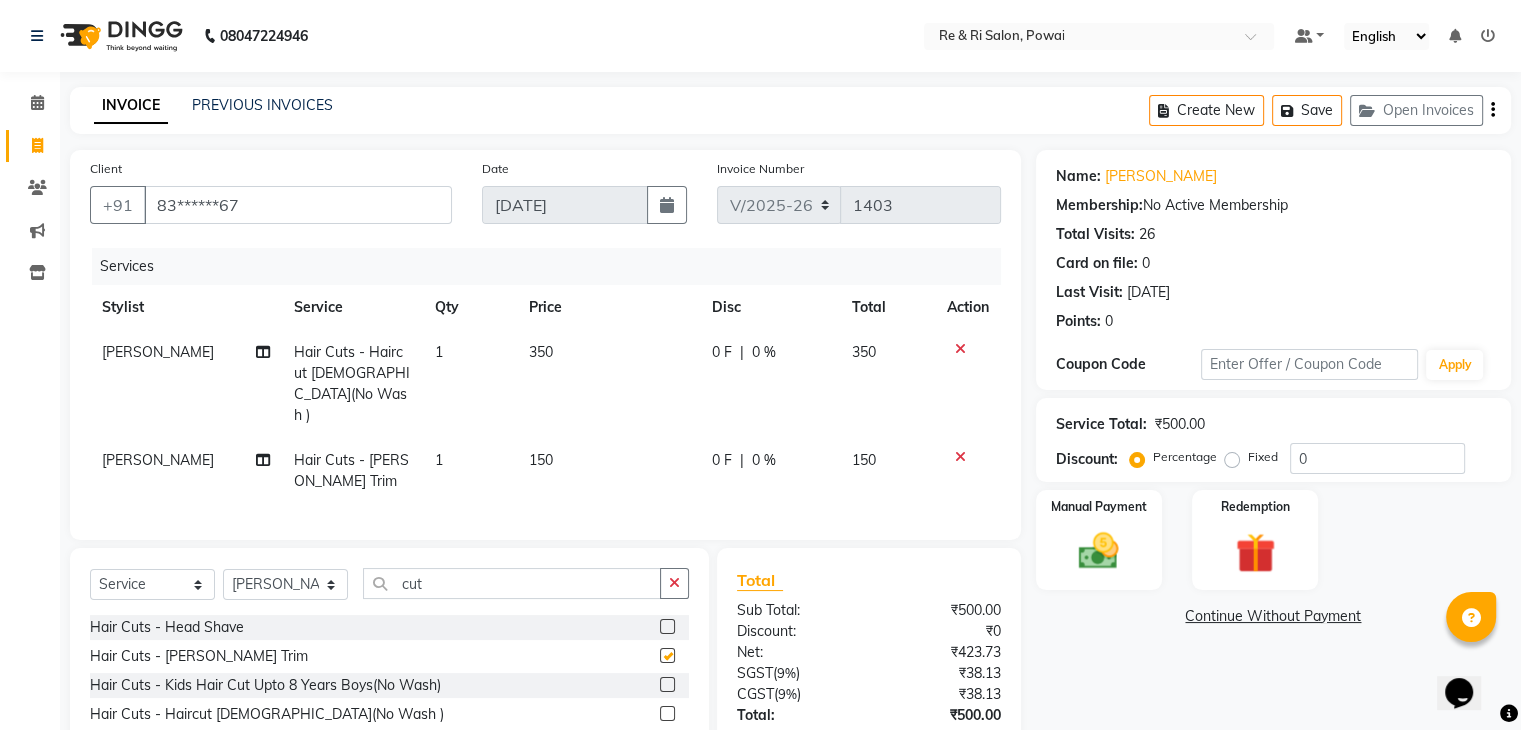 checkbox on "false" 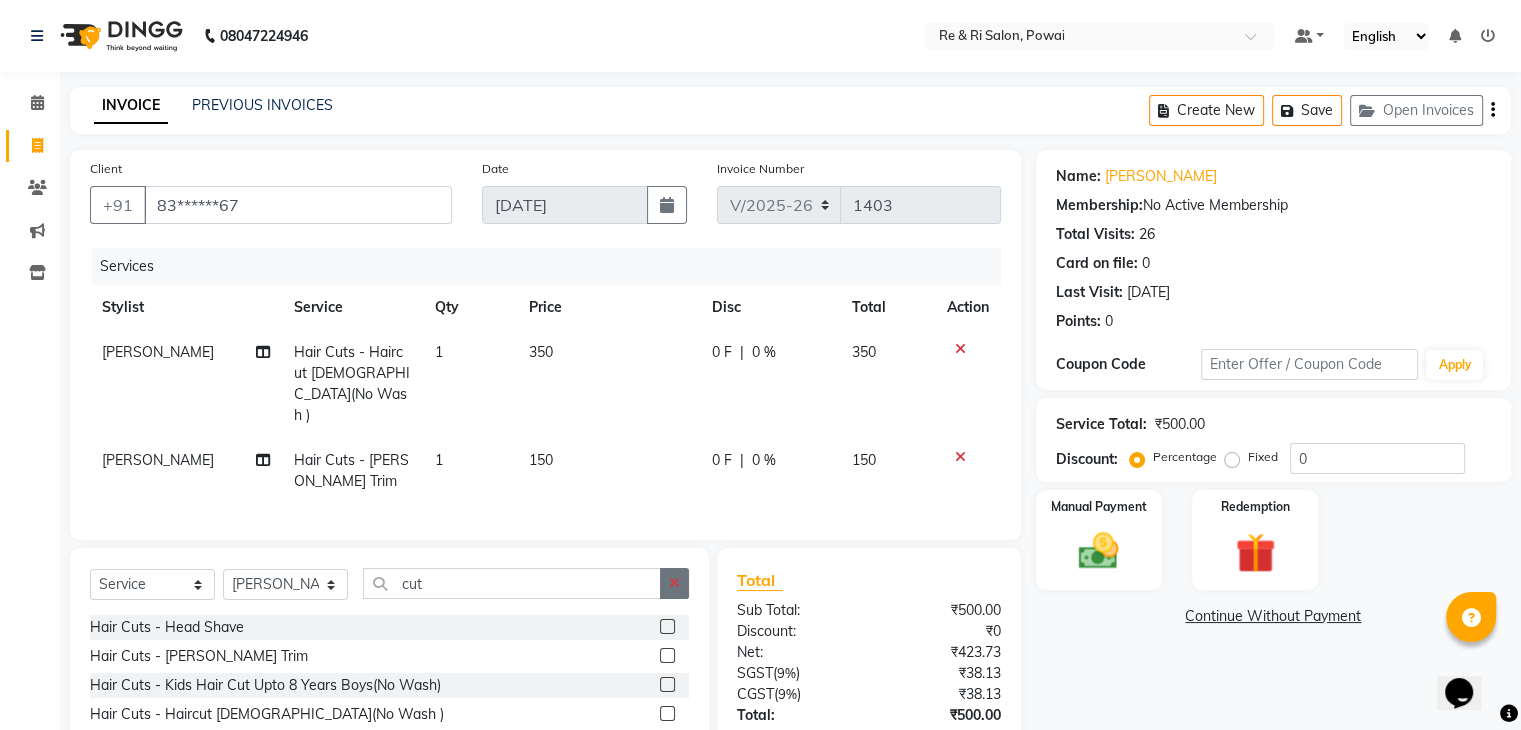 click 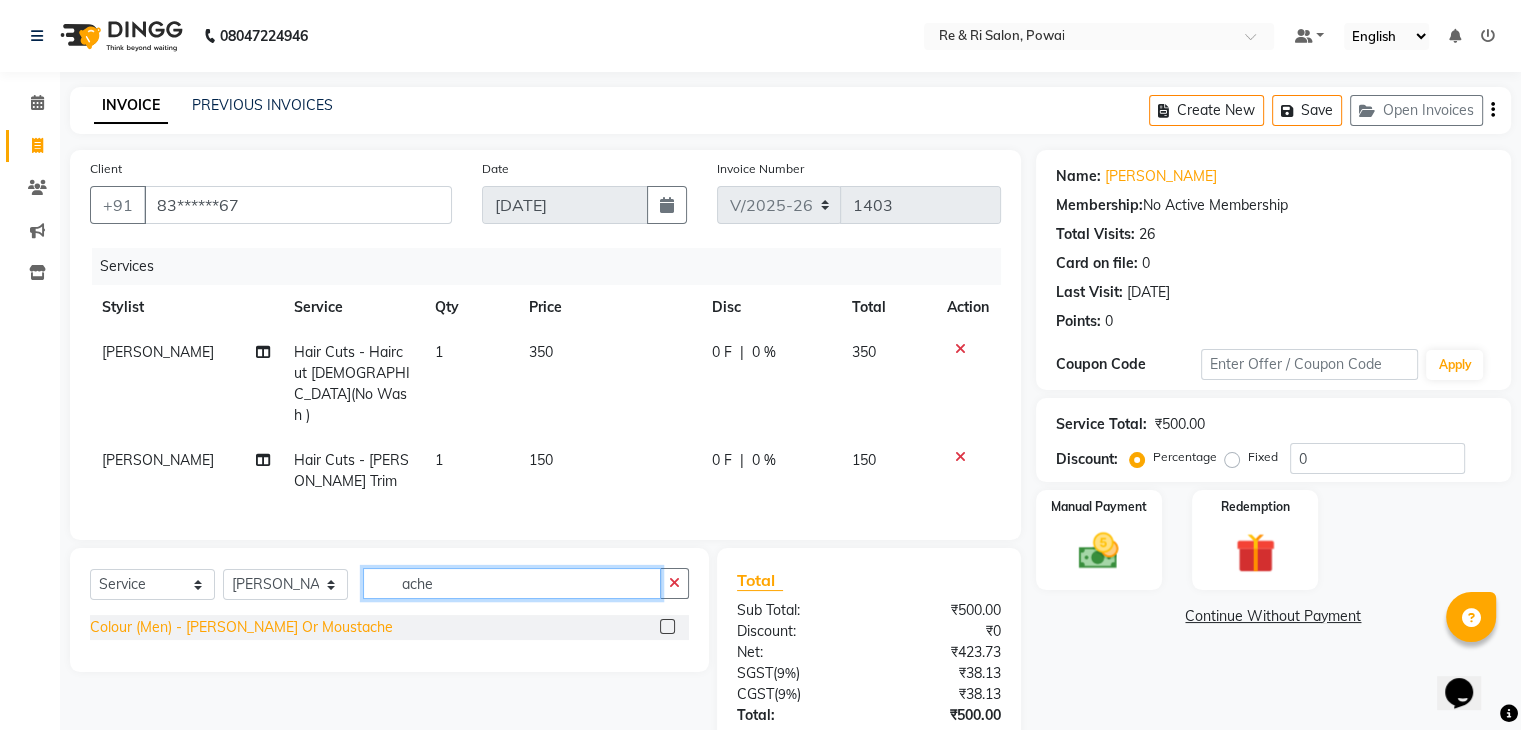 type on "ache" 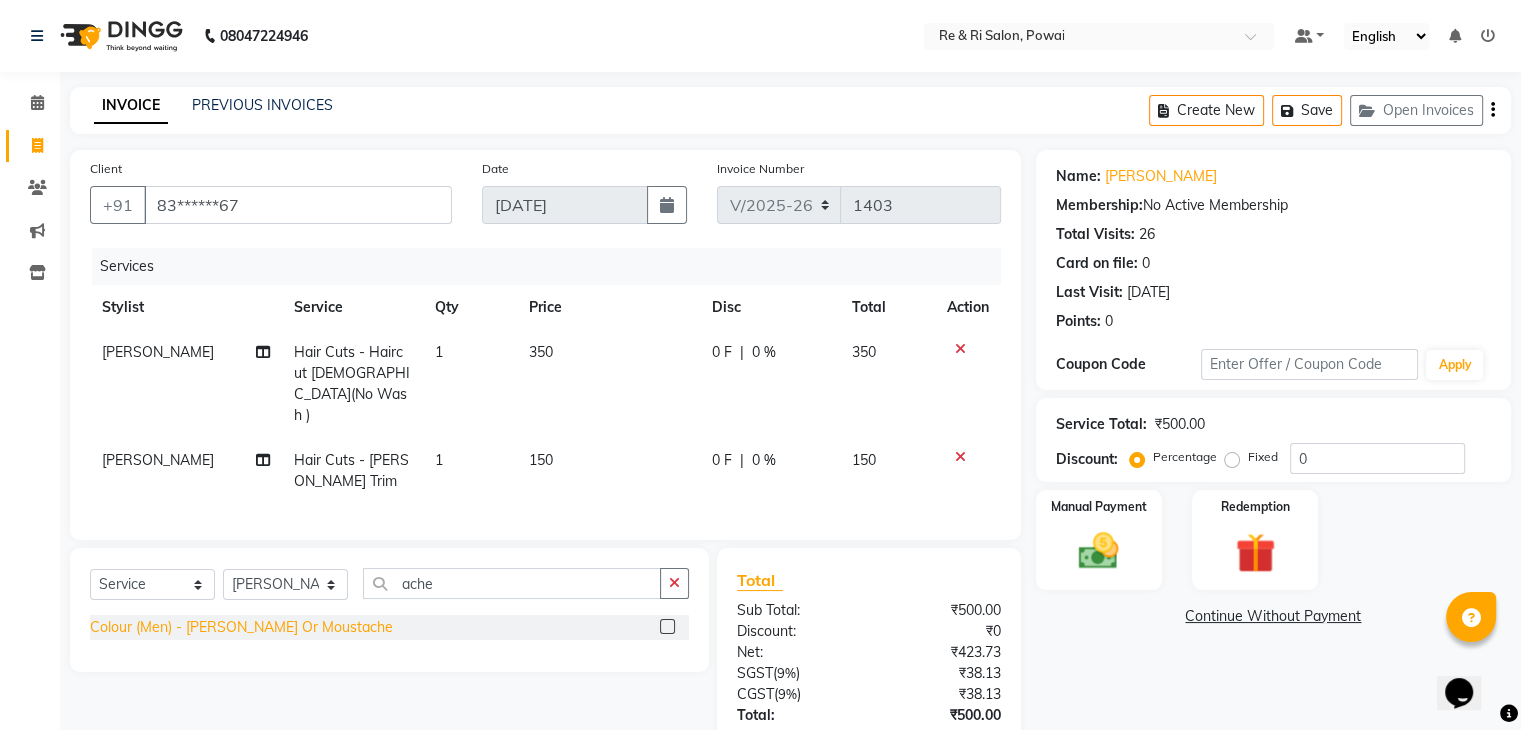 click on "Colour (Men) - [PERSON_NAME] Or Moustache" 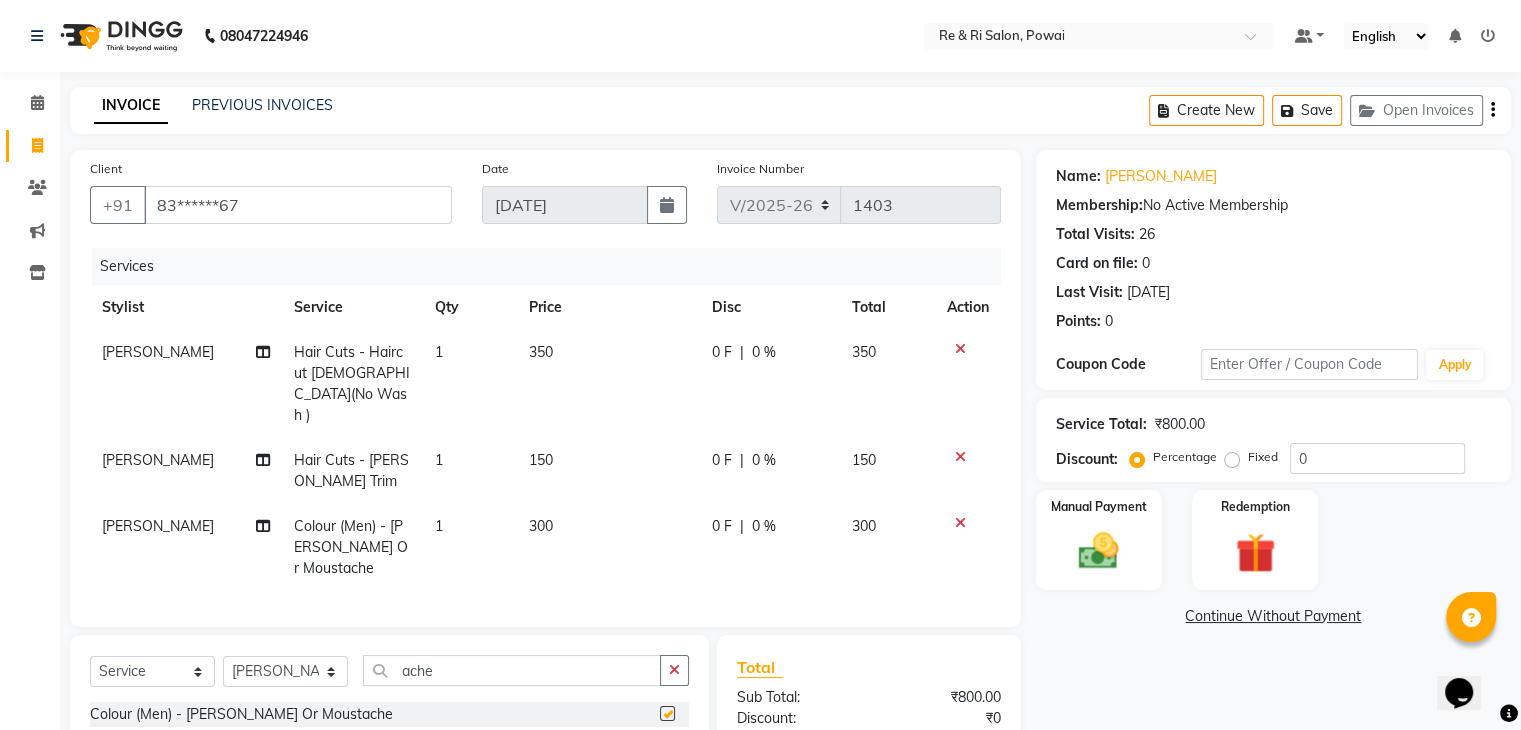 checkbox on "false" 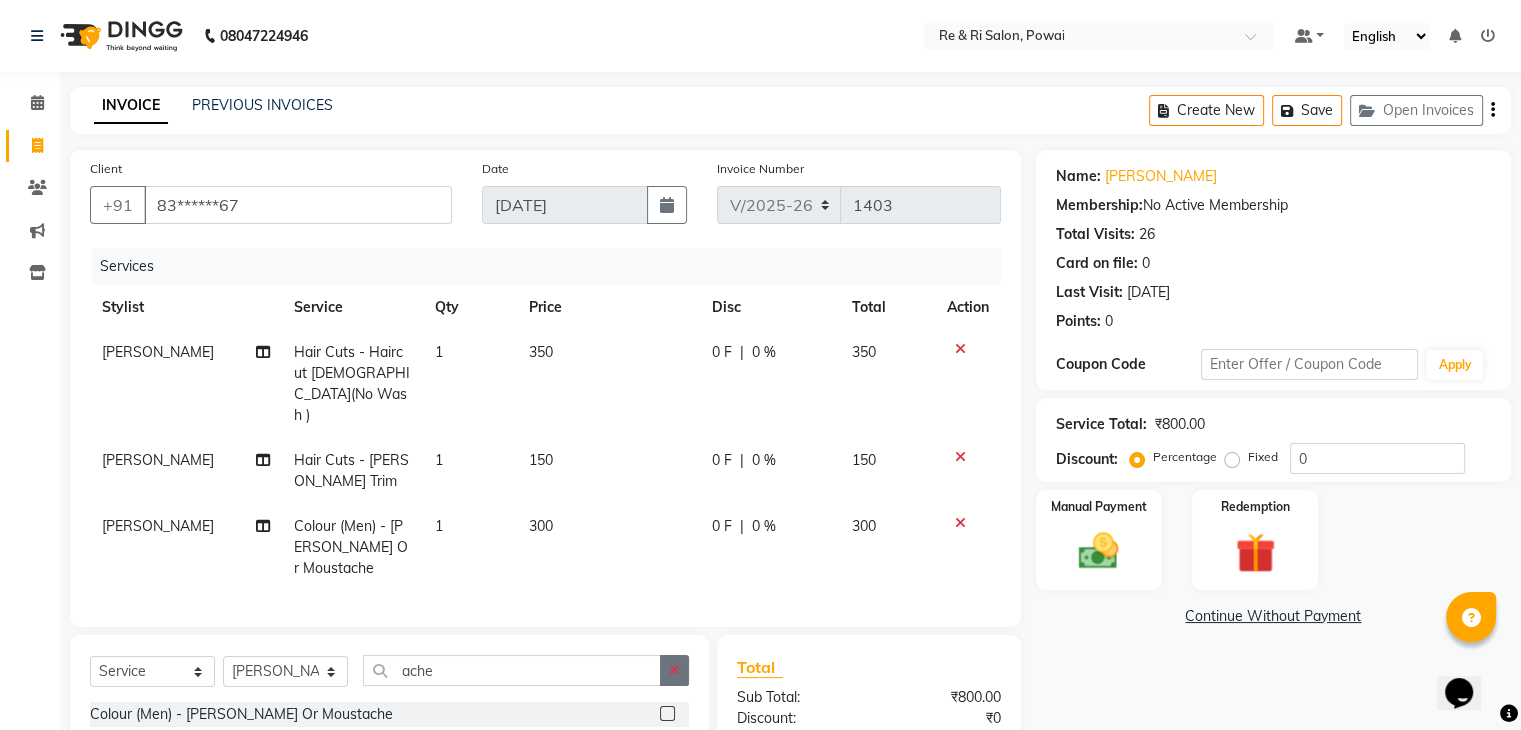 click 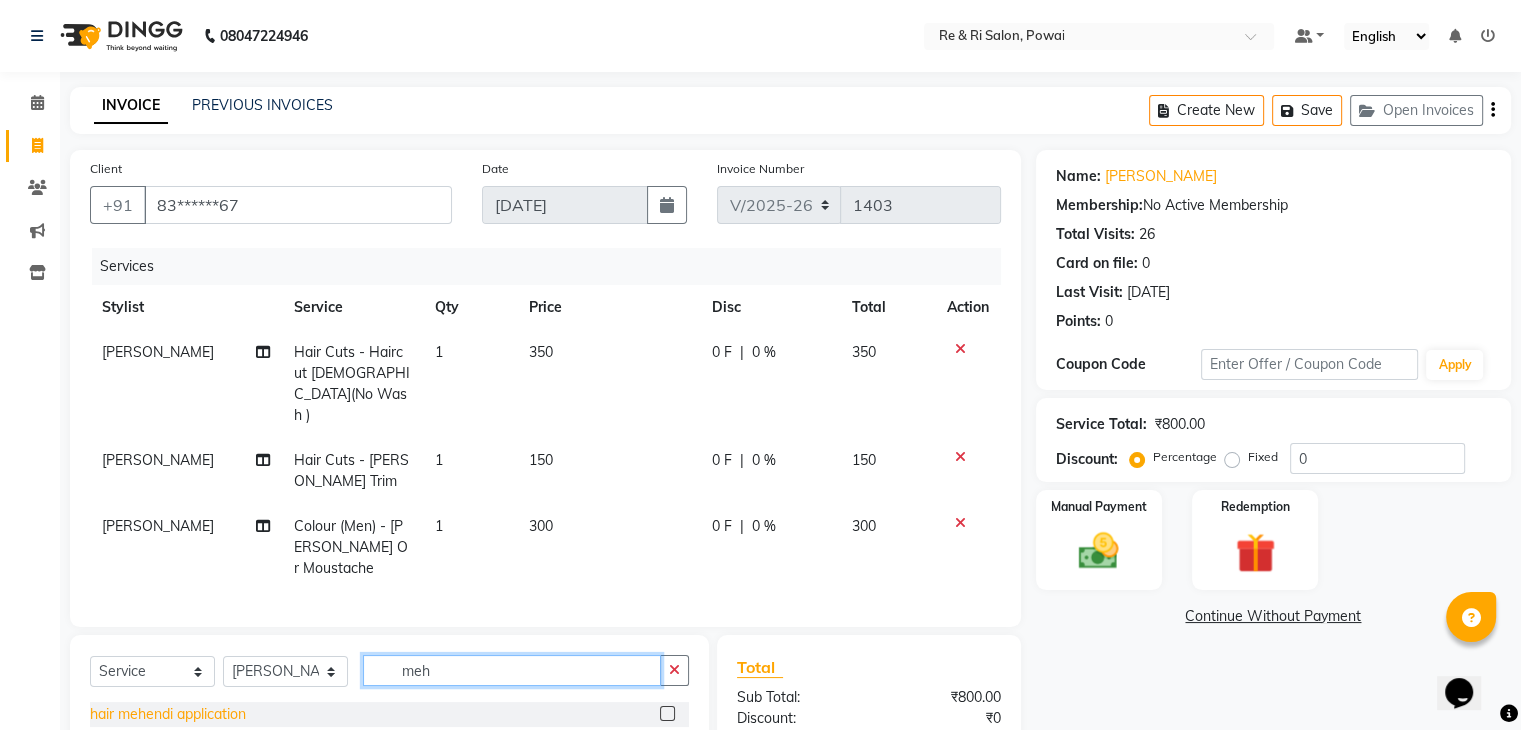 type on "meh" 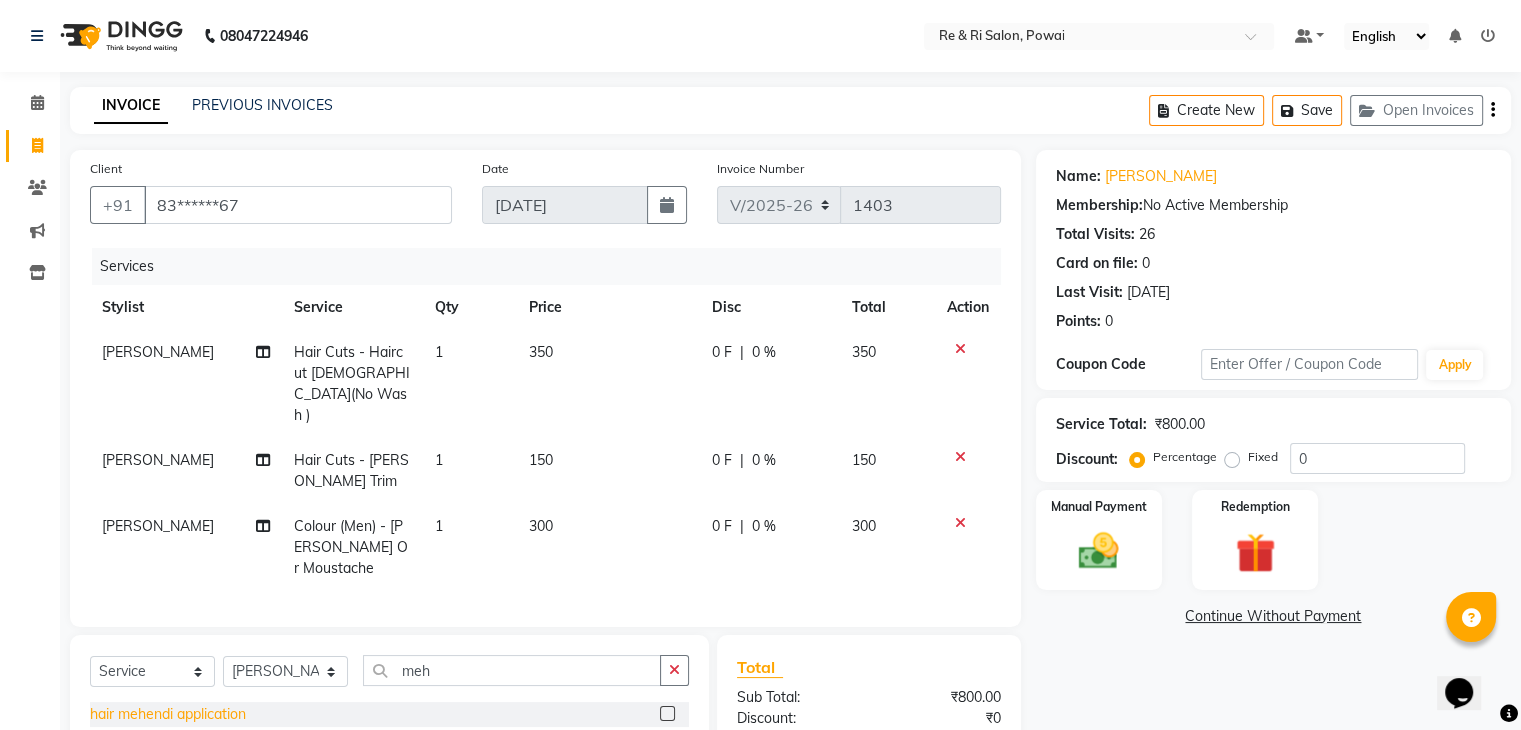 click on "hair mehendi application" 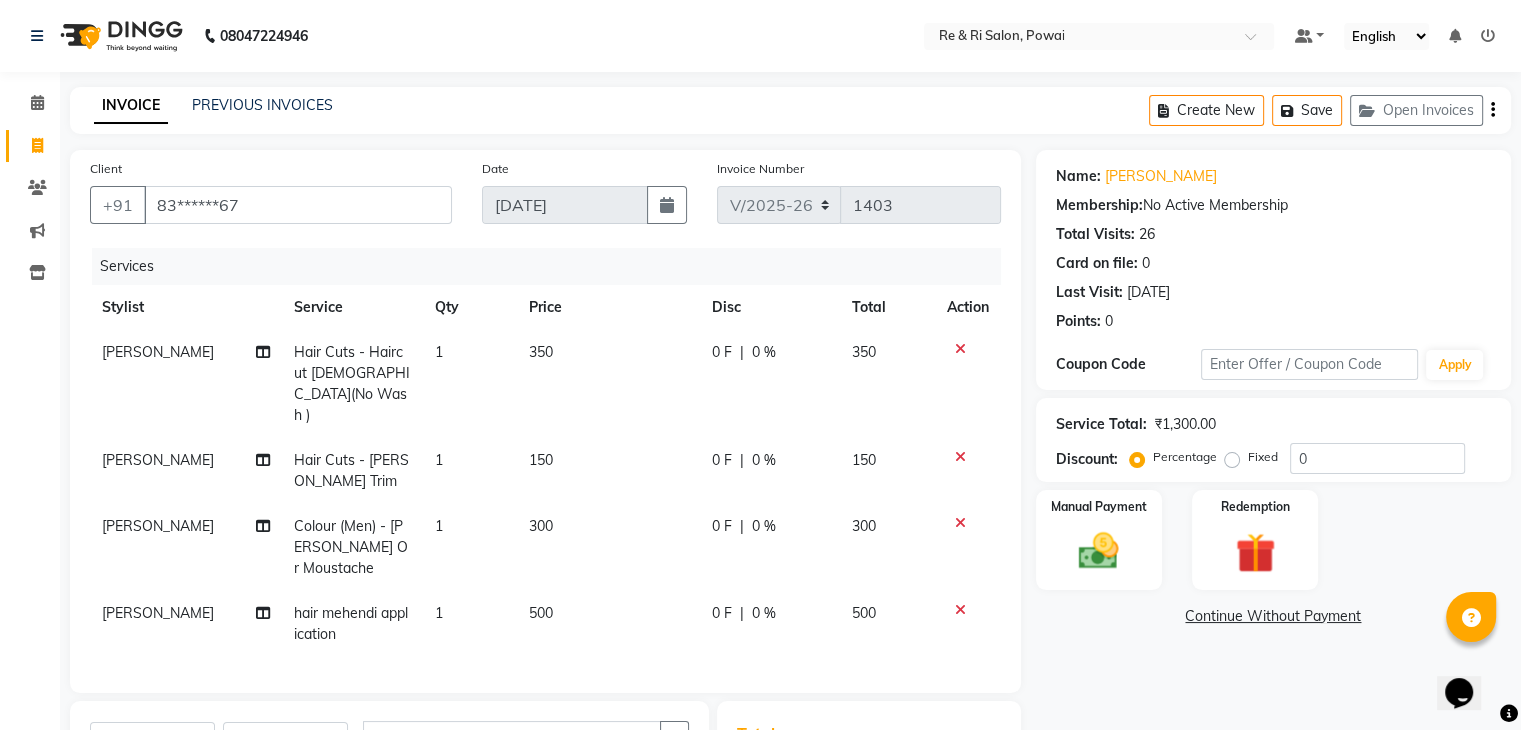 checkbox on "false" 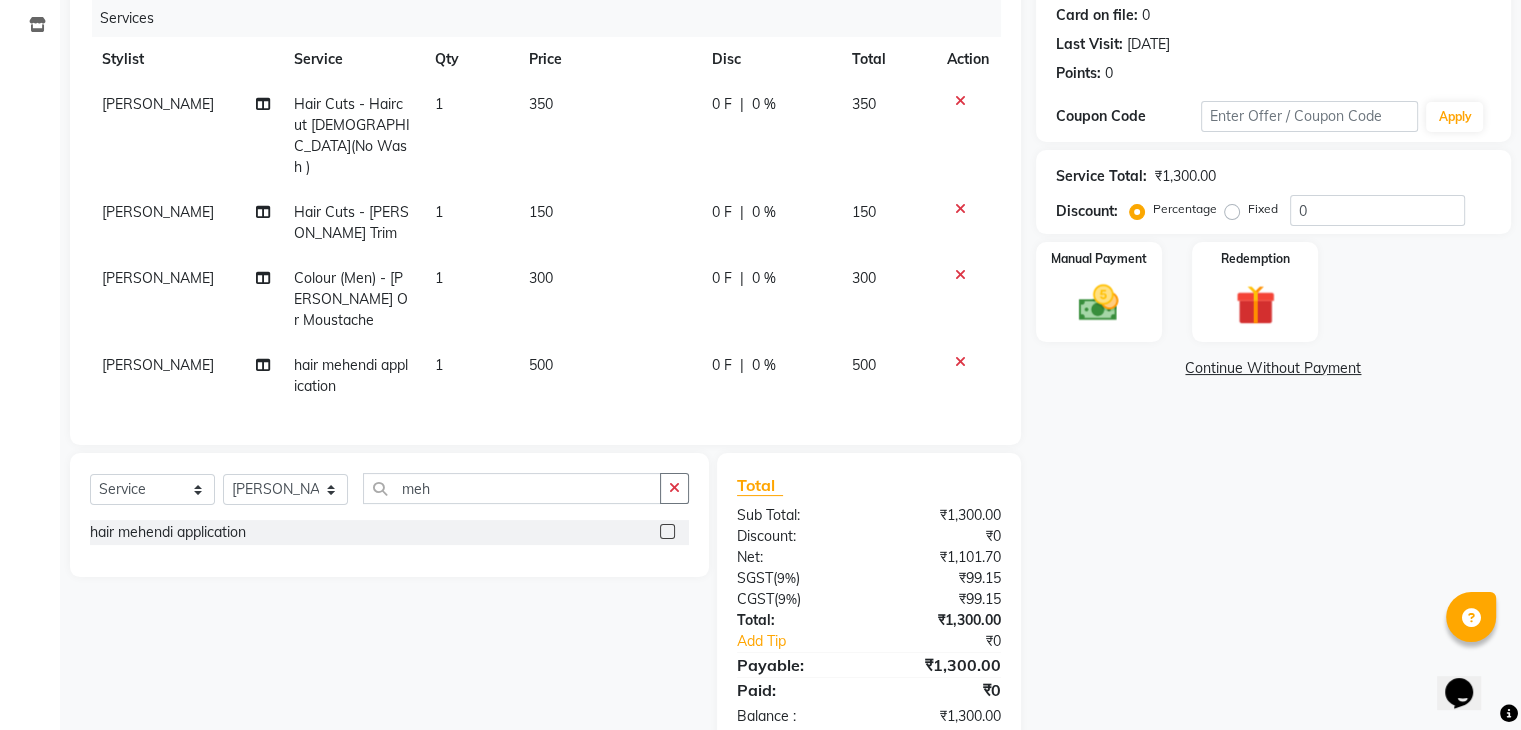 click on "0 F | 0 %" 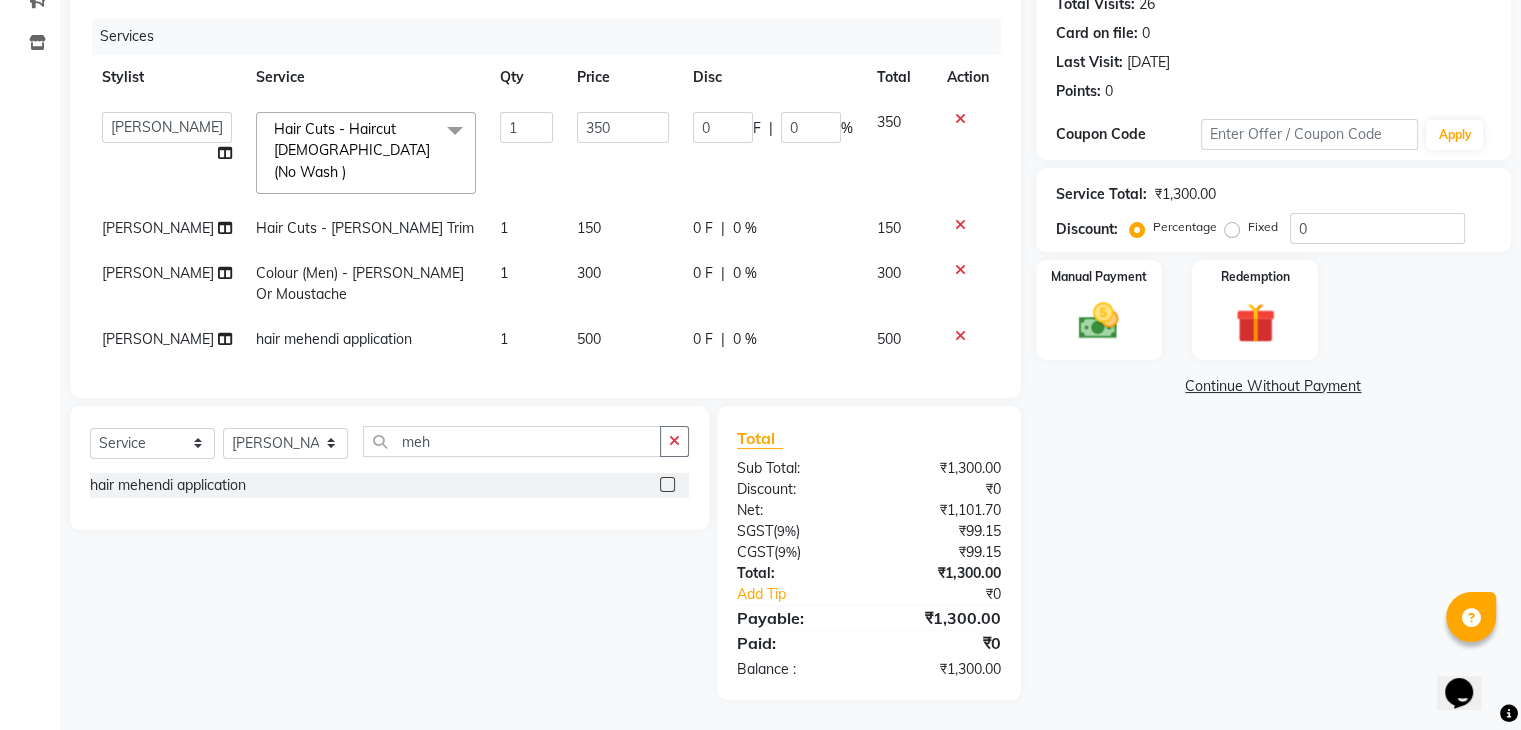 scroll, scrollTop: 224, scrollLeft: 0, axis: vertical 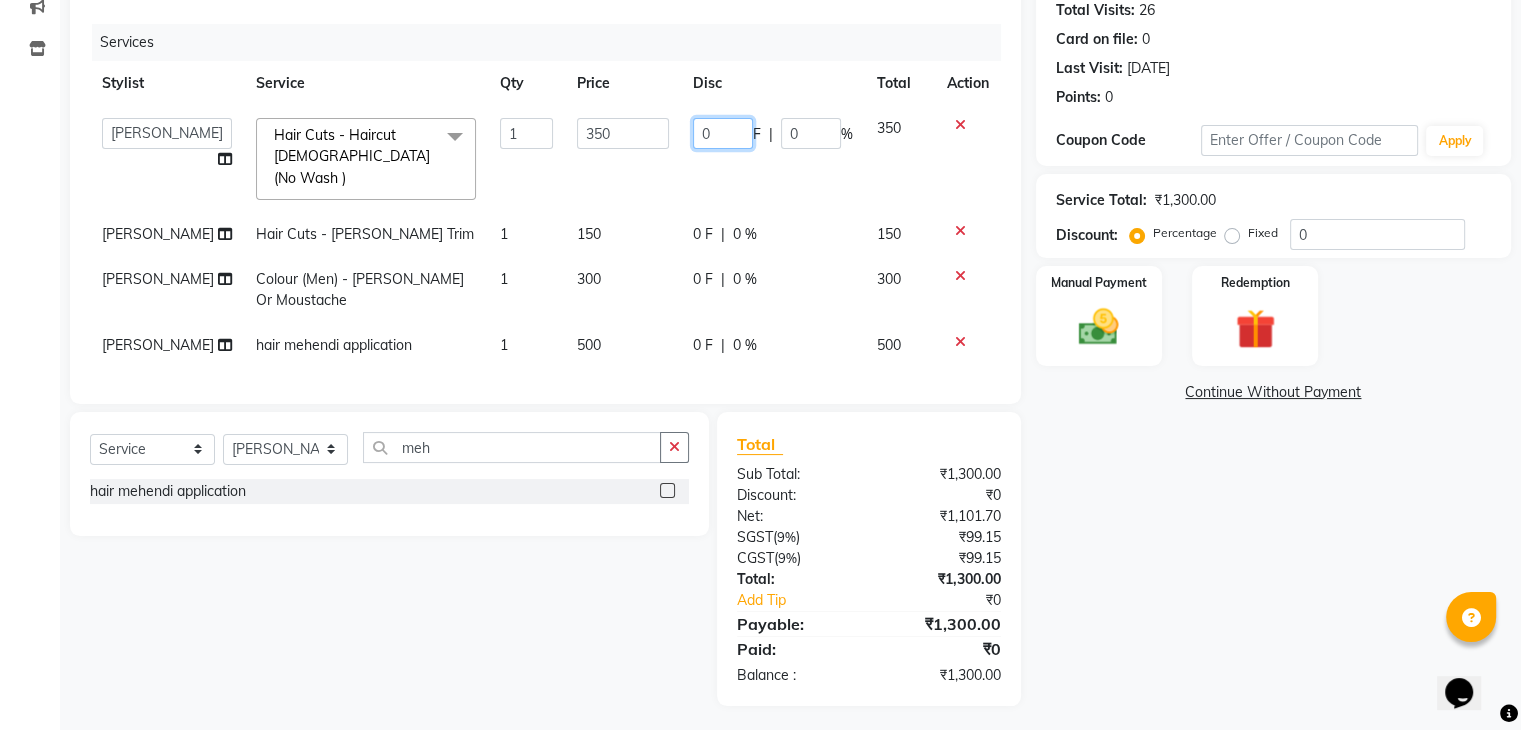 click on "0" 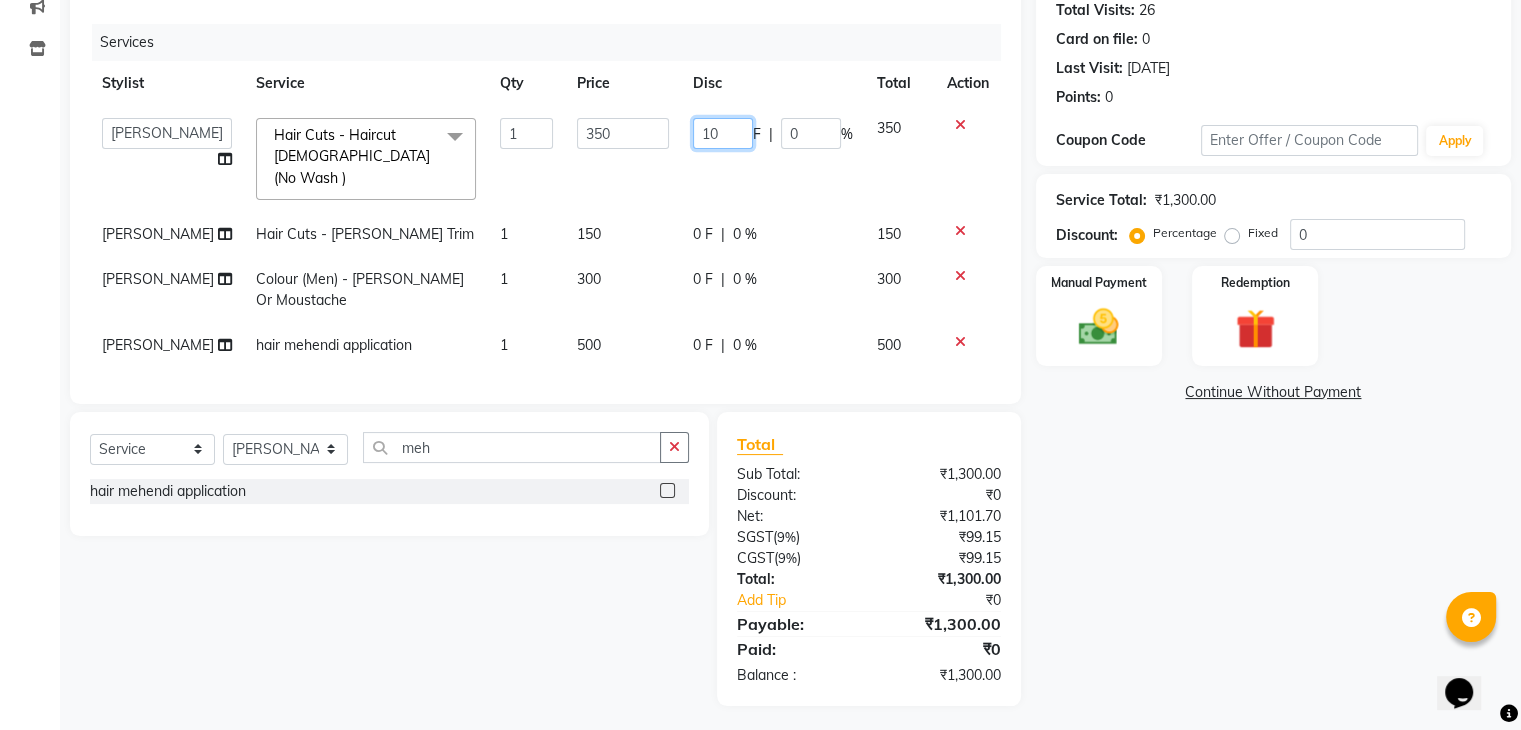 type on "100" 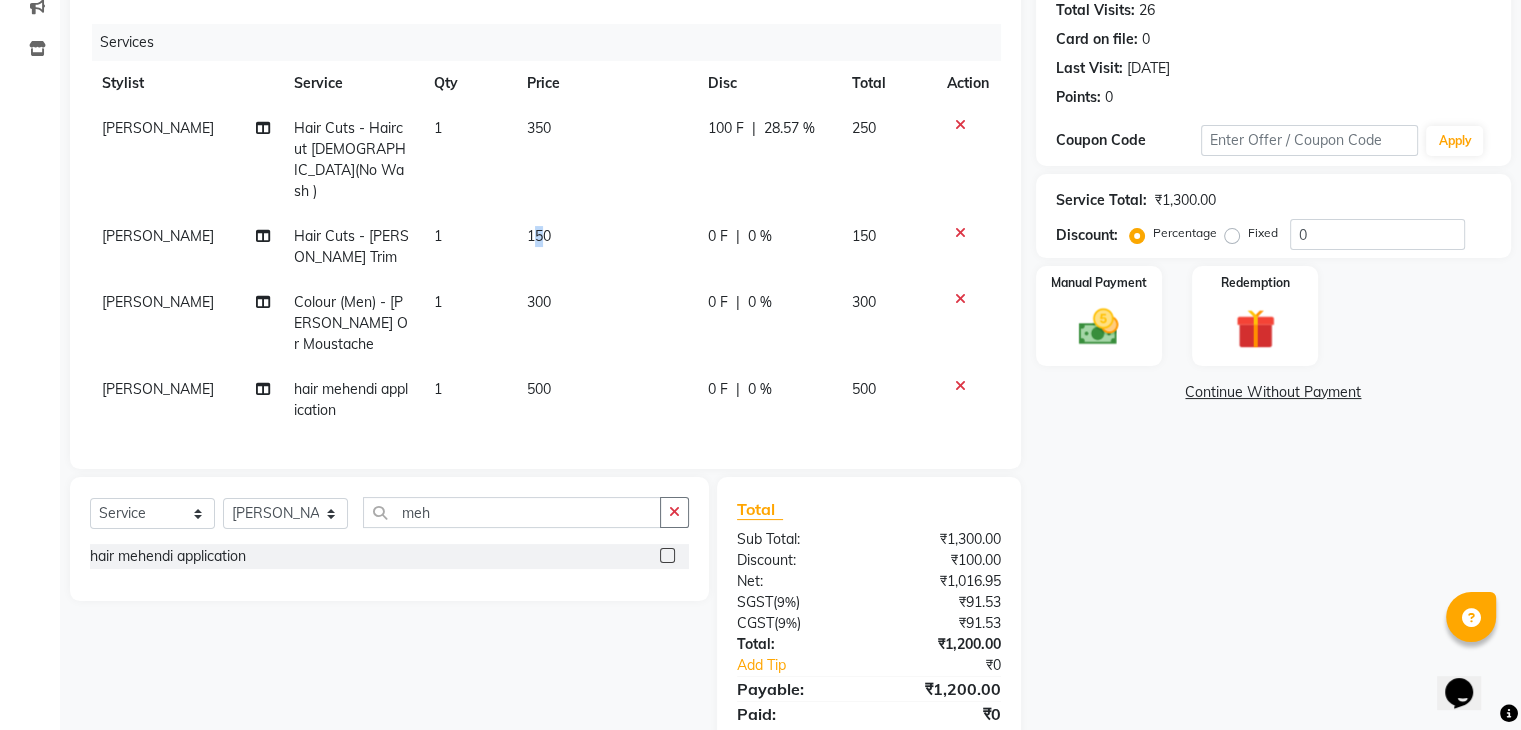 click on "150" 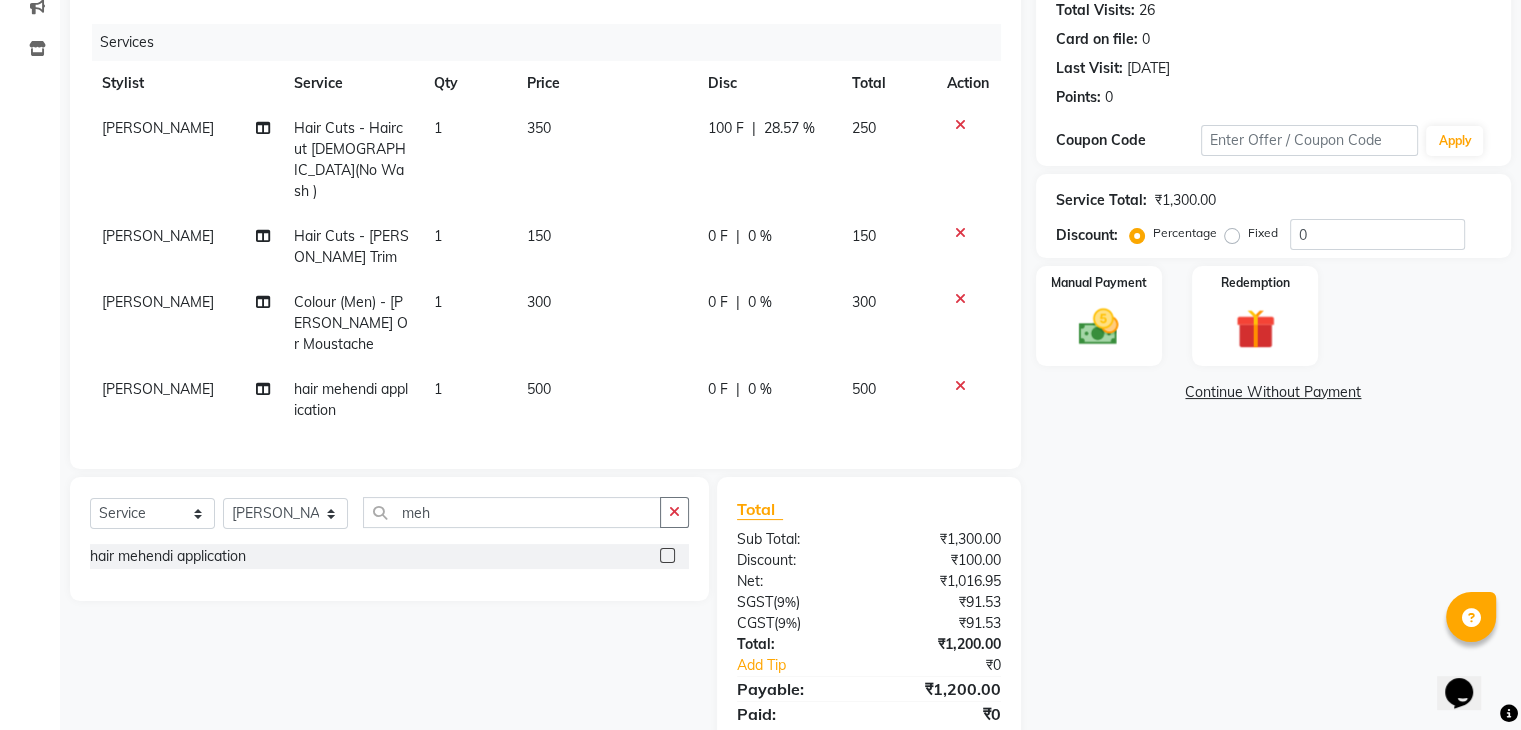 select on "63988" 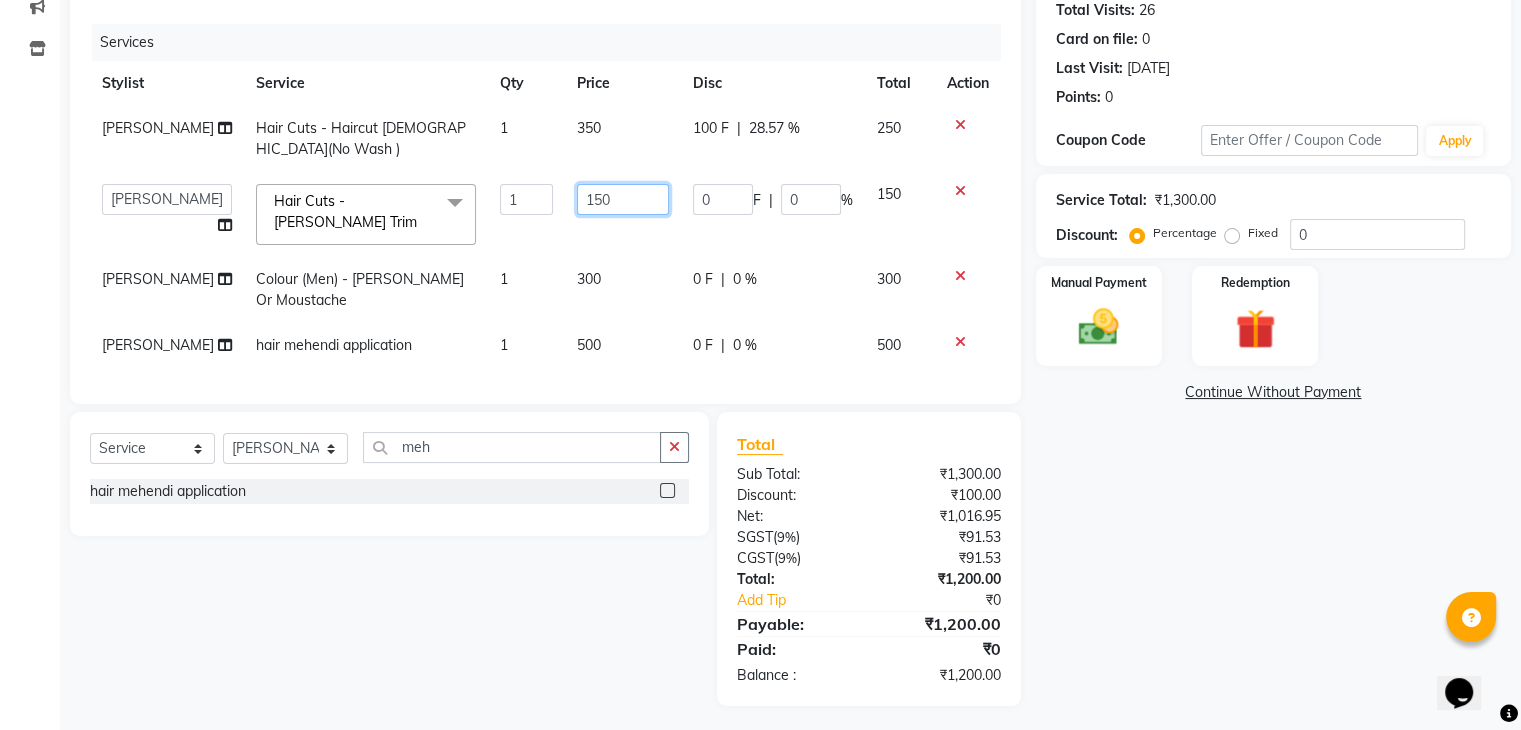 click on "150" 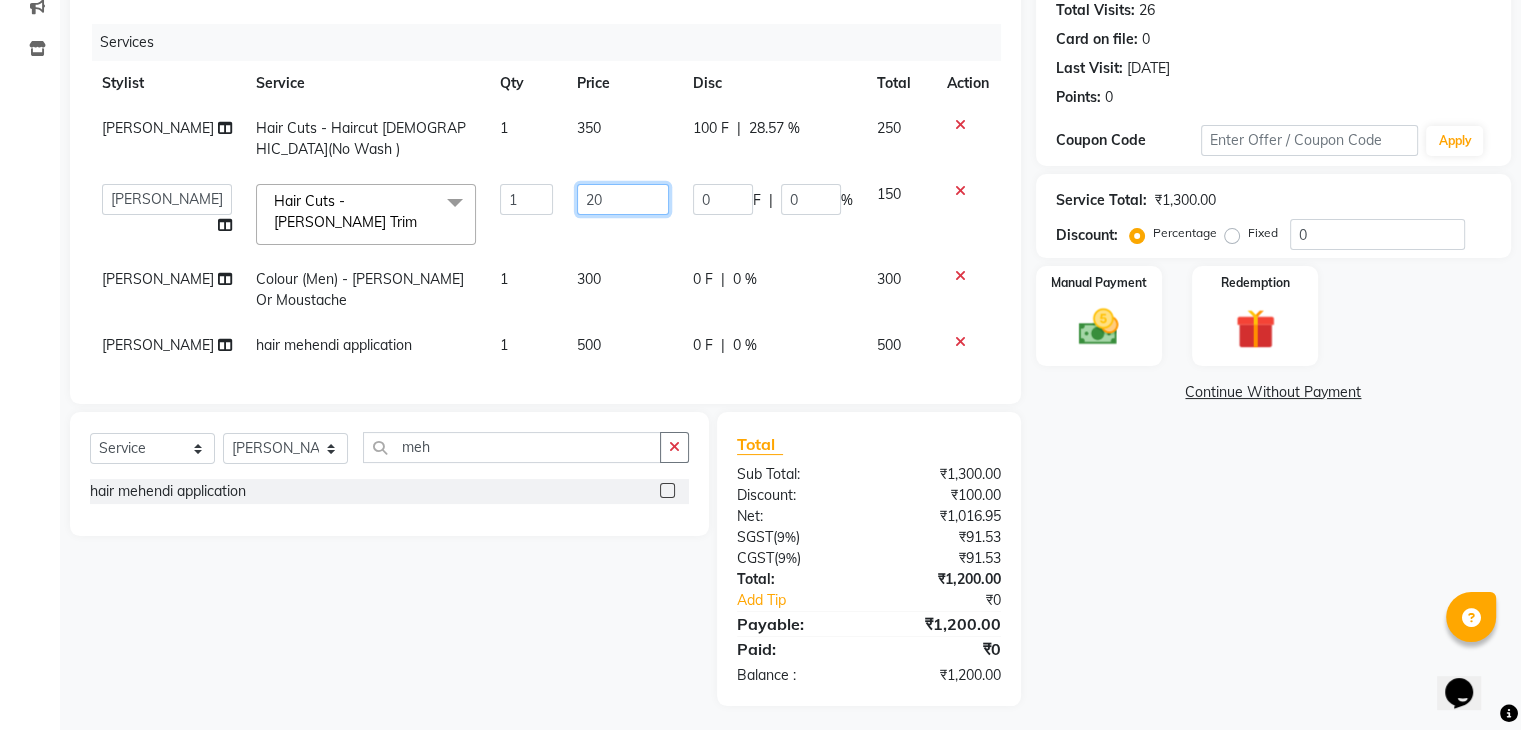 type on "200" 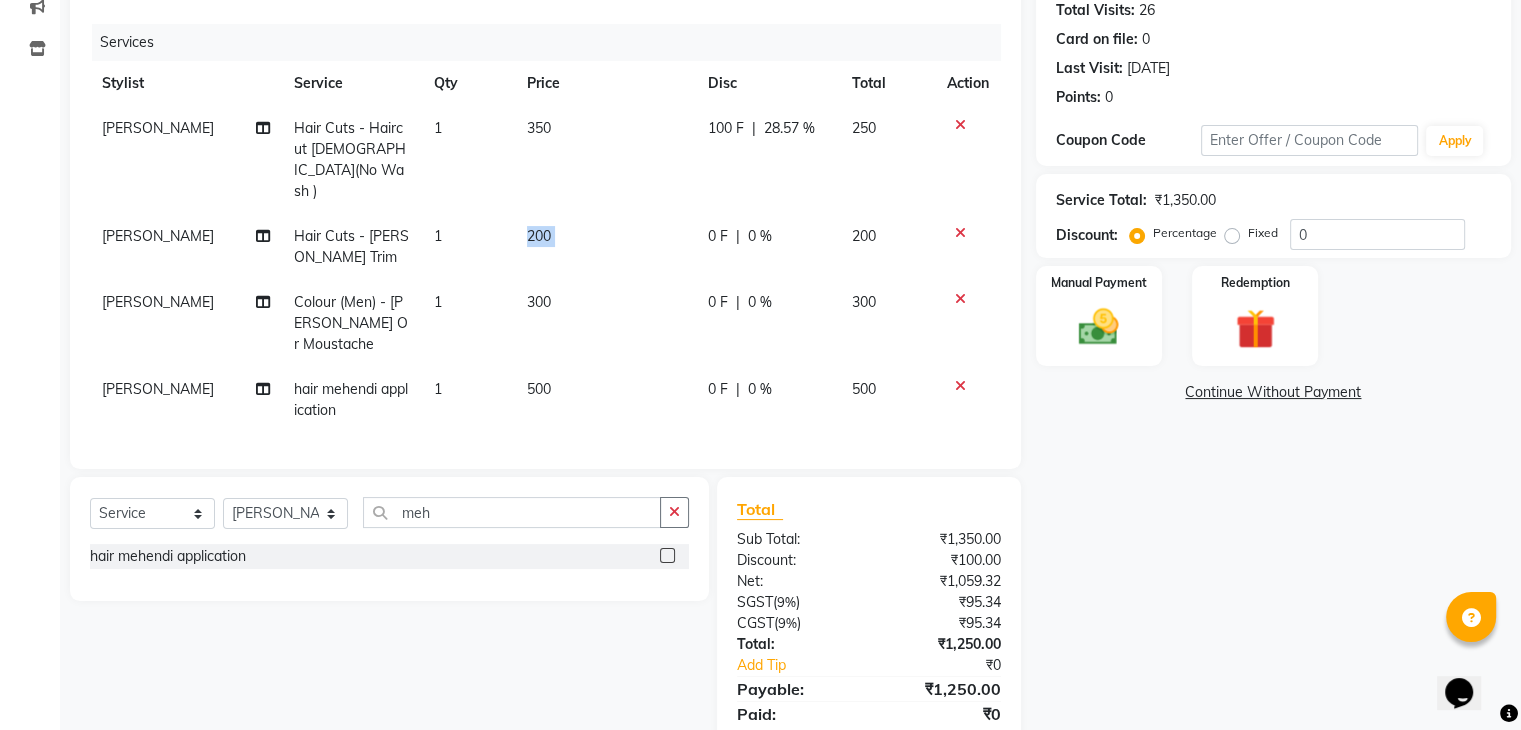 drag, startPoint x: 444, startPoint y: 190, endPoint x: 697, endPoint y: 203, distance: 253.33377 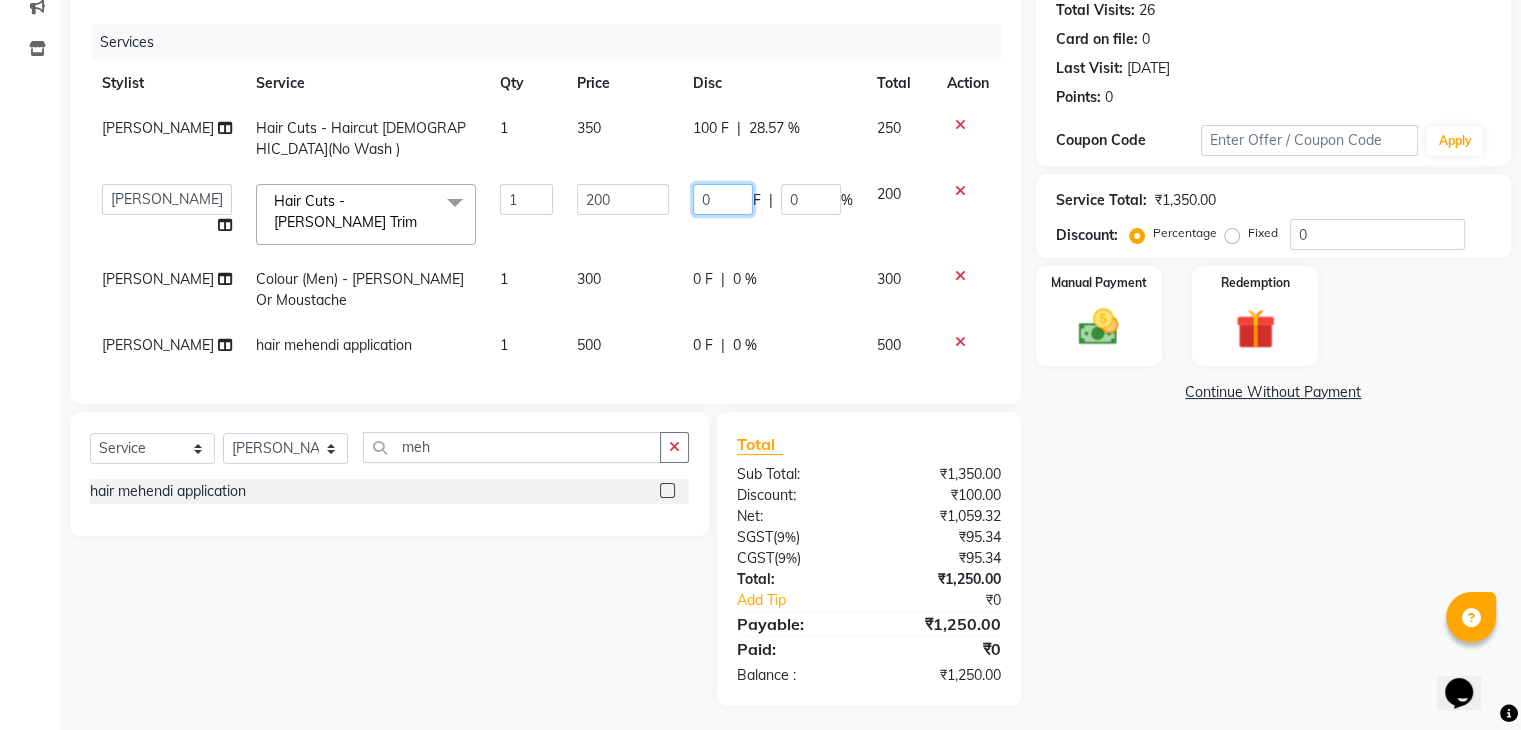 drag, startPoint x: 684, startPoint y: 198, endPoint x: 695, endPoint y: 203, distance: 12.083046 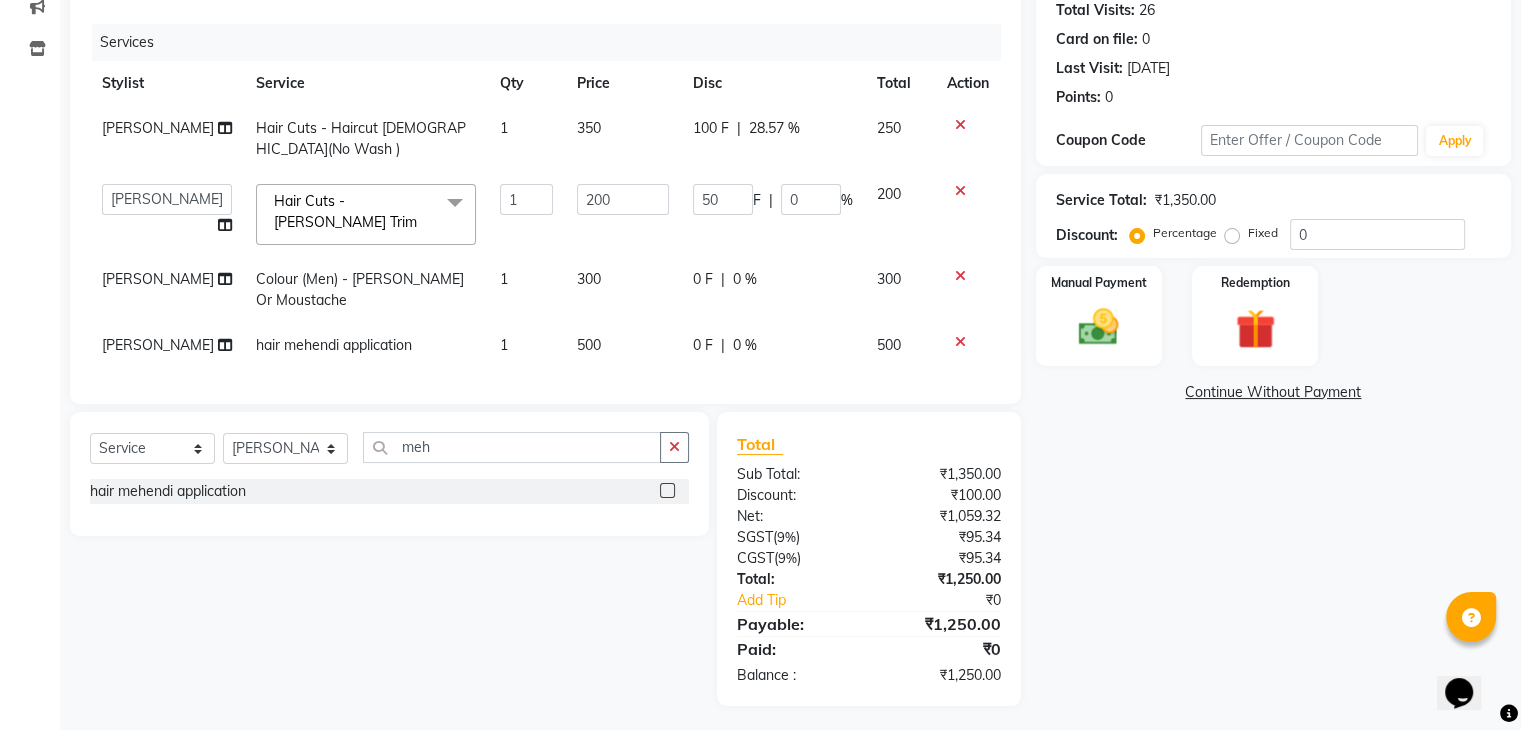 click on "300" 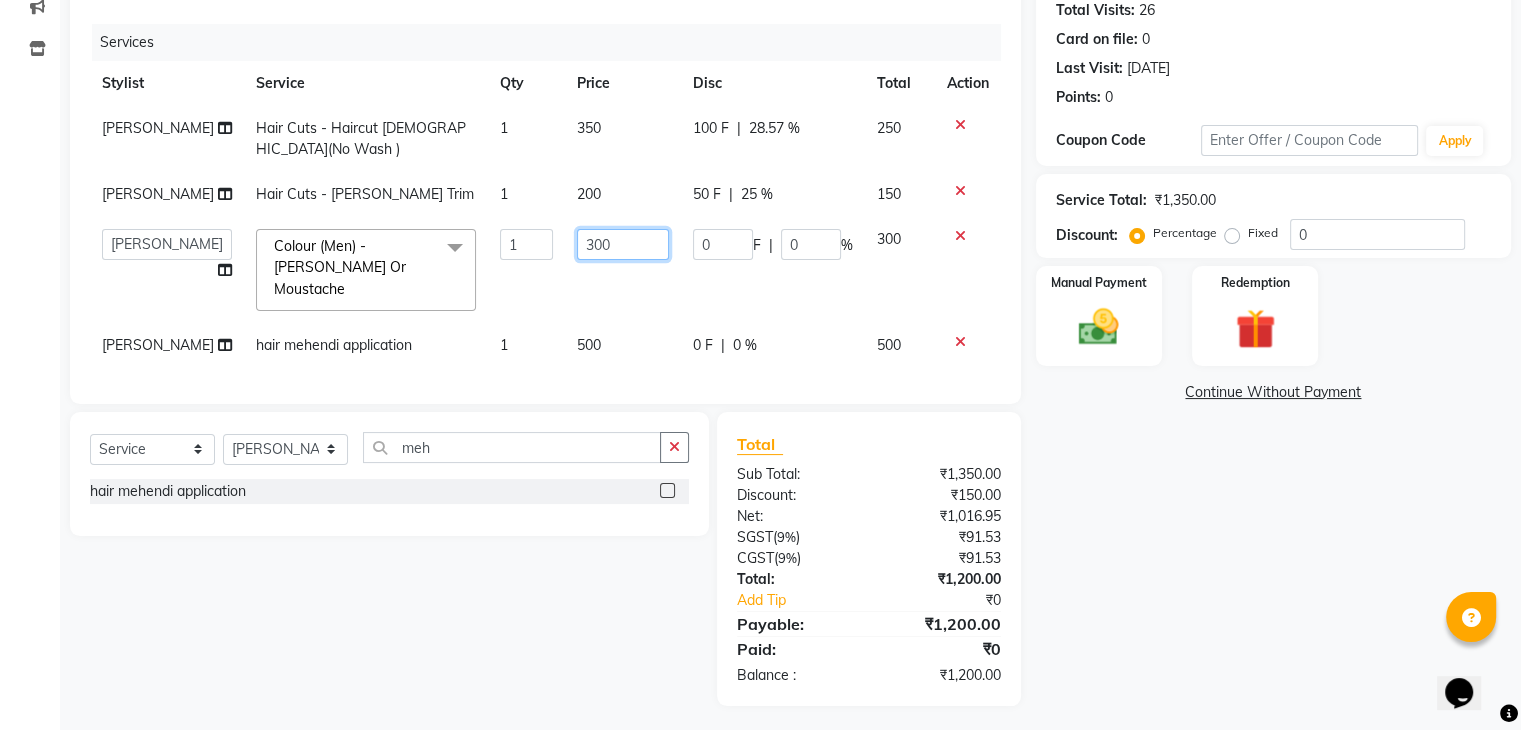 click on "300" 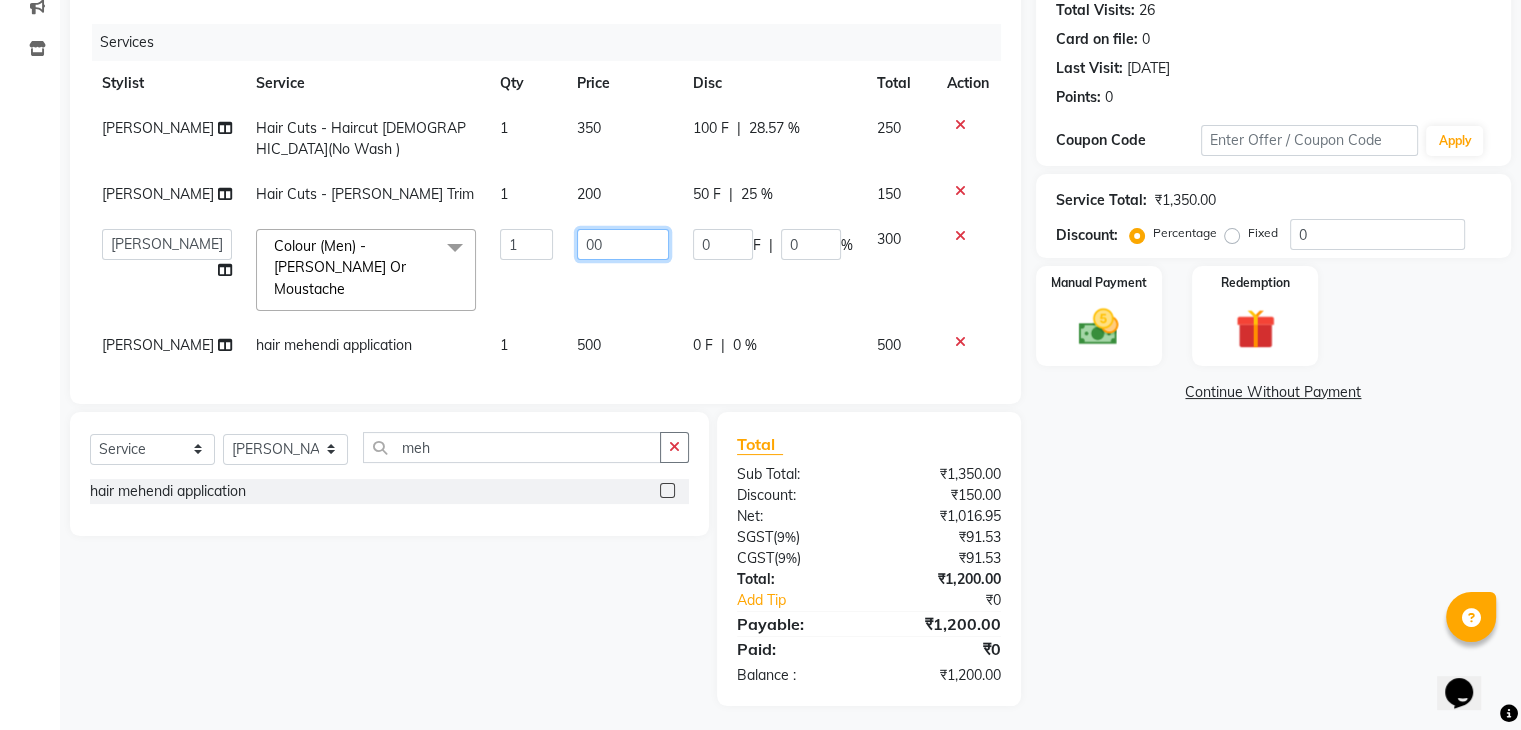 type on "500" 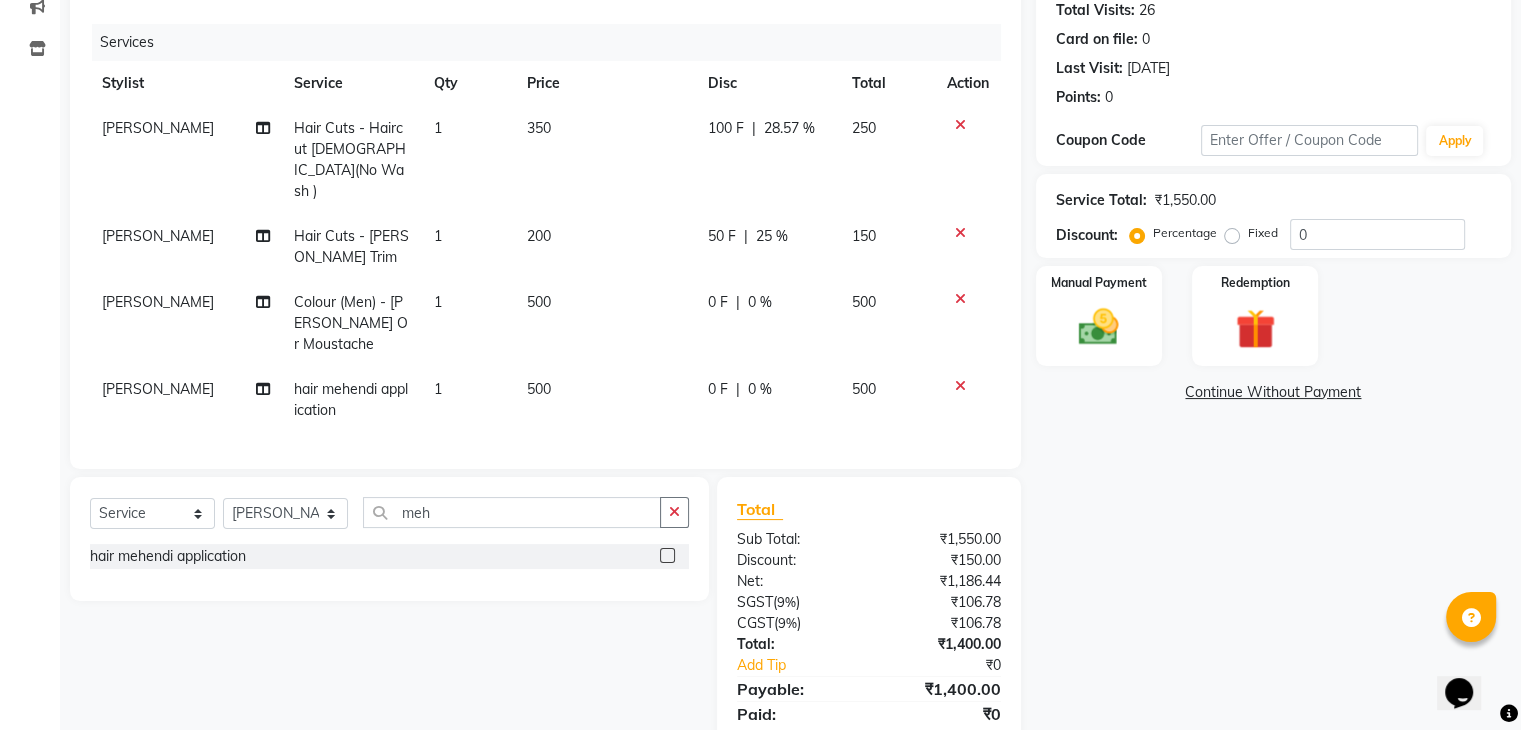click on "500" 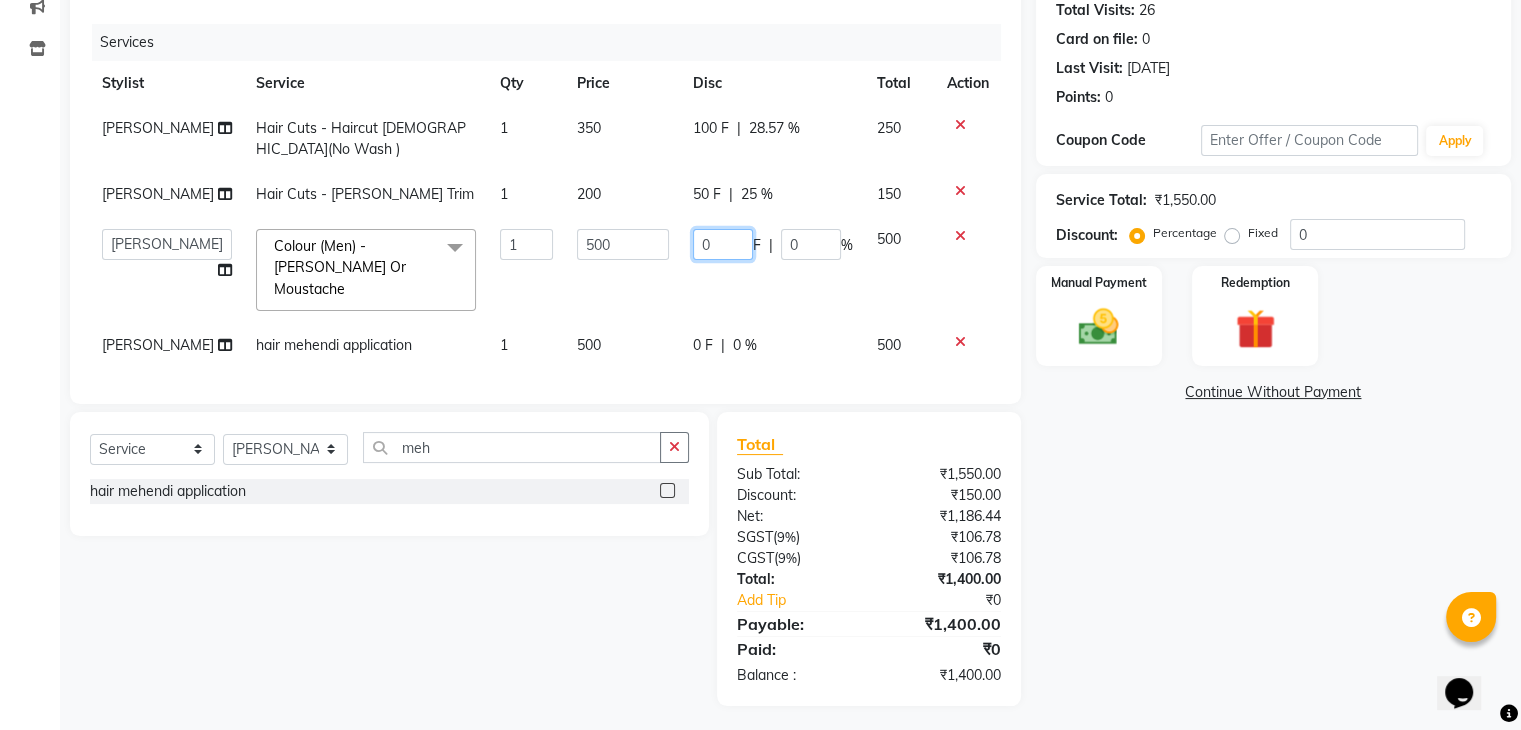 click on "0" 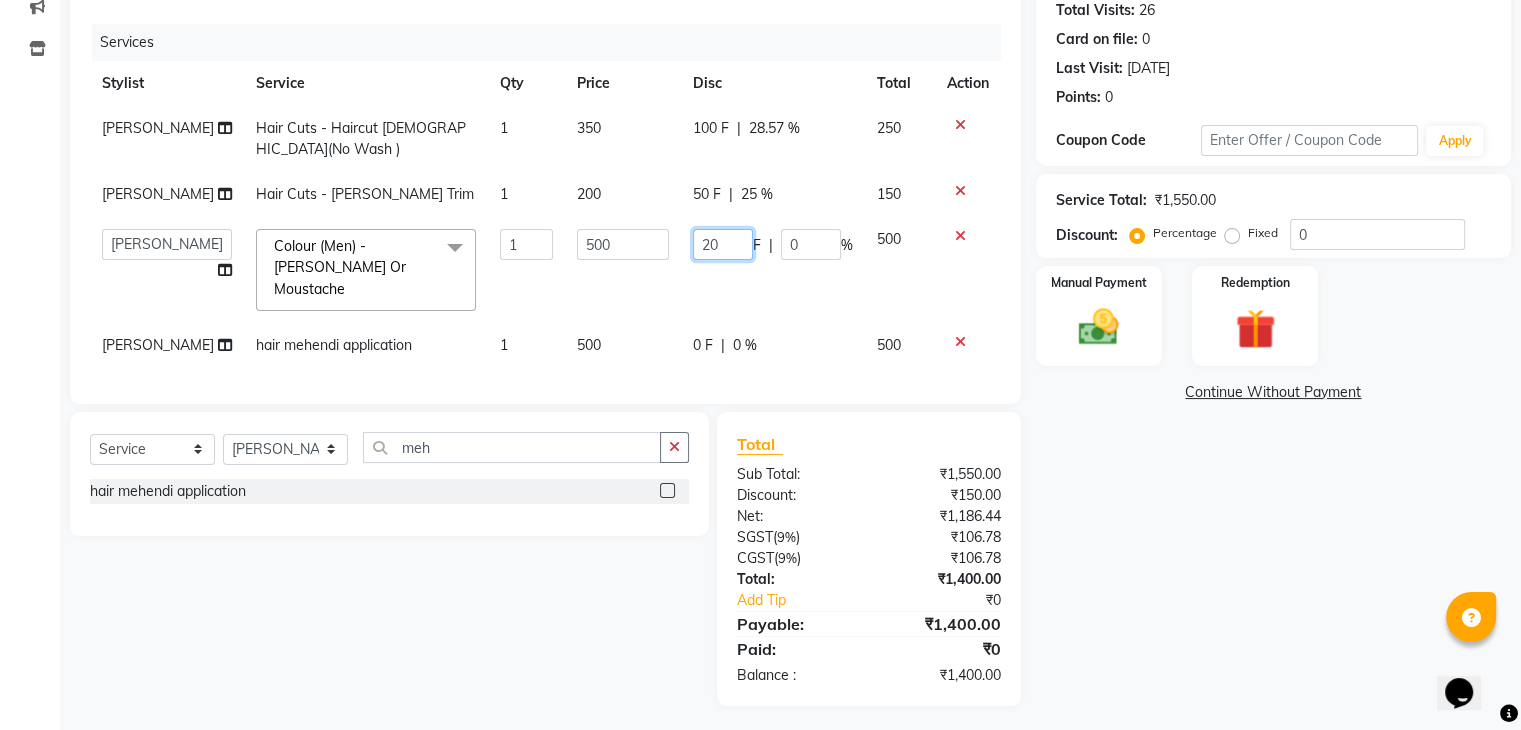 type on "200" 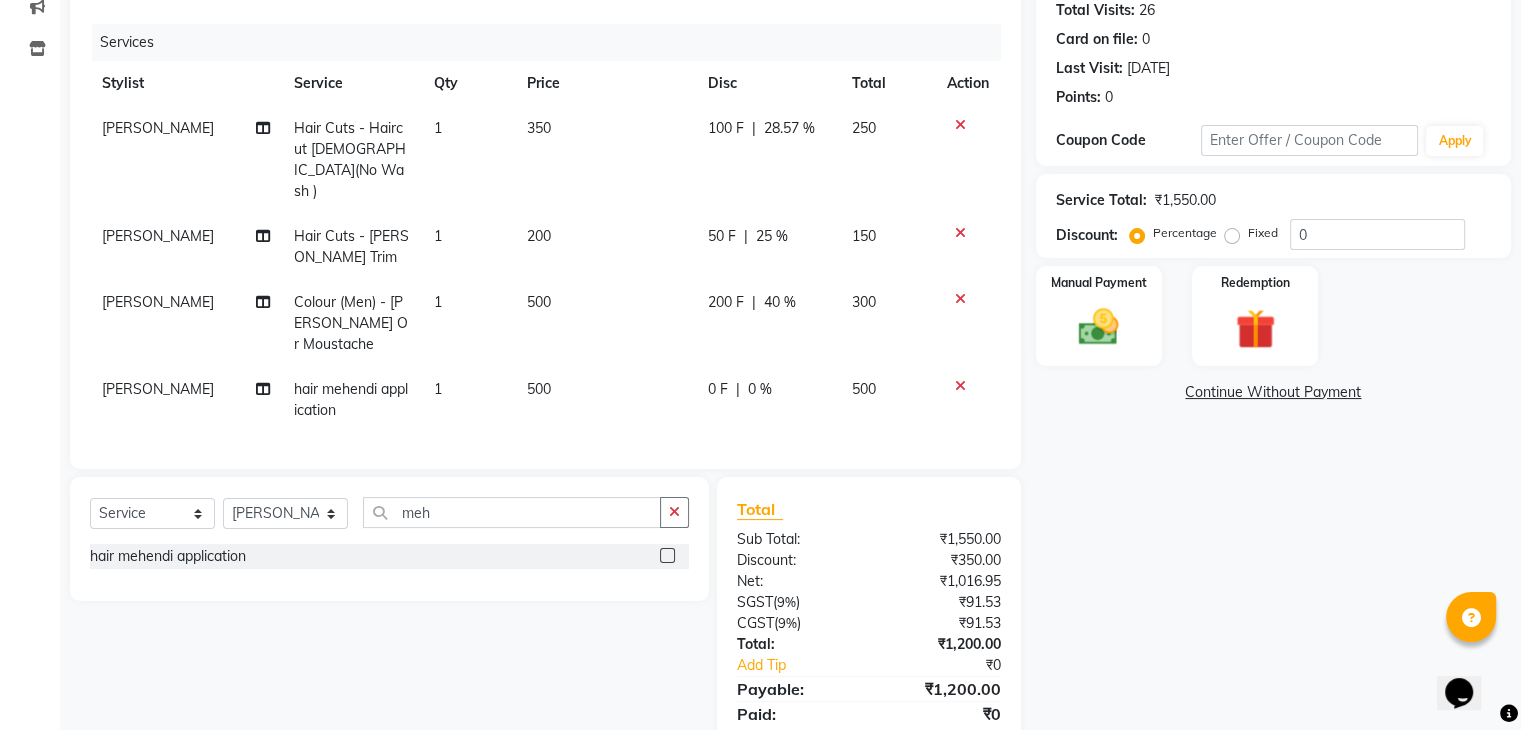 click on "200 F | 40 %" 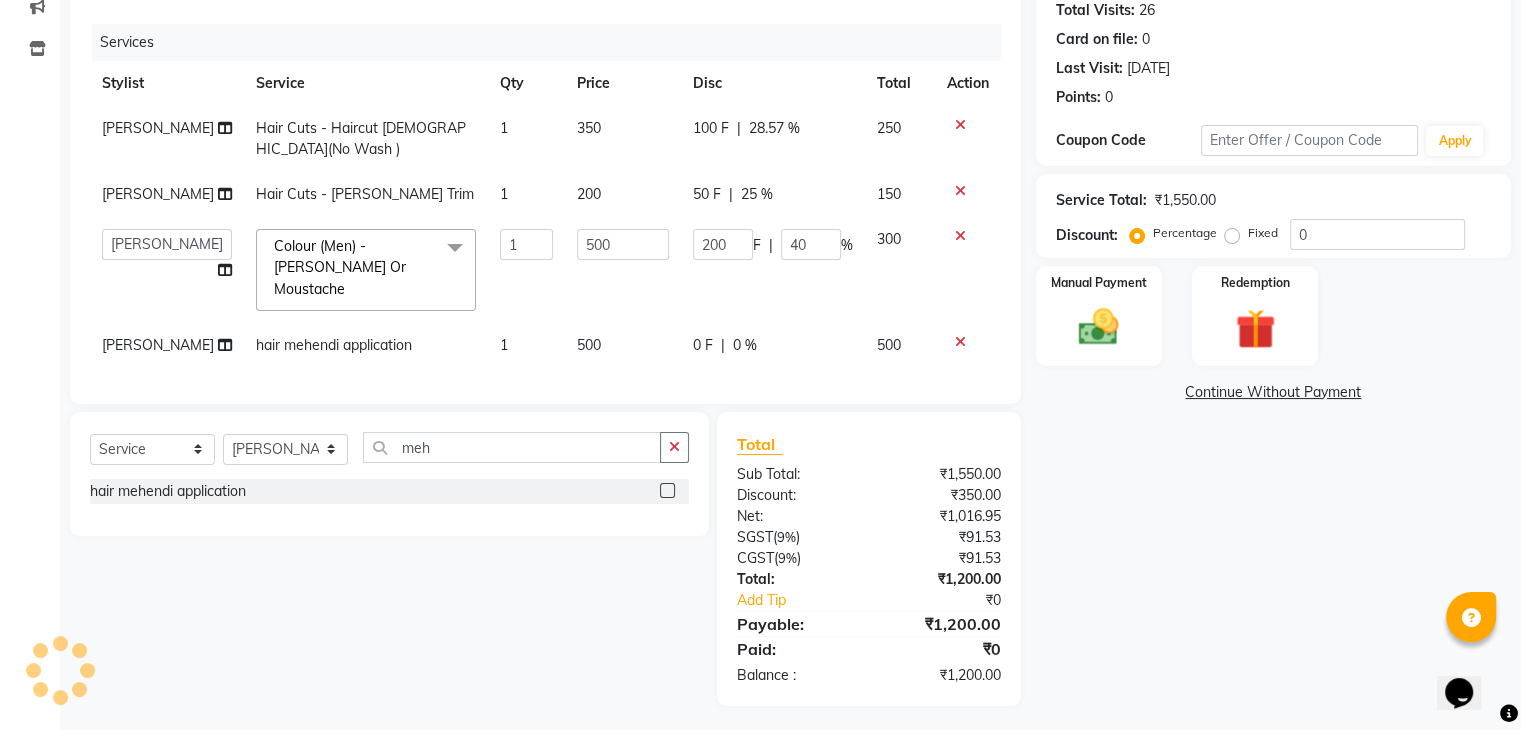 click on "500" 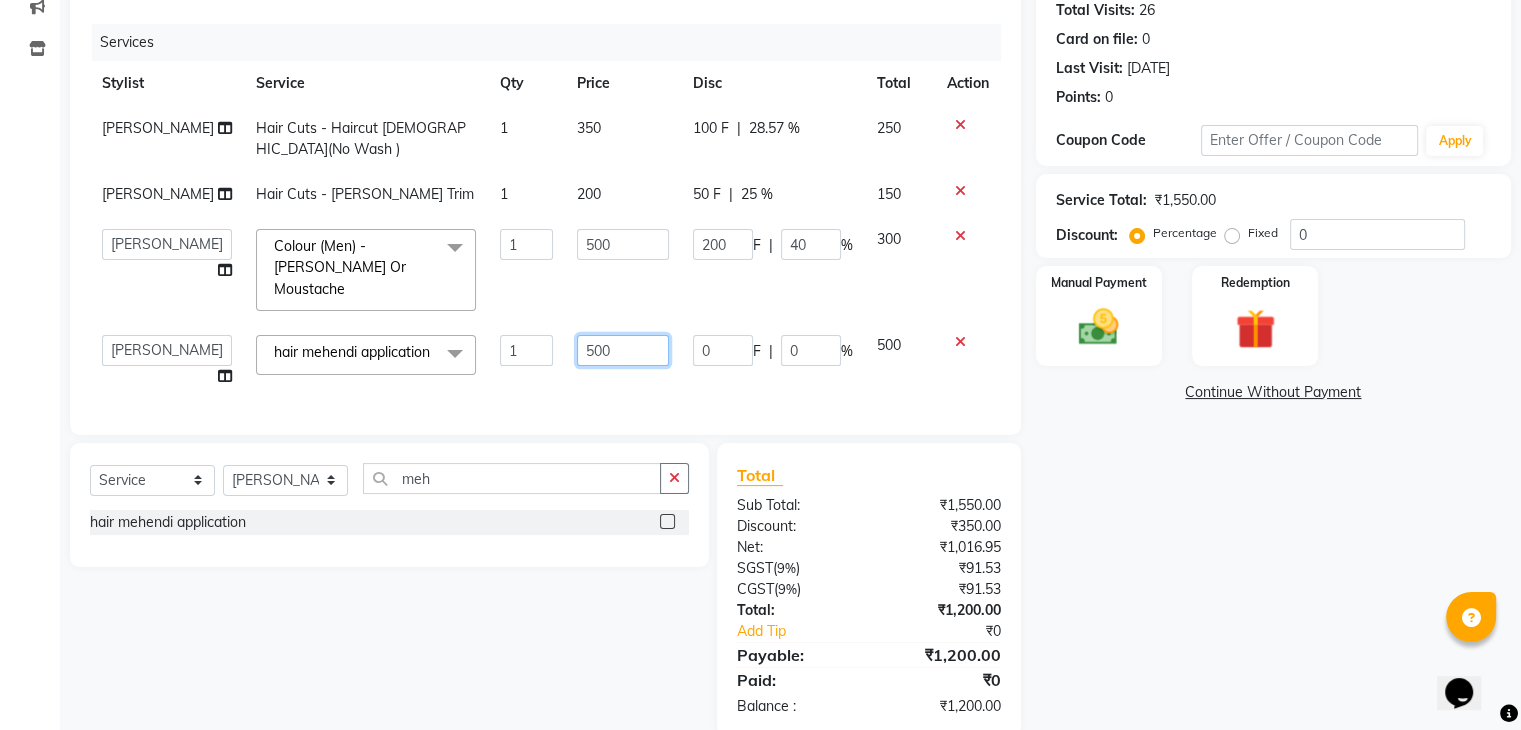 click on "500" 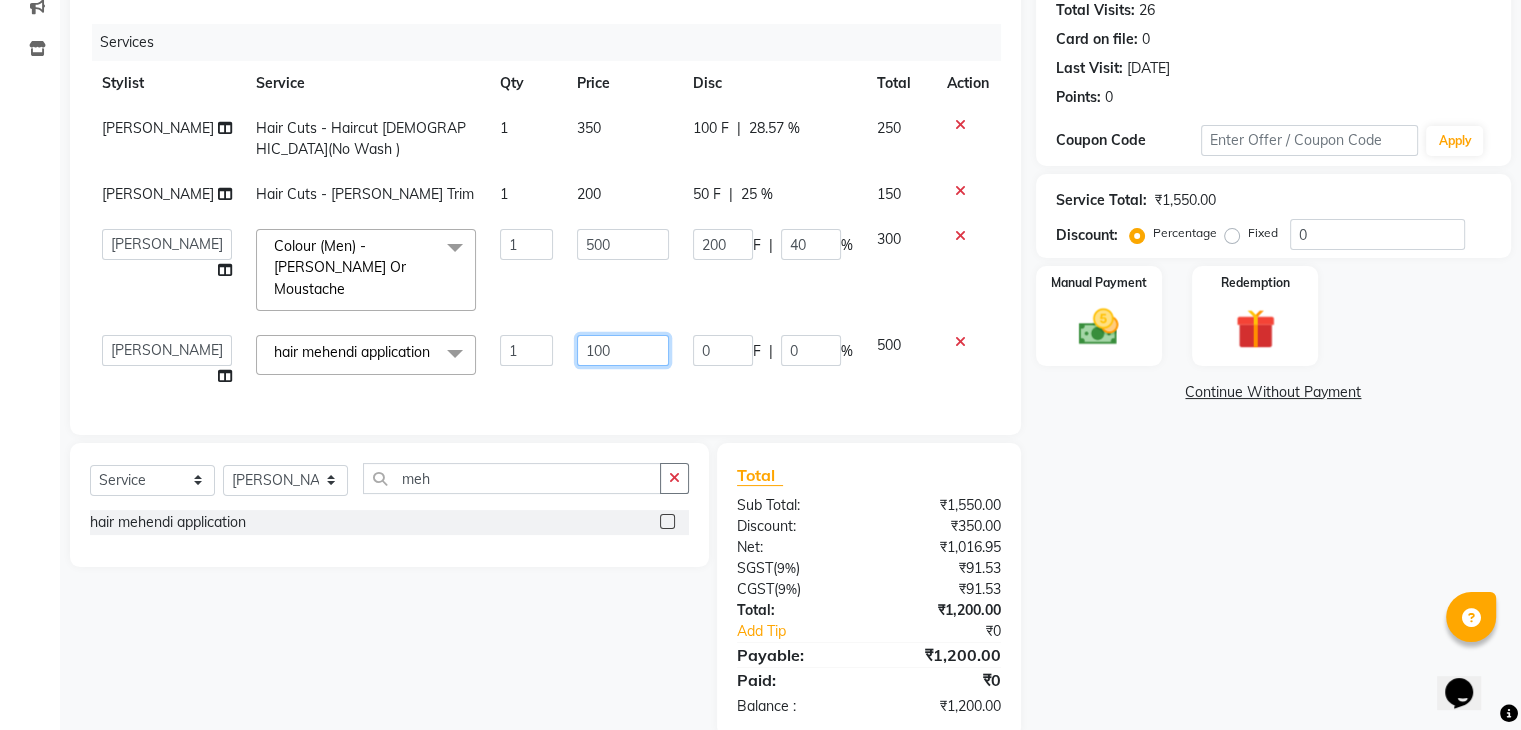 type on "1000" 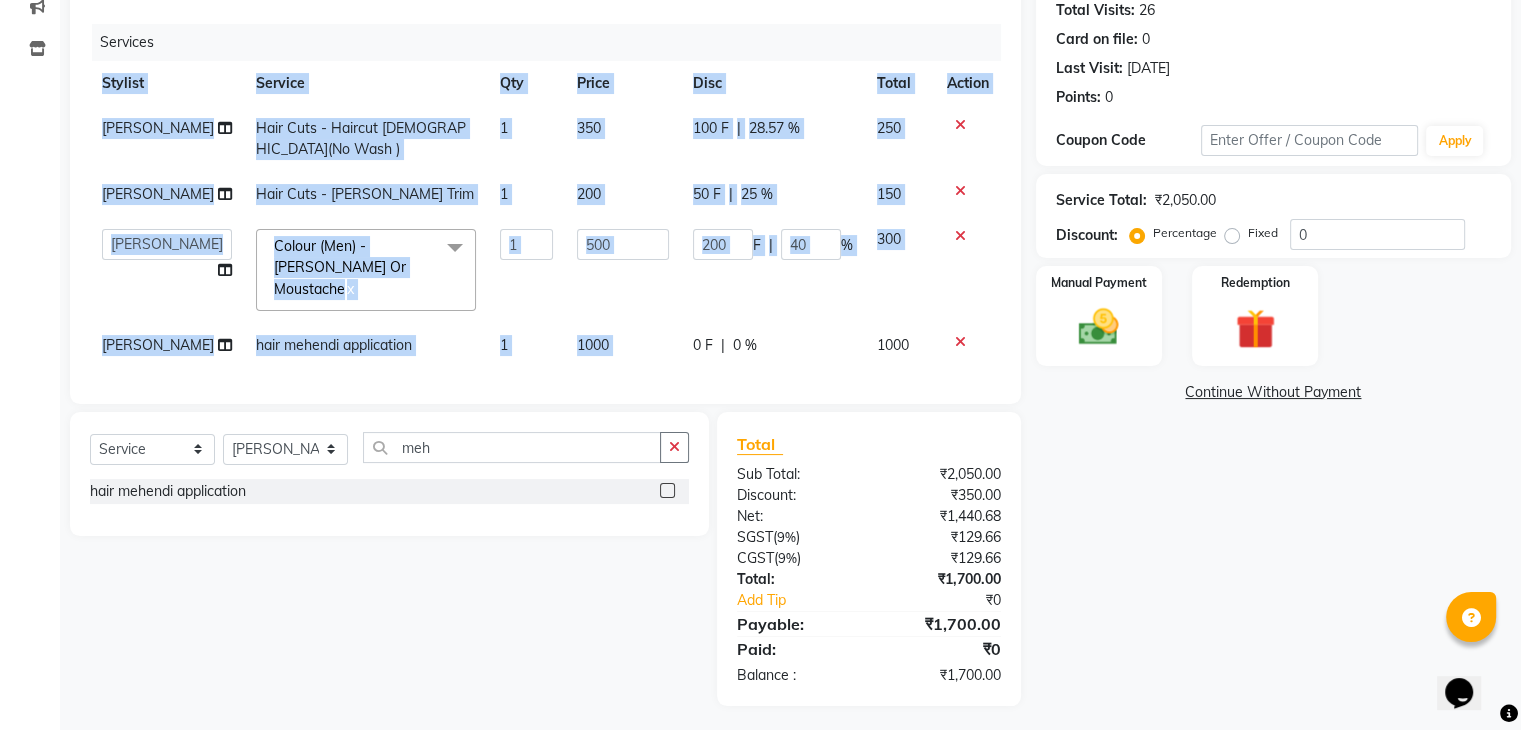 drag, startPoint x: 708, startPoint y: 386, endPoint x: 680, endPoint y: 324, distance: 68.0294 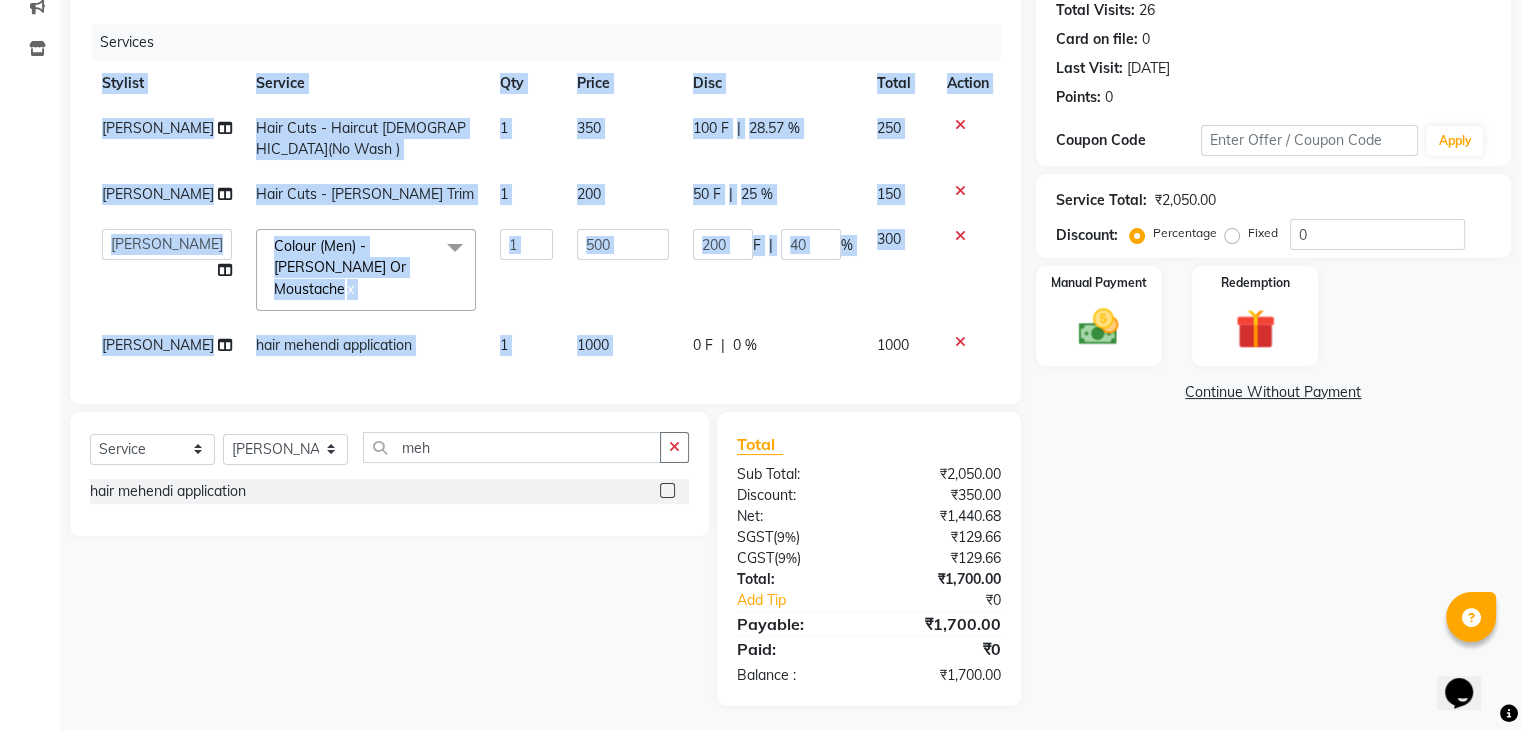 click on "Services Stylist Service Qty Price Disc Total Action Salman  Hair Cuts - Haircut Male(No Wash ) 1 350 100 F | 28.57 % 250 Salman  Hair Cuts - Beard Trim 1 200 50 F | 25 % 150  Amaan   ana   Danish    Poonam   Rehaan    Salman    Sandy    Colour (Men) - Beard Or Moustache  x Hair Wash & Styling - Hair Wash & Dry (Female) Hair Wash & Styling - Ironing Hair Wash & Styling - Tongs Hair Wash & Styling - Hair Wash & Dry (Male) Hair Wash & Styling - Upto Shoulder1 Hair Wash & Styling - Below Shoulder2 Hair Wash & Styling - Upto Shoulder 4 Hair Wash & Styling - Upto Waist Hair Wash & Styling - Paddle Brush Blow-Dry (With Wash). Hair Wash & Styling - Blow-Dry Curis (With Wash) Hair Wash & Styling - Below Shoulder Hair Wash & Styling - Upto Shoulder Hair Wash & Styling - Upto Waist2 Hair Wash & Styling - Below Shoulder 1 Hair Wash & Styling - Upto Waist 1 Hair Triming Women chest trimming Colour Women - Global Colour Women - High-Light Colour Women-Balayage Colour Women - Root Touch Up (1 Inch) colour application demo" 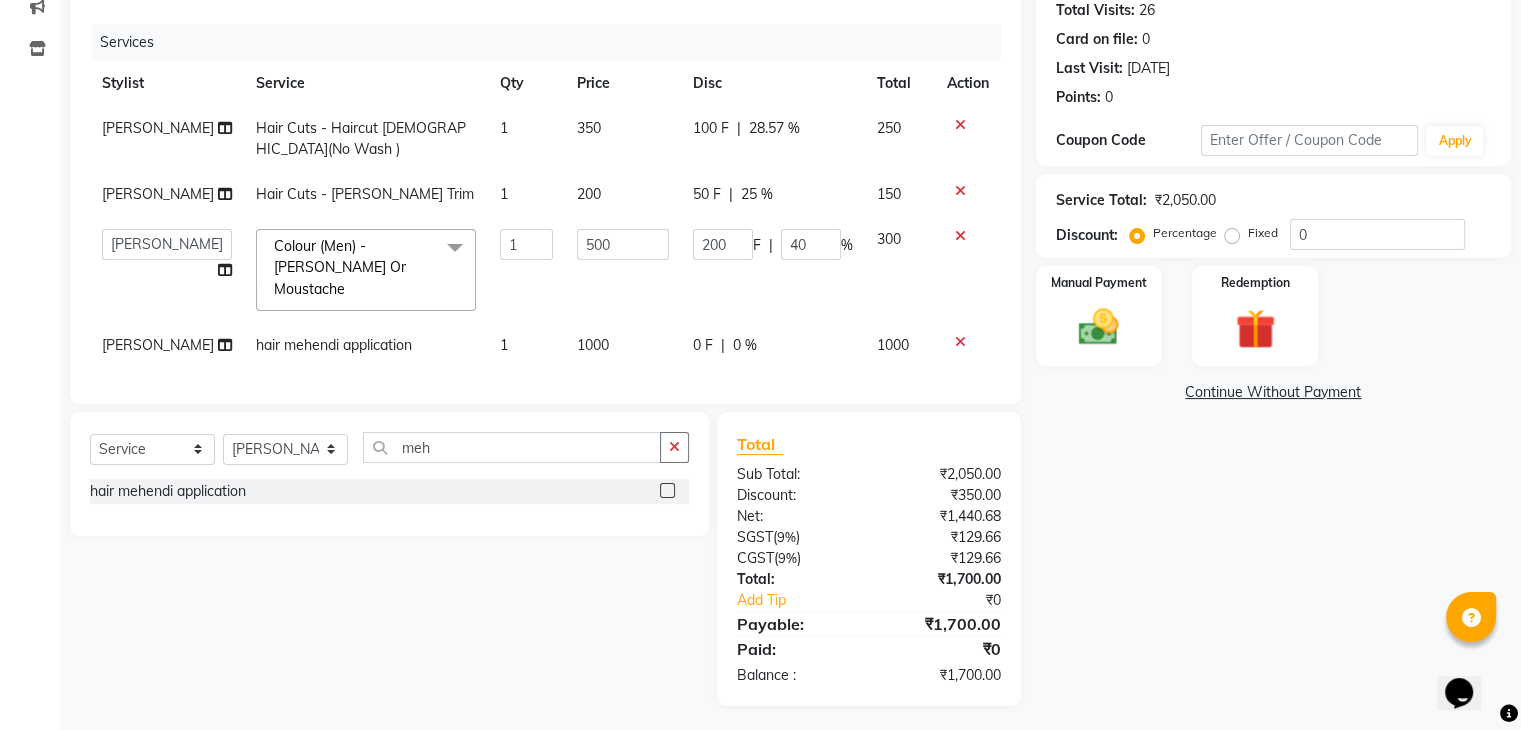 select on "63988" 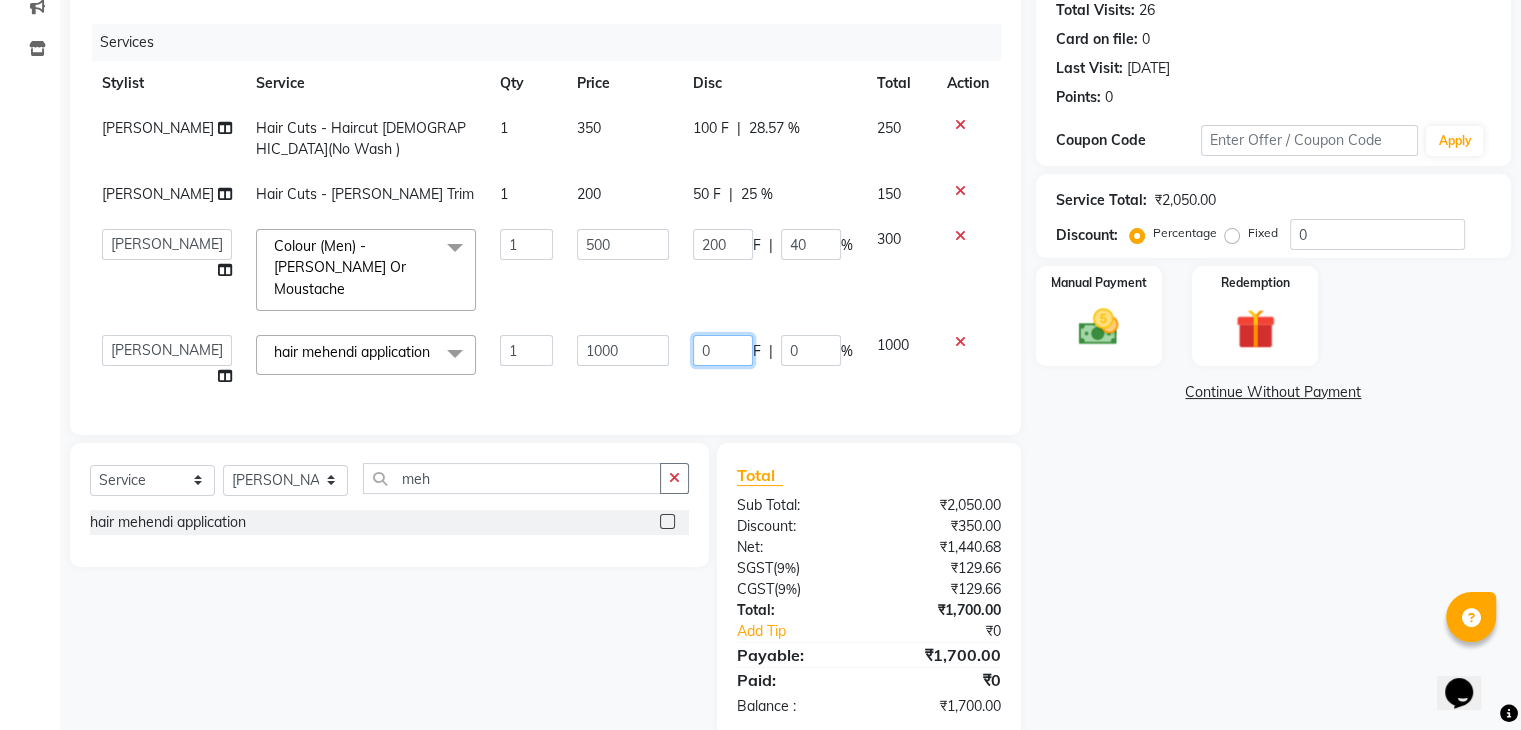 click on "0" 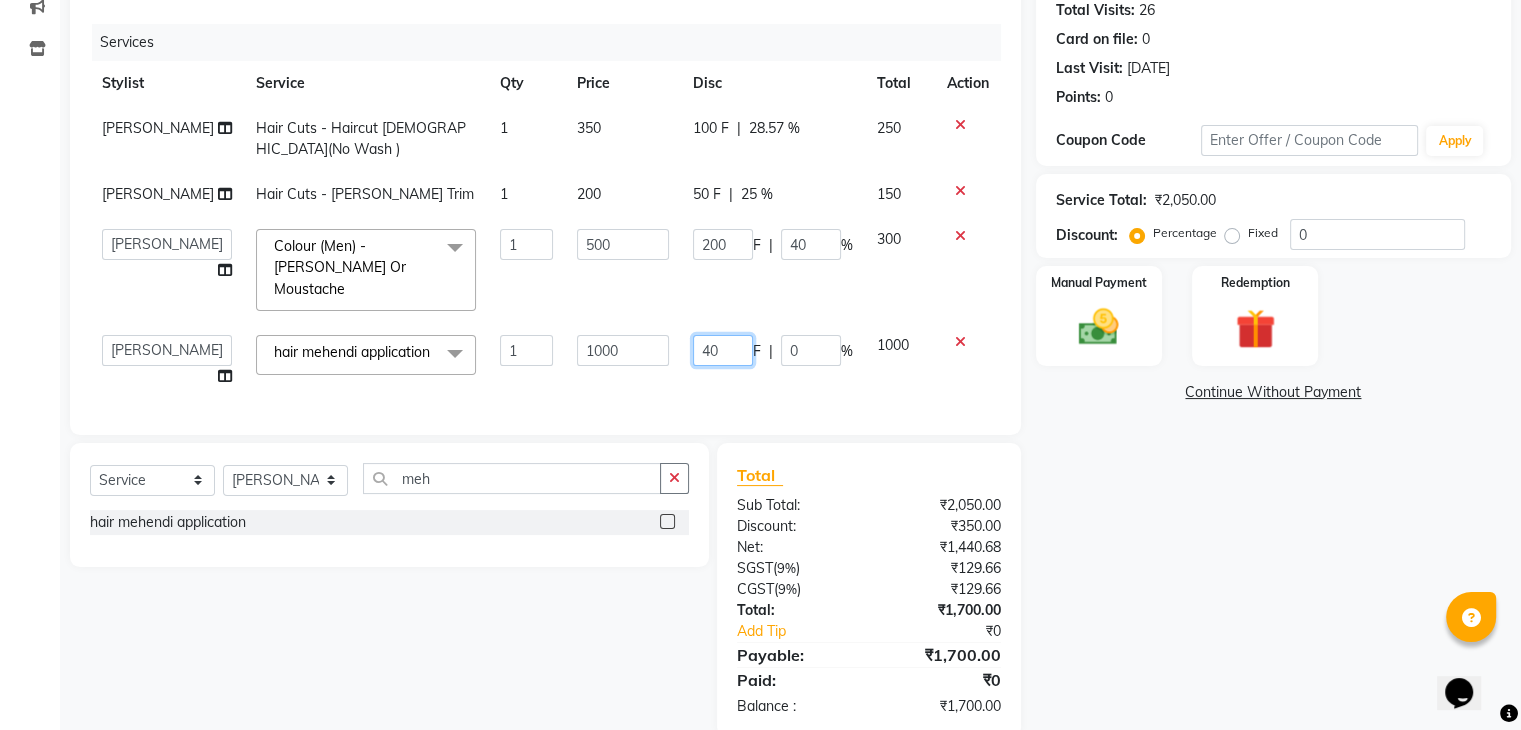 type on "400" 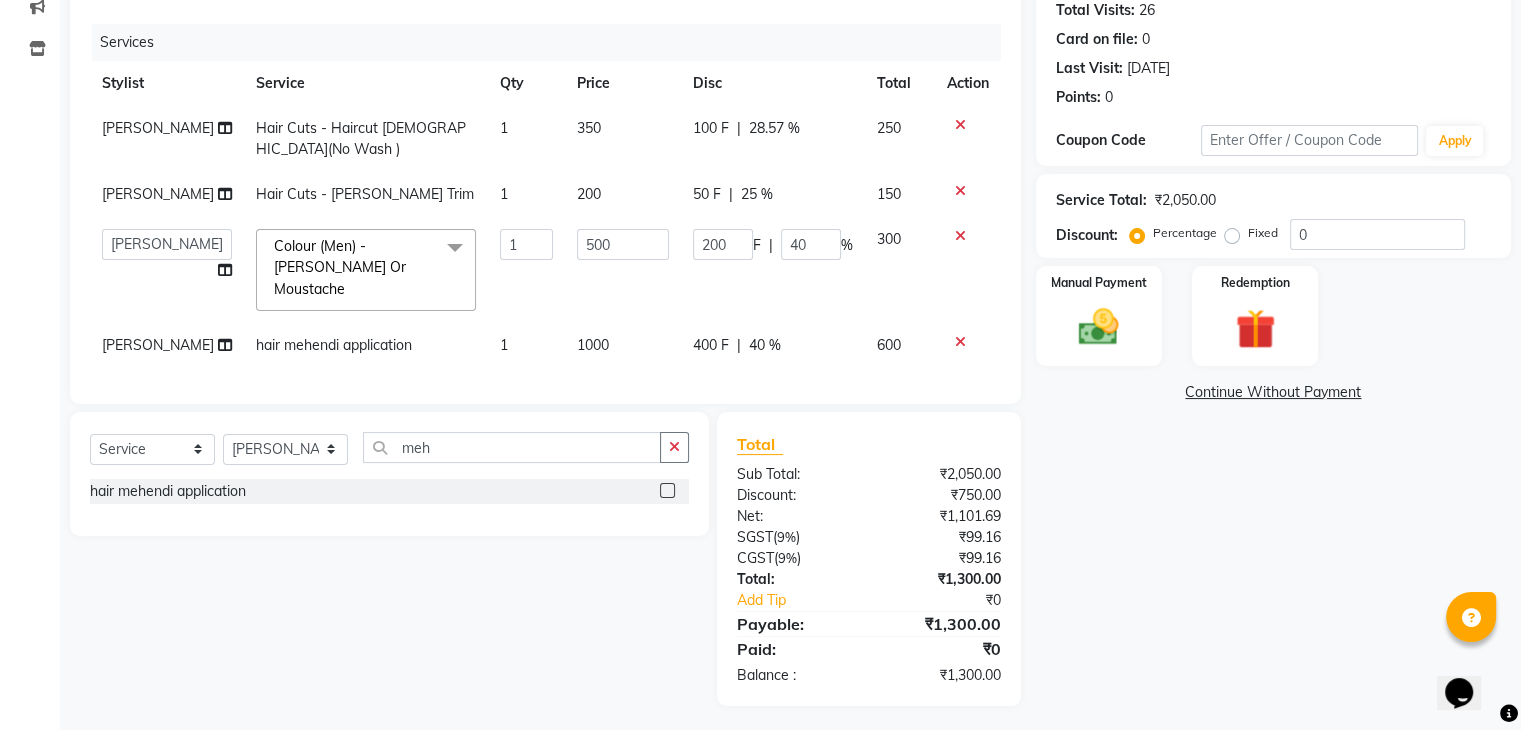 click on "Services Stylist Service Qty Price Disc Total Action Salman  Hair Cuts - Haircut Male(No Wash ) 1 350 100 F | 28.57 % 250 Salman  Hair Cuts - Beard Trim 1 200 50 F | 25 % 150  Amaan   ana   Danish    Poonam   Rehaan    Salman    Sandy    Colour (Men) - Beard Or Moustache  x Hair Wash & Styling - Hair Wash & Dry (Female) Hair Wash & Styling - Ironing Hair Wash & Styling - Tongs Hair Wash & Styling - Hair Wash & Dry (Male) Hair Wash & Styling - Upto Shoulder1 Hair Wash & Styling - Below Shoulder2 Hair Wash & Styling - Upto Shoulder 4 Hair Wash & Styling - Upto Waist Hair Wash & Styling - Paddle Brush Blow-Dry (With Wash). Hair Wash & Styling - Blow-Dry Curis (With Wash) Hair Wash & Styling - Below Shoulder Hair Wash & Styling - Upto Shoulder Hair Wash & Styling - Upto Waist2 Hair Wash & Styling - Below Shoulder 1 Hair Wash & Styling - Upto Waist 1 Hair Triming Women chest trimming Colour Women - Global Colour Women - High-Light Colour Women-Balayage Colour Women - Root Touch Up (1 Inch) colour application demo" 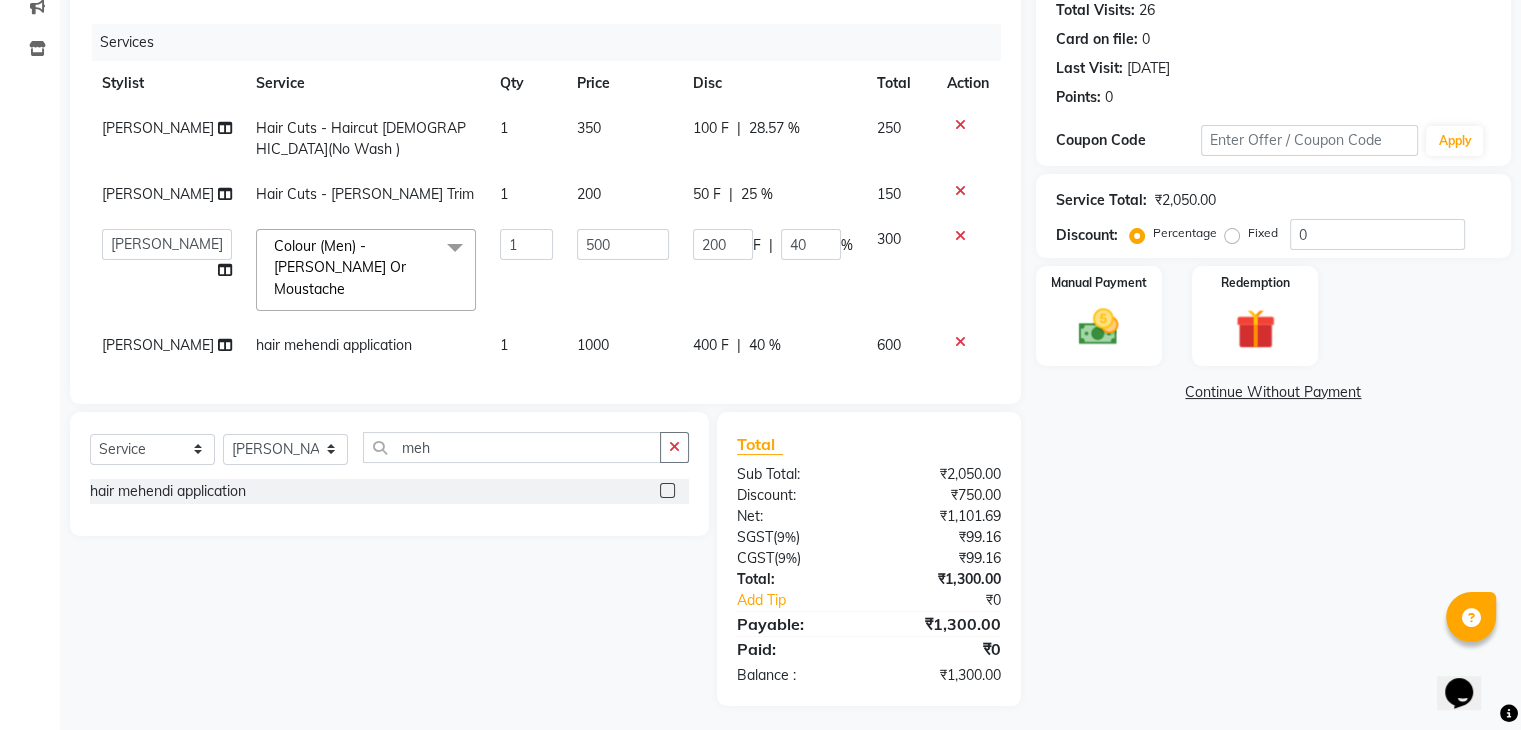 select on "63988" 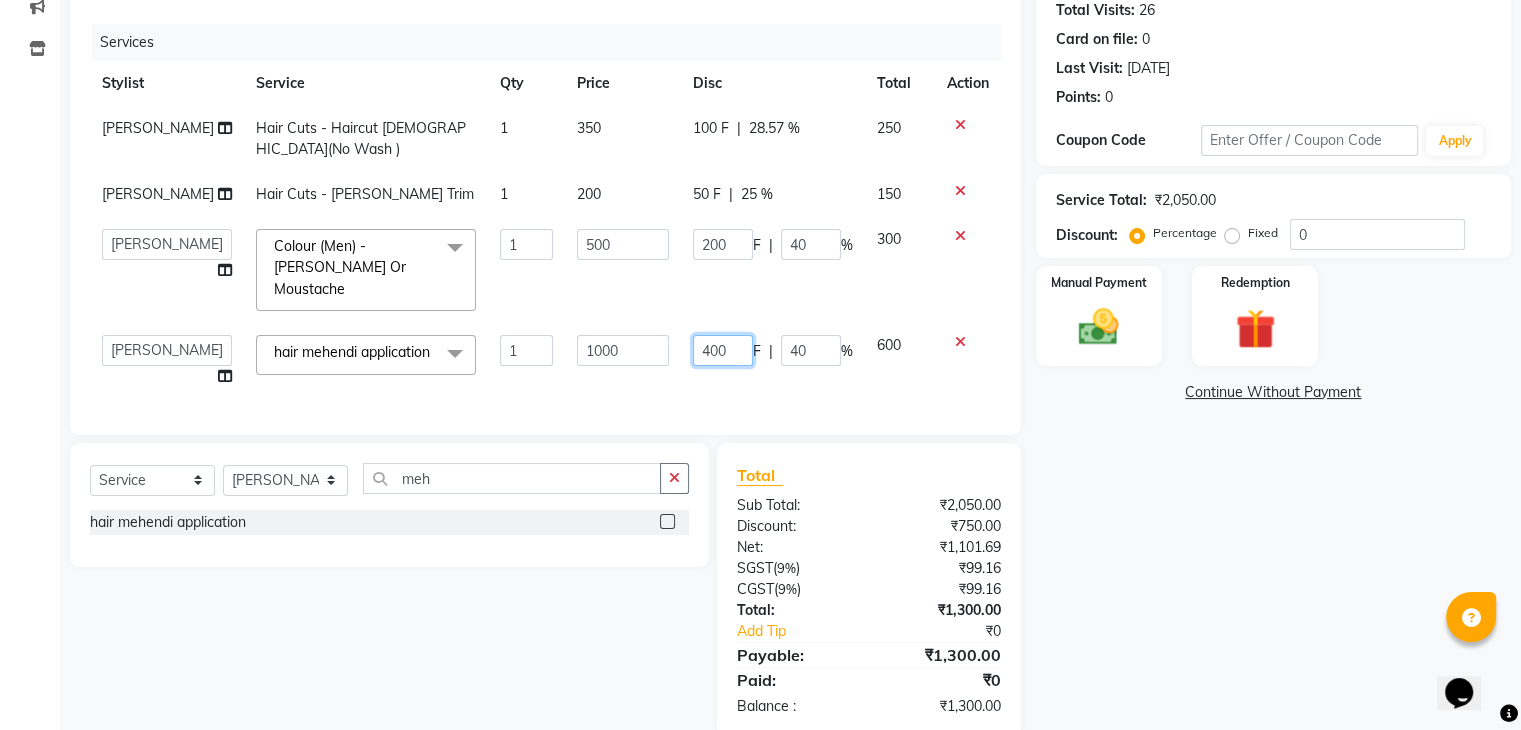 click on "400" 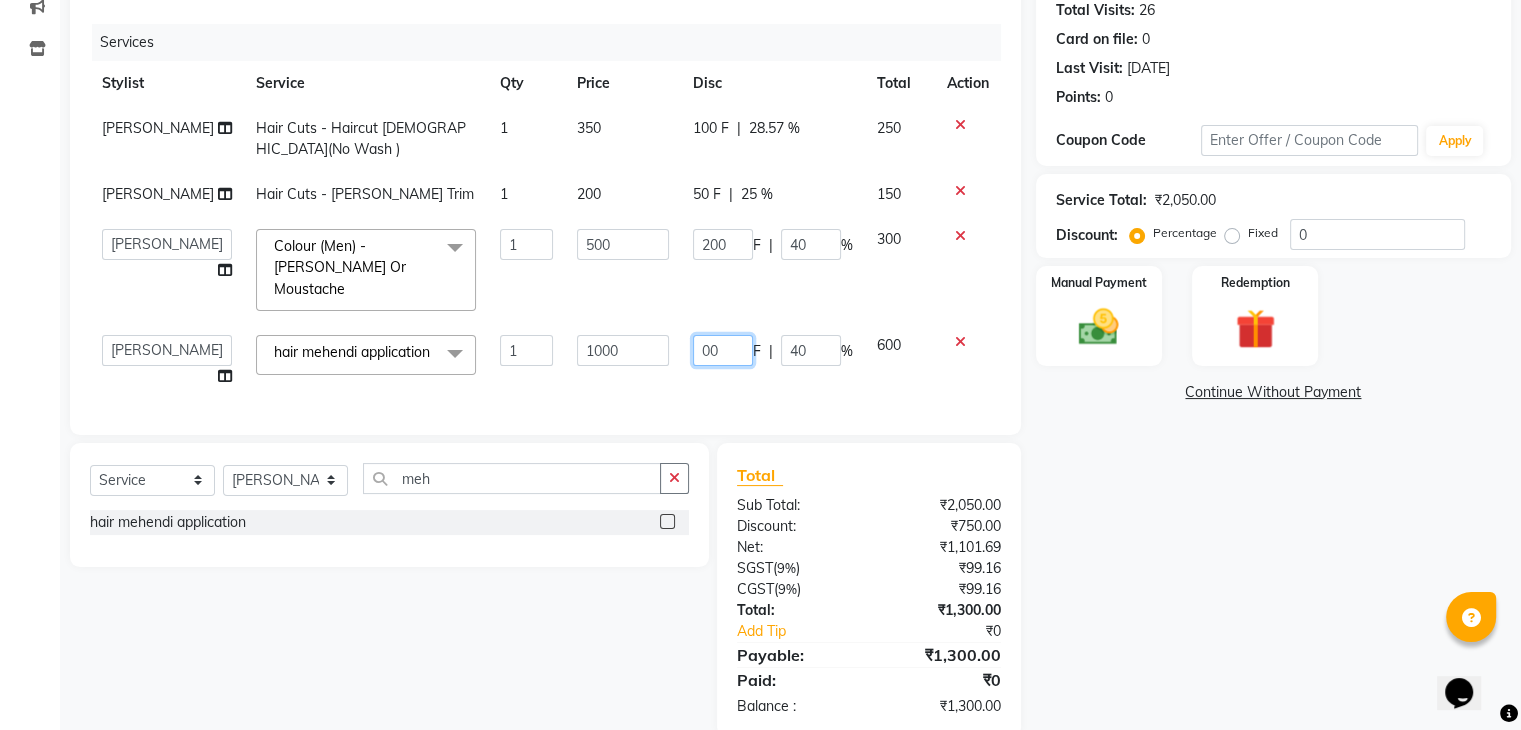 type on "300" 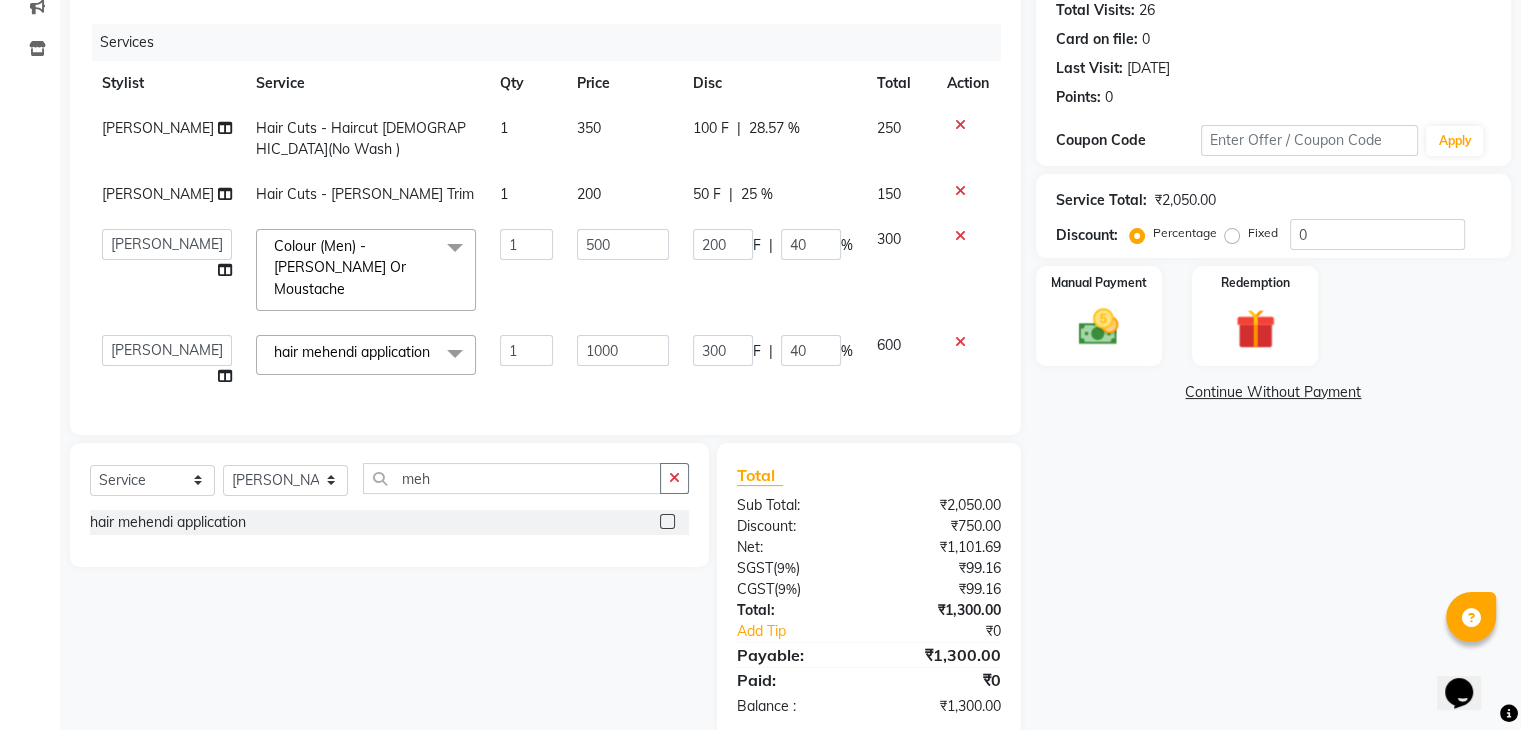 click on "Services Stylist Service Qty Price Disc Total Action Salman  Hair Cuts - Haircut Male(No Wash ) 1 350 100 F | 28.57 % 250 Salman  Hair Cuts - Beard Trim 1 200 50 F | 25 % 150  Amaan   ana   Danish    Poonam   Rehaan    Salman    Sandy    Colour (Men) - Beard Or Moustache  x Hair Wash & Styling - Hair Wash & Dry (Female) Hair Wash & Styling - Ironing Hair Wash & Styling - Tongs Hair Wash & Styling - Hair Wash & Dry (Male) Hair Wash & Styling - Upto Shoulder1 Hair Wash & Styling - Below Shoulder2 Hair Wash & Styling - Upto Shoulder 4 Hair Wash & Styling - Upto Waist Hair Wash & Styling - Paddle Brush Blow-Dry (With Wash). Hair Wash & Styling - Blow-Dry Curis (With Wash) Hair Wash & Styling - Below Shoulder Hair Wash & Styling - Upto Shoulder Hair Wash & Styling - Upto Waist2 Hair Wash & Styling - Below Shoulder 1 Hair Wash & Styling - Upto Waist 1 Hair Triming Women chest trimming Colour Women - Global Colour Women - High-Light Colour Women-Balayage Colour Women - Root Touch Up (1 Inch) colour application demo" 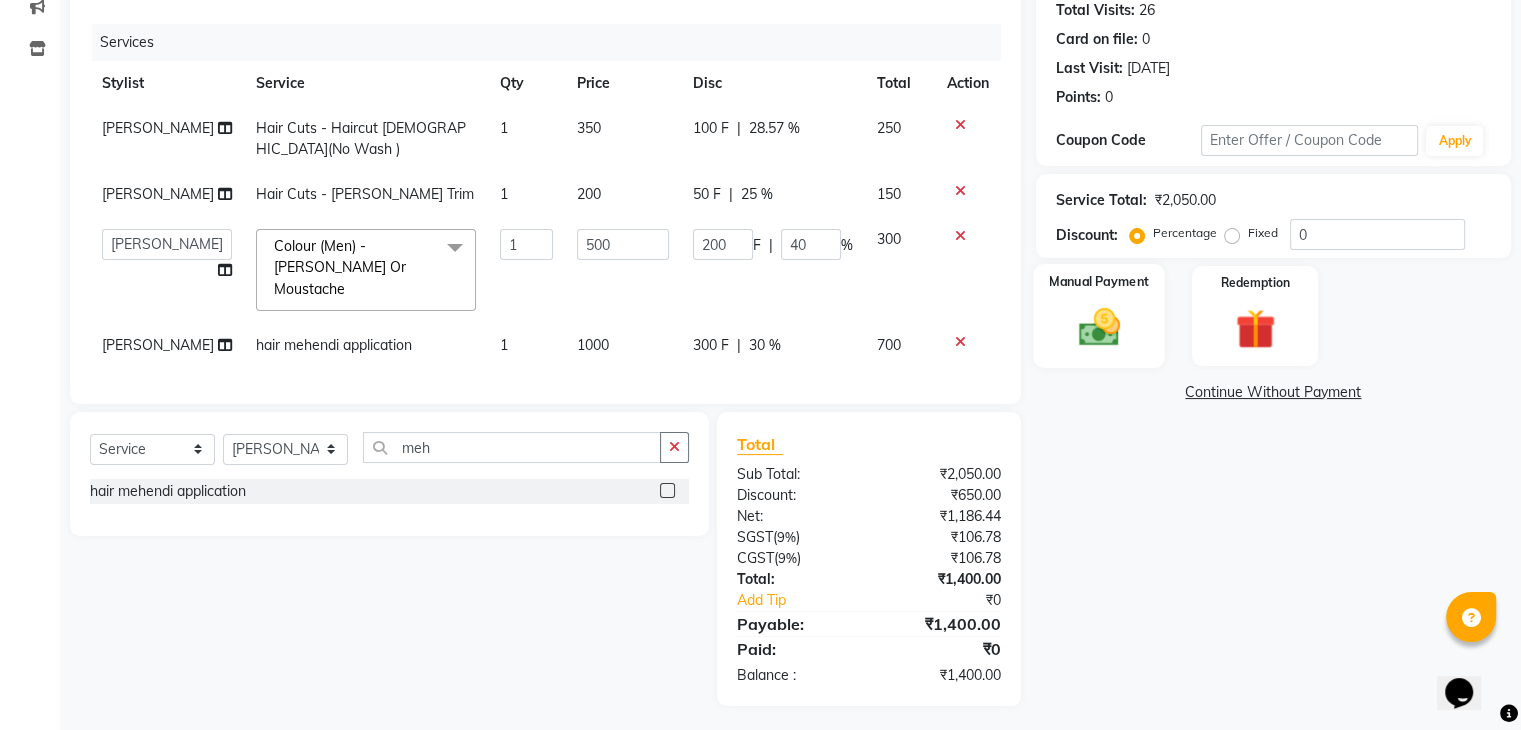 click 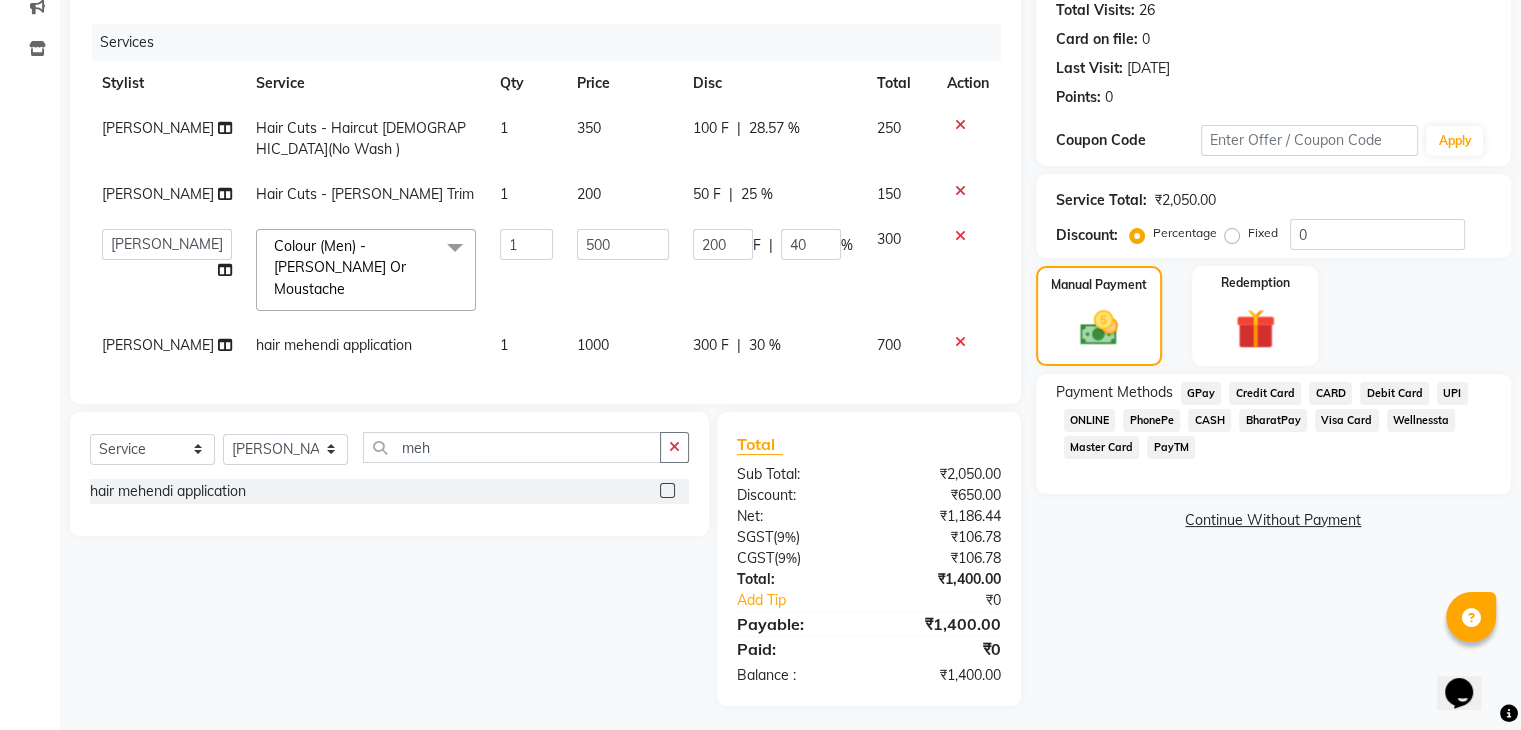 click on "GPay" 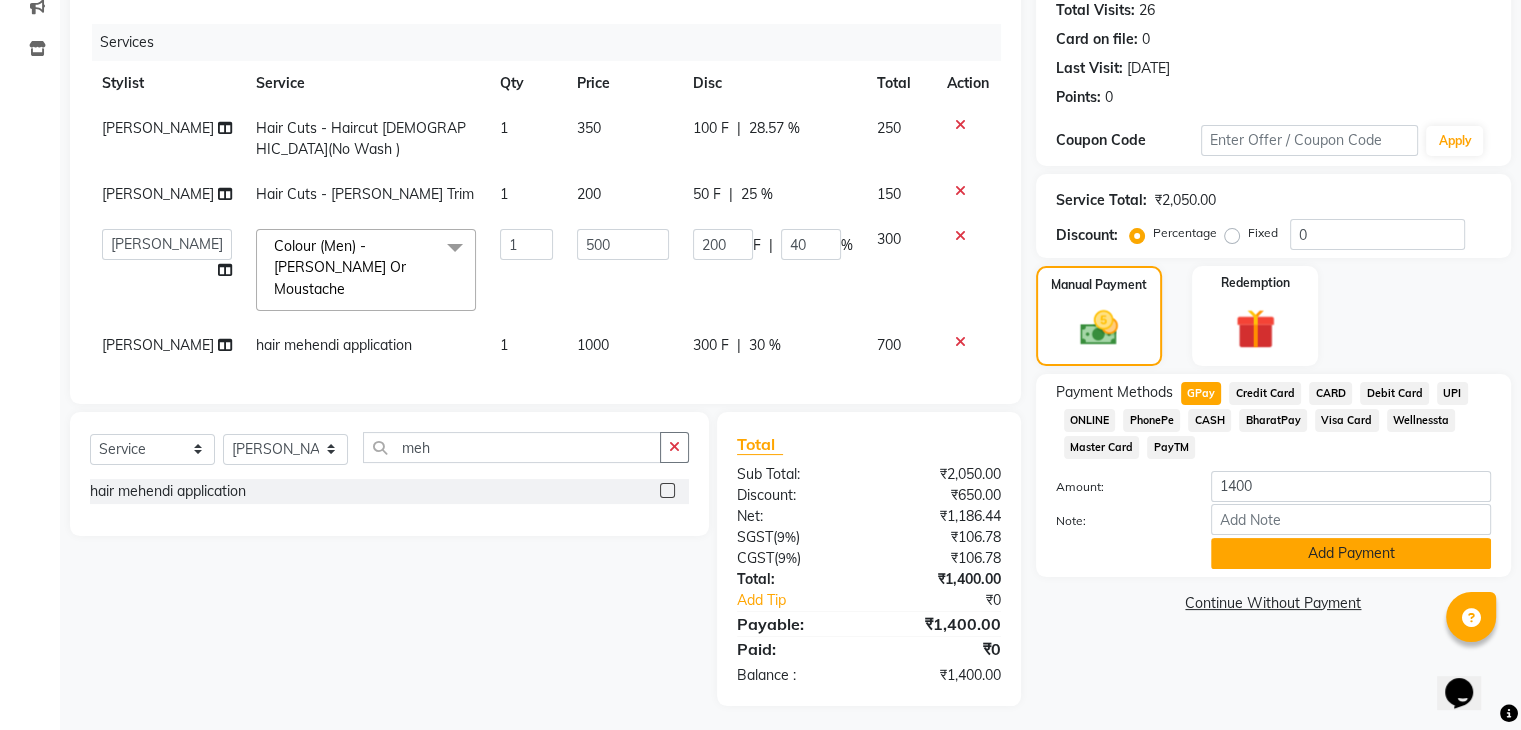 click on "Add Payment" 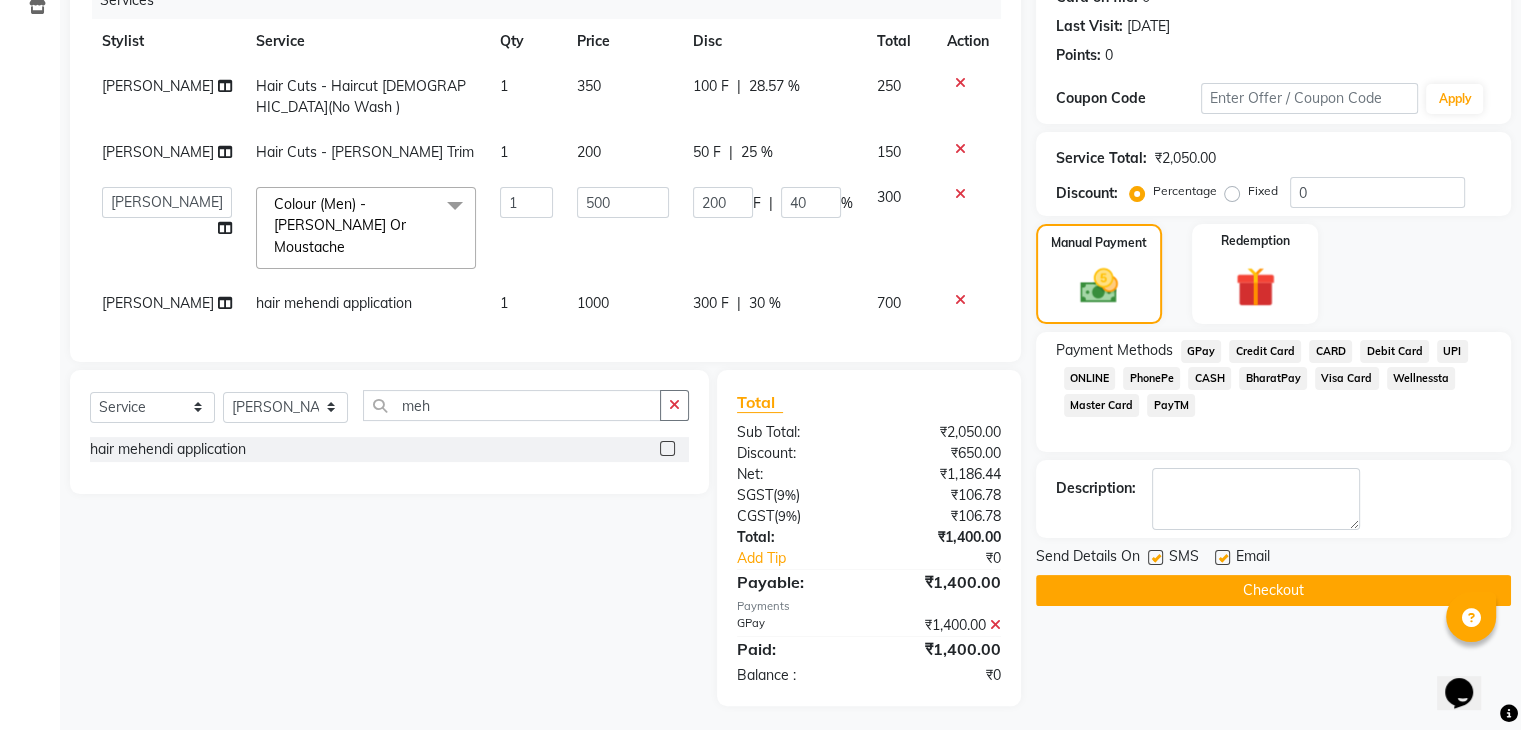 click 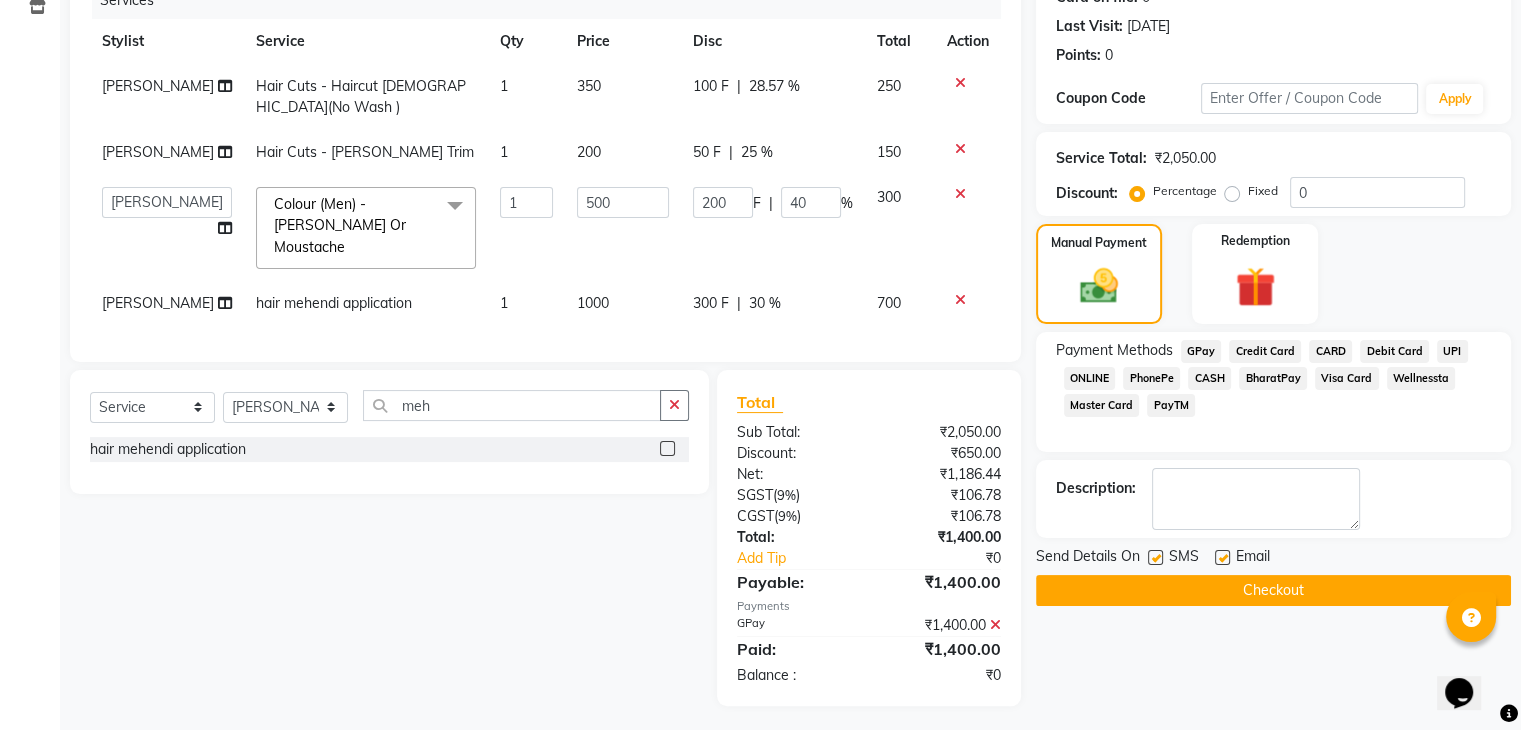 click at bounding box center (1221, 558) 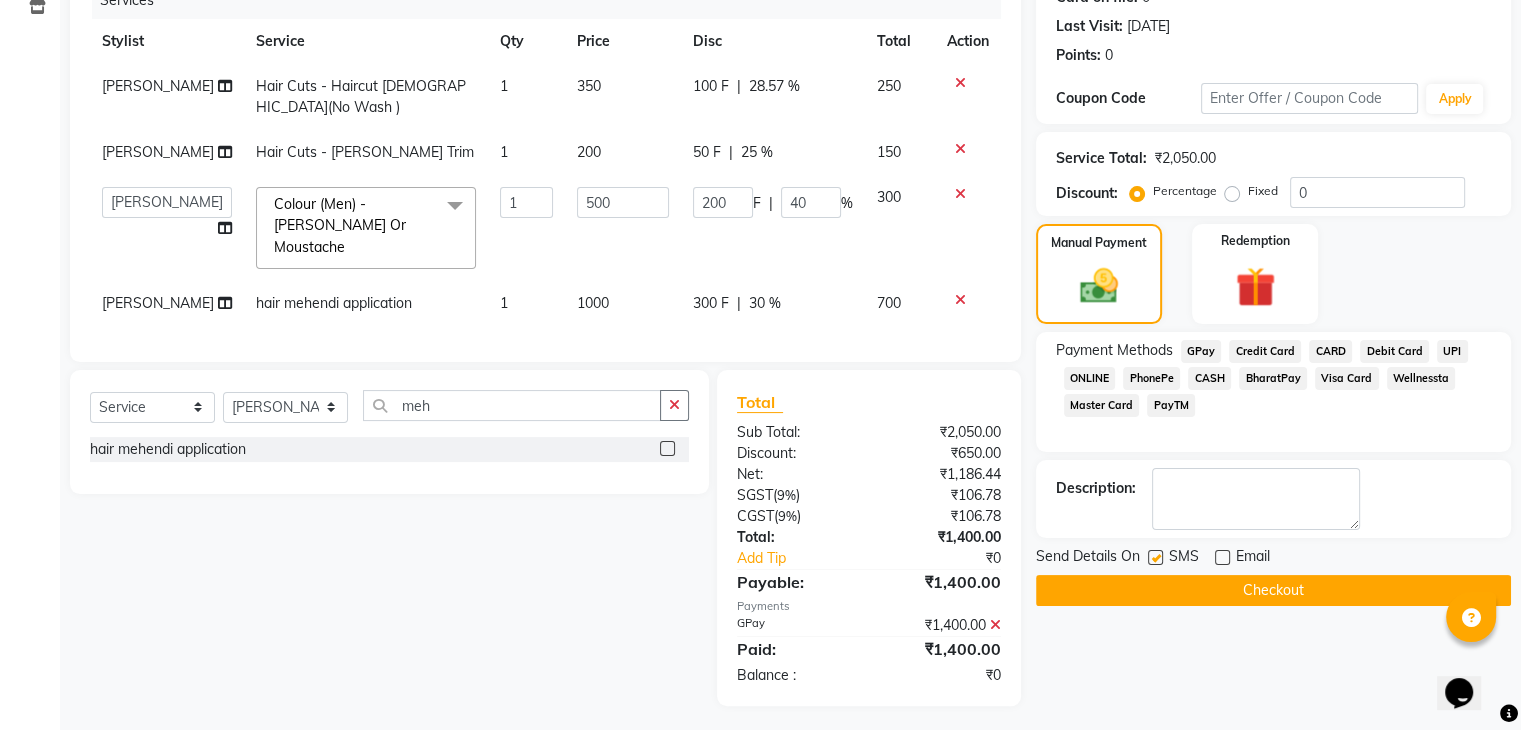click 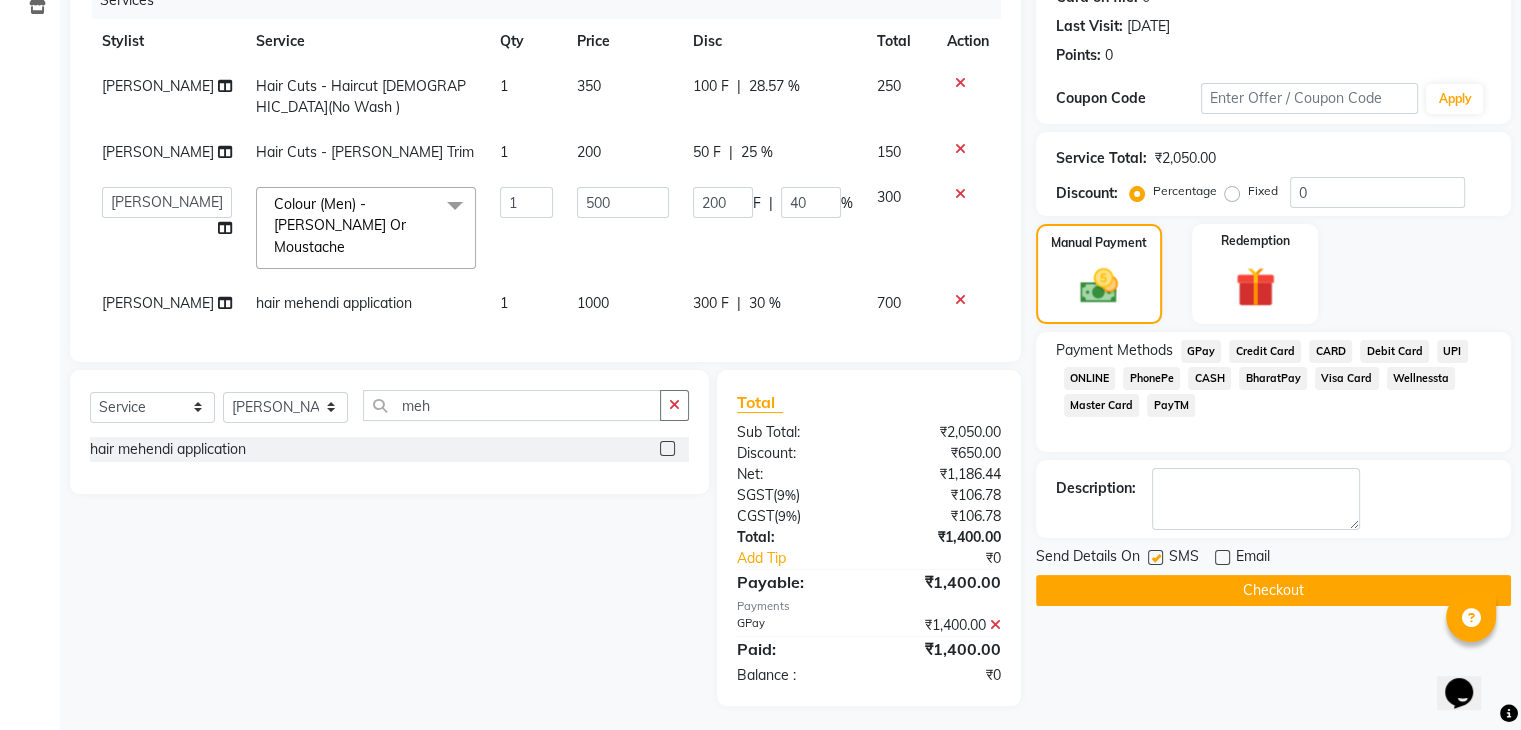click at bounding box center [1154, 558] 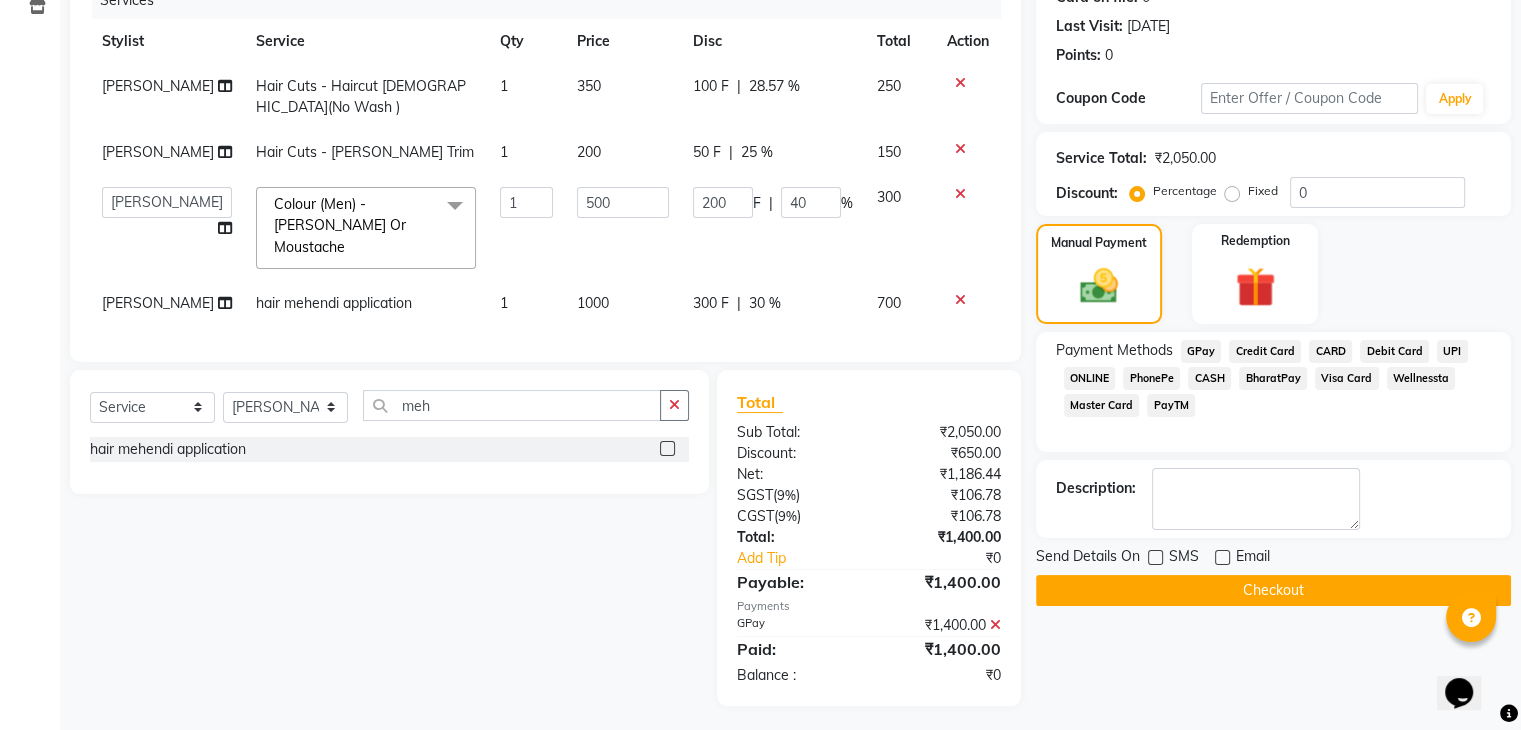 click on "Checkout" 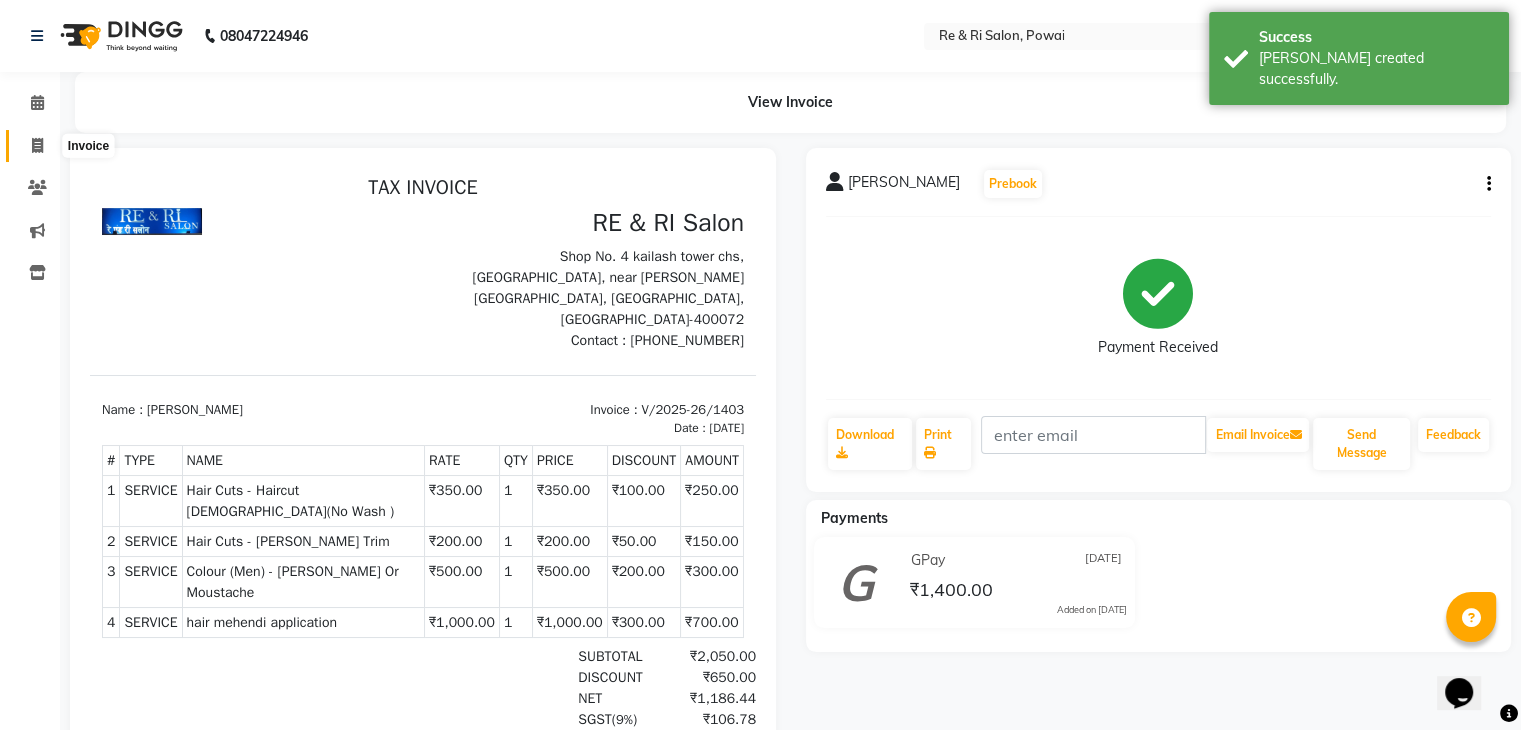 scroll, scrollTop: 0, scrollLeft: 0, axis: both 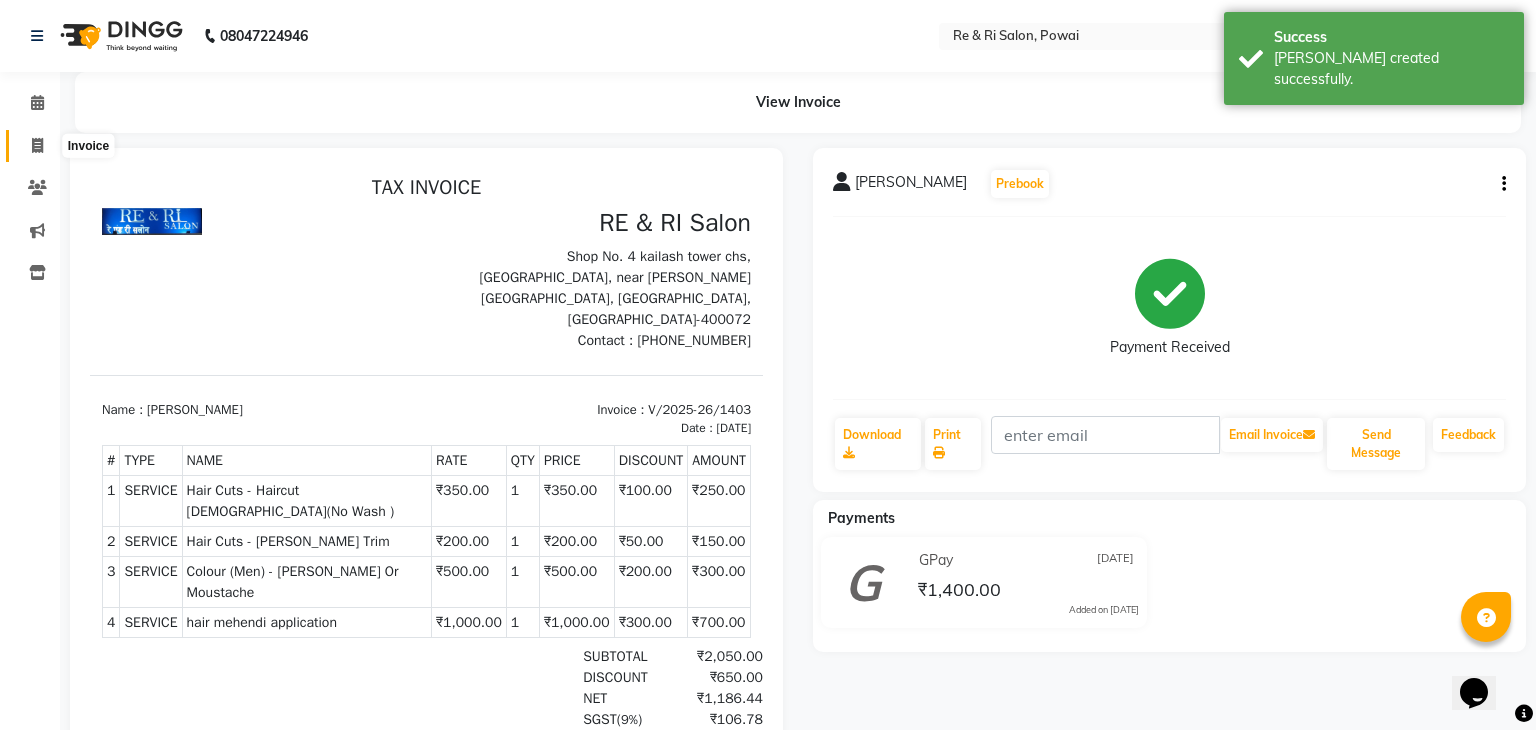 select on "5364" 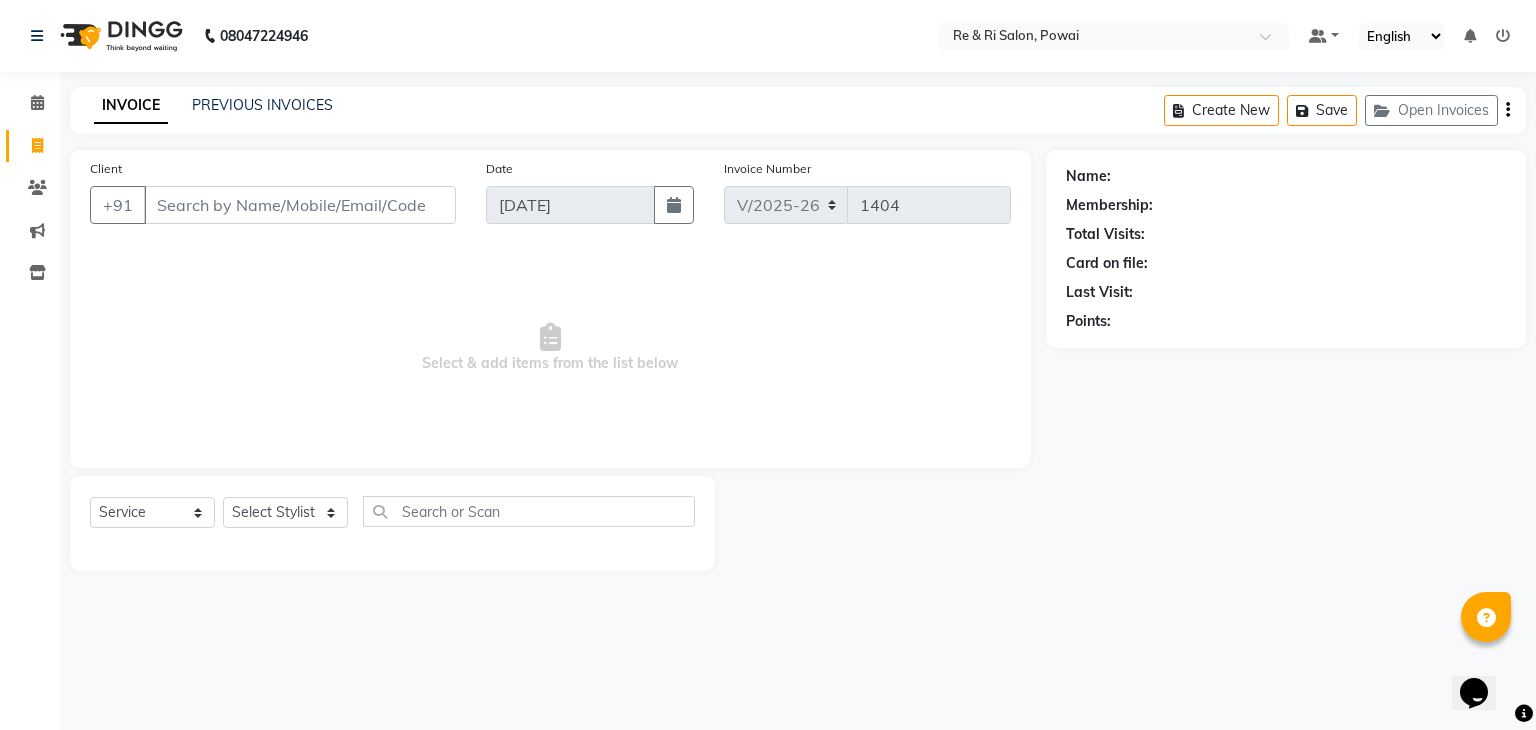 type on "r" 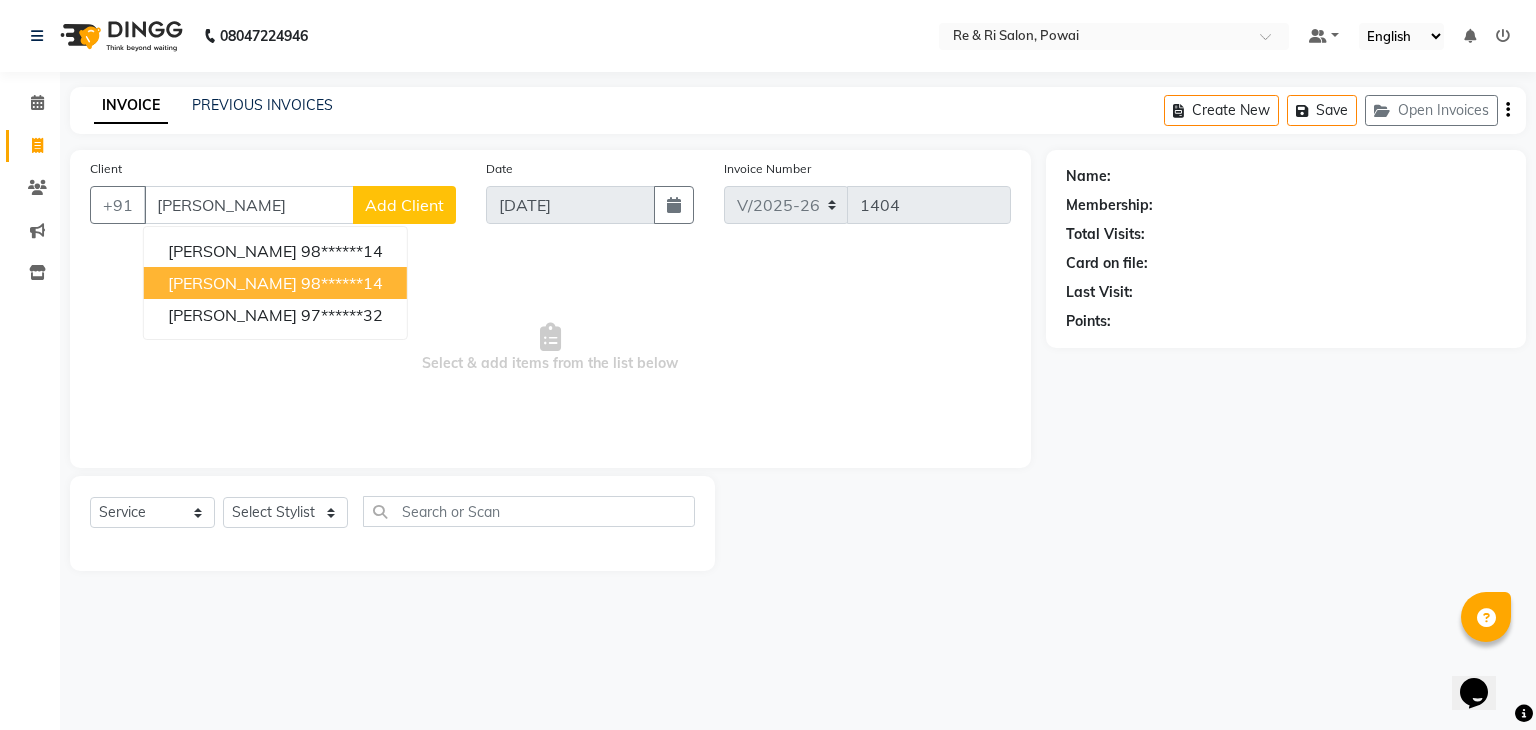 click on "98******14" at bounding box center (342, 283) 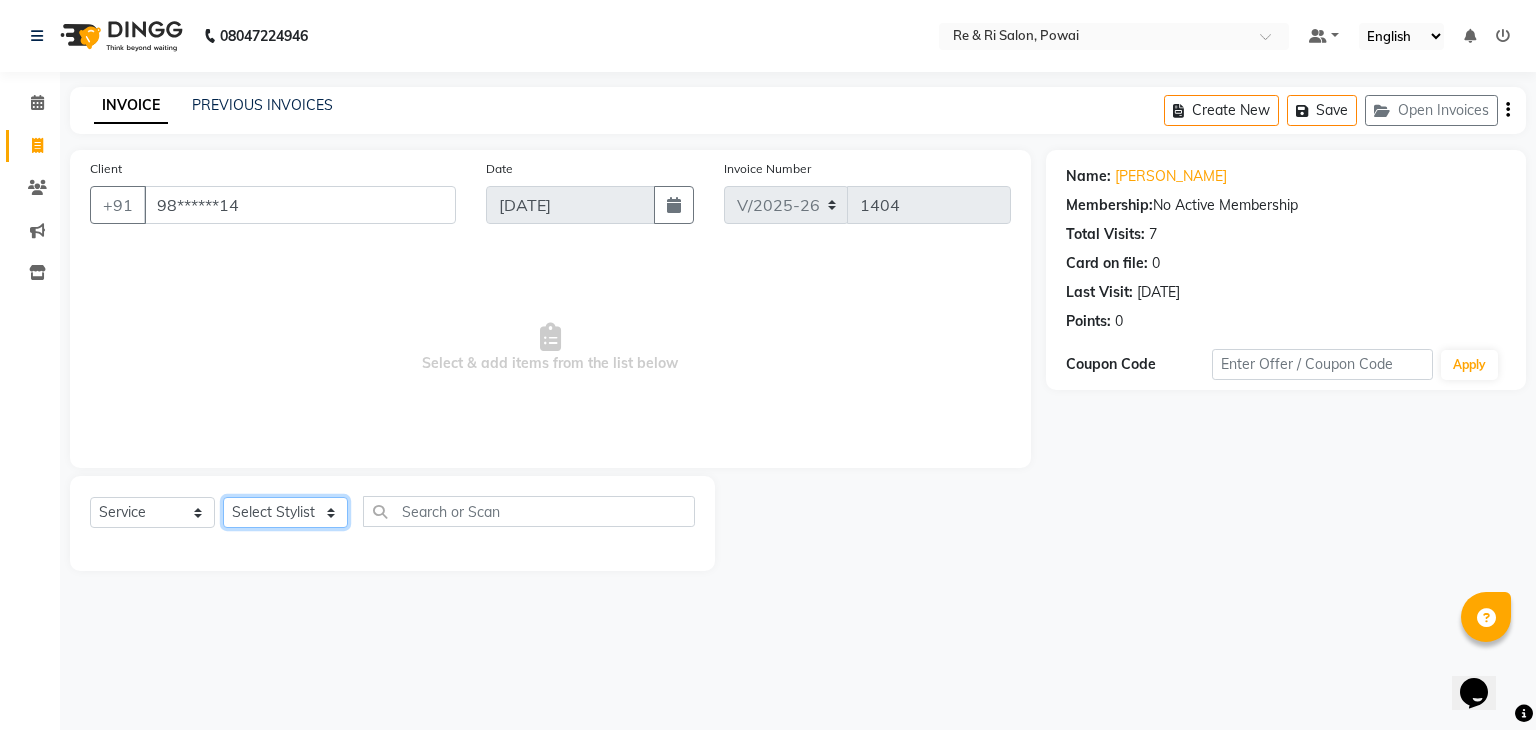 click on "Select Stylist Amaan ana Danish  Poonam Rehaan  Salman  Sandy" 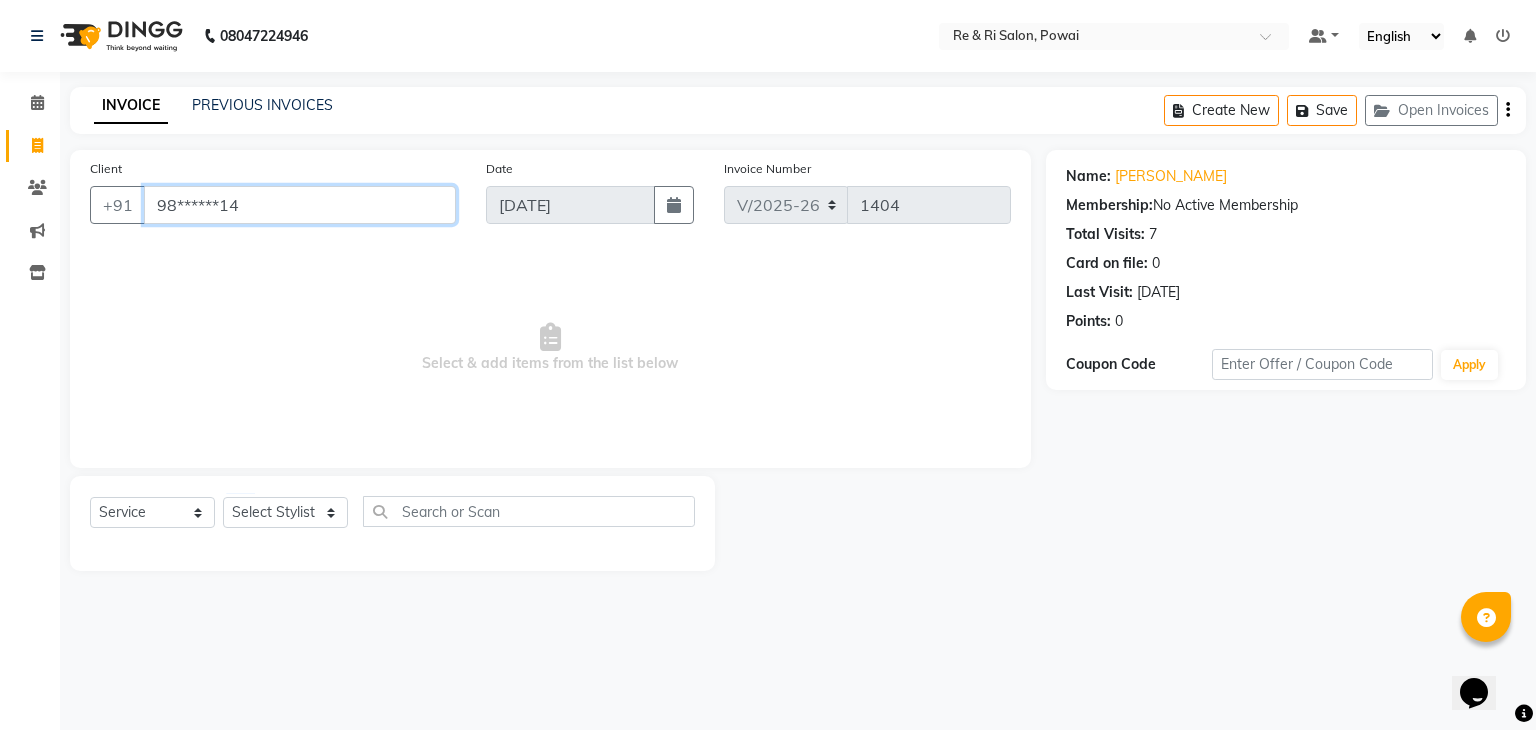 click on "98******14" at bounding box center (300, 205) 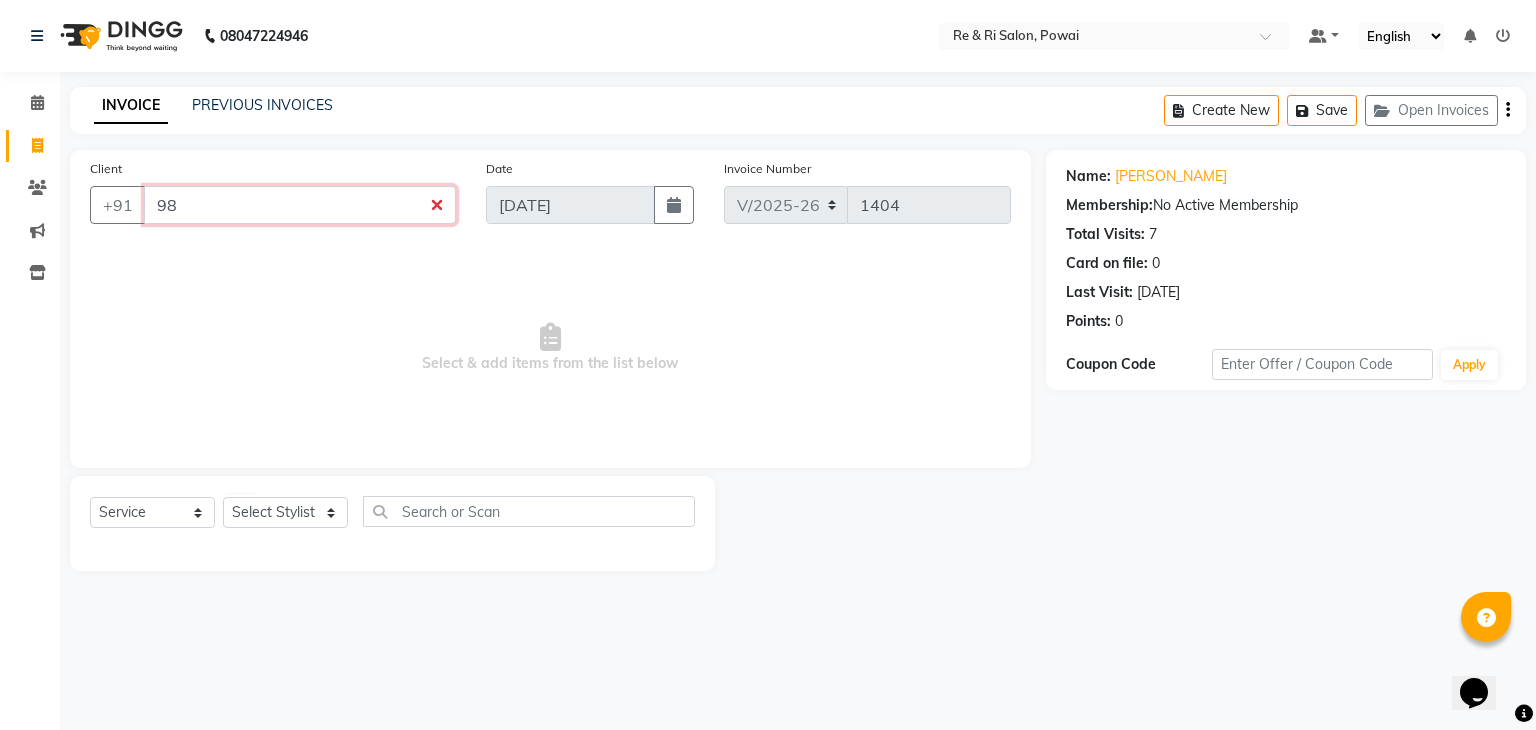 type on "9" 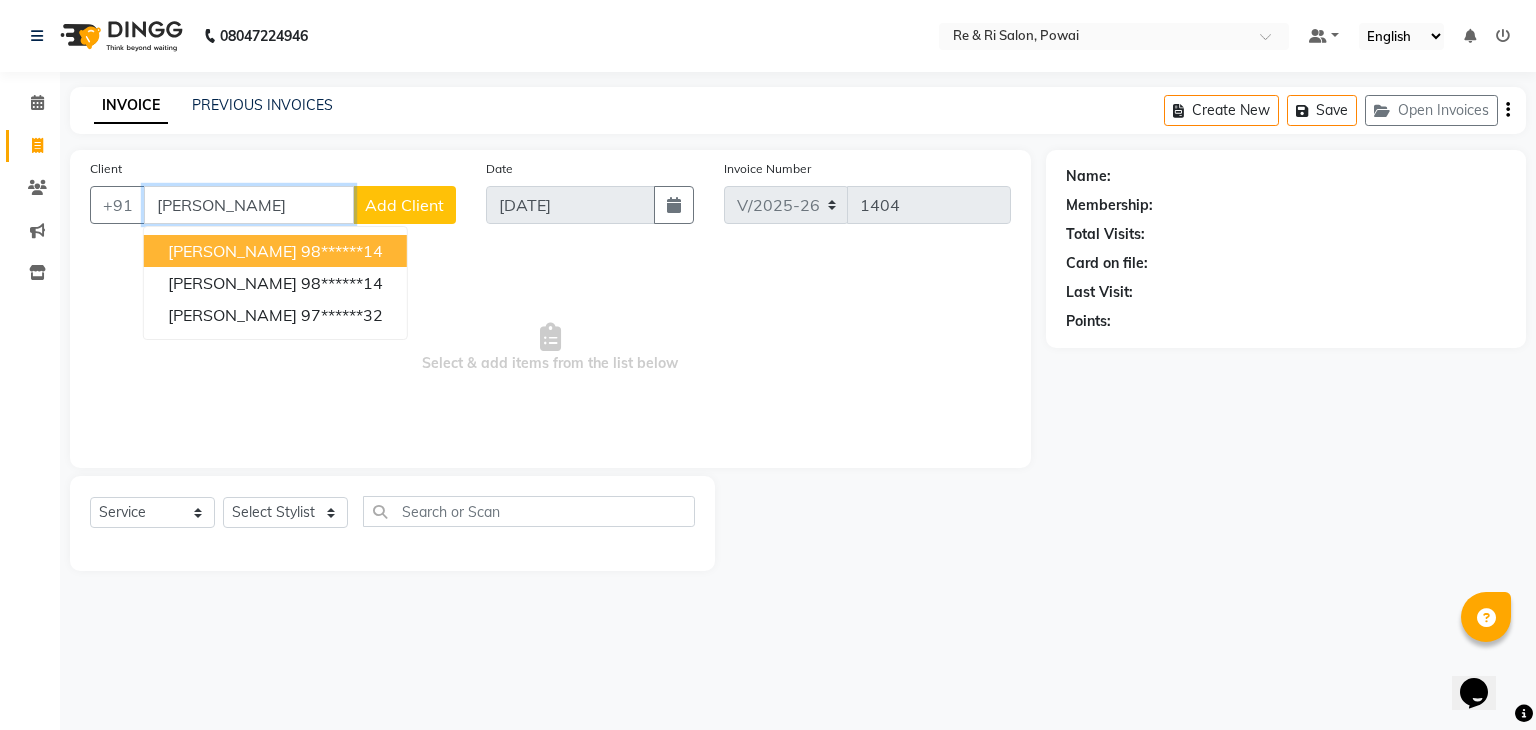 click on "98******14" at bounding box center [342, 251] 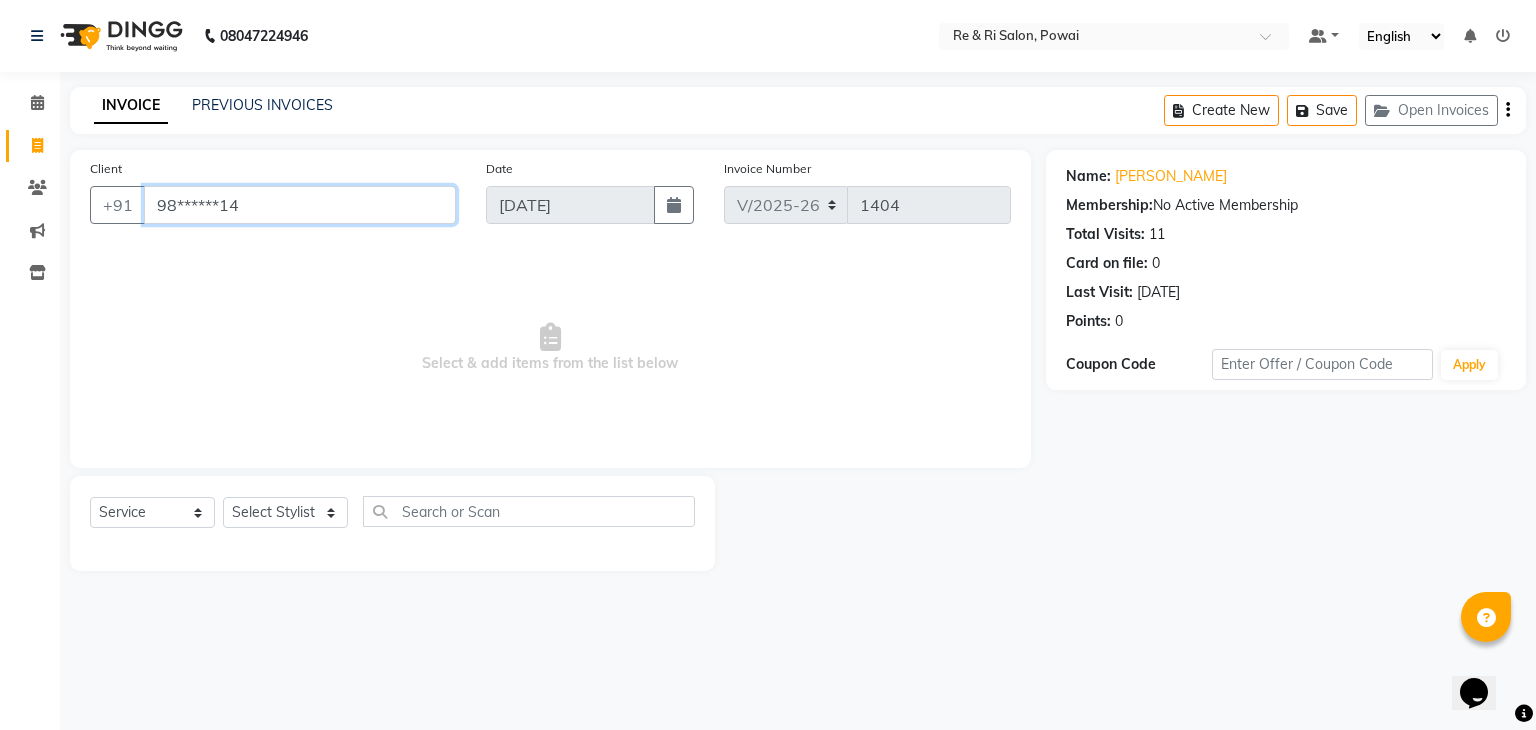 click on "98******14" at bounding box center [300, 205] 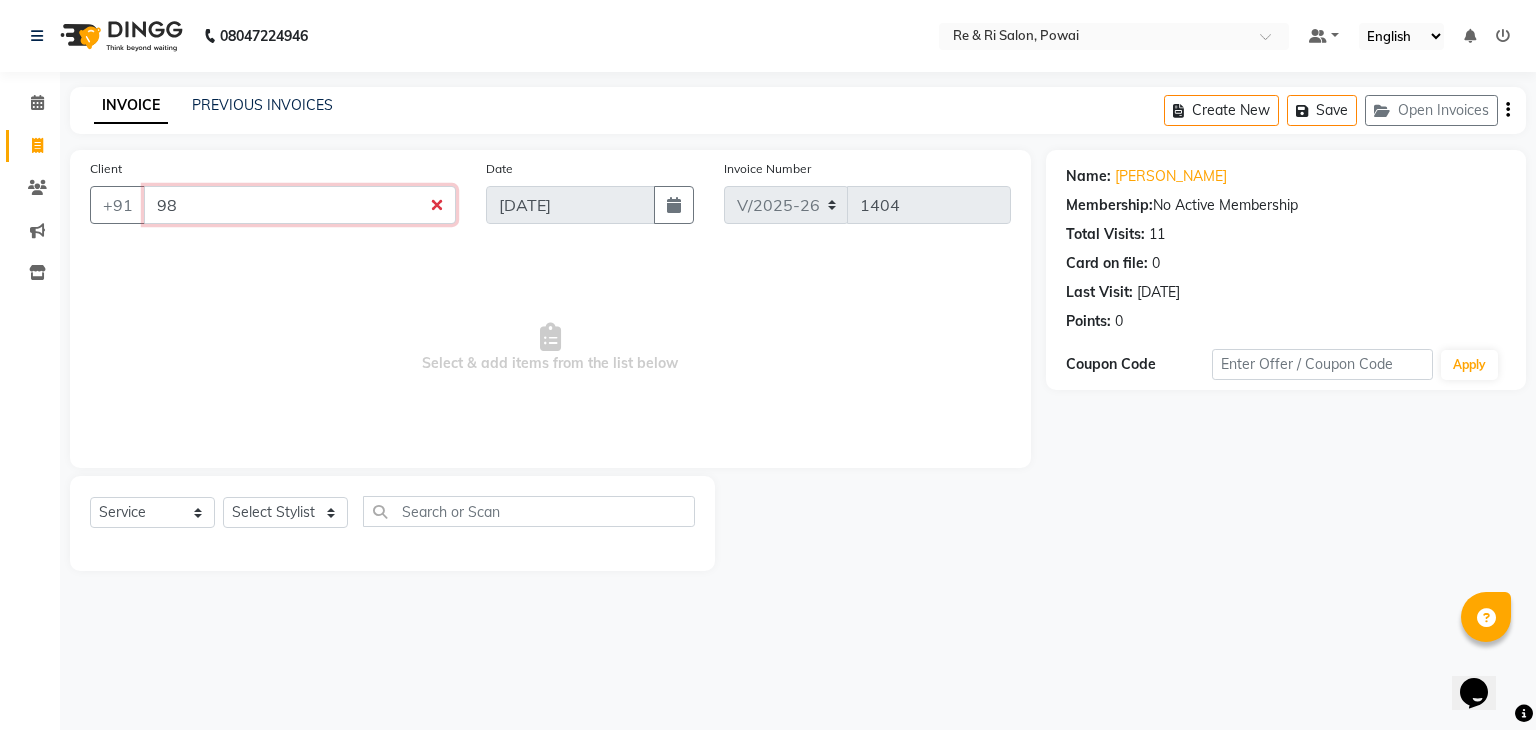 type on "9" 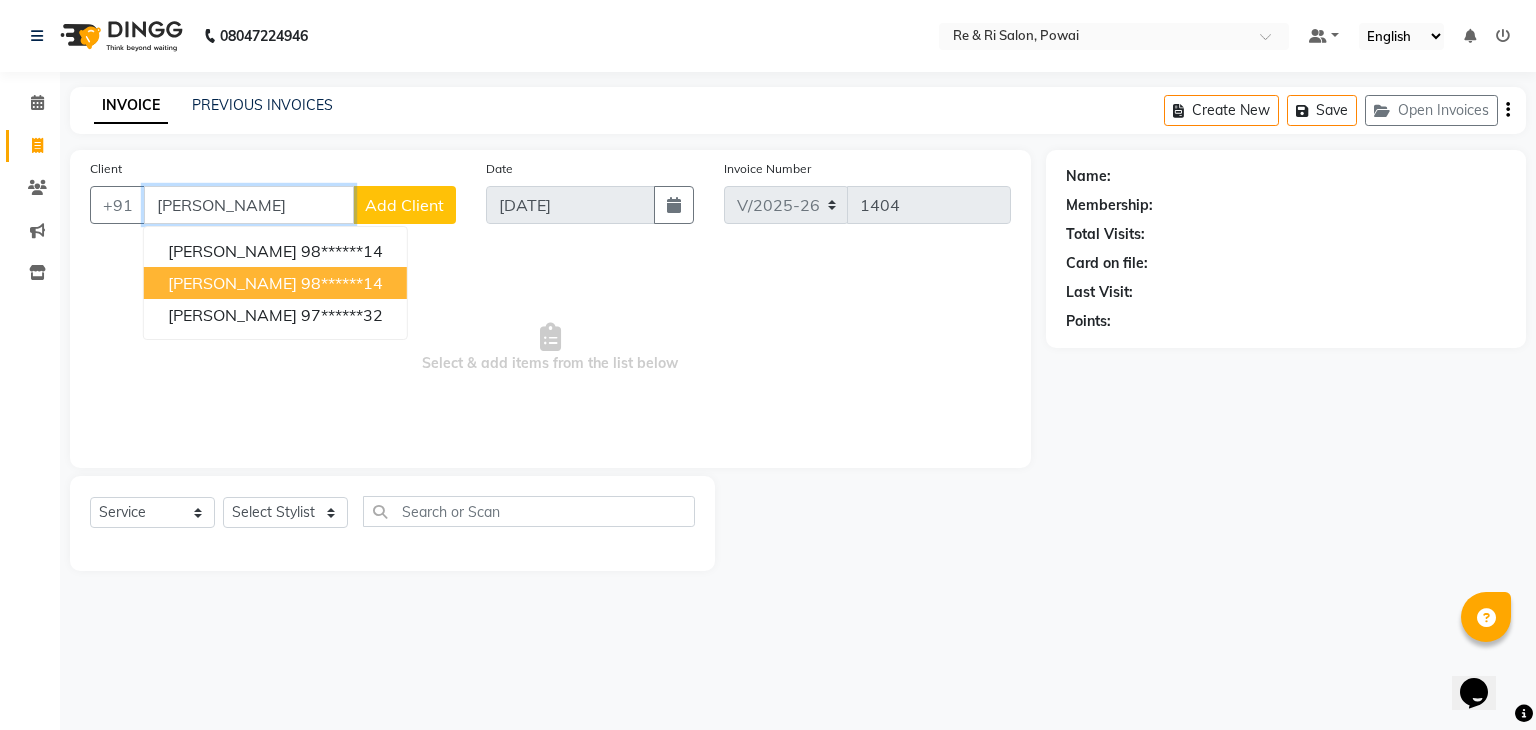 click on "98******14" at bounding box center [342, 283] 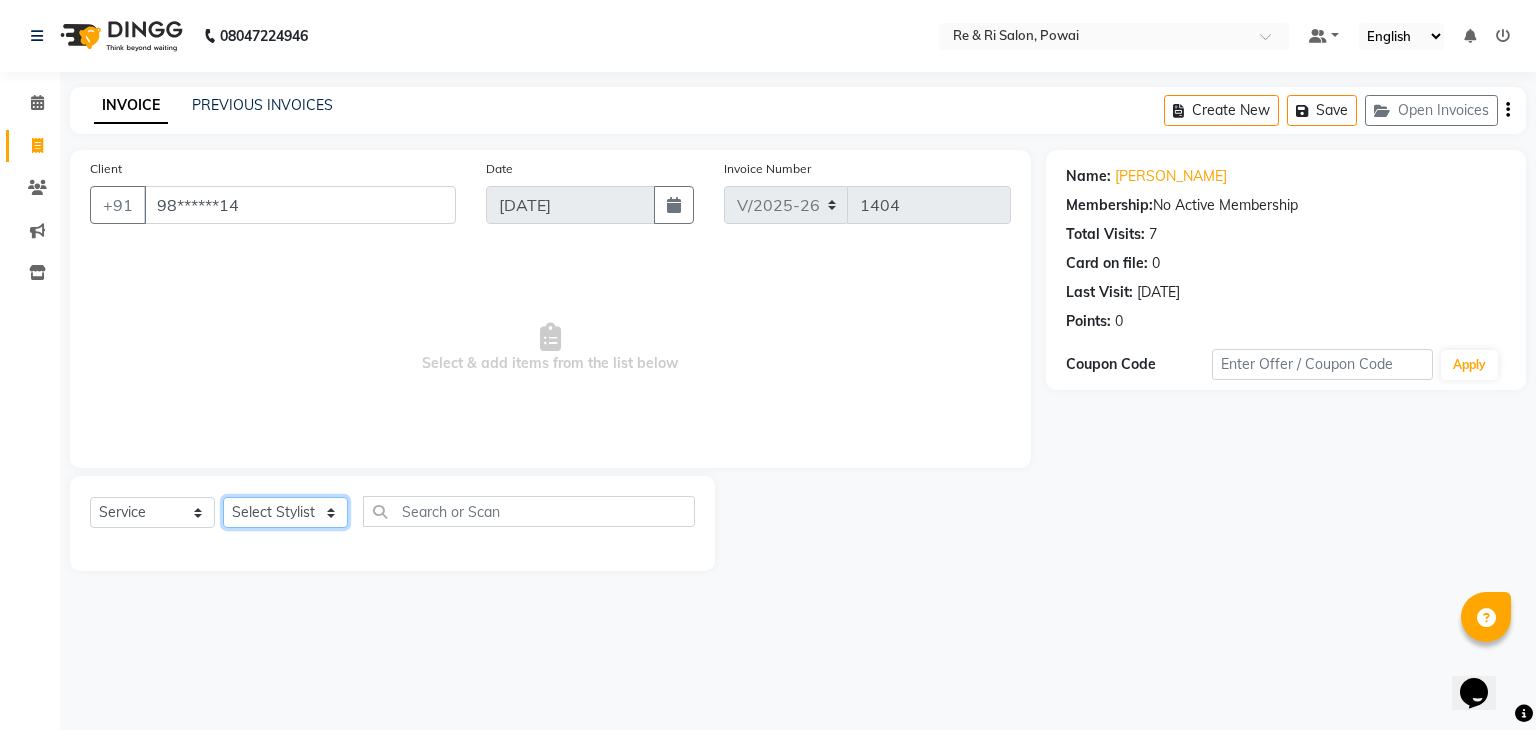click on "Select Stylist Amaan ana Danish  Poonam Rehaan  Salman  Sandy" 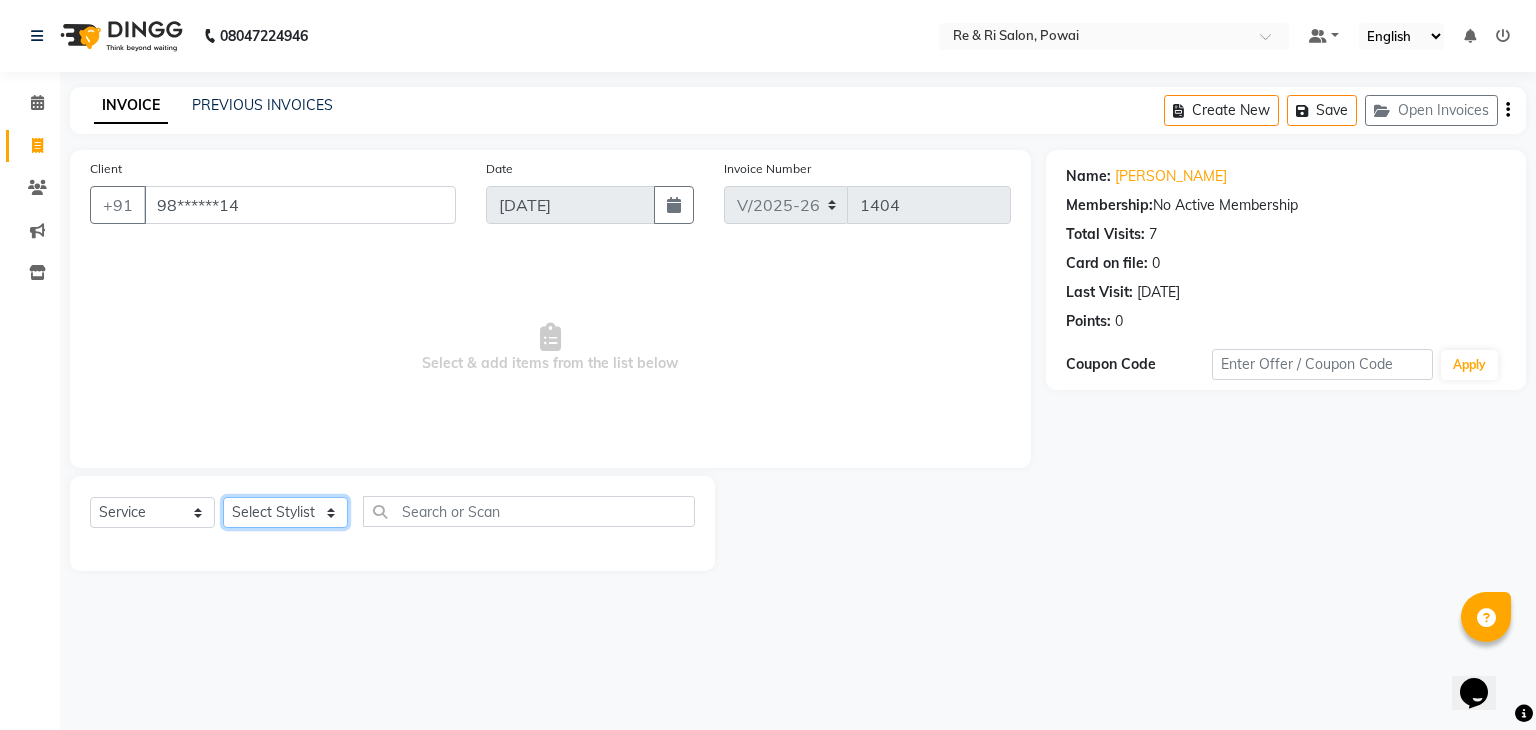 select on "35434" 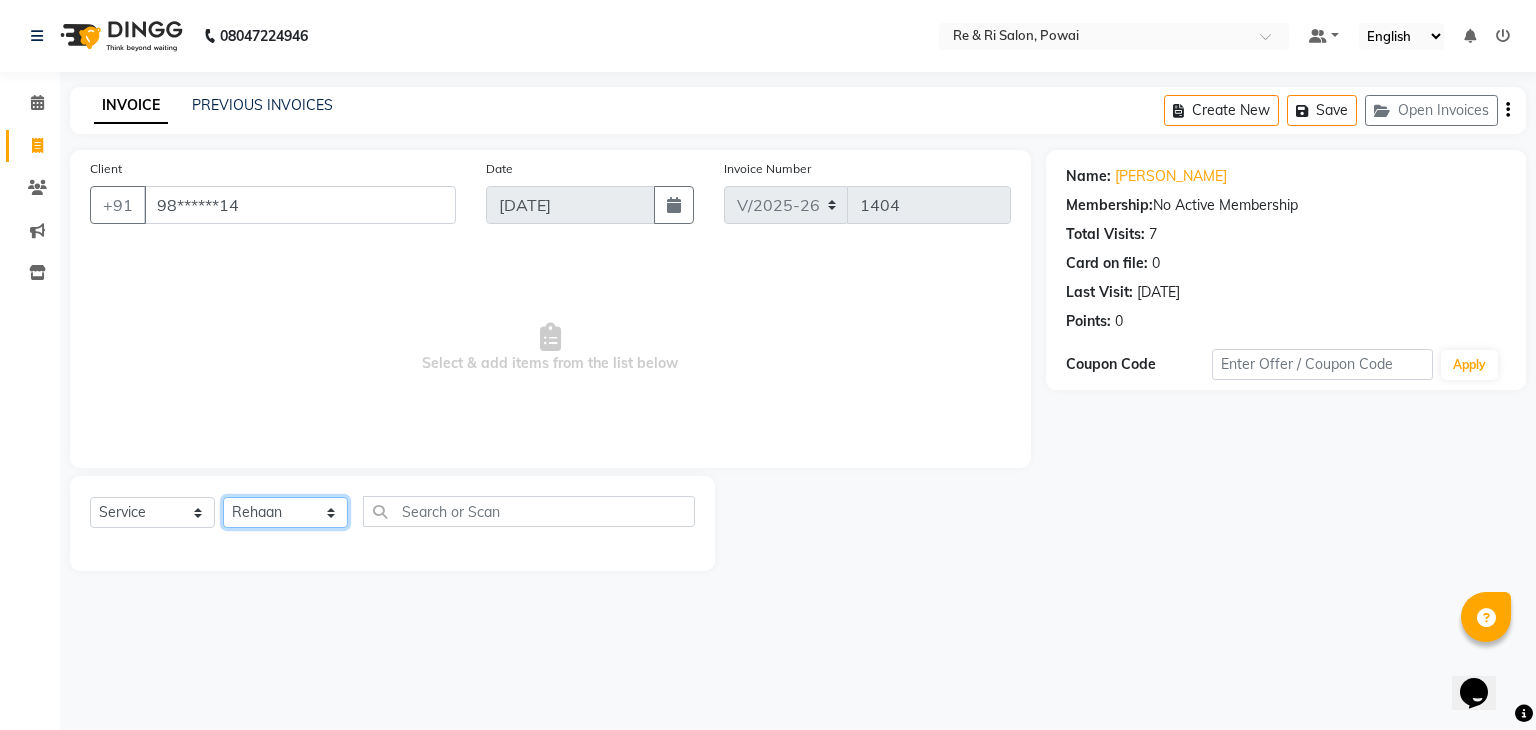 click on "Select Stylist Amaan ana Danish  Poonam Rehaan  Salman  Sandy" 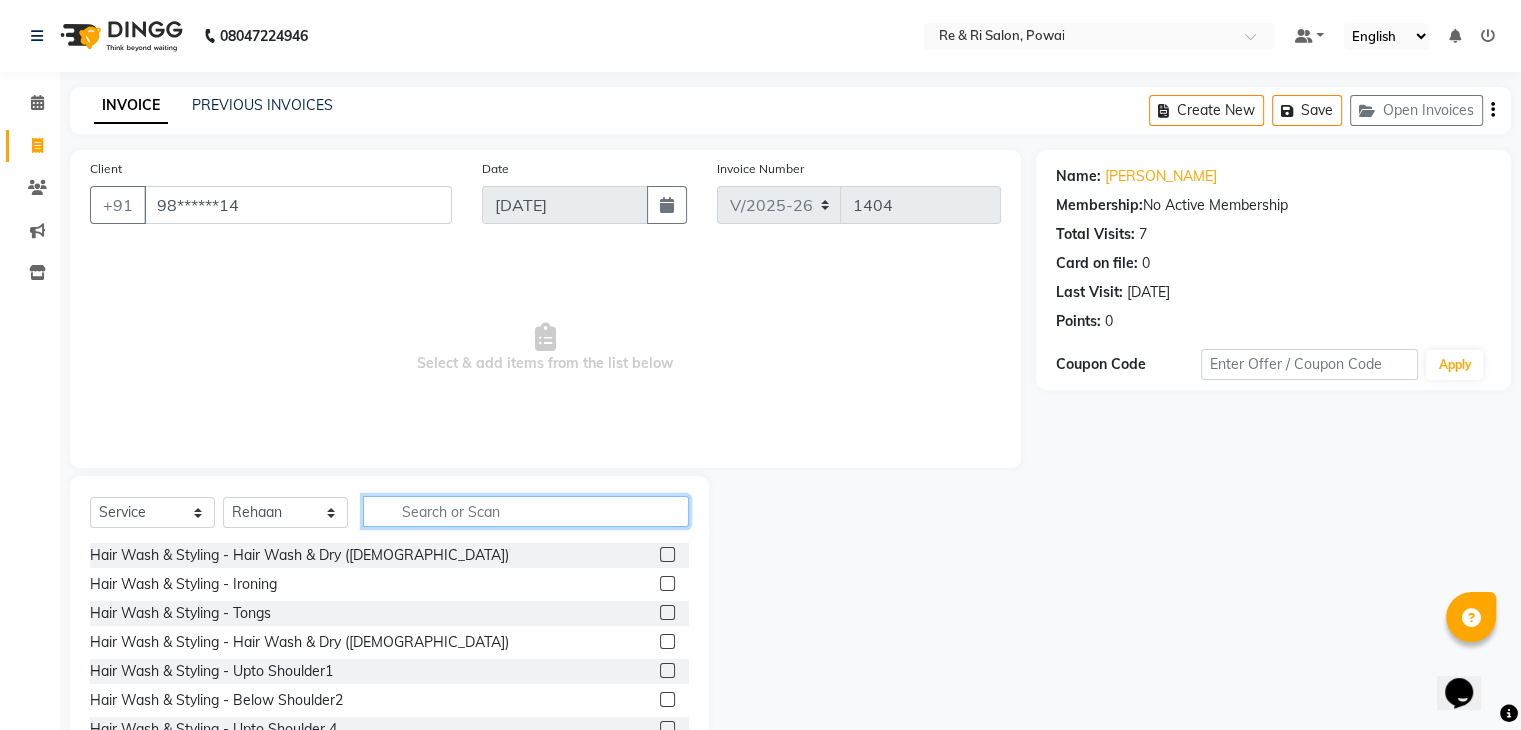 click 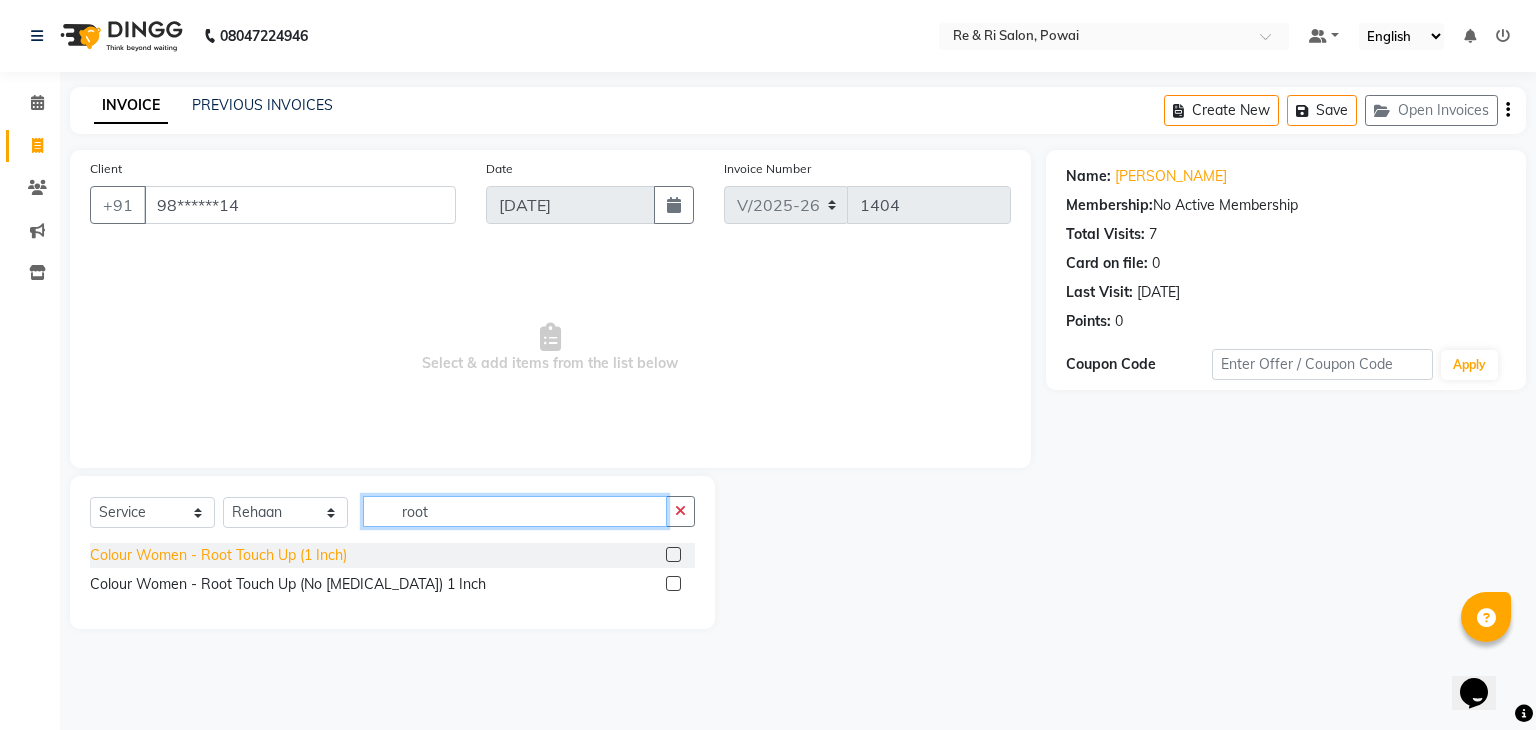 type on "root" 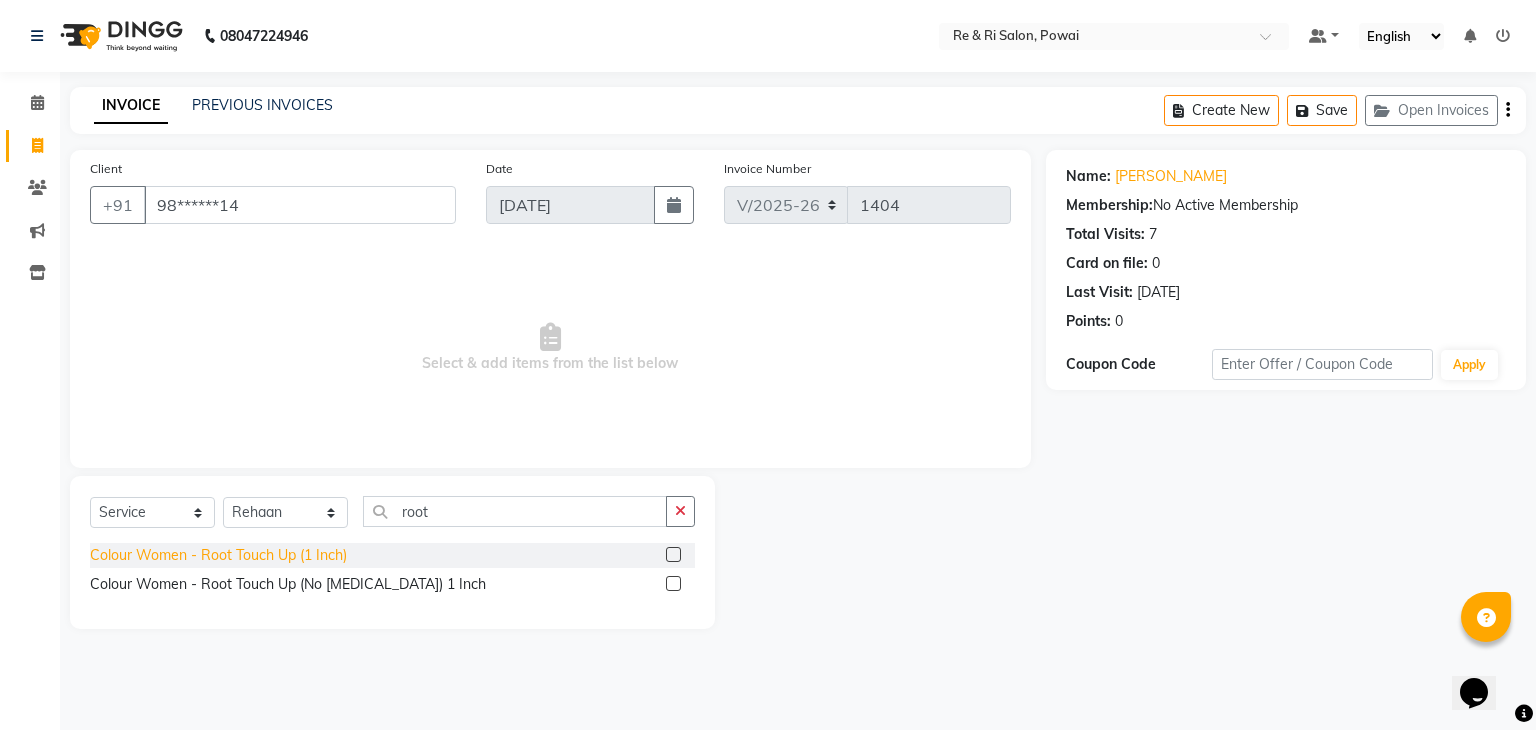 click on "Colour Women - Root Touch Up (1 Inch)" 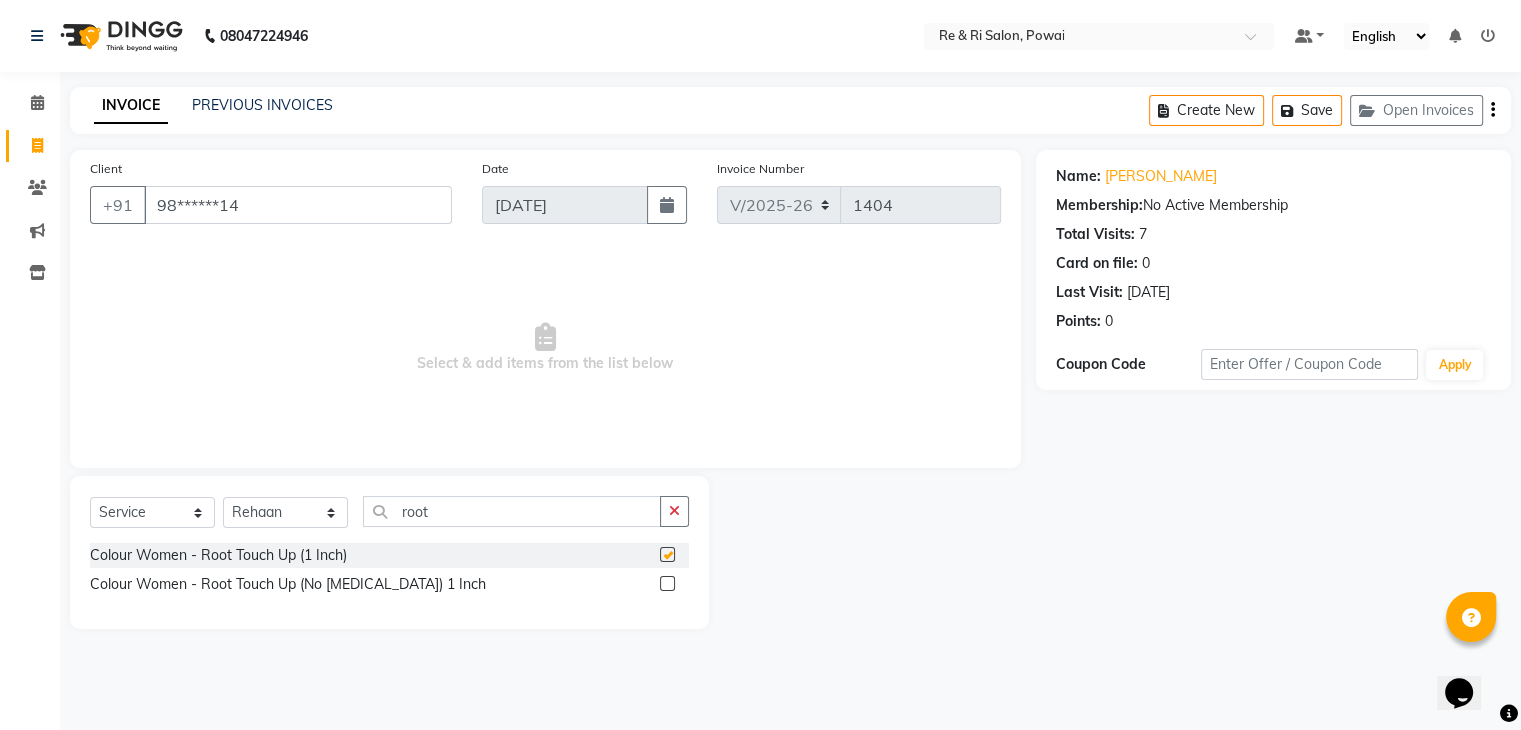 checkbox on "false" 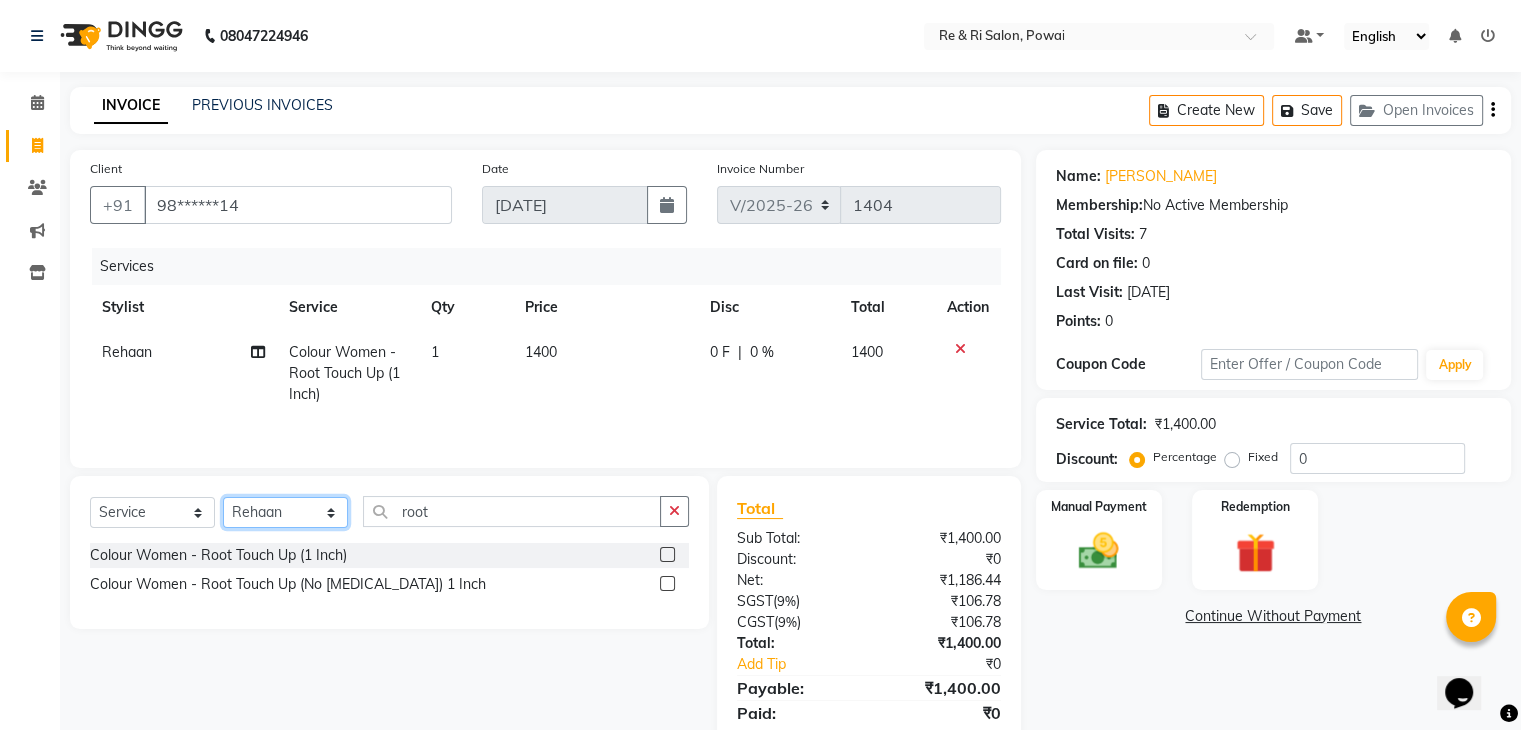 click on "Select Stylist Amaan ana Danish  Poonam Rehaan  Salman  Sandy" 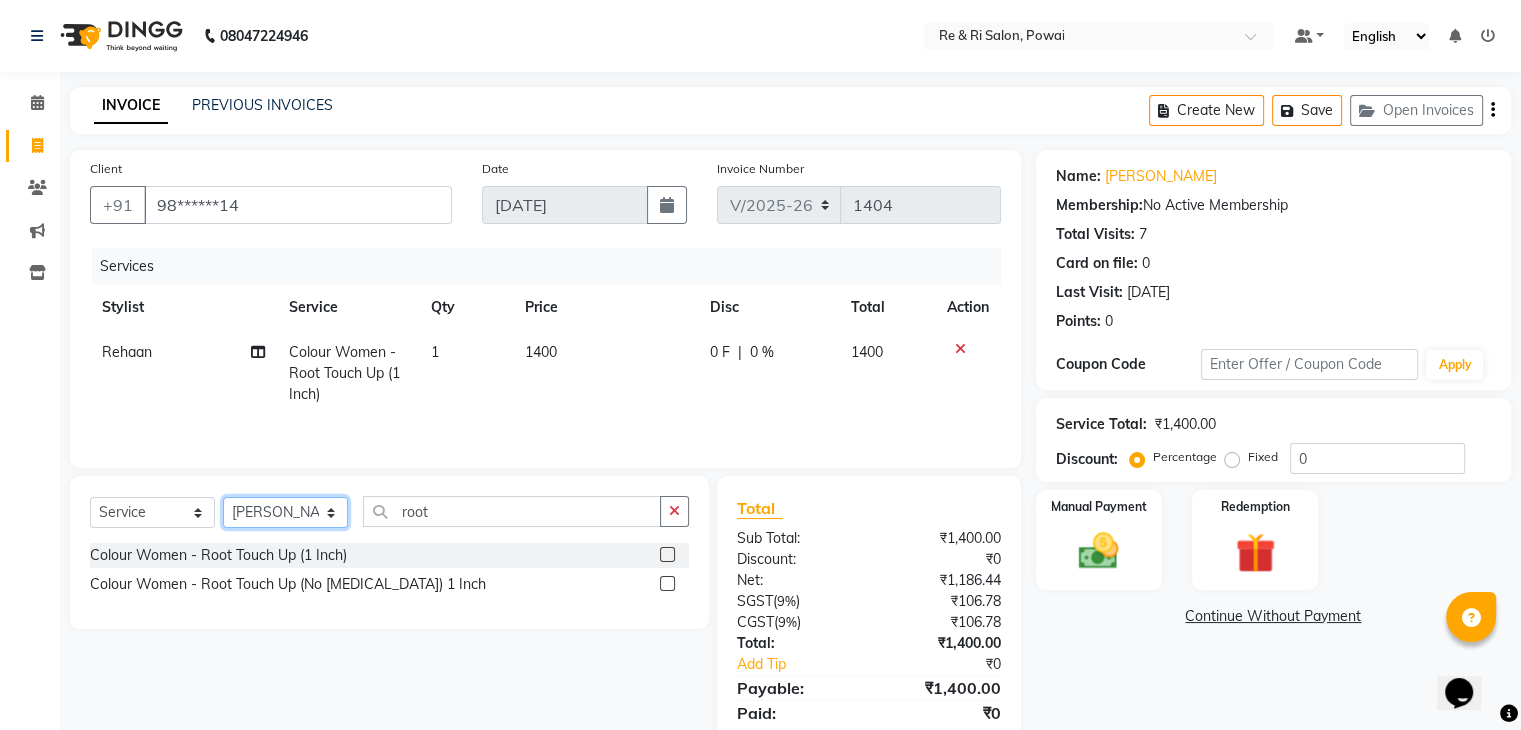 click on "Select Stylist Amaan ana Danish  Poonam Rehaan  Salman  Sandy" 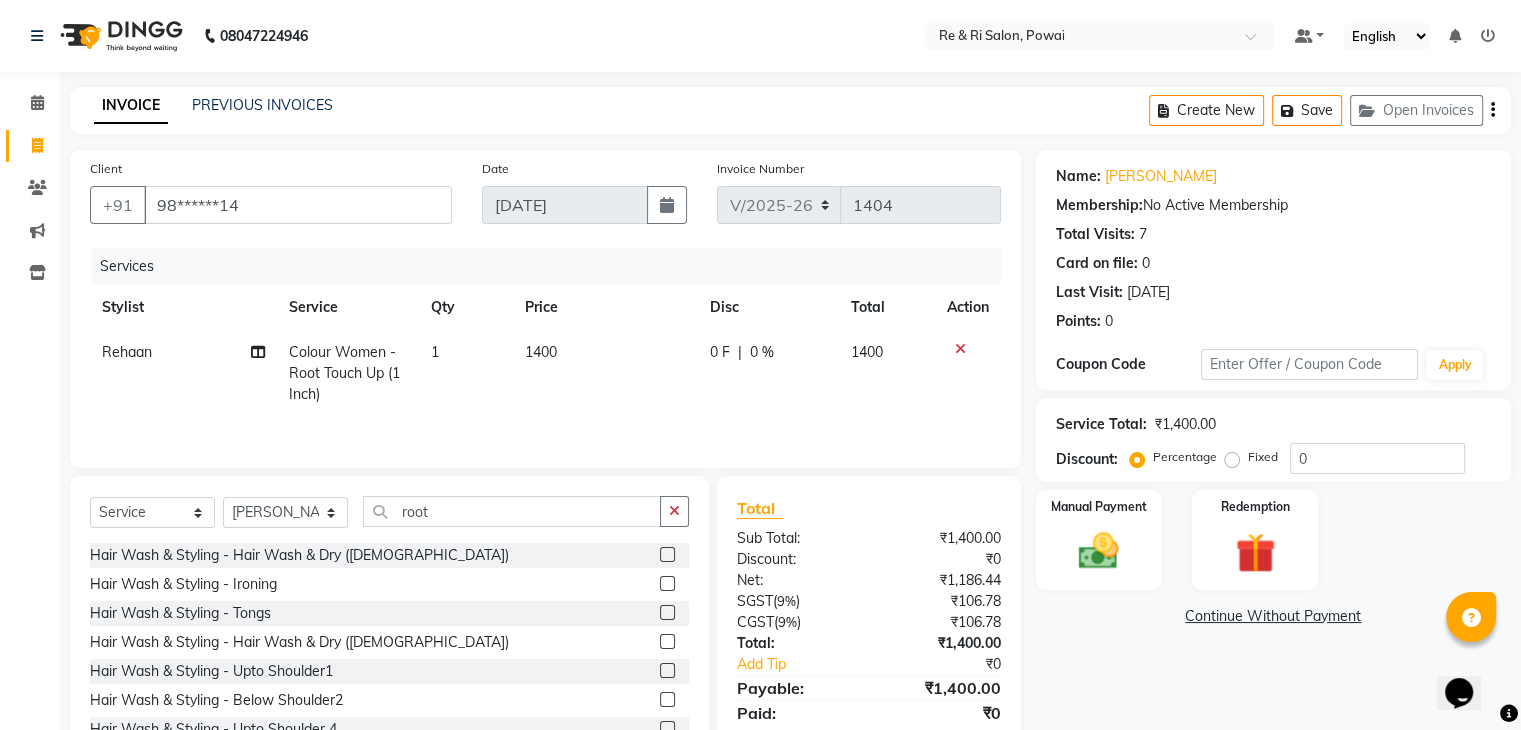click on "Select  Service  Product  Membership  Package Voucher Prepaid Gift Card  Select Stylist Amaan ana Danish  Poonam Rehaan  Salman  Sandy   root Hair Wash & Styling - Hair Wash & Dry (Female)  Hair Wash & Styling - Ironing  Hair Wash & Styling - Tongs  Hair Wash & Styling - Hair Wash & Dry (Male)  Hair Wash & Styling - Upto Shoulder1  Hair Wash & Styling - Below Shoulder2  Hair Wash & Styling - Upto Shoulder 4  Hair Wash & Styling - Upto Waist  Hair Wash & Styling - Paddle Brush Blow-Dry (With Wash).  Hair Wash & Styling - Blow-Dry Curis (With Wash)  Hair Wash & Styling - Below Shoulder  Hair Wash & Styling - Upto Shoulder  Hair Wash & Styling - Upto Waist2  Hair Wash & Styling - Below Shoulder 1  Hair Wash & Styling - Upto Waist 1  Hair Triming Women  chest trimming  Colour Women - Global  Colour Women - High-Light  Colour Women-Balayage  Colour Women - Root Touch Up (1 Inch)  Colour Women - Root Touch Up (No Ammonia) 1 Inch  Colour Women - Upto Neck 1  Colour Women - Upto Shoulder 1  Colour Women - Upto Neck" 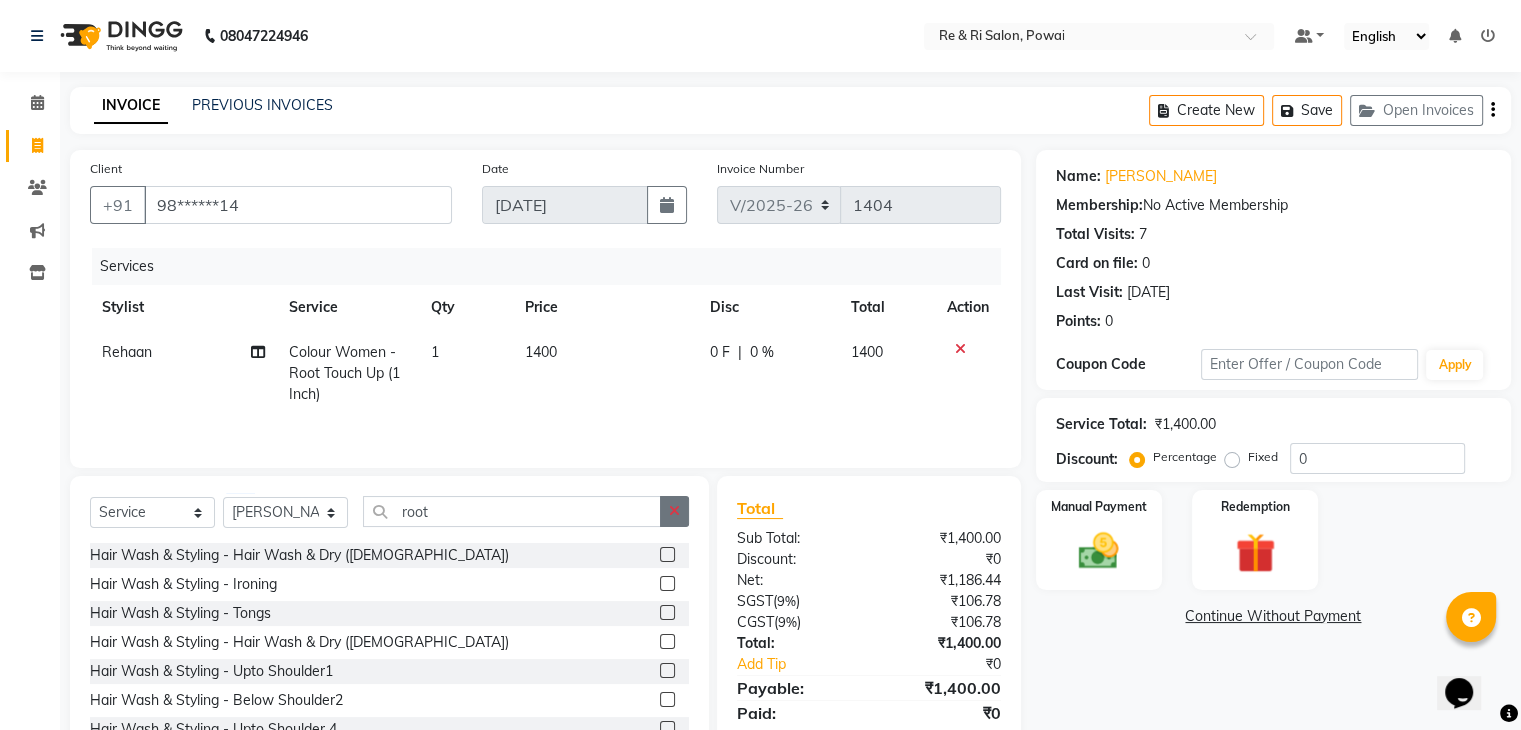 click 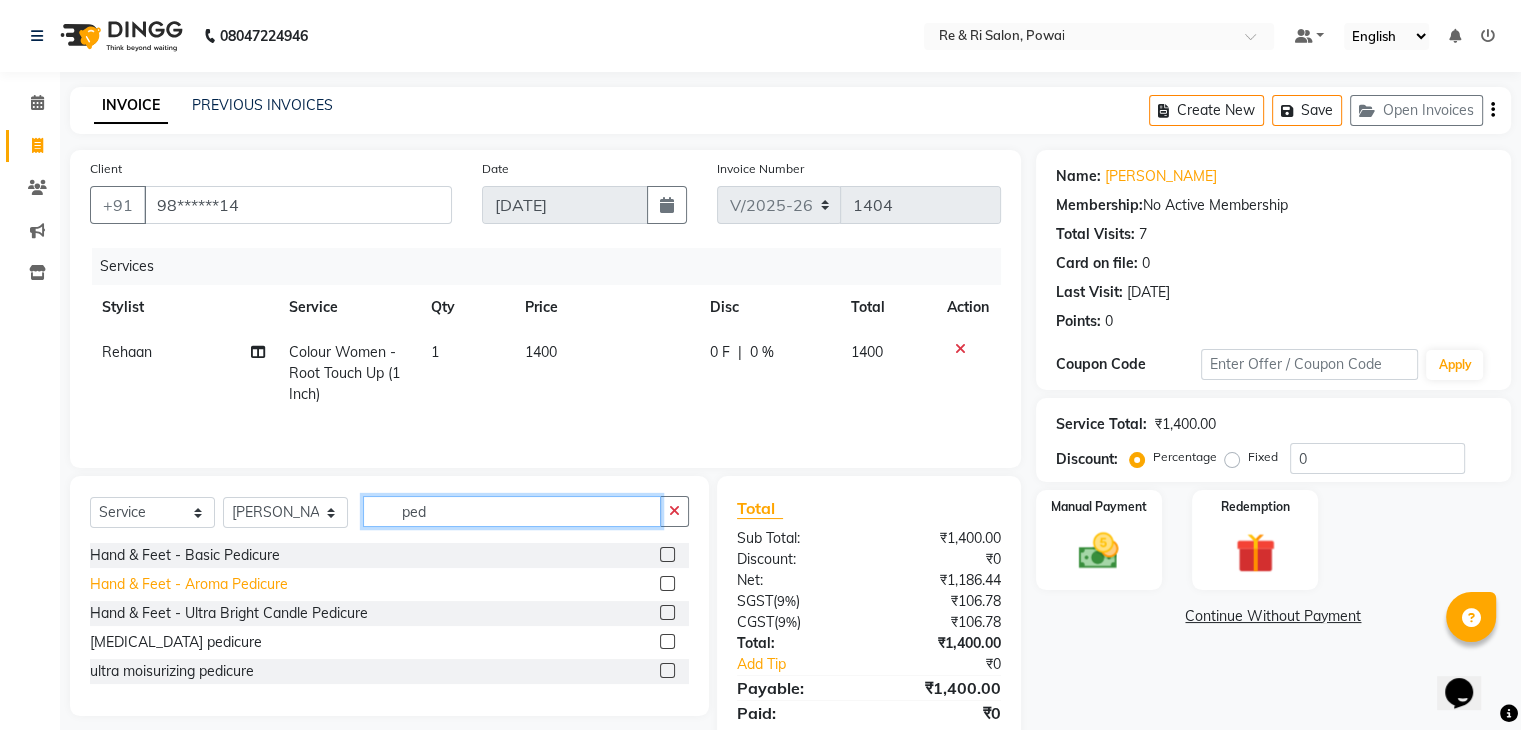 type on "ped" 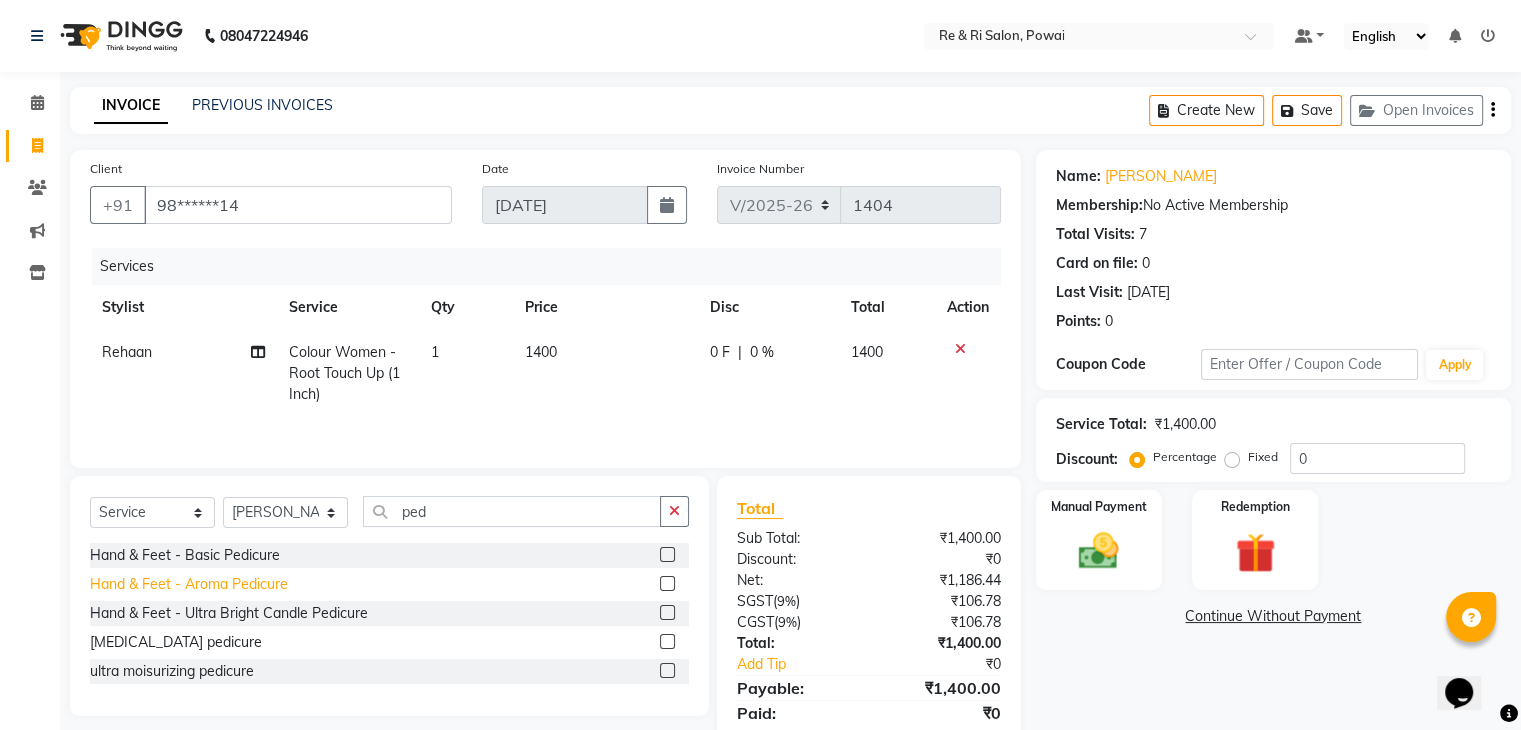 click on "Hand & Feet - Aroma Pedicure" 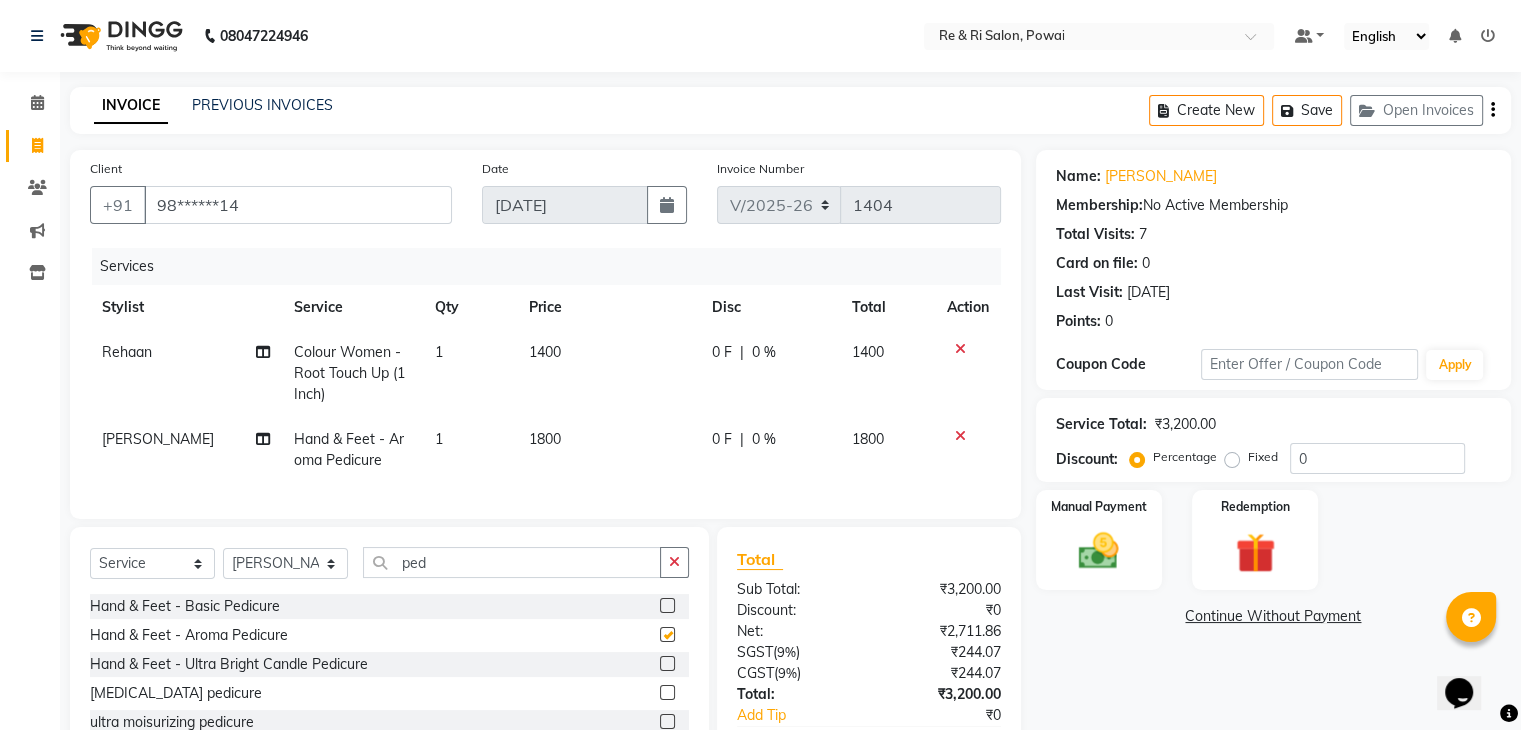 checkbox on "false" 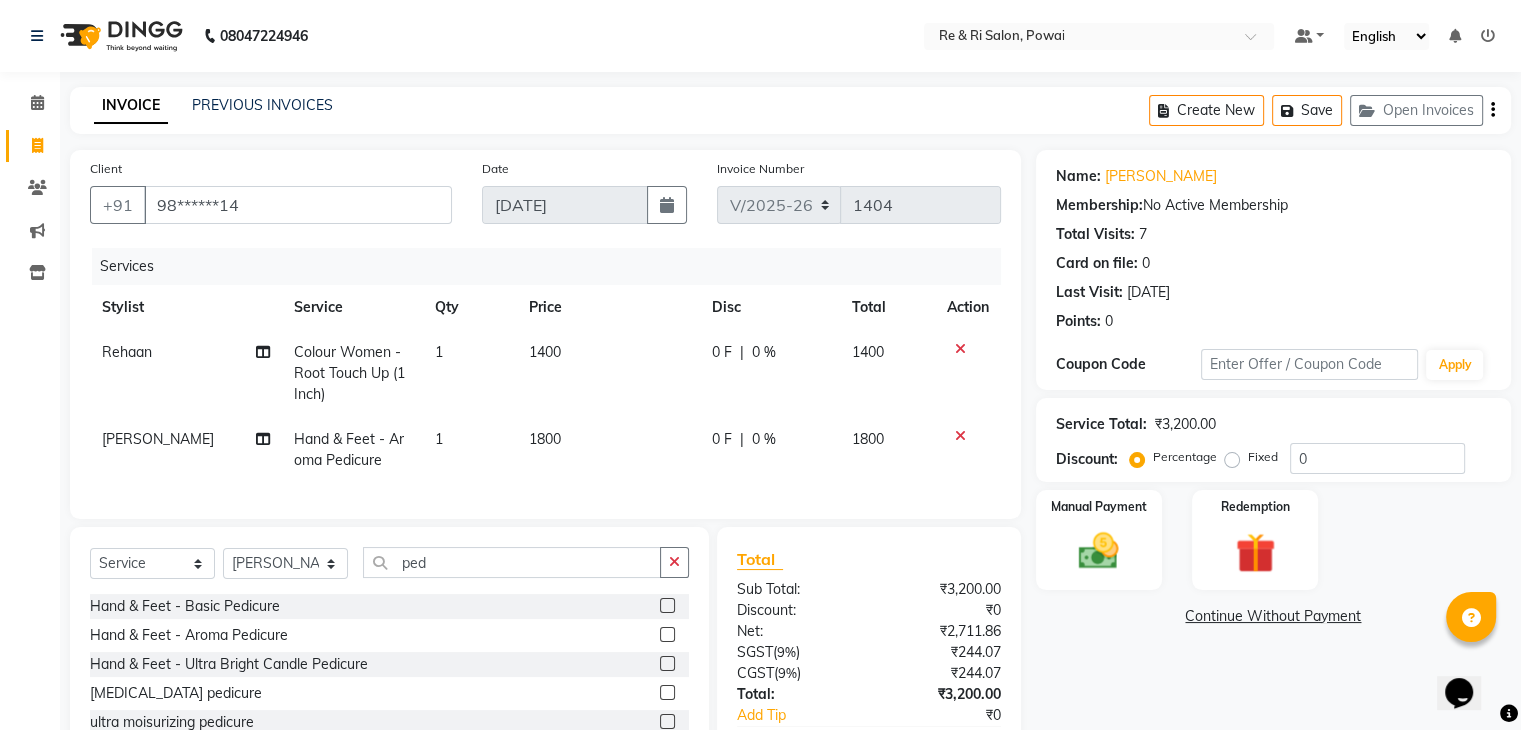 click on "0 F | 0 %" 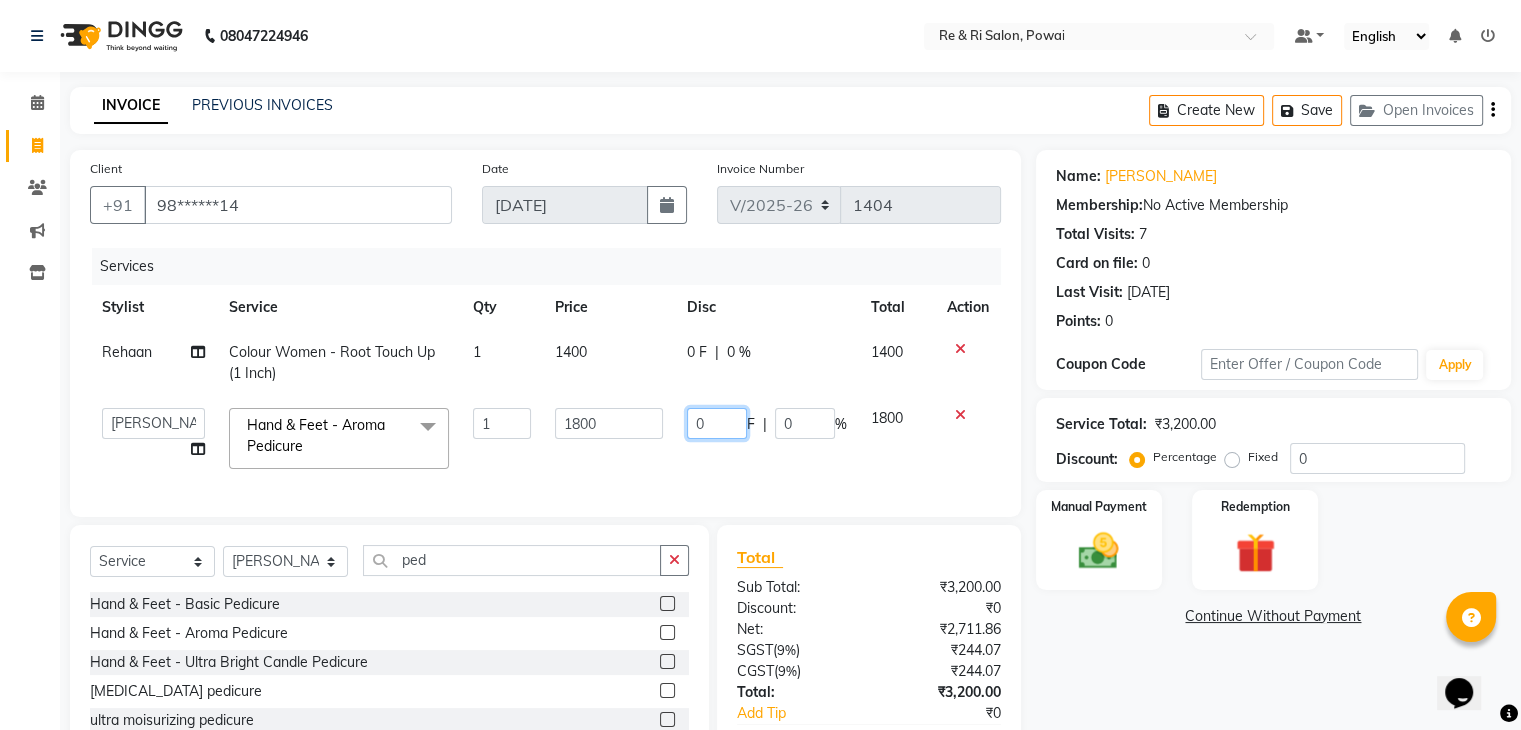 click on "0" 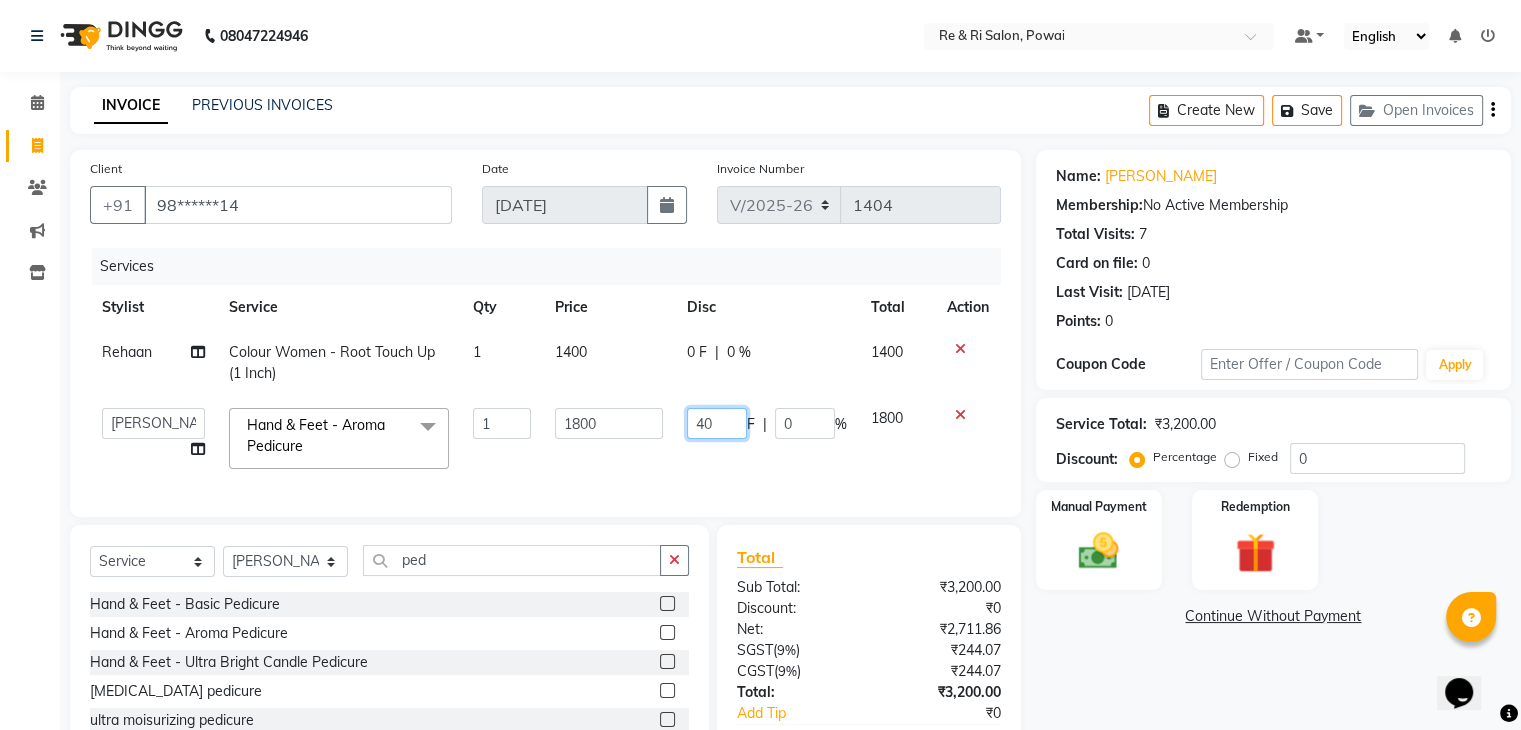 type on "400" 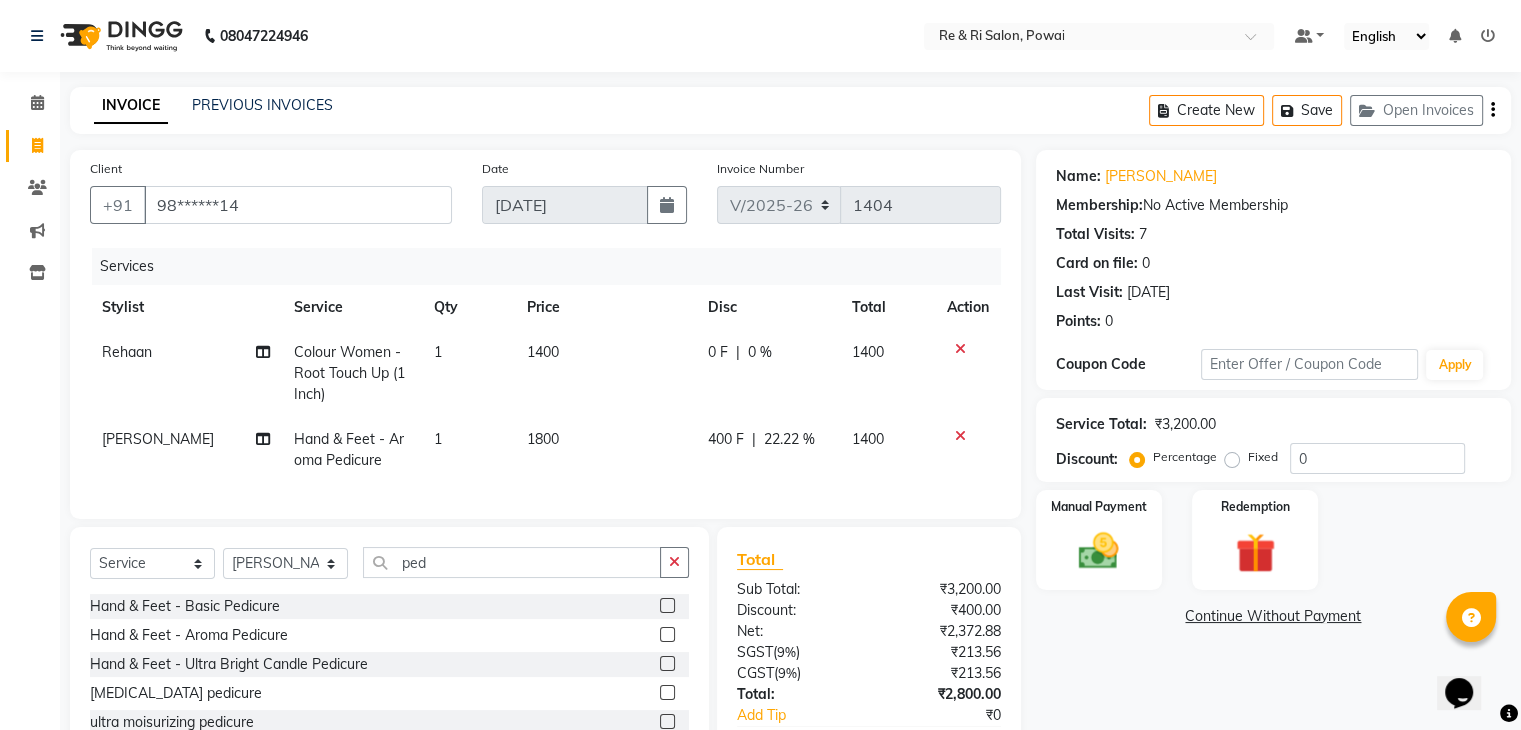 click on "400 F | 22.22 %" 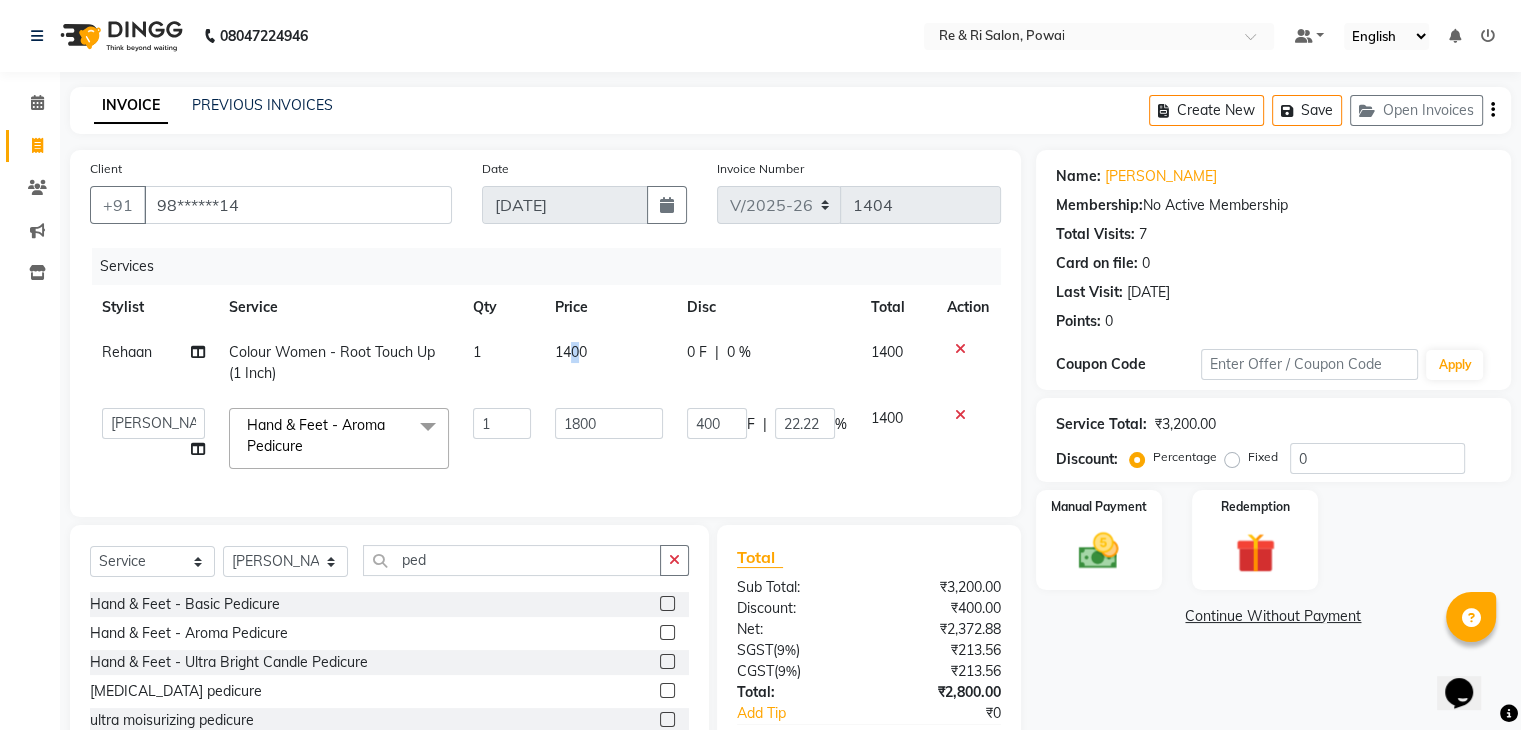 drag, startPoint x: 583, startPoint y: 349, endPoint x: 575, endPoint y: 360, distance: 13.601471 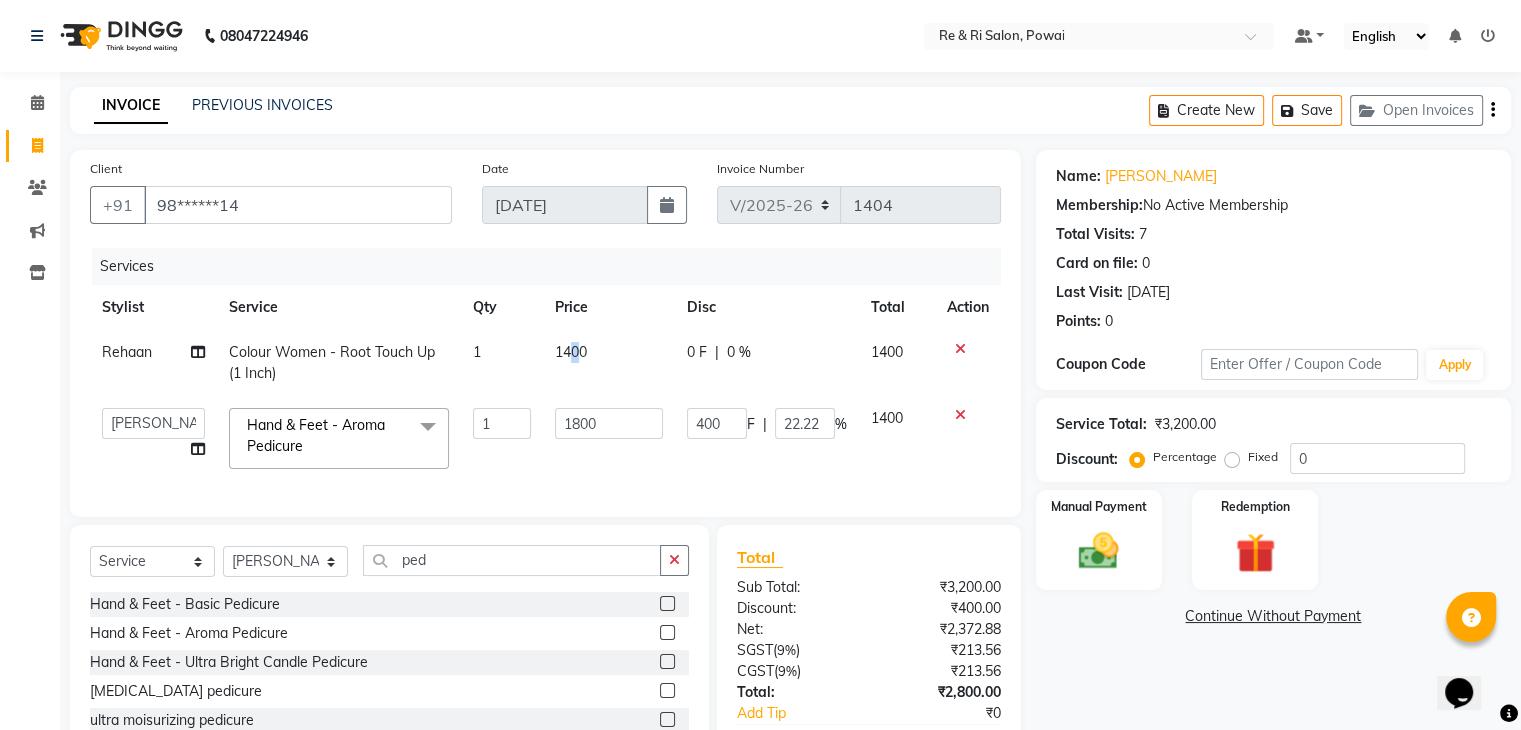click on "1400" 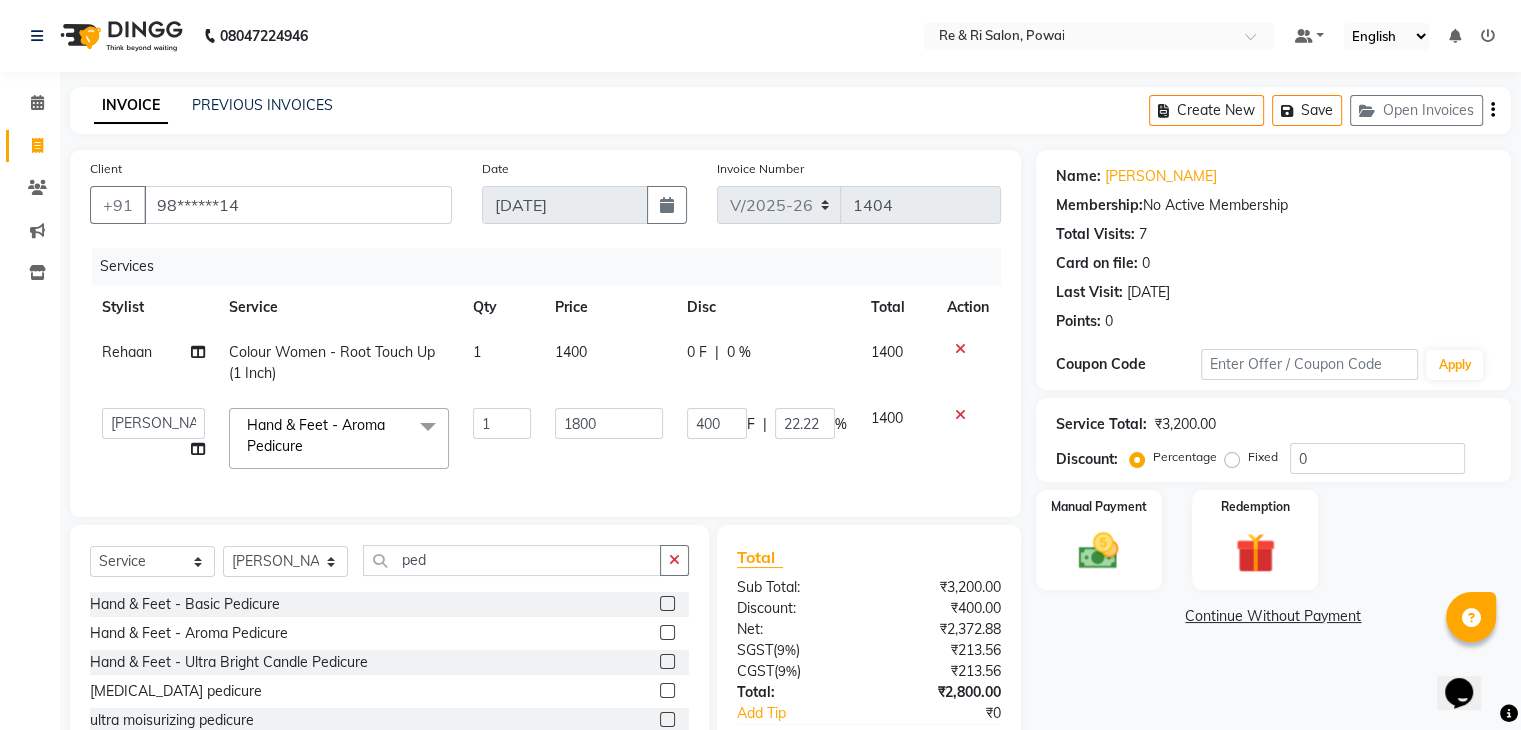 select on "35434" 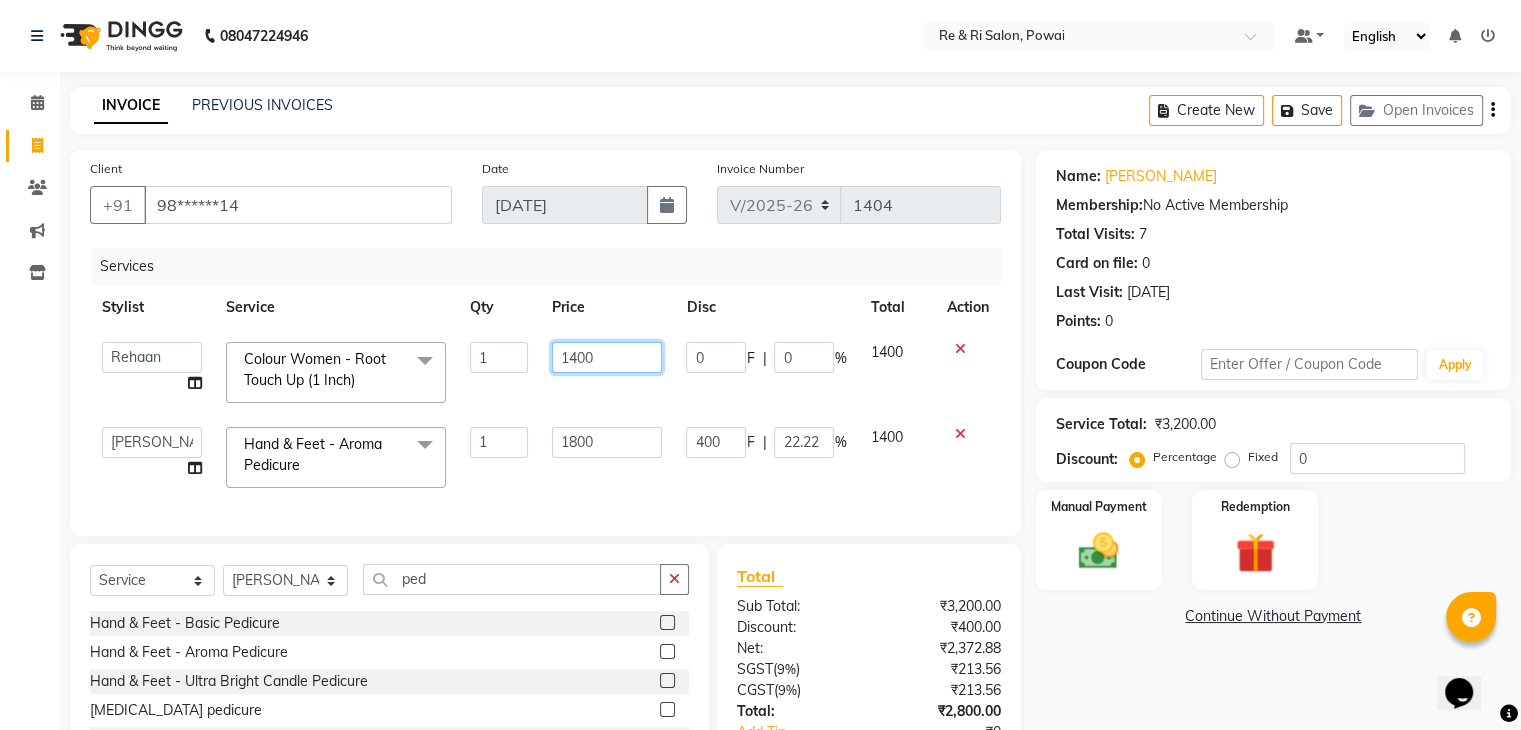 click on "1400" 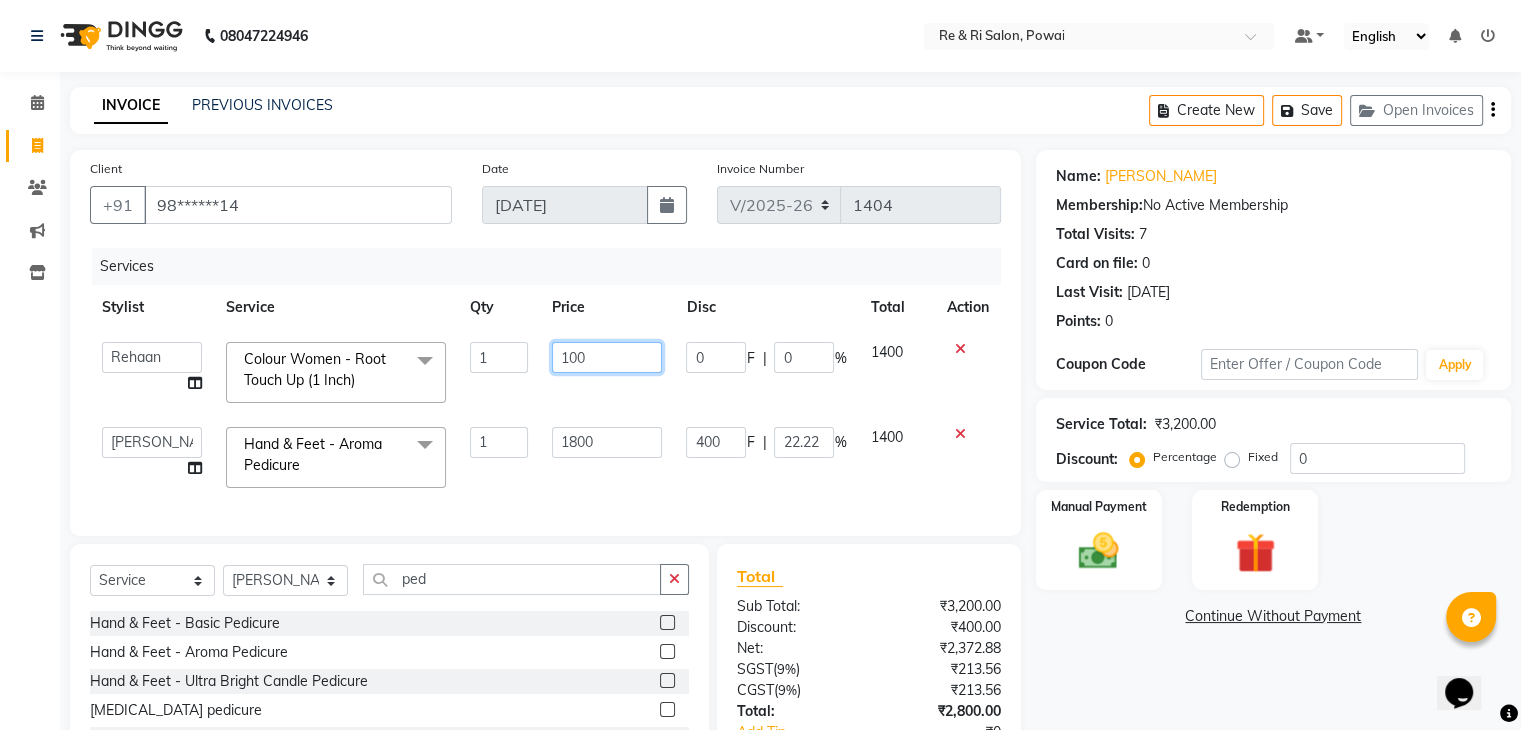 type on "1600" 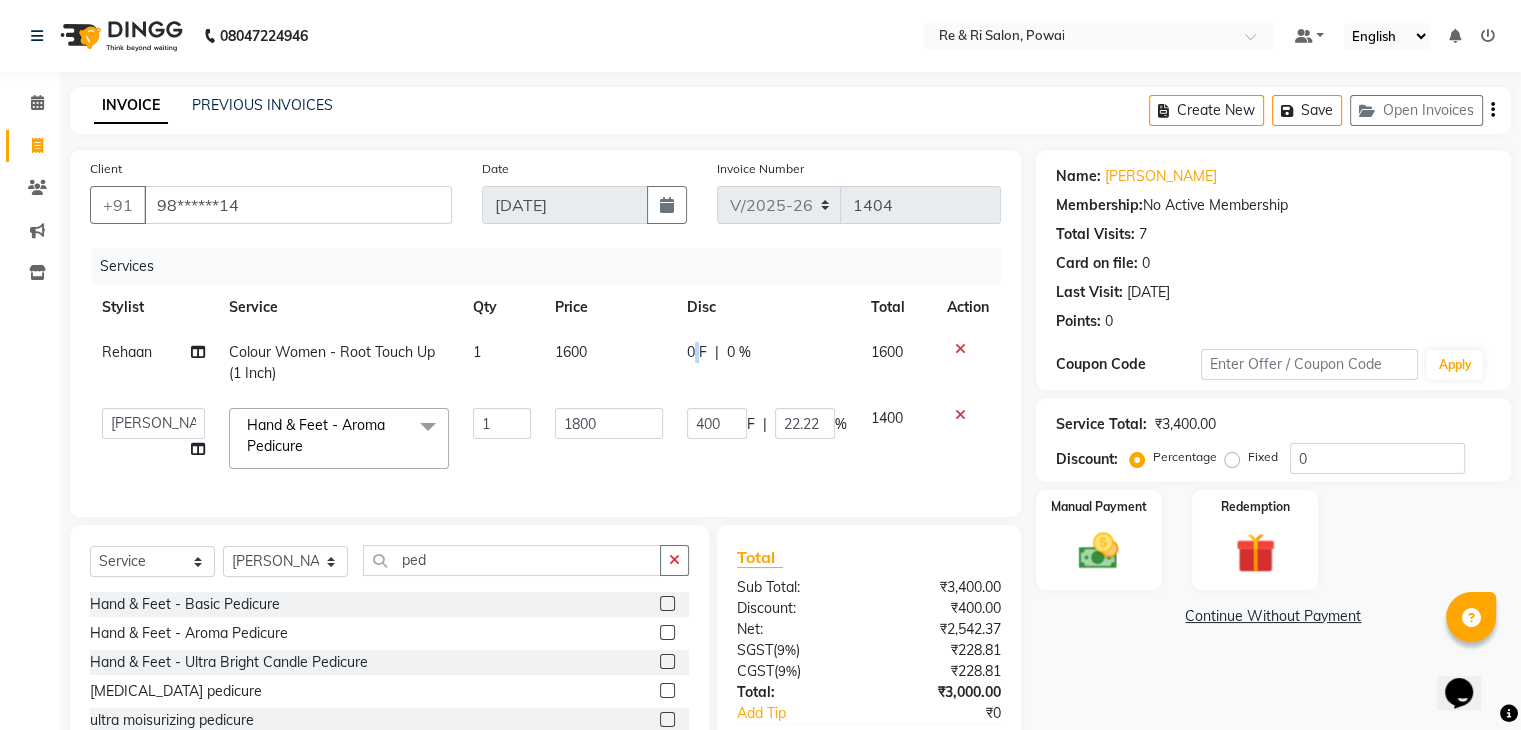 click on "0 F" 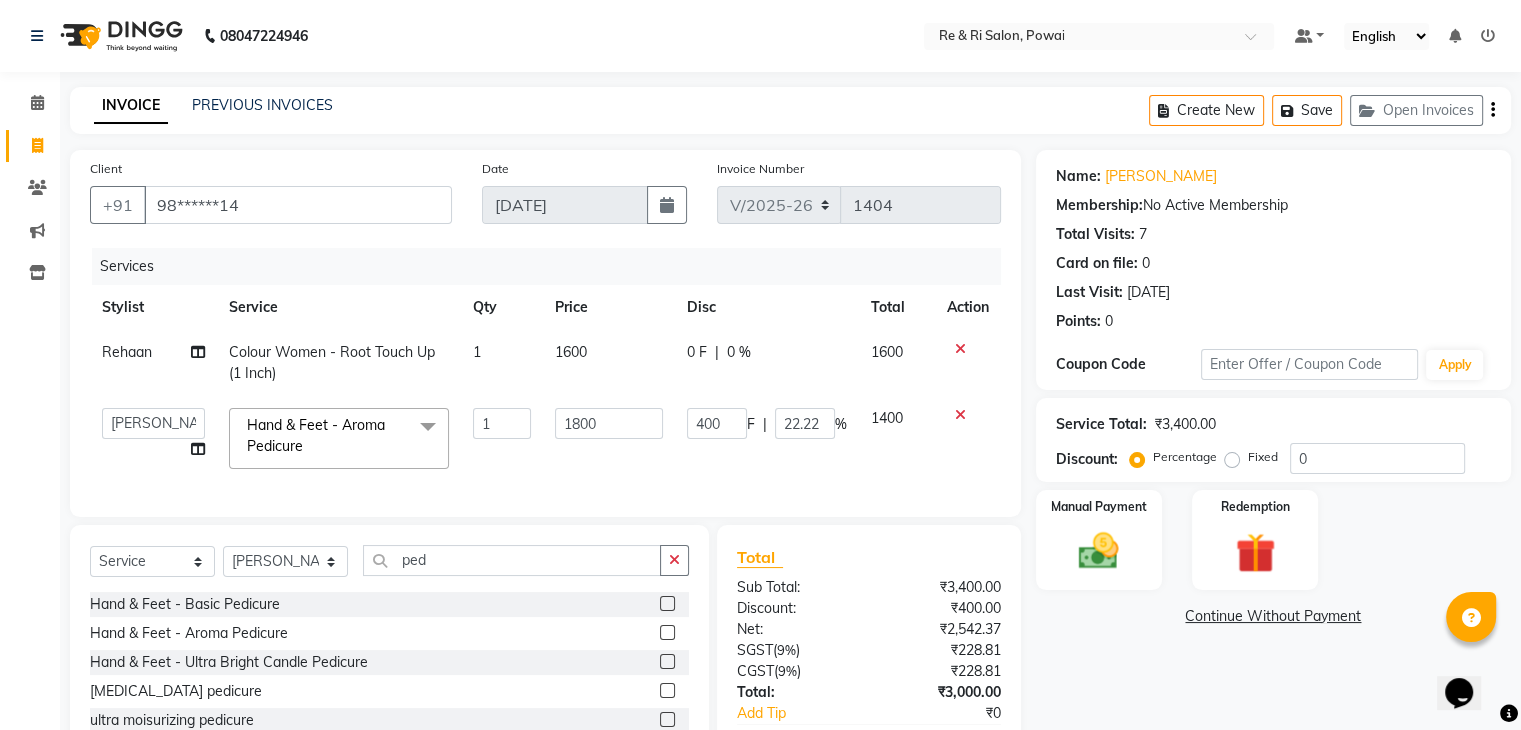 select on "35434" 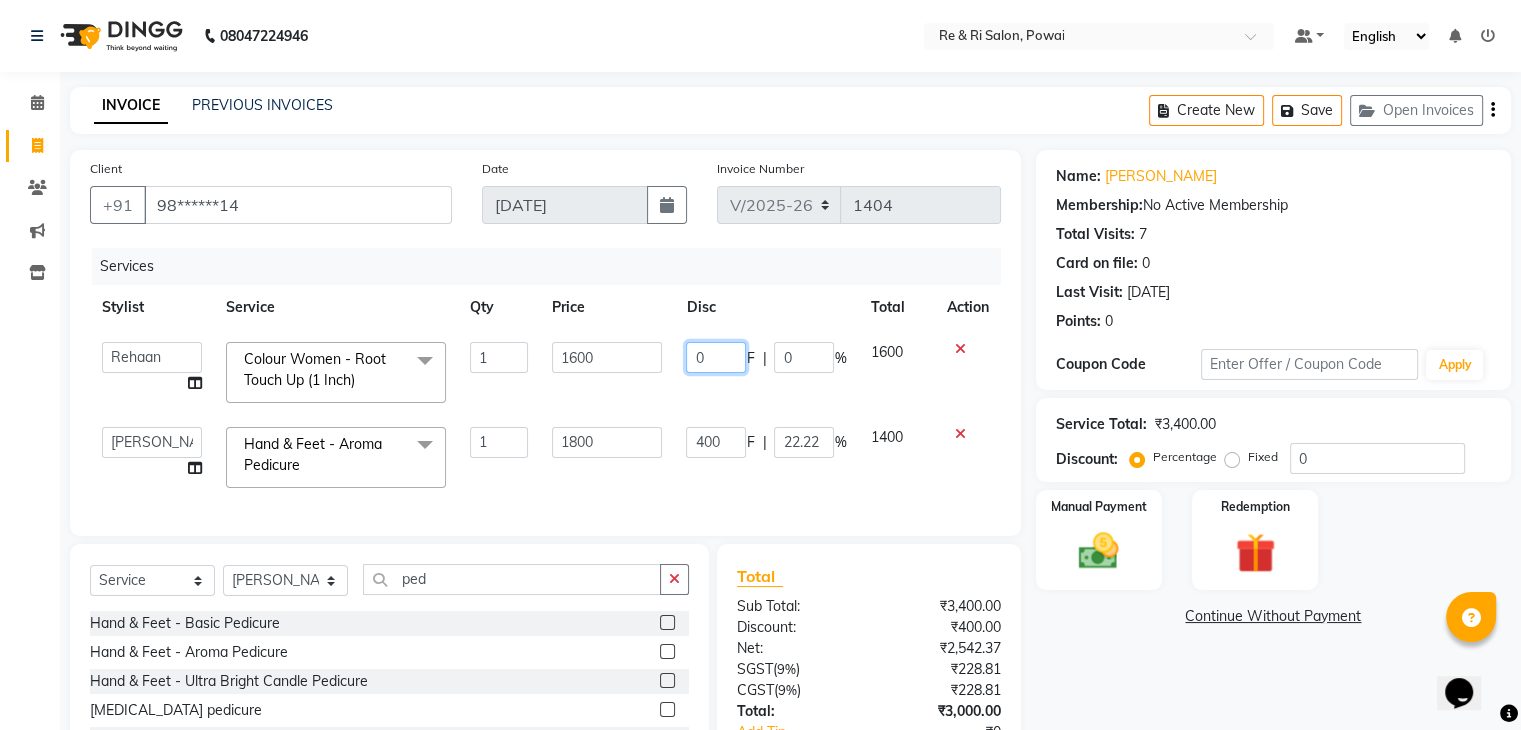 click on "0" 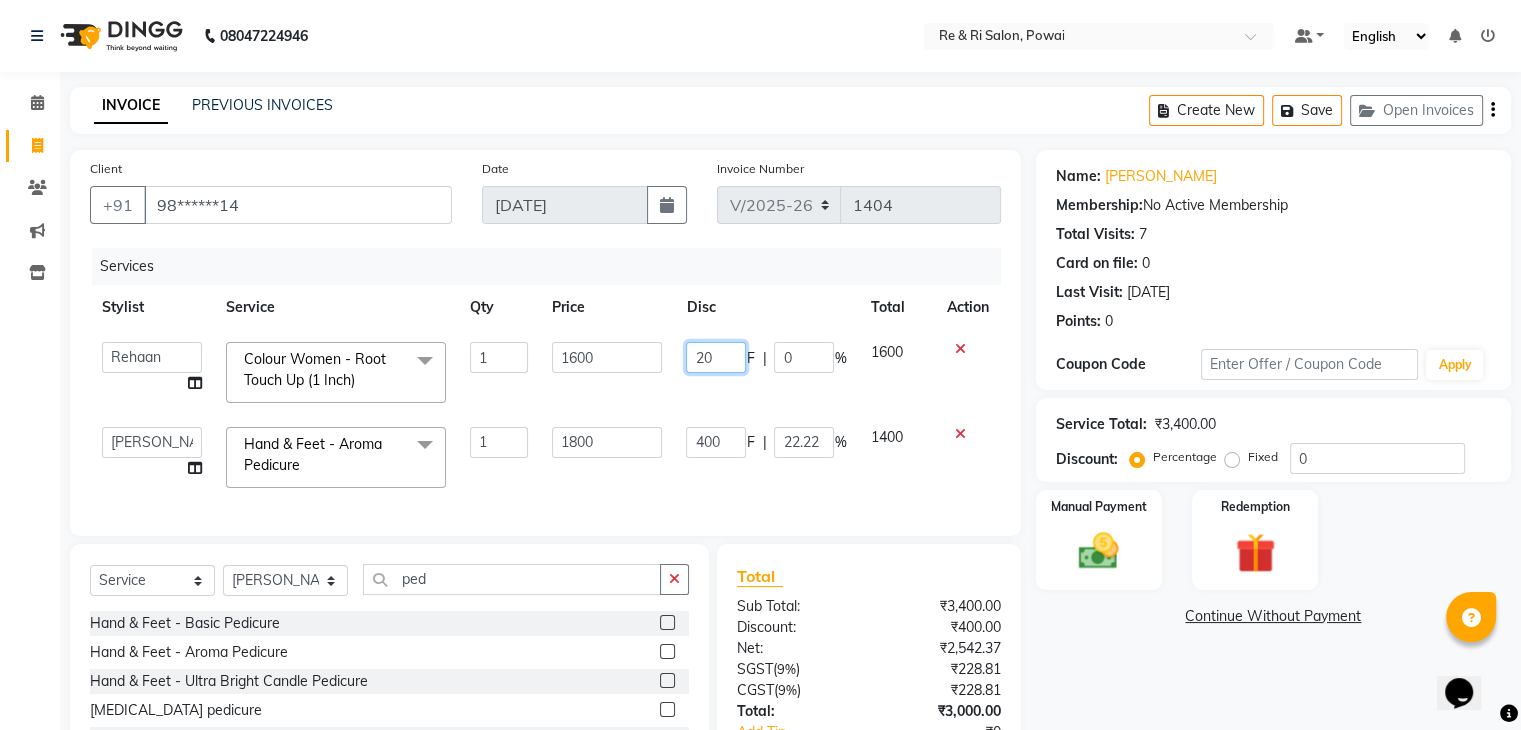 click on "20" 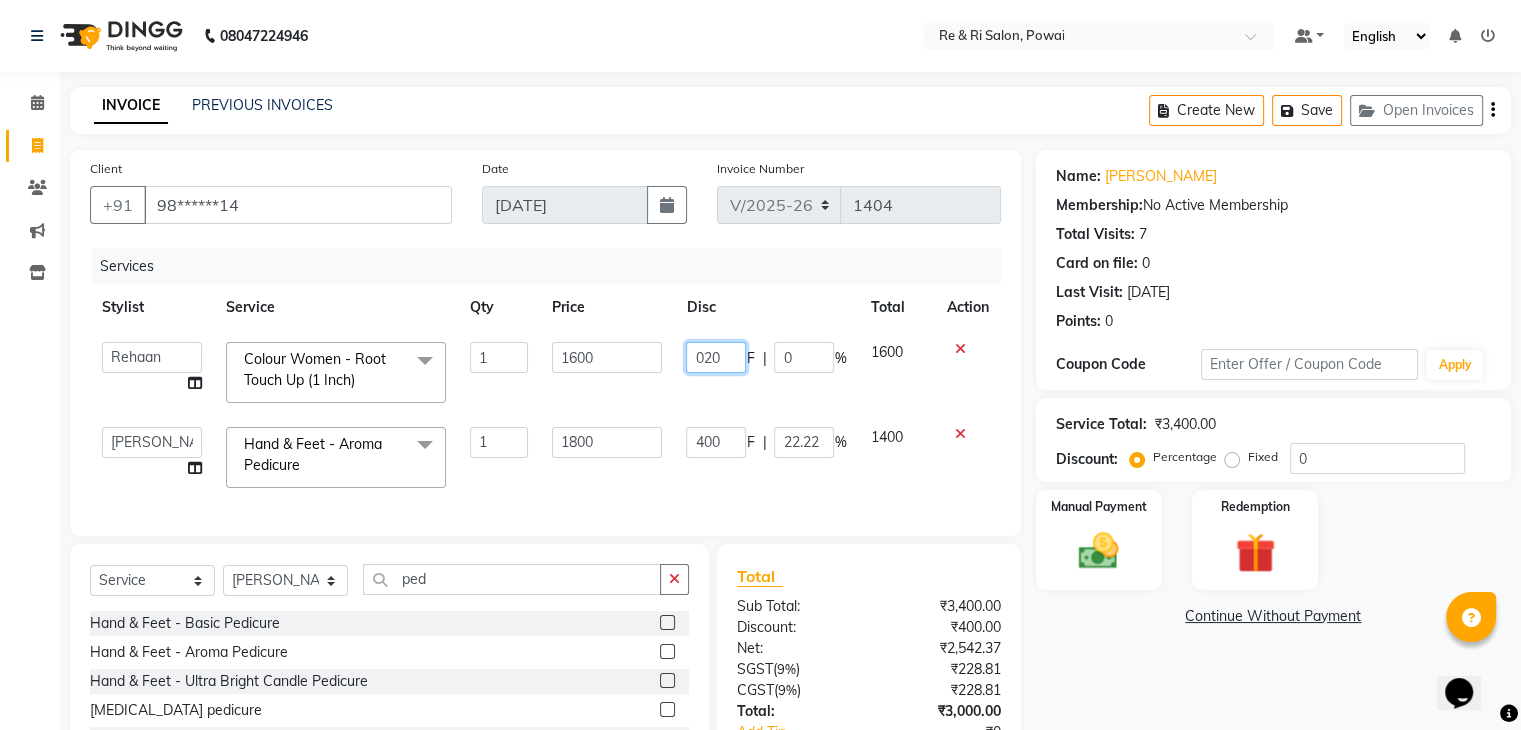 click on "020" 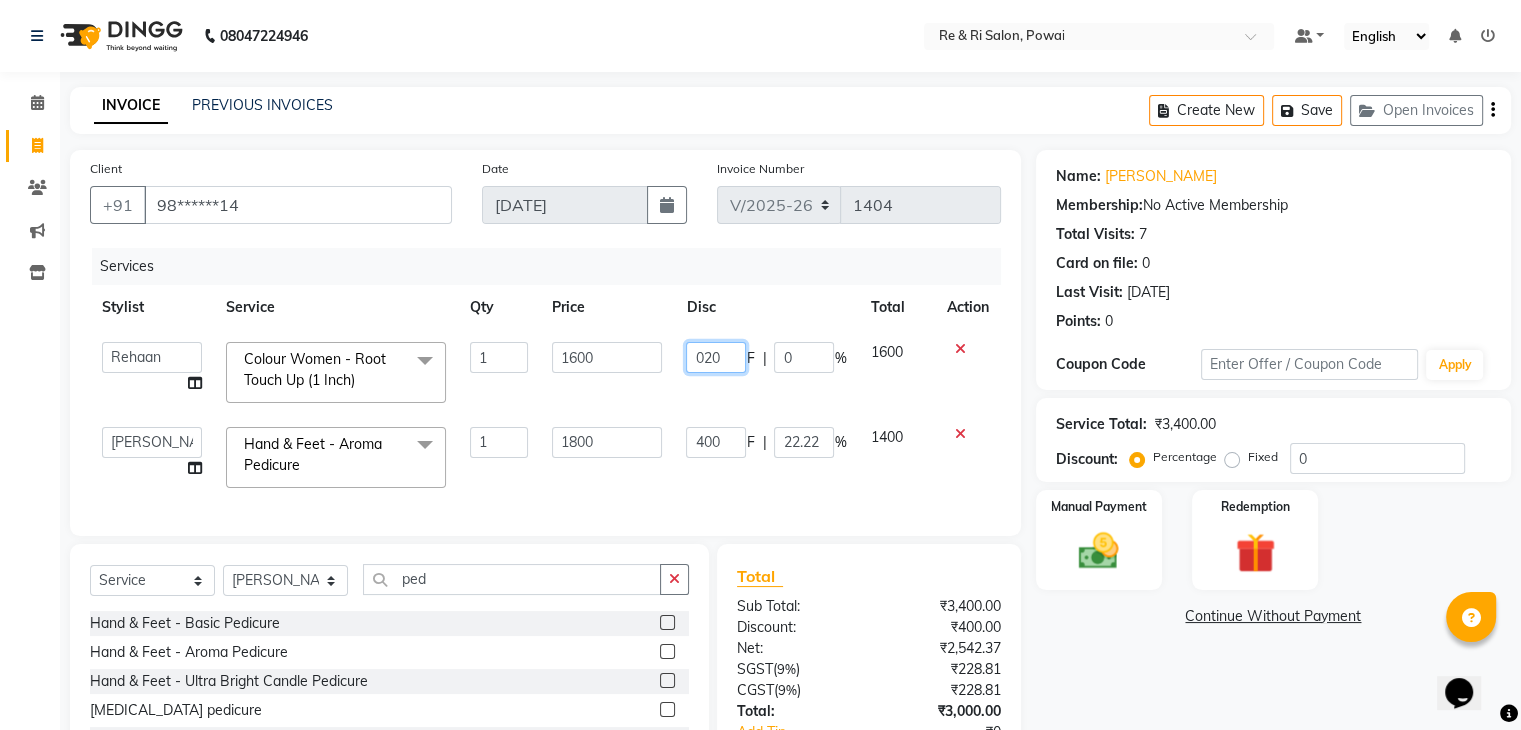 type on "0200" 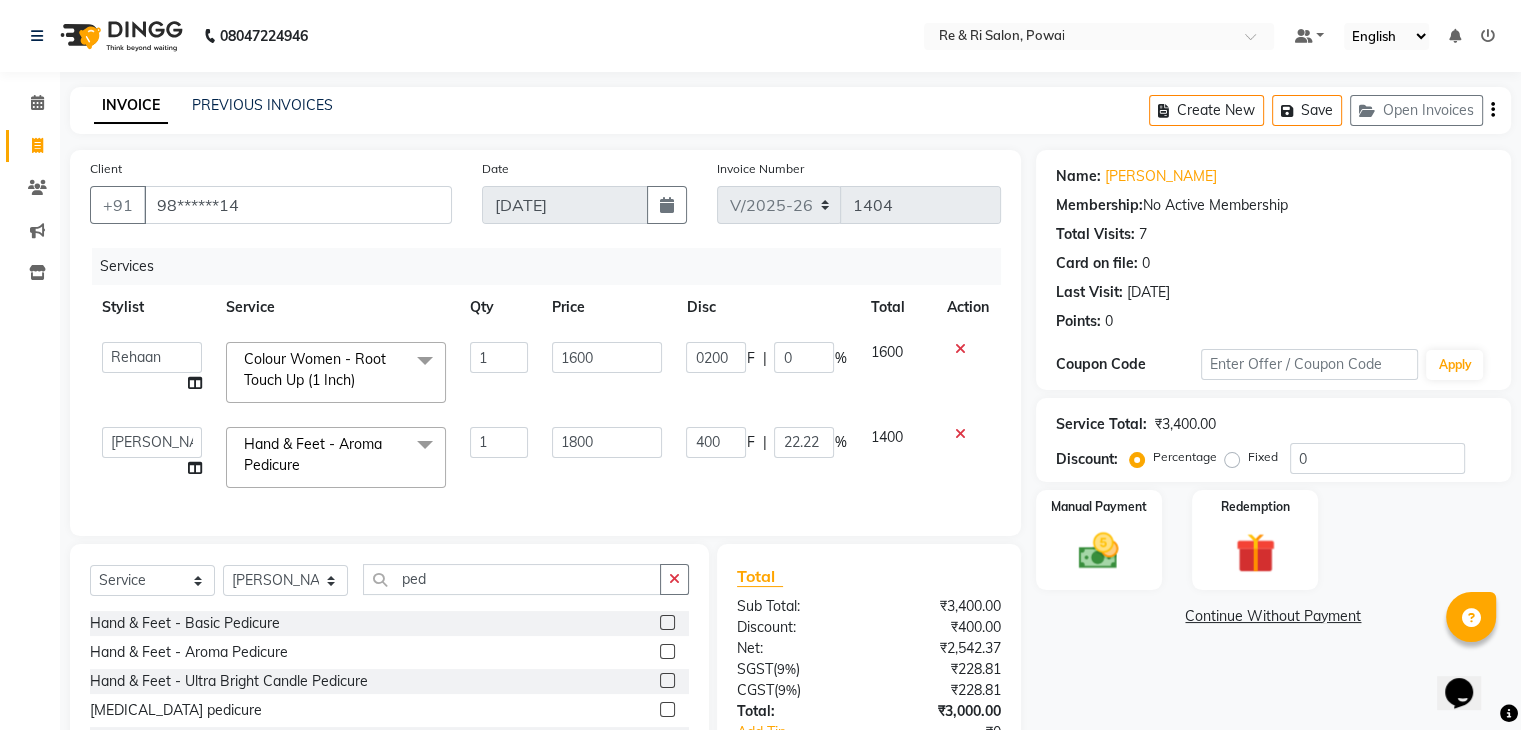 click on "0200 F | 0 %" 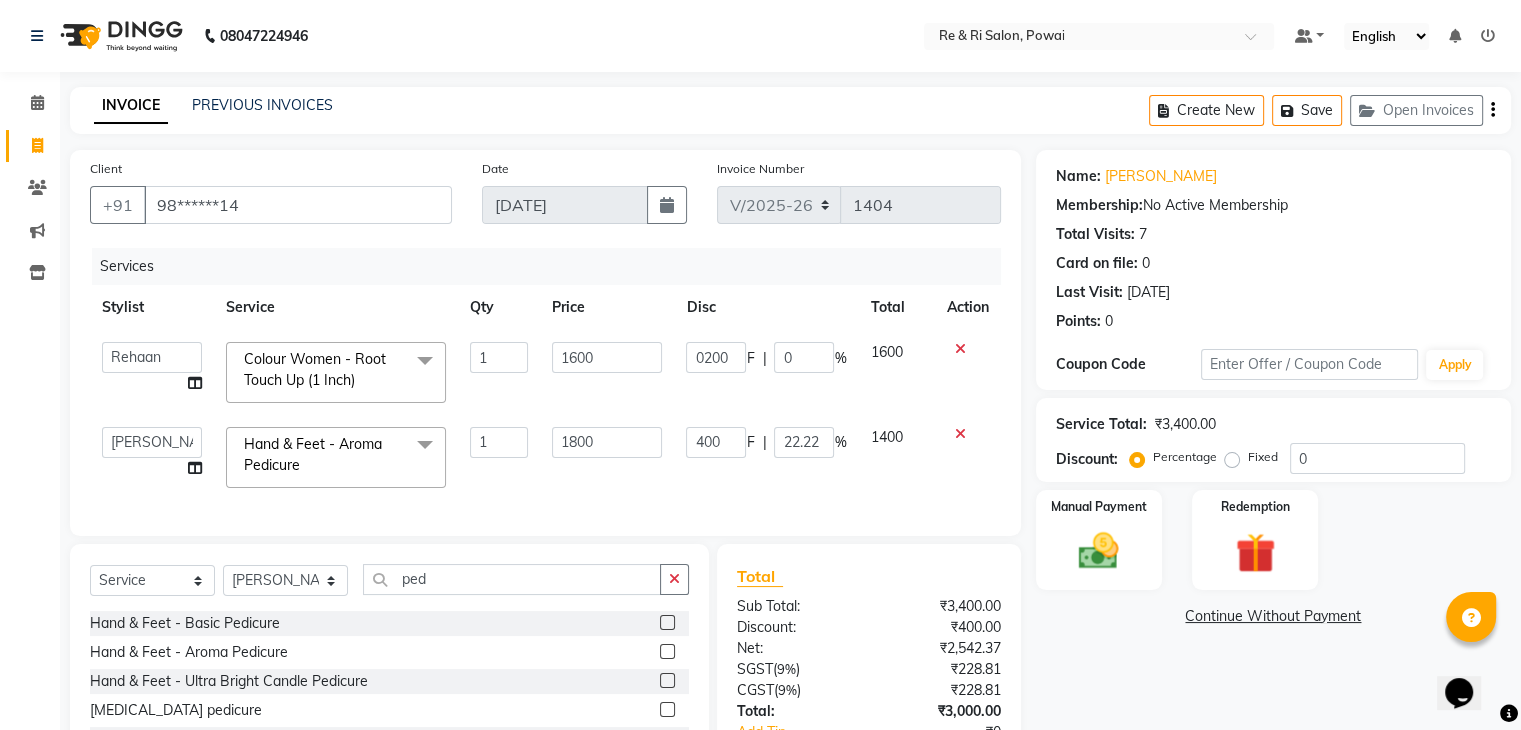 select on "35434" 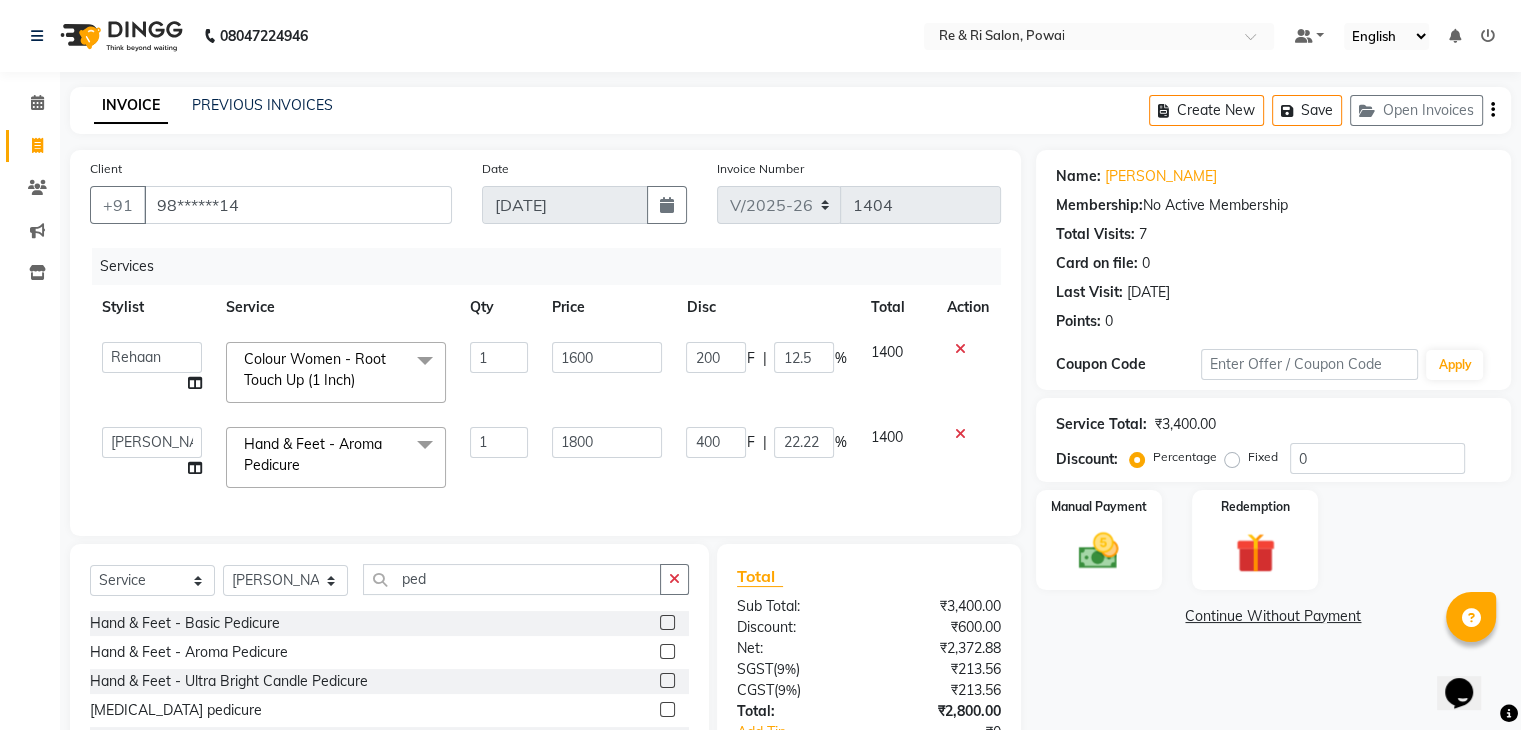 scroll, scrollTop: 152, scrollLeft: 0, axis: vertical 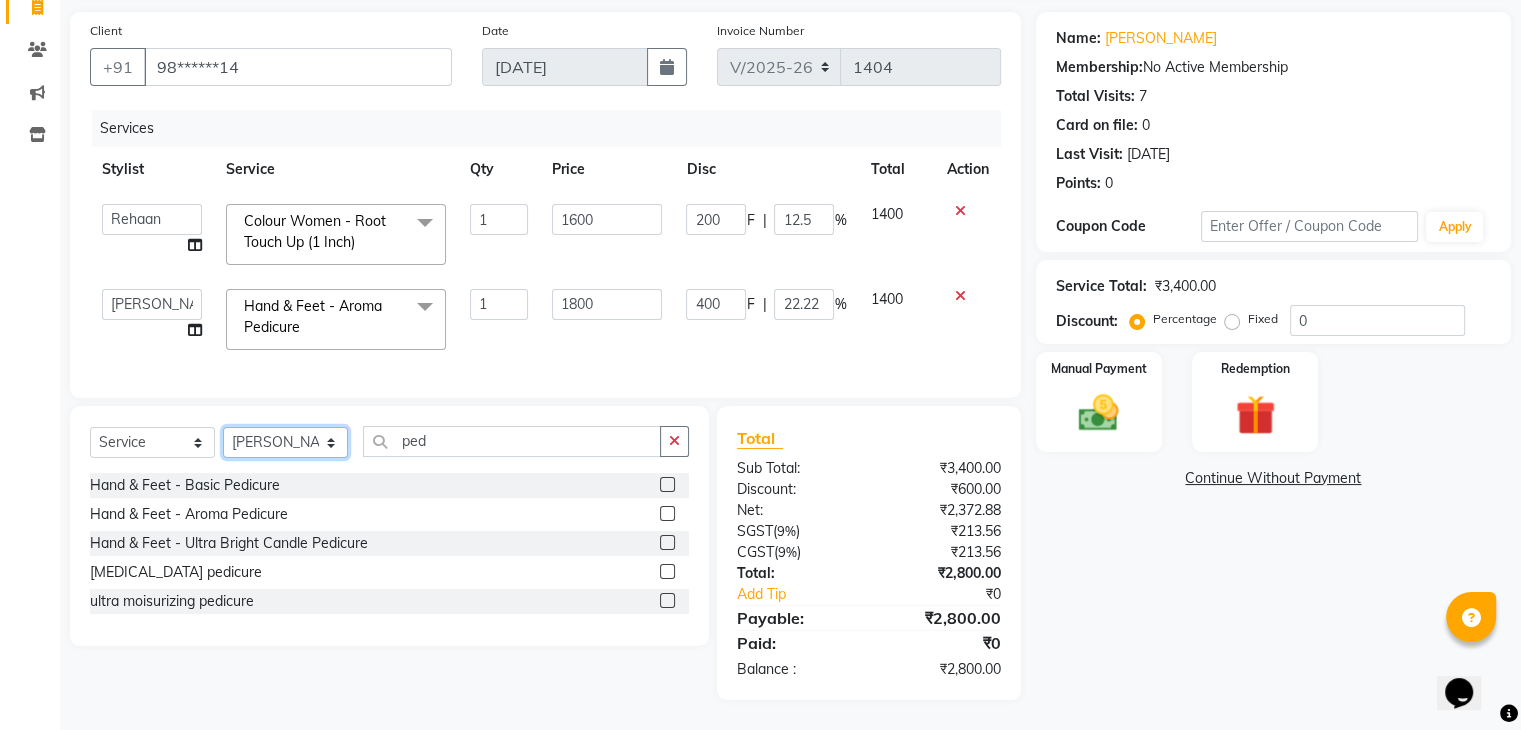 drag, startPoint x: 288, startPoint y: 445, endPoint x: 288, endPoint y: 605, distance: 160 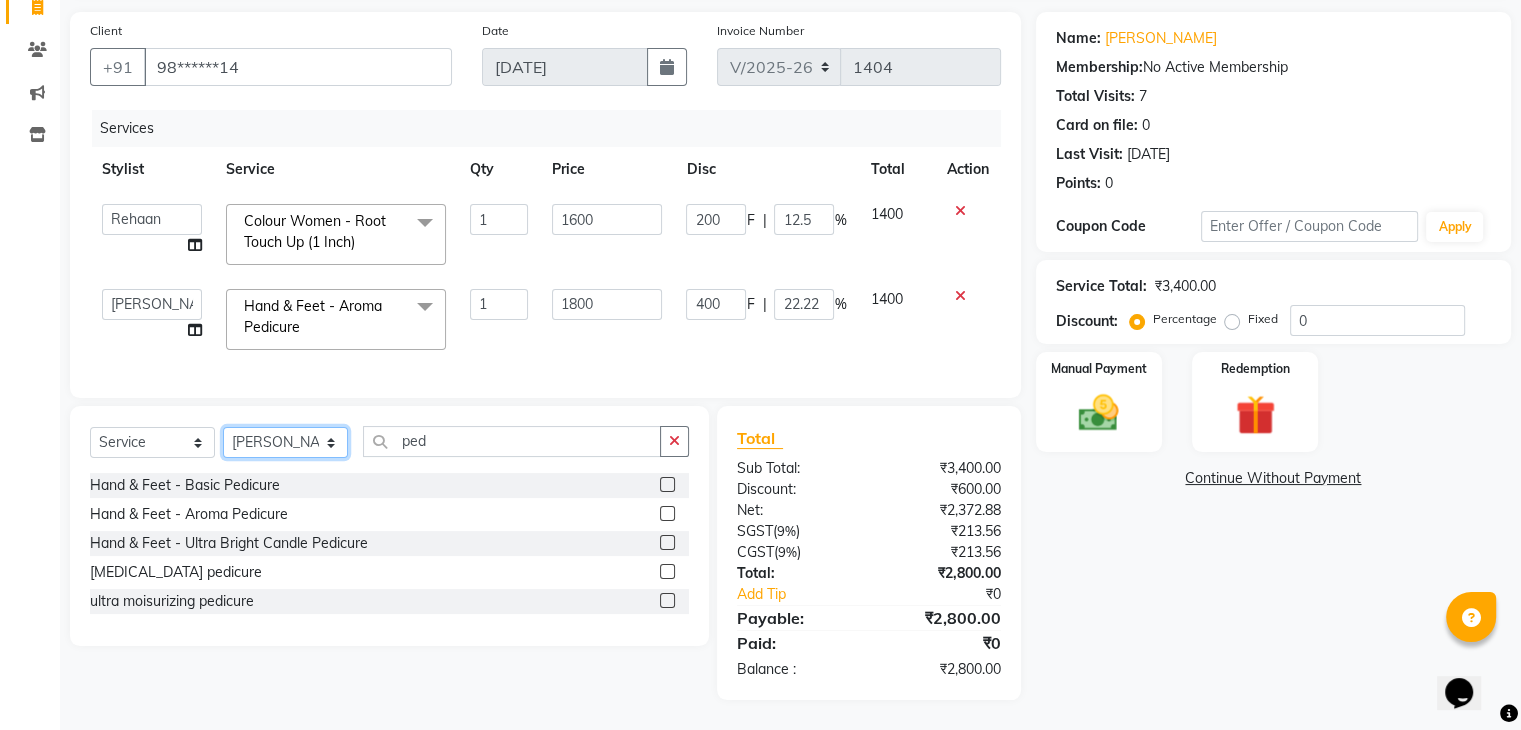 click on "Select  Service  Product  Membership  Package Voucher Prepaid Gift Card  Select Stylist Amaan ana Danish  Poonam Rehaan  Salman  Sandy   ped Hand & Feet - Basic Pedicure  Hand & Feet - Aroma Pedicure  Hand & Feet - Ultra Bright Candle Pedicure  whitening pedicure  ultra moisurizing pedicure" 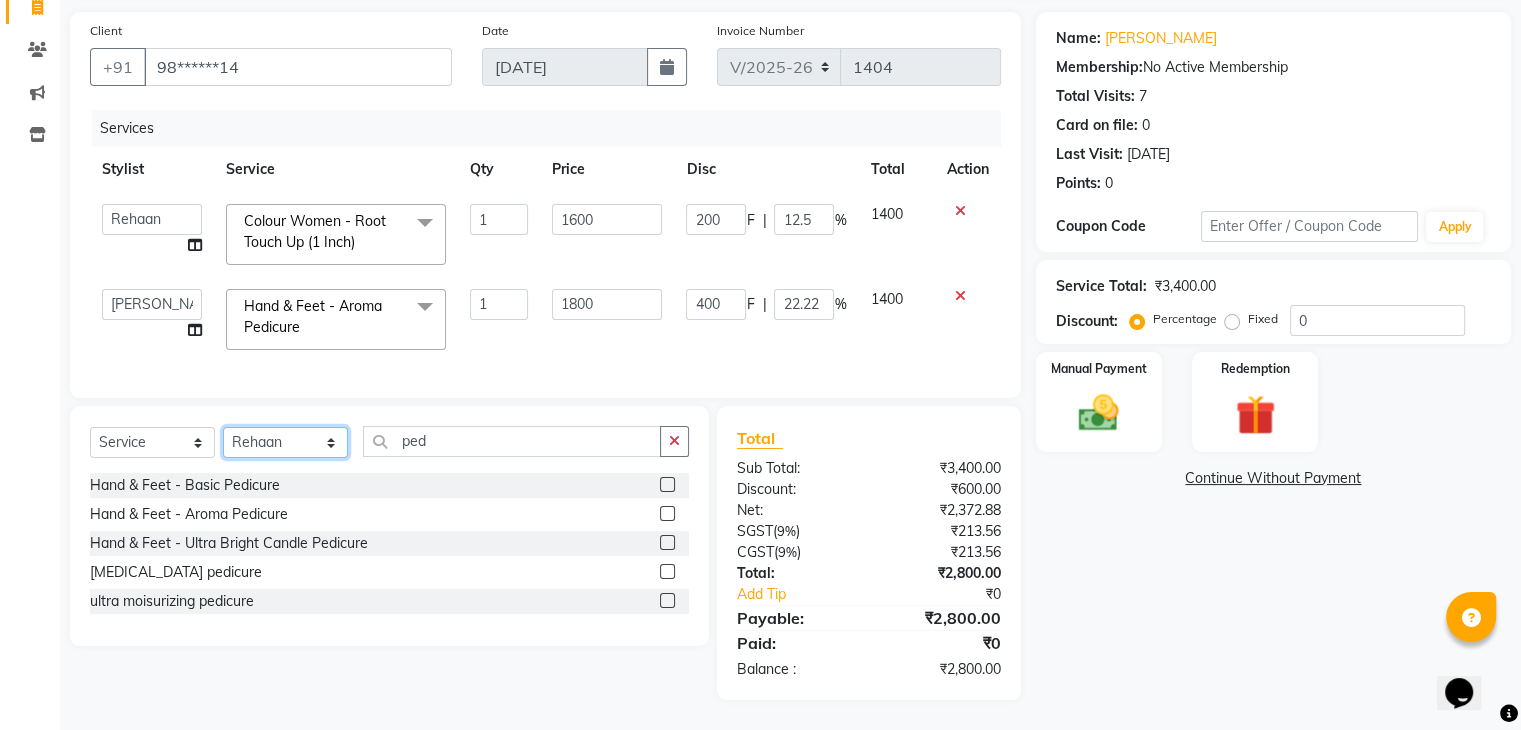 click on "Select Stylist [PERSON_NAME] Danish  Poonam [PERSON_NAME]" 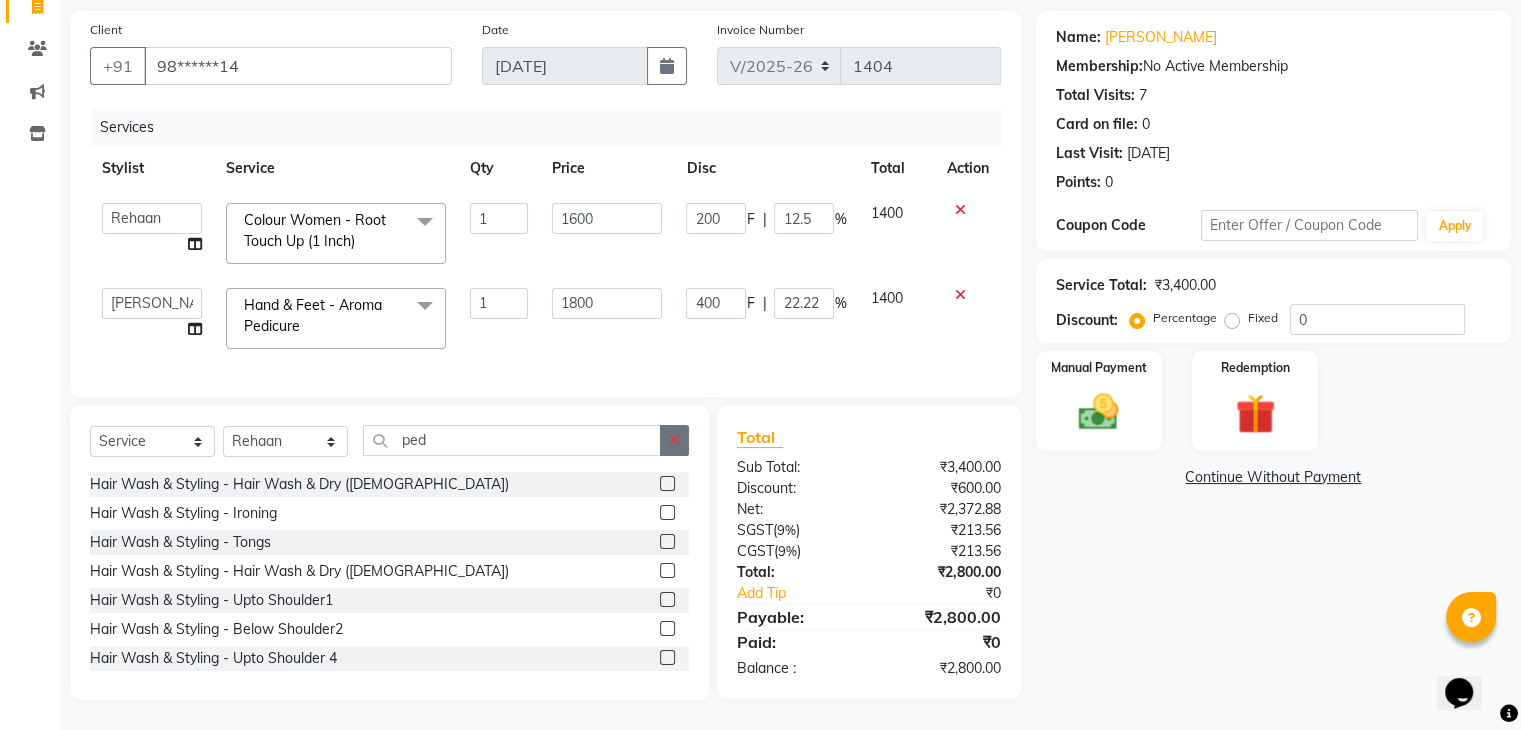 click 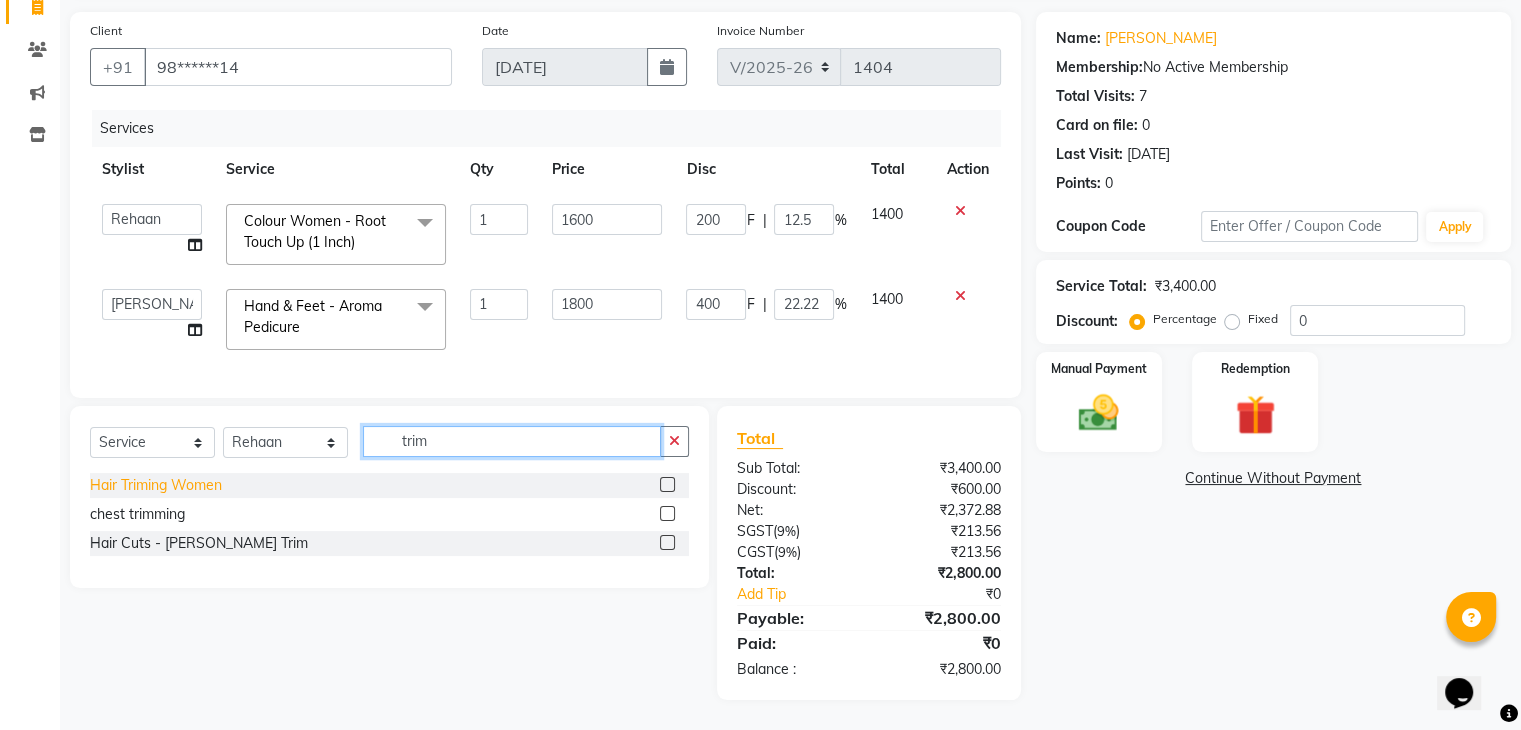 type on "trim" 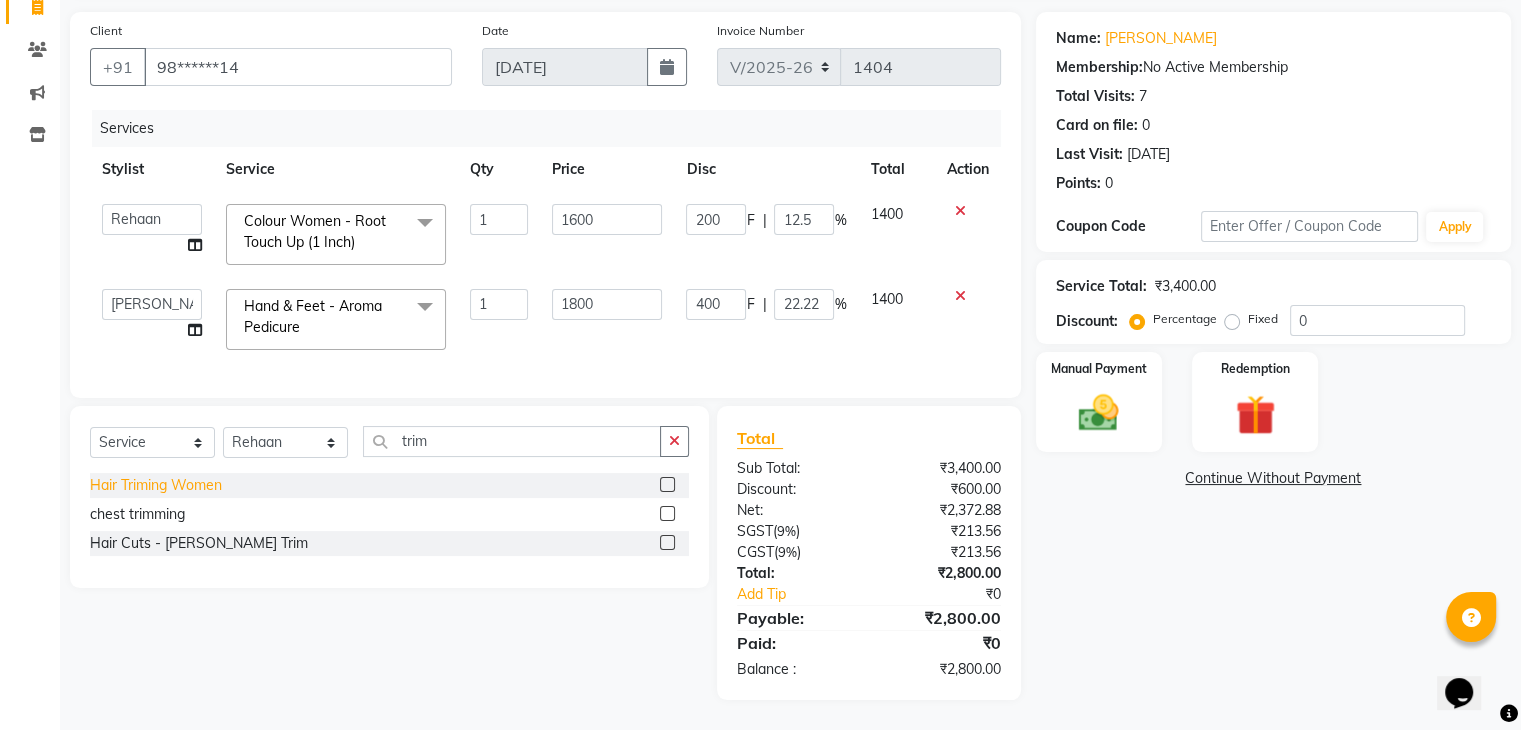 click on "Hair Triming Women" 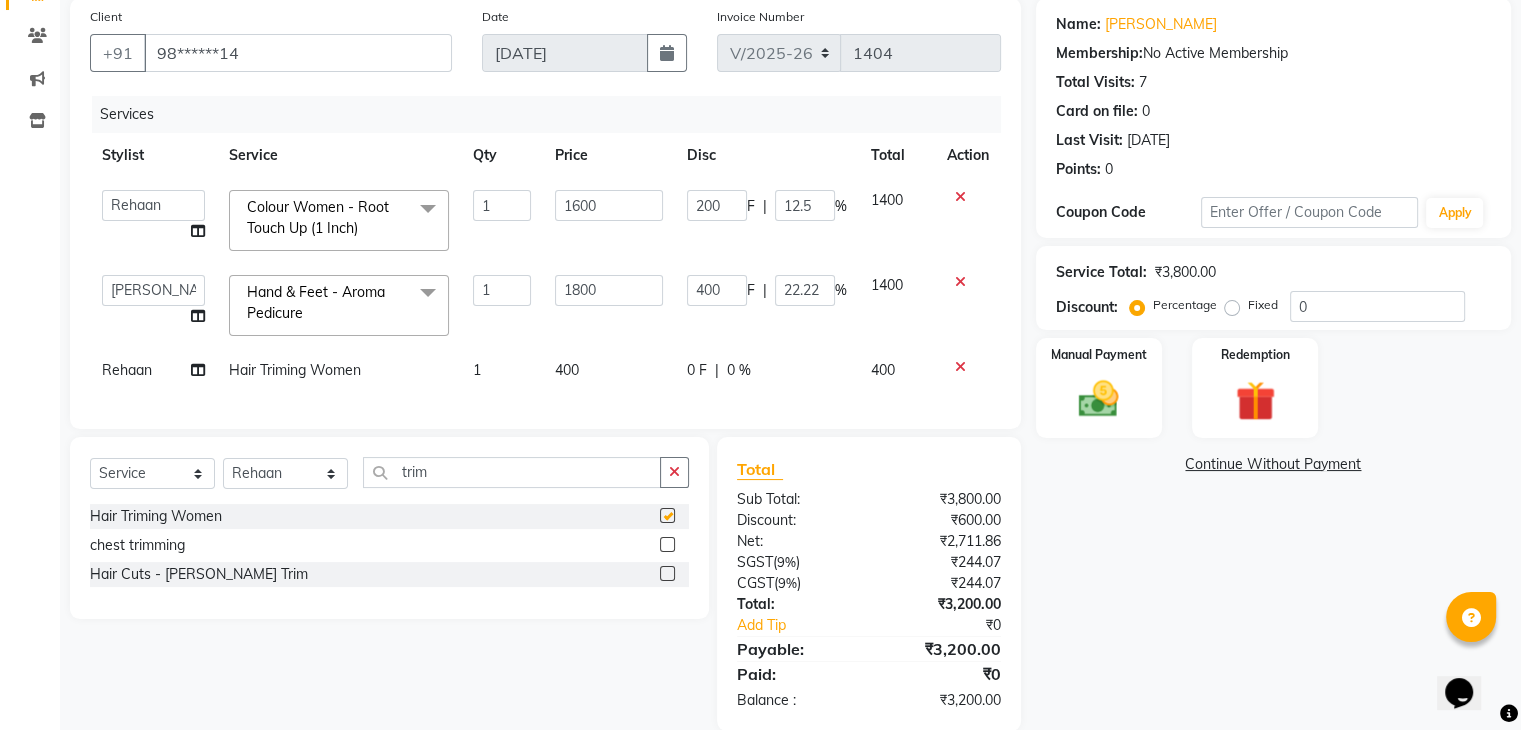 checkbox on "false" 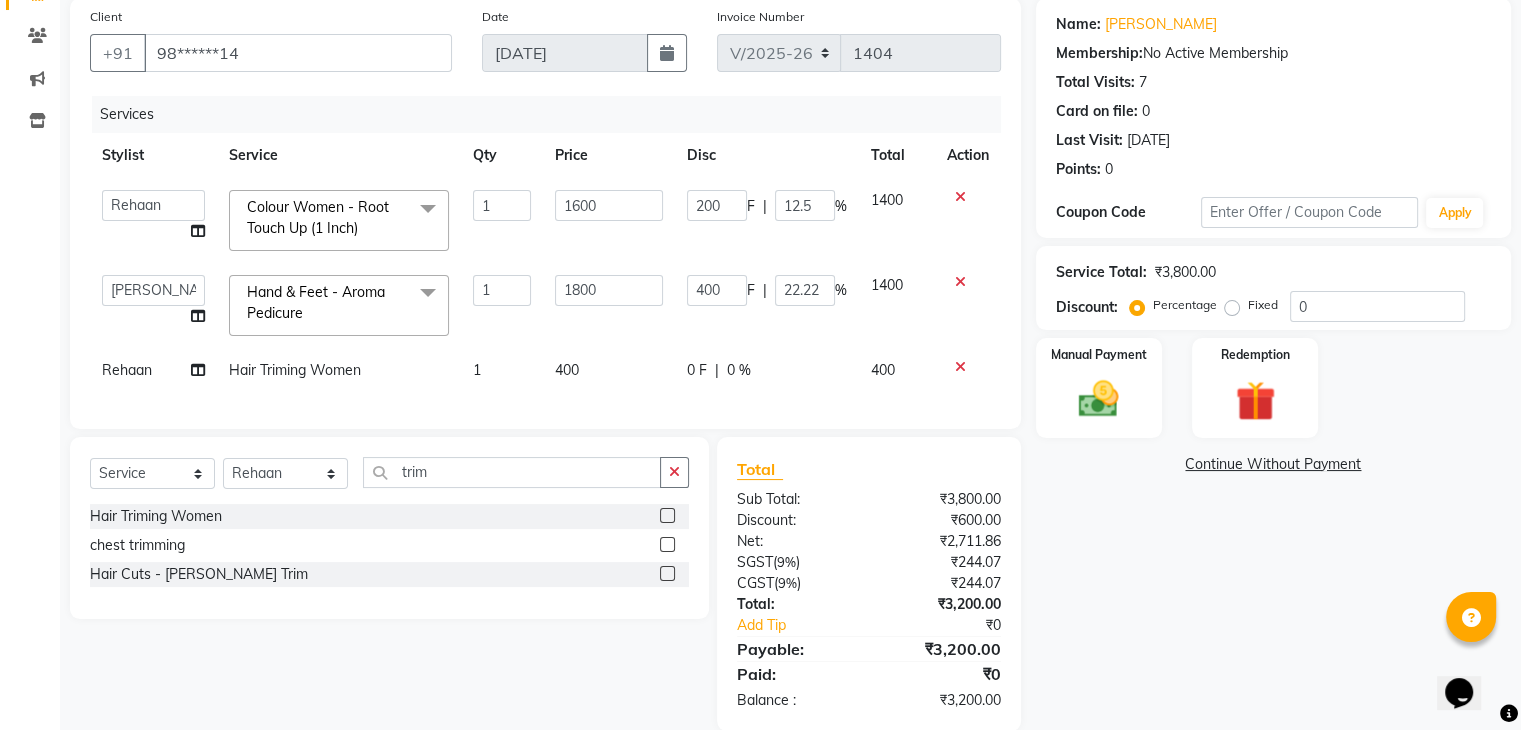 click on "400" 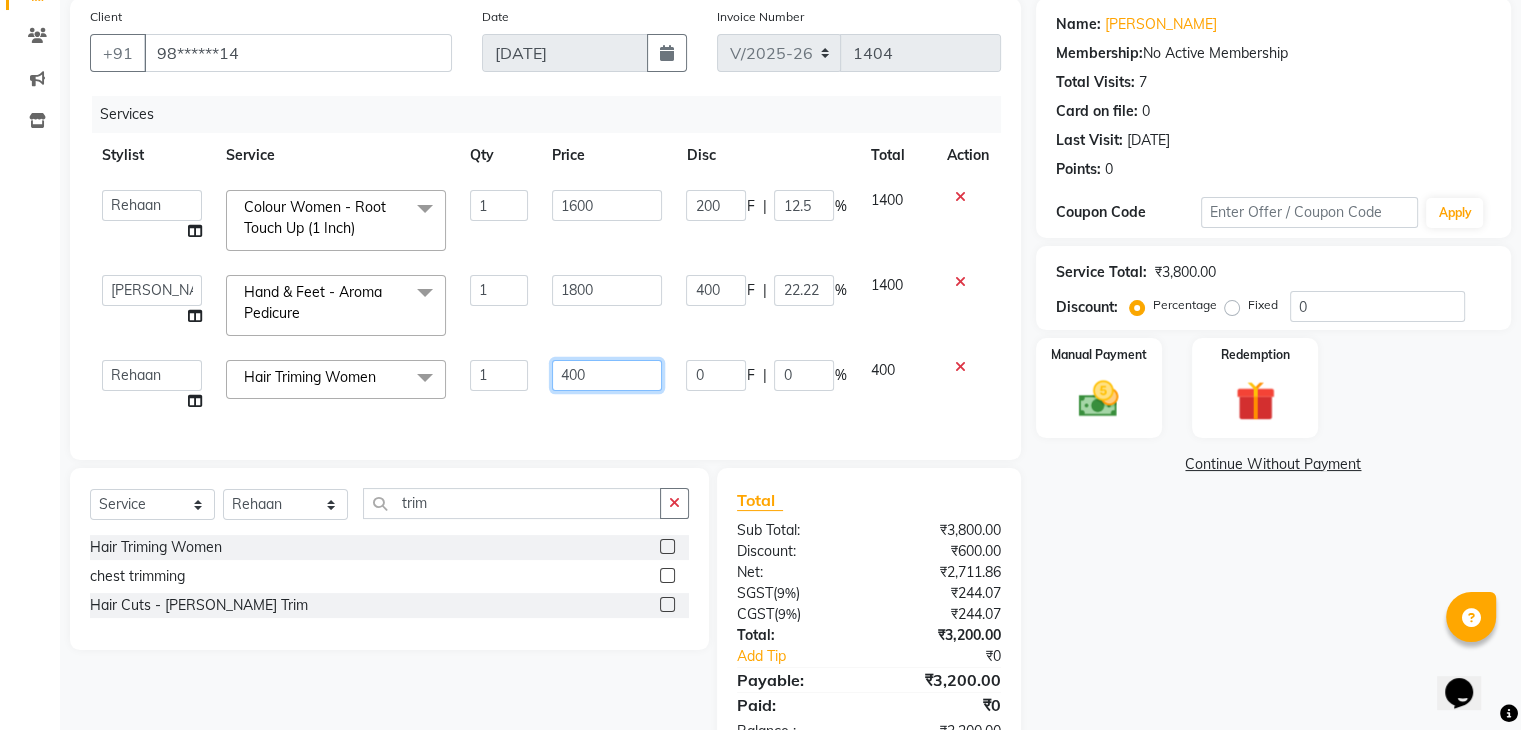 click on "400" 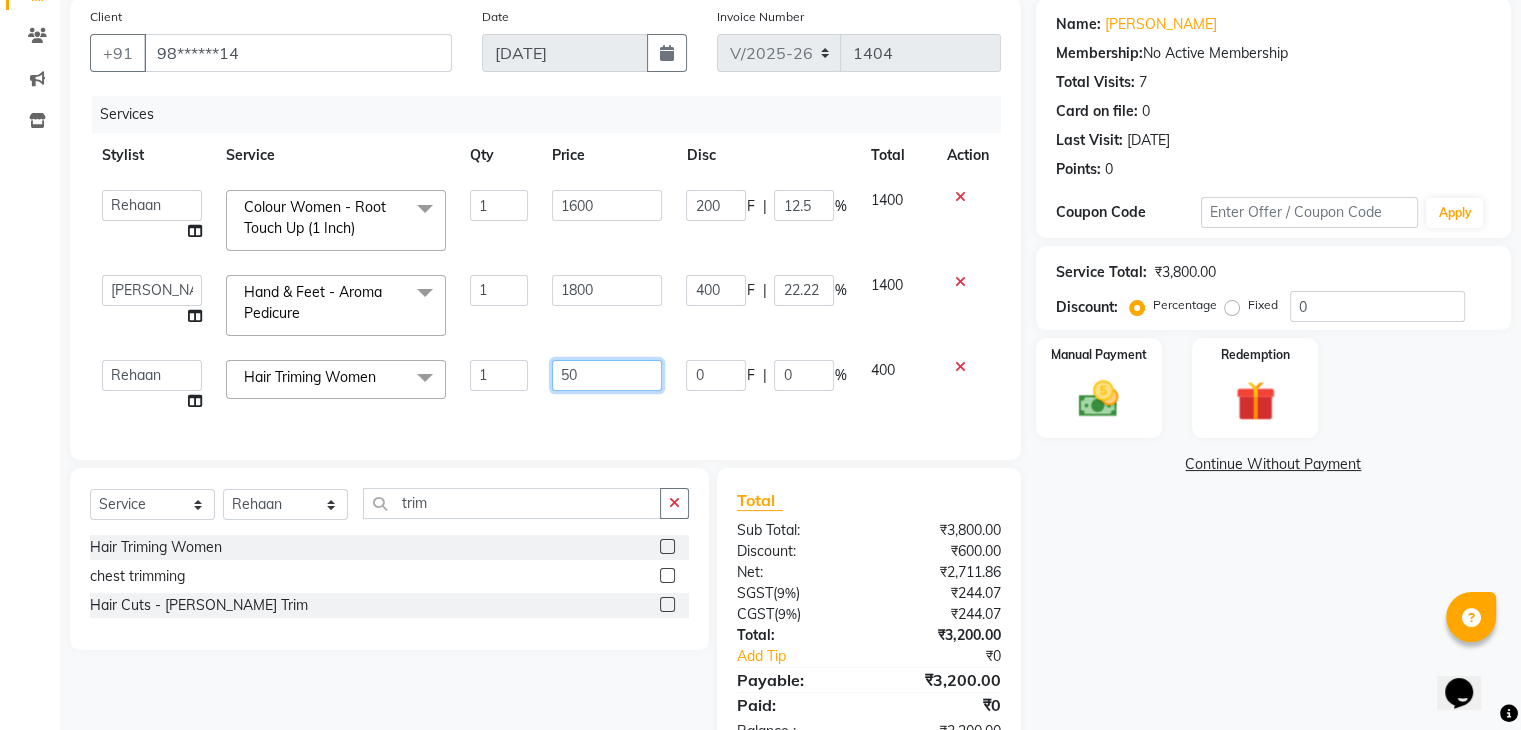 type on "500" 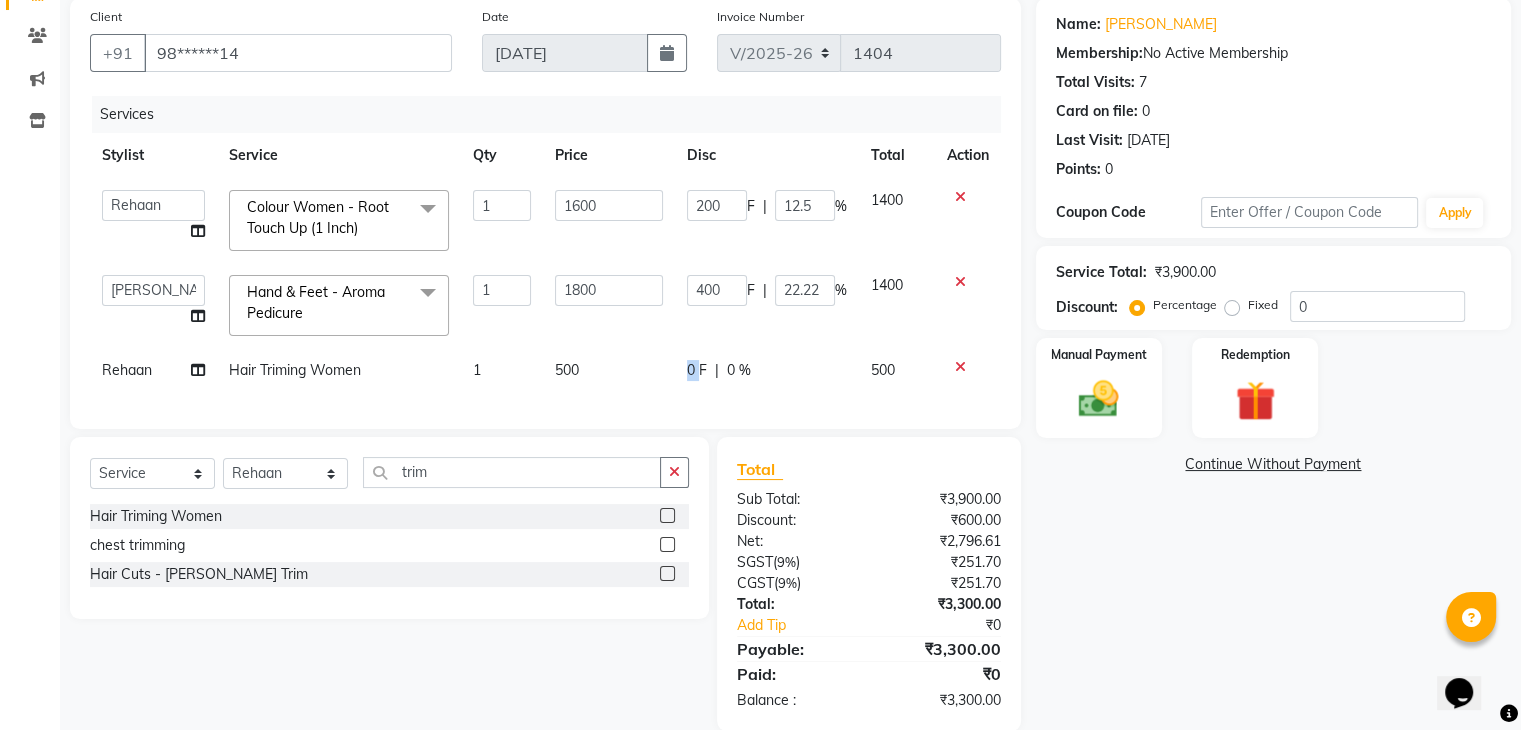click on "0 F" 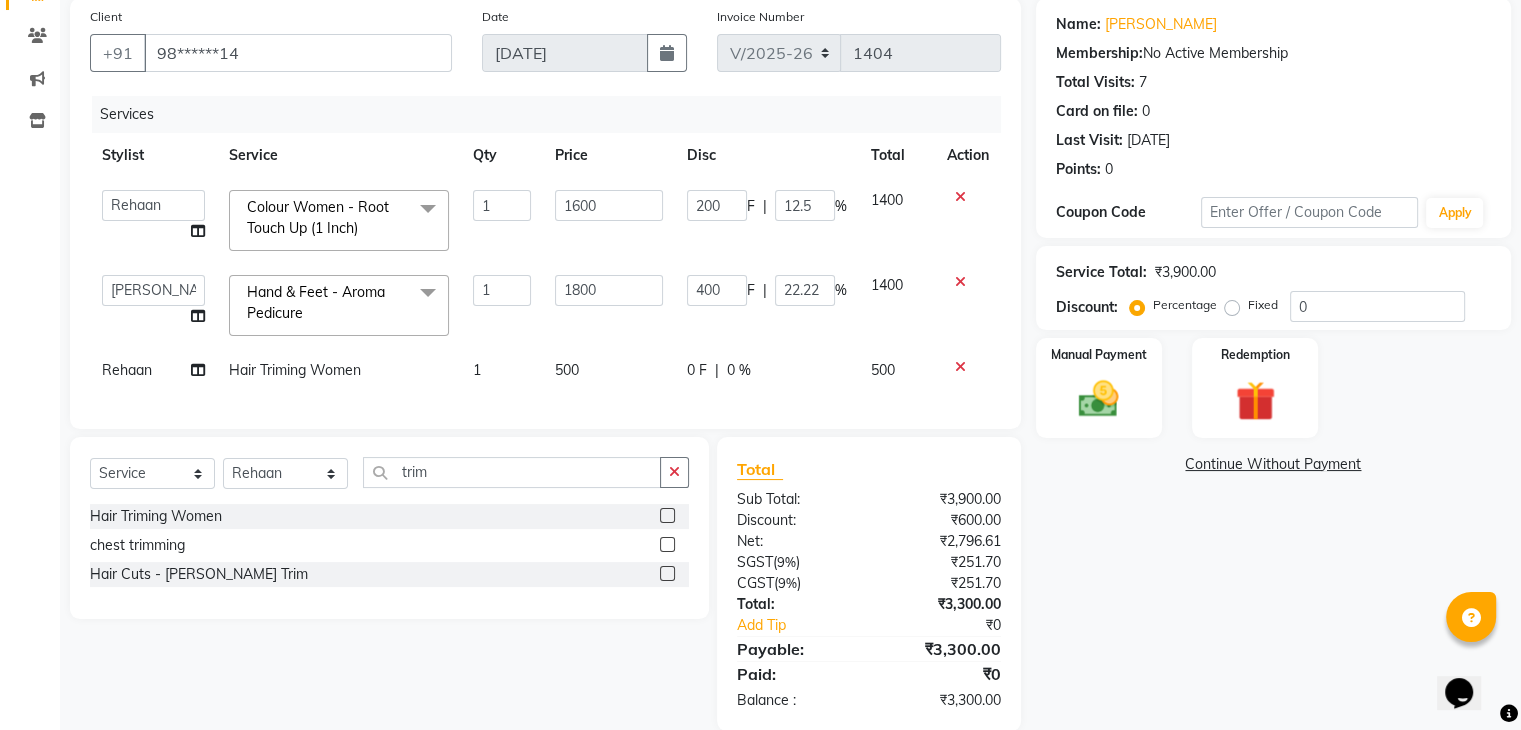 select on "35434" 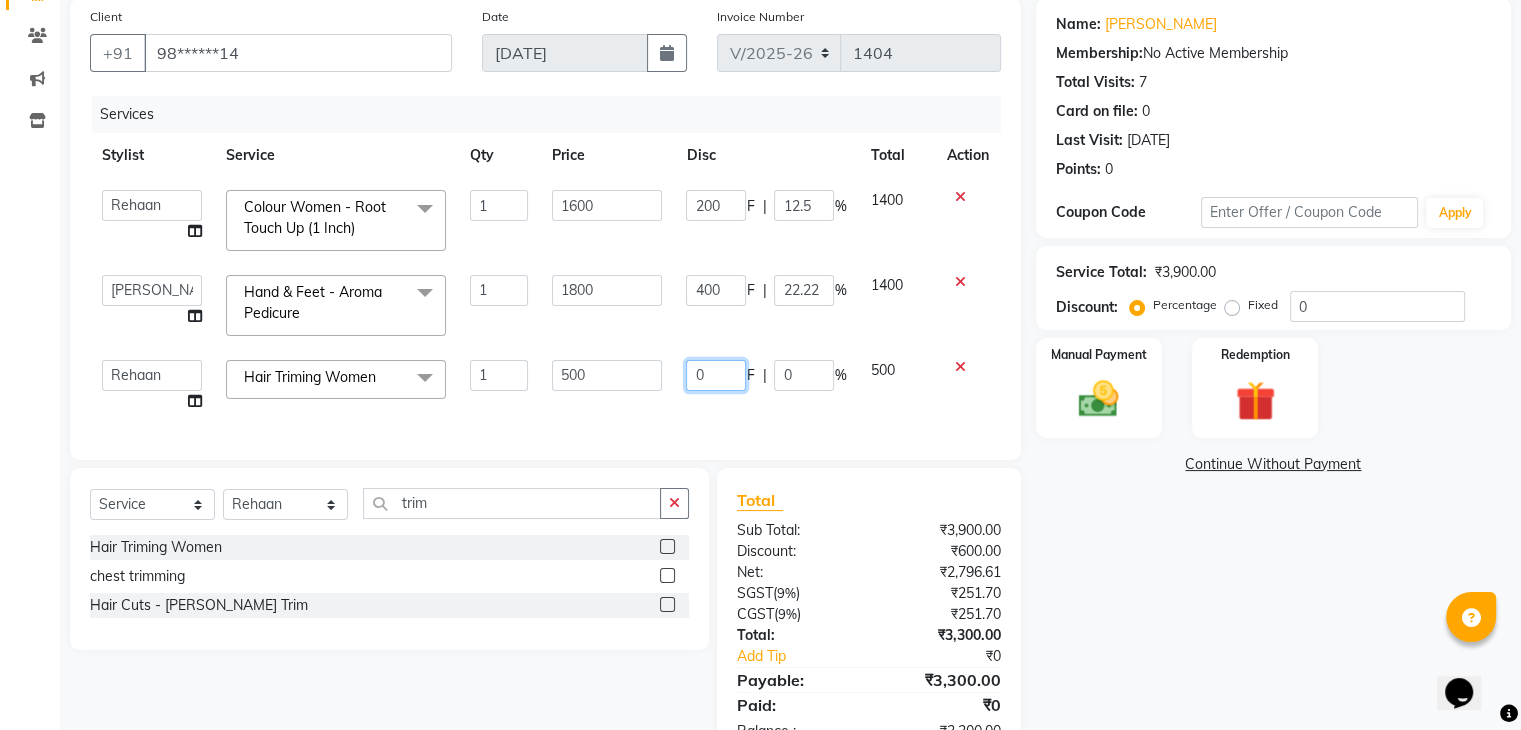 click on "0" 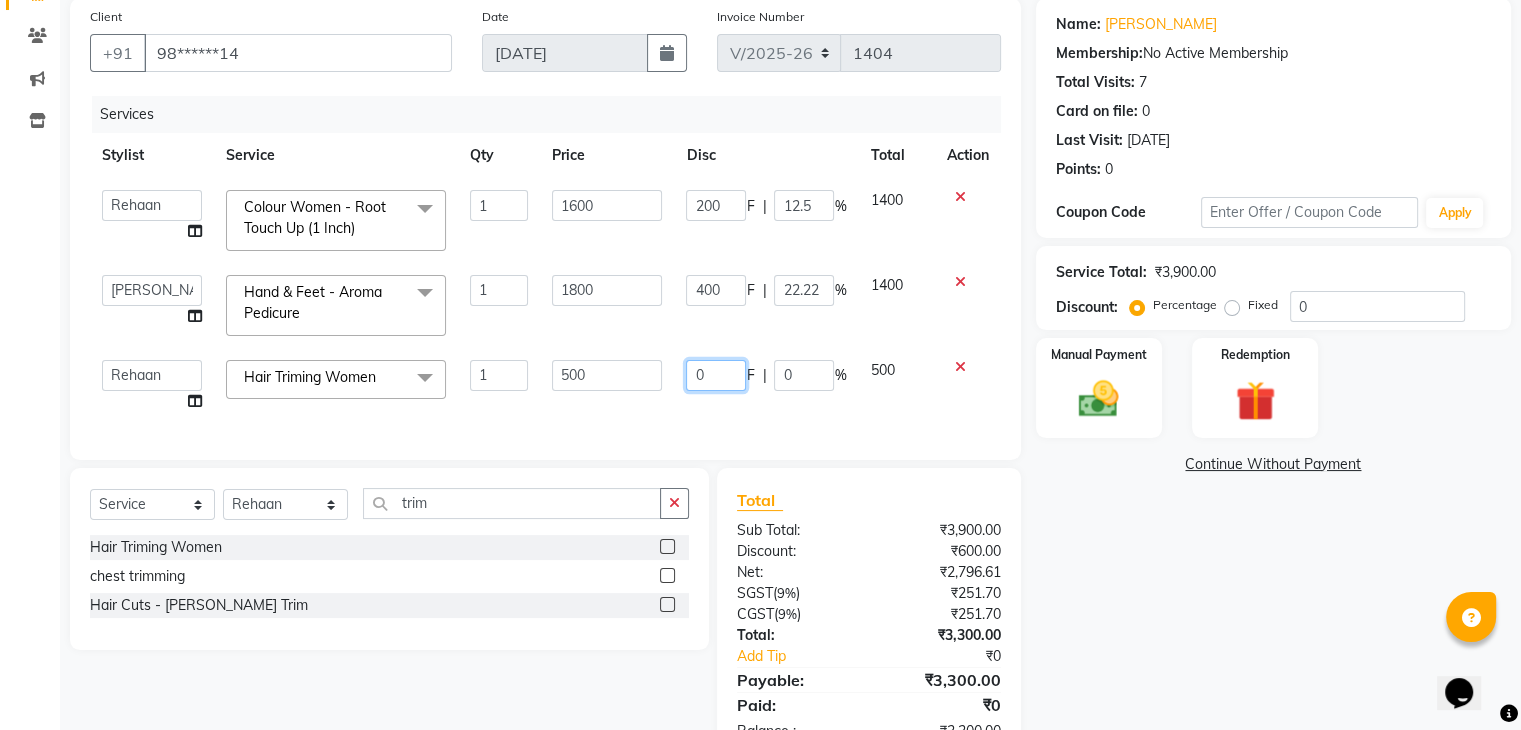 type on "50" 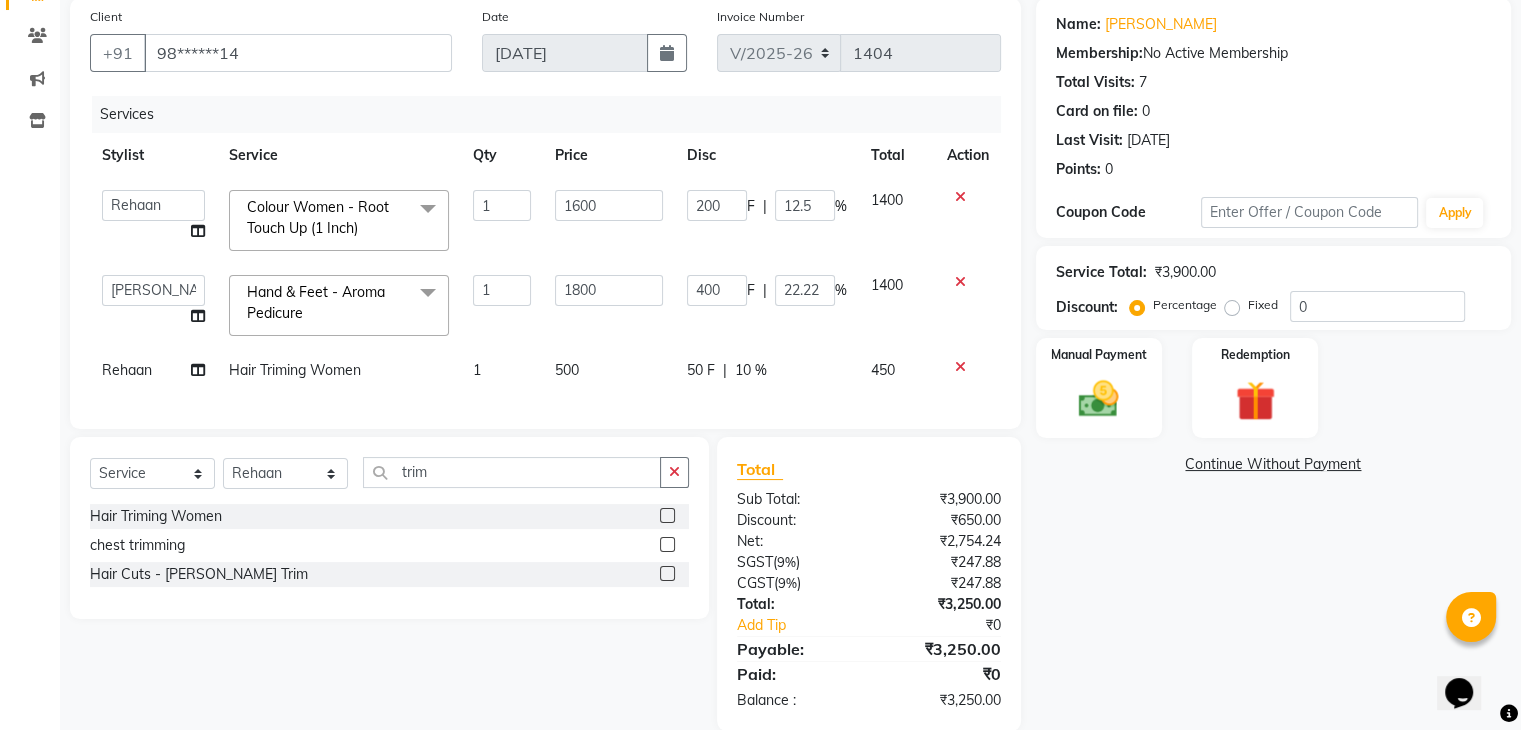 click on "Services Stylist Service Qty Price Disc Total Action  Amaan   ana   Danish    Poonam   Rehaan    Salman    Sandy    Colour Women - Root Touch Up (1 Inch)  x Hair Wash & Styling - Hair Wash & Dry (Female) Hair Wash & Styling - Ironing Hair Wash & Styling - Tongs Hair Wash & Styling - Hair Wash & Dry (Male) Hair Wash & Styling - Upto Shoulder1 Hair Wash & Styling - Below Shoulder2 Hair Wash & Styling - Upto Shoulder 4 Hair Wash & Styling - Upto Waist Hair Wash & Styling - Paddle Brush Blow-Dry (With Wash). Hair Wash & Styling - Blow-Dry Curis (With Wash) Hair Wash & Styling - Below Shoulder Hair Wash & Styling - Upto Shoulder Hair Wash & Styling - Upto Waist2 Hair Wash & Styling - Below Shoulder 1 Hair Wash & Styling - Upto Waist 1 Hair Triming Women chest trimming Colour Women - Global Colour Women - High-Light Colour Women-Balayage Colour Women - Root Touch Up (1 Inch) Colour Women - Root Touch Up (No Ammonia) 1 Inch Colour Women - Upto Neck 1 Colour Women - Upto Shoulder 1 Colour Women - Upto Neck nose wax" 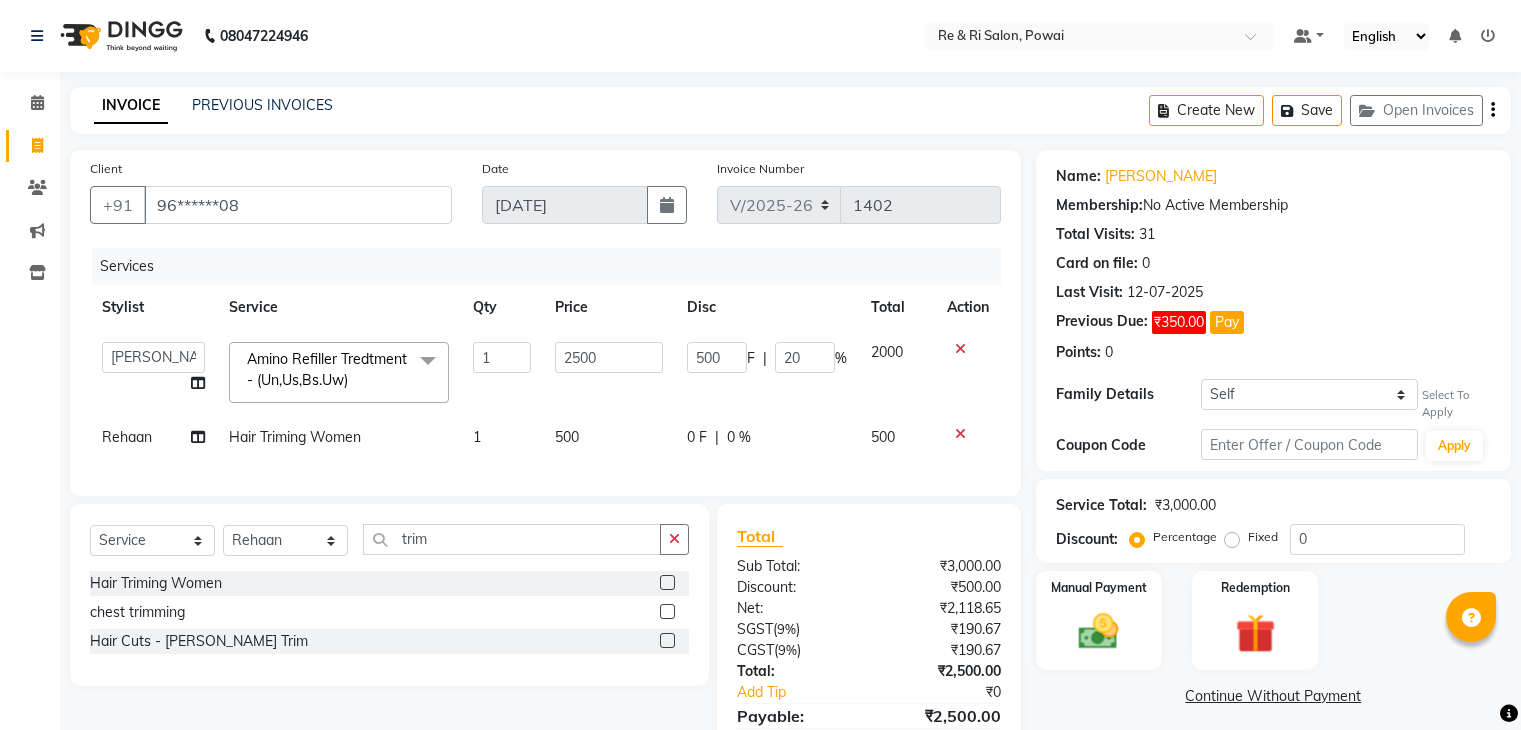 select on "5364" 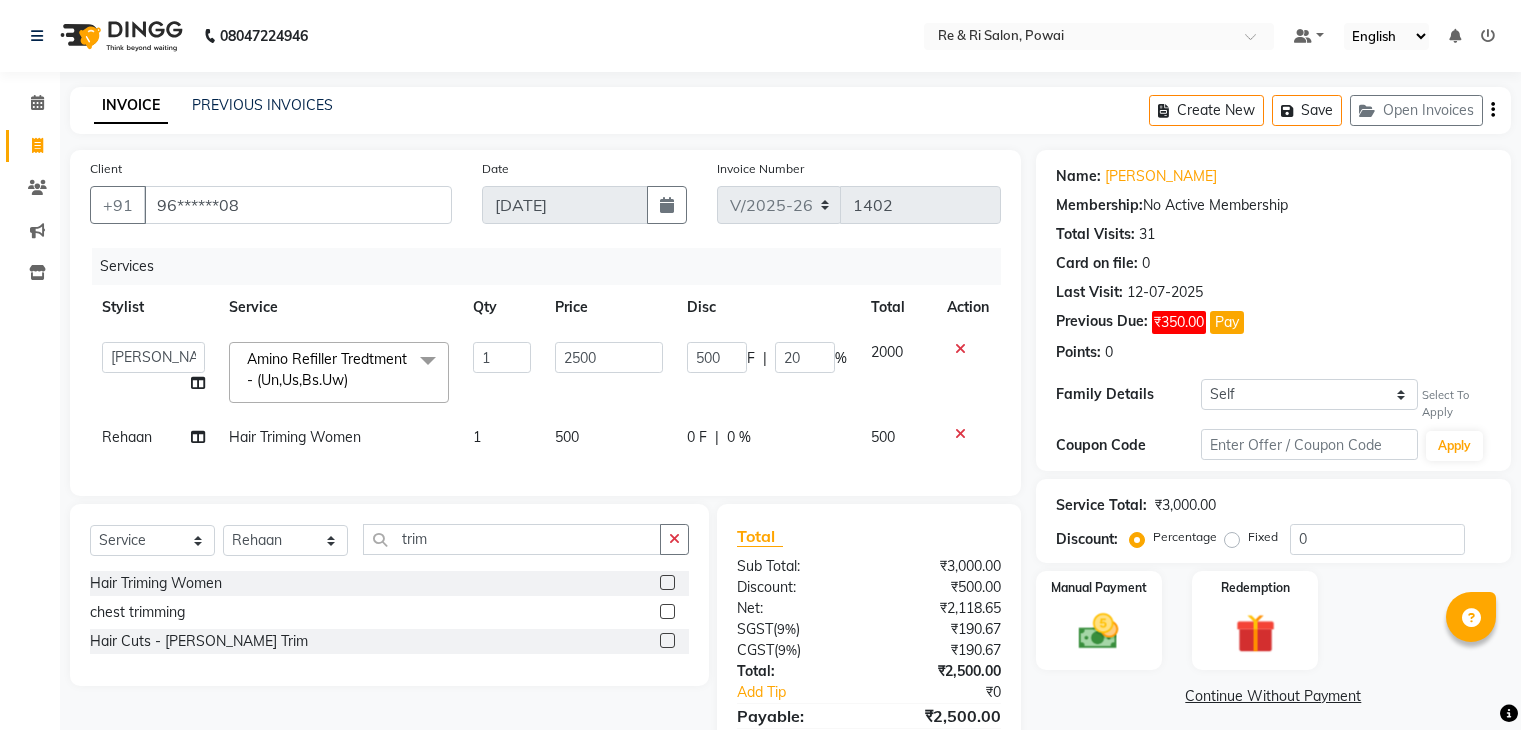 scroll, scrollTop: 113, scrollLeft: 0, axis: vertical 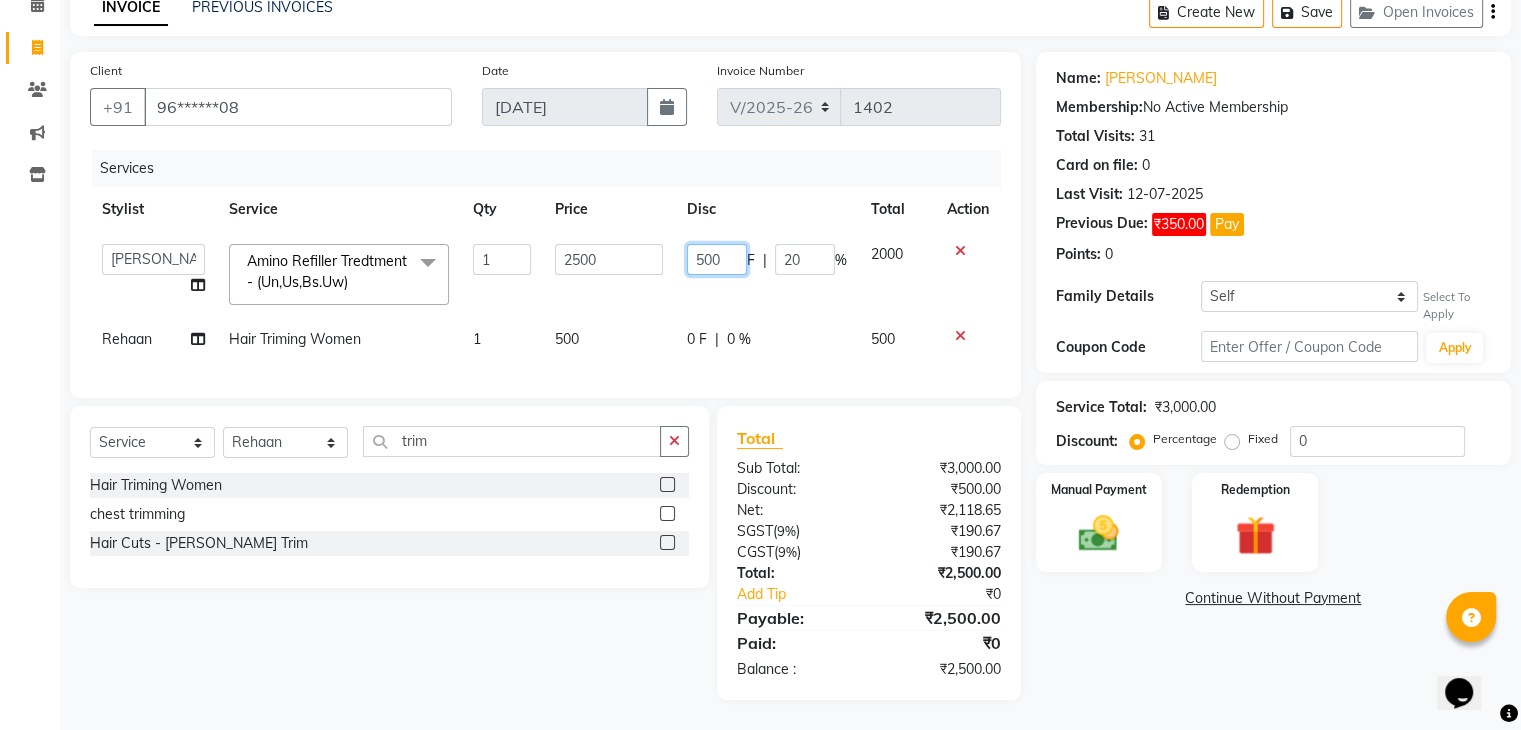 click on "500" 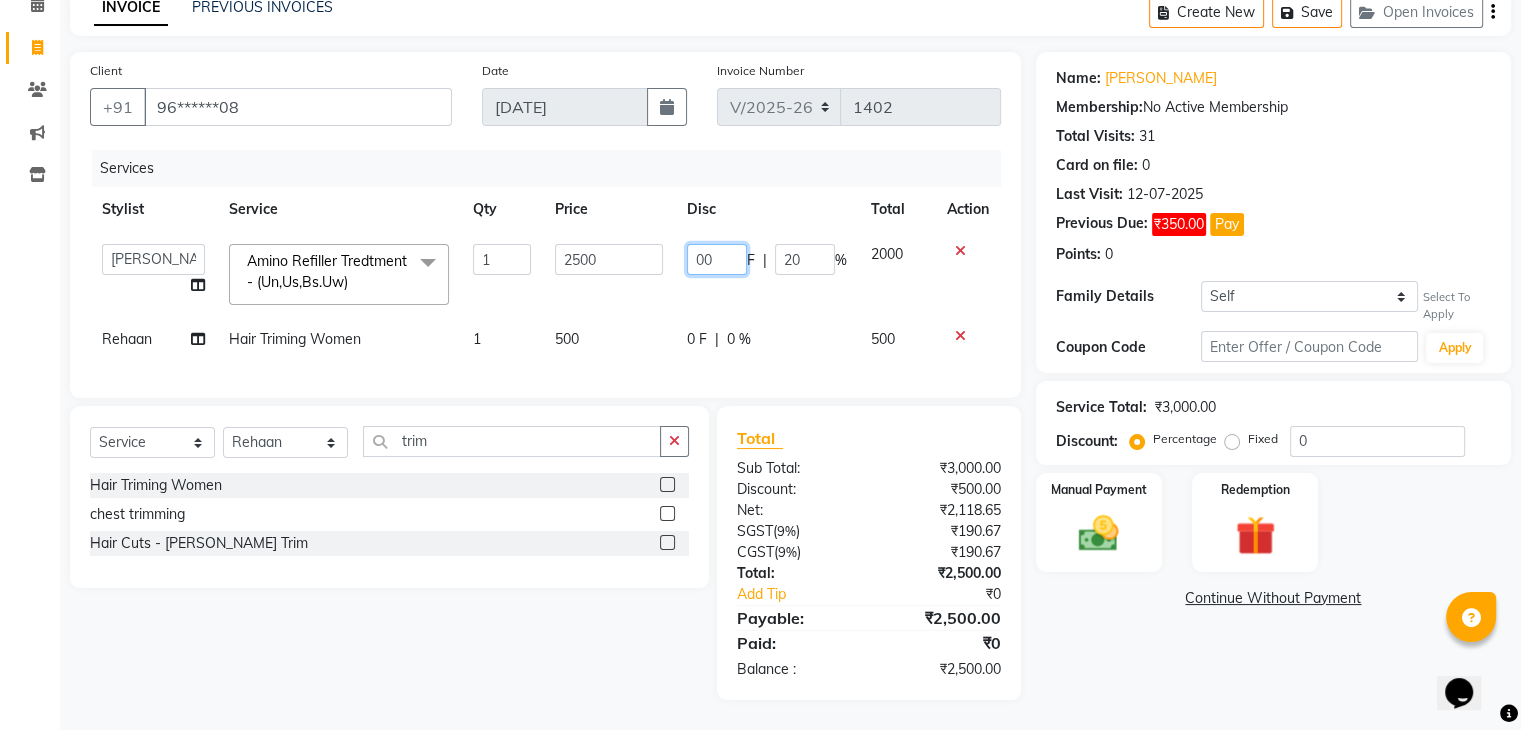 type on "300" 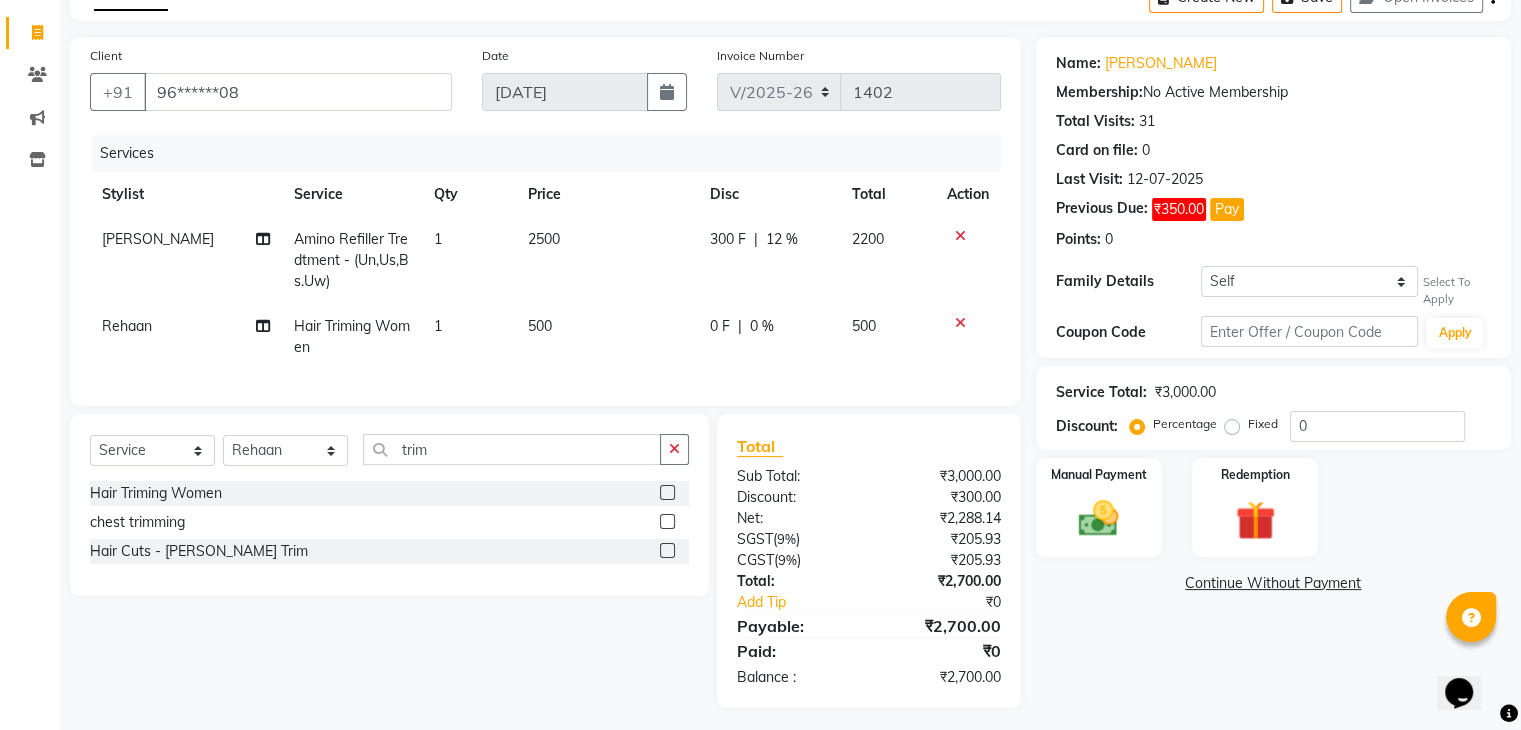 click on "300 F | 12 %" 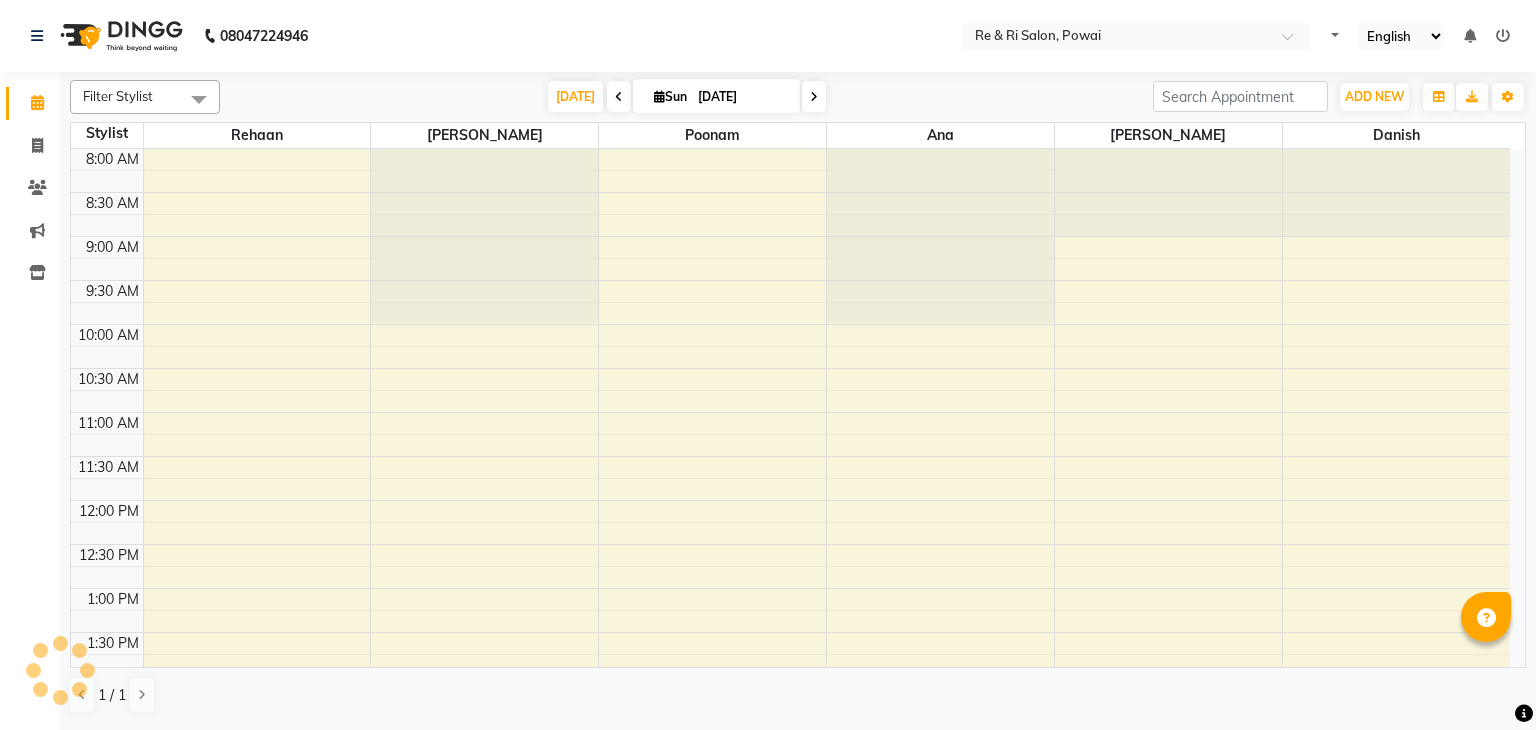 scroll, scrollTop: 0, scrollLeft: 0, axis: both 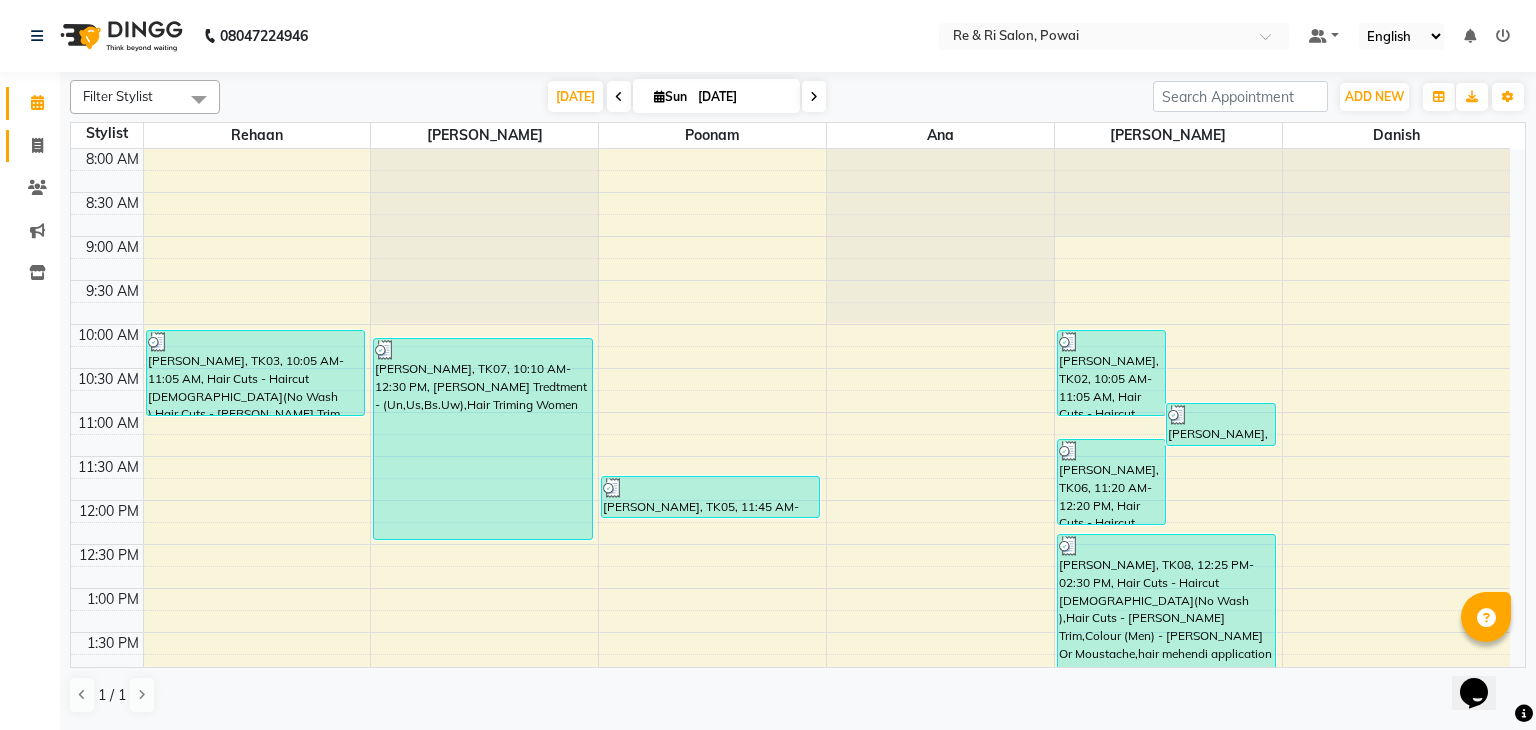 click on "Invoice" 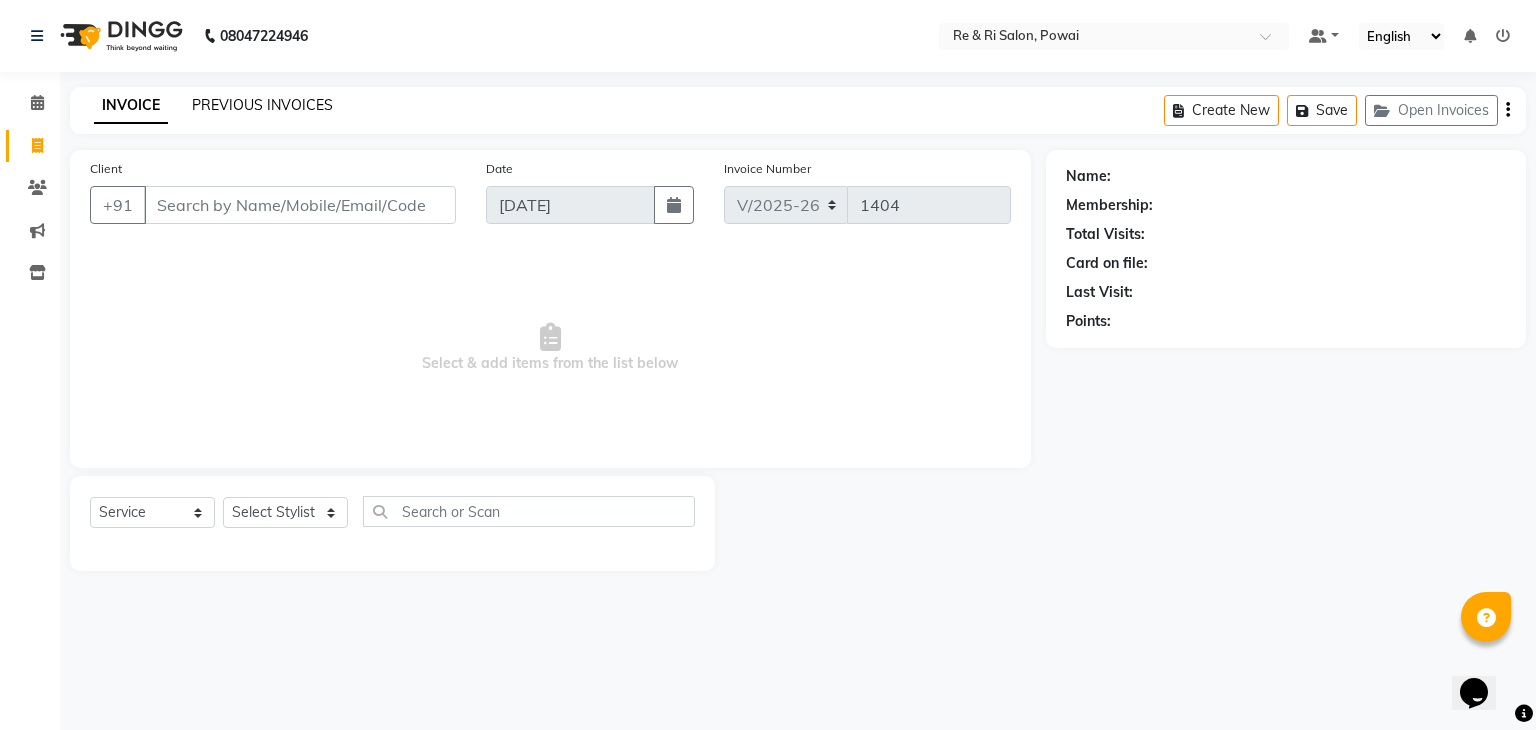 click on "PREVIOUS INVOICES" 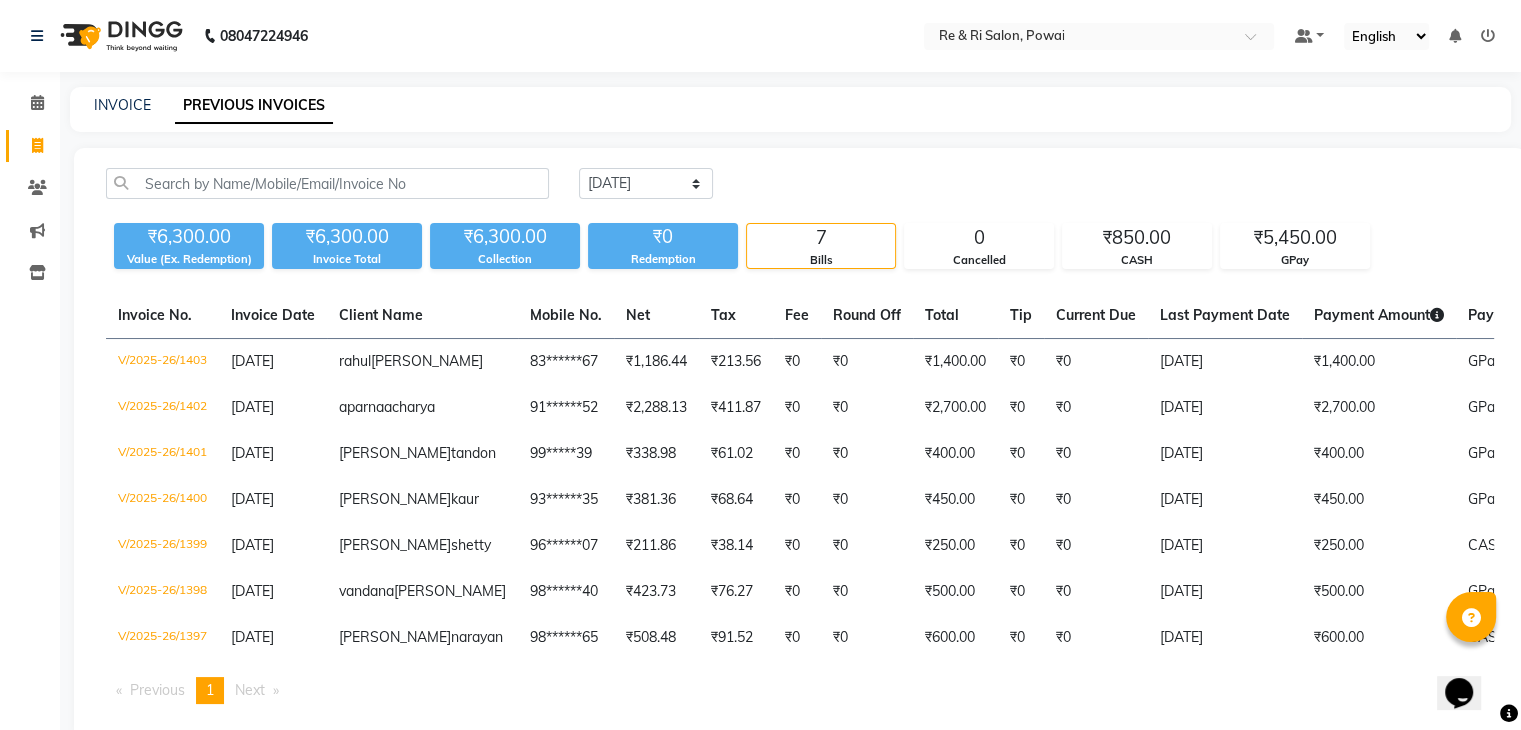 click on "PREVIOUS INVOICES" 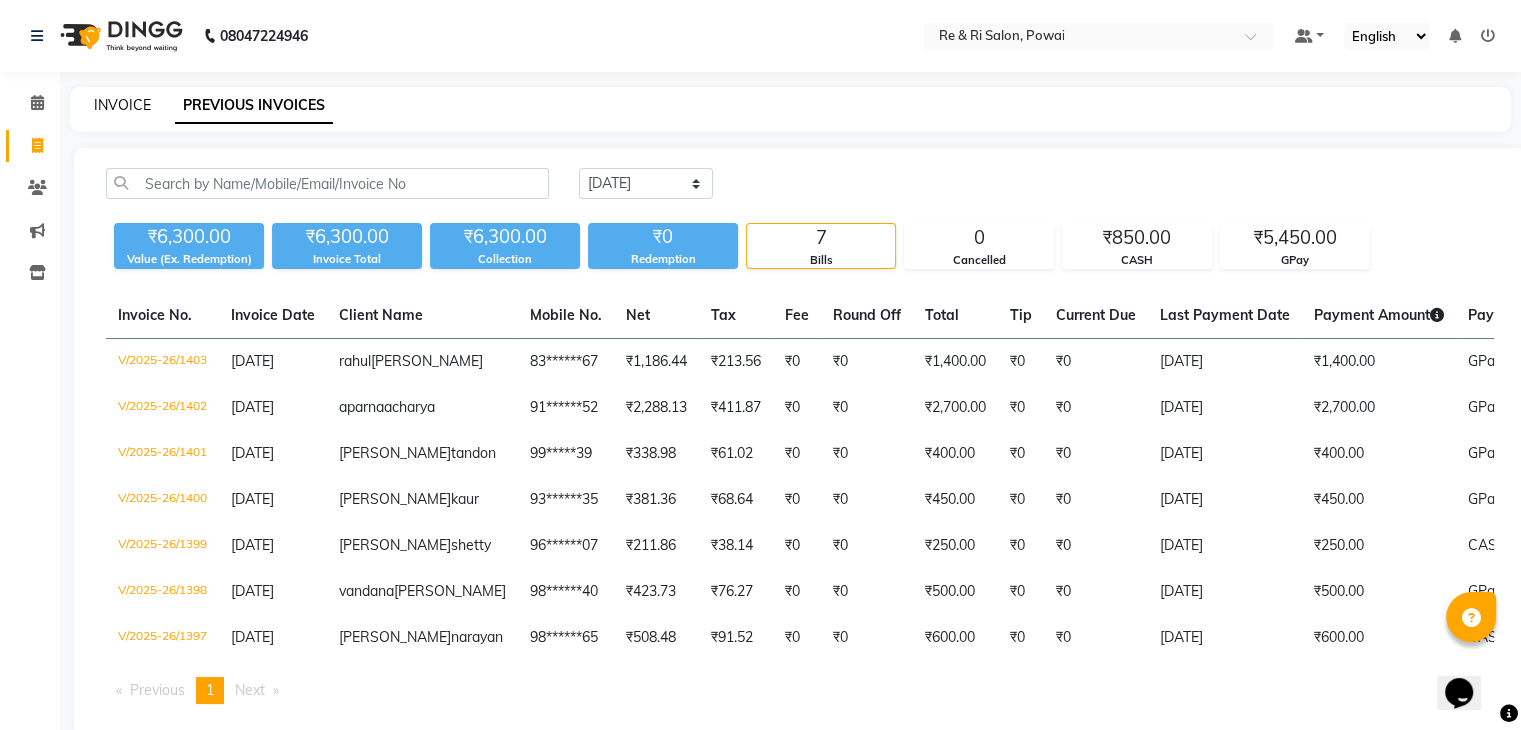 click on "INVOICE" 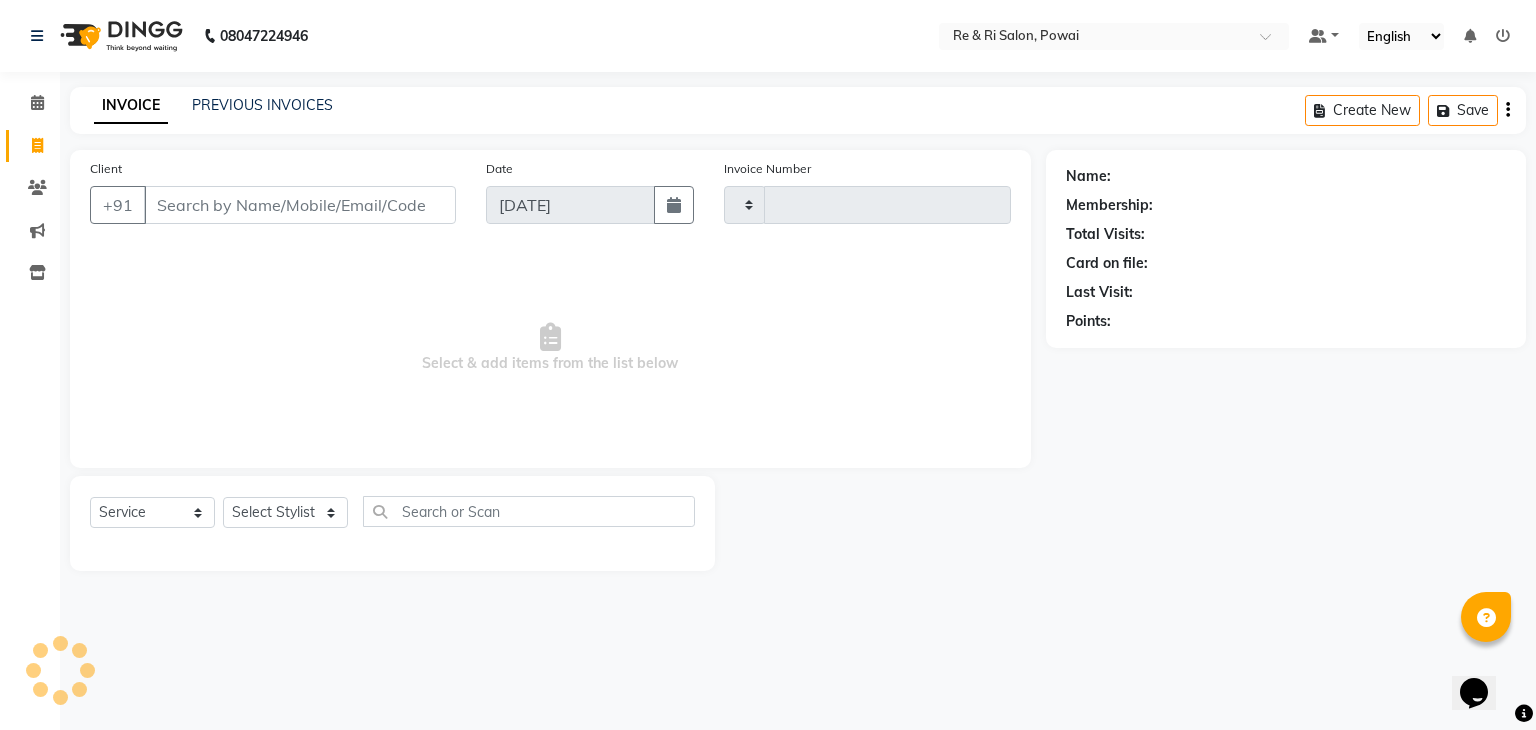 type on "1404" 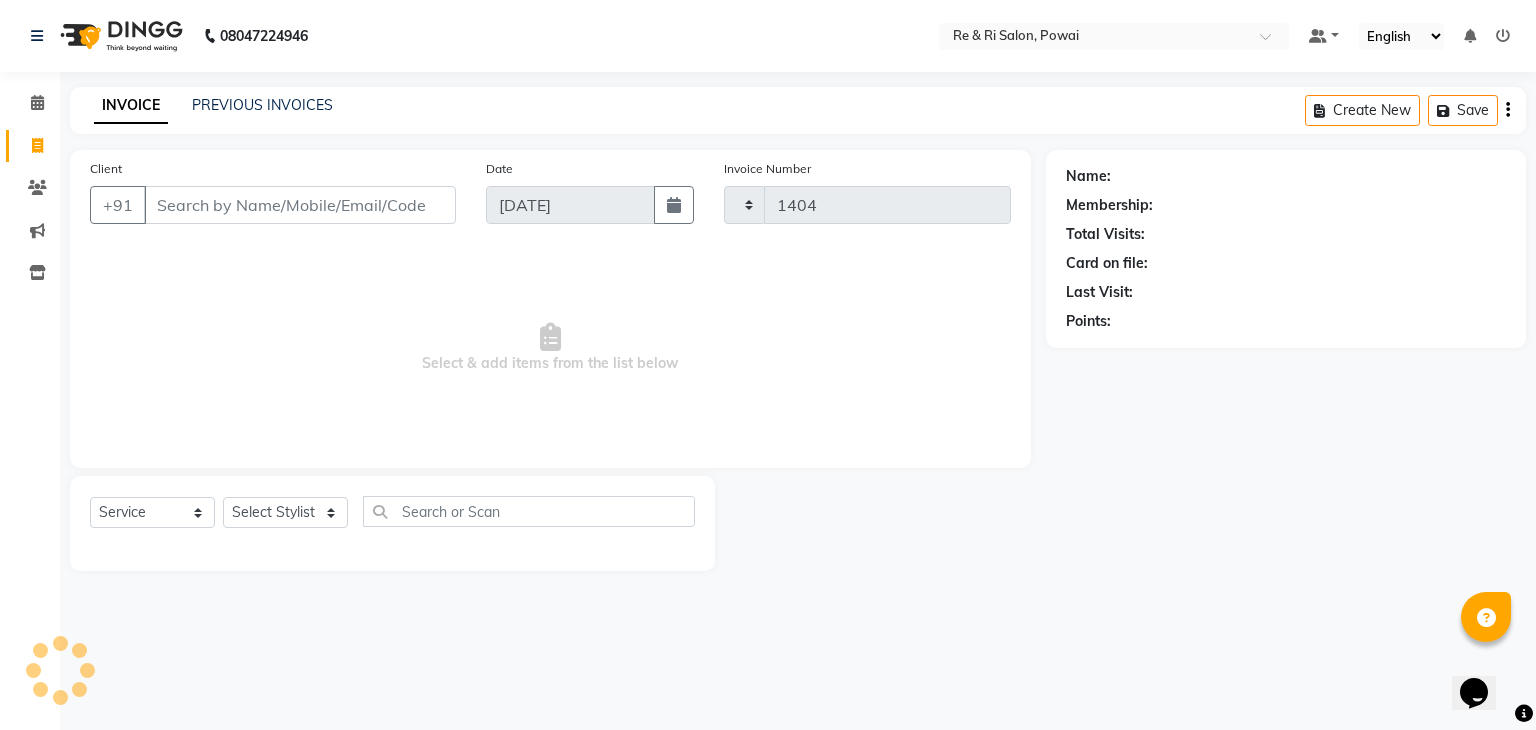 select on "5364" 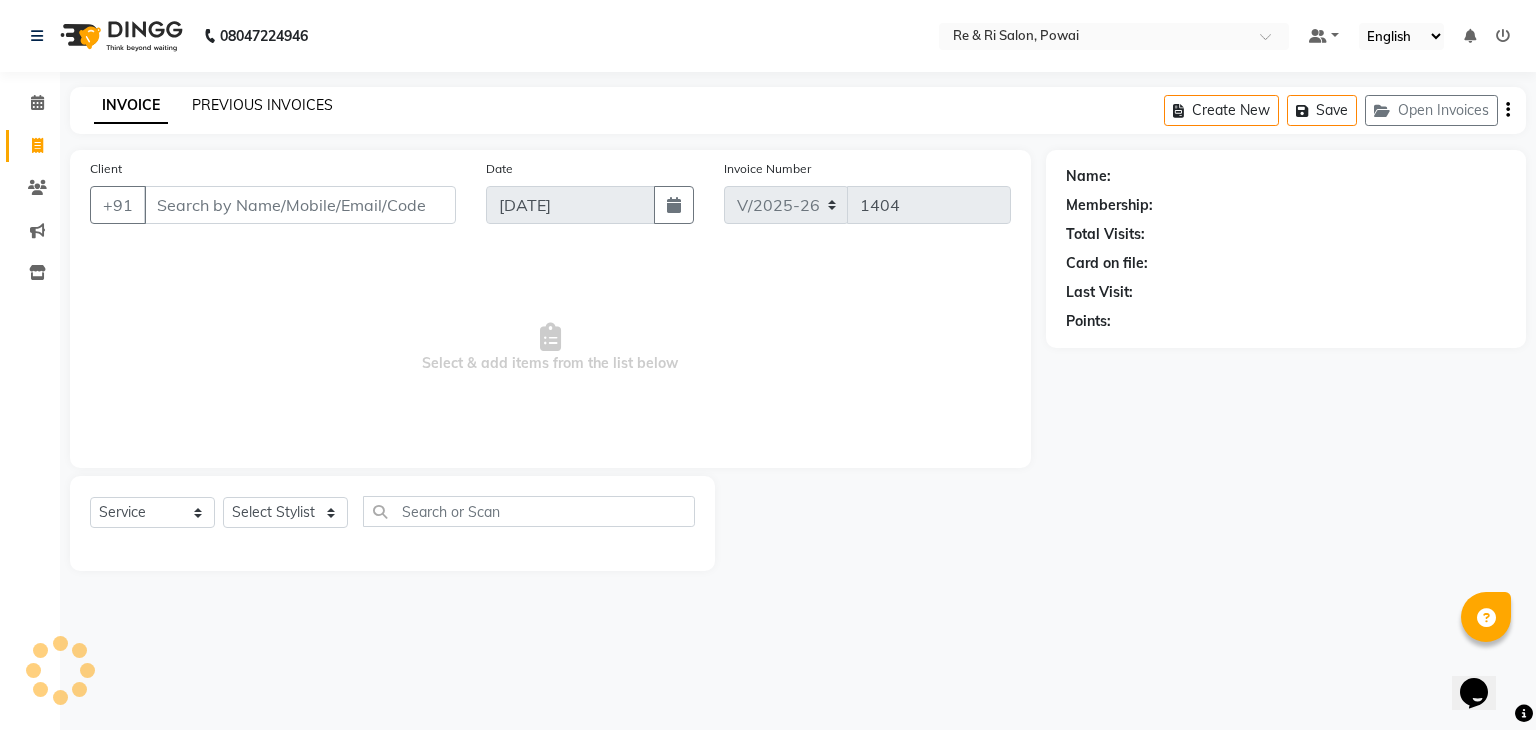 click on "PREVIOUS INVOICES" 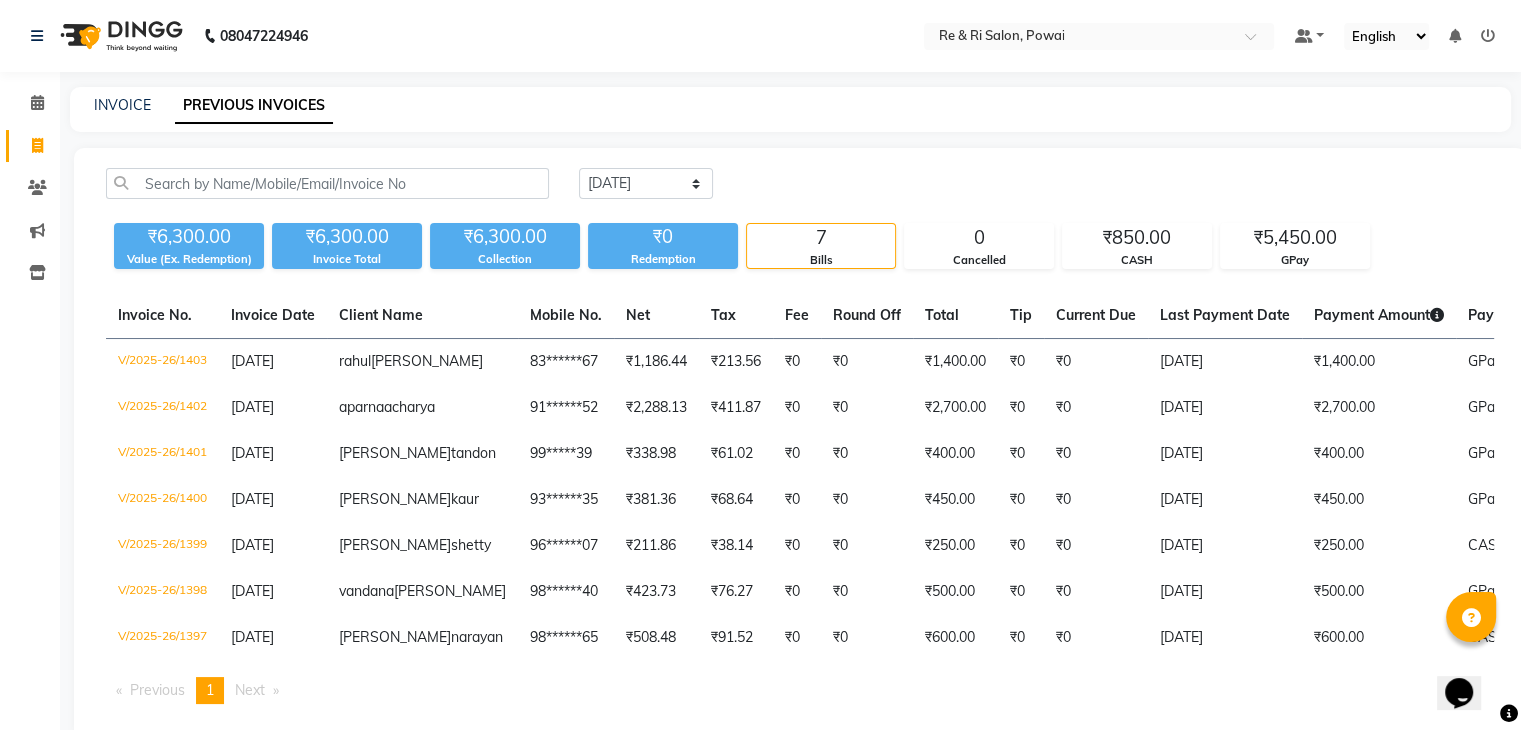 click on "INVOICE PREVIOUS INVOICES" 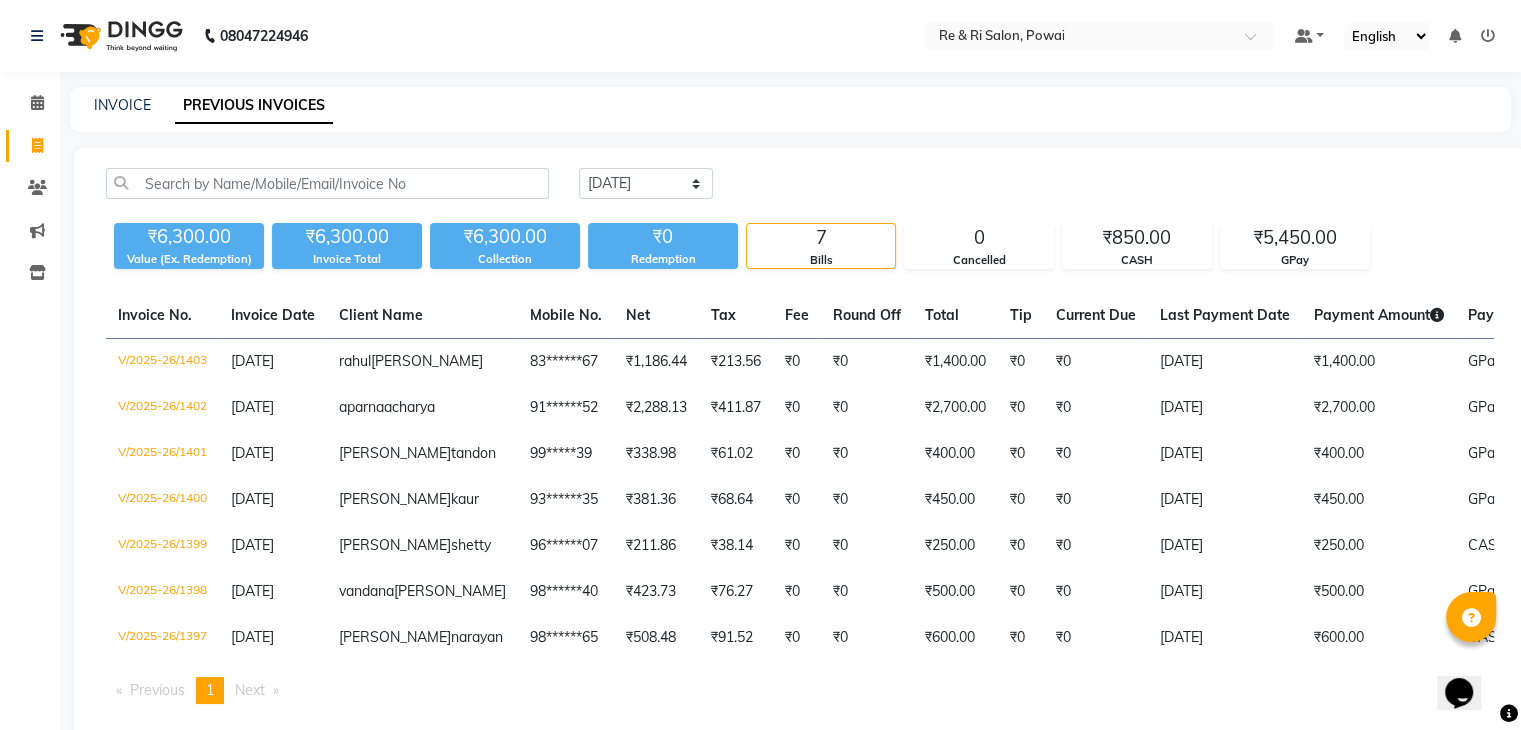 click on "INVOICE PREVIOUS INVOICES" 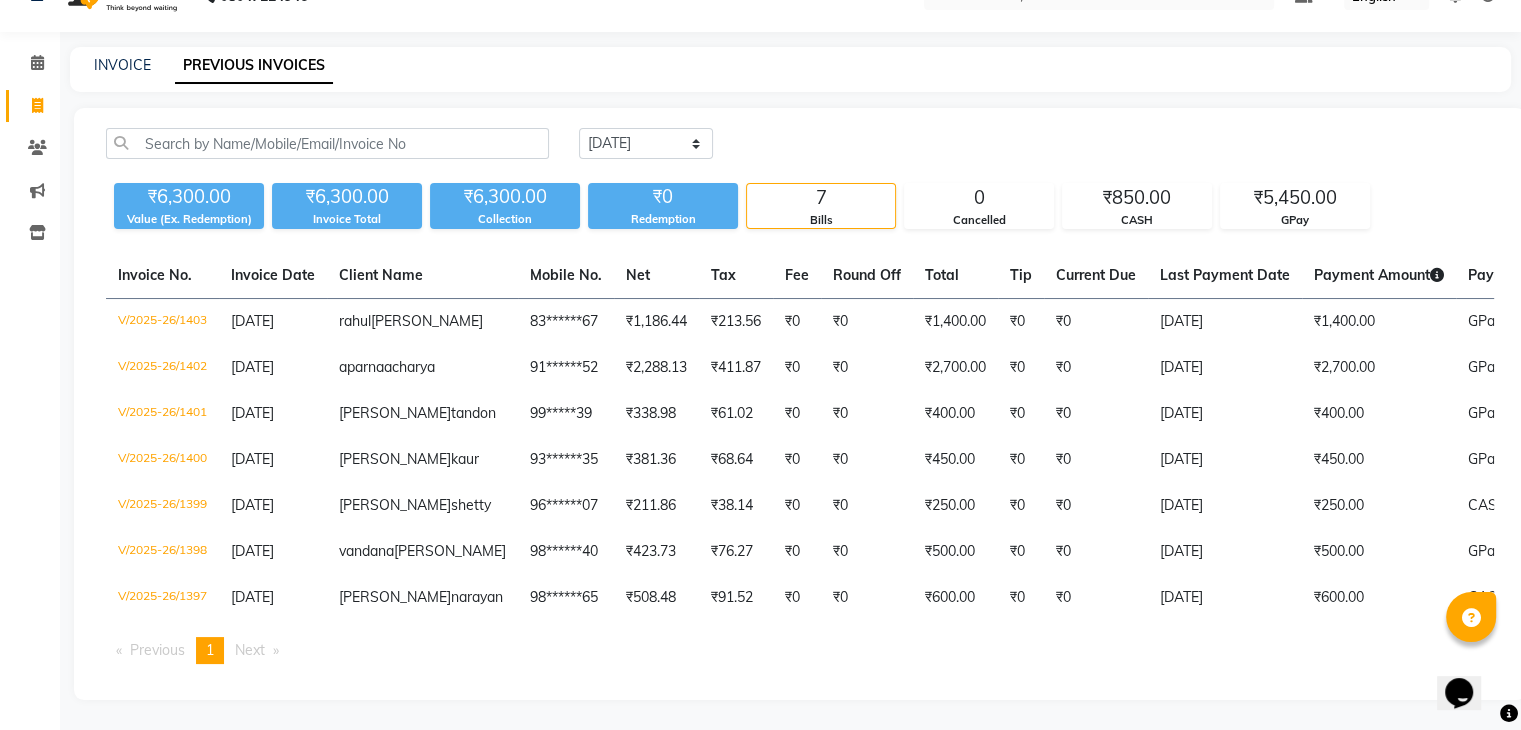 scroll, scrollTop: 0, scrollLeft: 0, axis: both 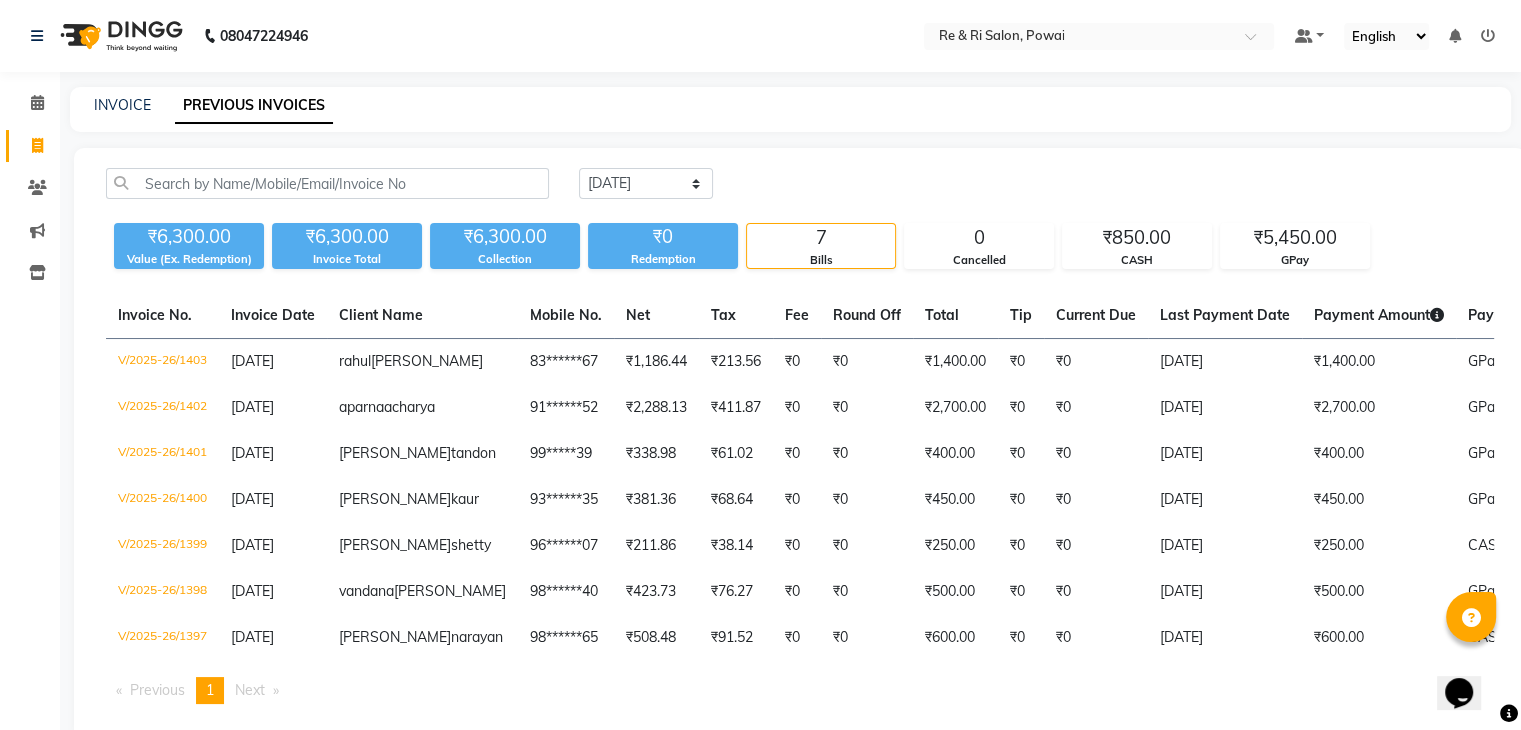drag, startPoint x: 1535, startPoint y: 109, endPoint x: 1063, endPoint y: 121, distance: 472.15253 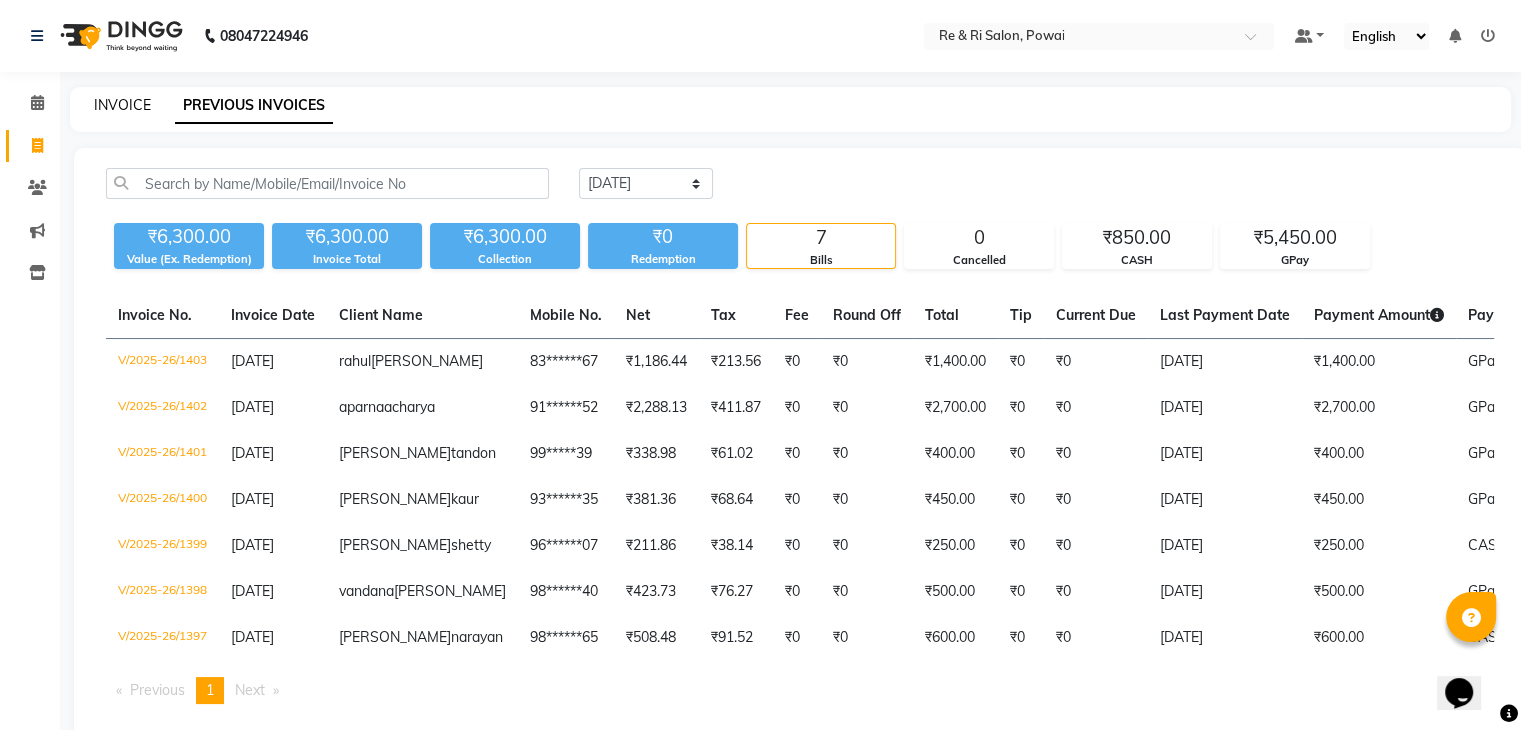 click on "INVOICE" 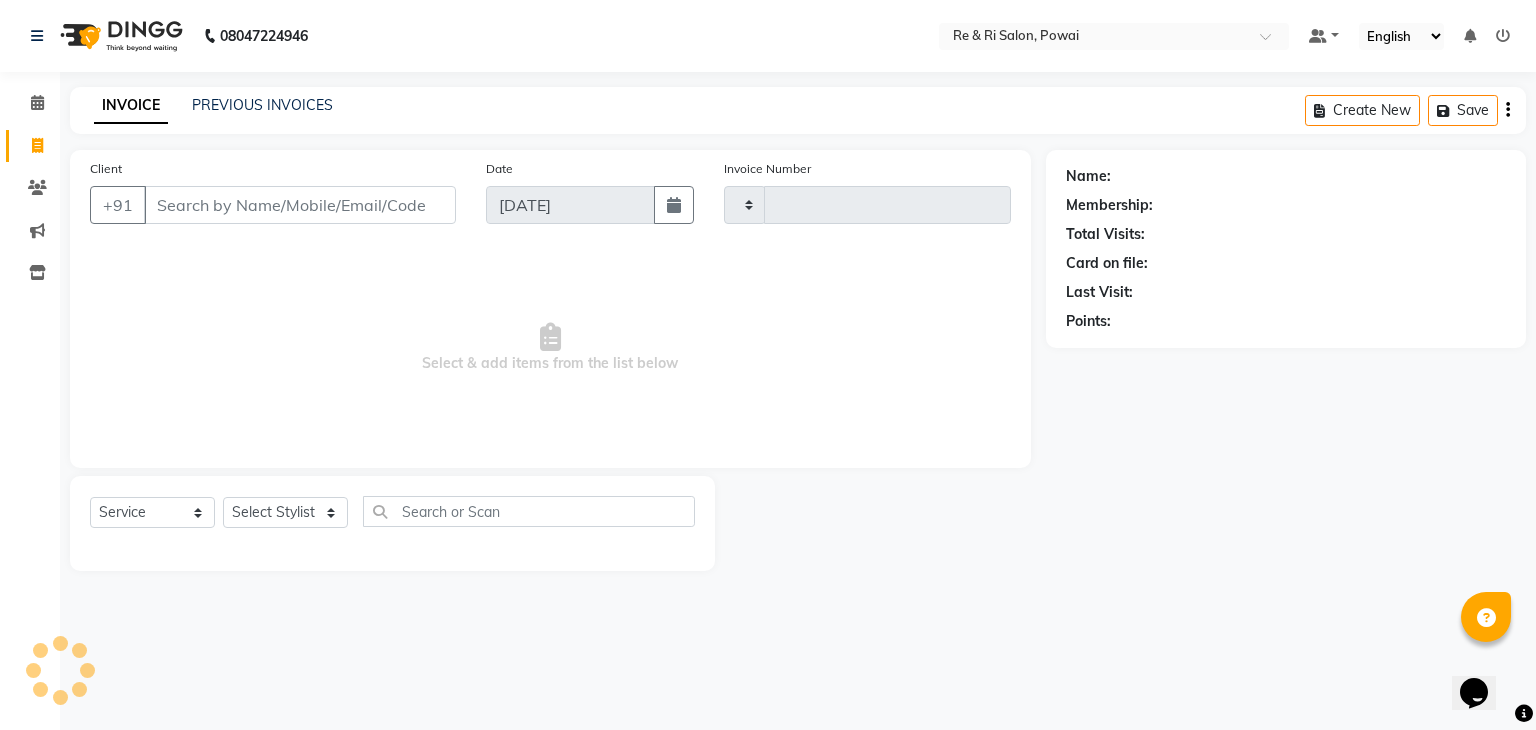 type on "1404" 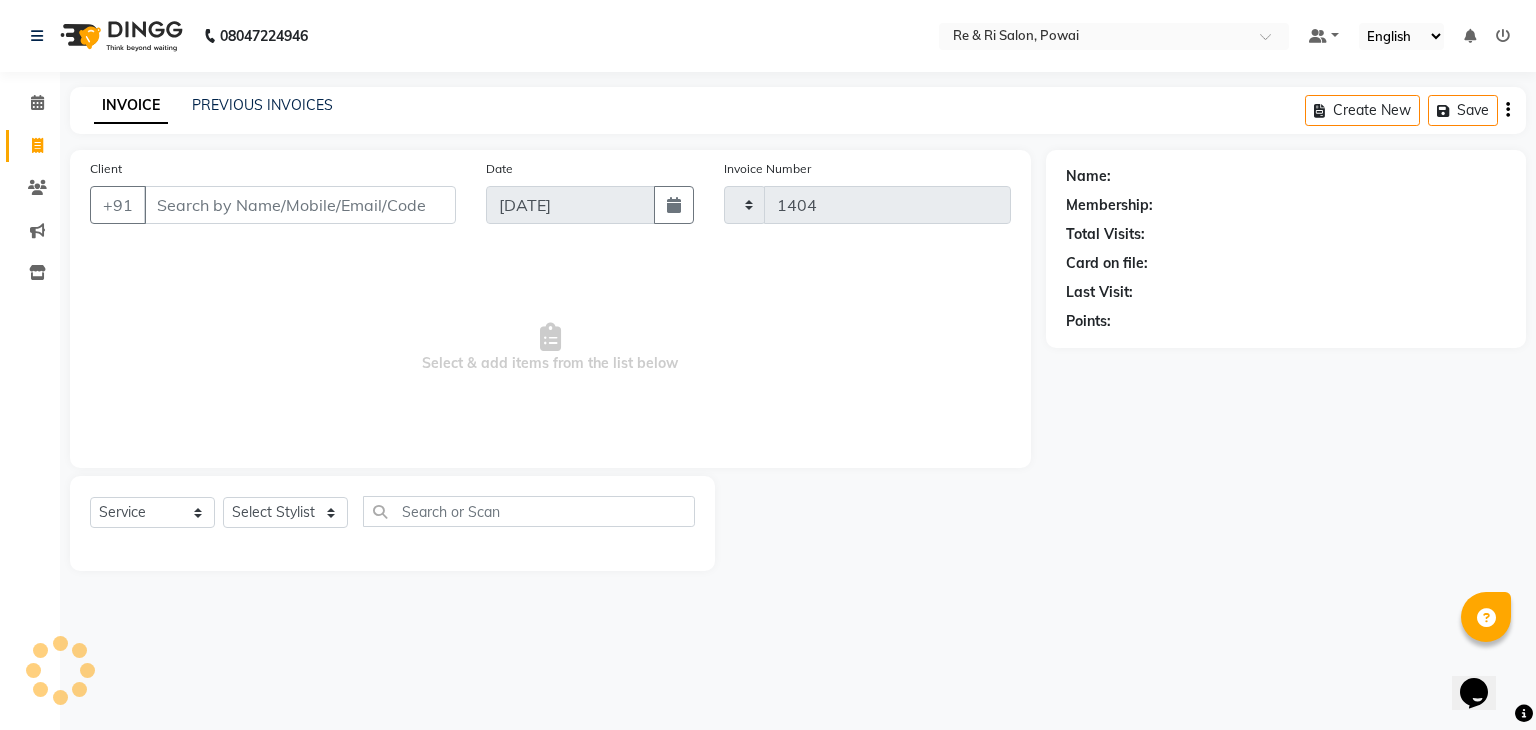 select on "5364" 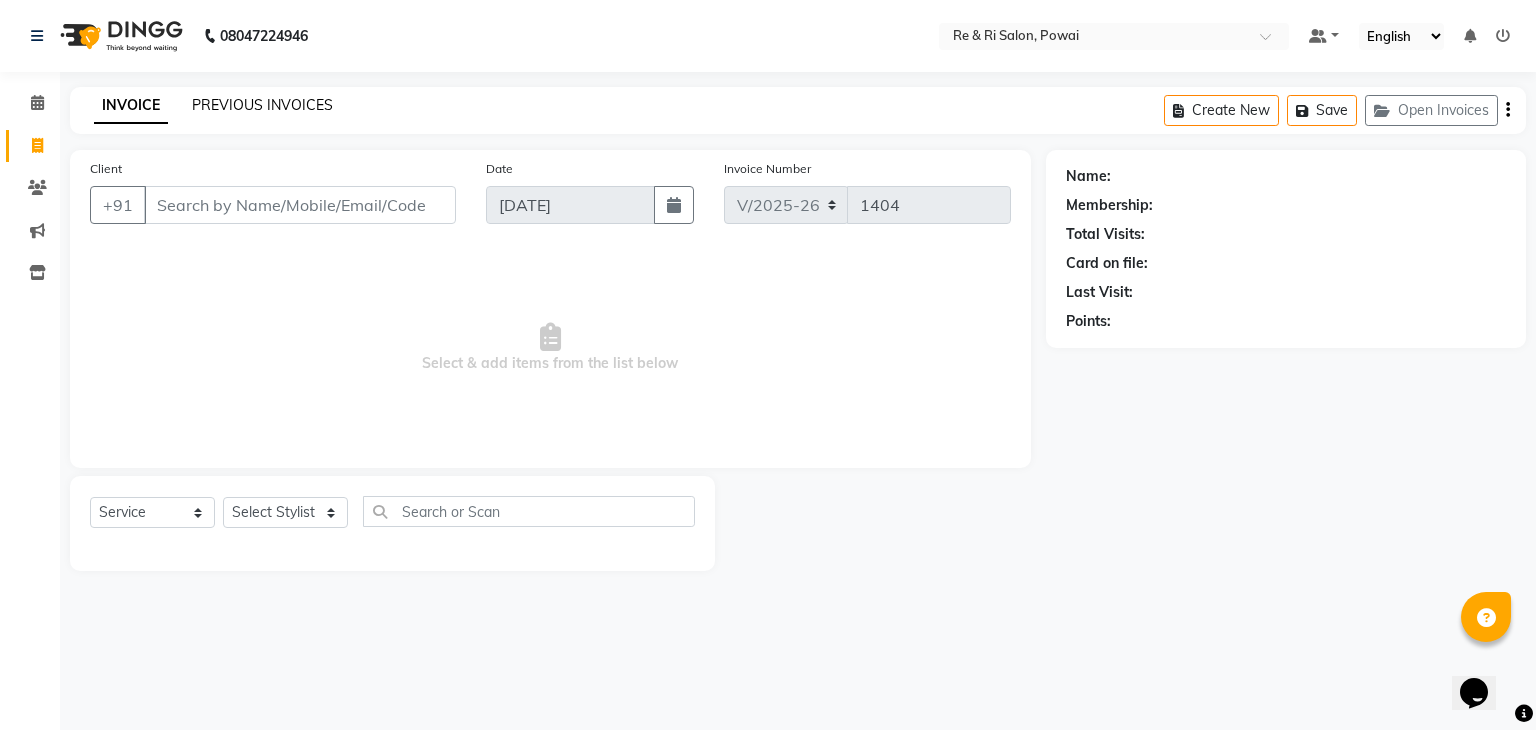 click on "PREVIOUS INVOICES" 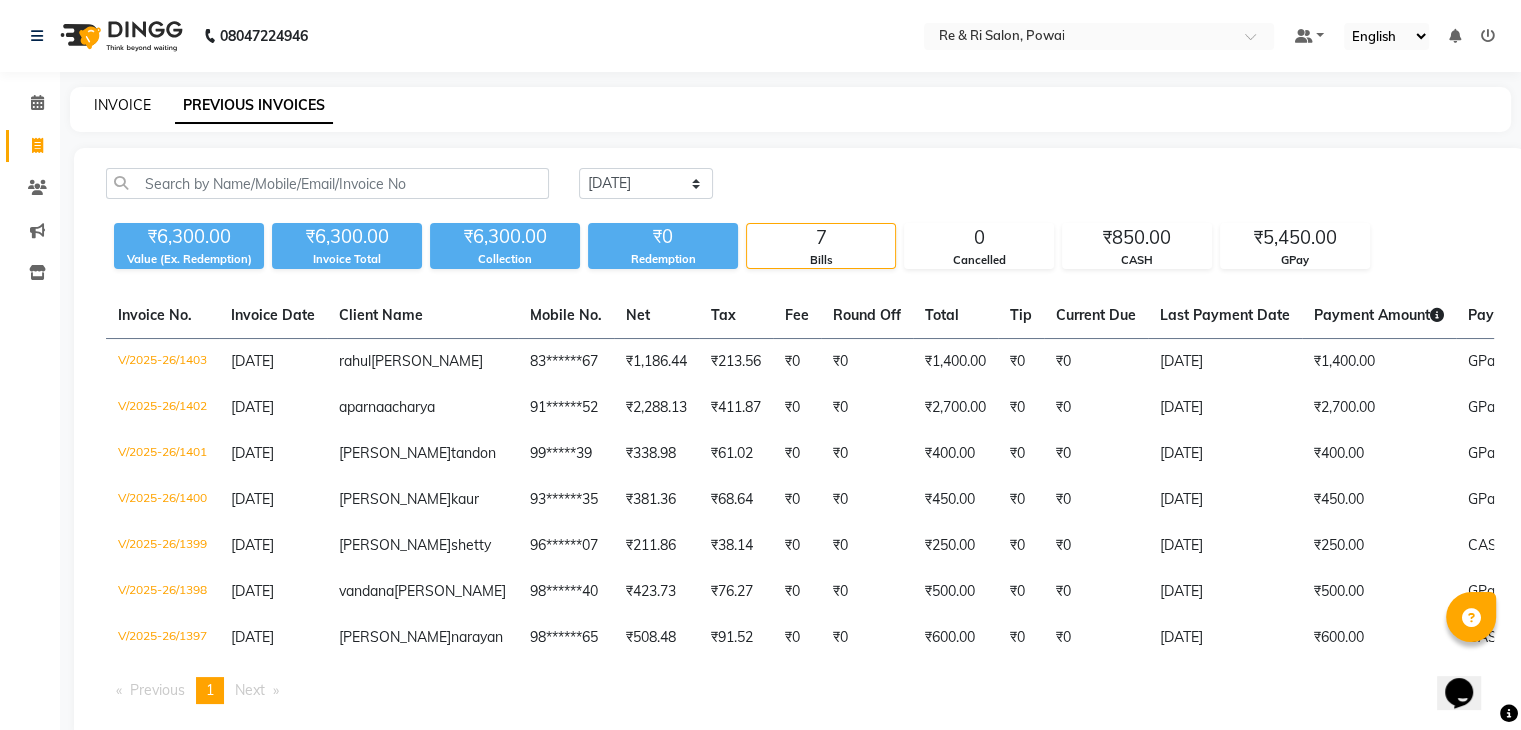 click on "INVOICE" 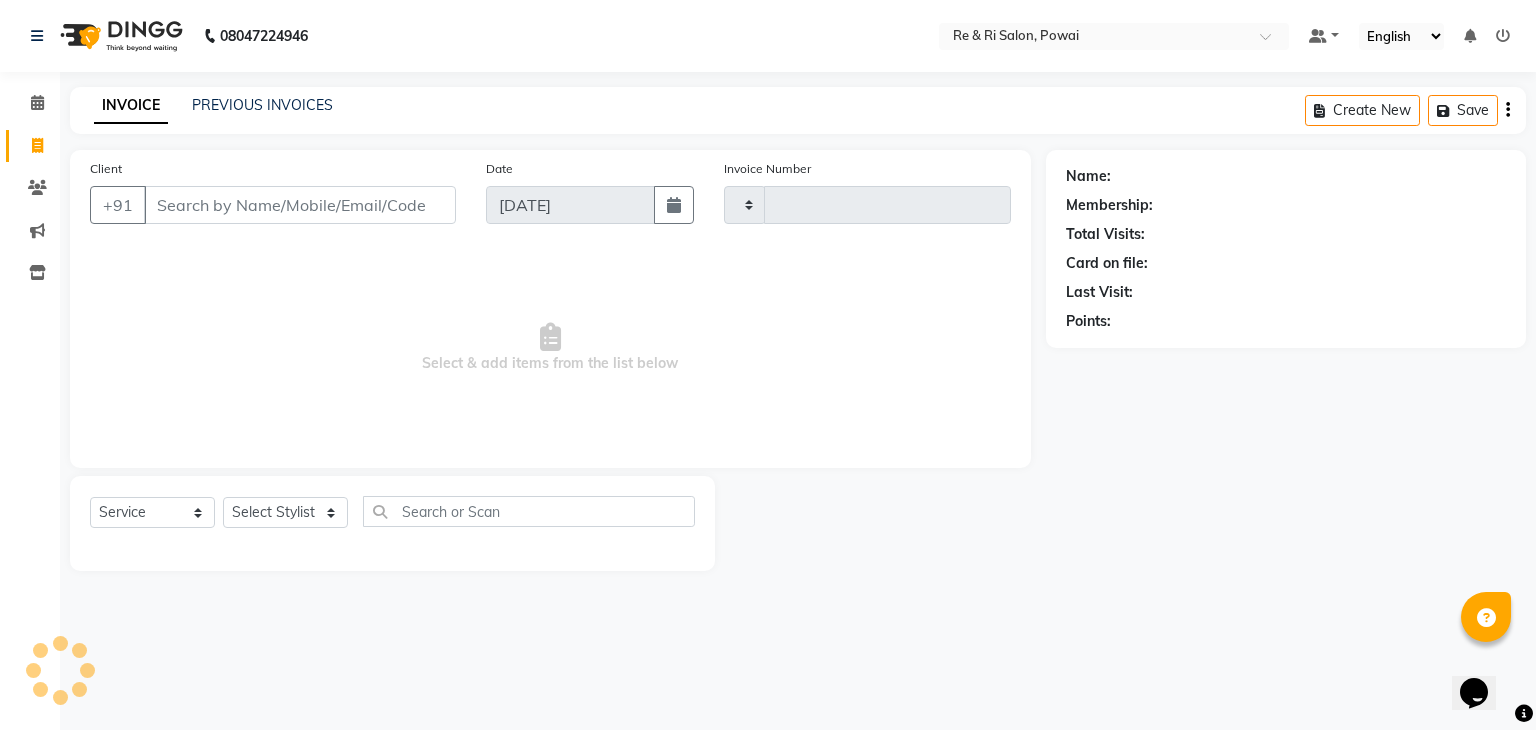 type on "1404" 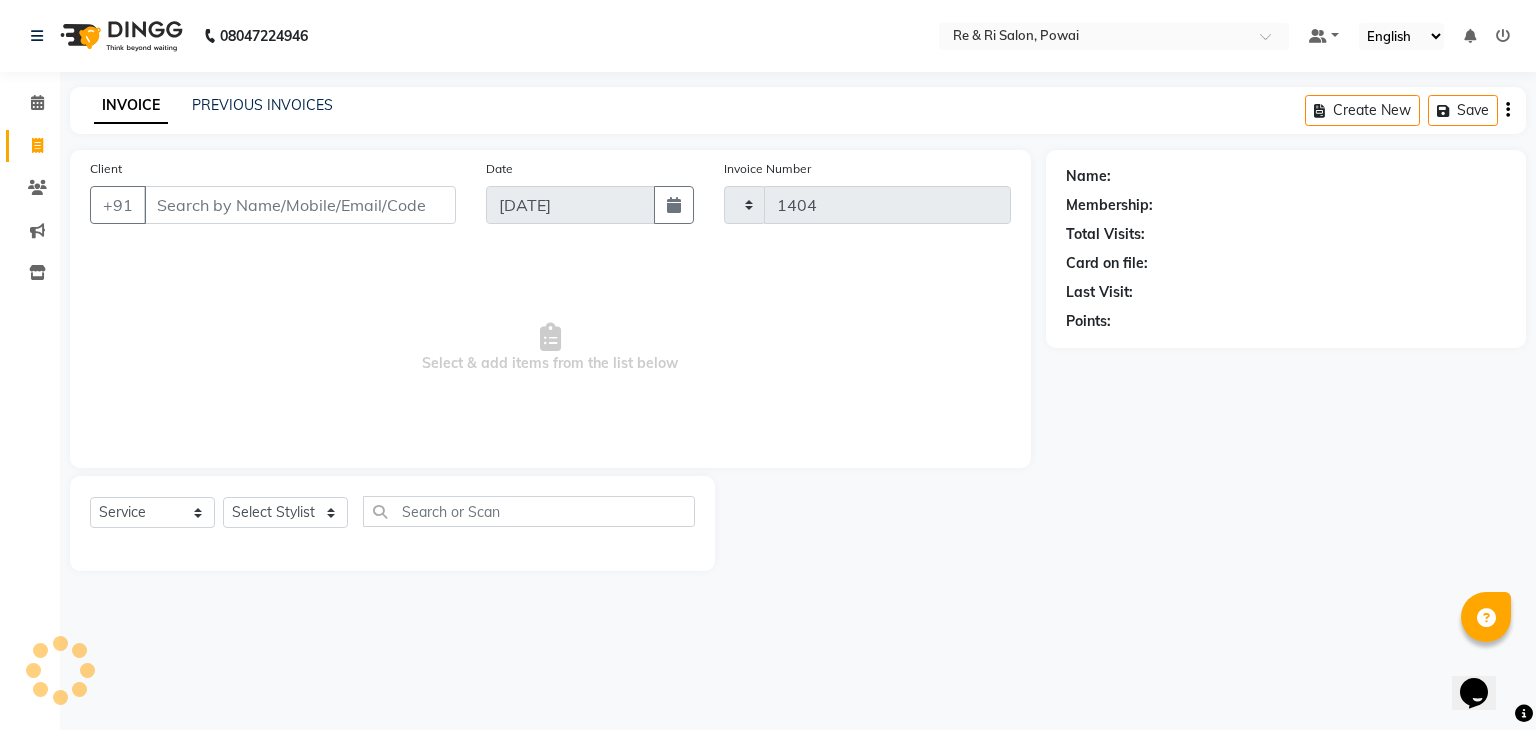 select on "5364" 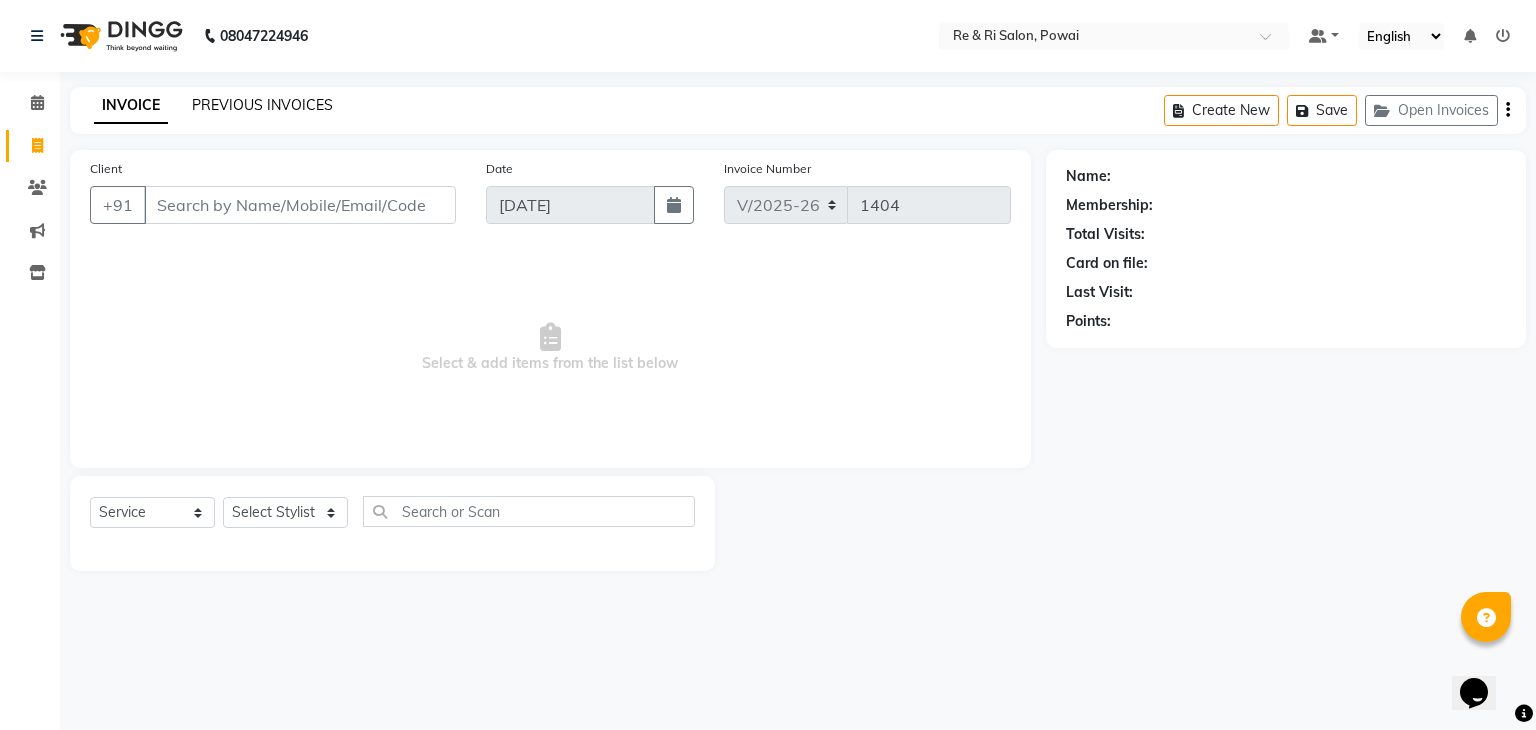 click on "PREVIOUS INVOICES" 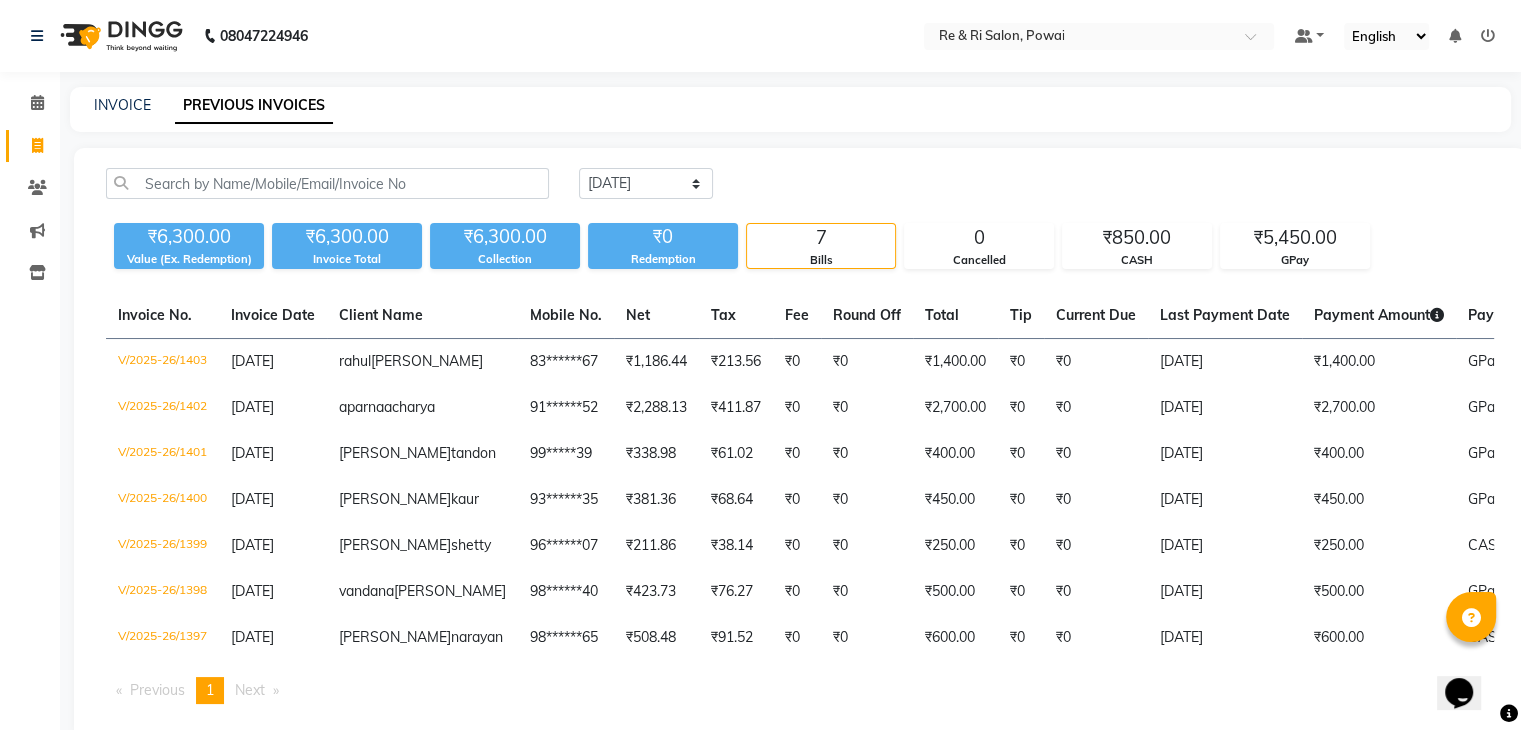 click on "INVOICE" 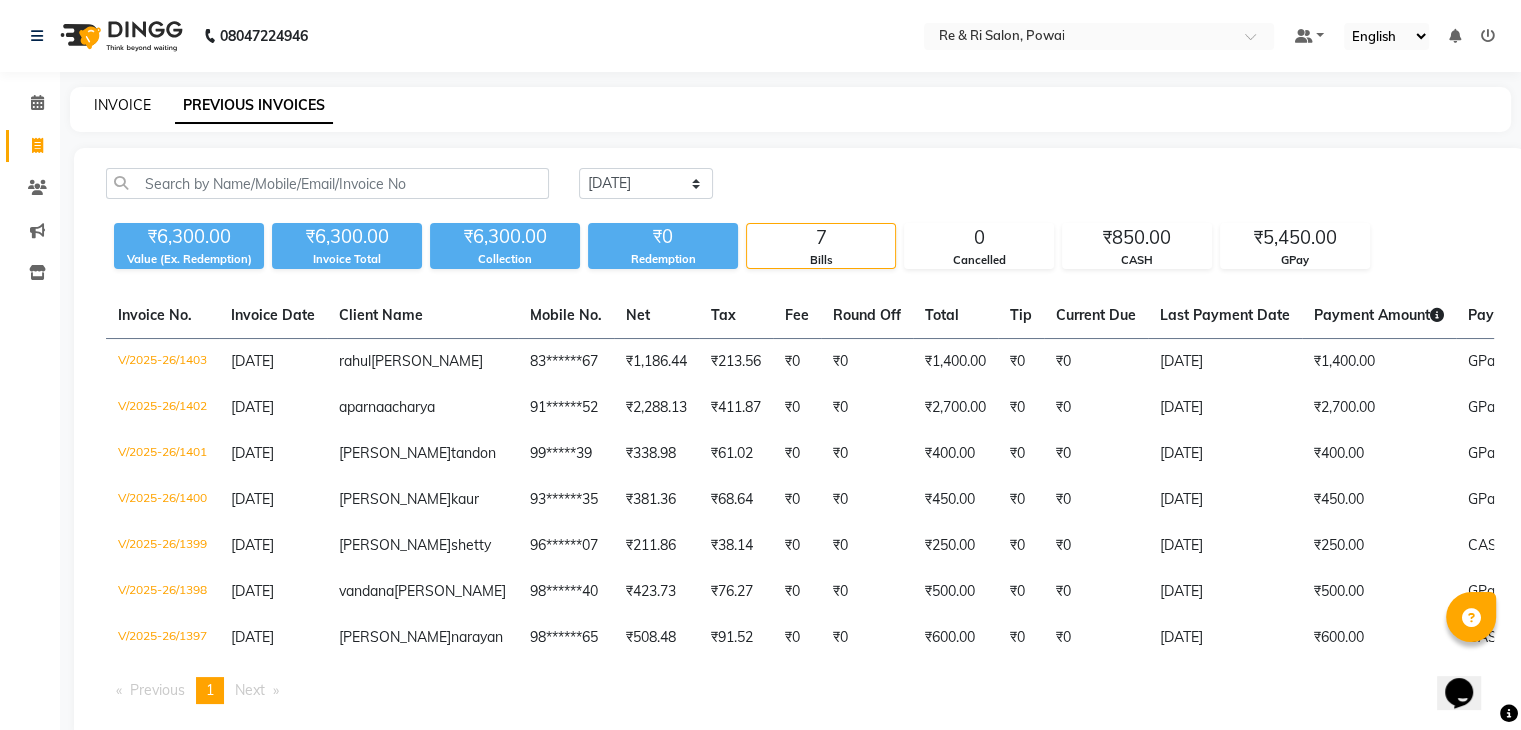 click on "INVOICE" 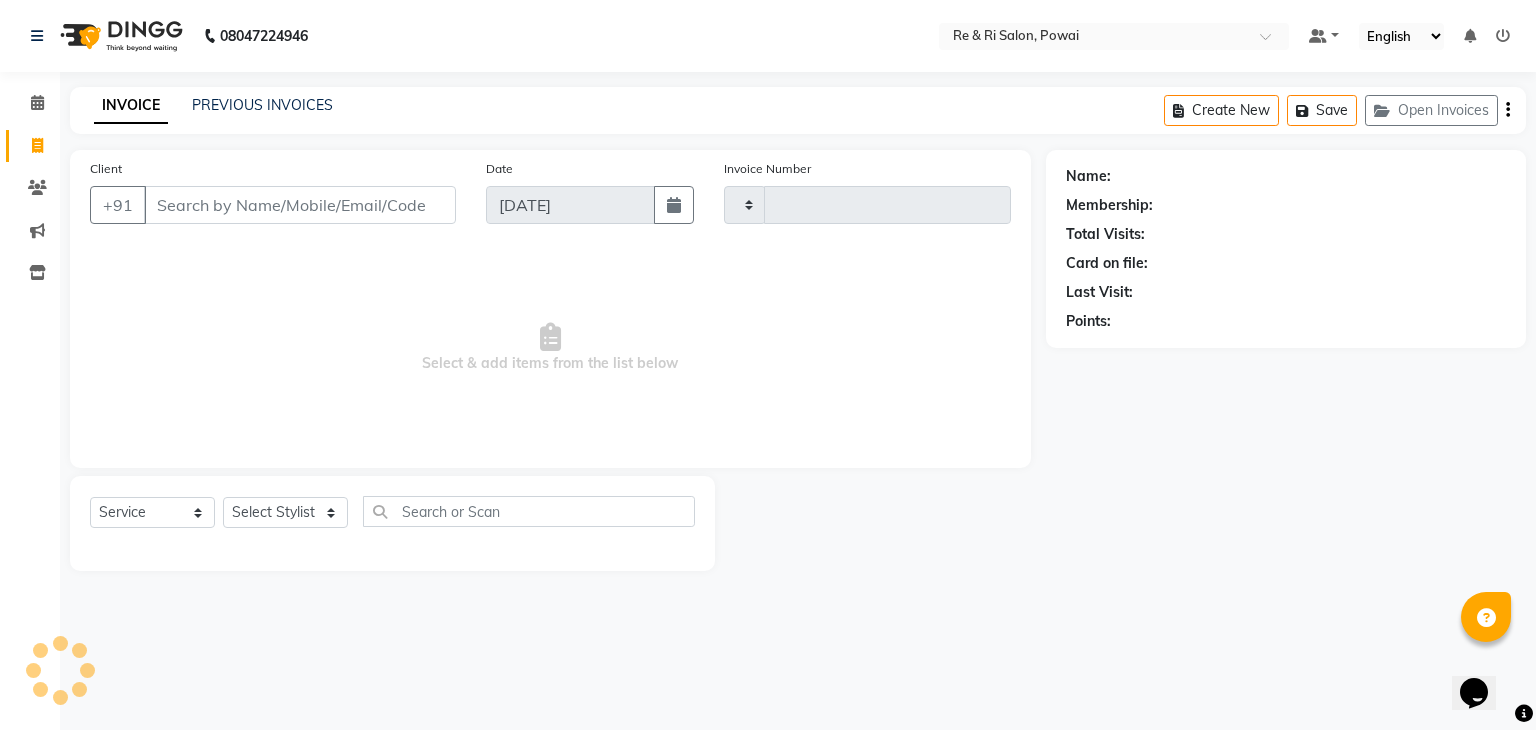 type on "1404" 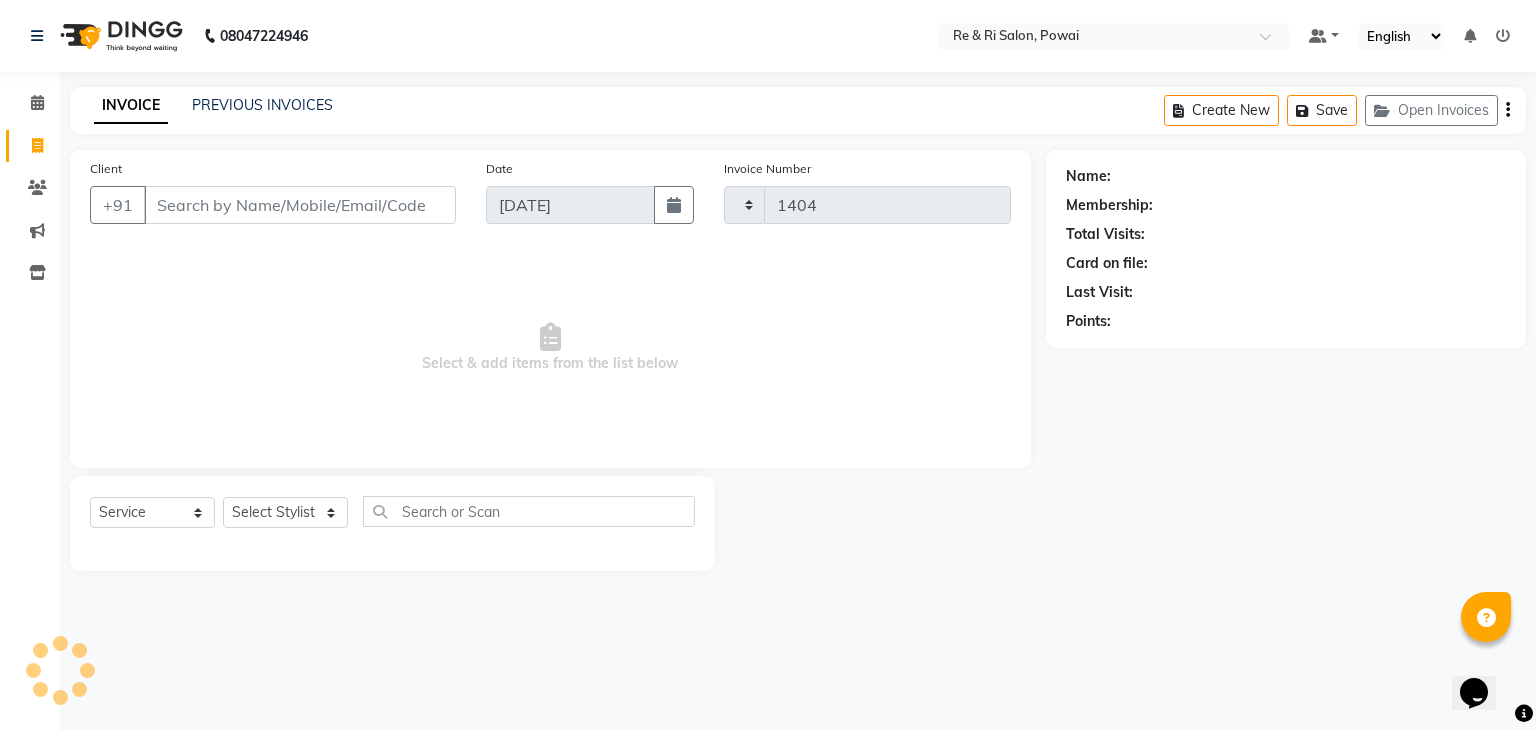 select on "5364" 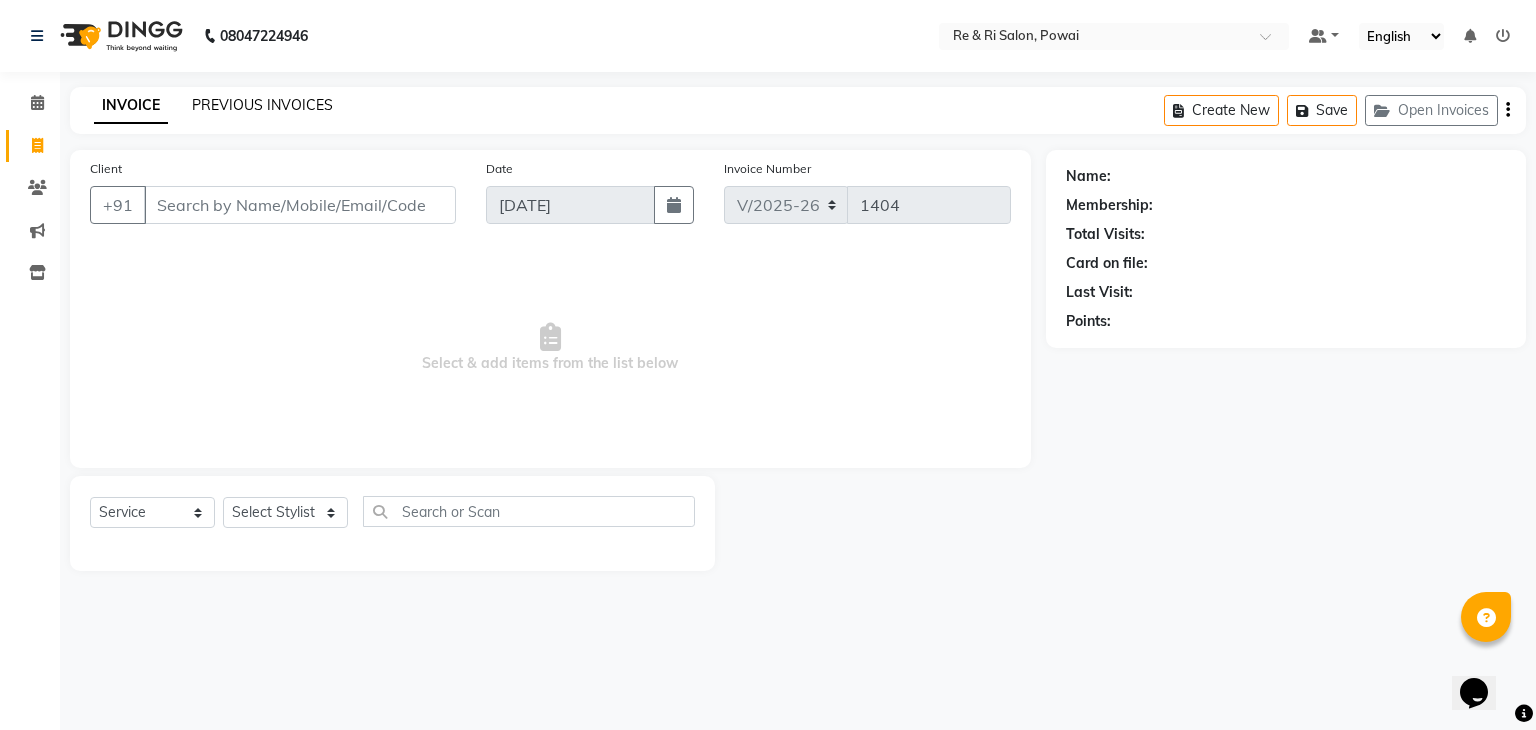 click on "PREVIOUS INVOICES" 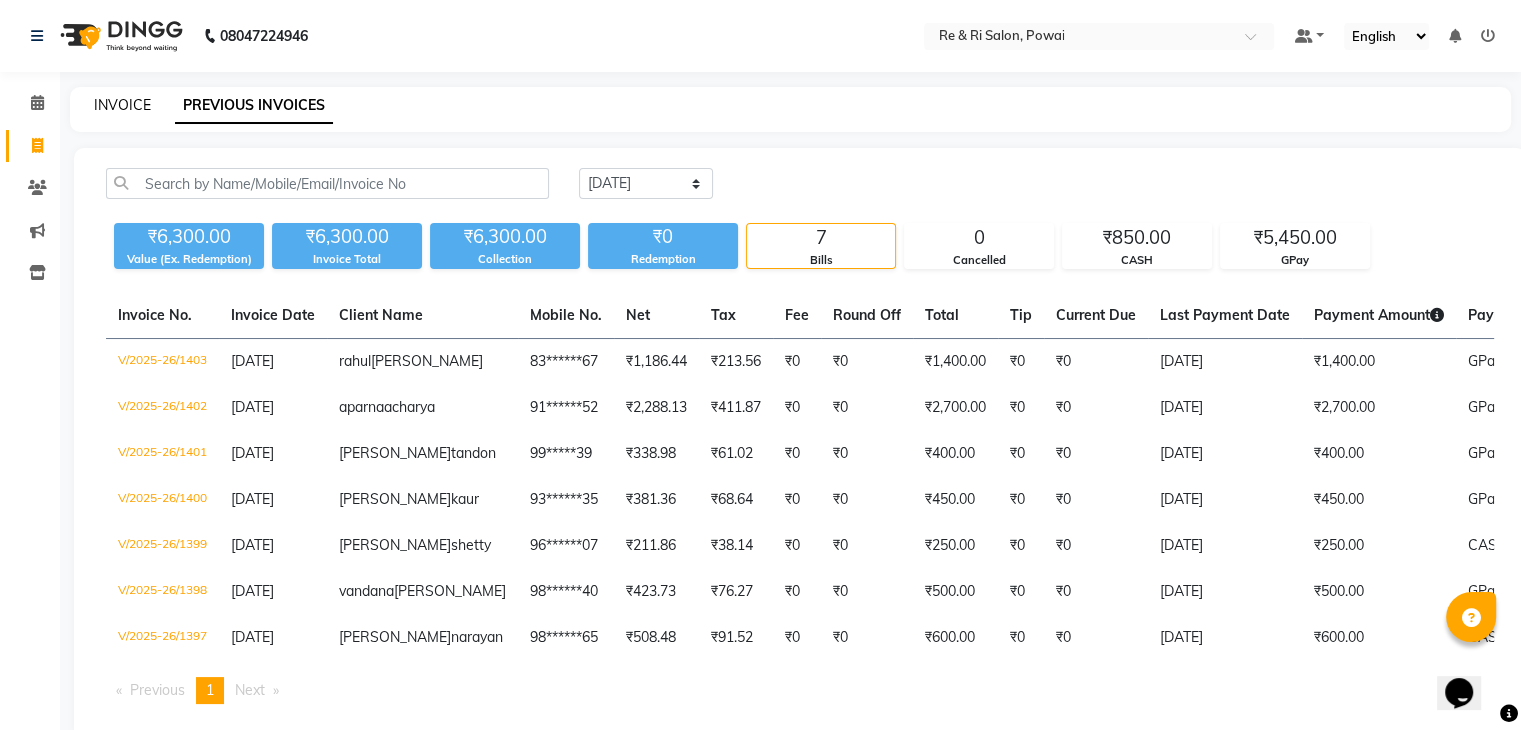 click on "INVOICE" 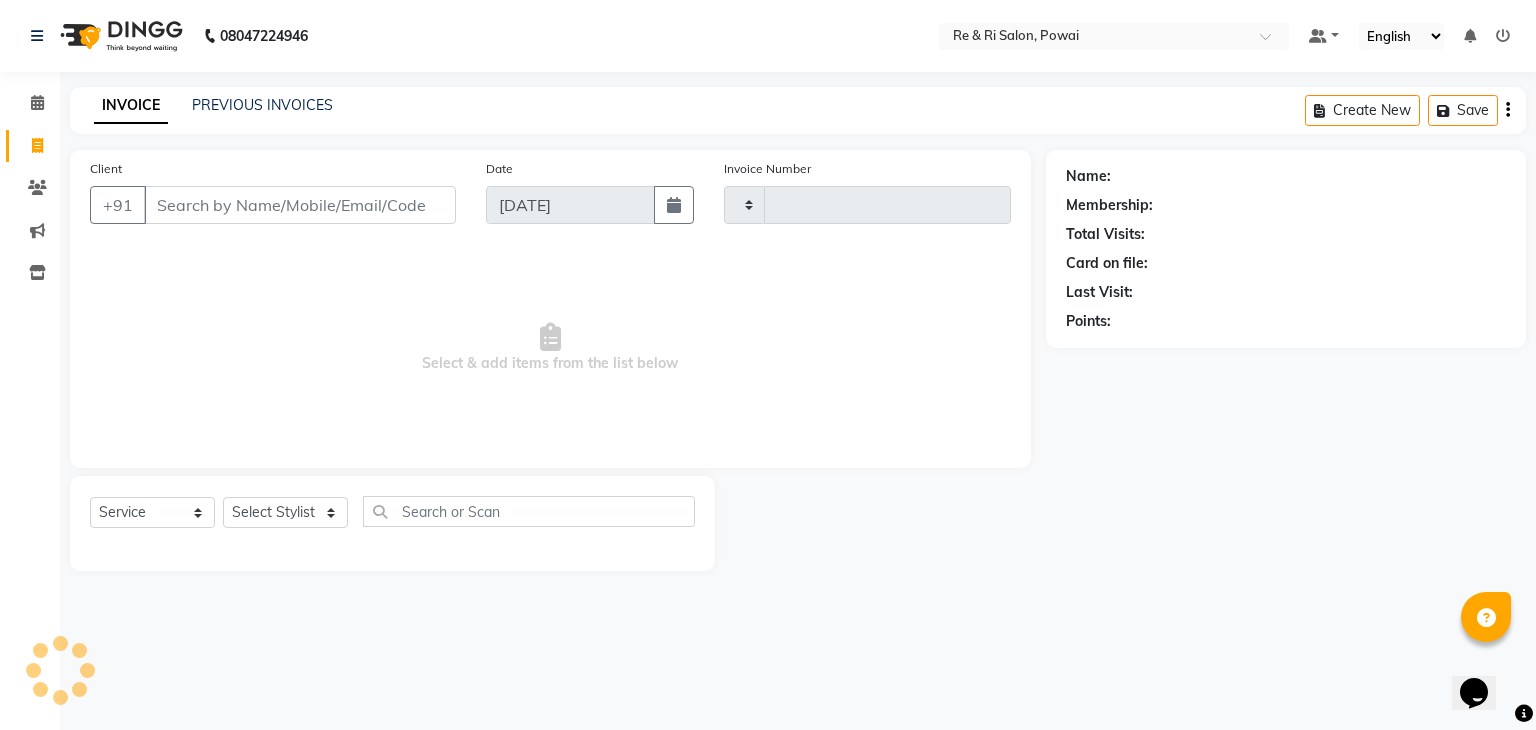 type on "1404" 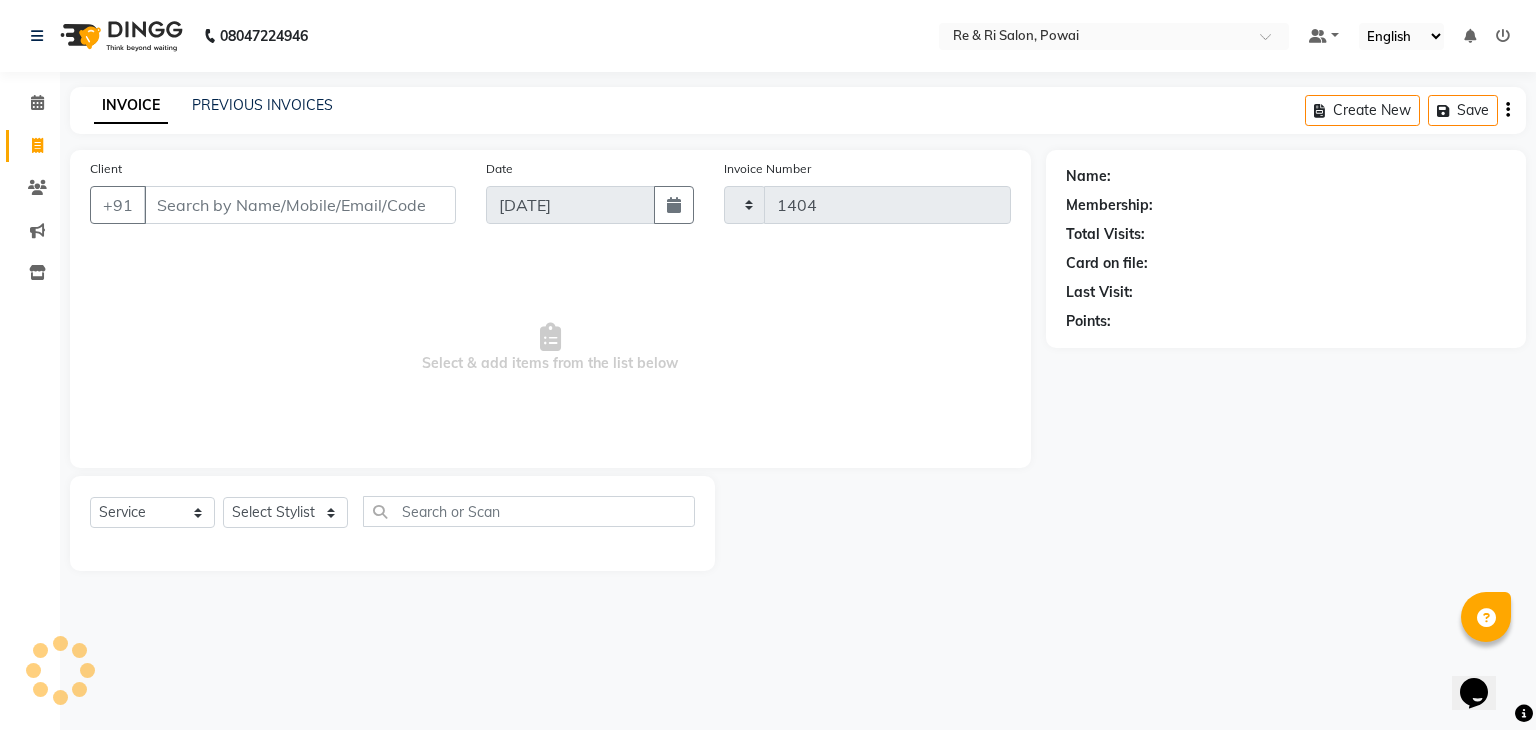 select on "5364" 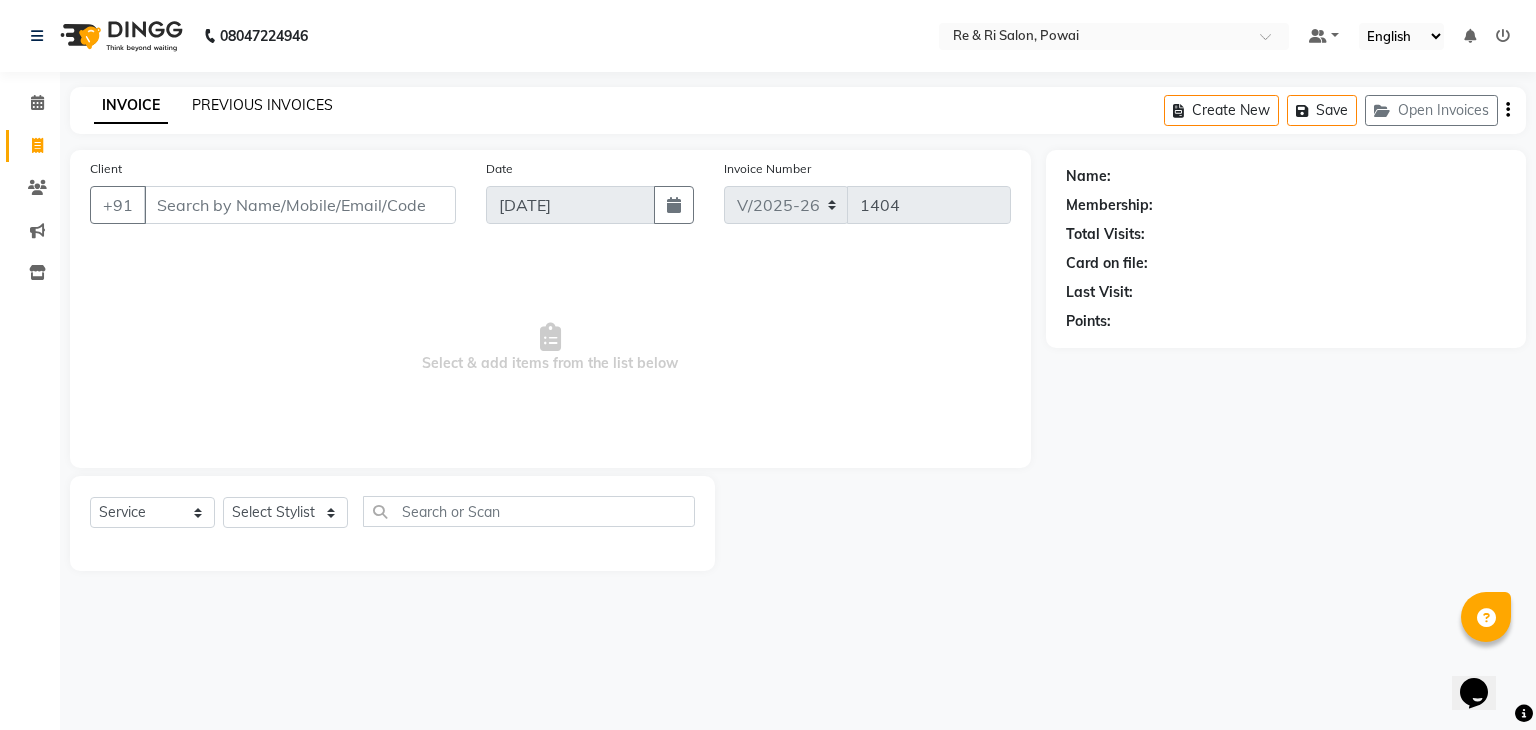 click on "PREVIOUS INVOICES" 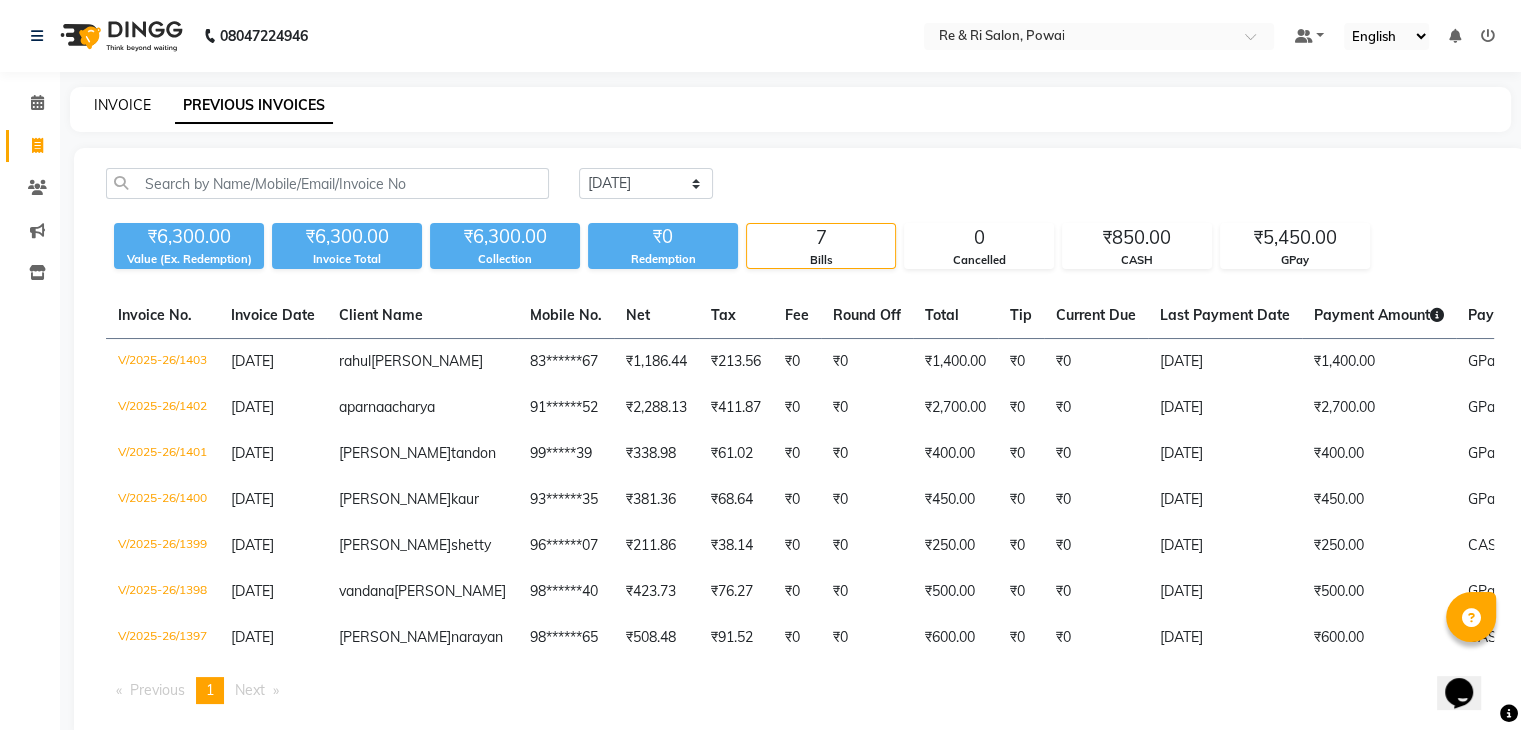 click on "INVOICE" 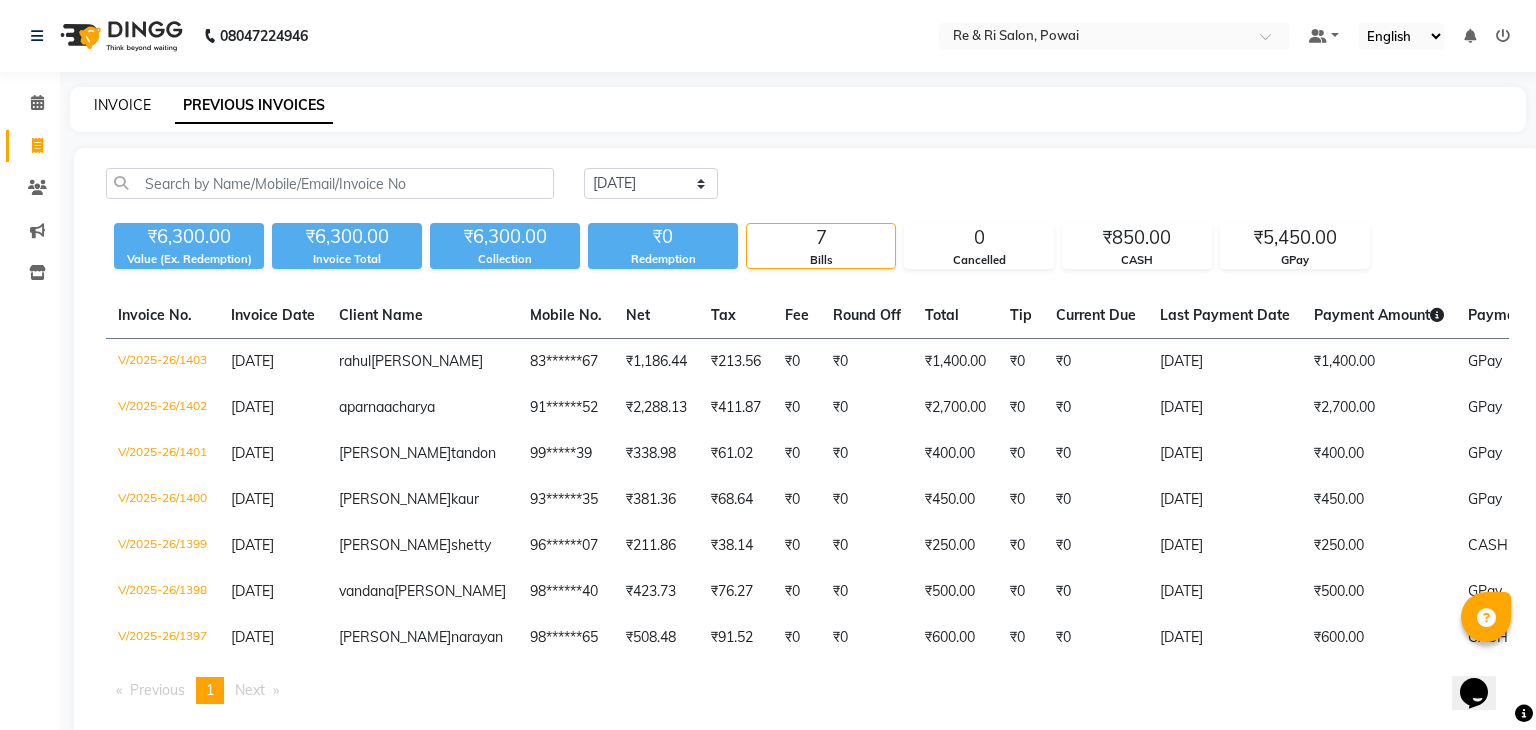 select on "service" 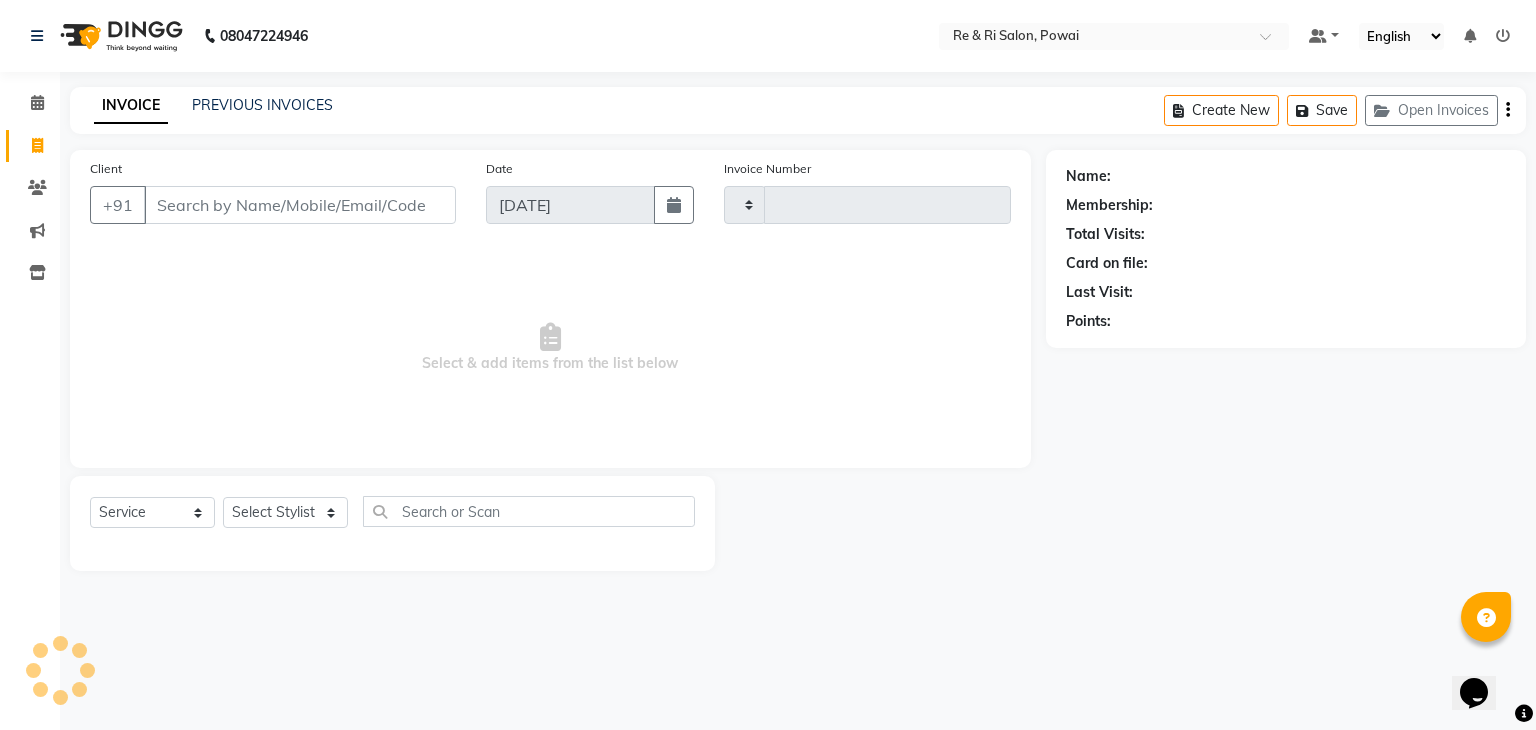 type on "1404" 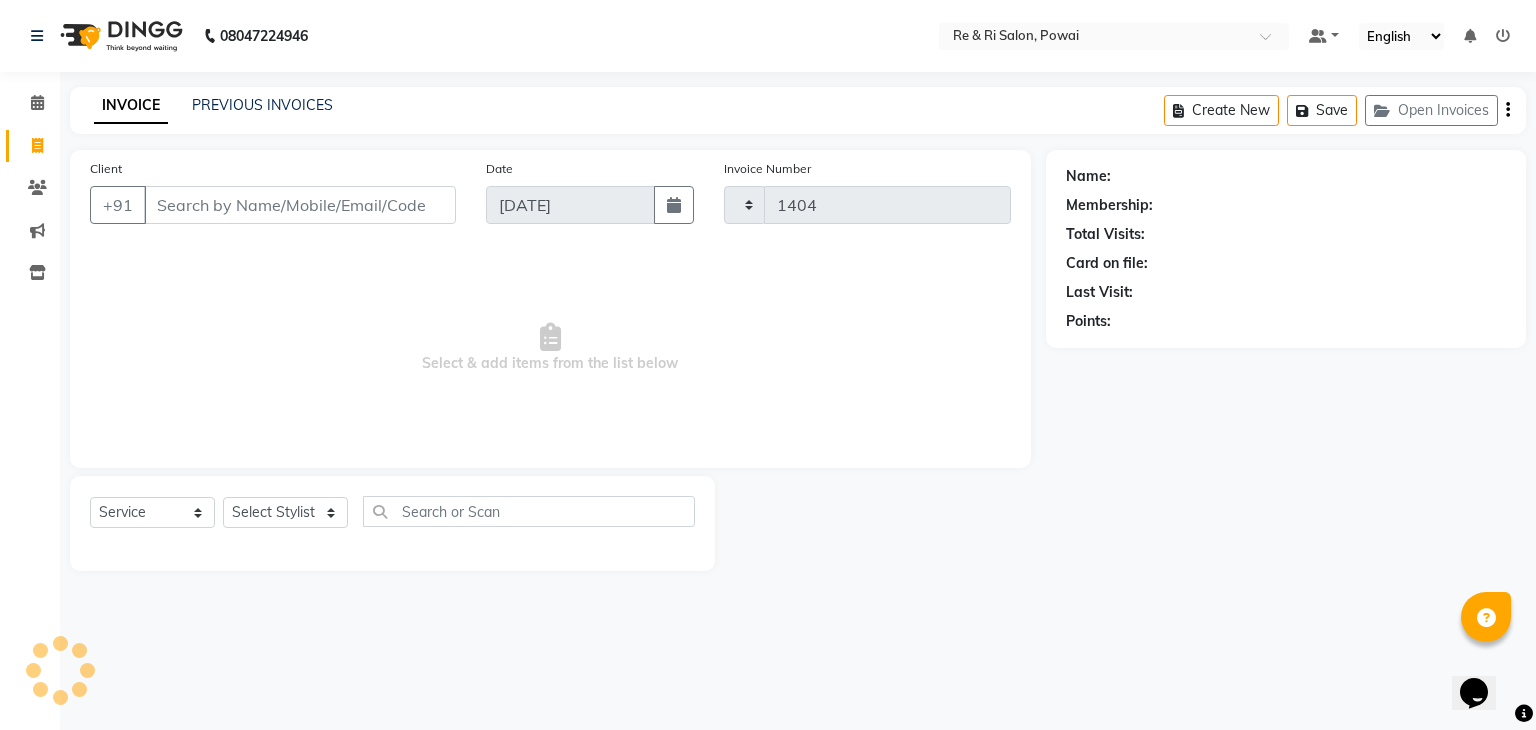 select on "5364" 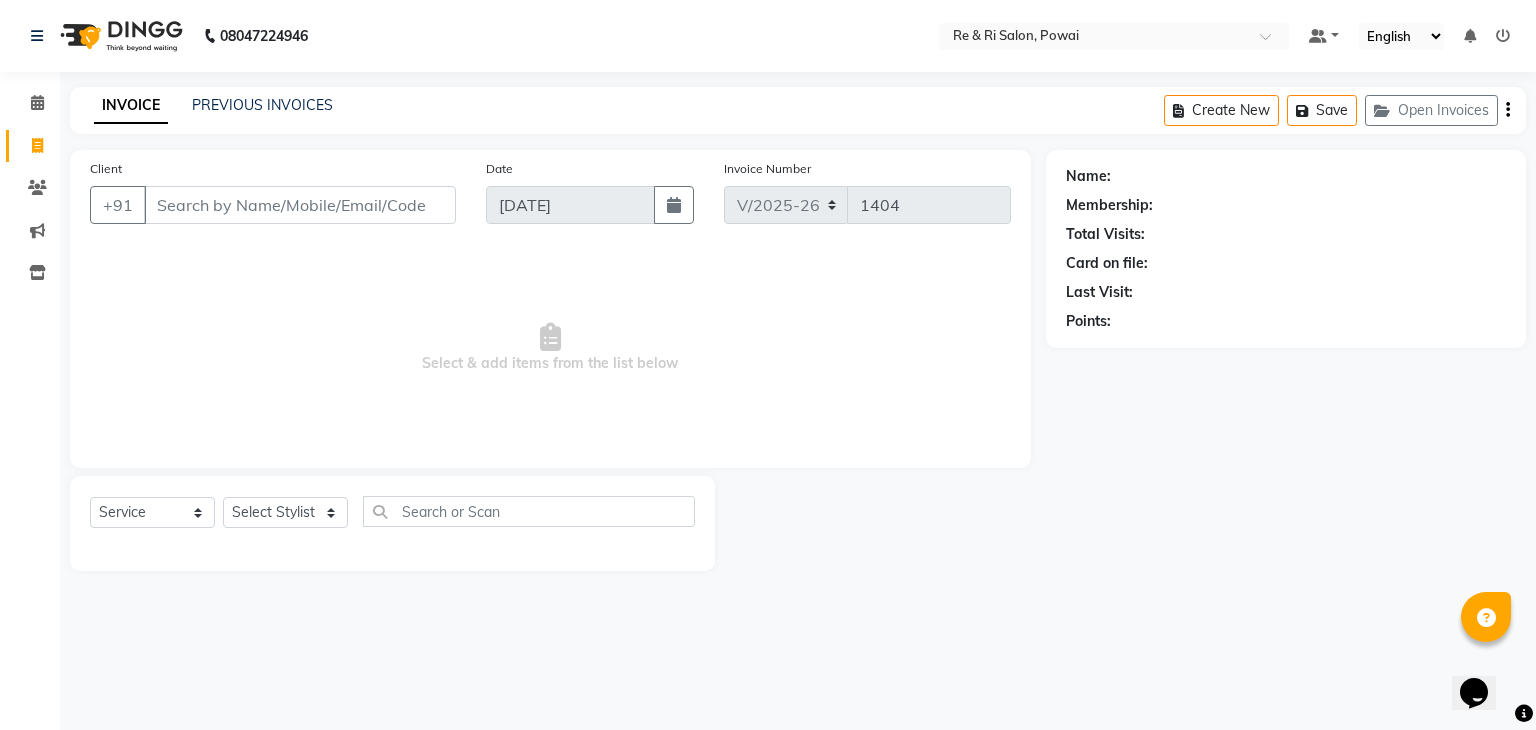 click on "Client" at bounding box center (300, 205) 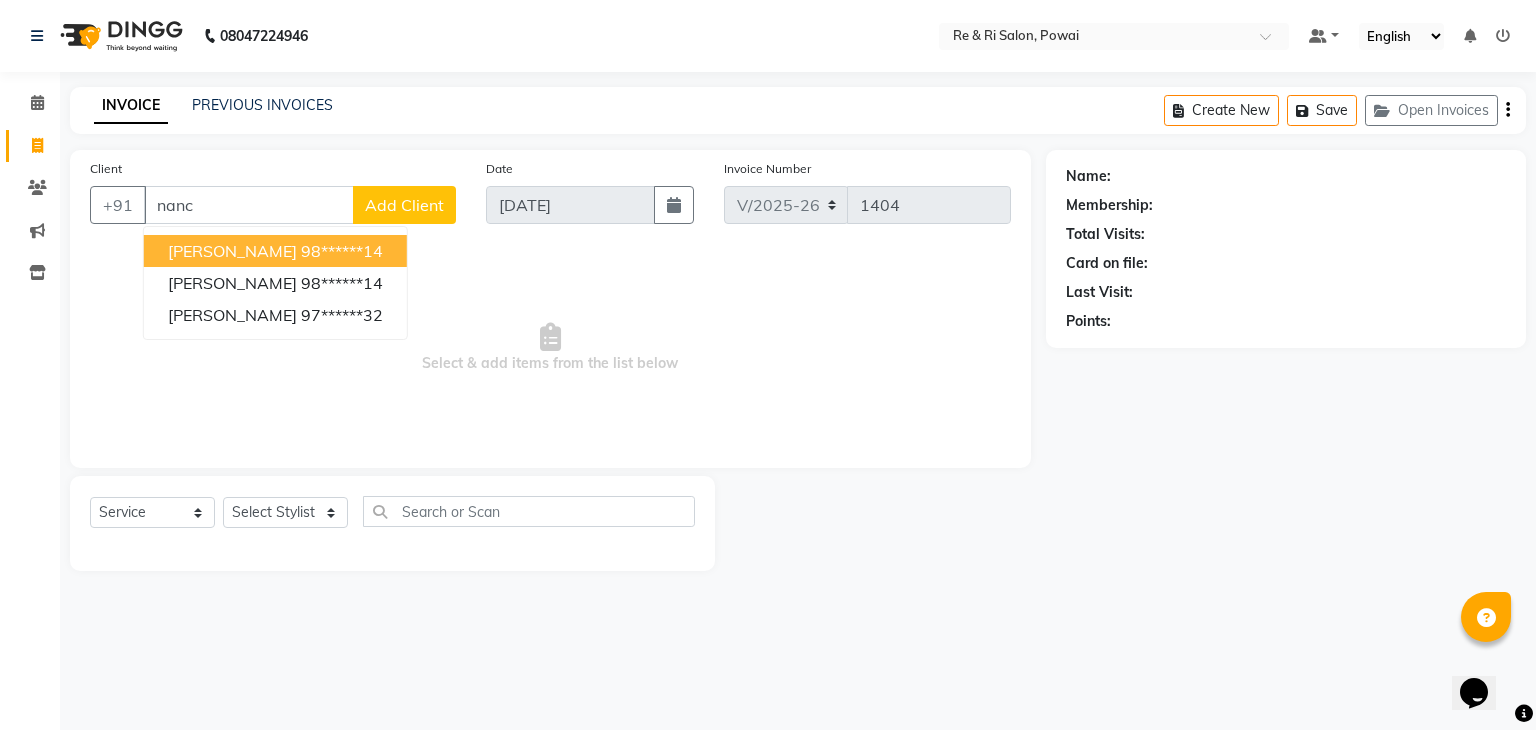 click on "nancy ruhil" at bounding box center (232, 251) 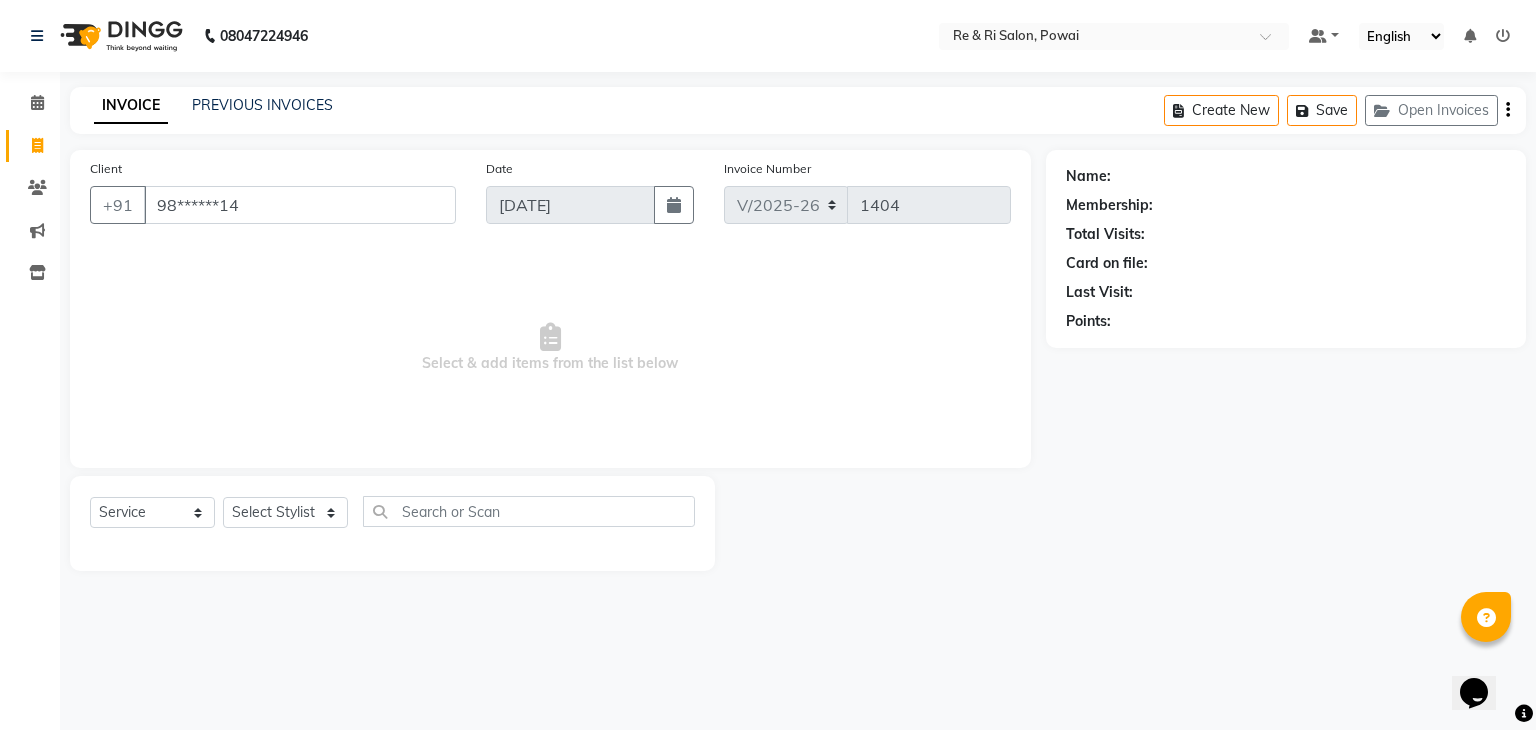 type on "98******14" 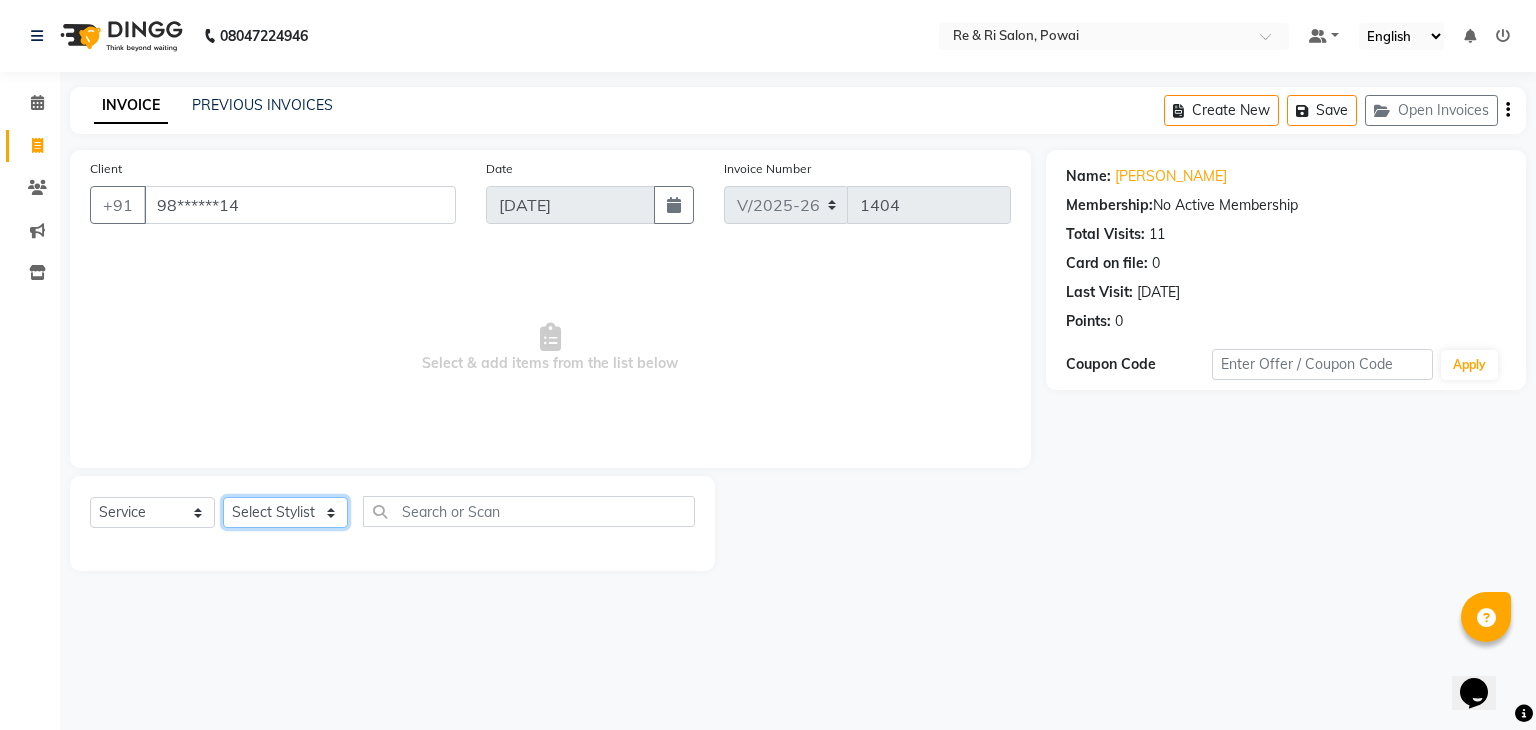 click on "Select Stylist [PERSON_NAME] Danish  Poonam [PERSON_NAME]" 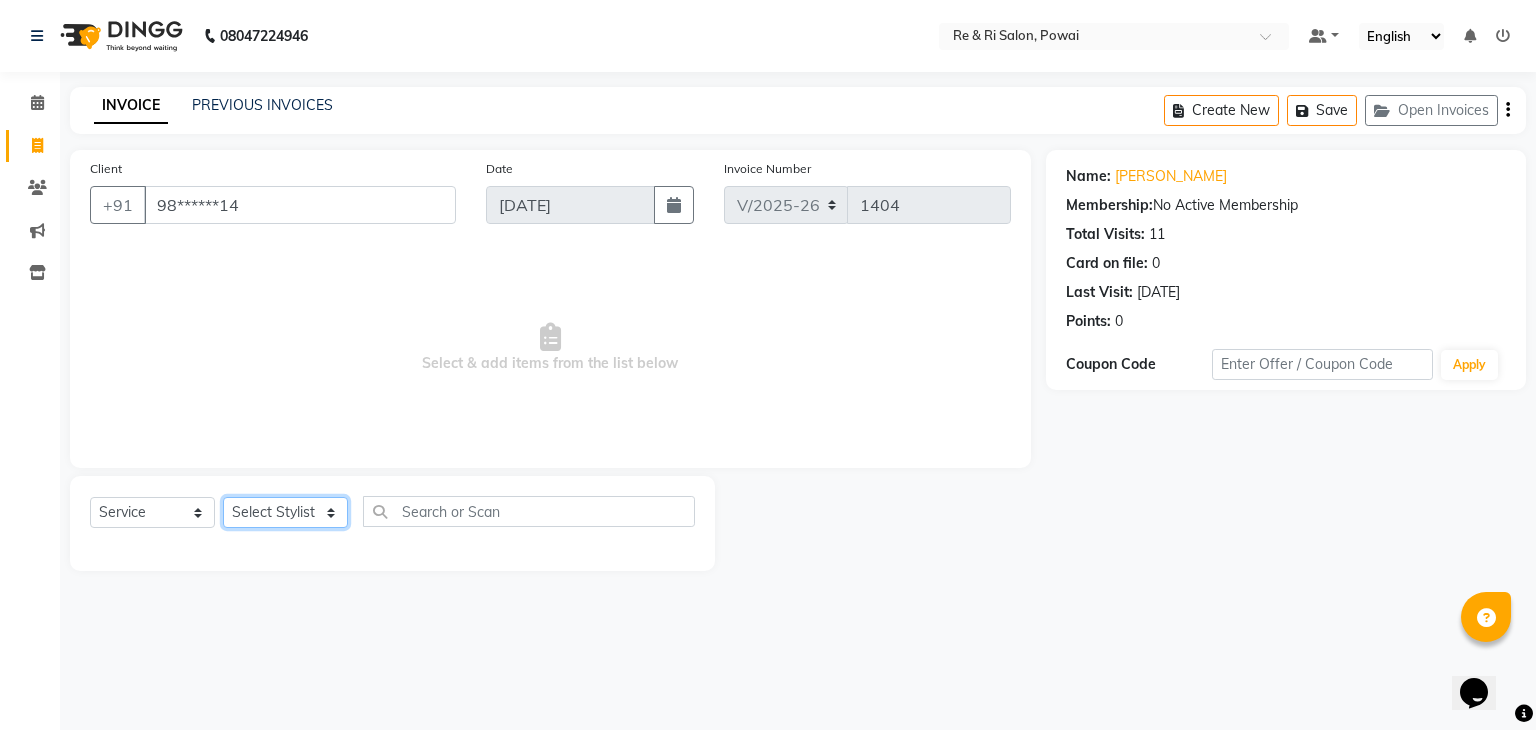 select on "35434" 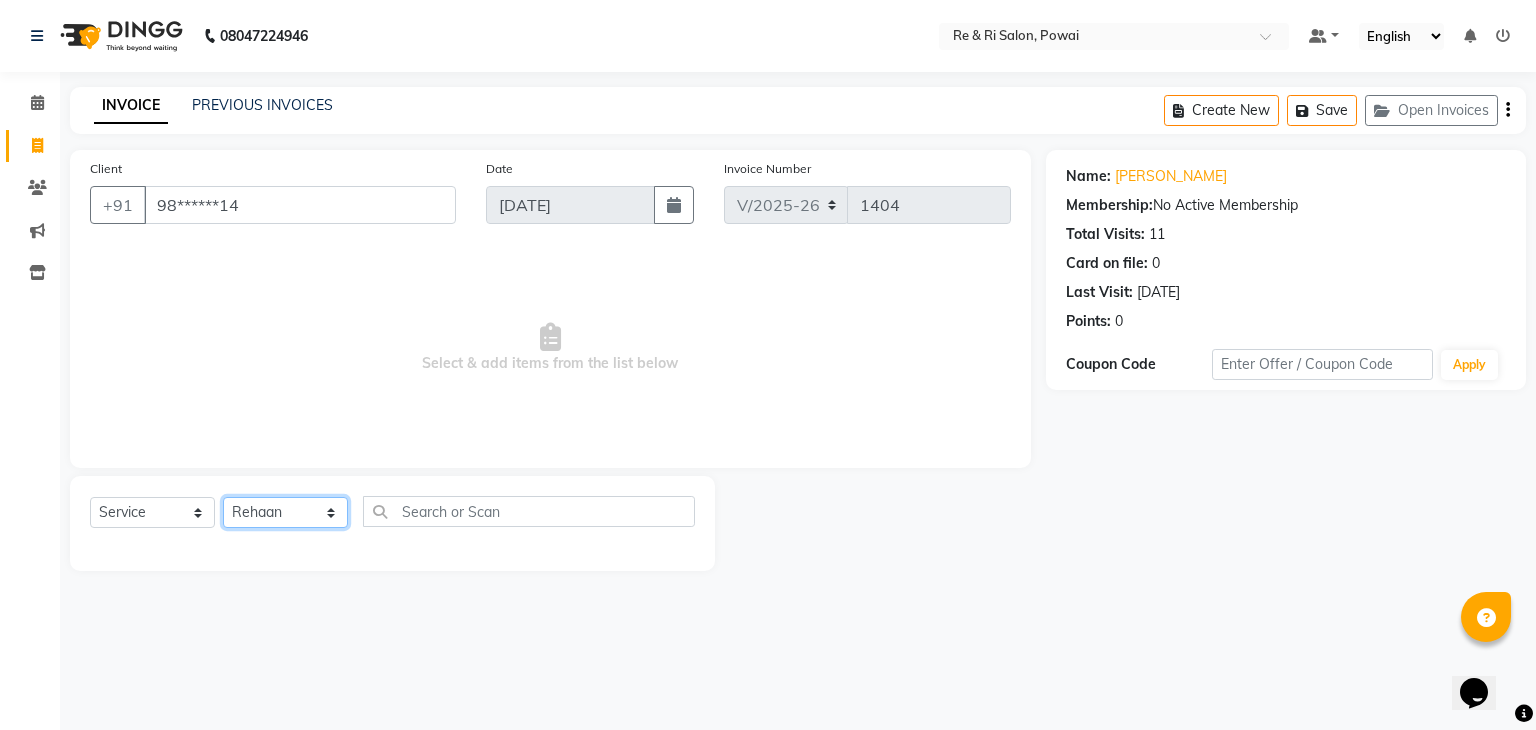 click on "Select Stylist [PERSON_NAME] Danish  Poonam [PERSON_NAME]" 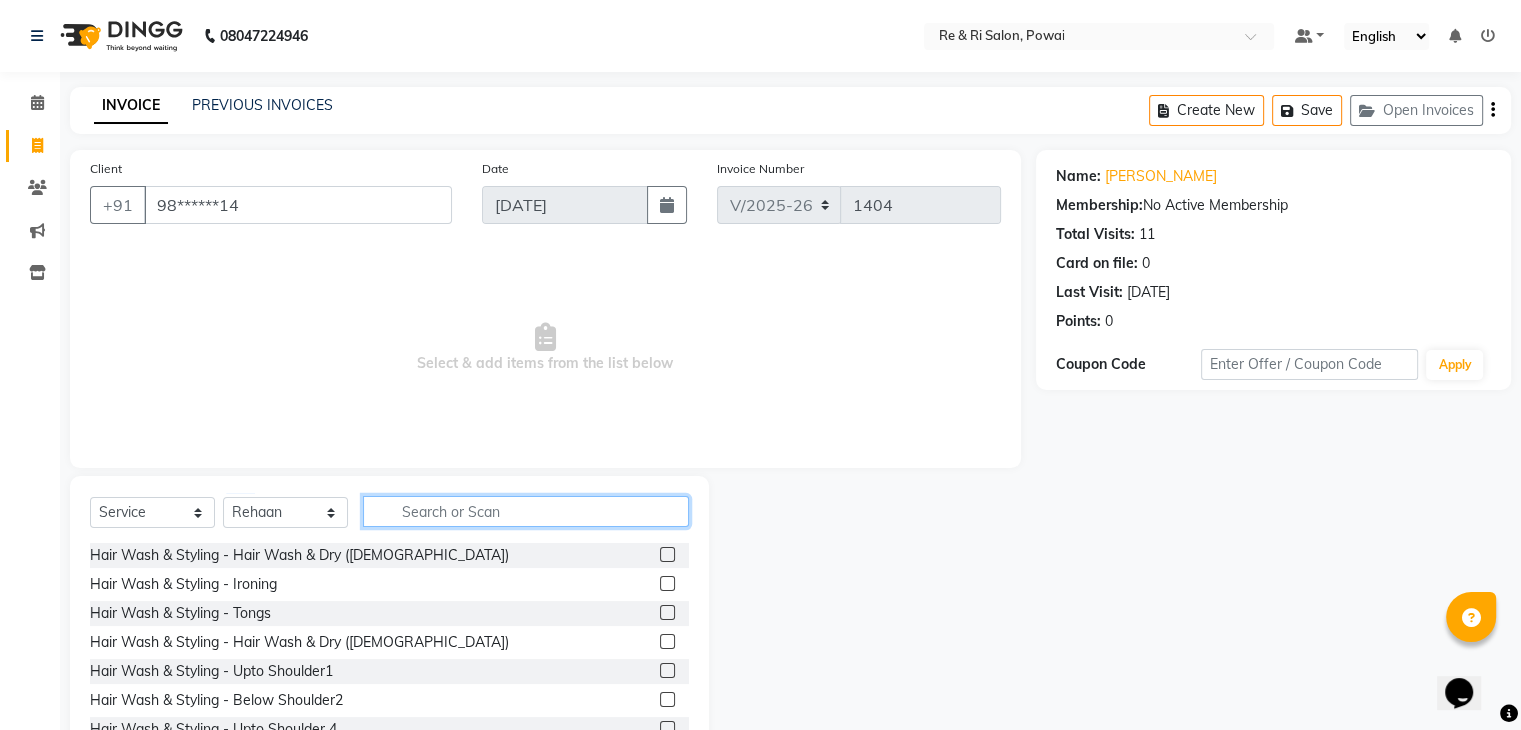 click 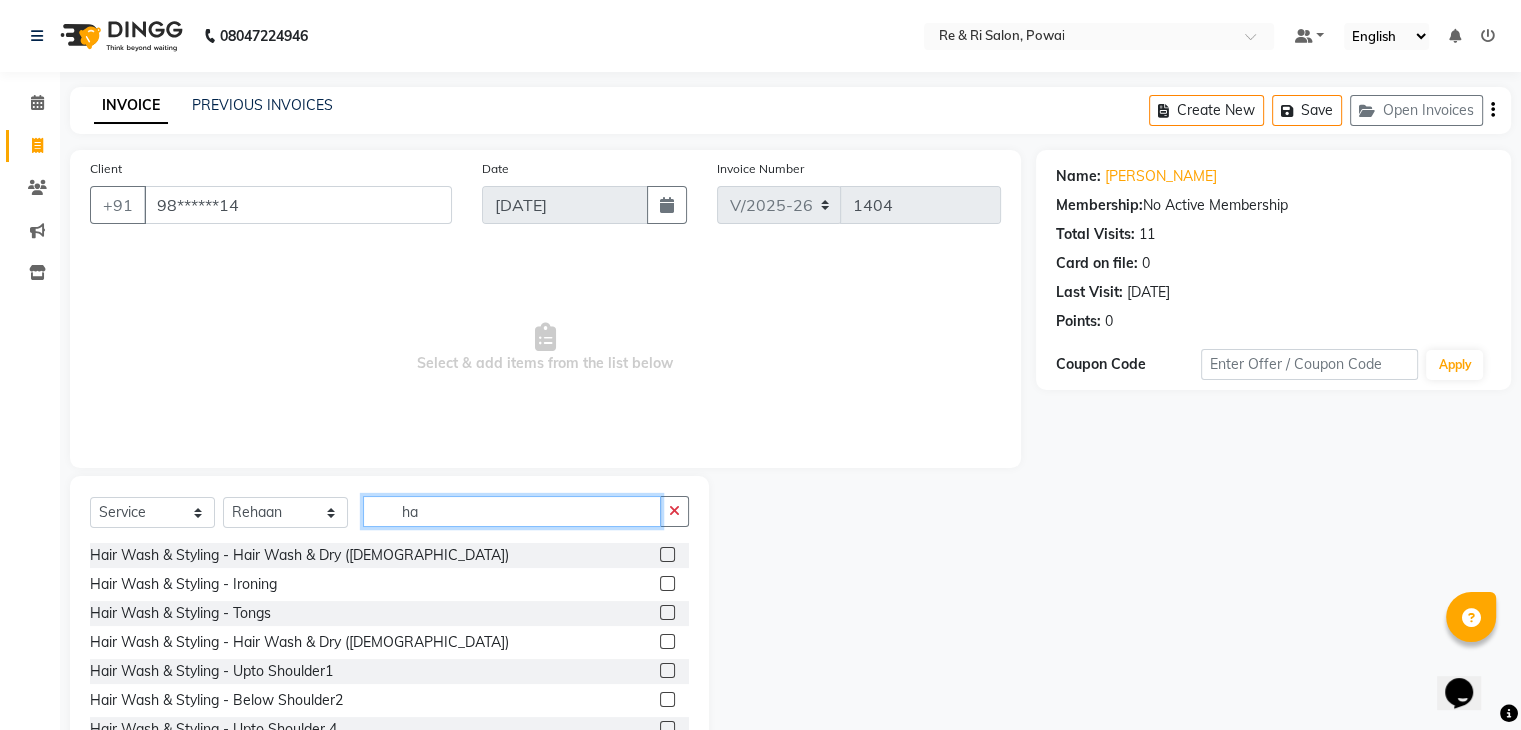 type on "h" 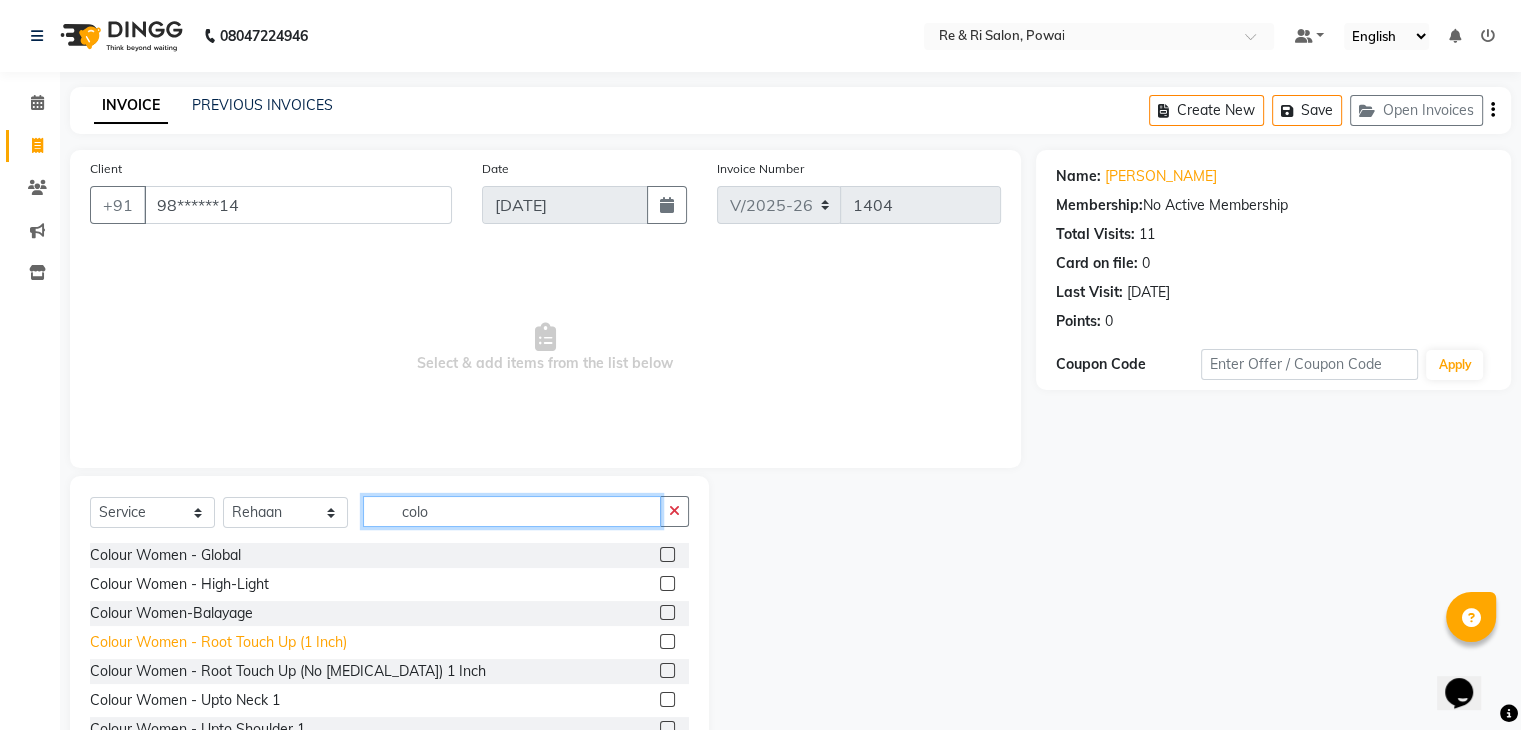 type on "colo" 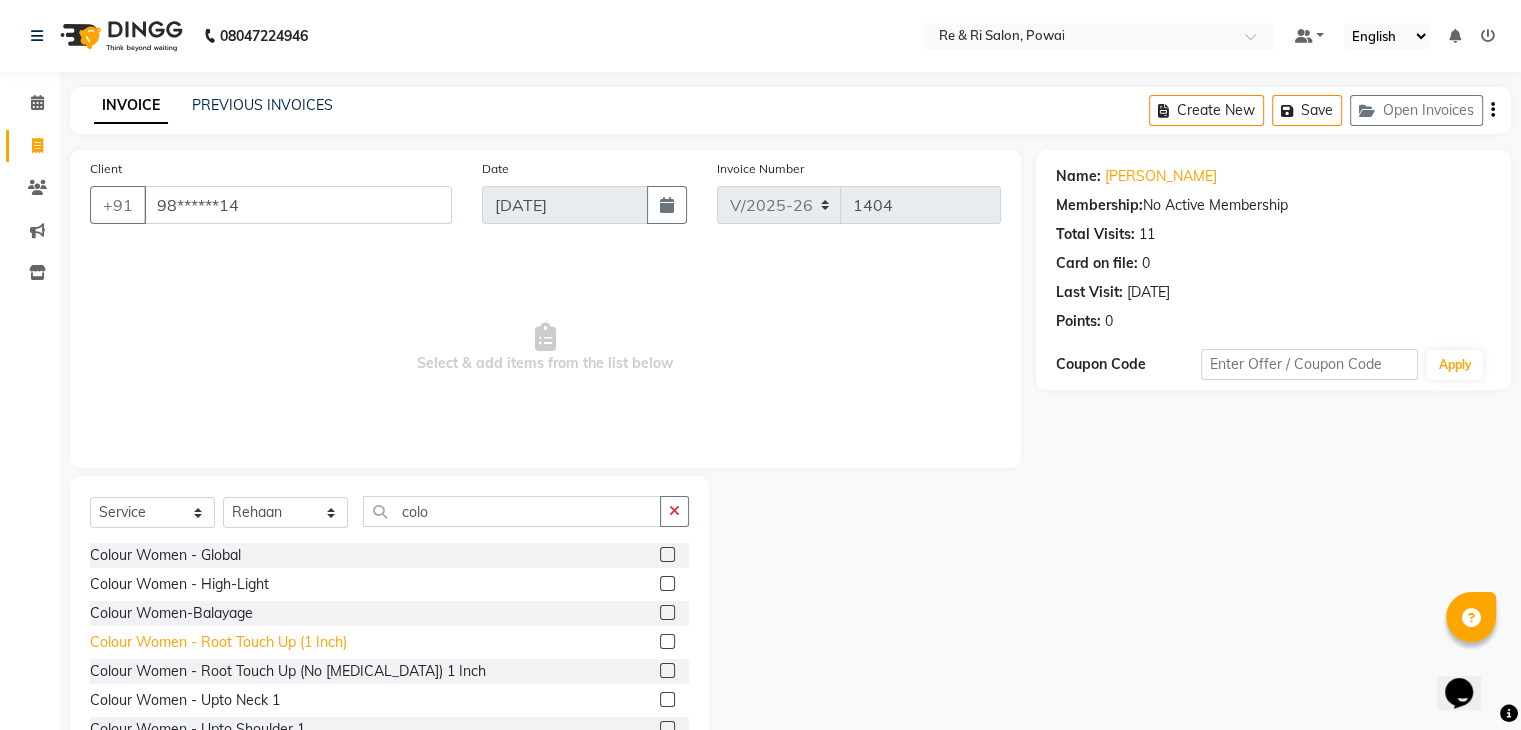 click on "Colour Women - Root Touch Up (1 Inch)" 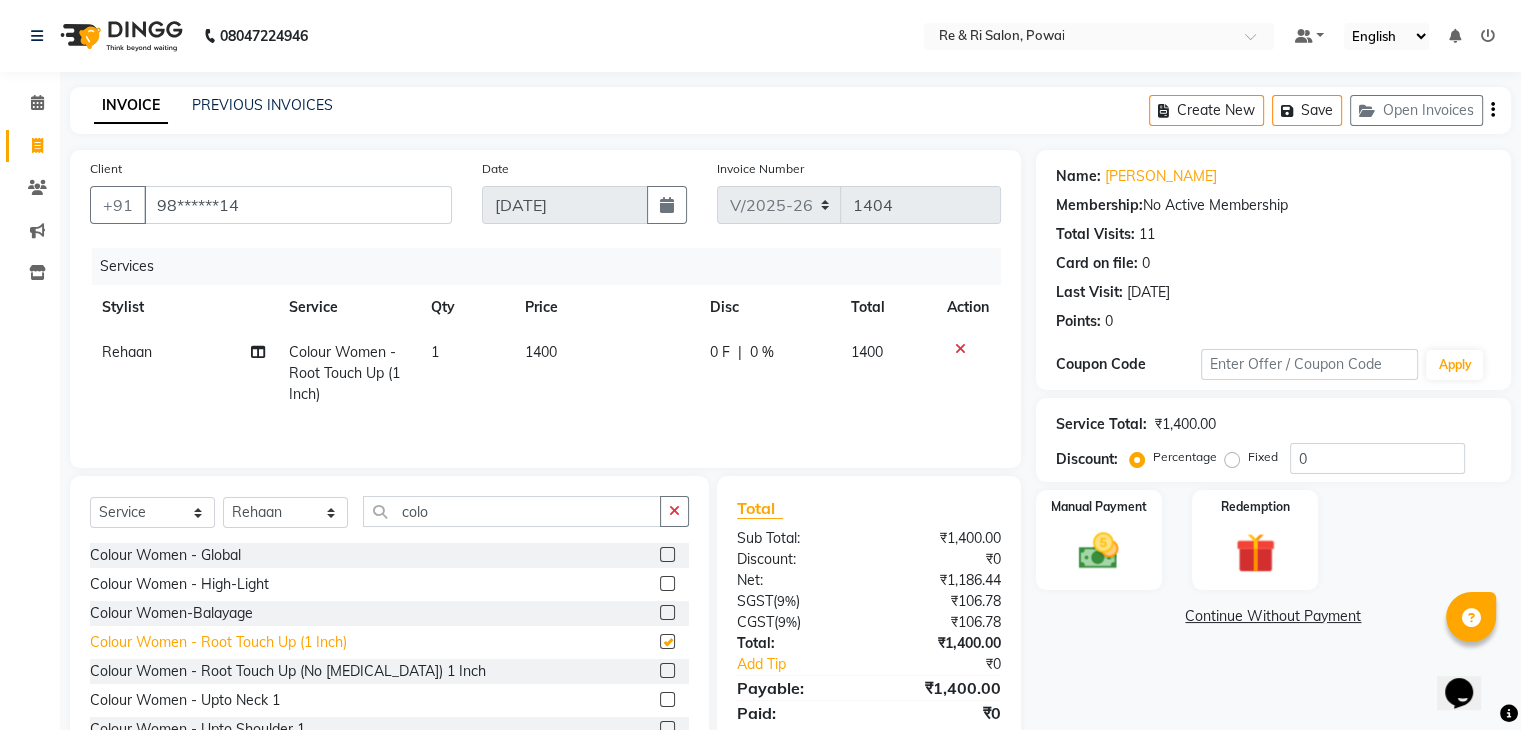 checkbox on "false" 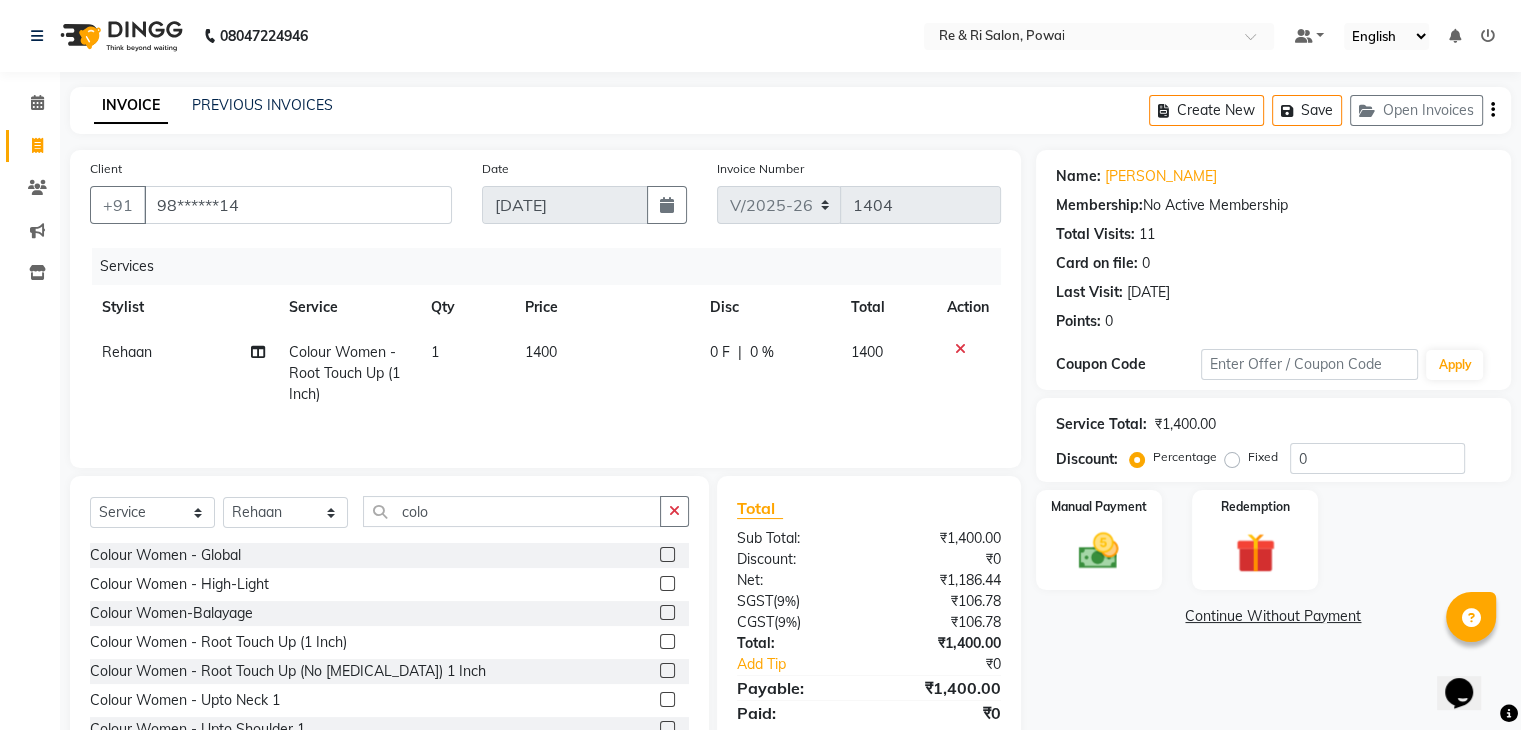 click on "1400" 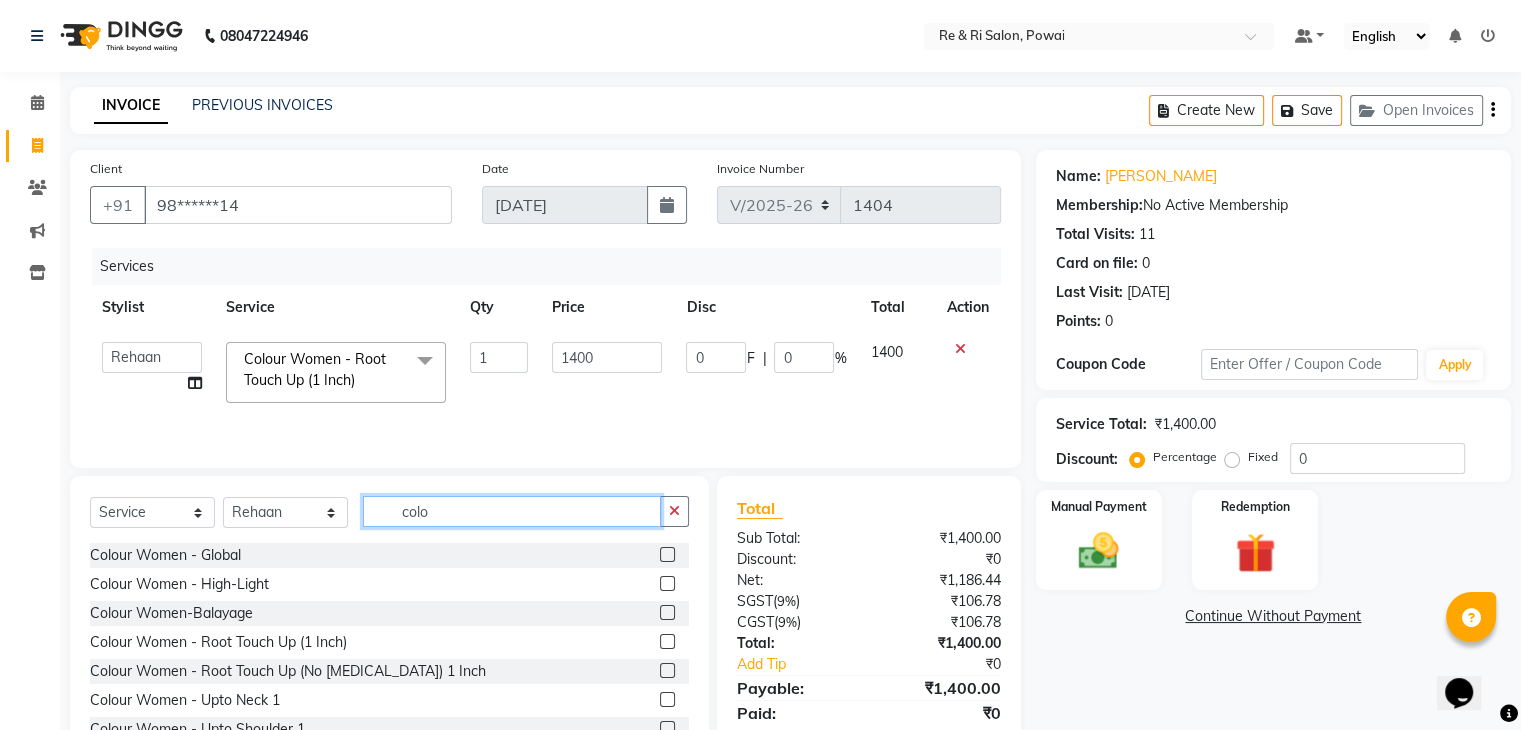 click on "colo" 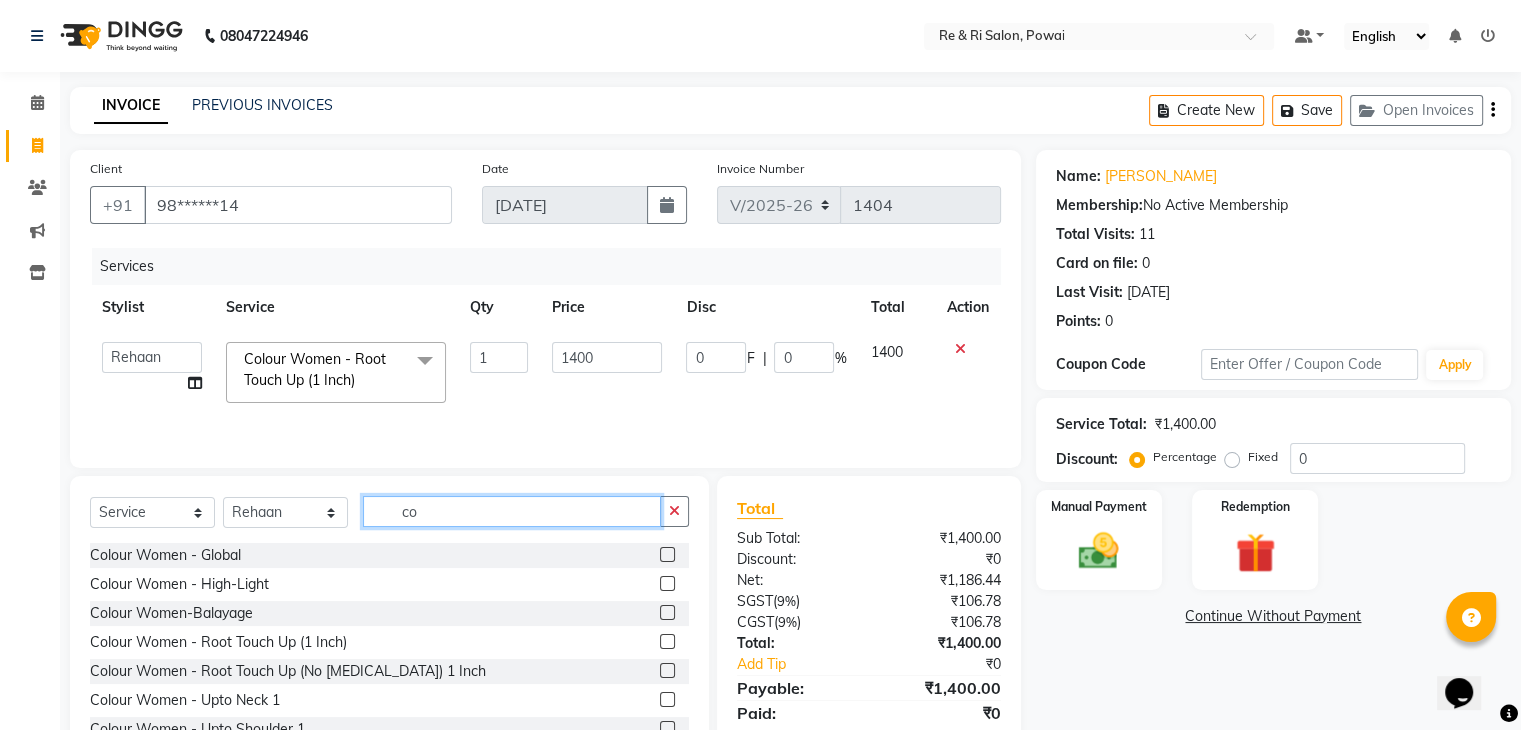 type on "c" 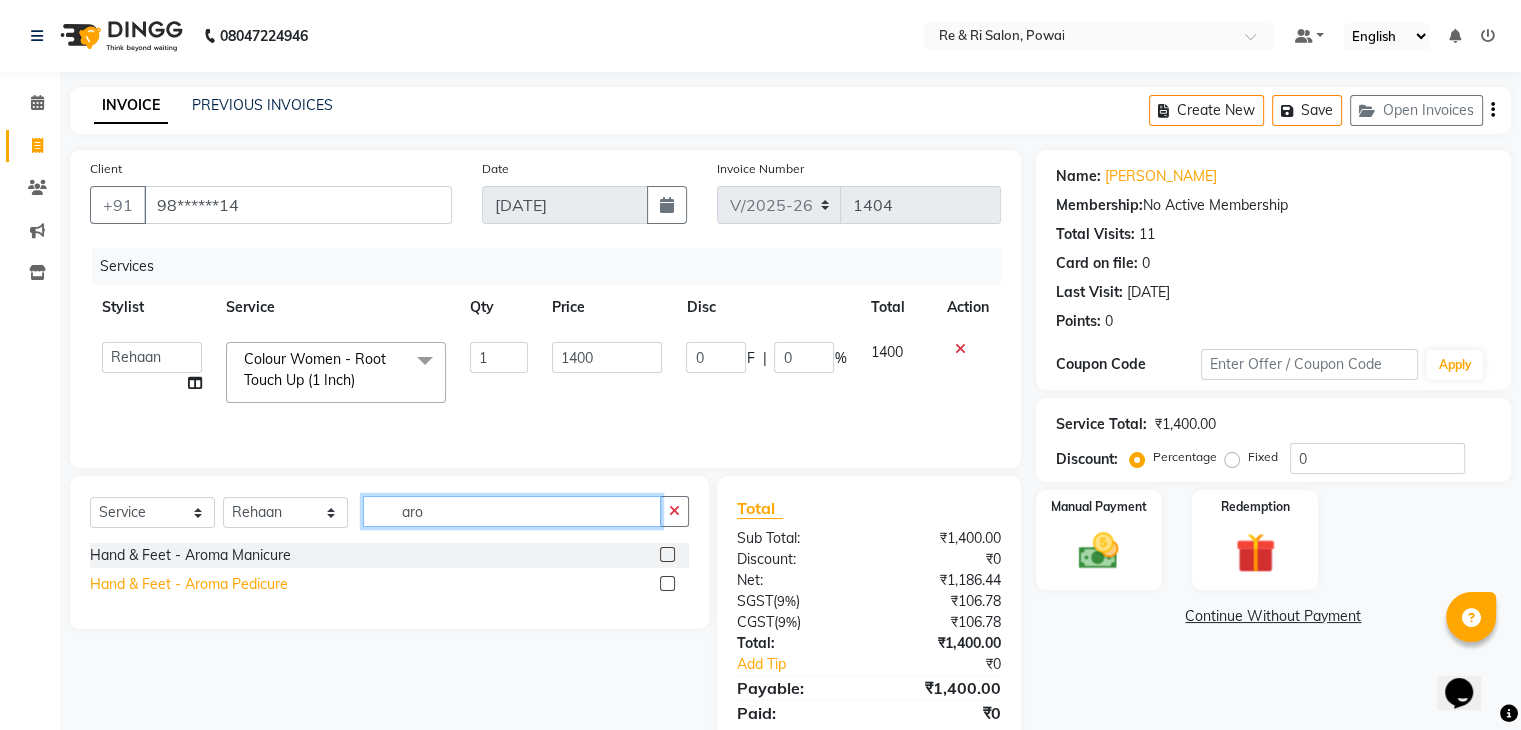 type on "aro" 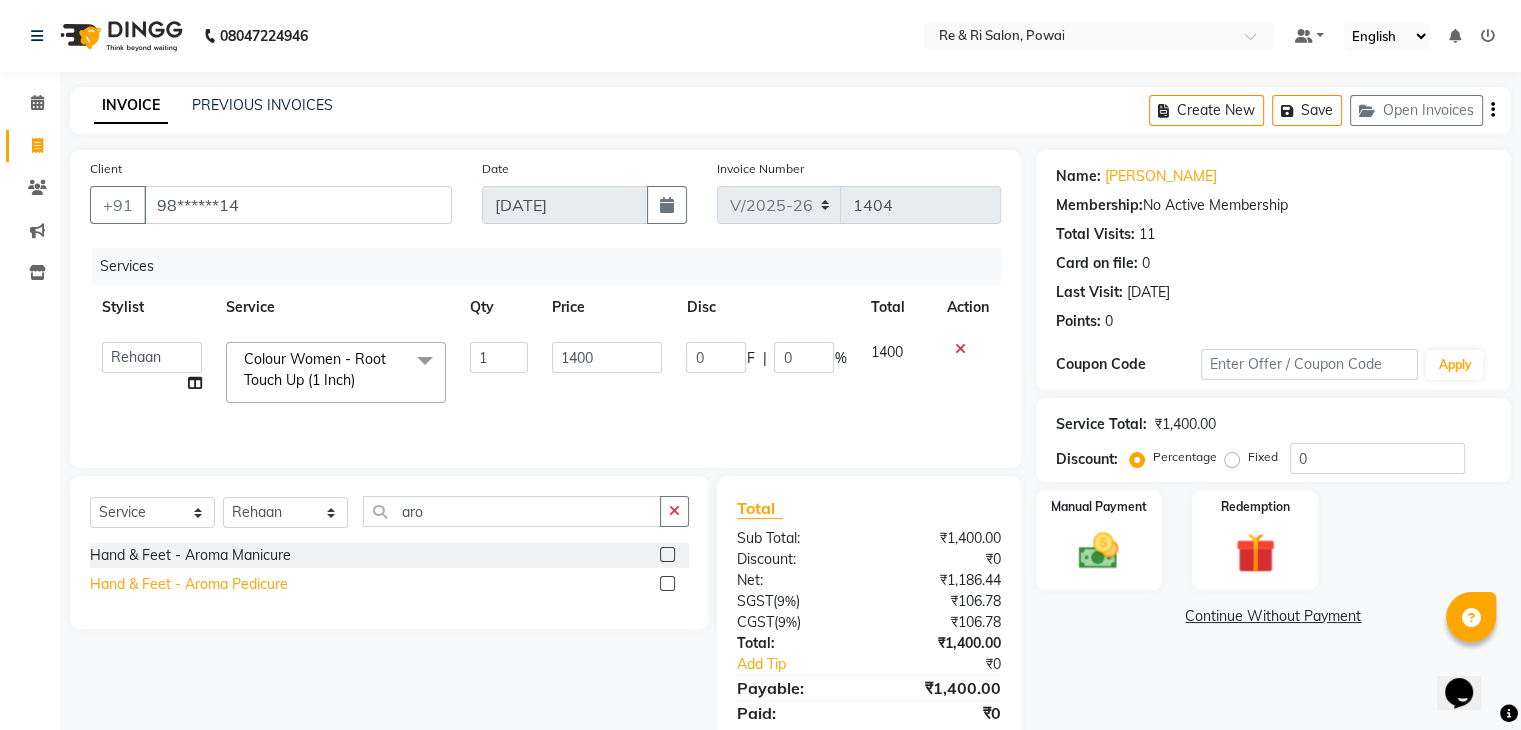 click on "Hand & Feet - Aroma Pedicure" 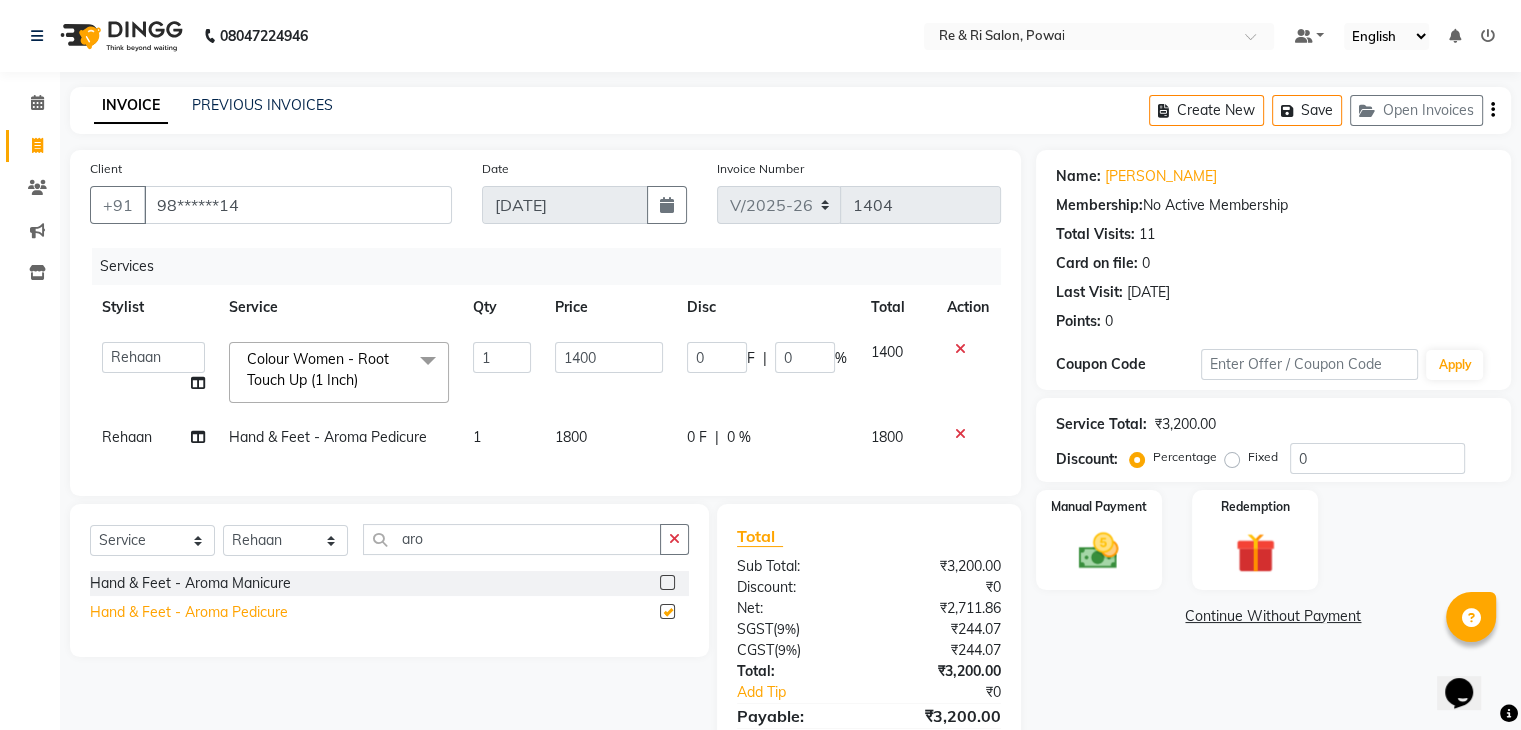 checkbox on "false" 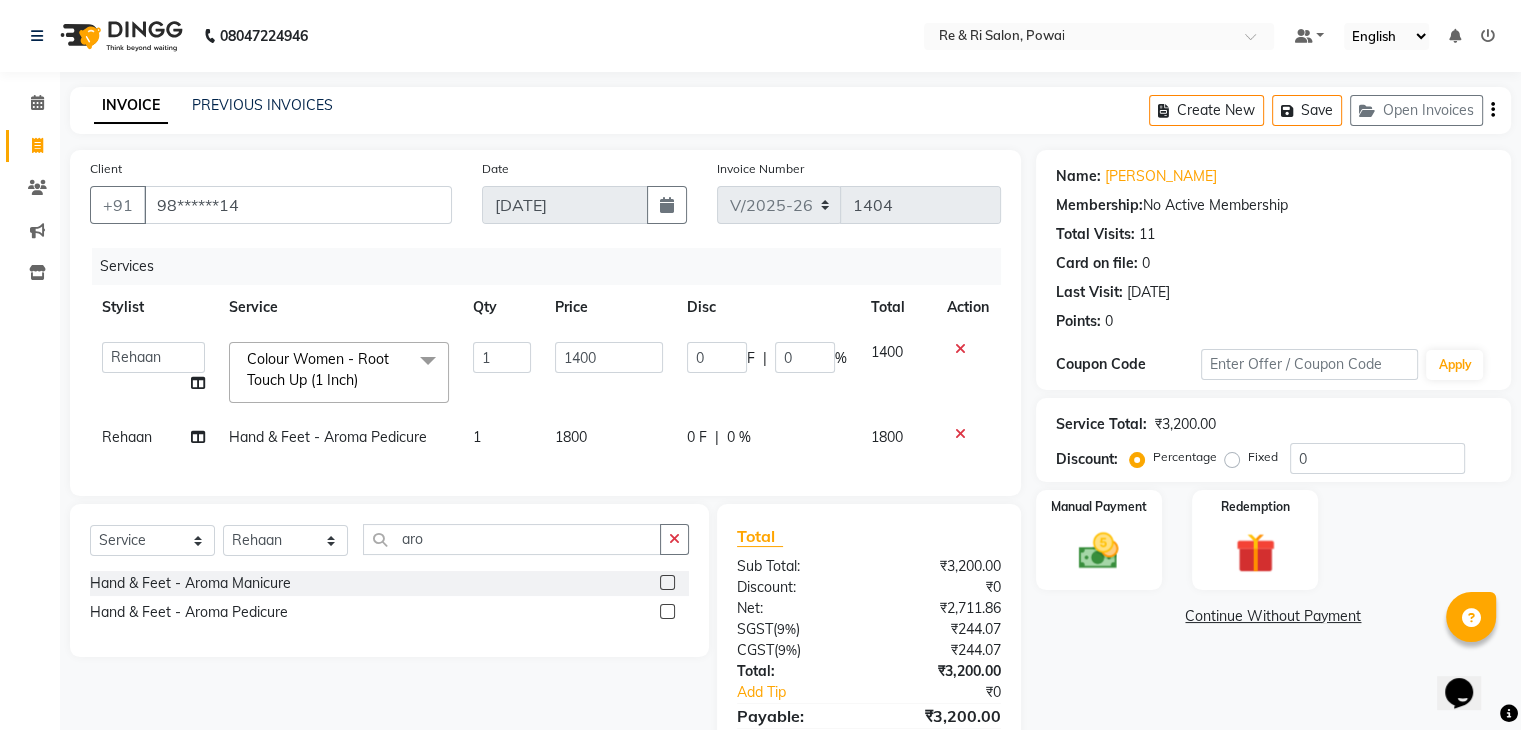 click on "0 F" 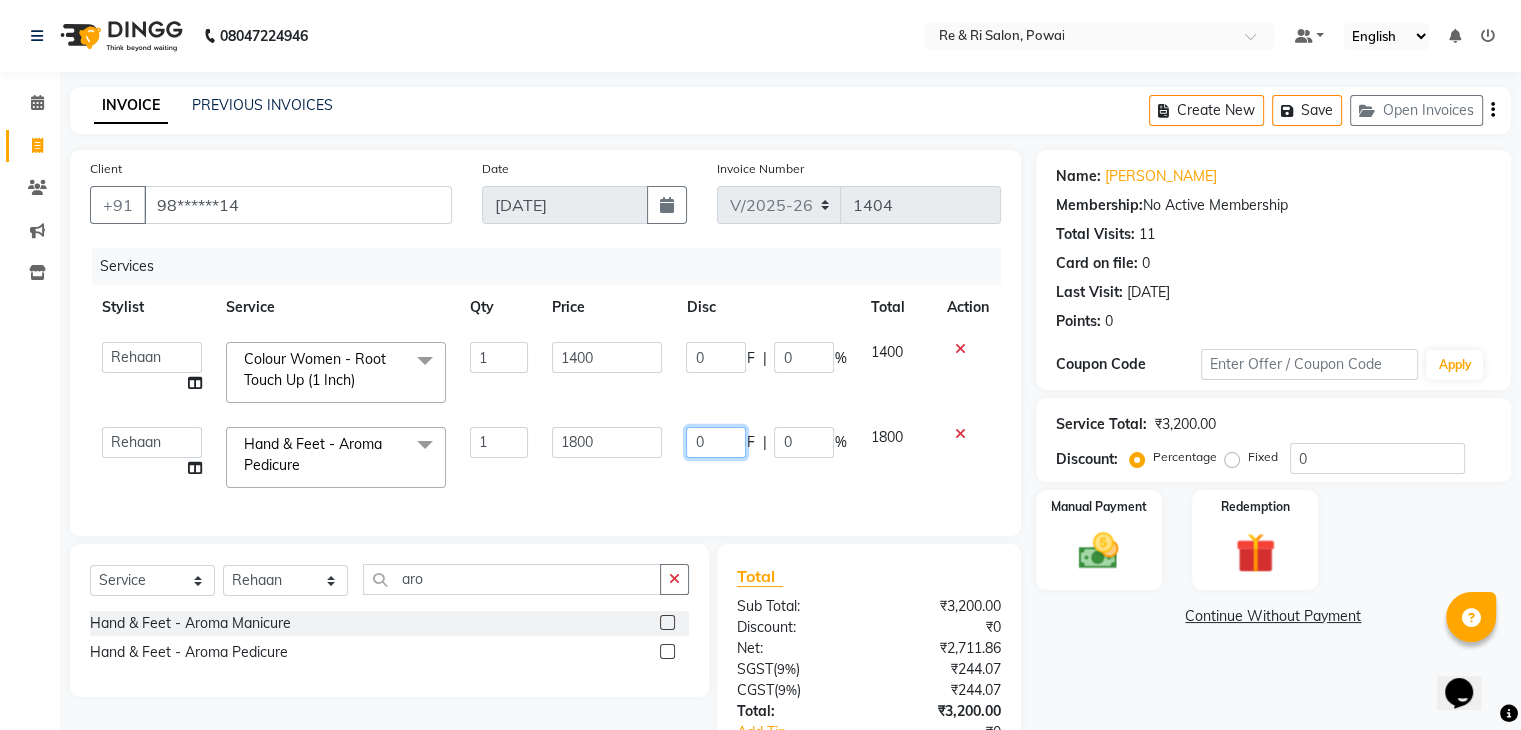 click on "0" 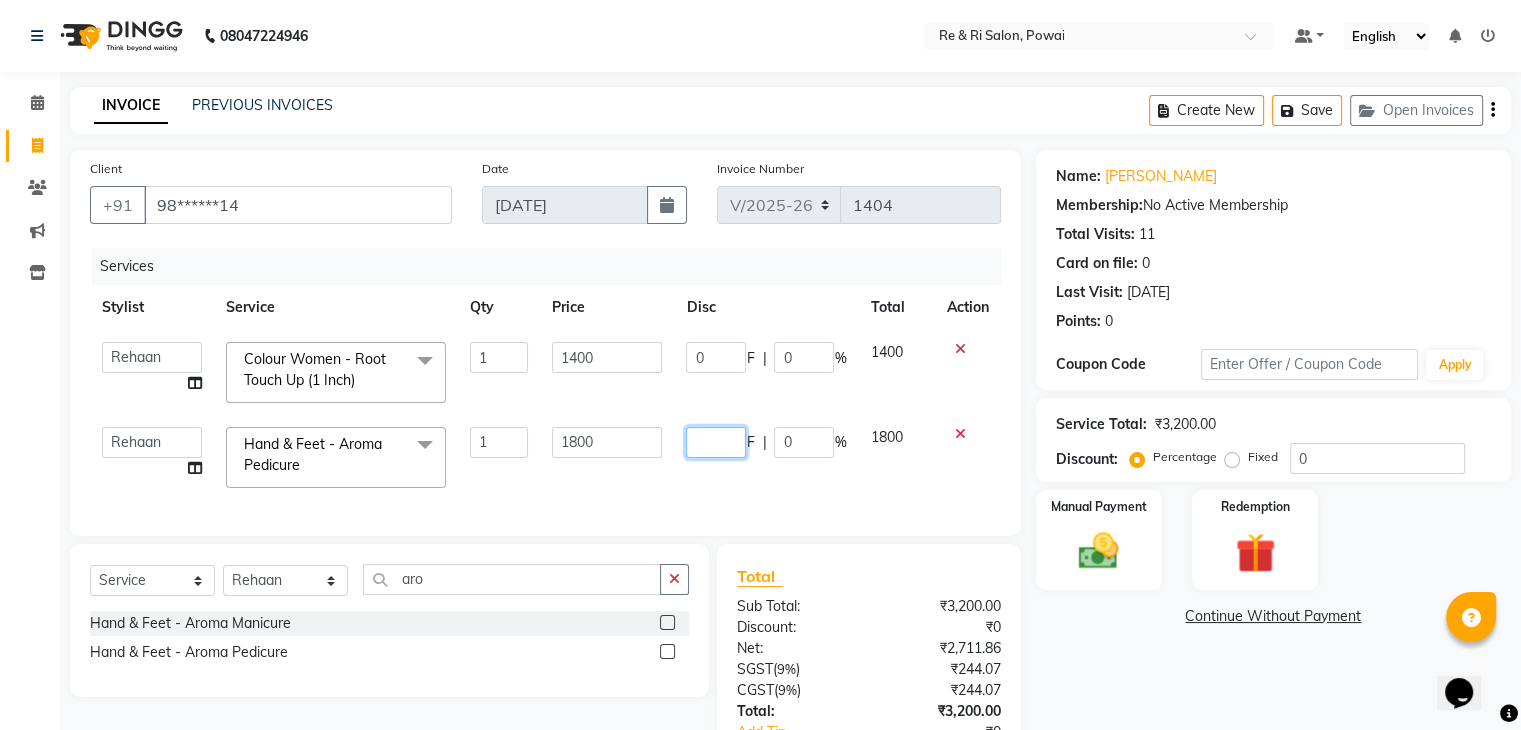 type on "1" 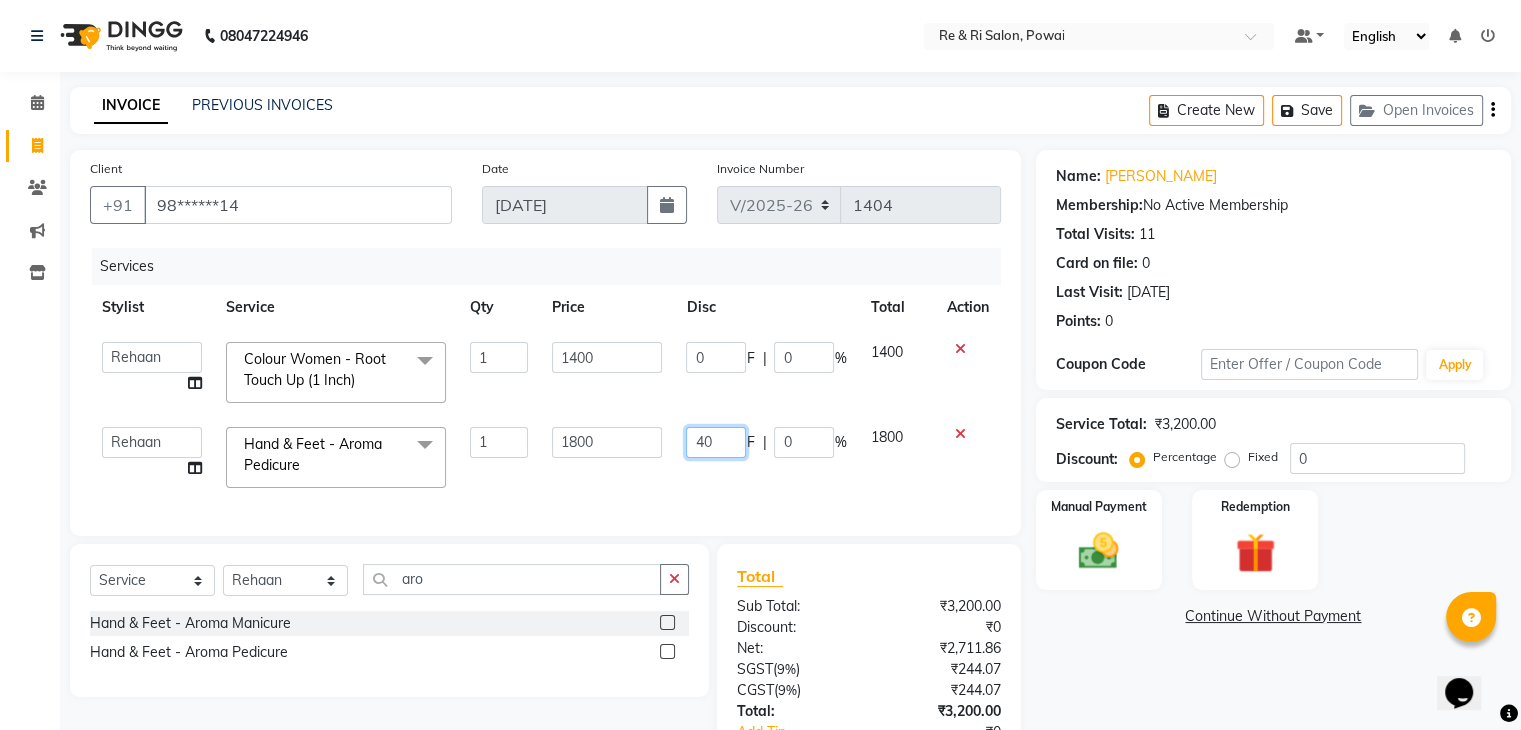 type on "400" 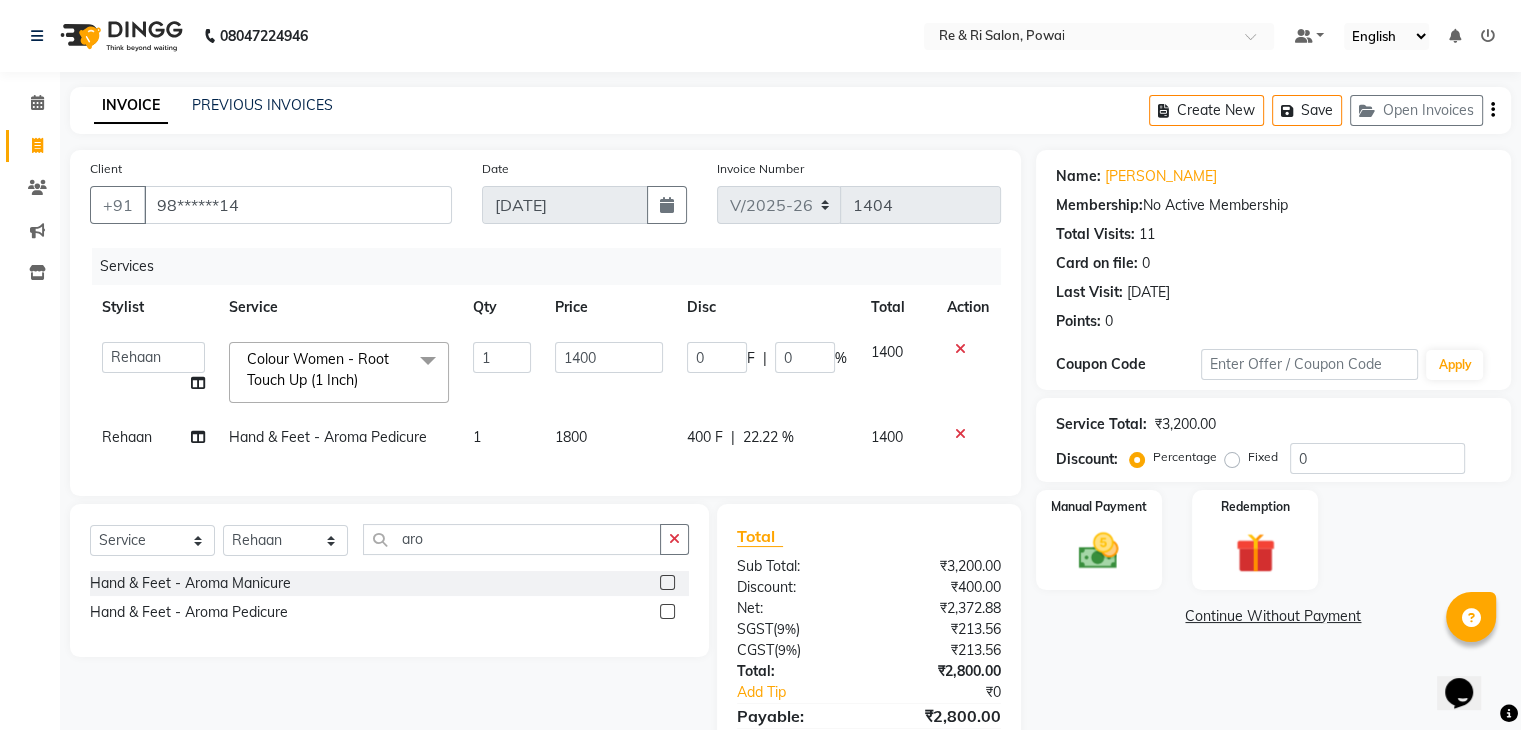 click on "Client +91 98******14 Date 13-07-2025 Invoice Number V/2025 V/2025-26 1404 Services Stylist Service Qty Price Disc Total Action  Amaan   ana   Danish    Poonam   Rehaan    Salman    Sandy    Colour Women - Root Touch Up (1 Inch)  x Hair Wash & Styling - Hair Wash & Dry (Female) Hair Wash & Styling - Ironing Hair Wash & Styling - Tongs Hair Wash & Styling - Hair Wash & Dry (Male) Hair Wash & Styling - Upto Shoulder1 Hair Wash & Styling - Below Shoulder2 Hair Wash & Styling - Upto Shoulder 4 Hair Wash & Styling - Upto Waist Hair Wash & Styling - Paddle Brush Blow-Dry (With Wash). Hair Wash & Styling - Blow-Dry Curis (With Wash) Hair Wash & Styling - Below Shoulder Hair Wash & Styling - Upto Shoulder Hair Wash & Styling - Upto Waist2 Hair Wash & Styling - Below Shoulder 1 Hair Wash & Styling - Upto Waist 1 Hair Triming Women chest trimming Colour Women - Global Colour Women - High-Light Colour Women-Balayage Colour Women - Root Touch Up (1 Inch) Colour Women - Root Touch Up (No Ammonia) 1 Inch Funky Hair Color" 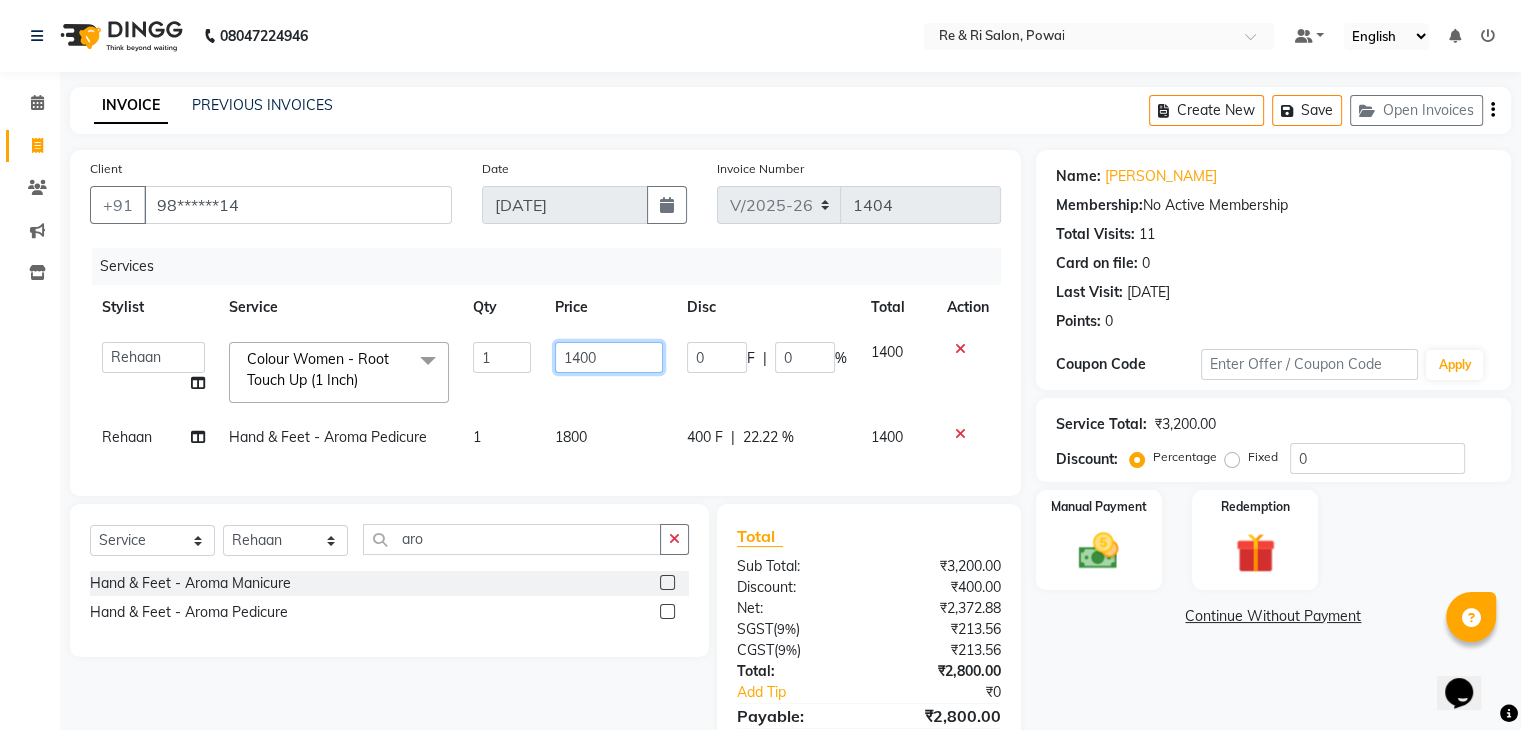 click on "1400" 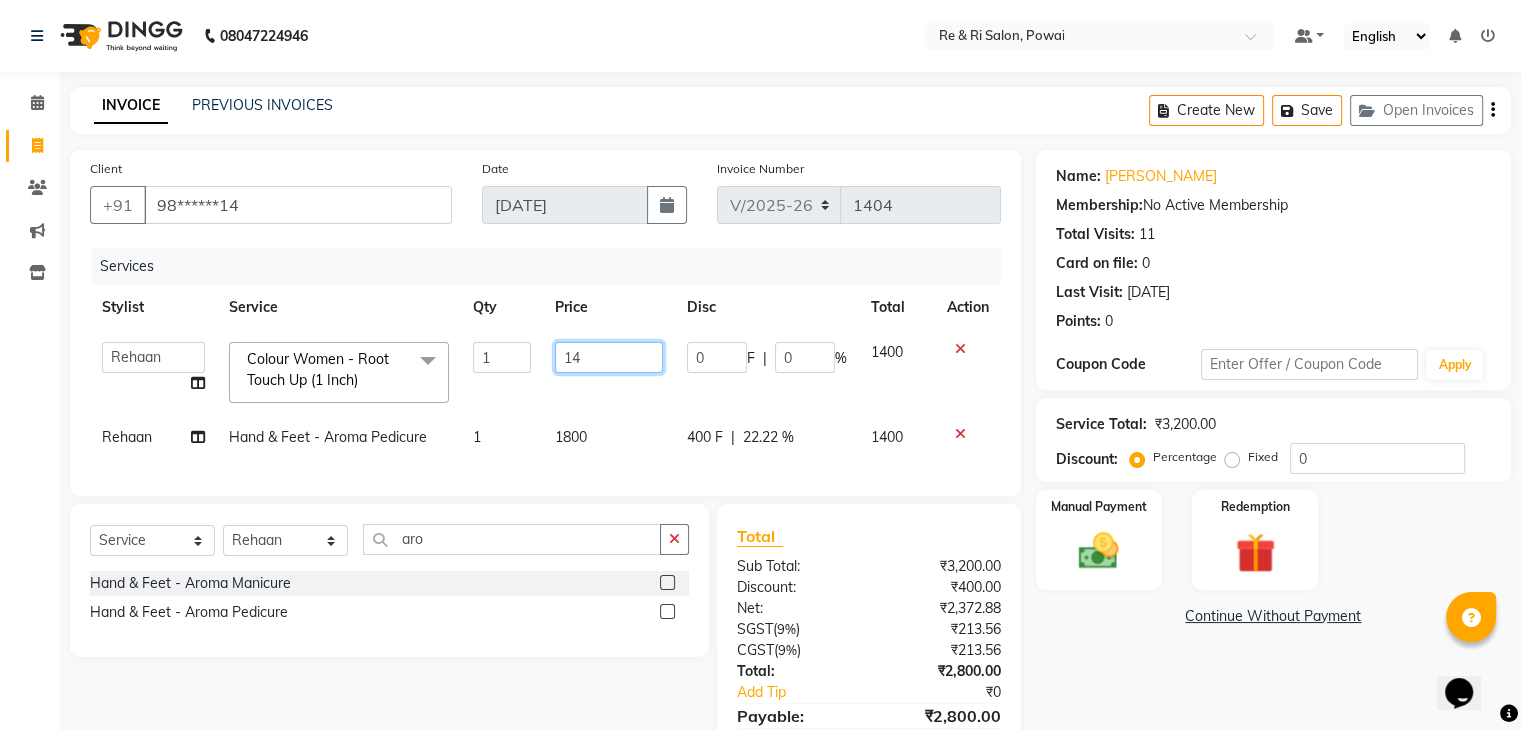 type on "1" 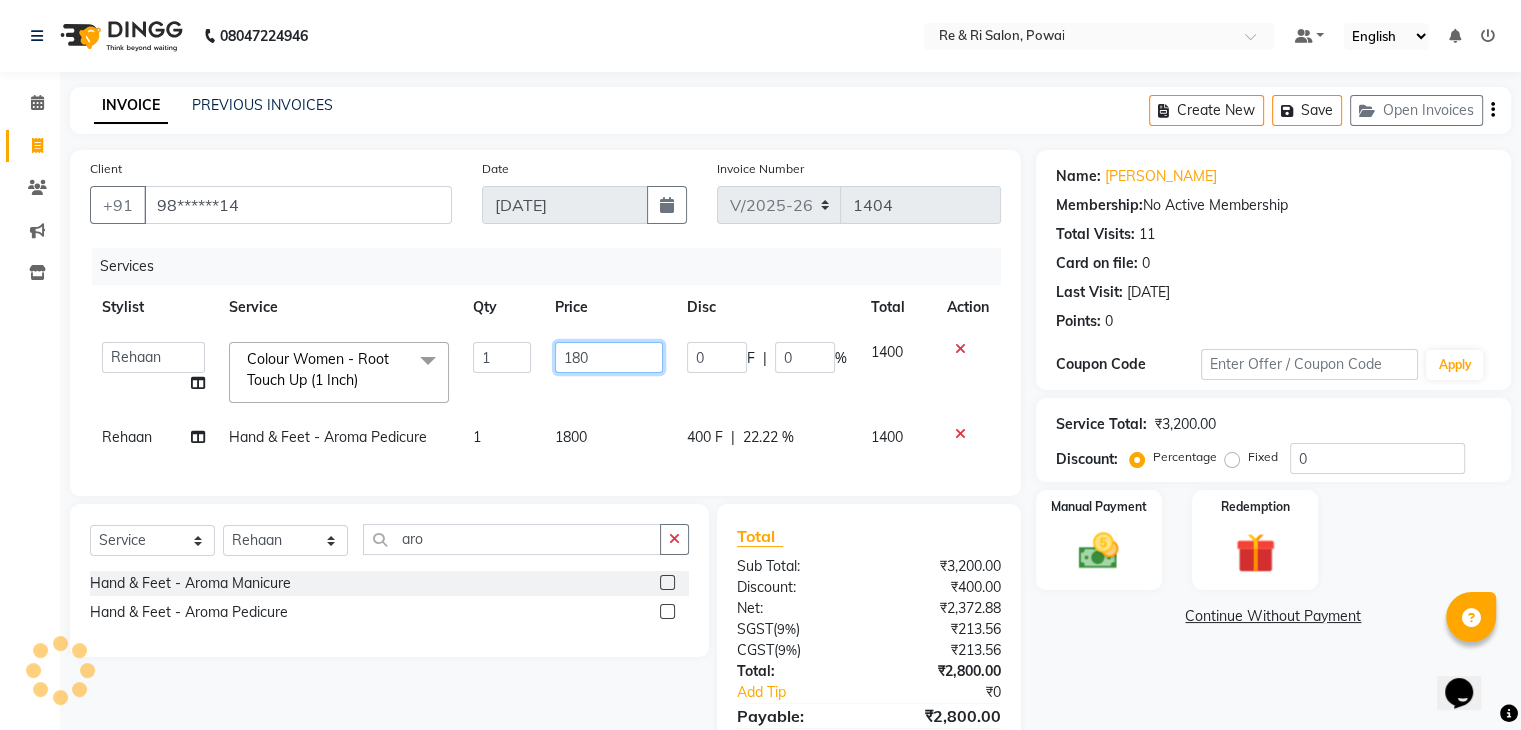 type on "1800" 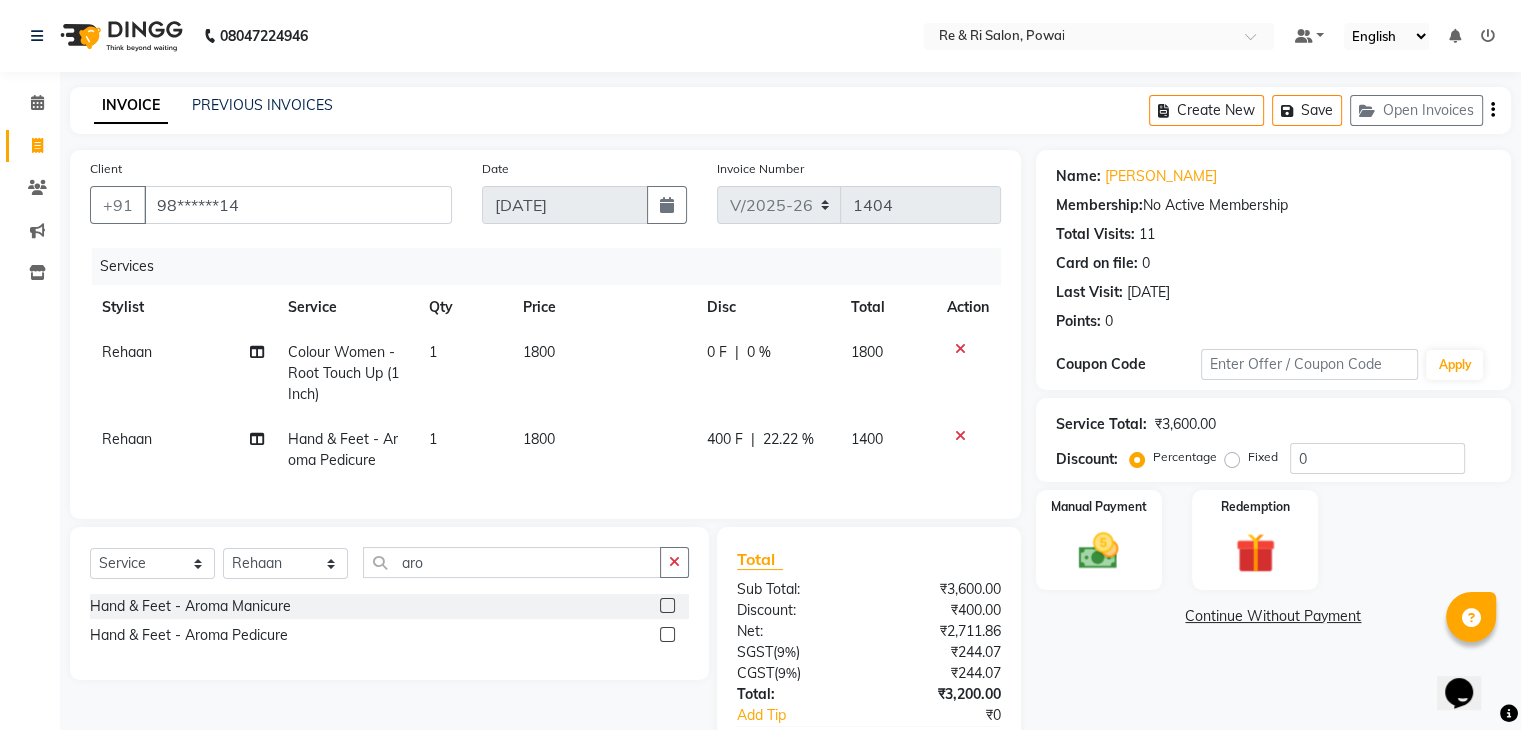 click on "Services" 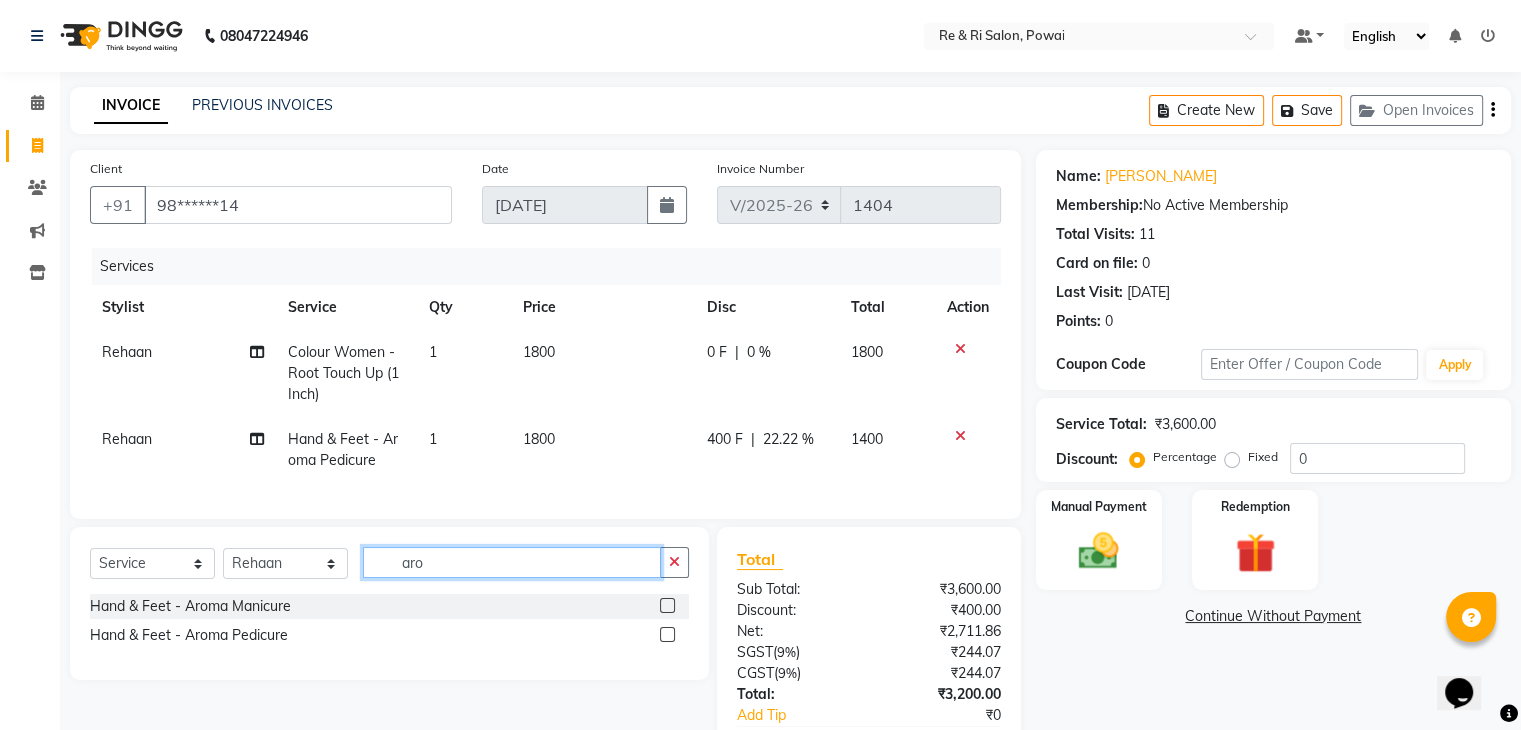 click on "aro" 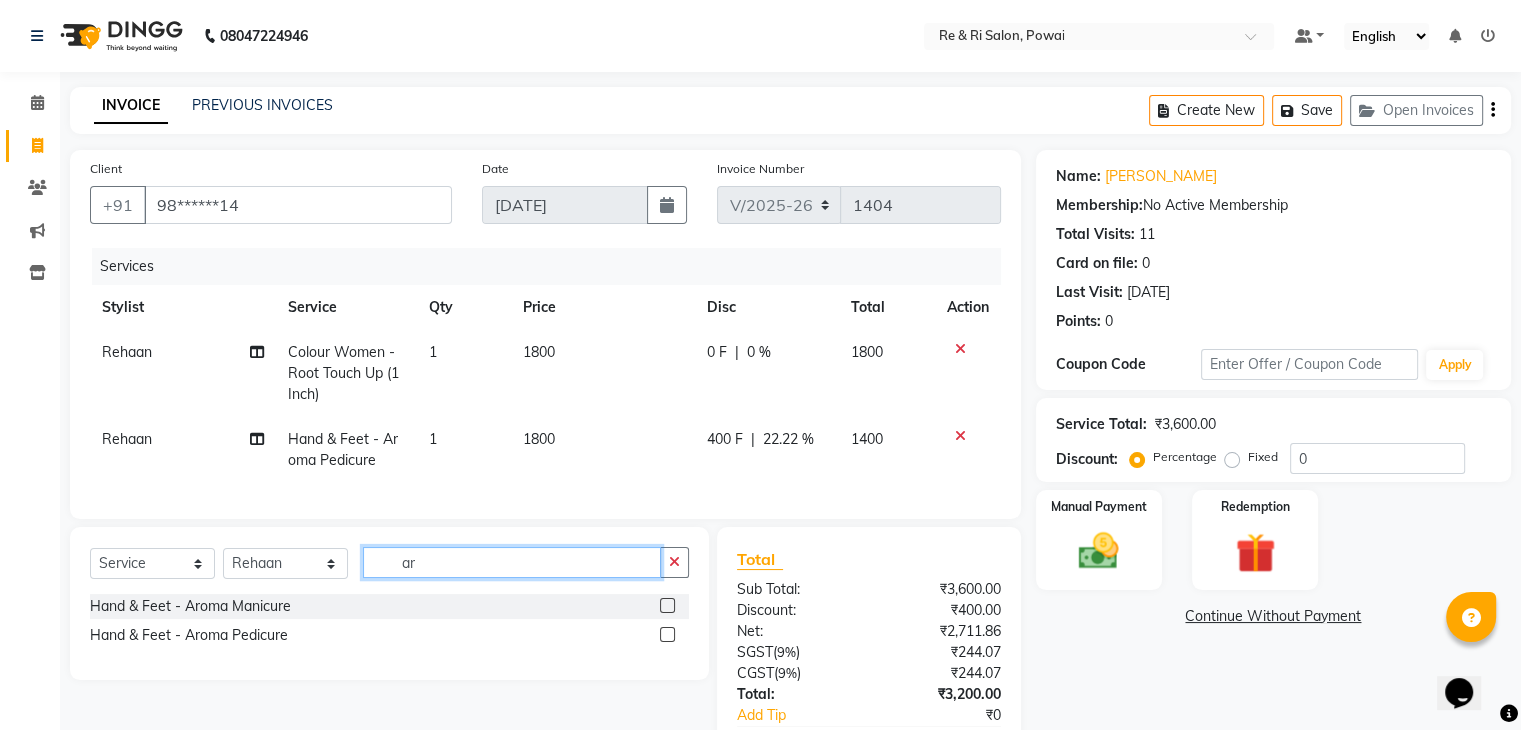 type on "a" 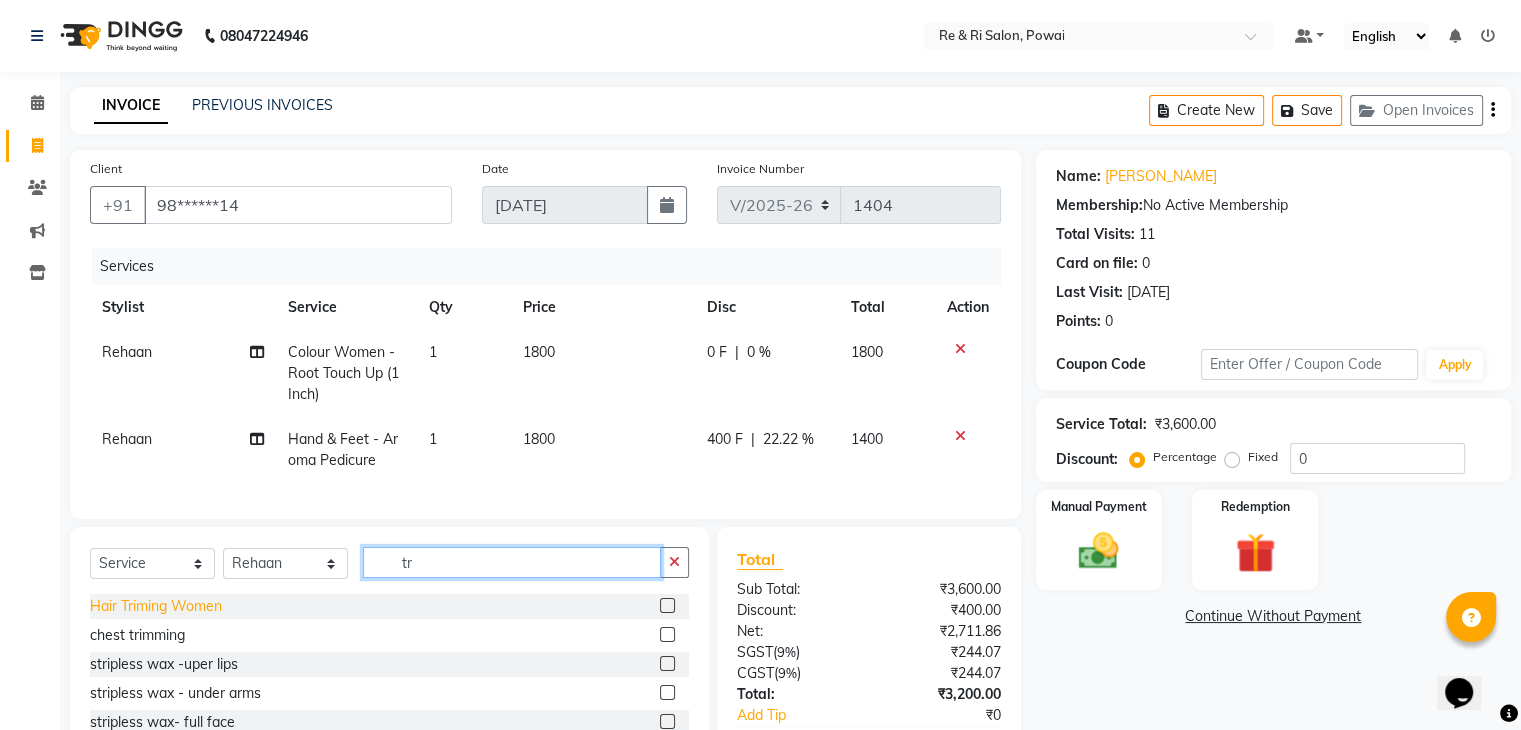 type on "tr" 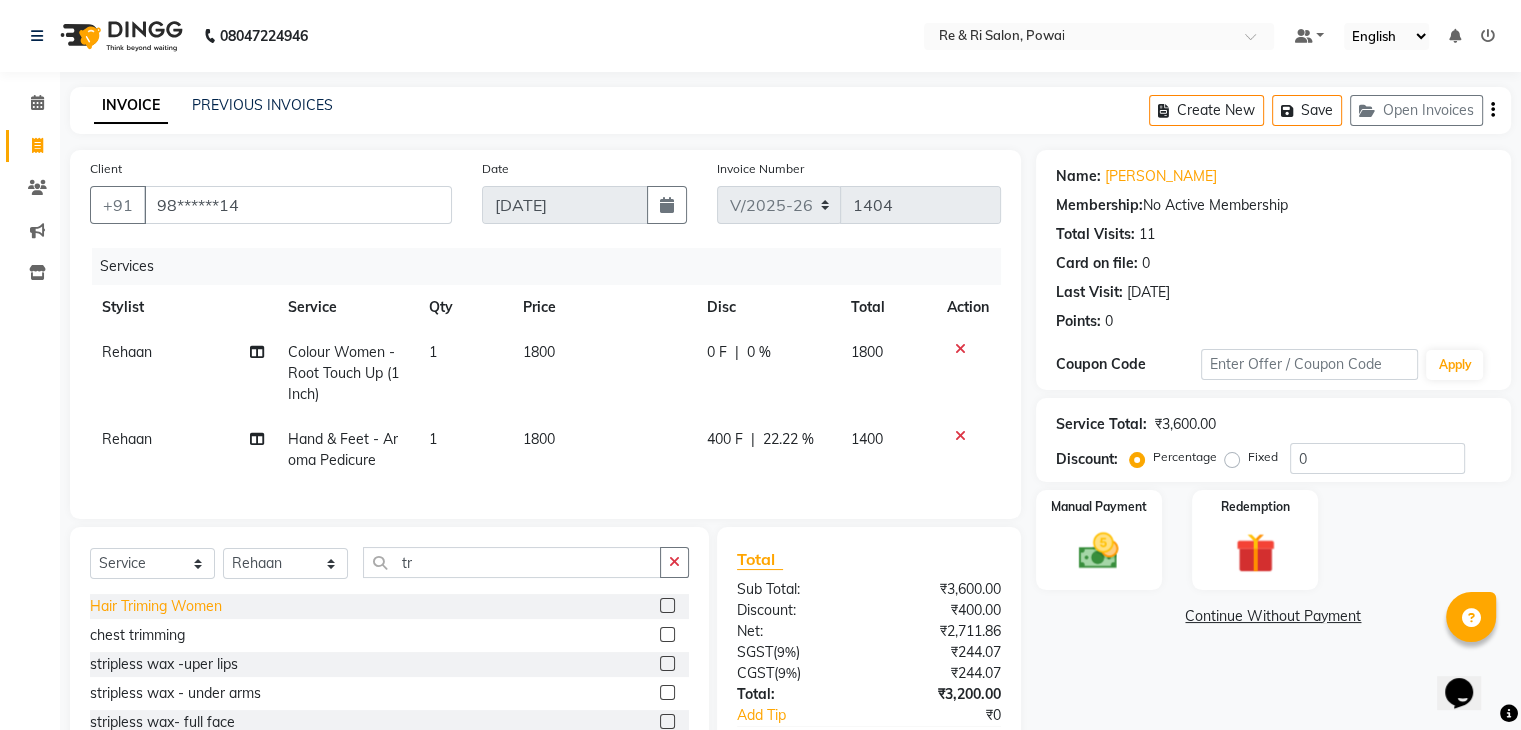 click on "Hair Triming Women" 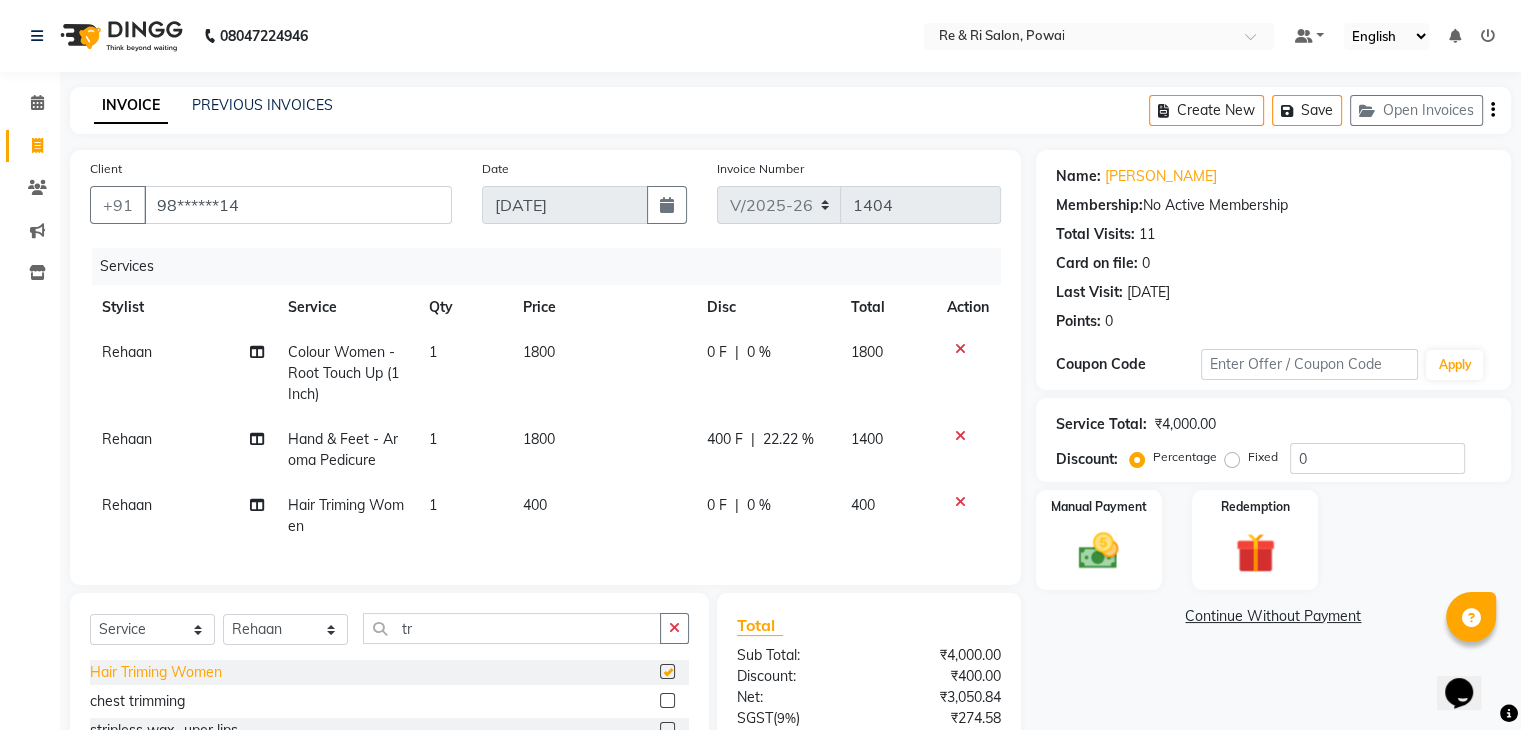 checkbox on "false" 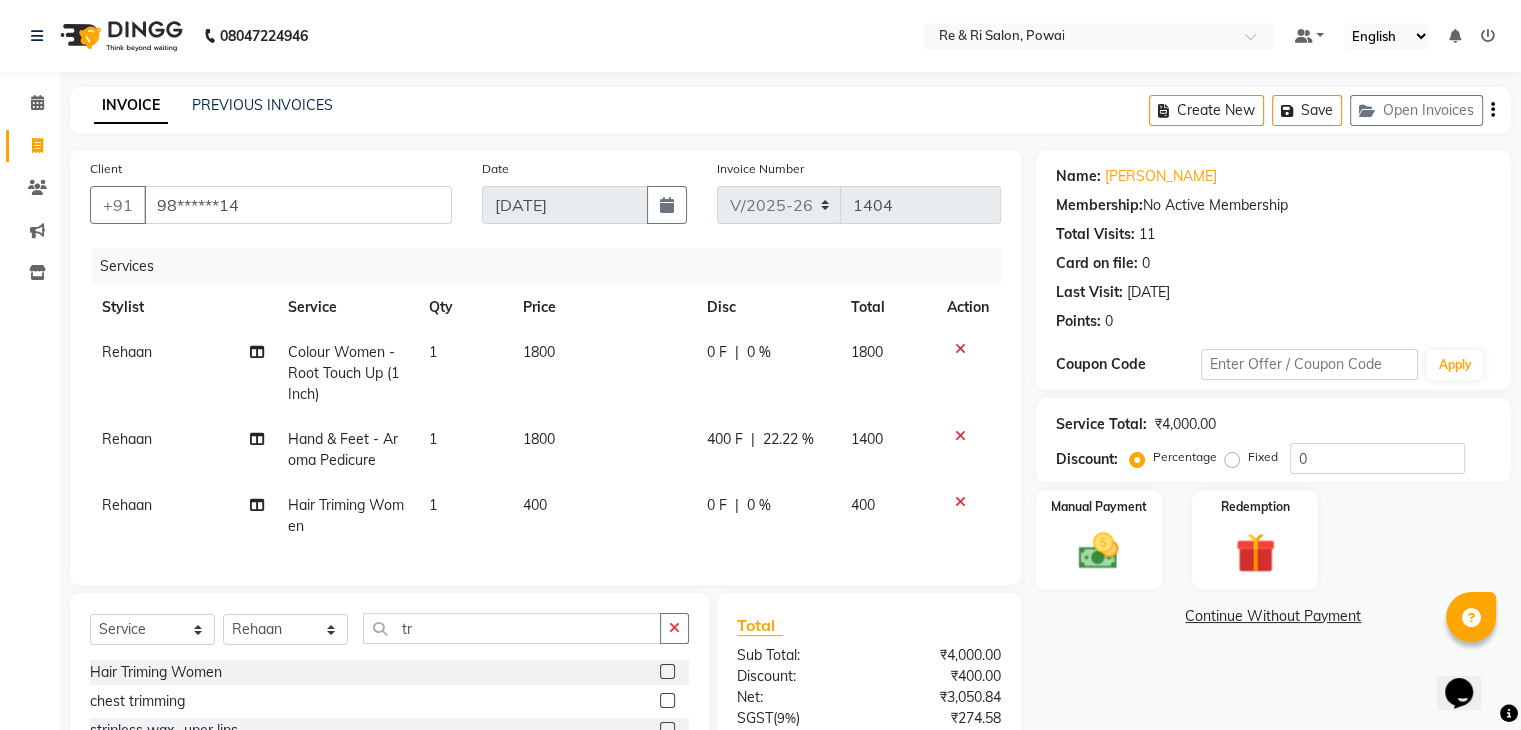 scroll, scrollTop: 204, scrollLeft: 0, axis: vertical 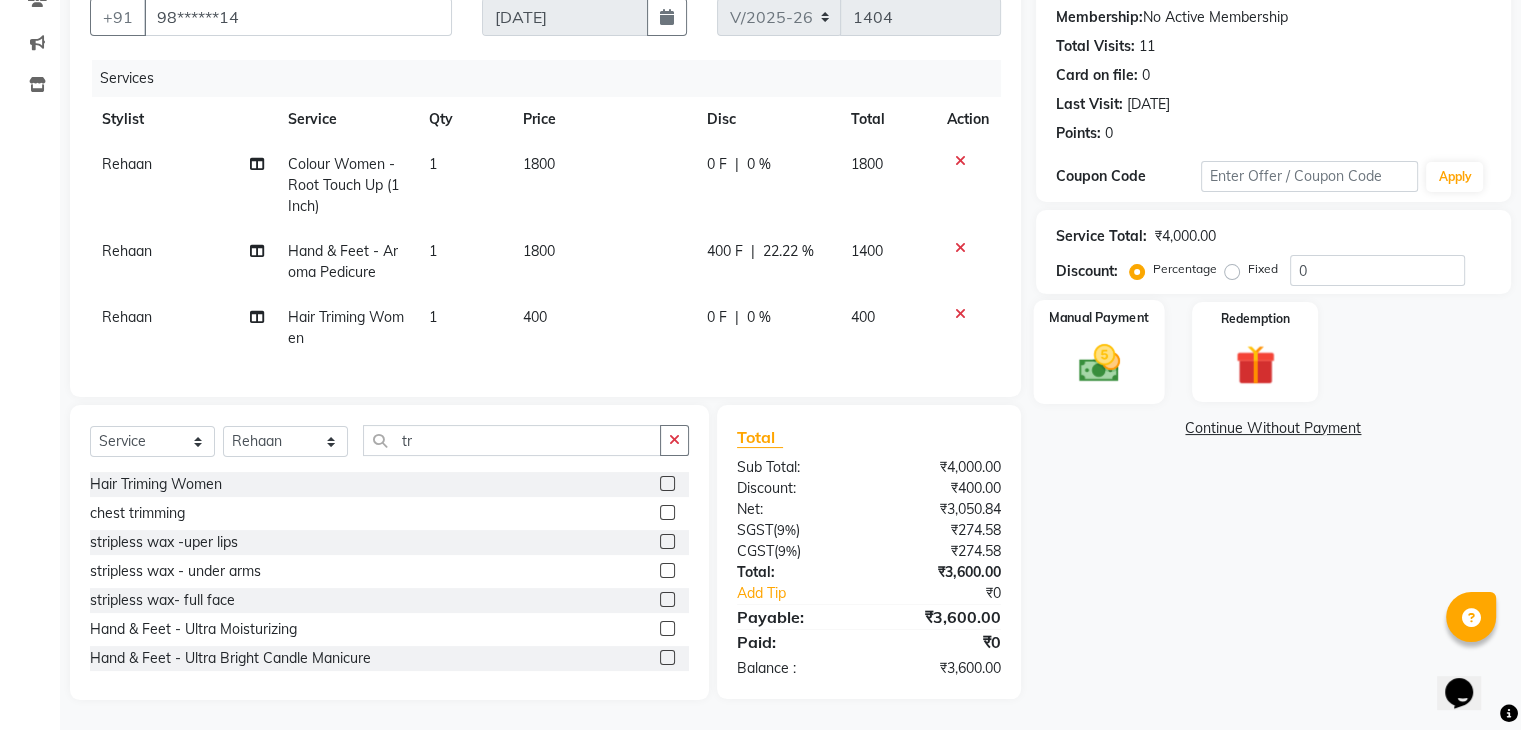 click 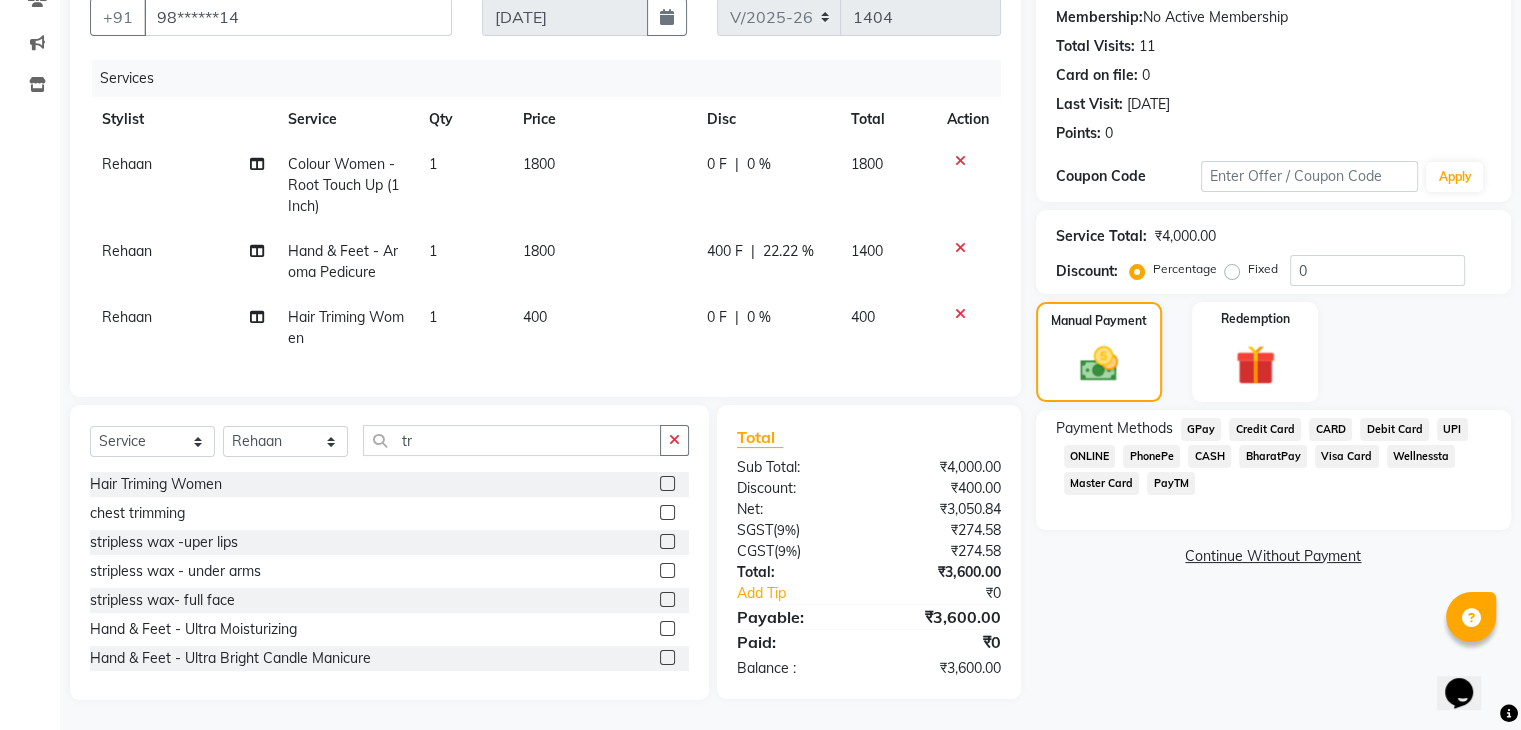 click on "GPay" 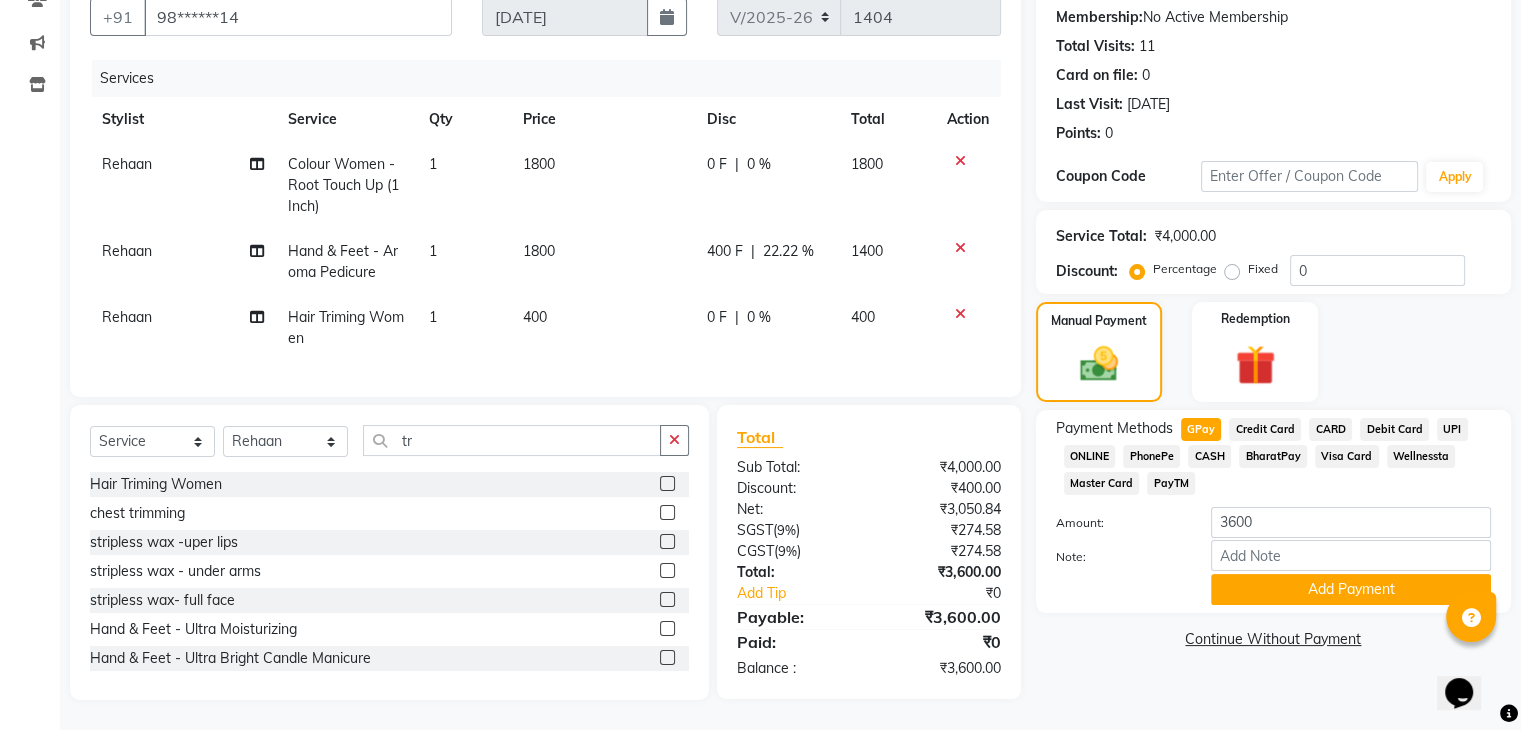 click on "Payment Methods  GPay   Credit Card   CARD   Debit Card   UPI   ONLINE   PhonePe   CASH   BharatPay   Visa Card   Wellnessta   Master Card   PayTM  Amount: 3600 Note: Add Payment" 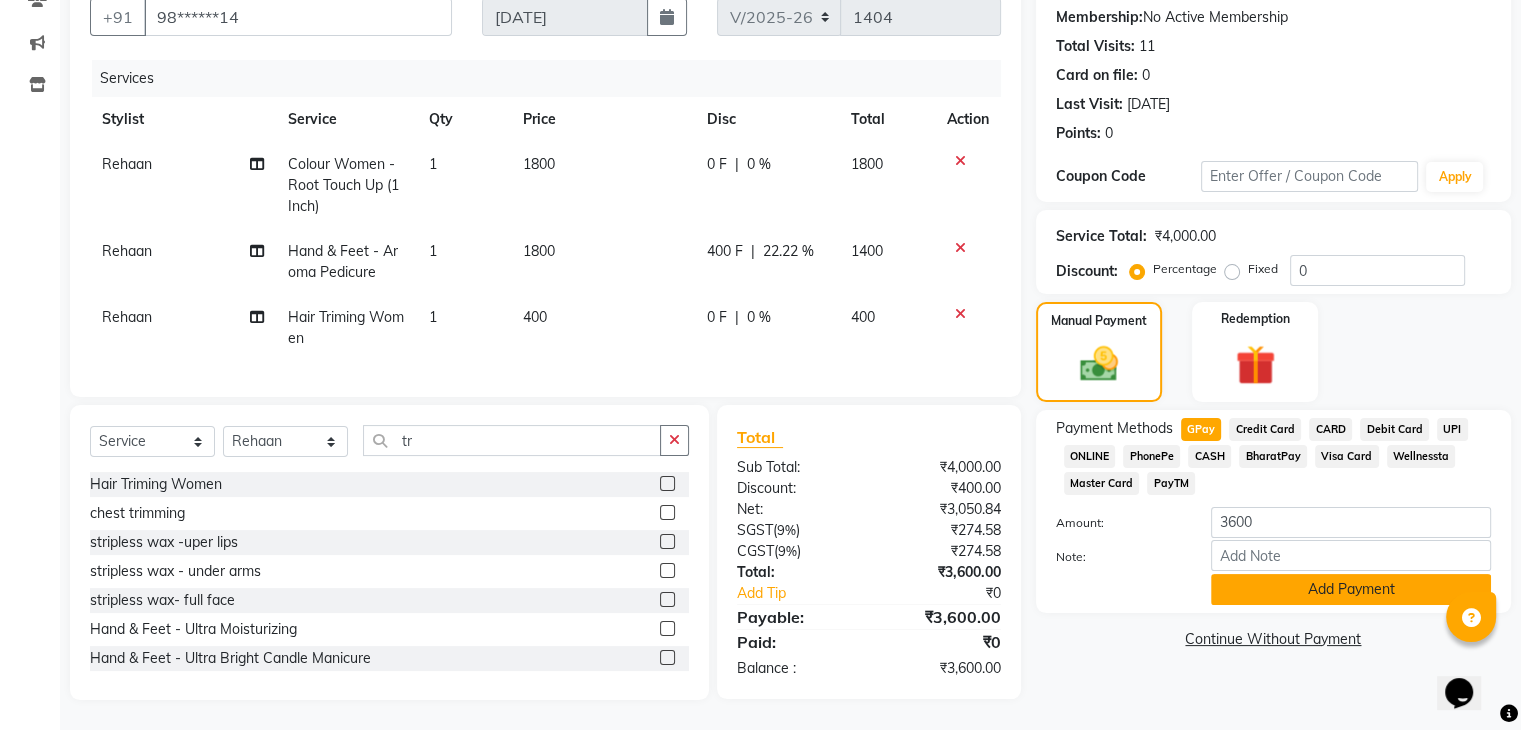 click on "Add Payment" 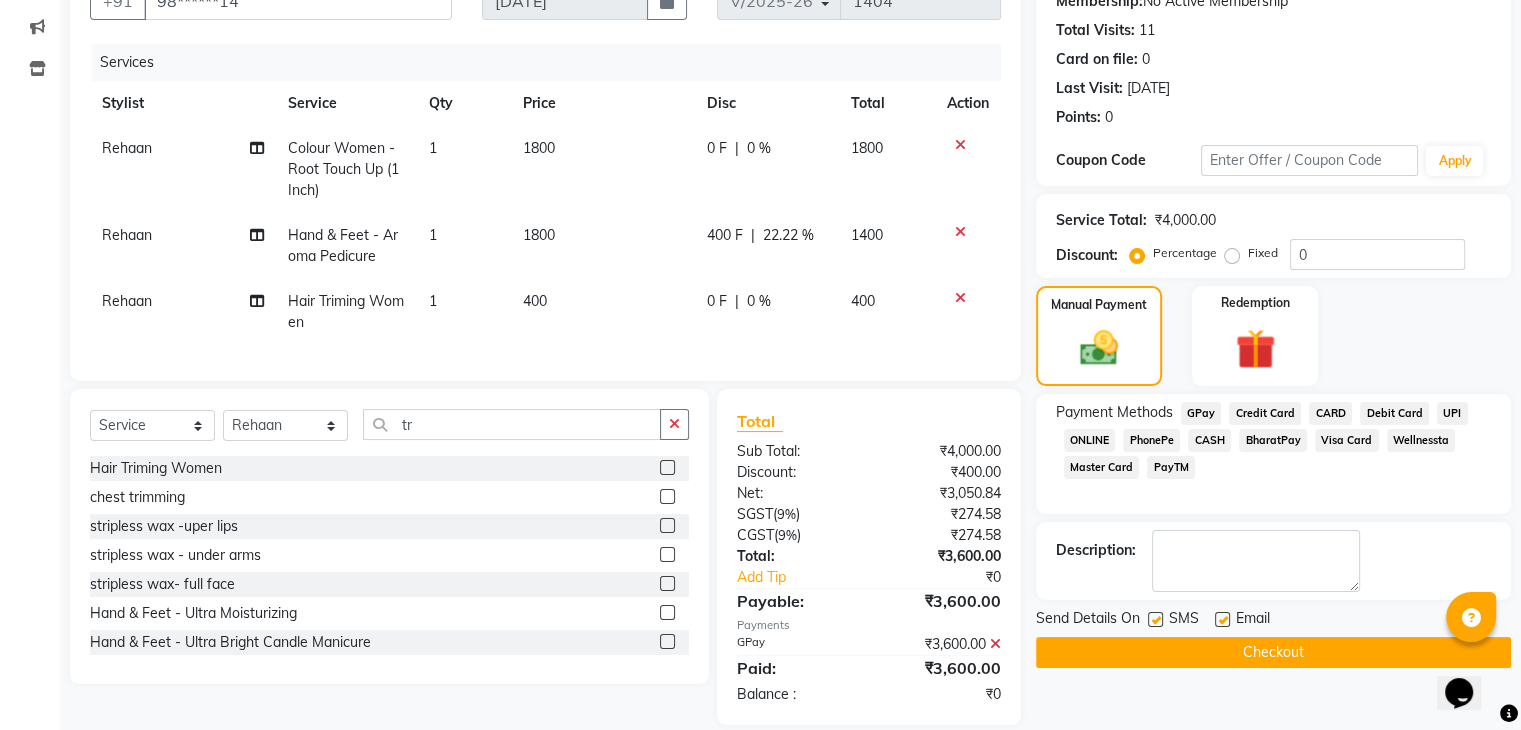click 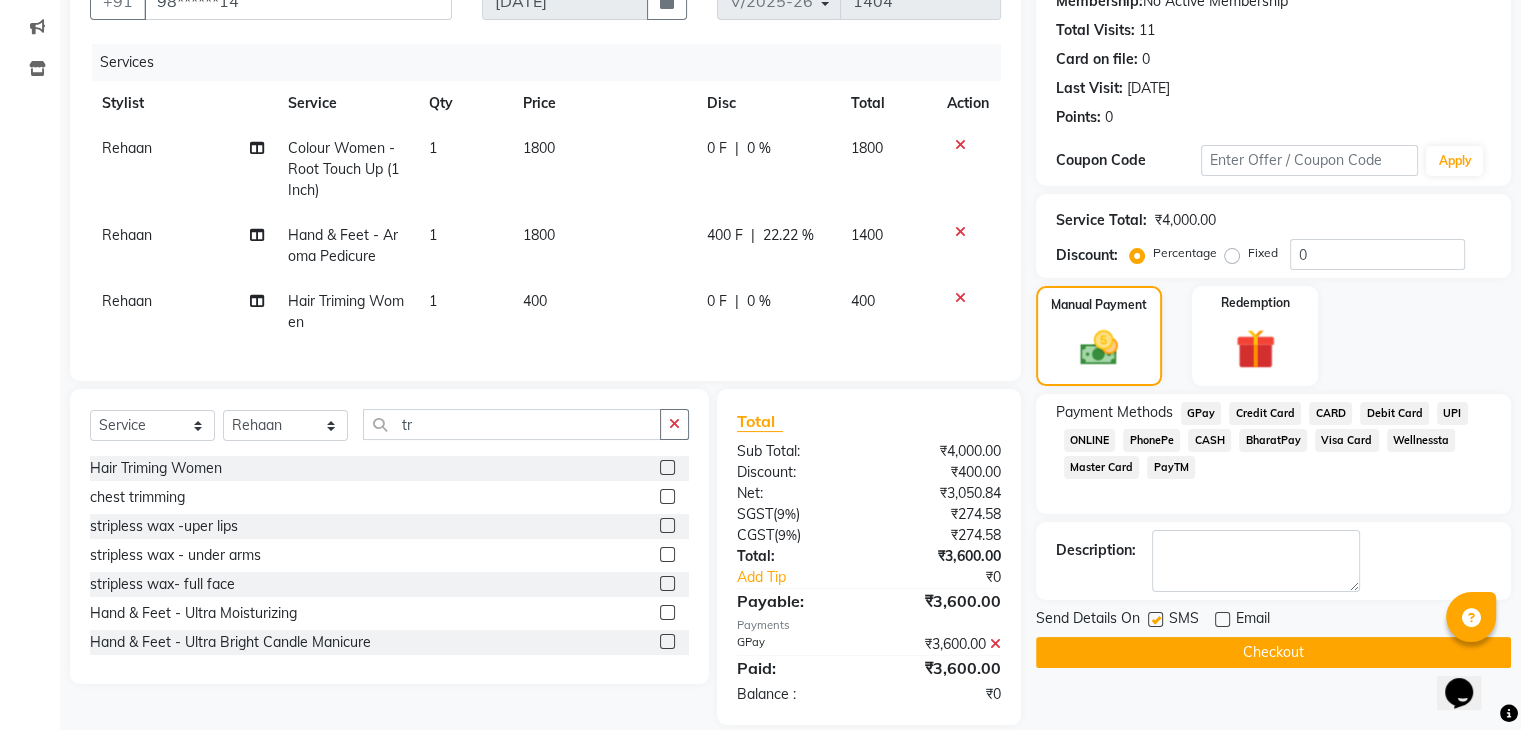 click 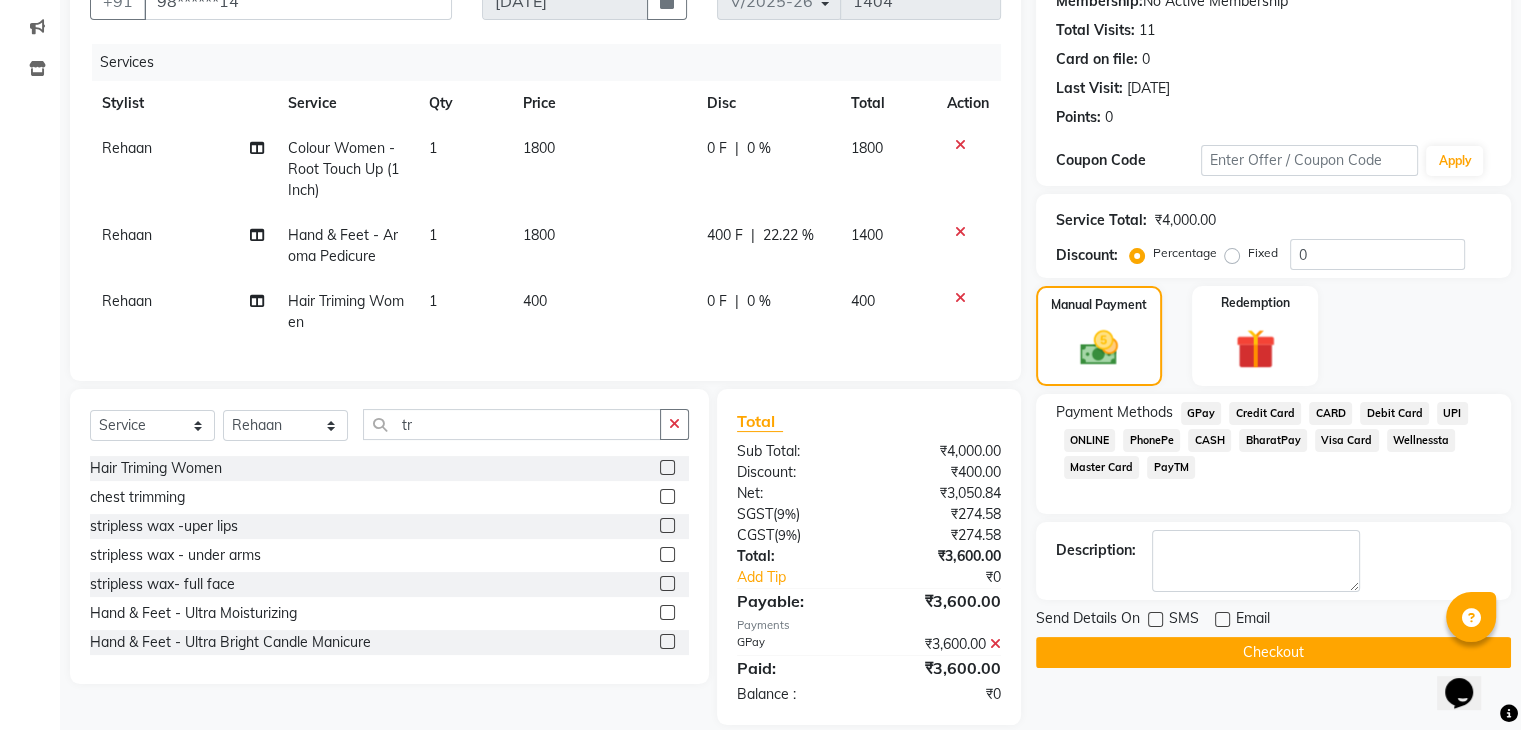 click on "Checkout" 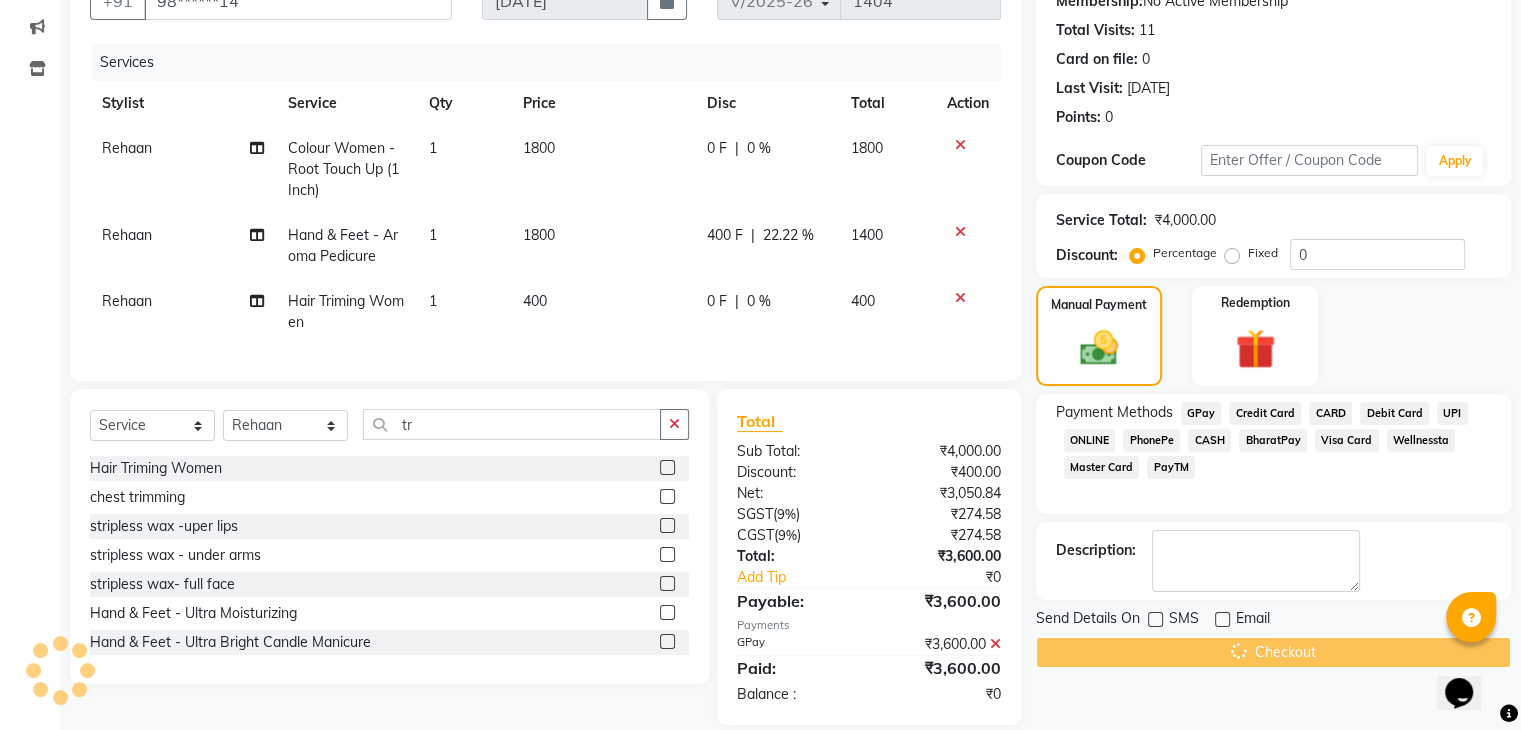 scroll, scrollTop: 0, scrollLeft: 0, axis: both 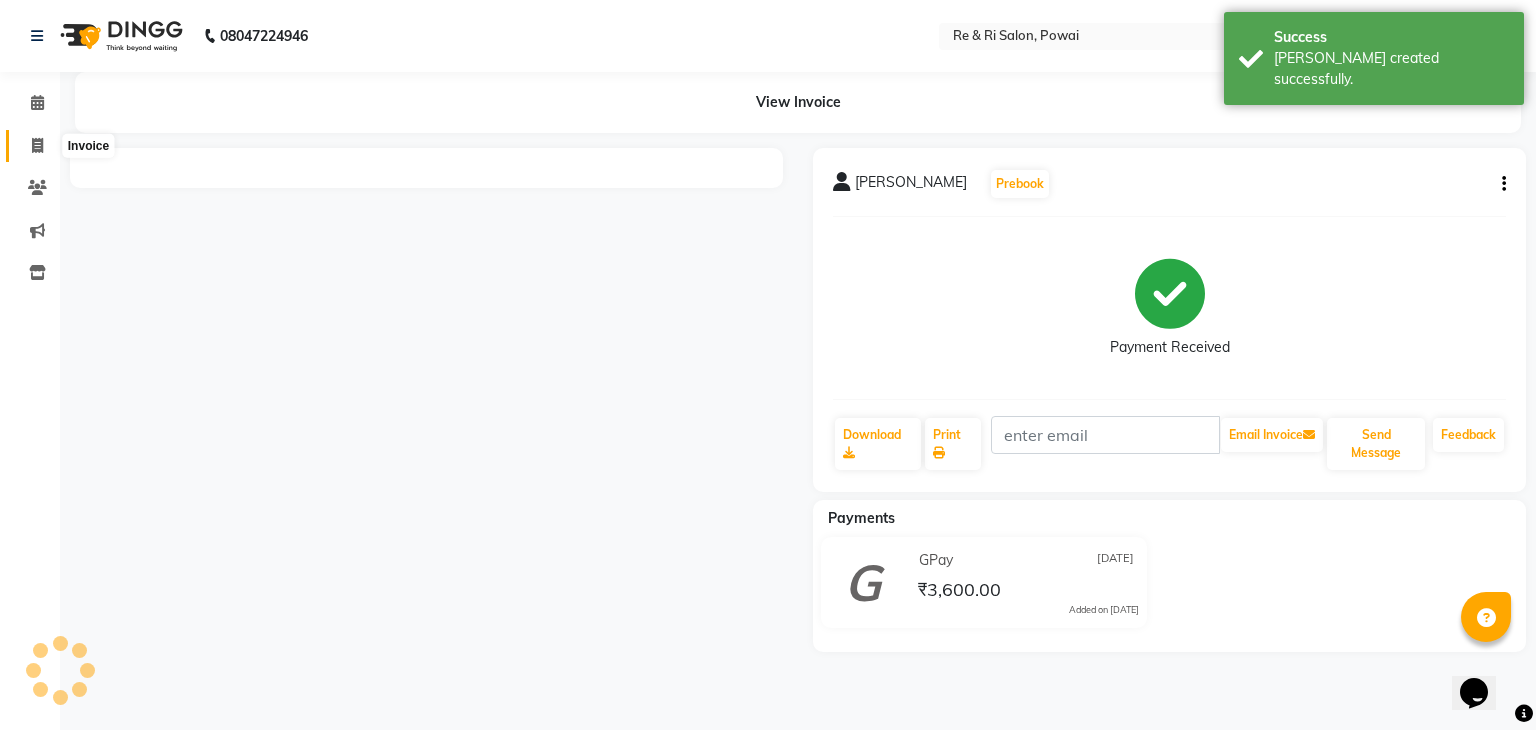 click 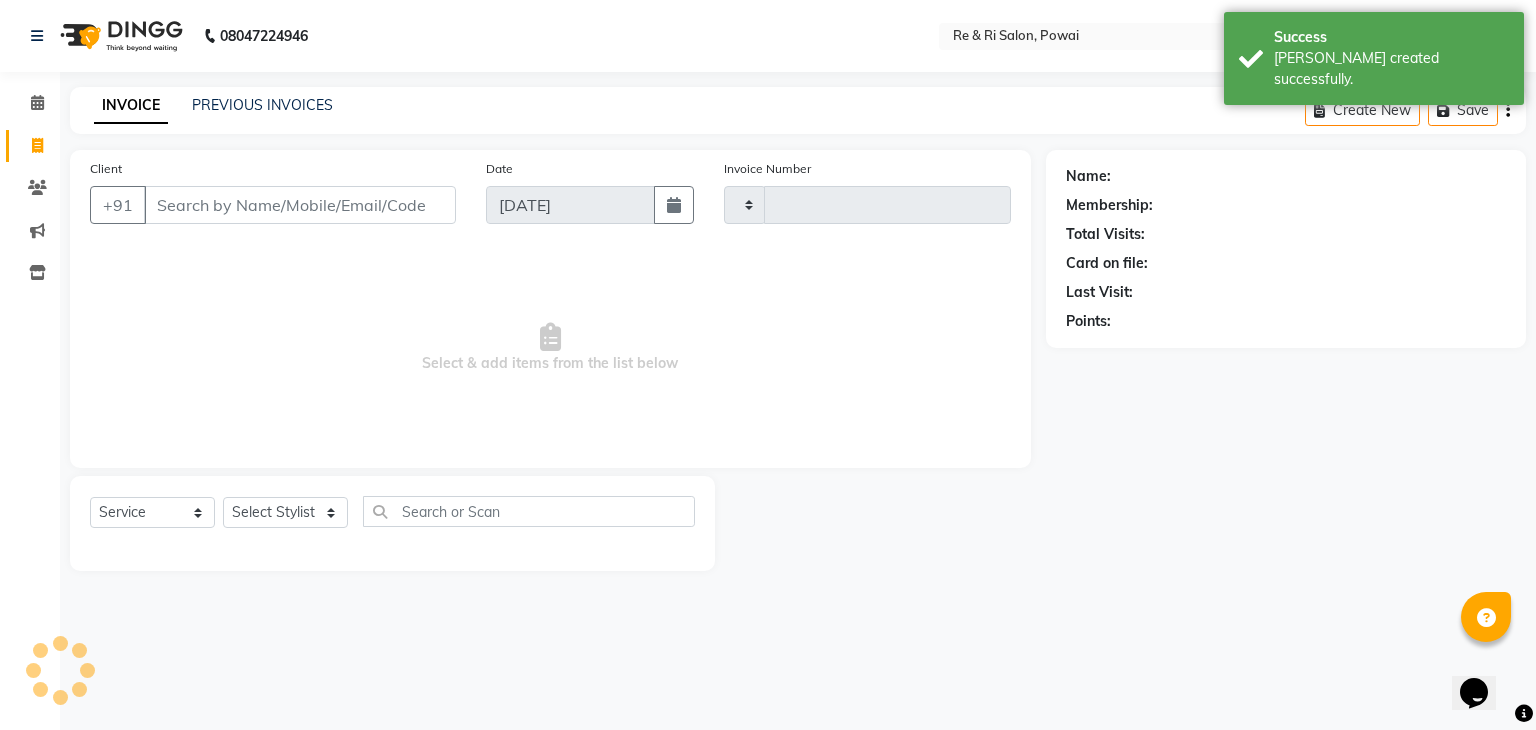 type on "1405" 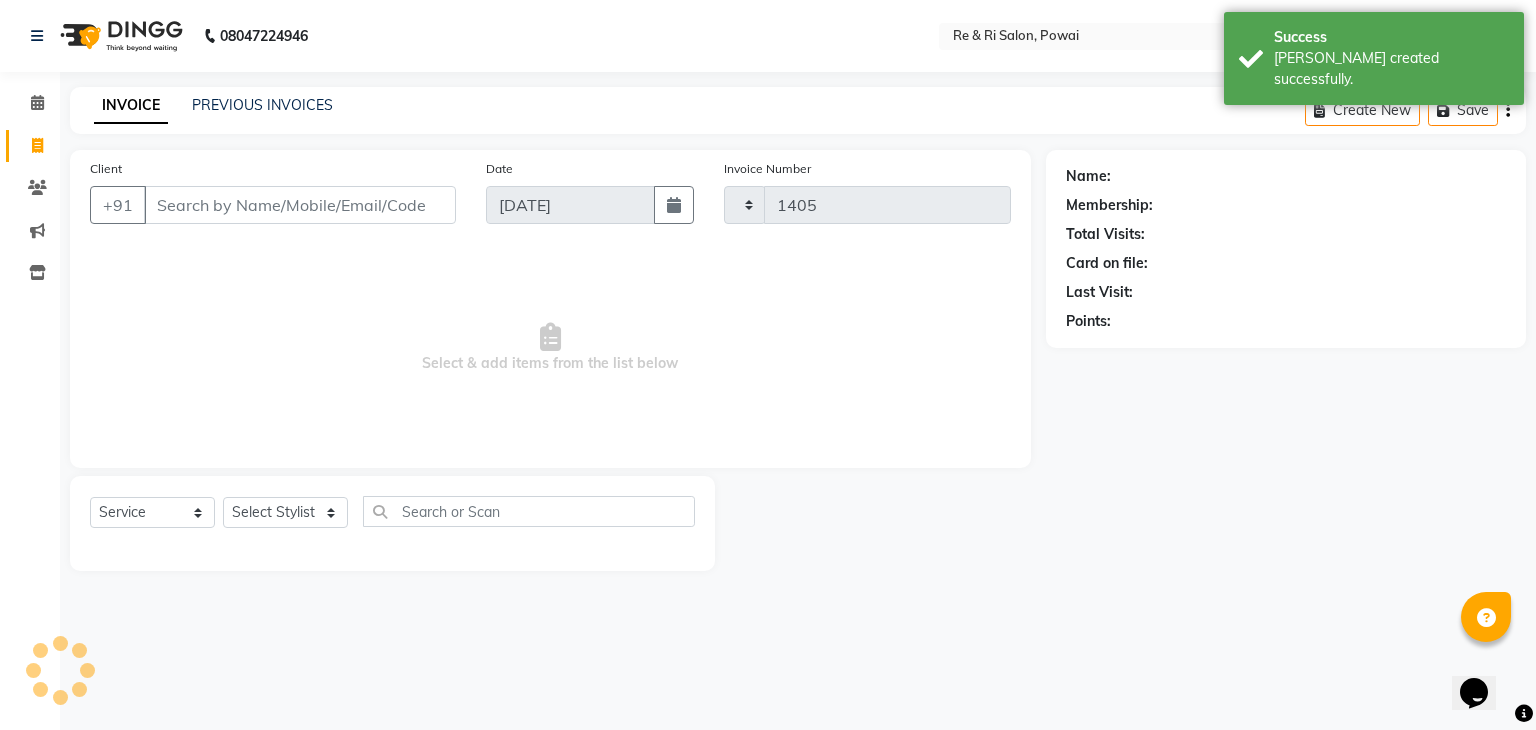 select on "5364" 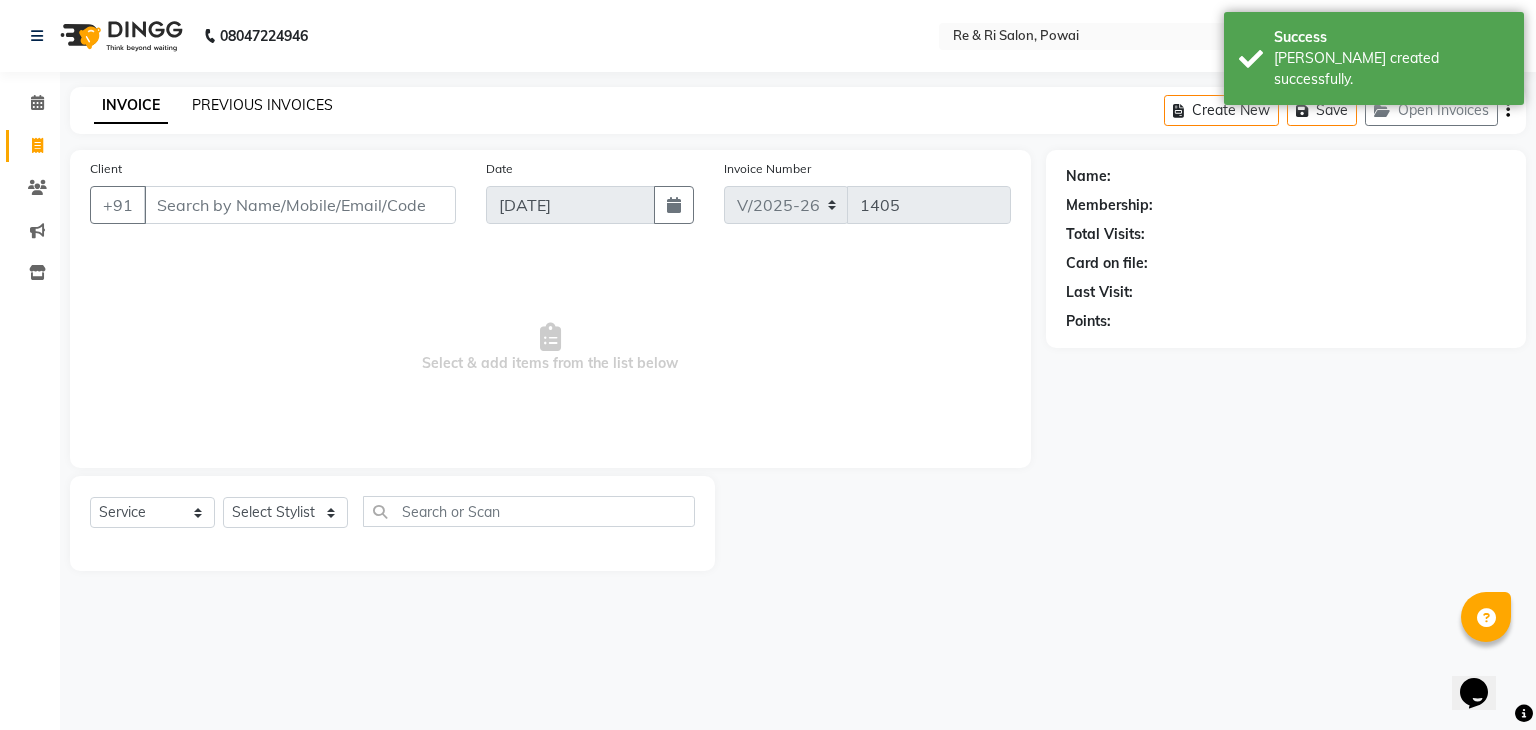 click on "PREVIOUS INVOICES" 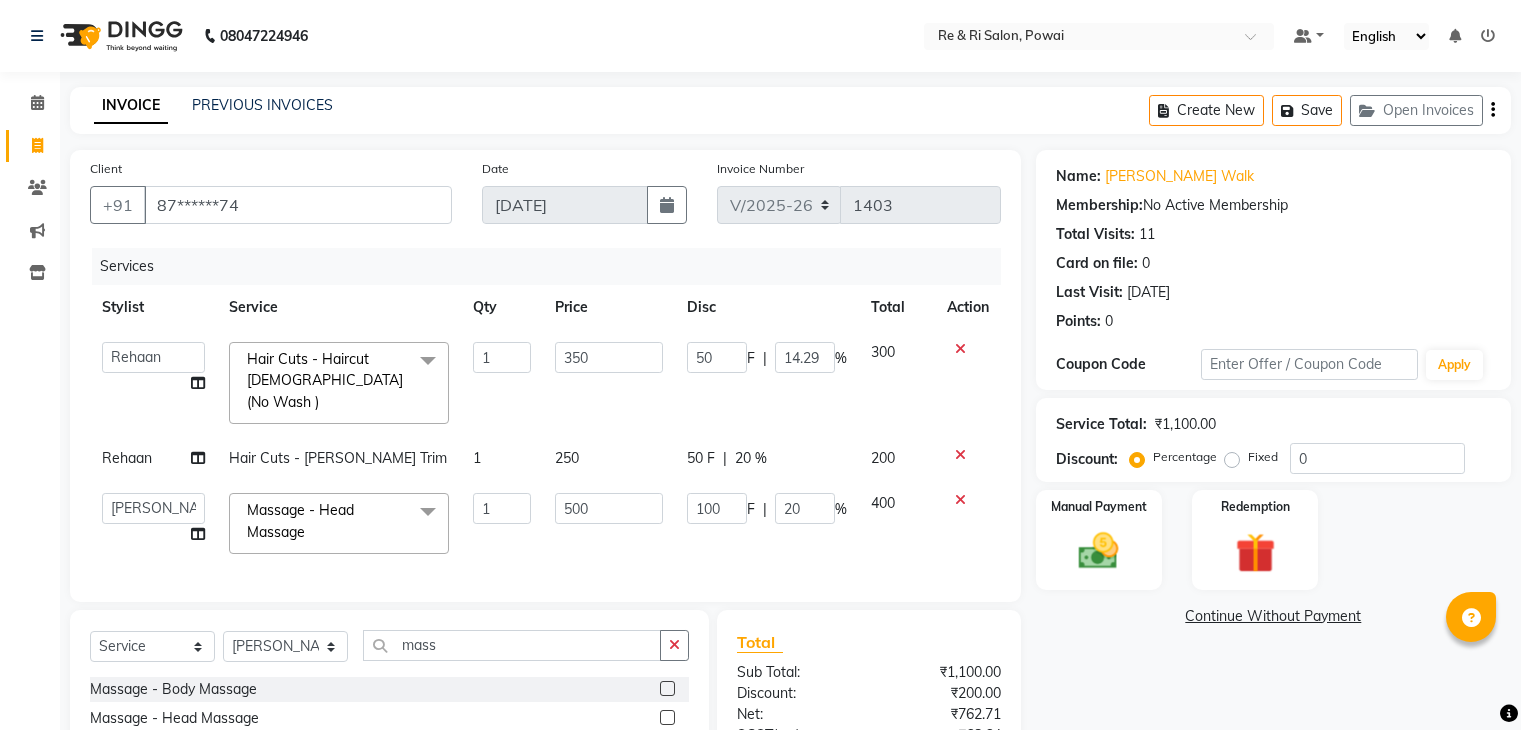 select on "5364" 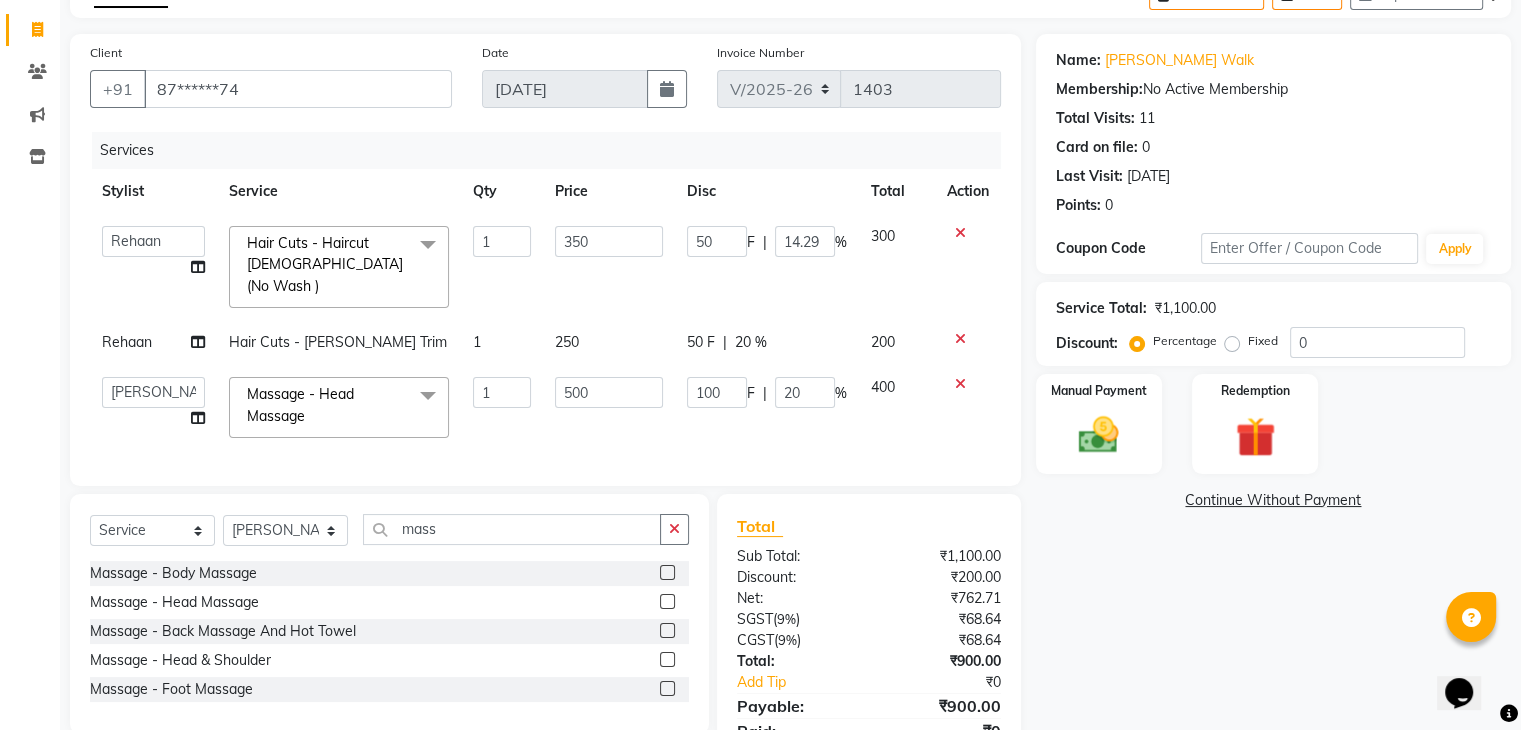 scroll, scrollTop: 0, scrollLeft: 0, axis: both 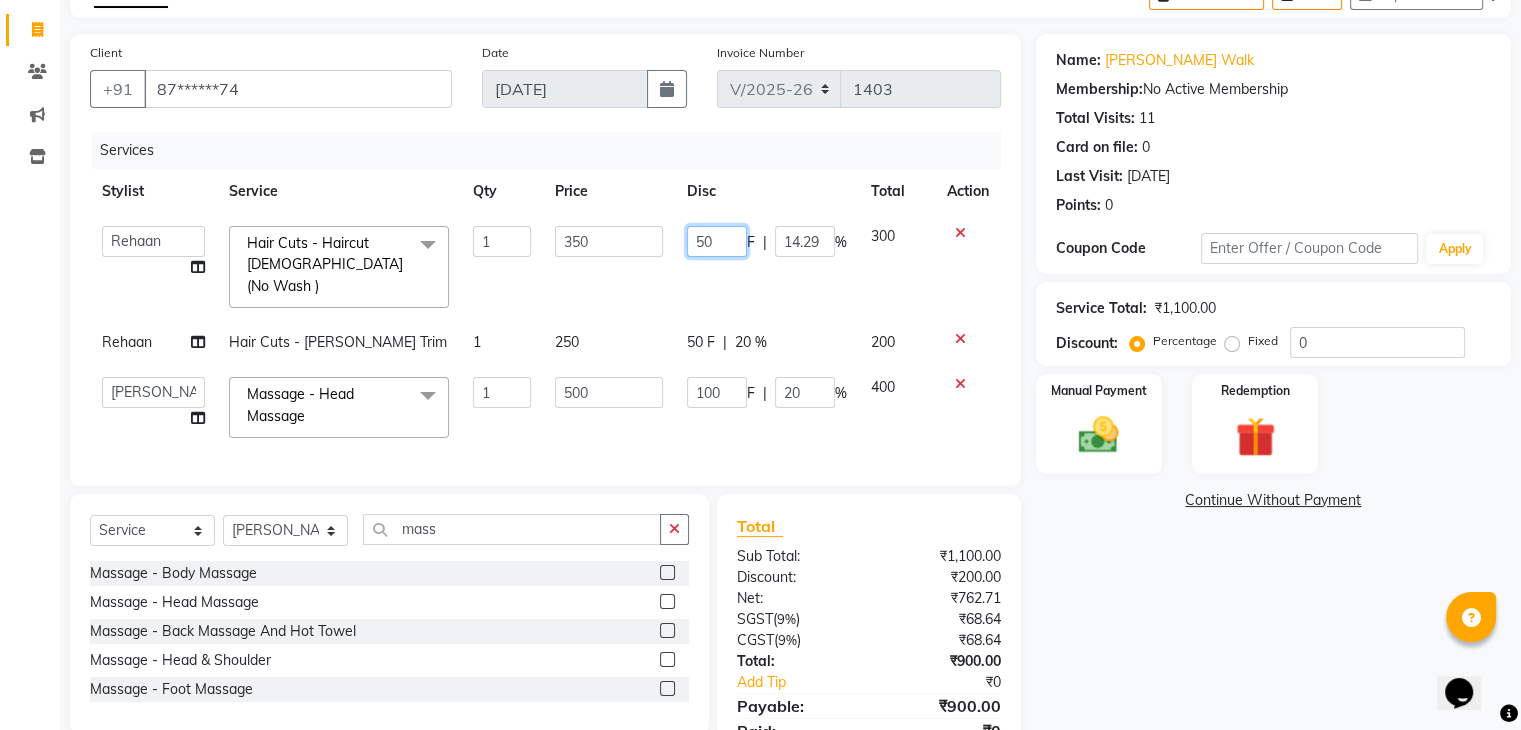click on "50" 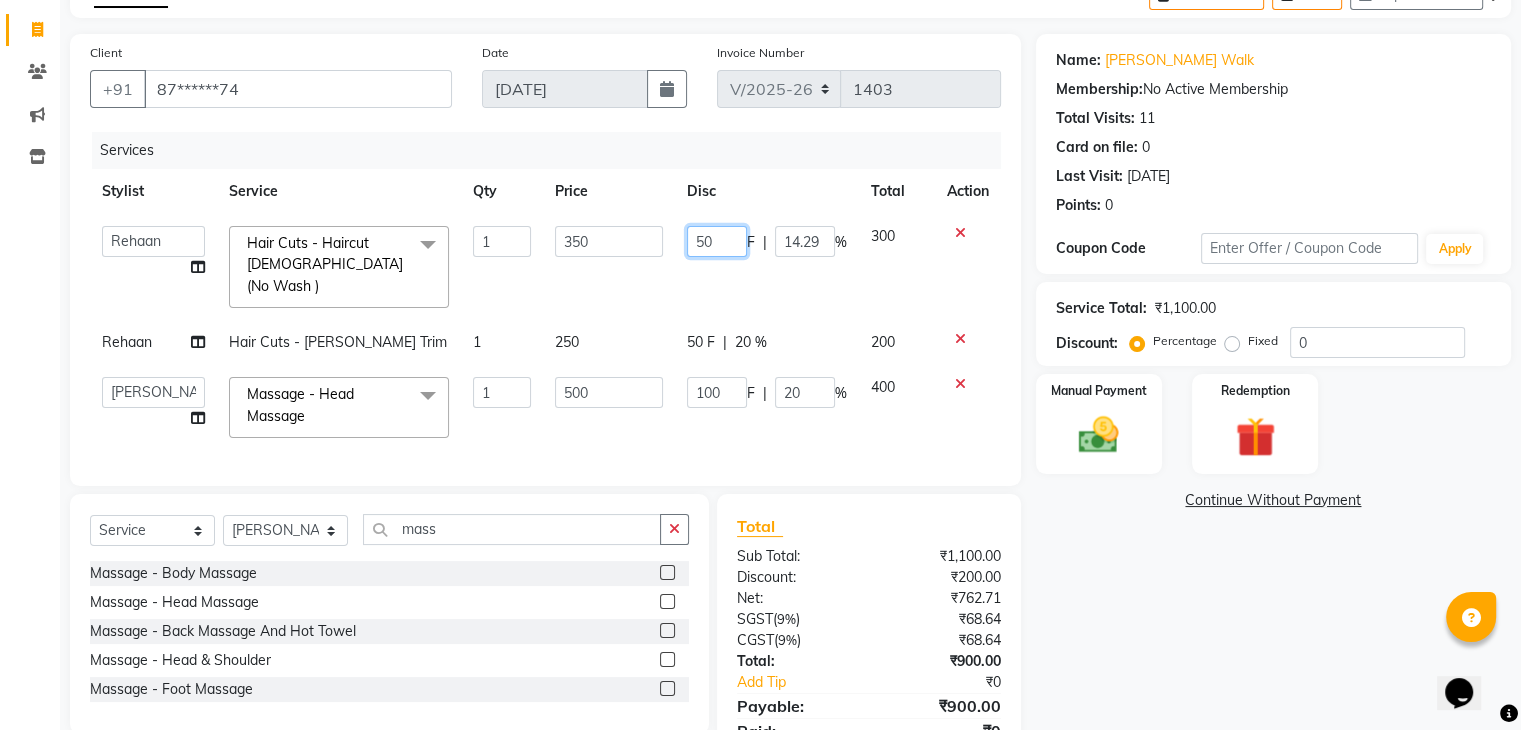 click on "50" 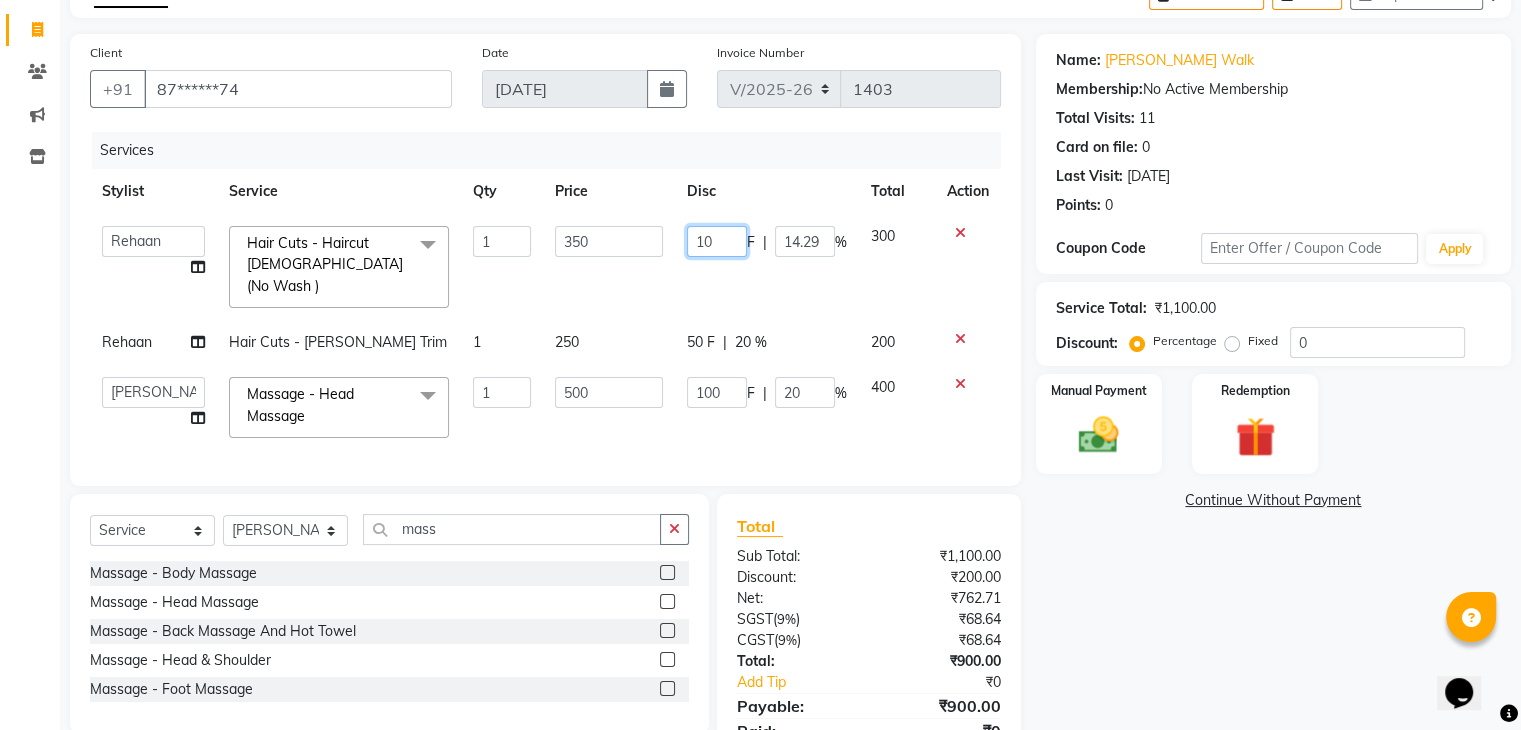 type on "100" 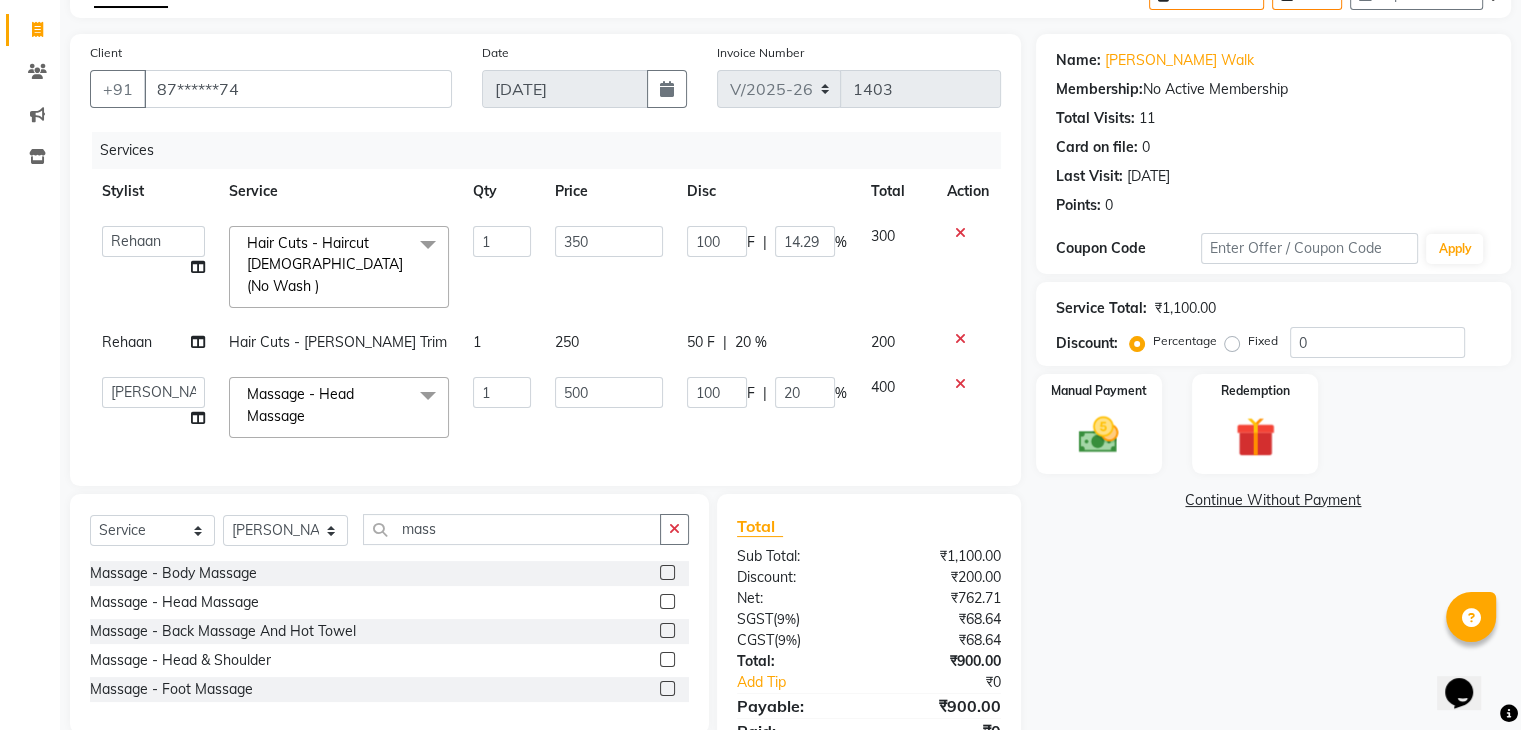 click on "100 F | 14.29 %" 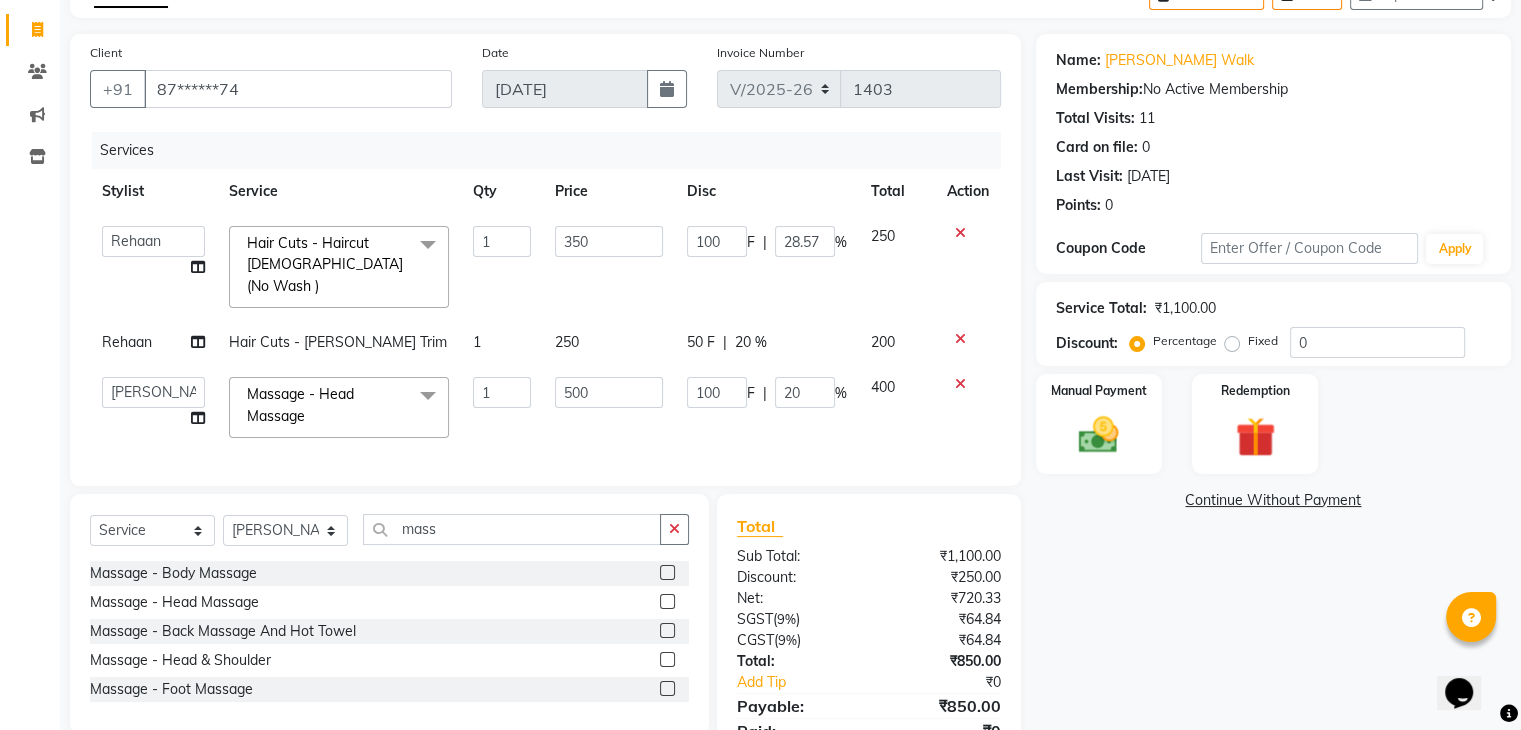 click on "50 F | 20 %" 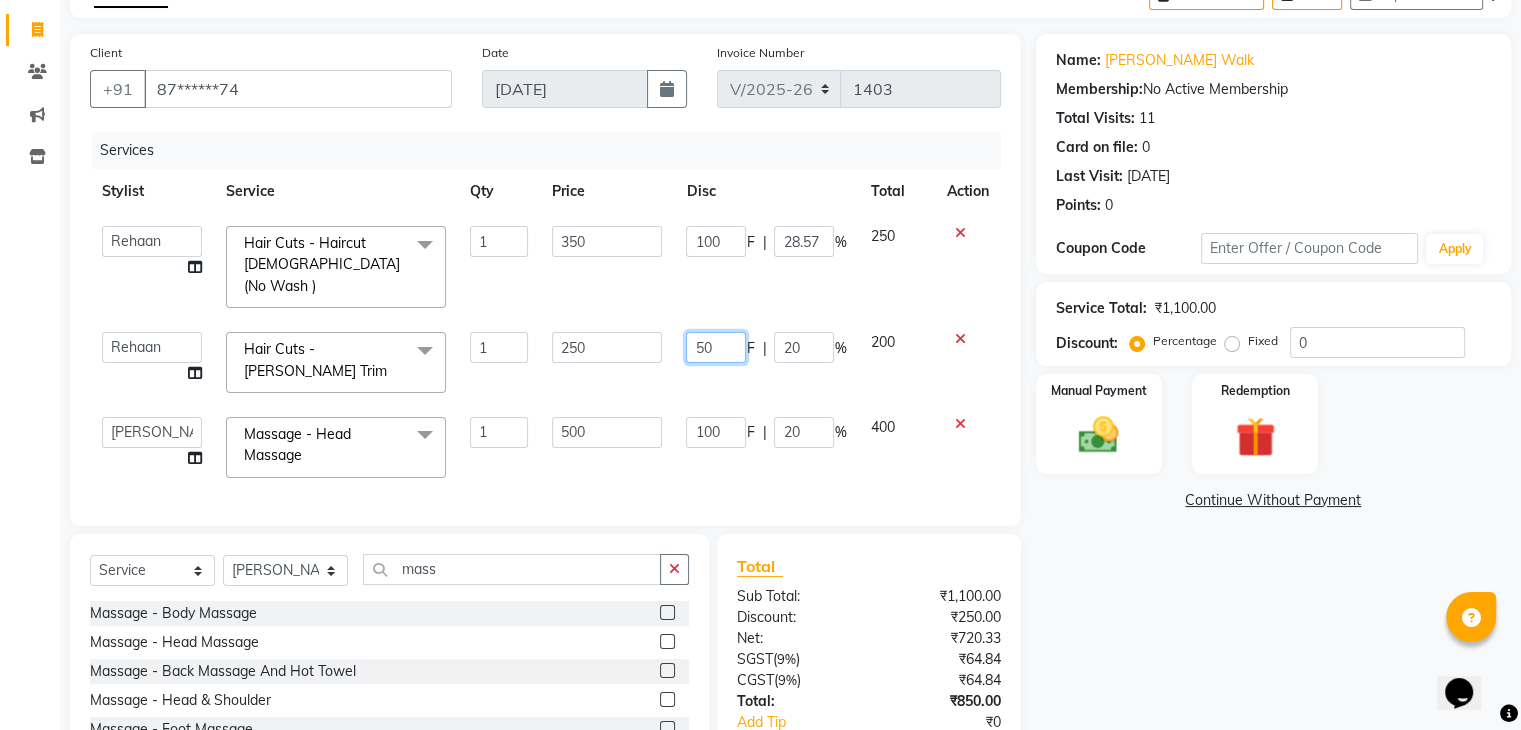 click on "50" 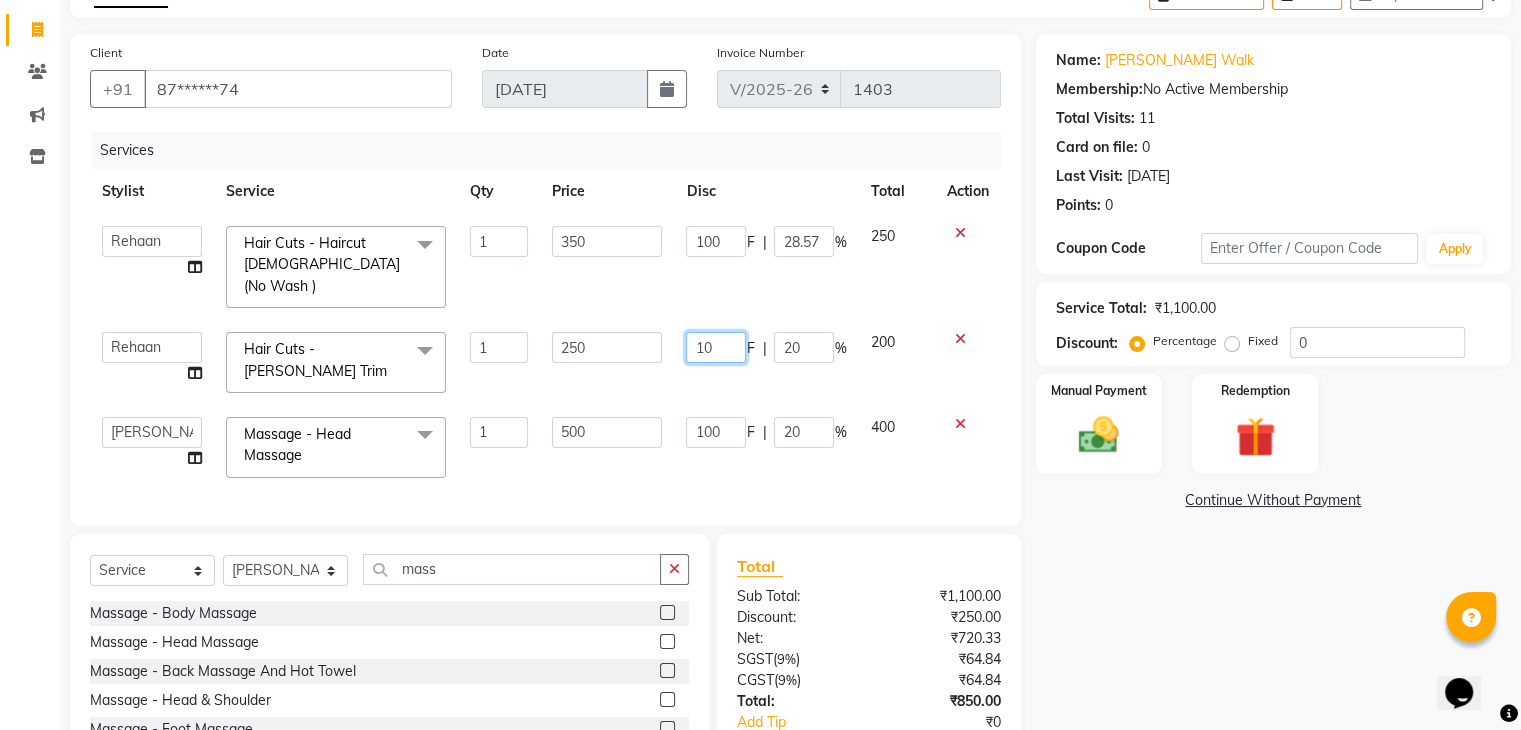 type on "100" 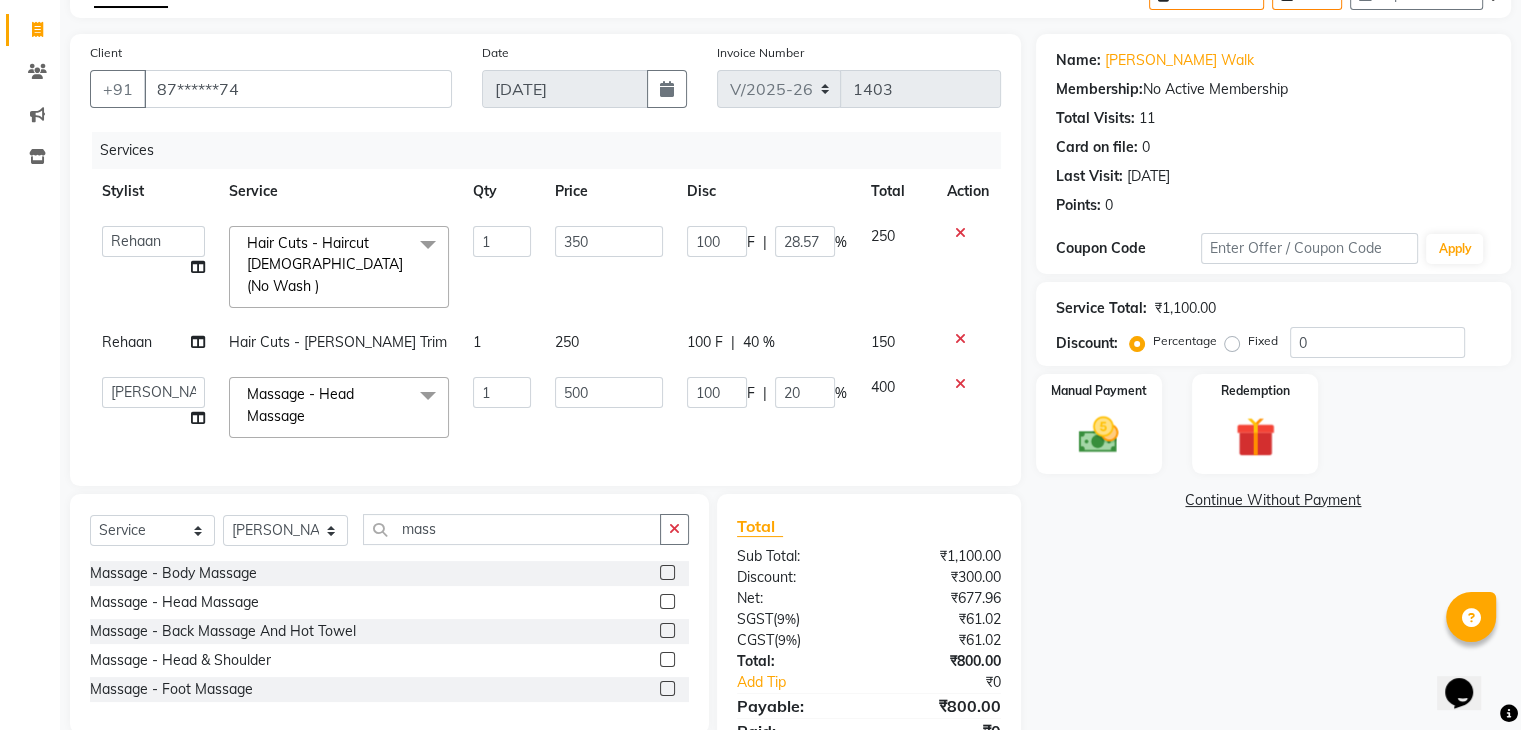 click on "[PERSON_NAME]    Poonam   Rehaan    [PERSON_NAME]    Hair Cuts - Haircut [DEMOGRAPHIC_DATA](No Wash )  x Hair Wash & Styling - Hair Wash & Dry ([DEMOGRAPHIC_DATA]) Hair Wash & Styling - Ironing Hair Wash & Styling - Tongs Hair Wash & Styling - Hair Wash & Dry ([DEMOGRAPHIC_DATA]) Hair Wash & Styling - Upto Shoulder1 Hair Wash & Styling - Below Shoulder2 Hair Wash & Styling - Upto Shoulder 4 Hair Wash & Styling - Upto Waist Hair Wash & Styling - Paddle Brush Blow-Dry (With Wash). Hair Wash & Styling - Blow-Dry Curis (With Wash) Hair Wash & Styling - Below Shoulder Hair Wash & Styling - Upto Shoulder Hair Wash & Styling - Upto Waist2 Hair Wash & Styling - Below Shoulder 1 Hair Wash & Styling - Upto Waist 1 Hair Triming Women chest trimming Colour Women - Global Colour Women - High-Light Colour Women-Balayage Colour Women - Root Touch Up (1 Inch) Colour Women - Root Touch Up (No [MEDICAL_DATA]) 1 Inch Colour Women - Upto Neck 1 Colour Women - Upto Shoulder 1 Colour Women - Upto Neck Colour Women - Below Shoulder Colour Women - Upto Shoulder demo 1" 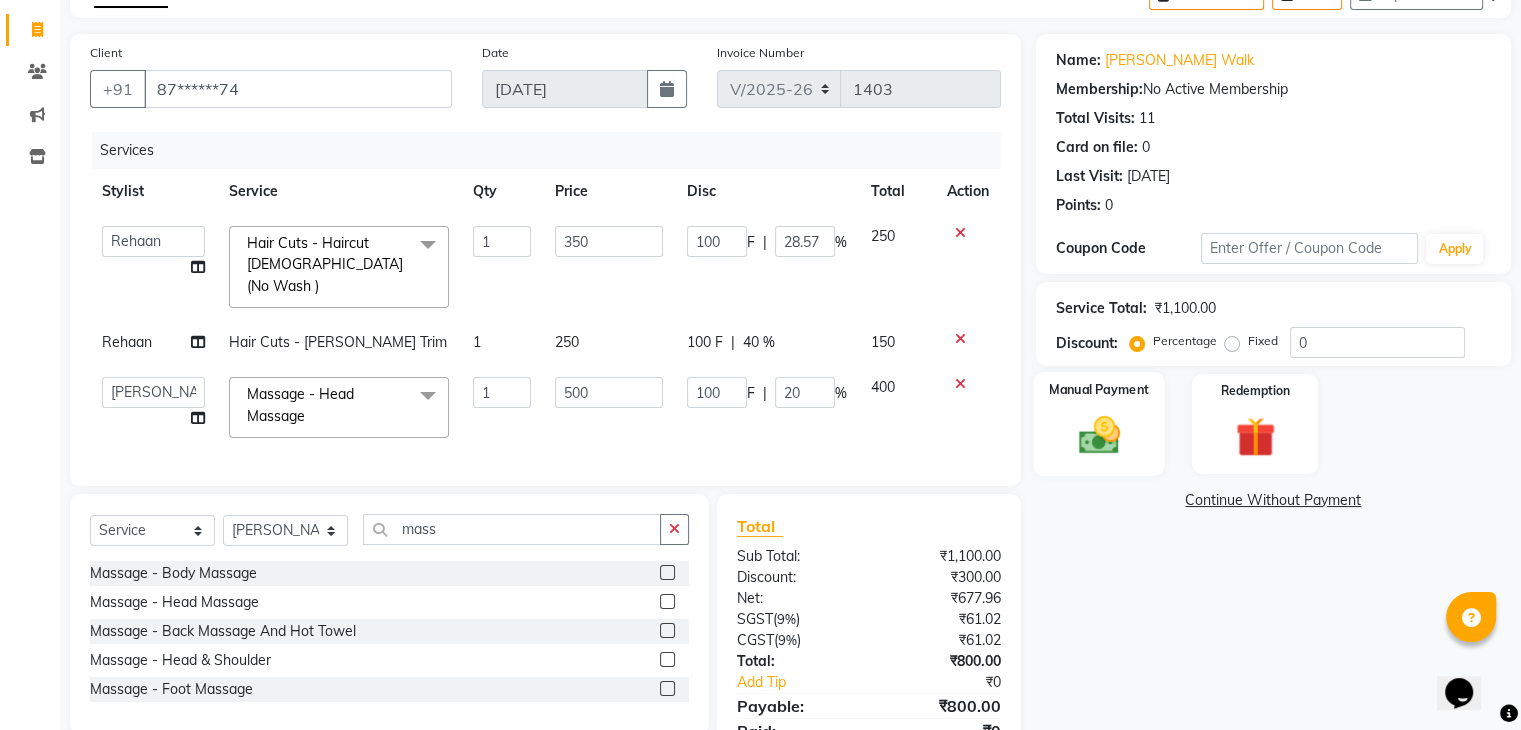 click 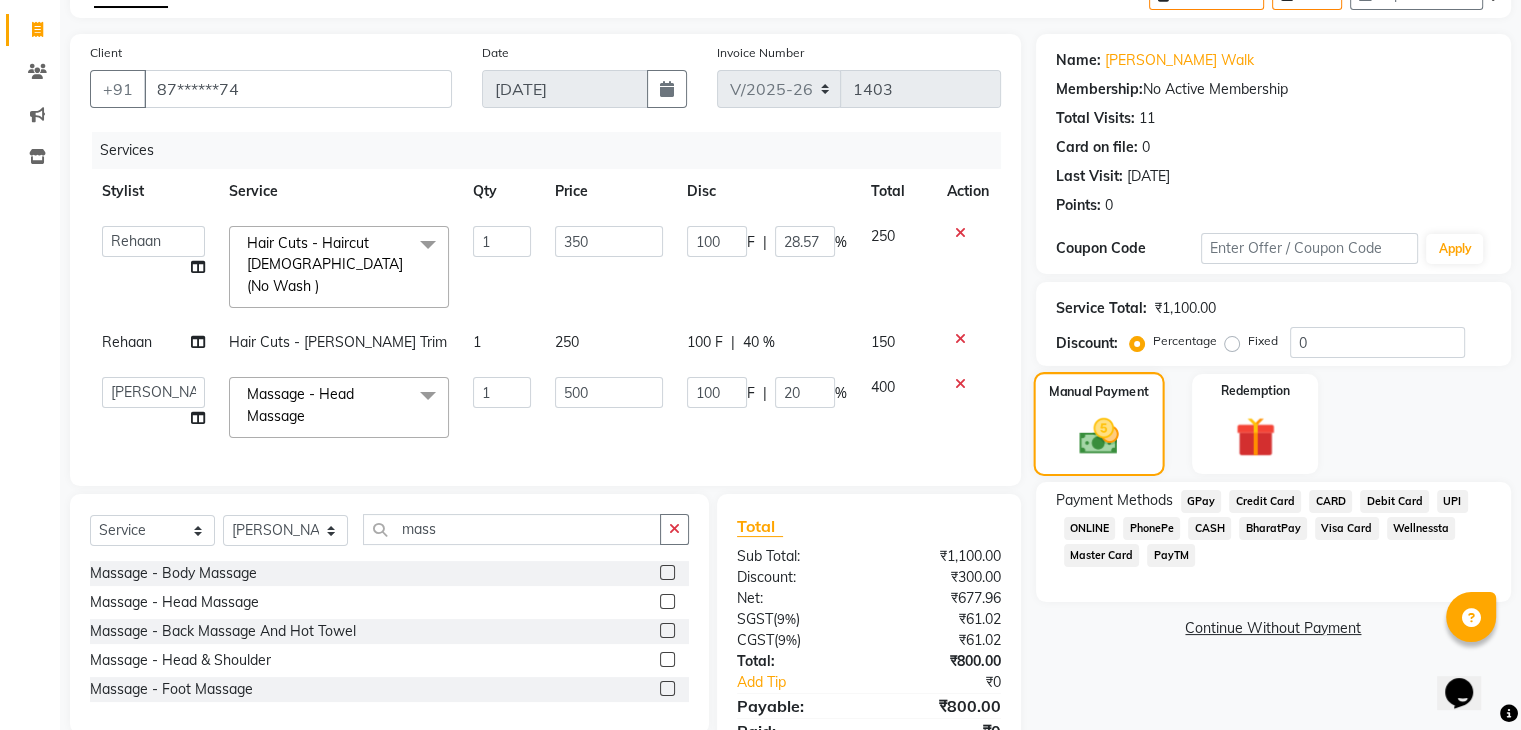 scroll, scrollTop: 198, scrollLeft: 0, axis: vertical 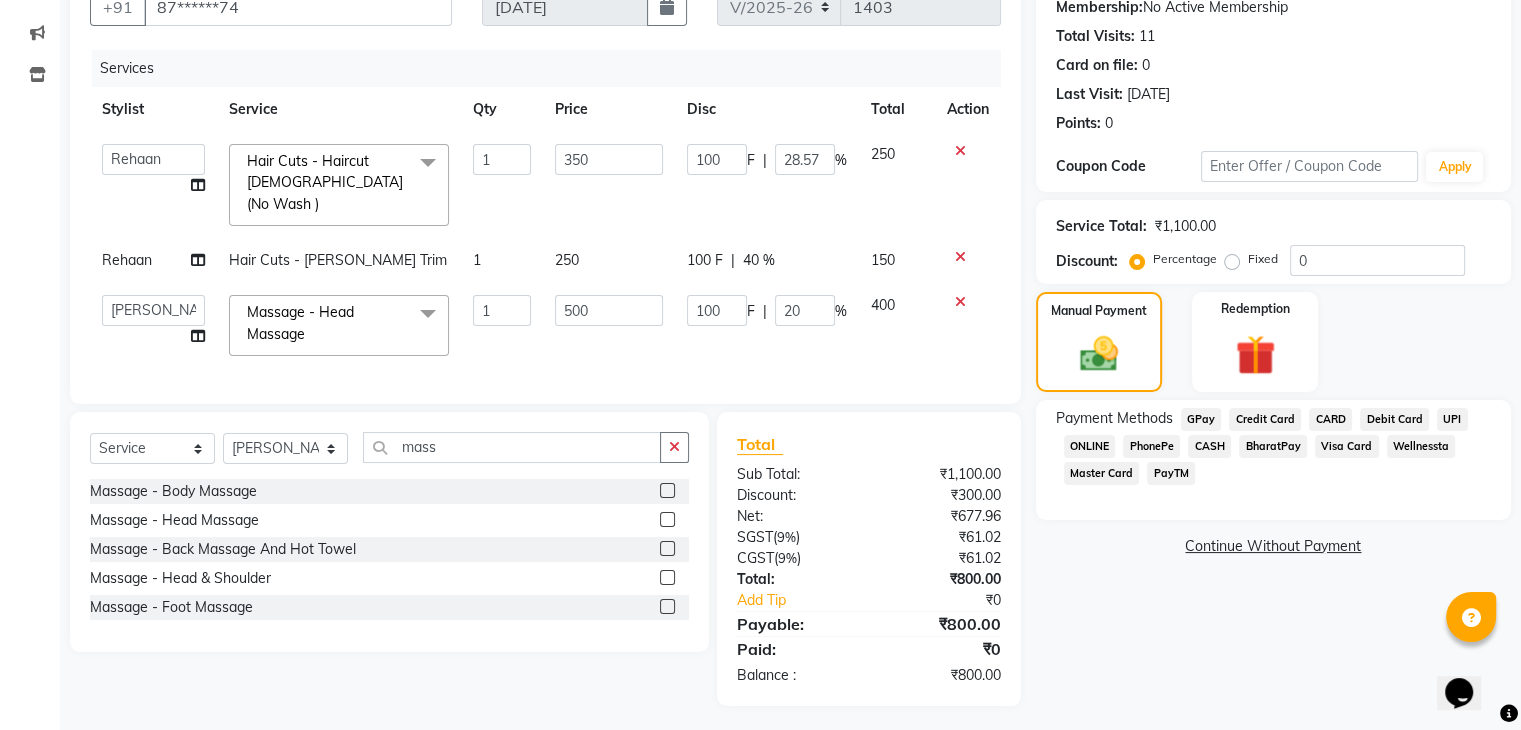 click on "GPay" 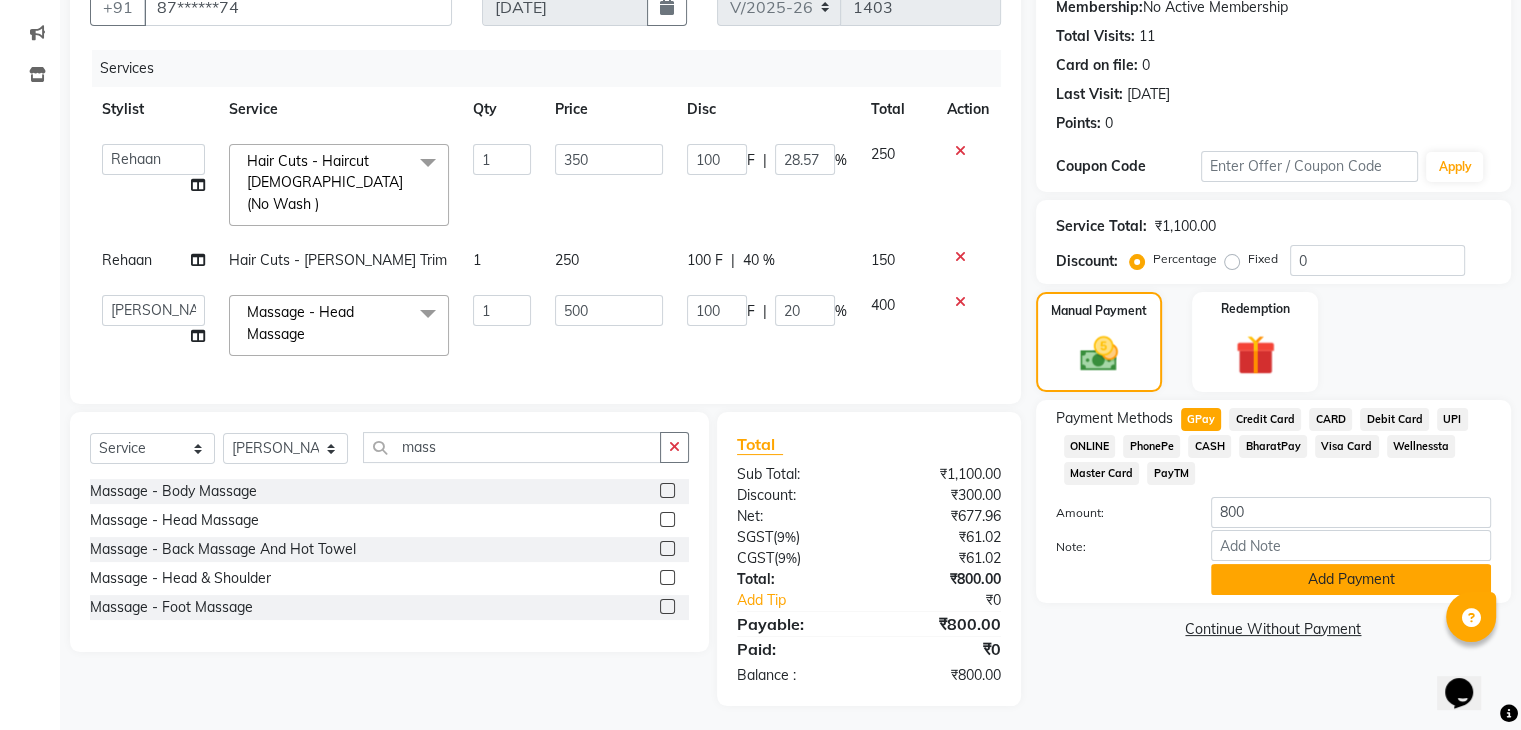 click on "Add Payment" 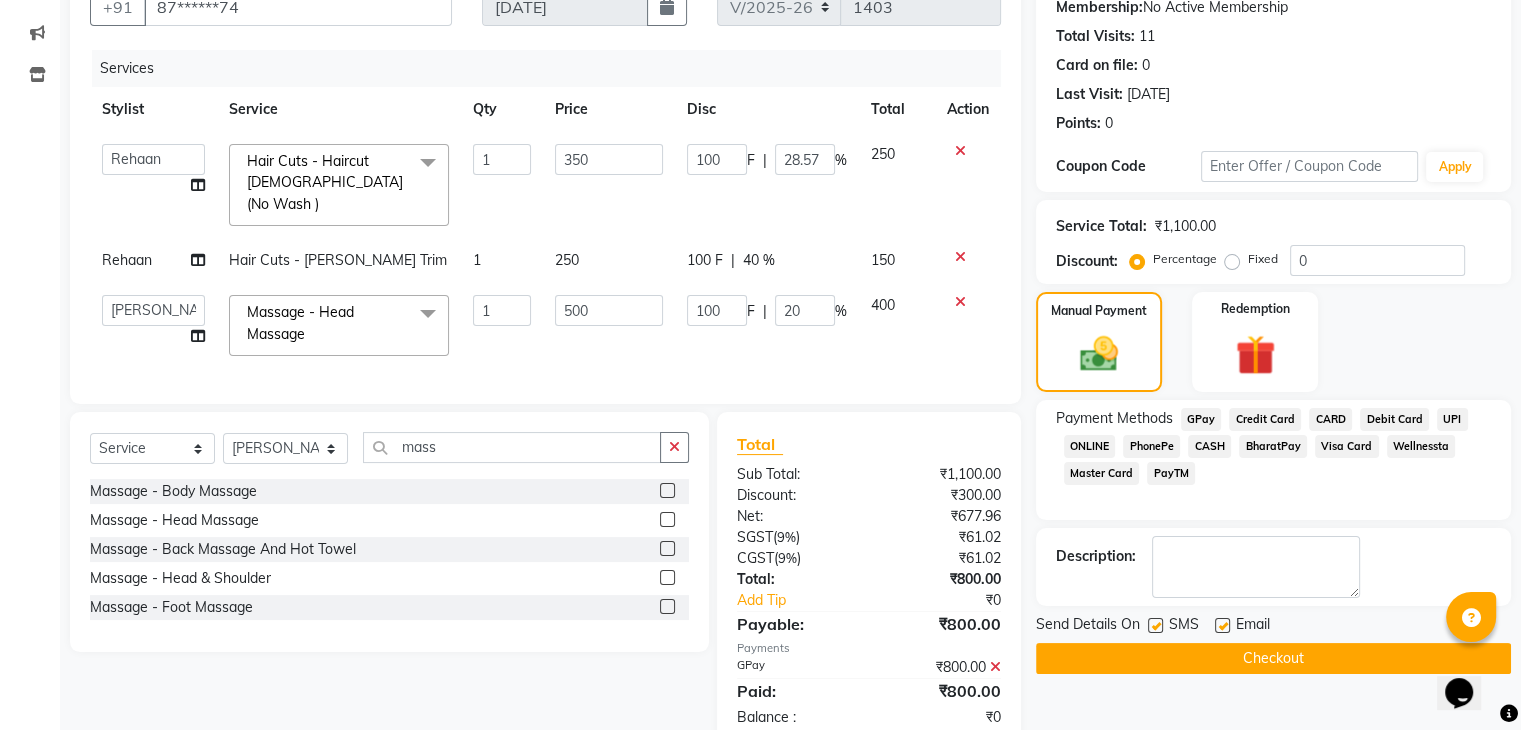 scroll, scrollTop: 240, scrollLeft: 0, axis: vertical 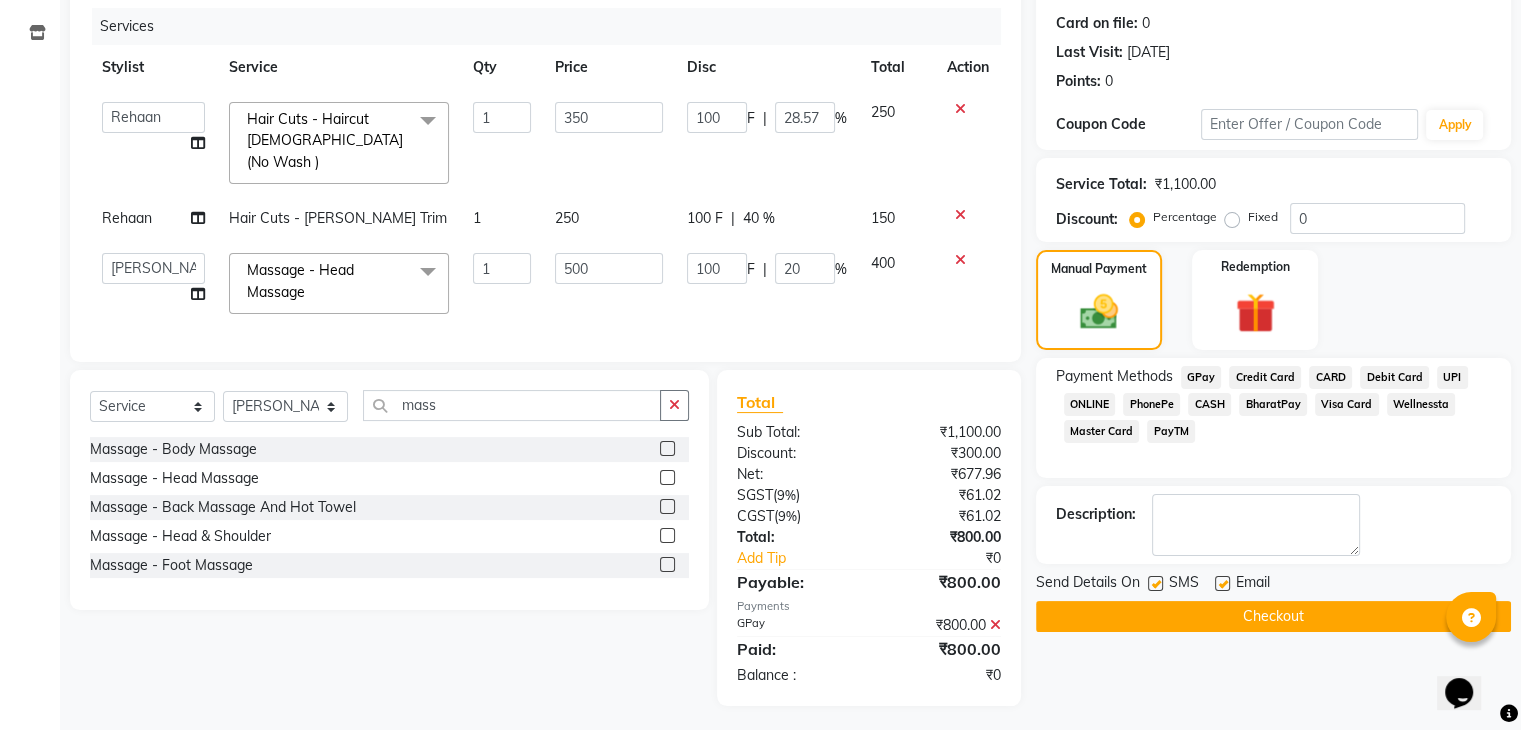 click 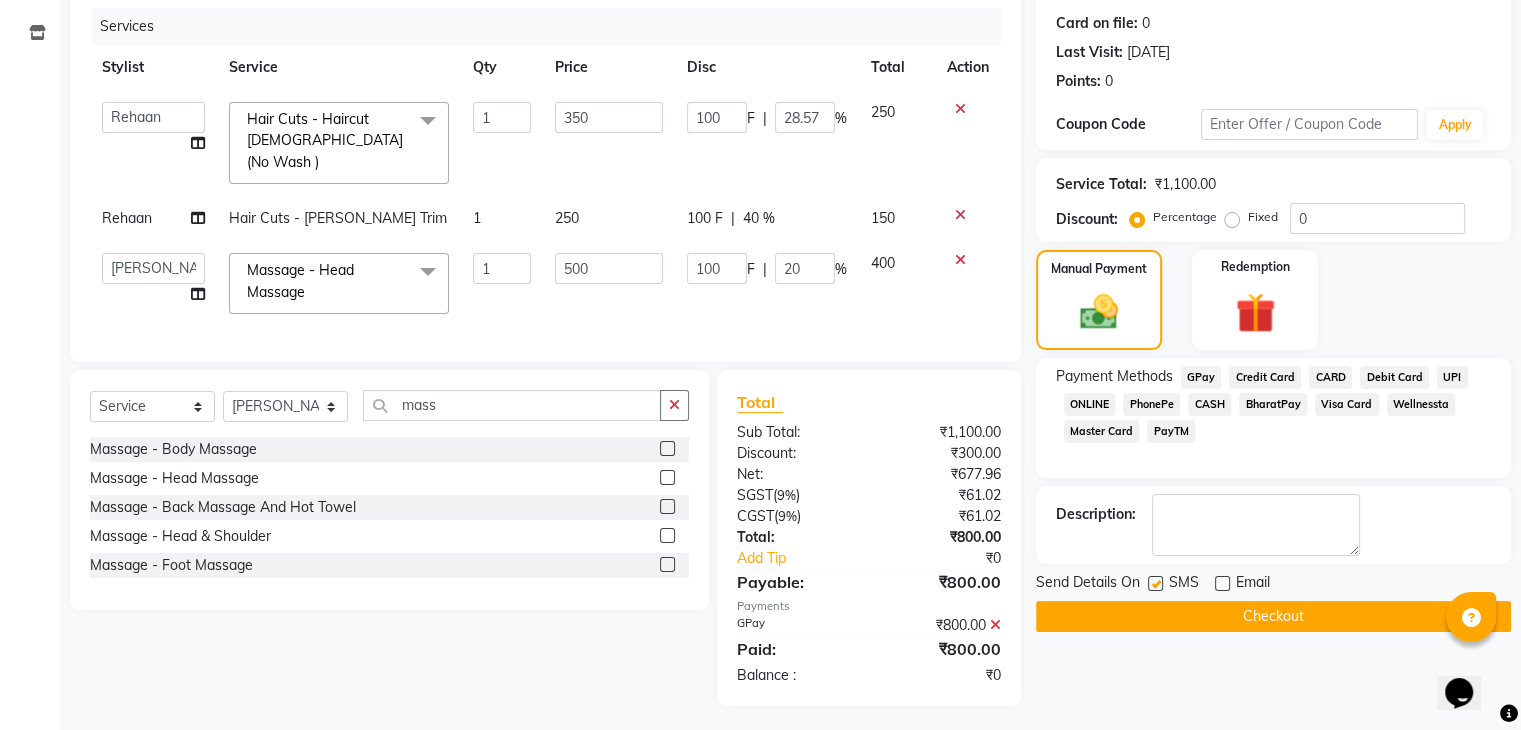 click 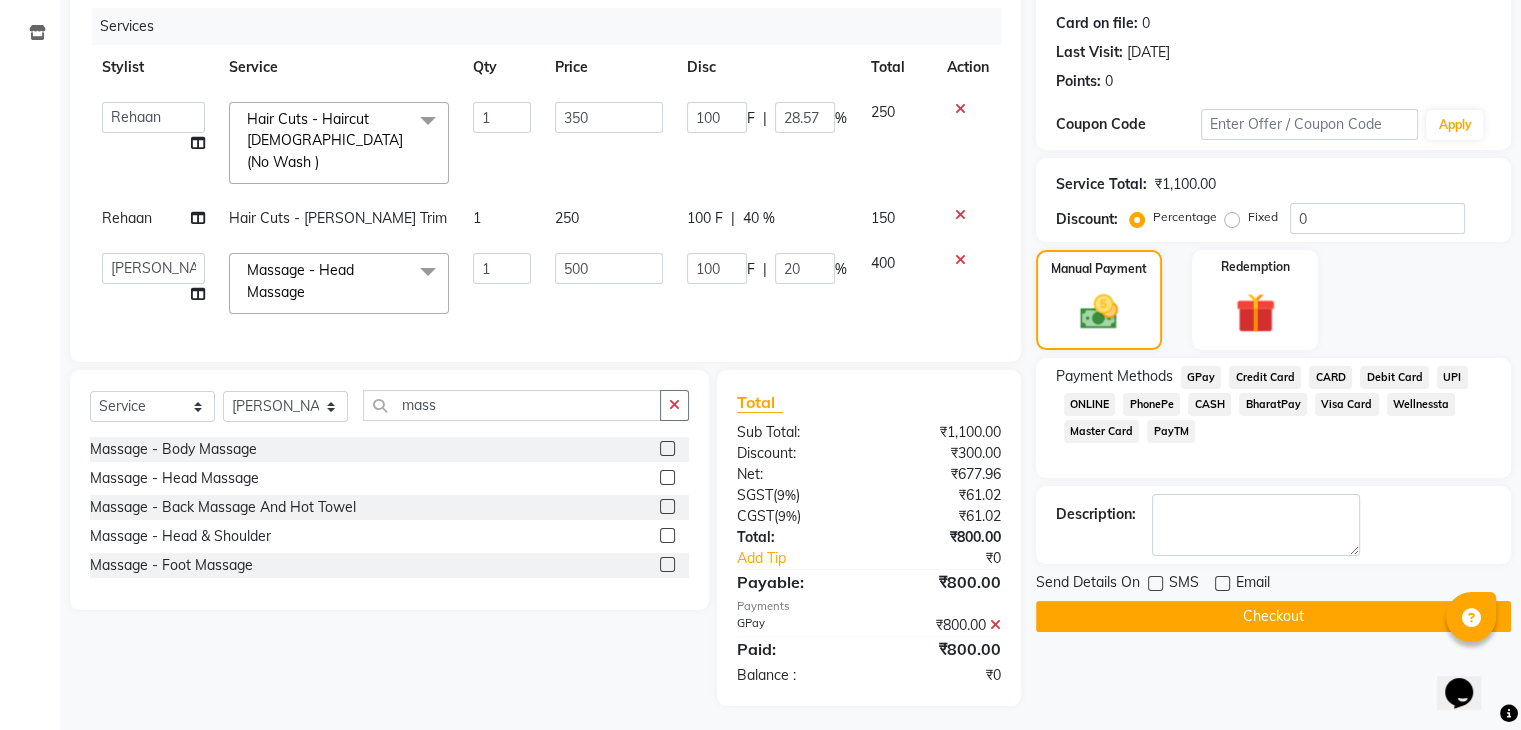 click on "Checkout" 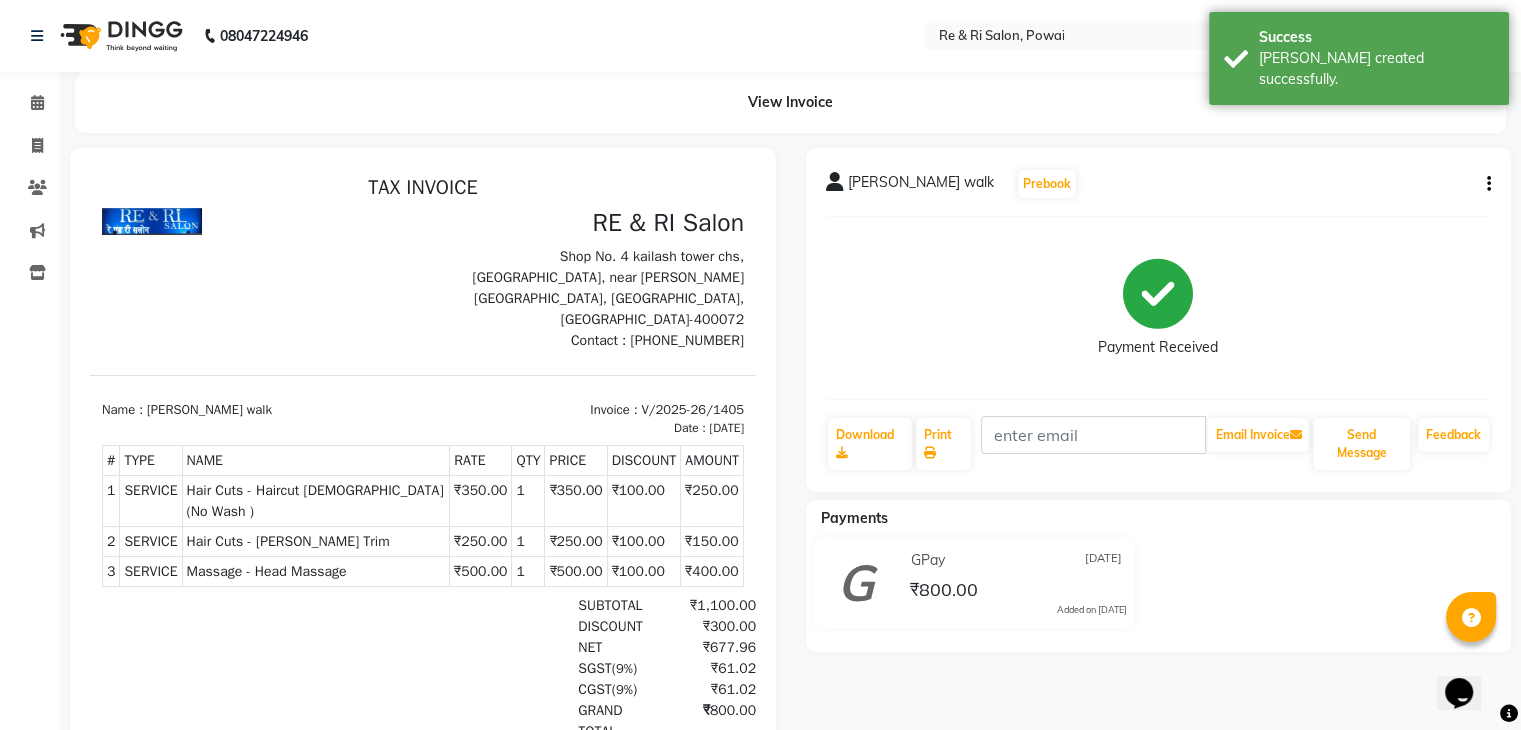 scroll, scrollTop: 0, scrollLeft: 0, axis: both 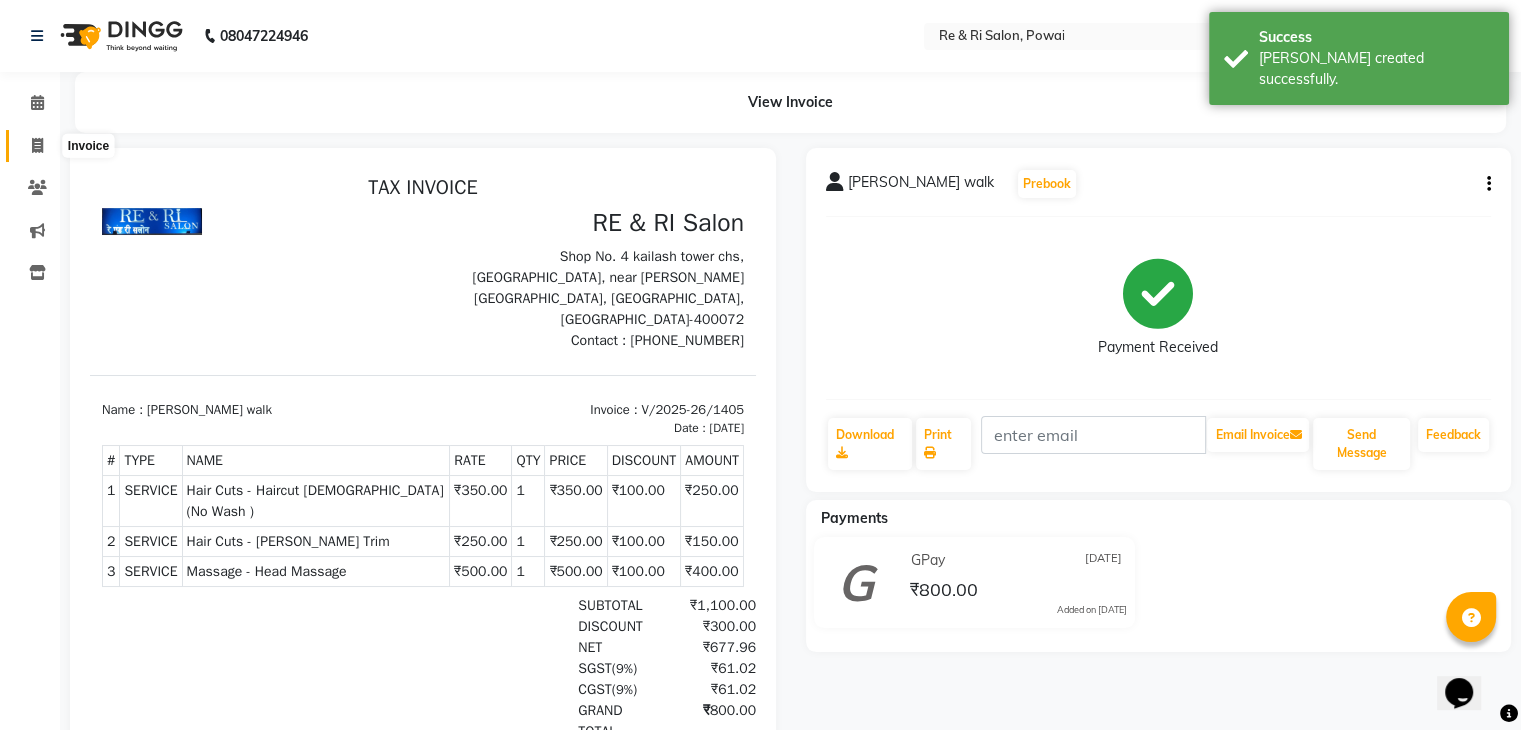 click 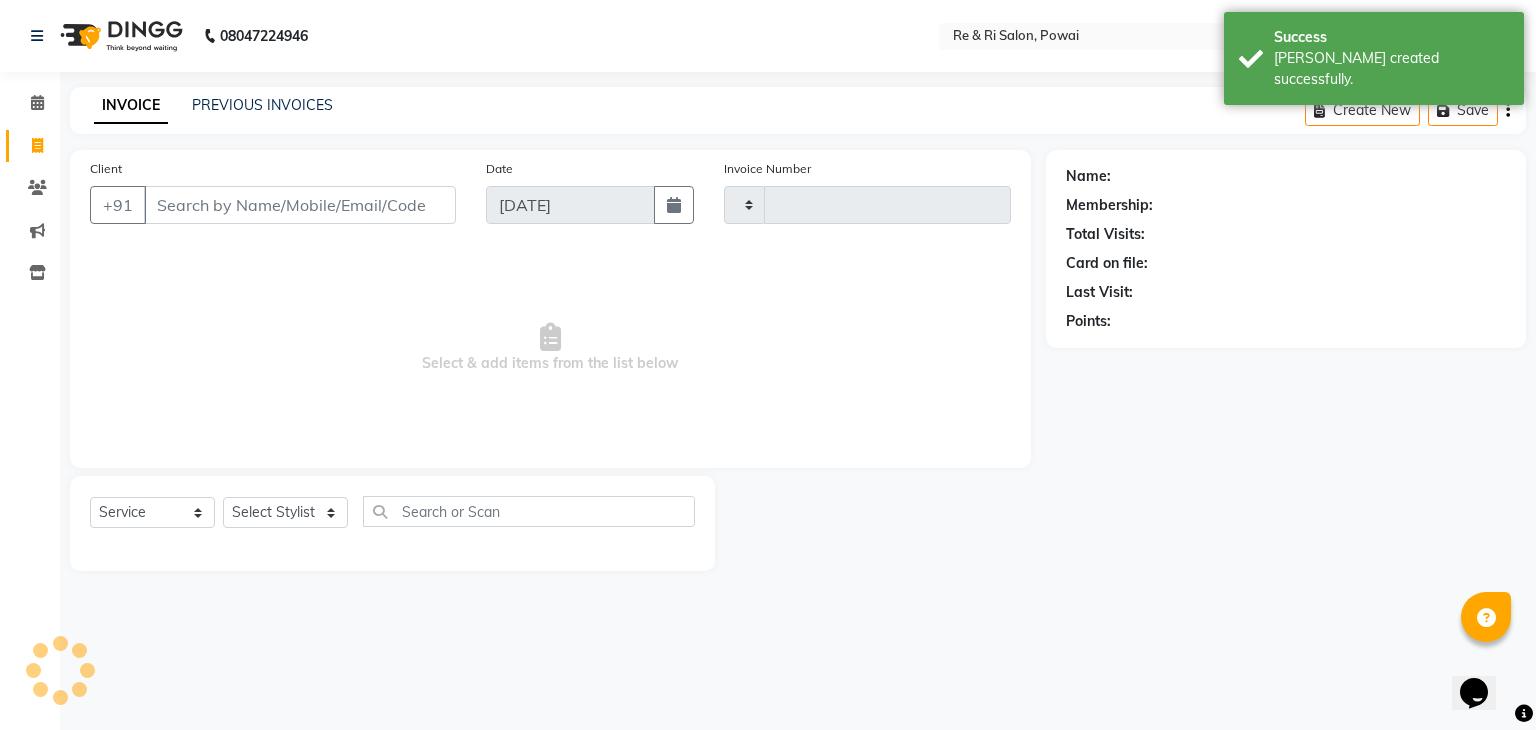 type on "1406" 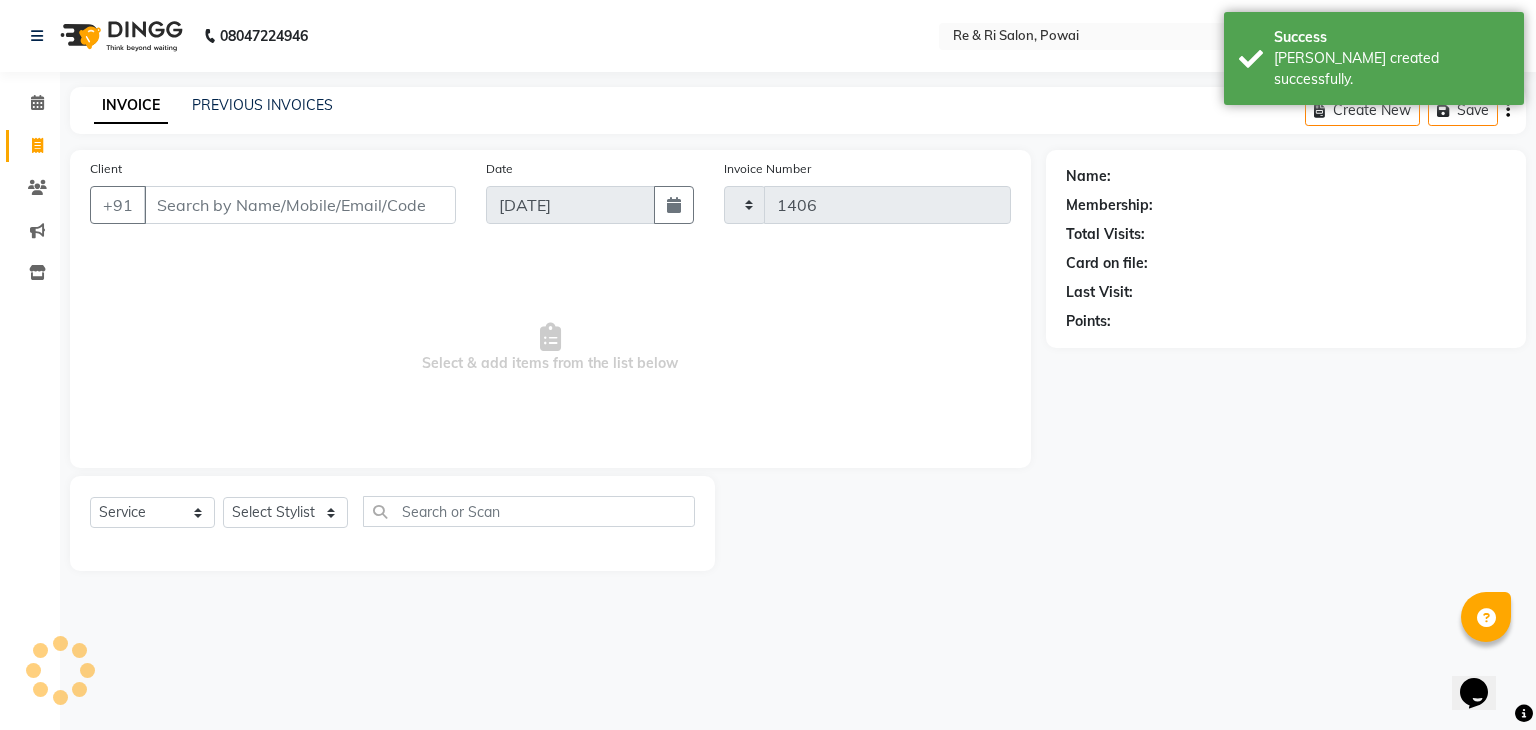 select on "5364" 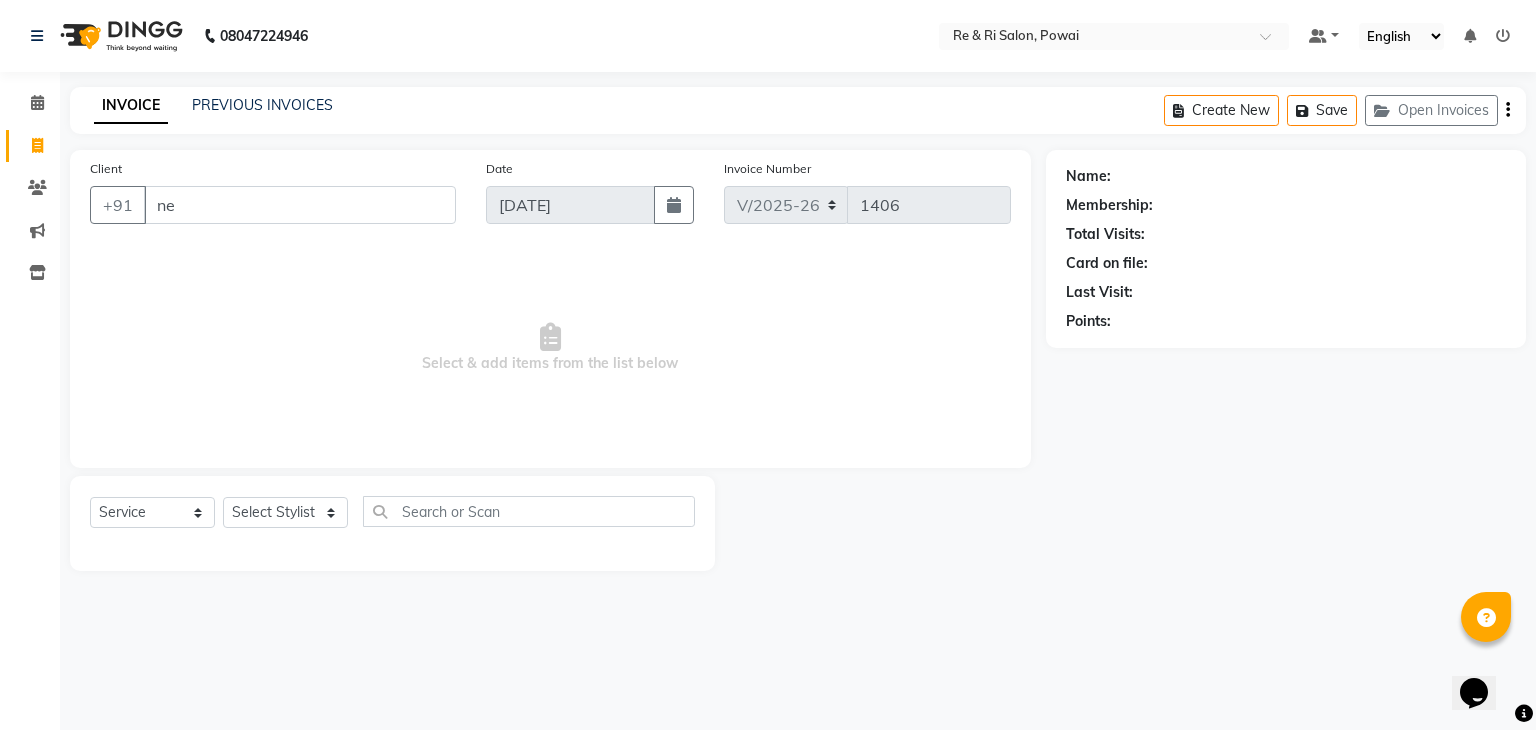type on "n" 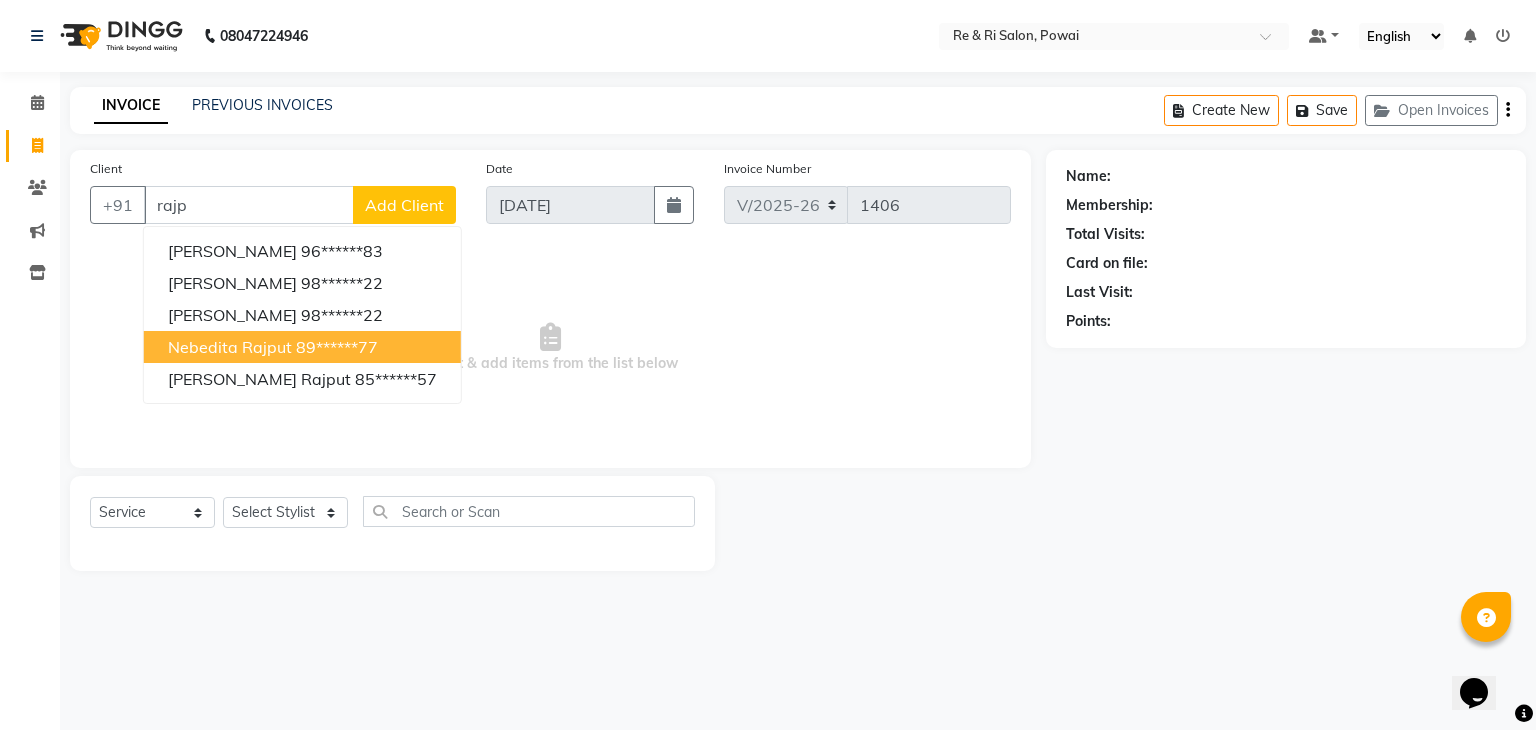 click on "nebedita rajput" at bounding box center [230, 347] 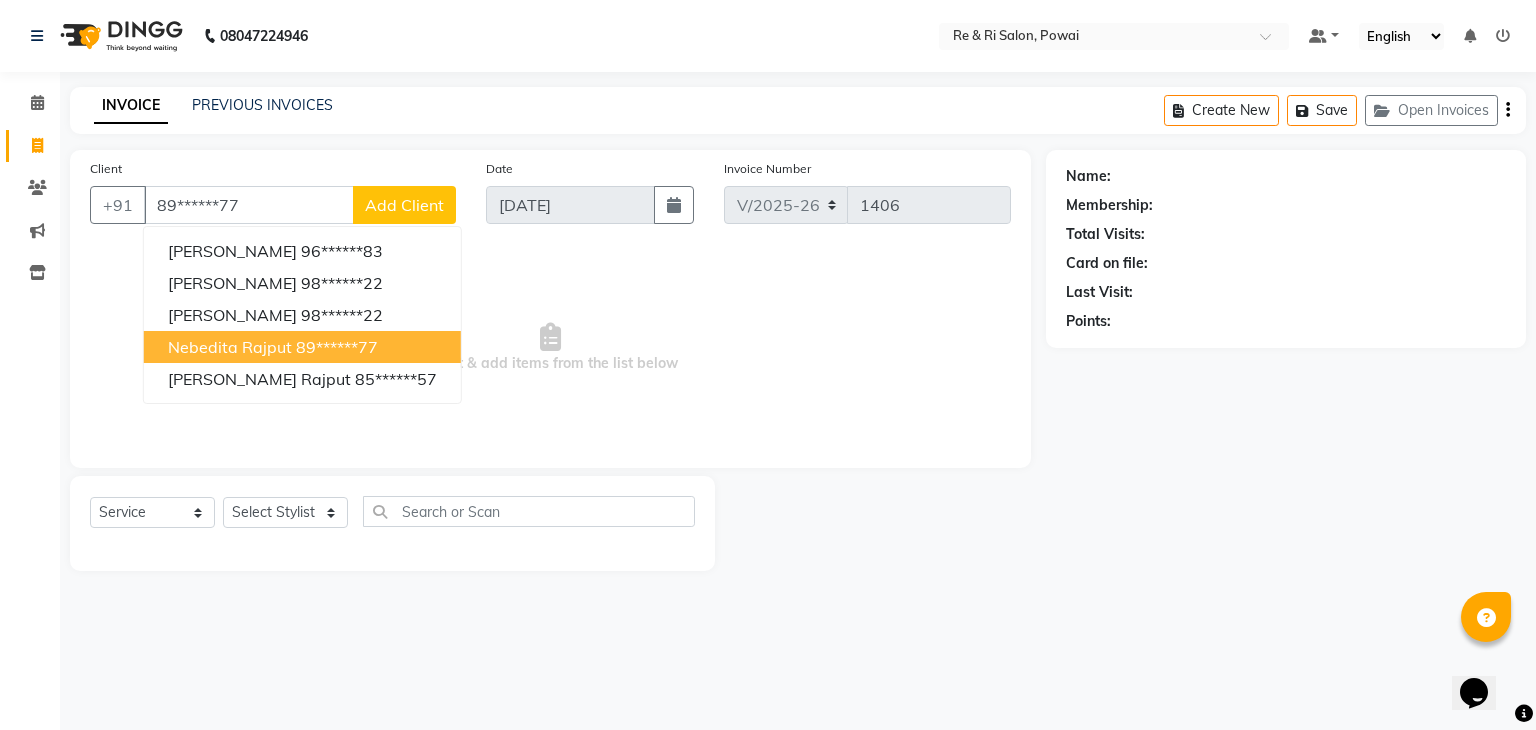 type on "89******77" 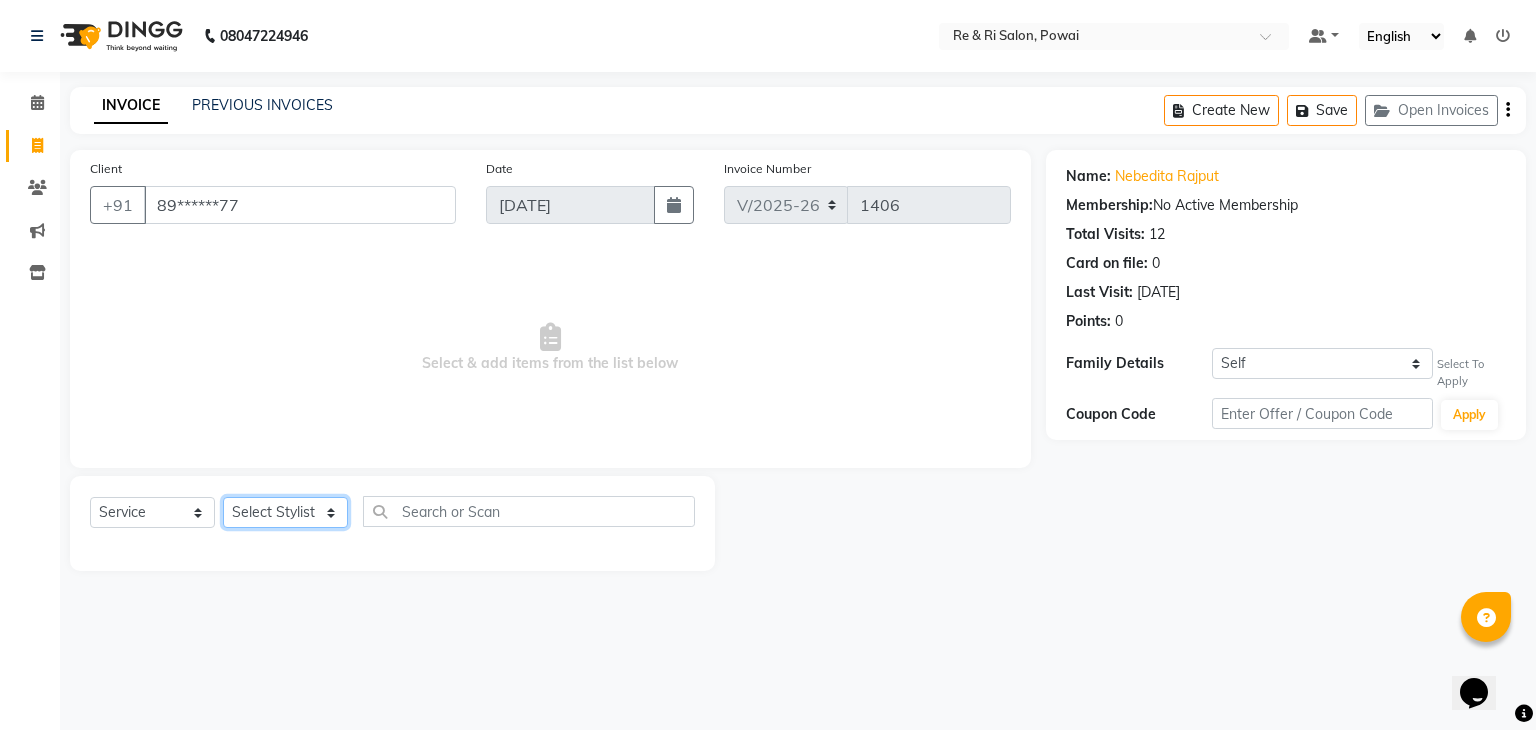 click on "Select Stylist [PERSON_NAME] Danish  Poonam [PERSON_NAME]" 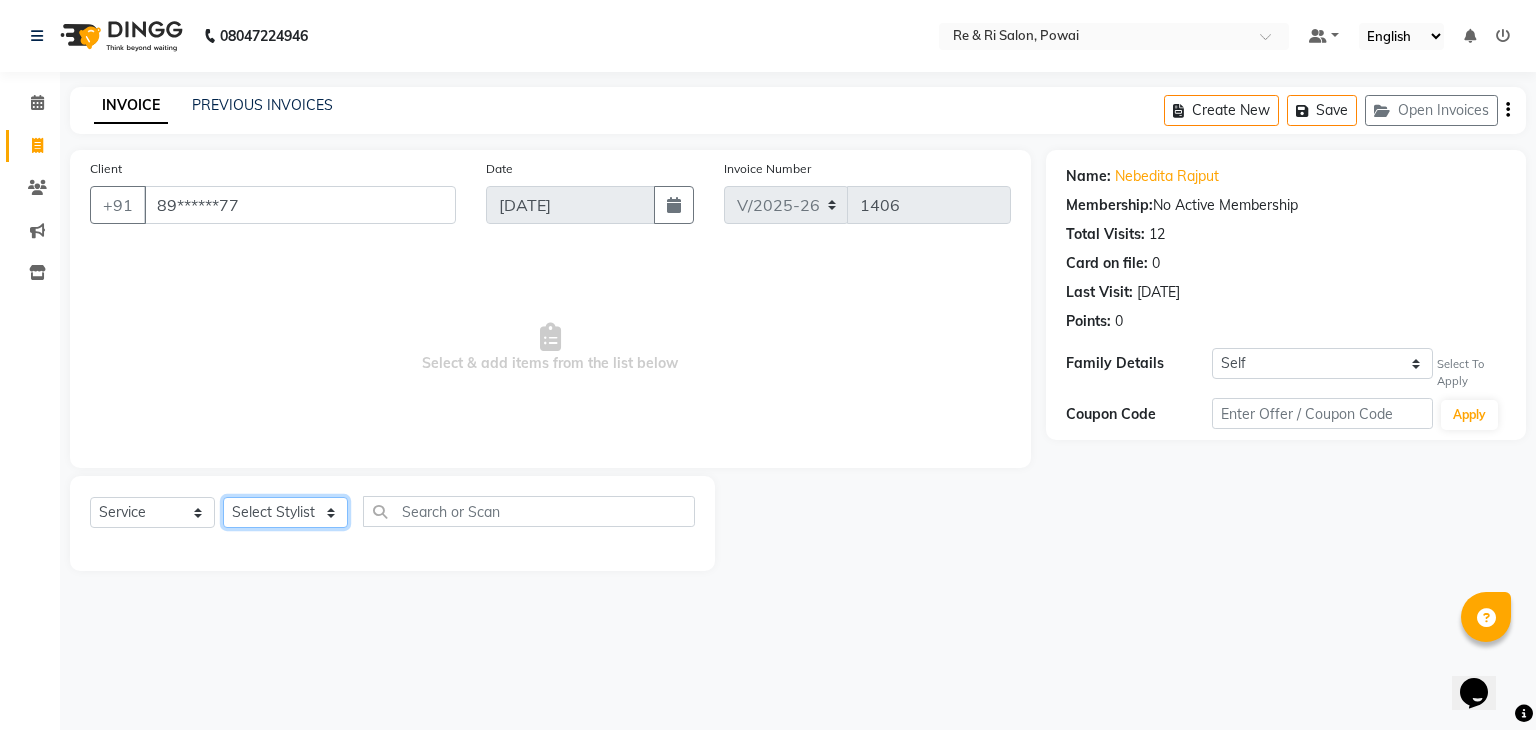 select on "36184" 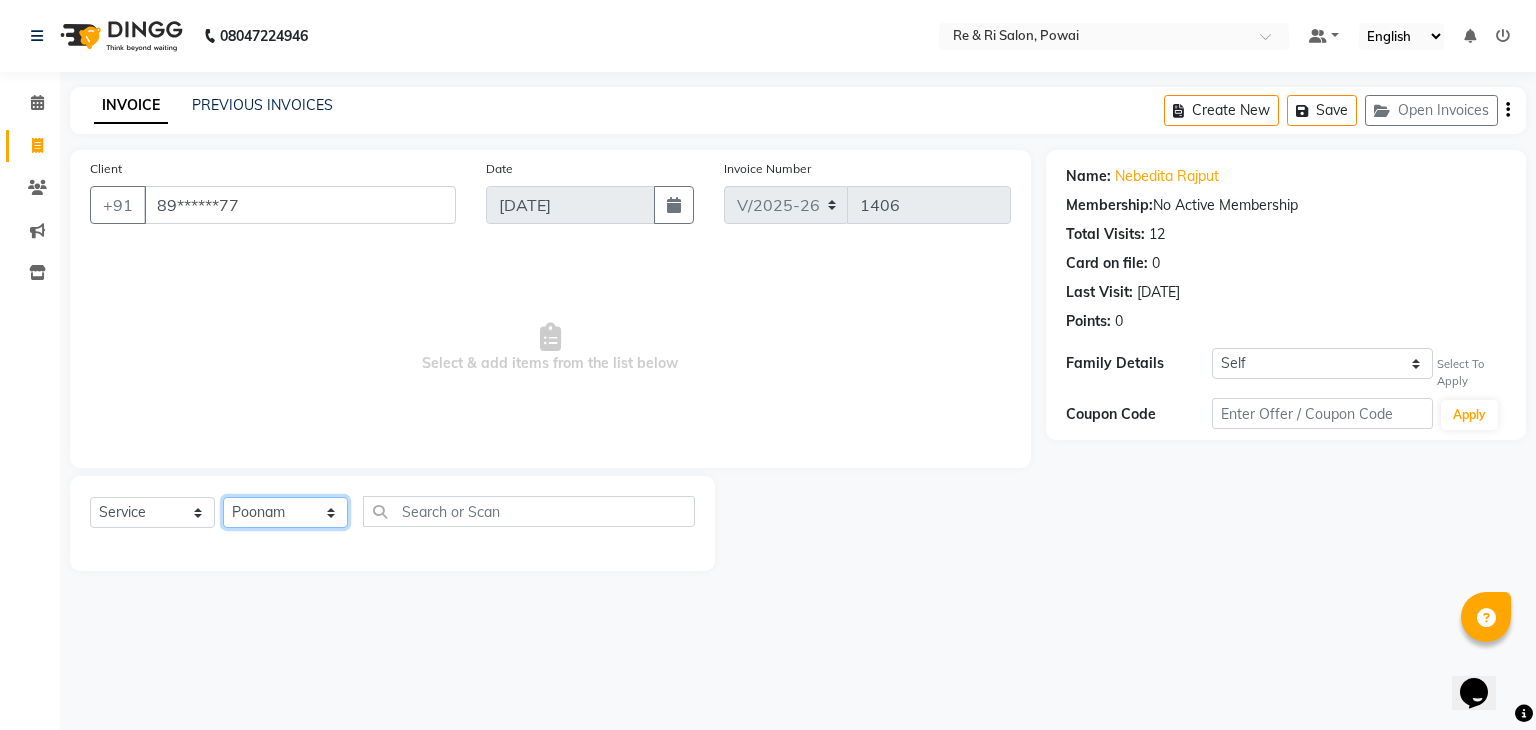 click on "Select Stylist [PERSON_NAME] Danish  Poonam [PERSON_NAME]" 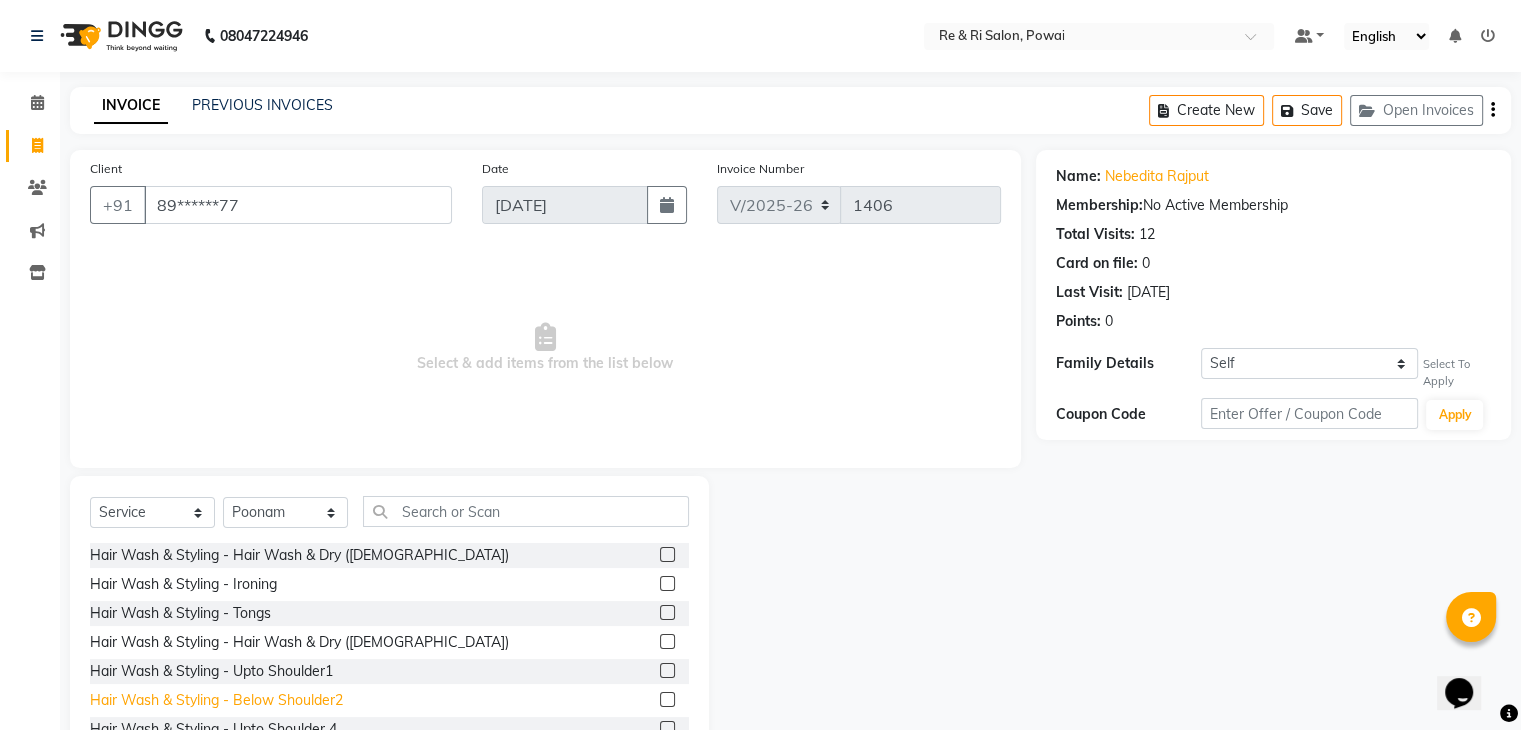 click on "Hair Wash & Styling - Below Shoulder2" 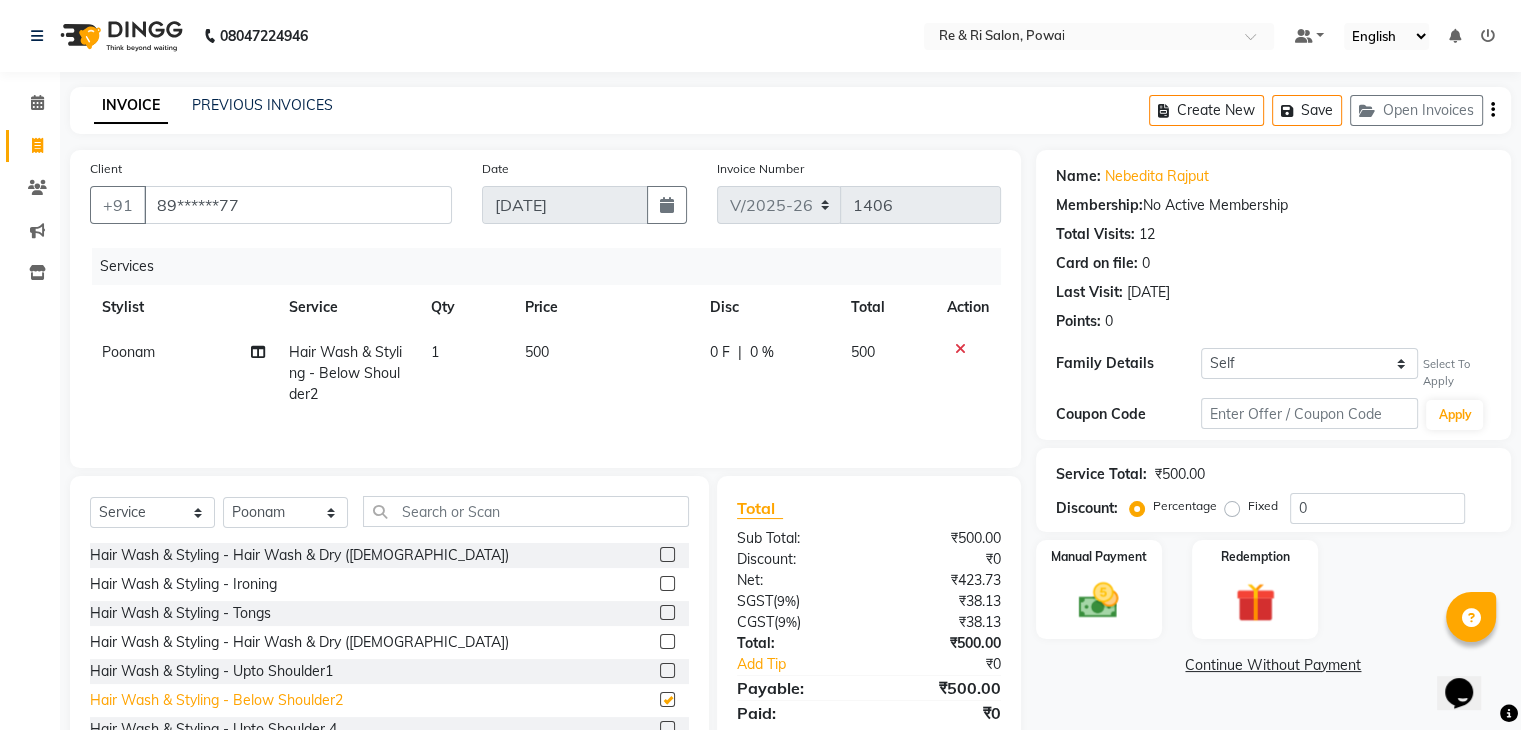 checkbox on "false" 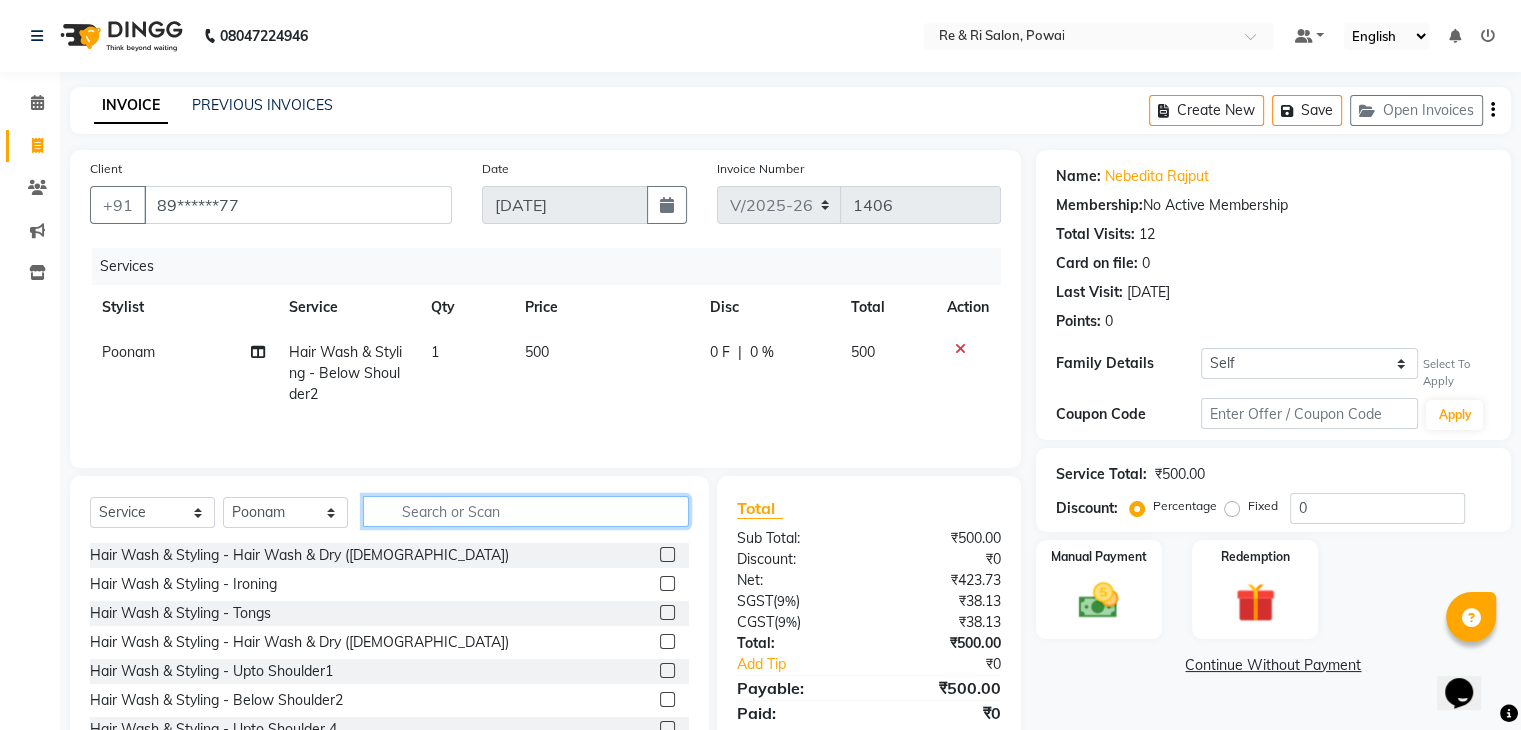click 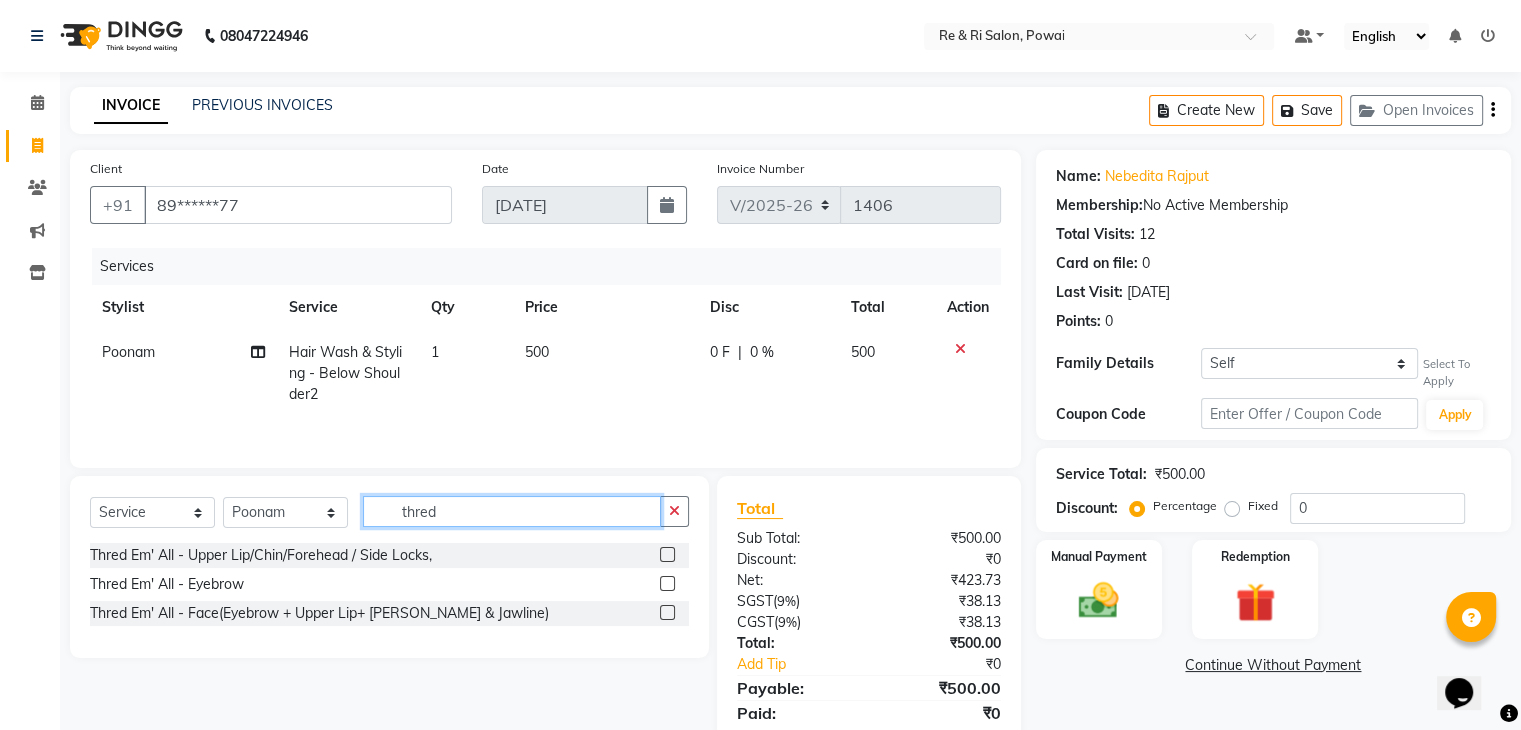 type on "thred" 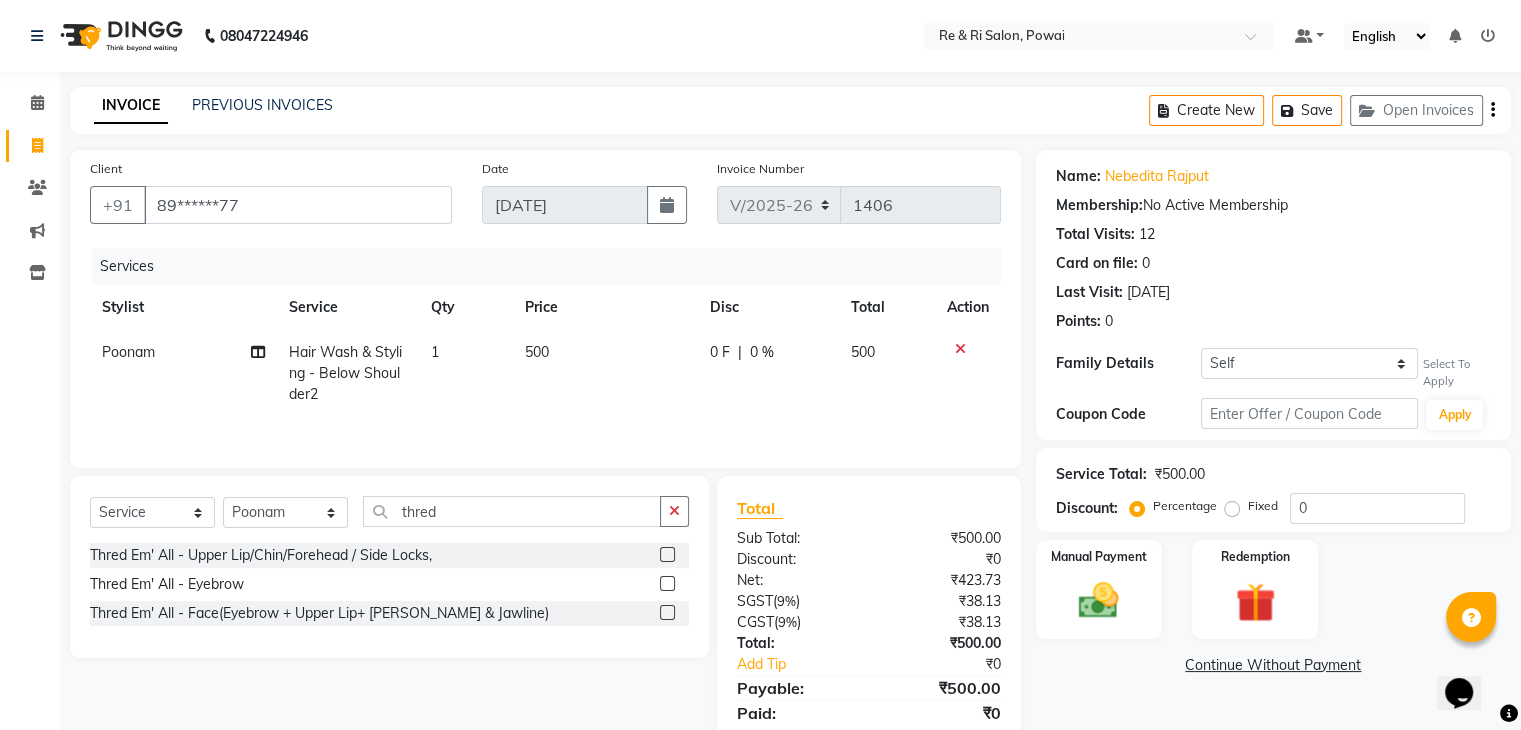 click on "Thred Em' All - Eyebrow" 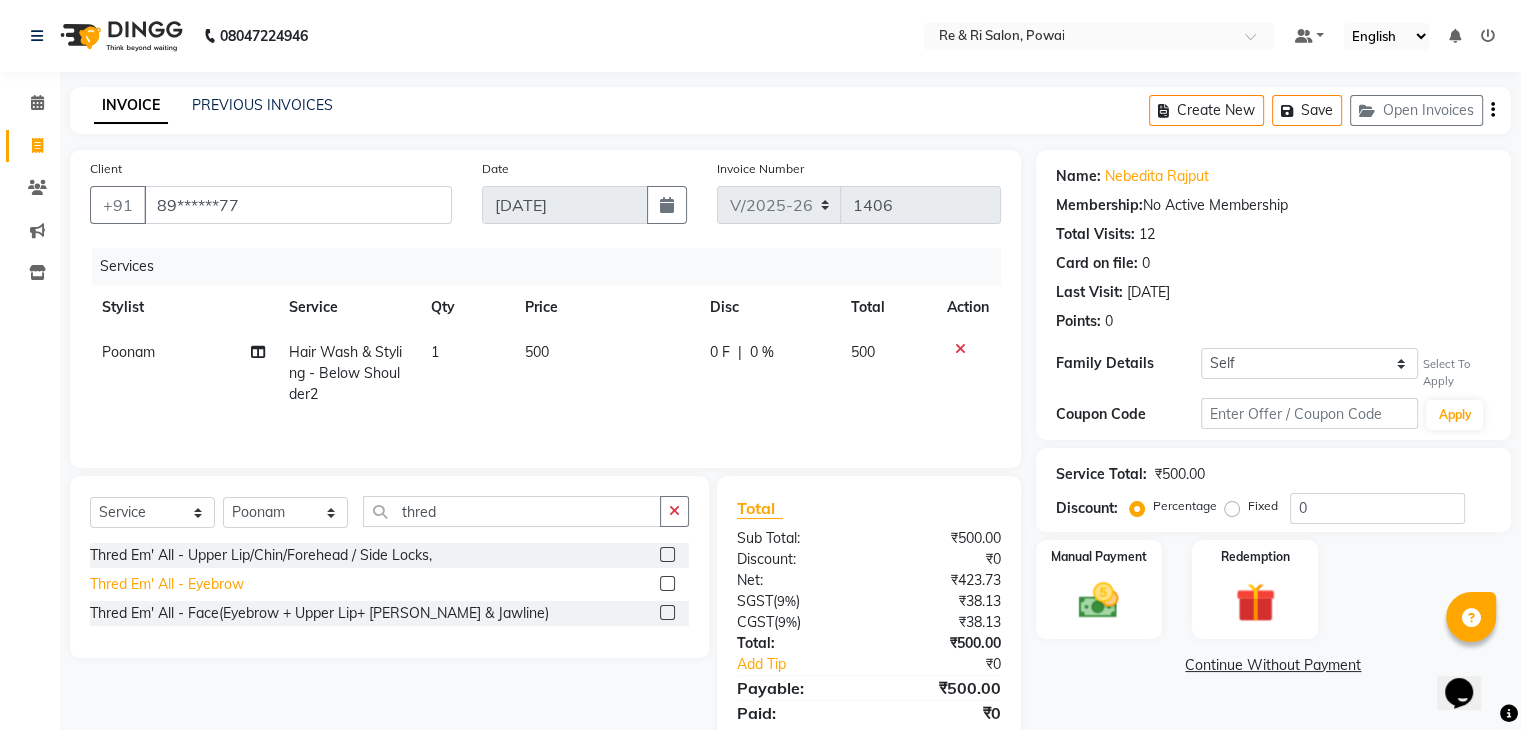 click on "Thred Em' All - Eyebrow" 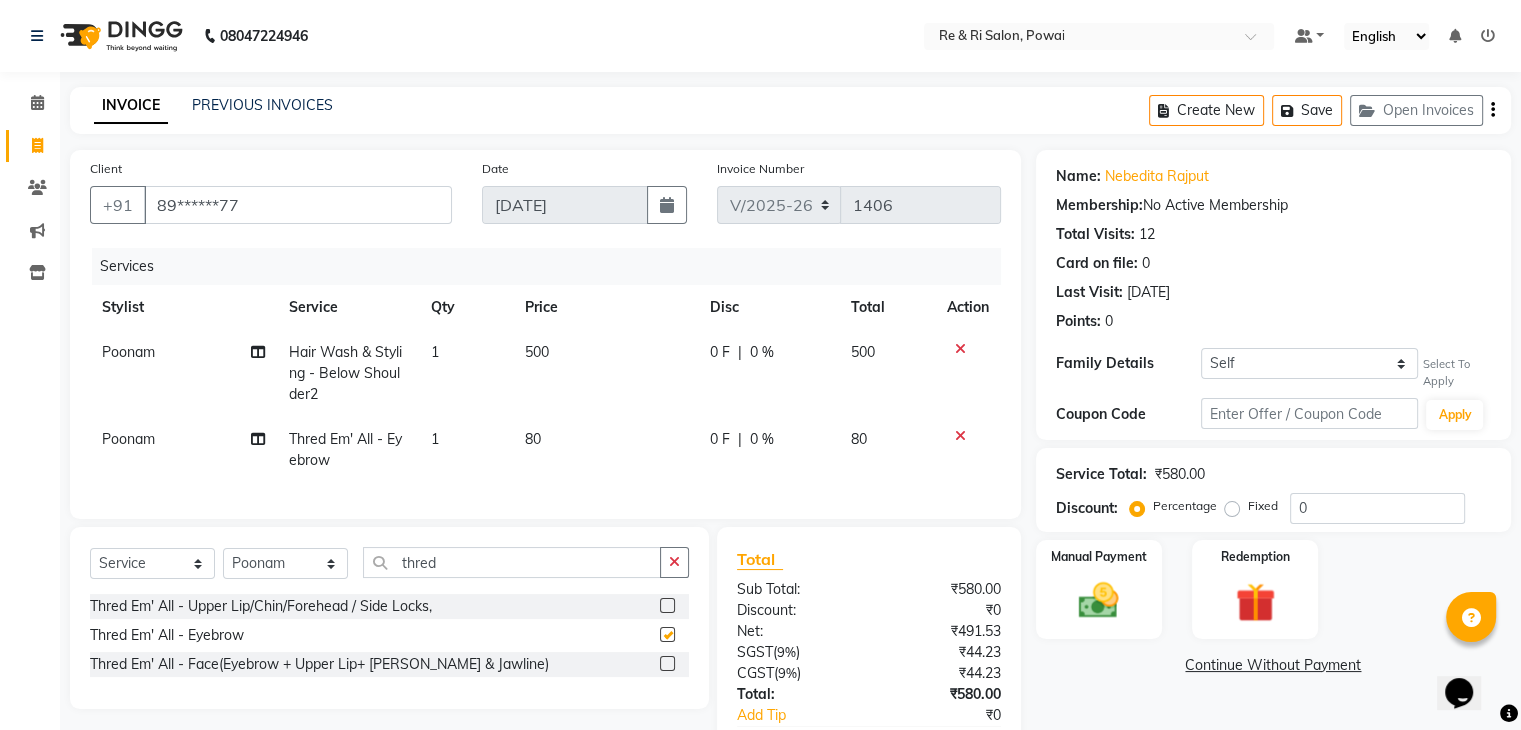 checkbox on "false" 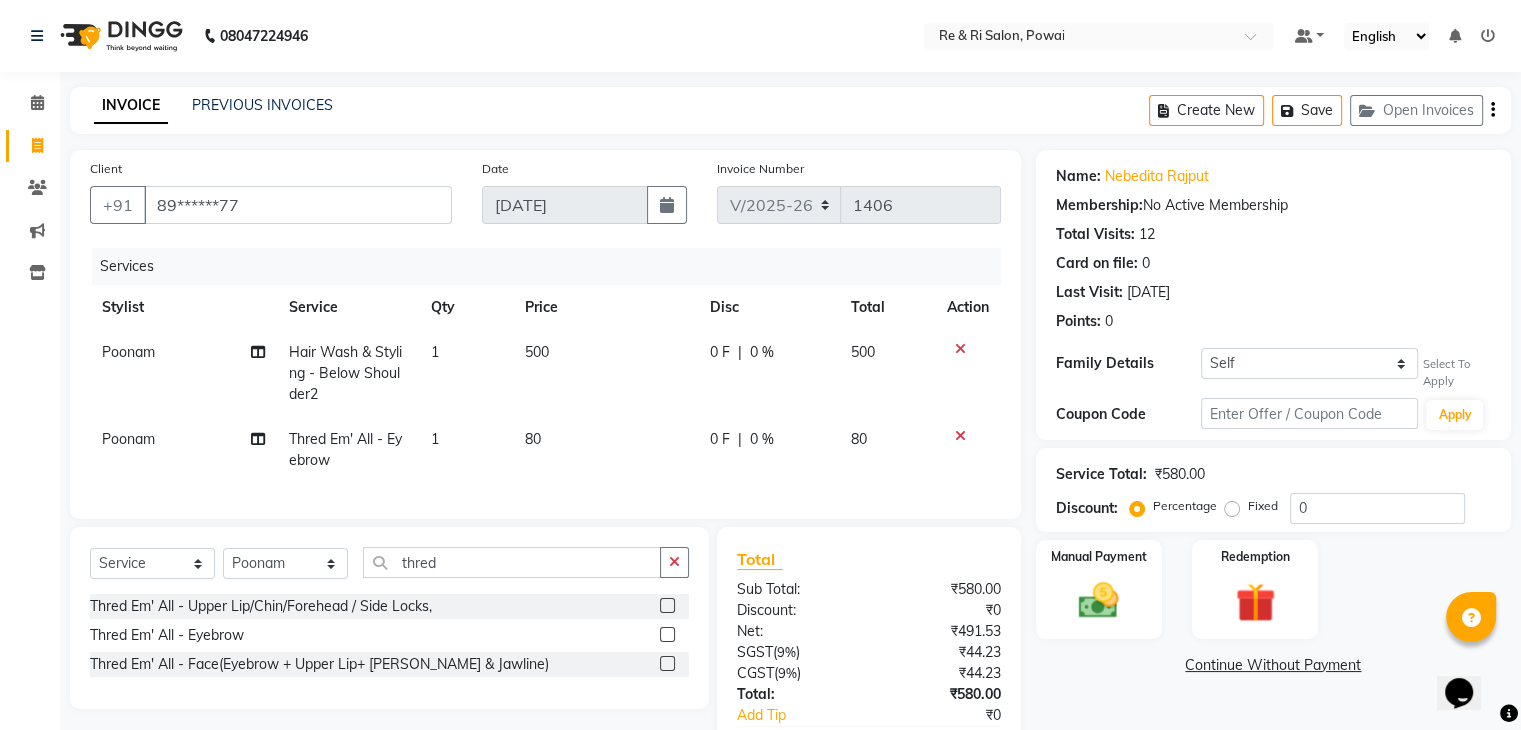 click on "0 F | 0 %" 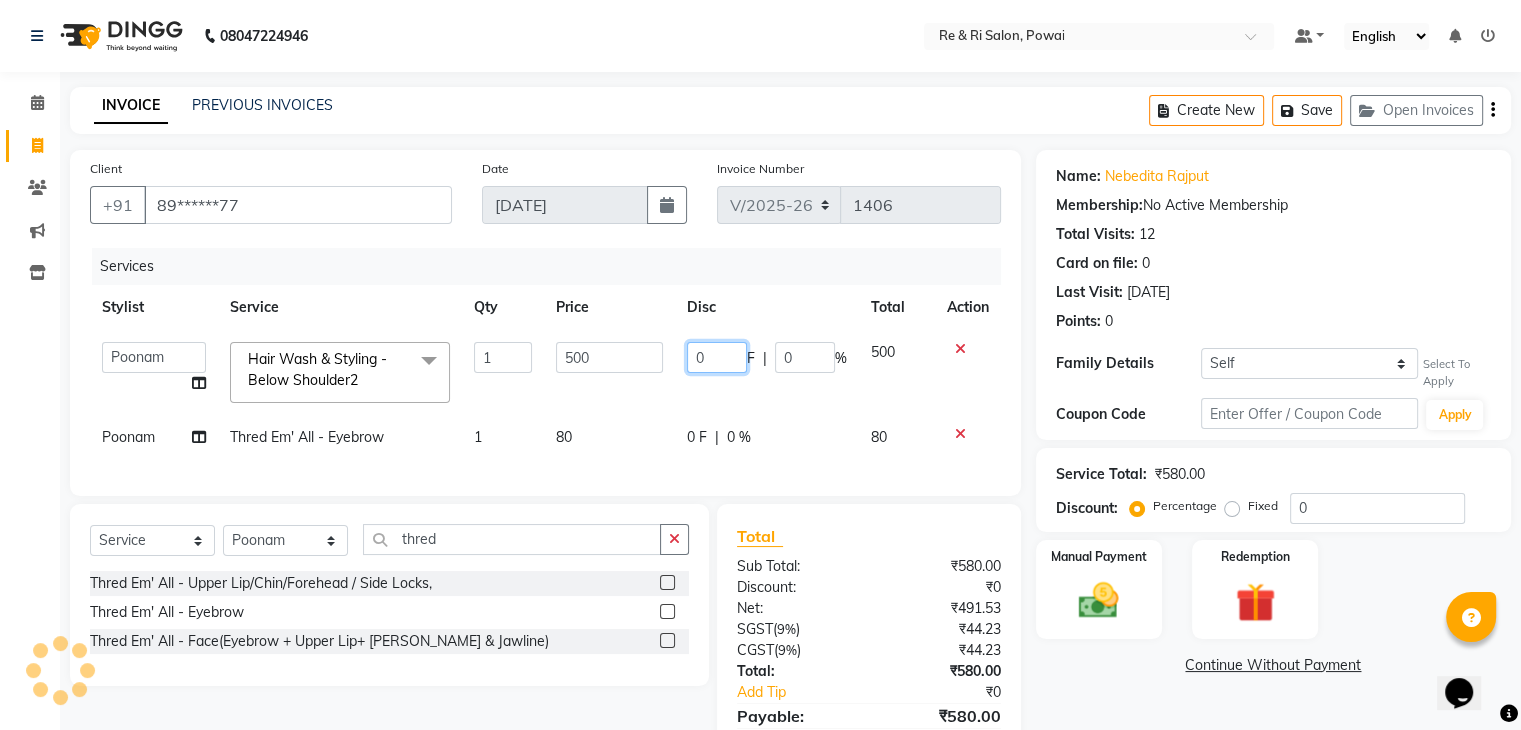 click on "0" 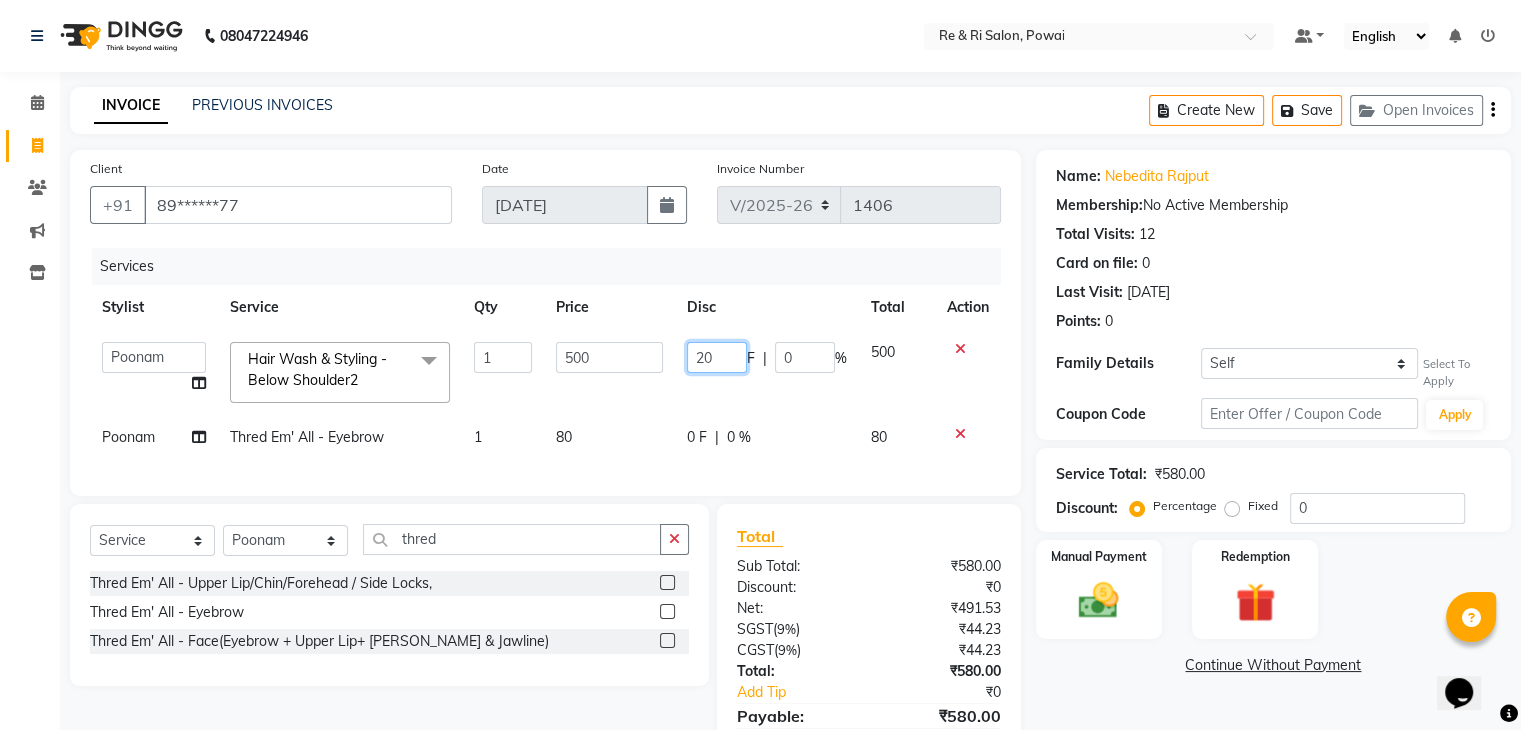 type on "200" 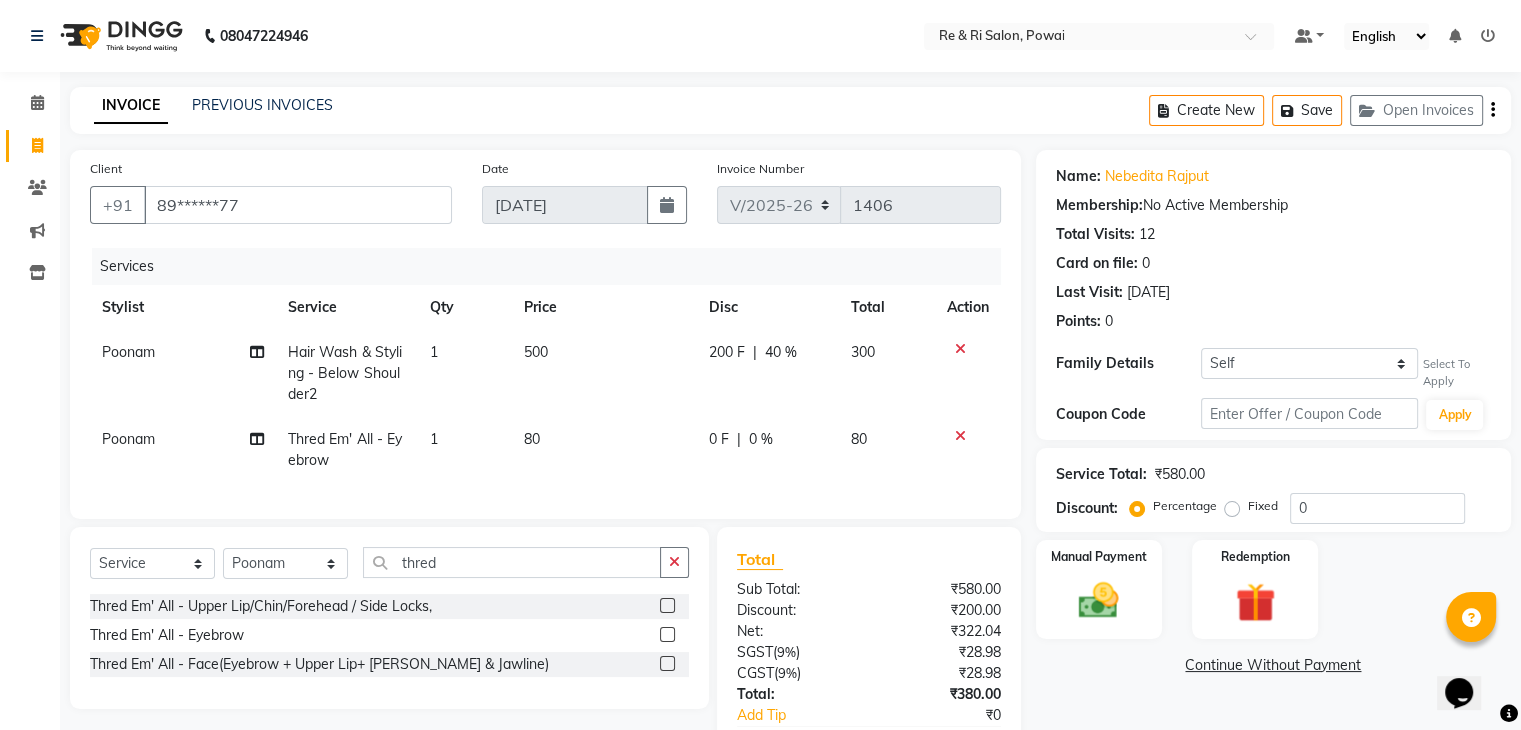 click on "200 F | 40 %" 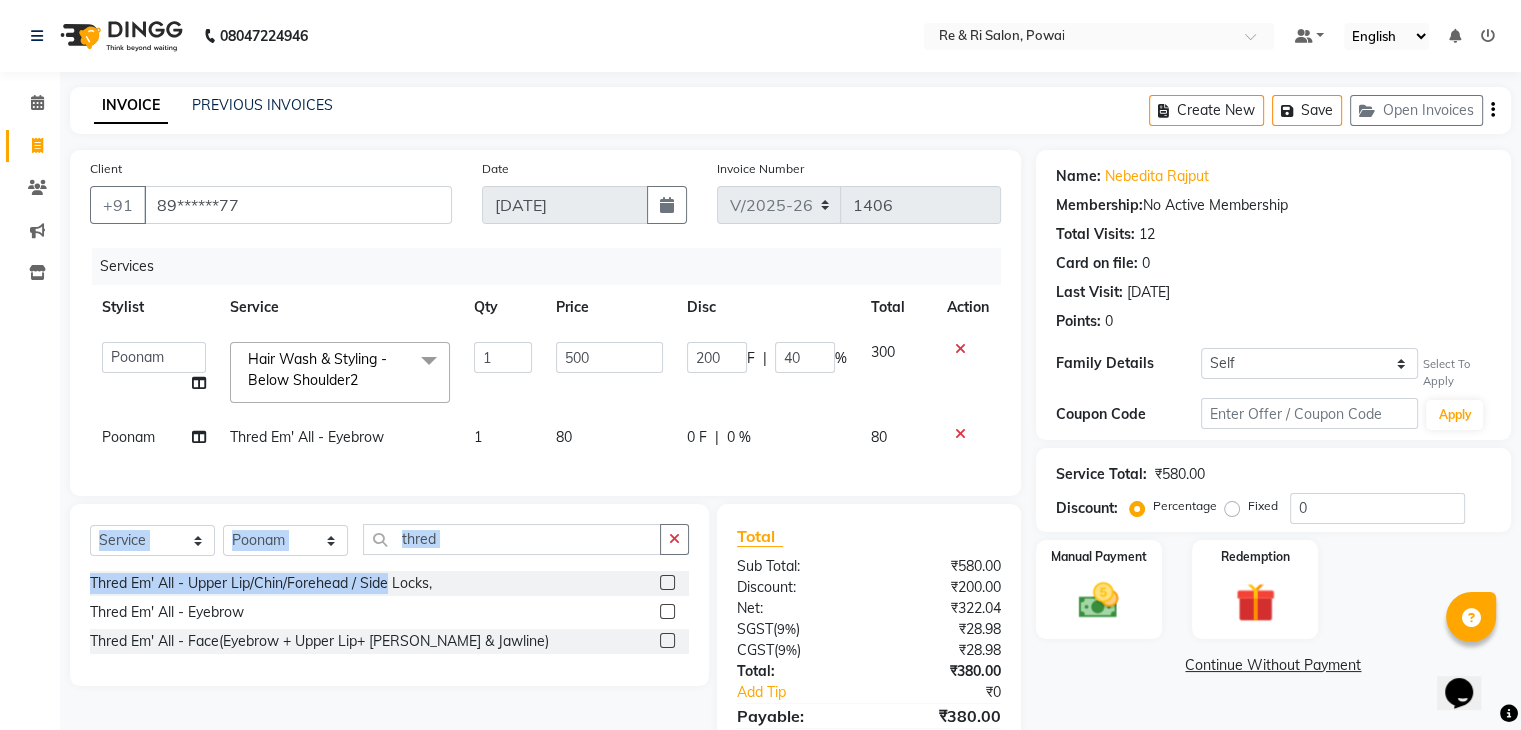 drag, startPoint x: 388, startPoint y: 589, endPoint x: 953, endPoint y: 435, distance: 585.61163 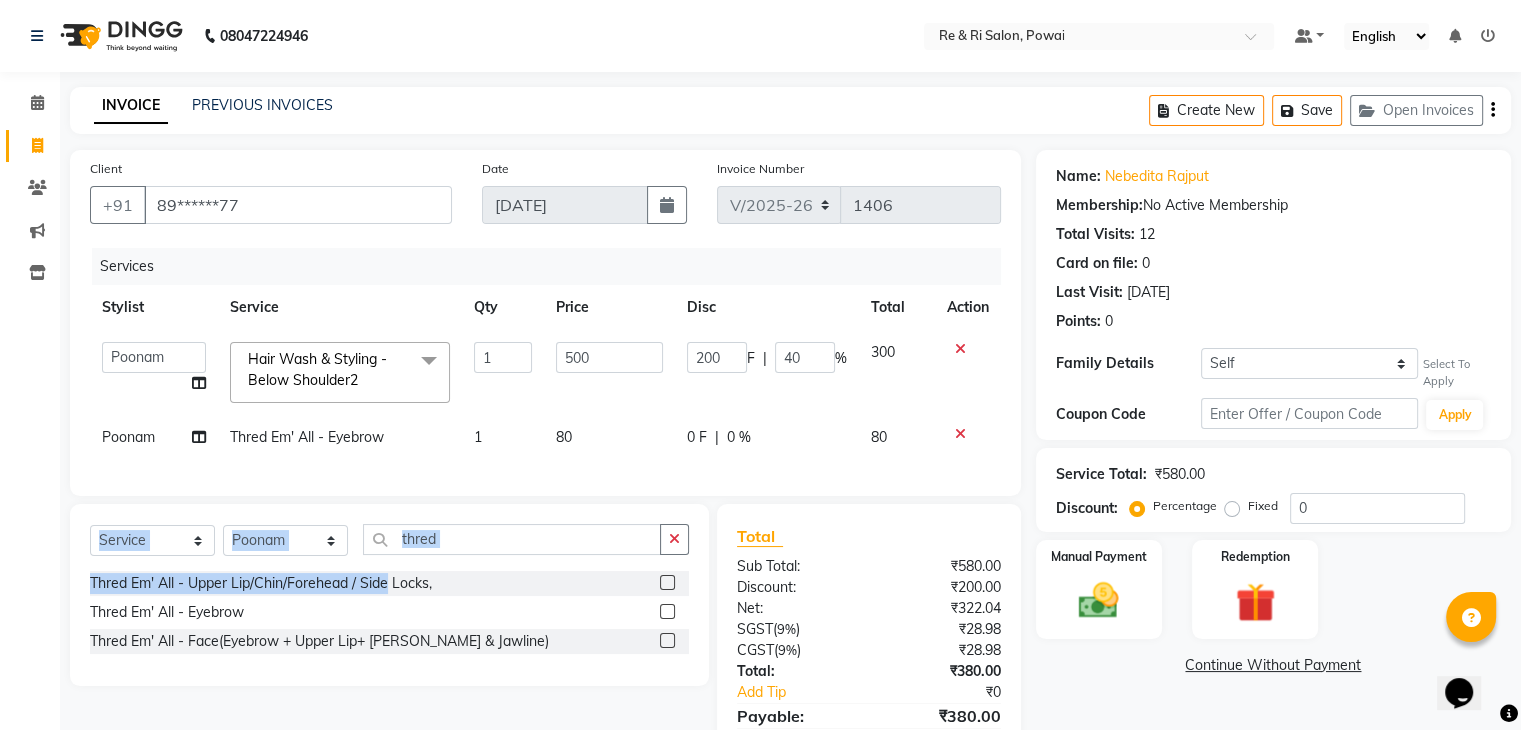 click on "Client +91 89******77 Date 13-07-2025 Invoice Number V/2025 V/2025-26 1406 Services Stylist Service Qty Price Disc Total Action  Amaan   ana   Danish    Poonam   Rehaan    Salman    Sandy    Hair Wash & Styling - Below Shoulder2  x Hair Wash & Styling - Hair Wash & Dry (Female) Hair Wash & Styling - Ironing Hair Wash & Styling - Tongs Hair Wash & Styling - Hair Wash & Dry (Male) Hair Wash & Styling - Upto Shoulder1 Hair Wash & Styling - Below Shoulder2 Hair Wash & Styling - Upto Shoulder 4 Hair Wash & Styling - Upto Waist Hair Wash & Styling - Paddle Brush Blow-Dry (With Wash). Hair Wash & Styling - Blow-Dry Curis (With Wash) Hair Wash & Styling - Below Shoulder Hair Wash & Styling - Upto Shoulder Hair Wash & Styling - Upto Waist2 Hair Wash & Styling - Below Shoulder 1 Hair Wash & Styling - Upto Waist 1 Hair Triming Women chest trimming Colour Women - Global Colour Women - High-Light Colour Women-Balayage Colour Women - Root Touch Up (1 Inch) Colour Women - Root Touch Up (No Ammonia) 1 Inch Funky Hair Color" 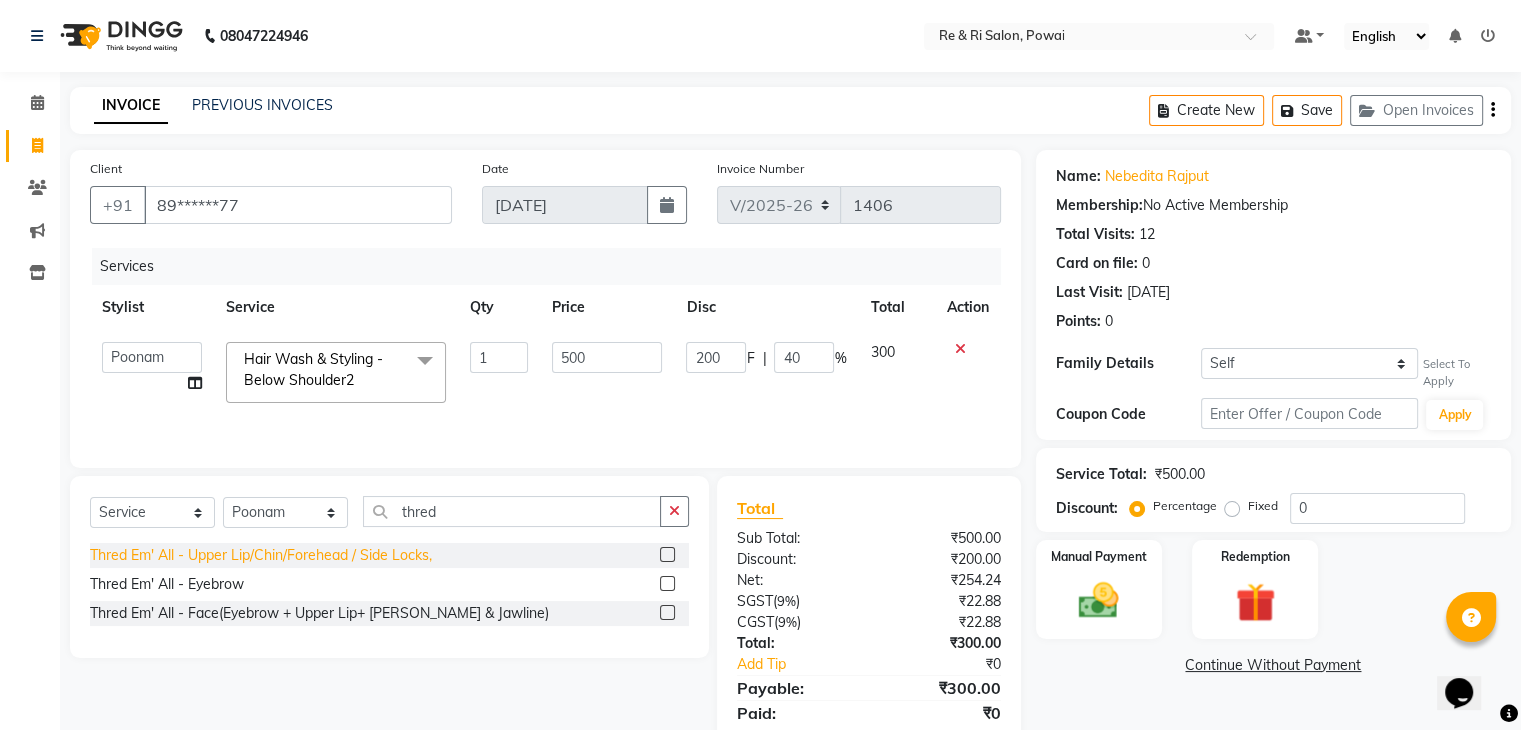 click on "Thred Em' All - Upper Lip/Chin/Forehead / Side Locks," 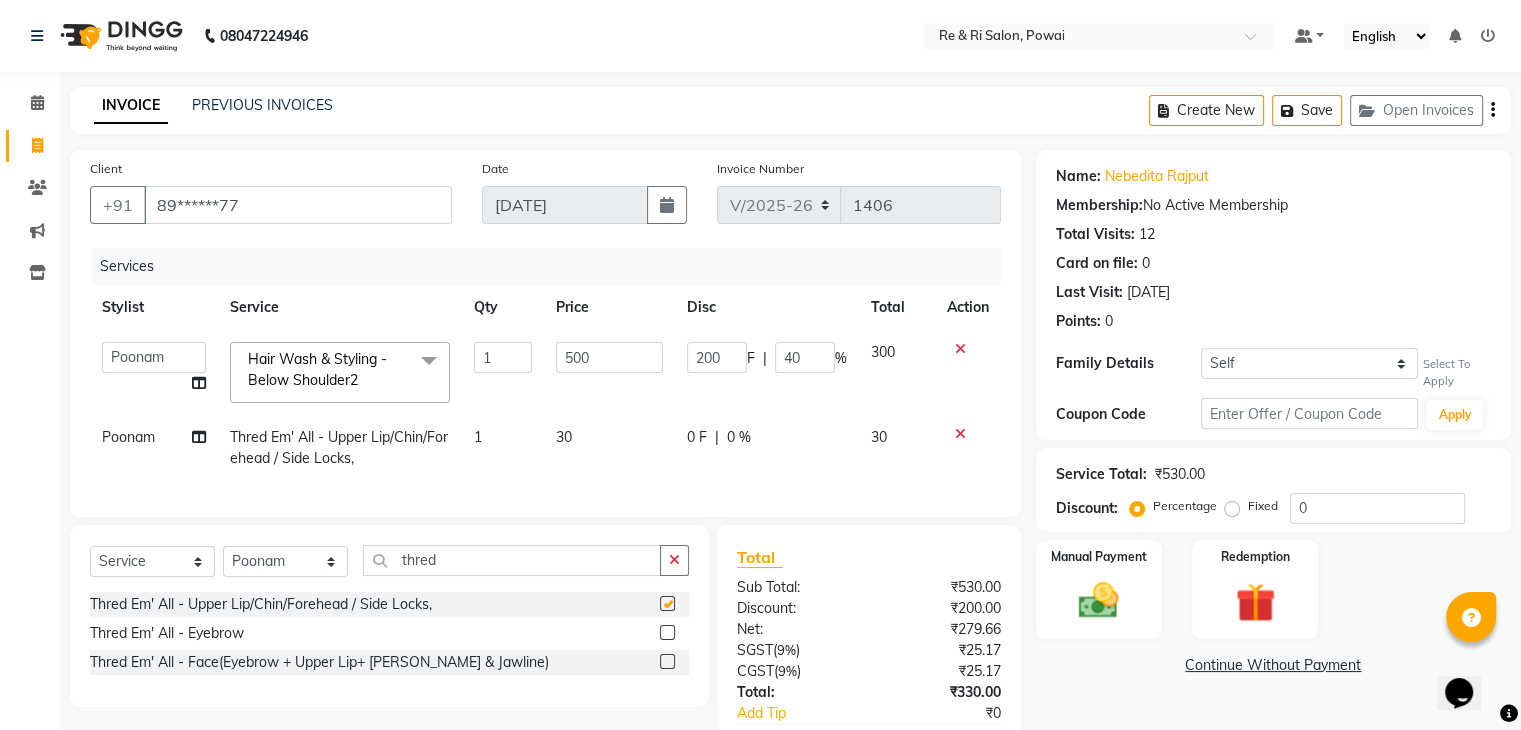 checkbox on "false" 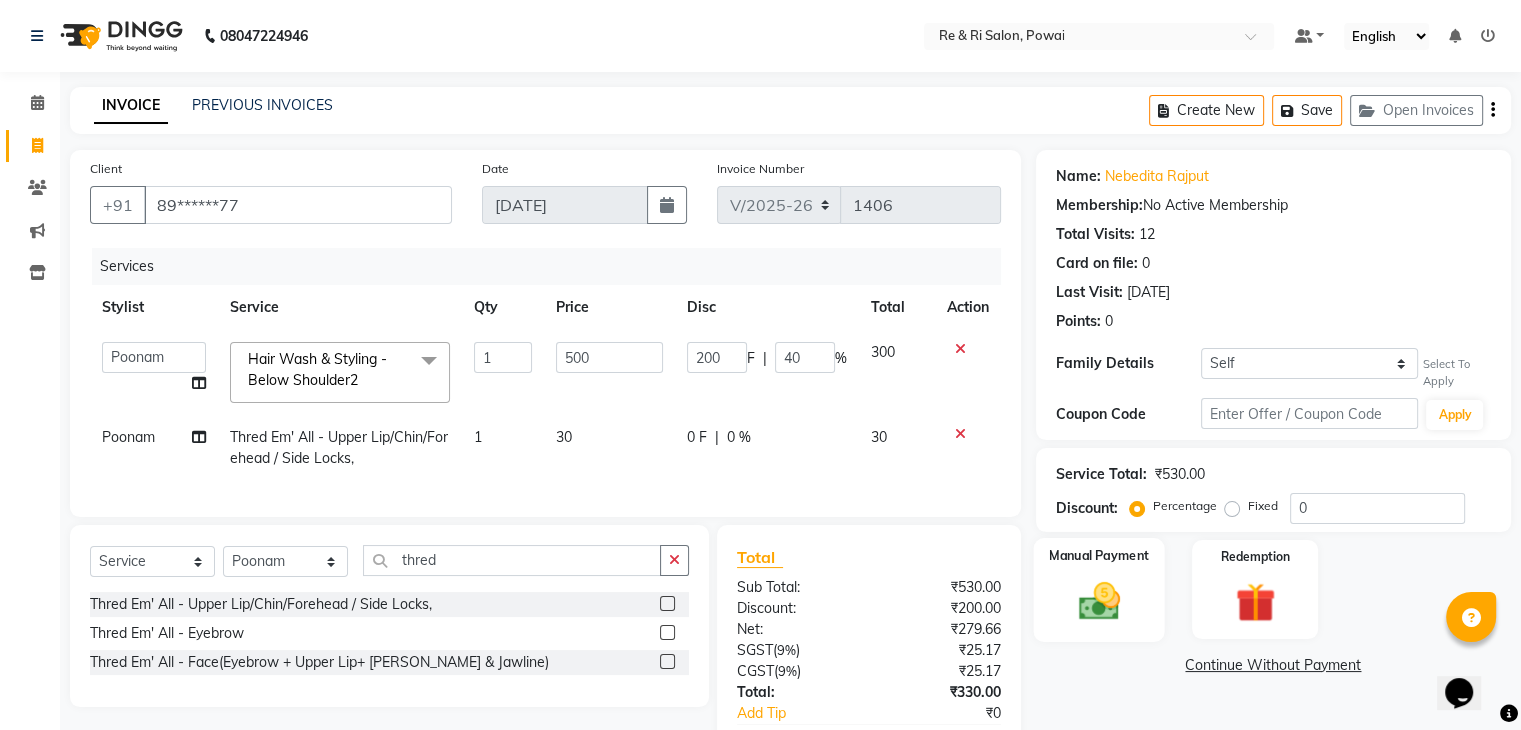 click 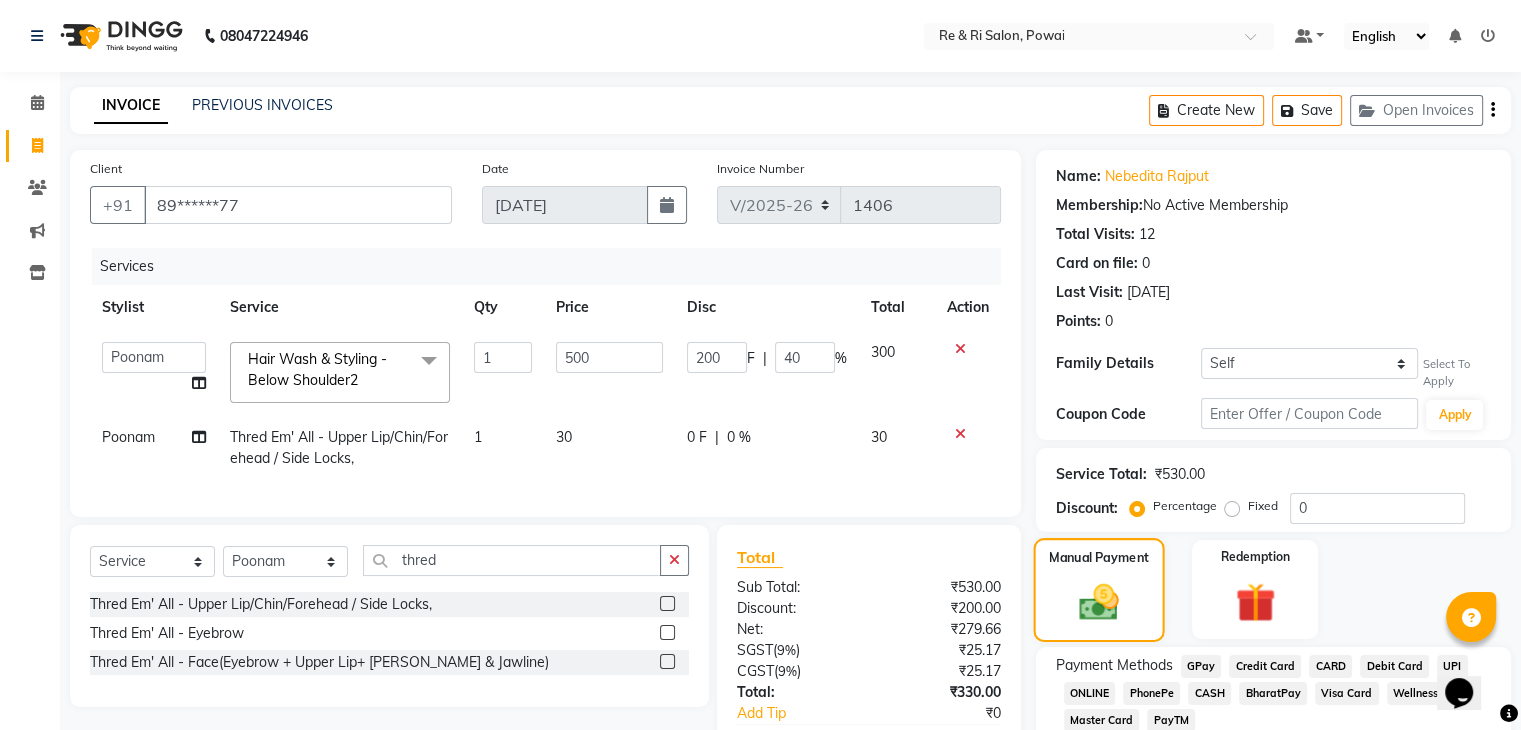 scroll, scrollTop: 134, scrollLeft: 0, axis: vertical 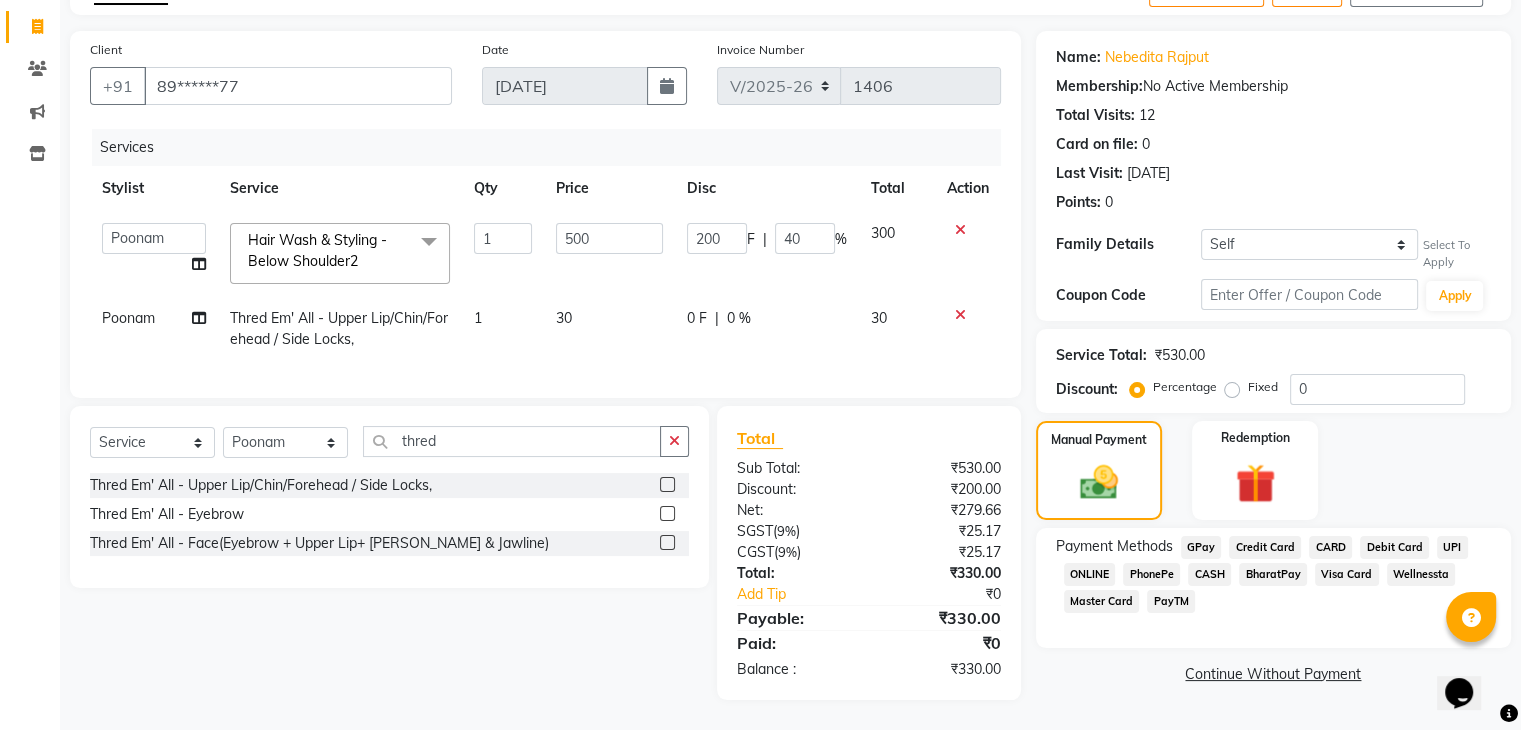 click on "30" 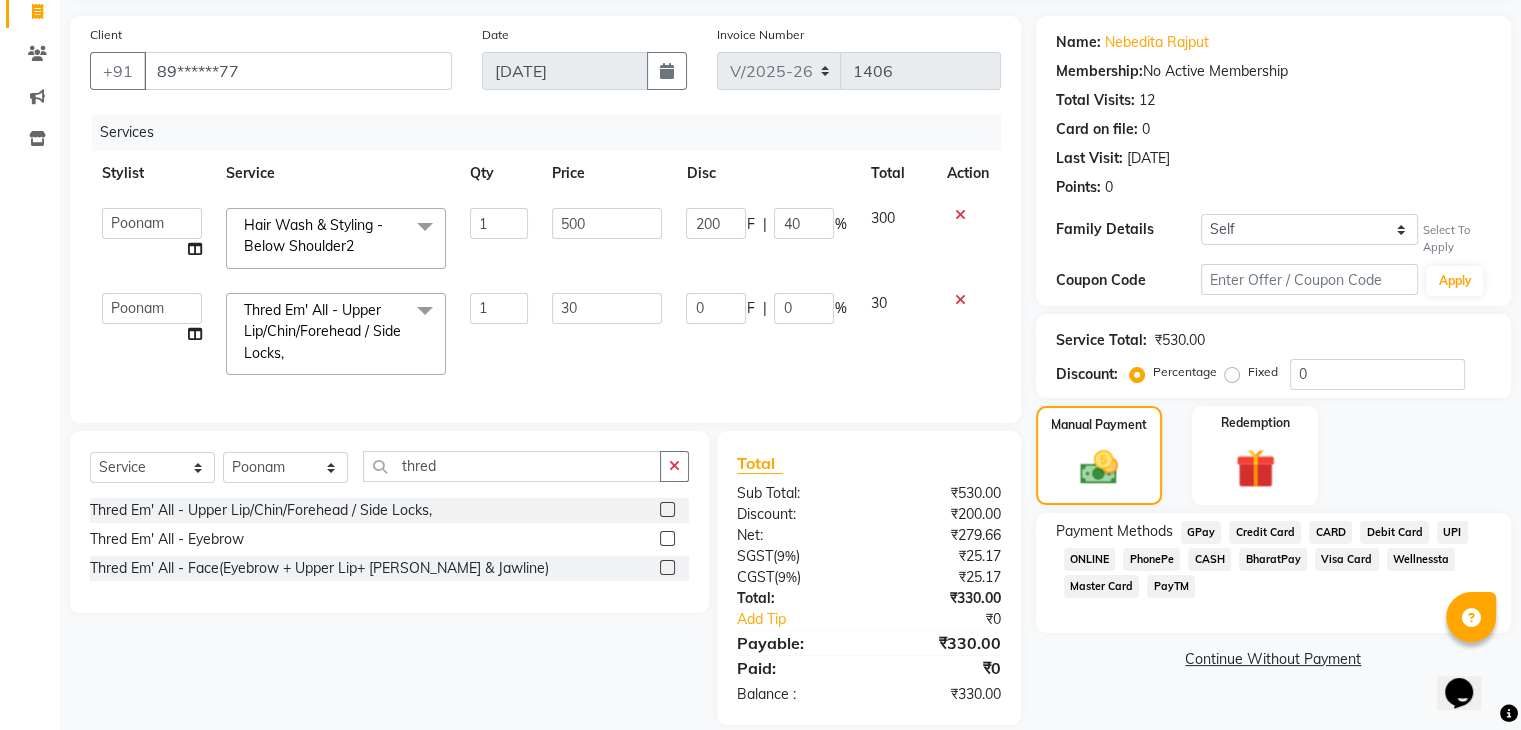 click on "GPay" 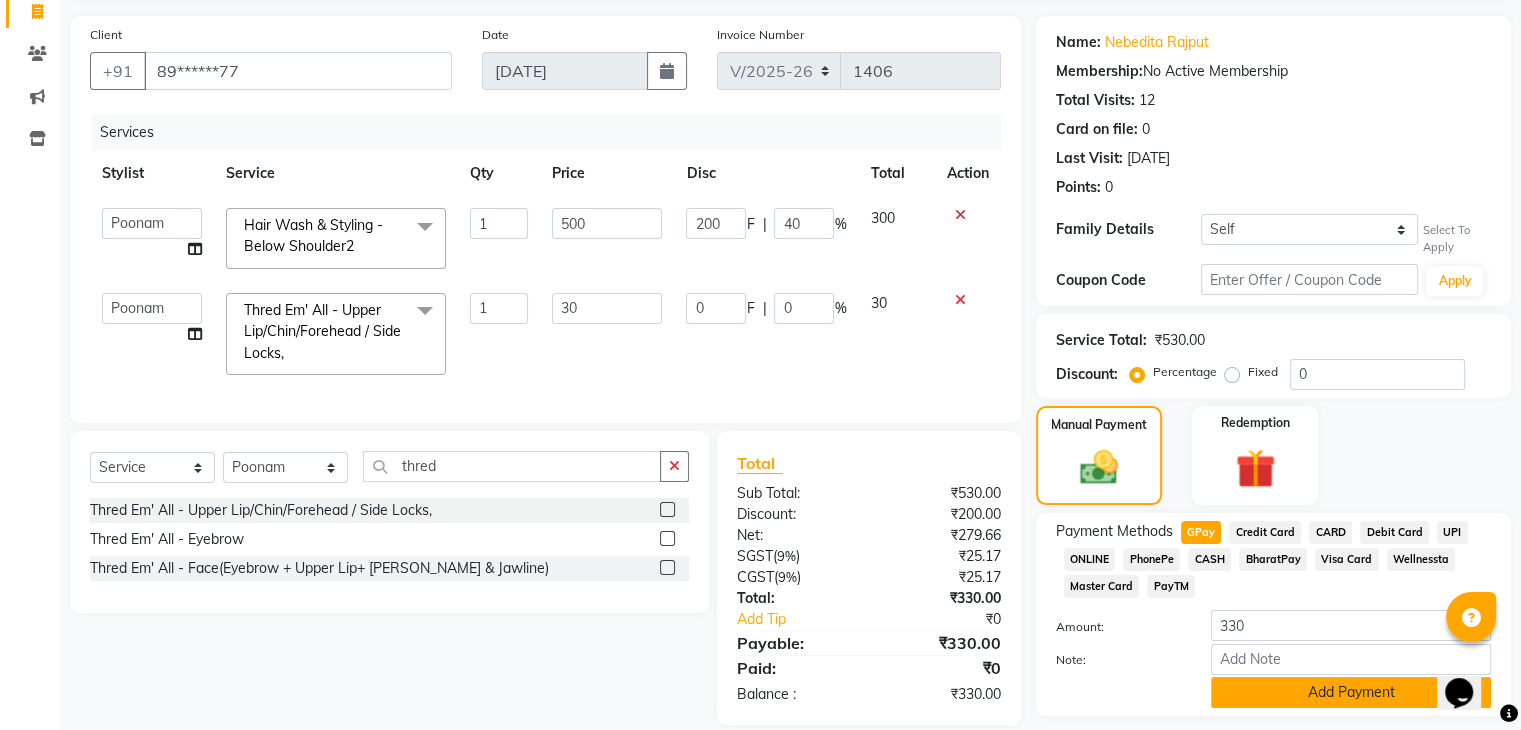click on "Add Payment" 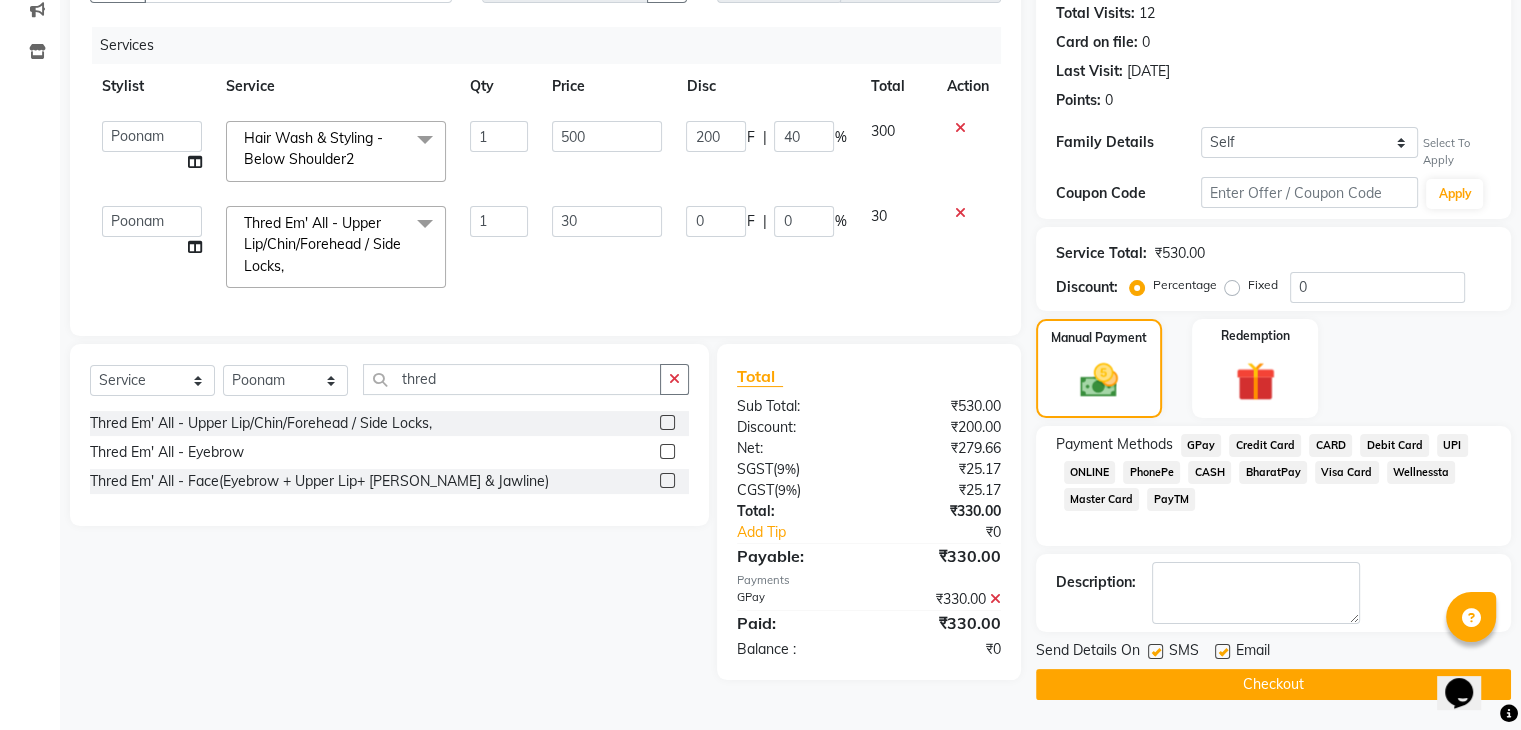 click 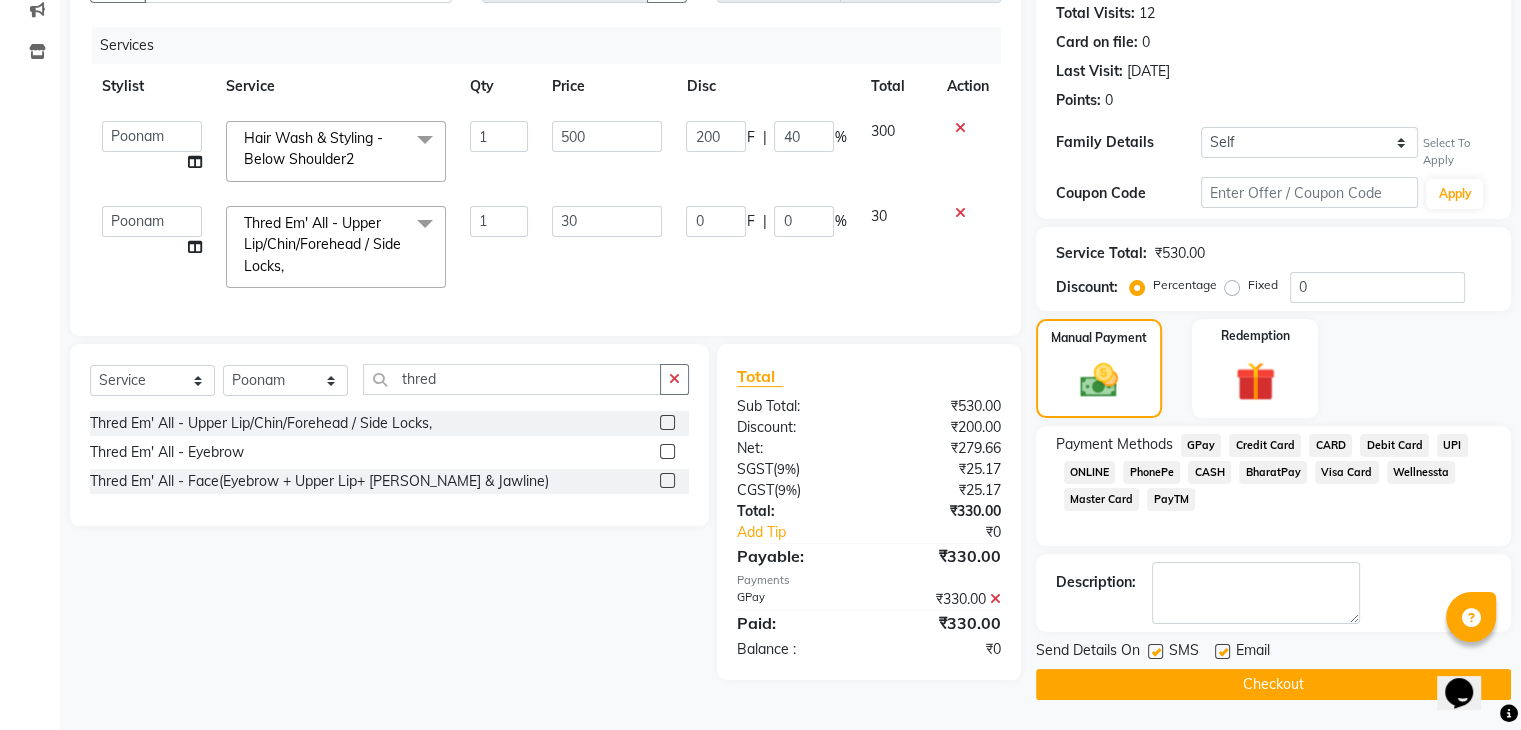 click at bounding box center (1221, 652) 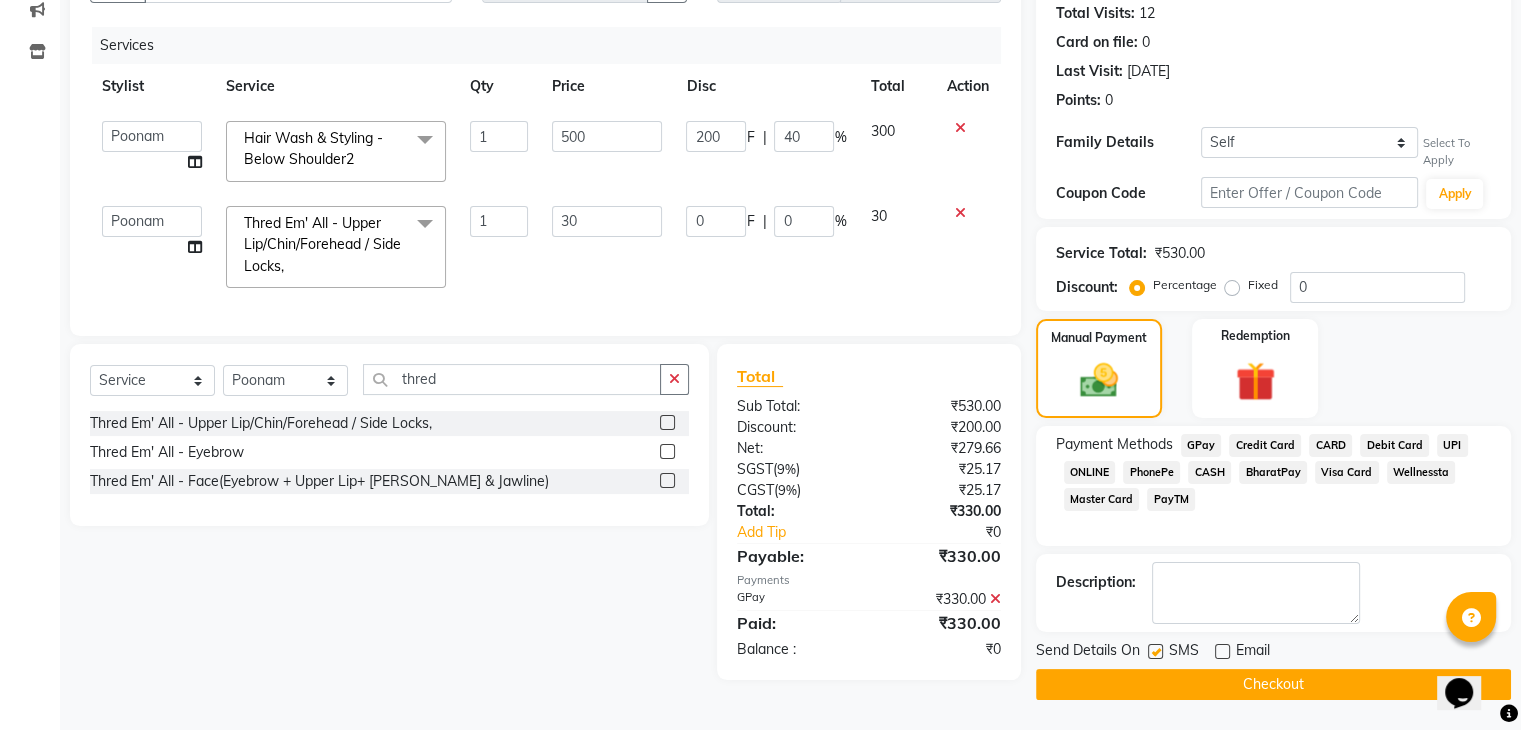 click on "Checkout" 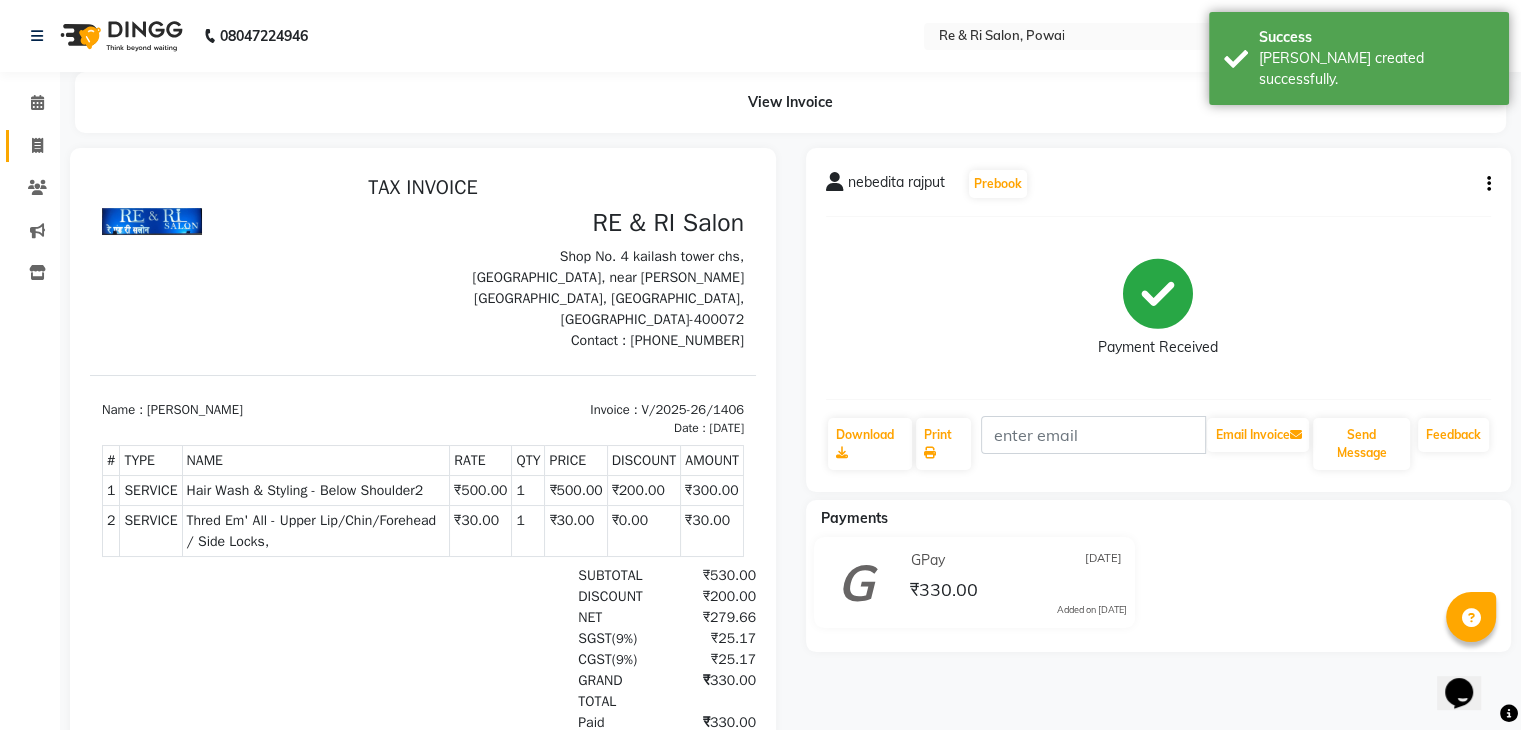 scroll, scrollTop: 0, scrollLeft: 0, axis: both 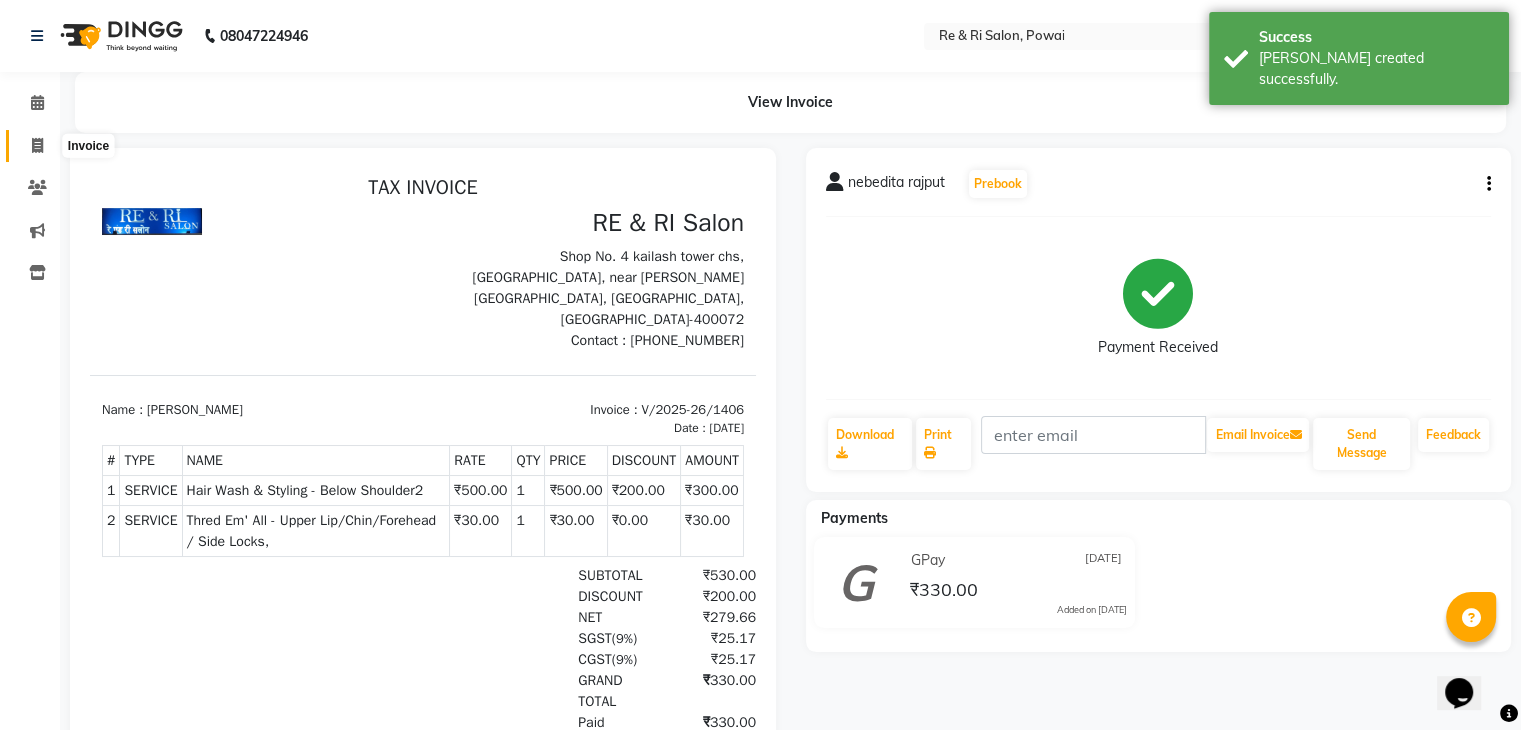 click 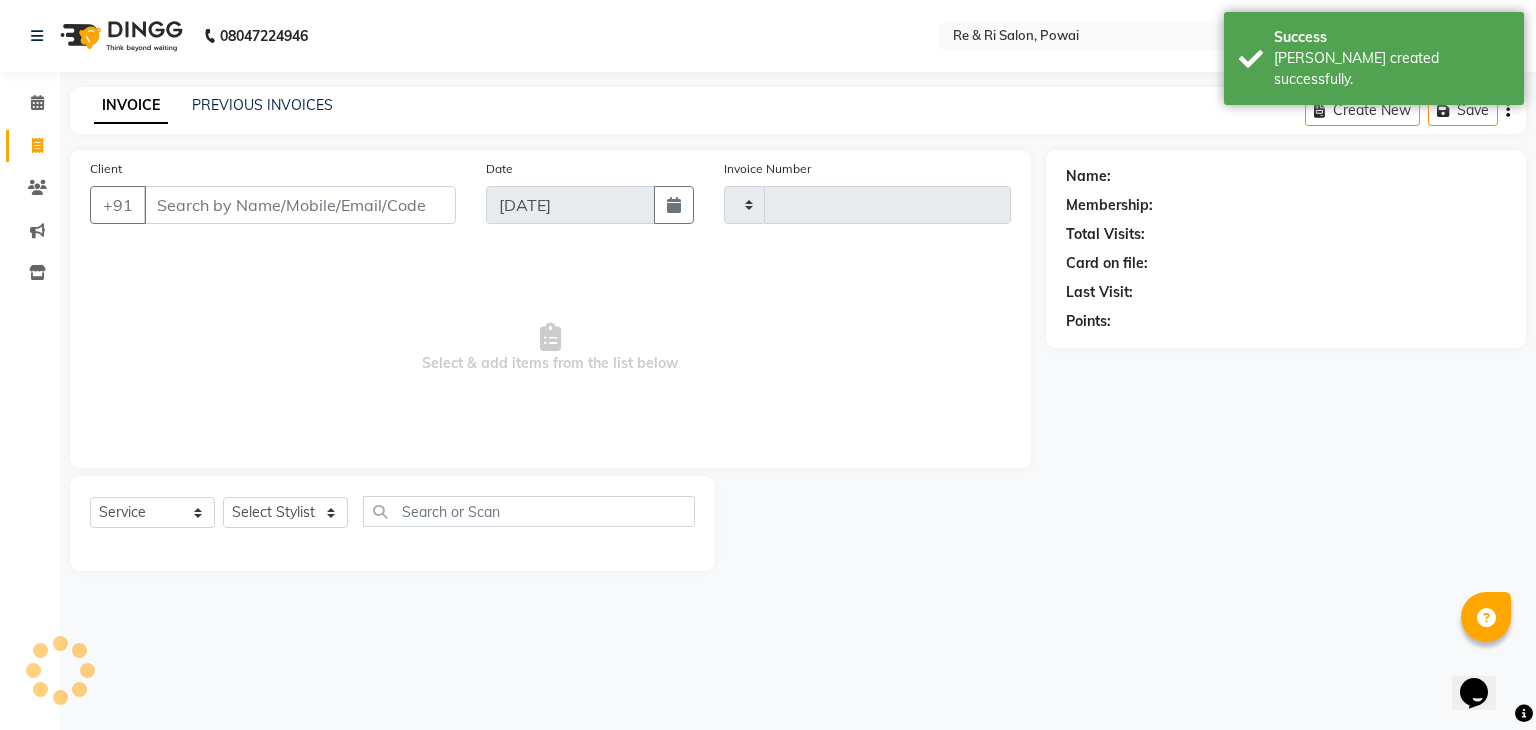 type on "1407" 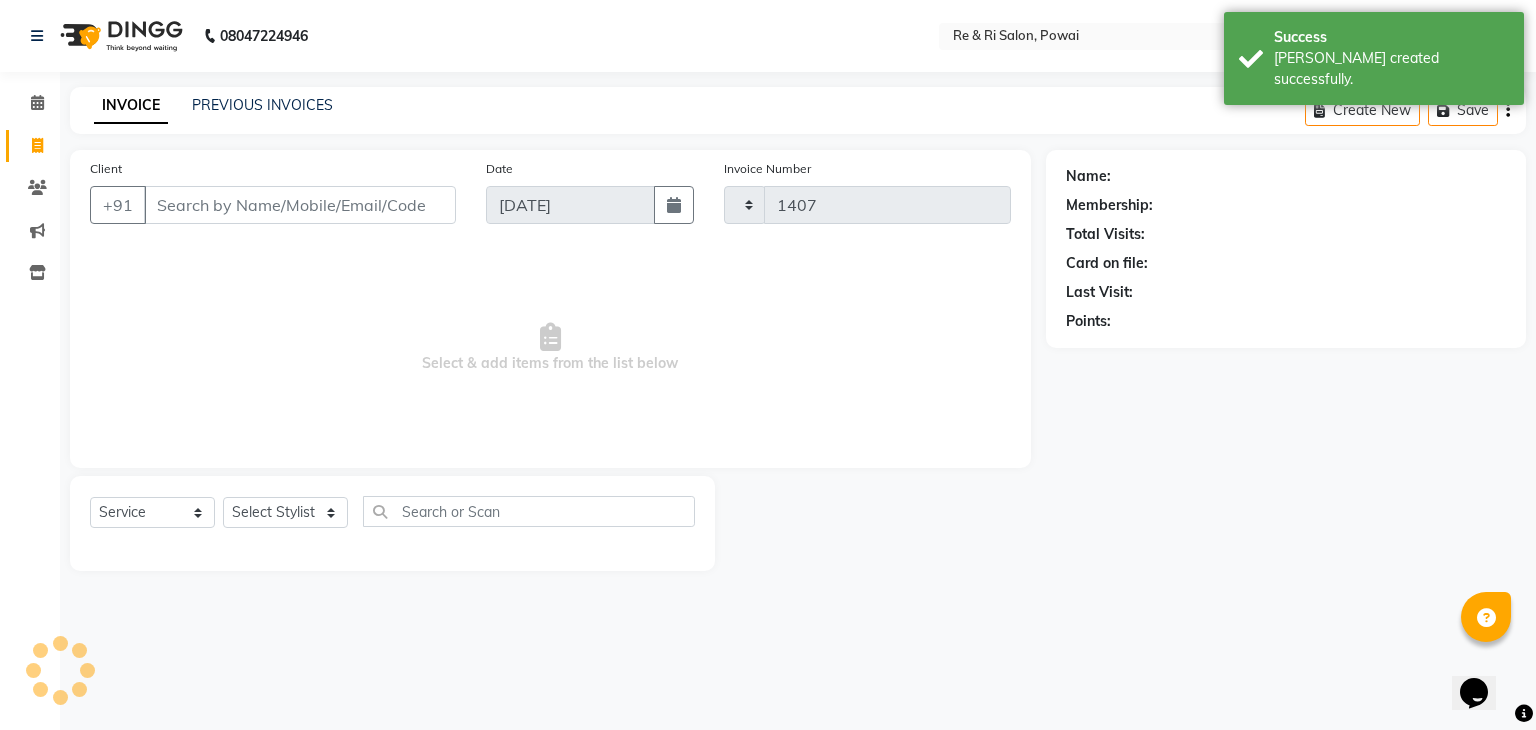 type on "h" 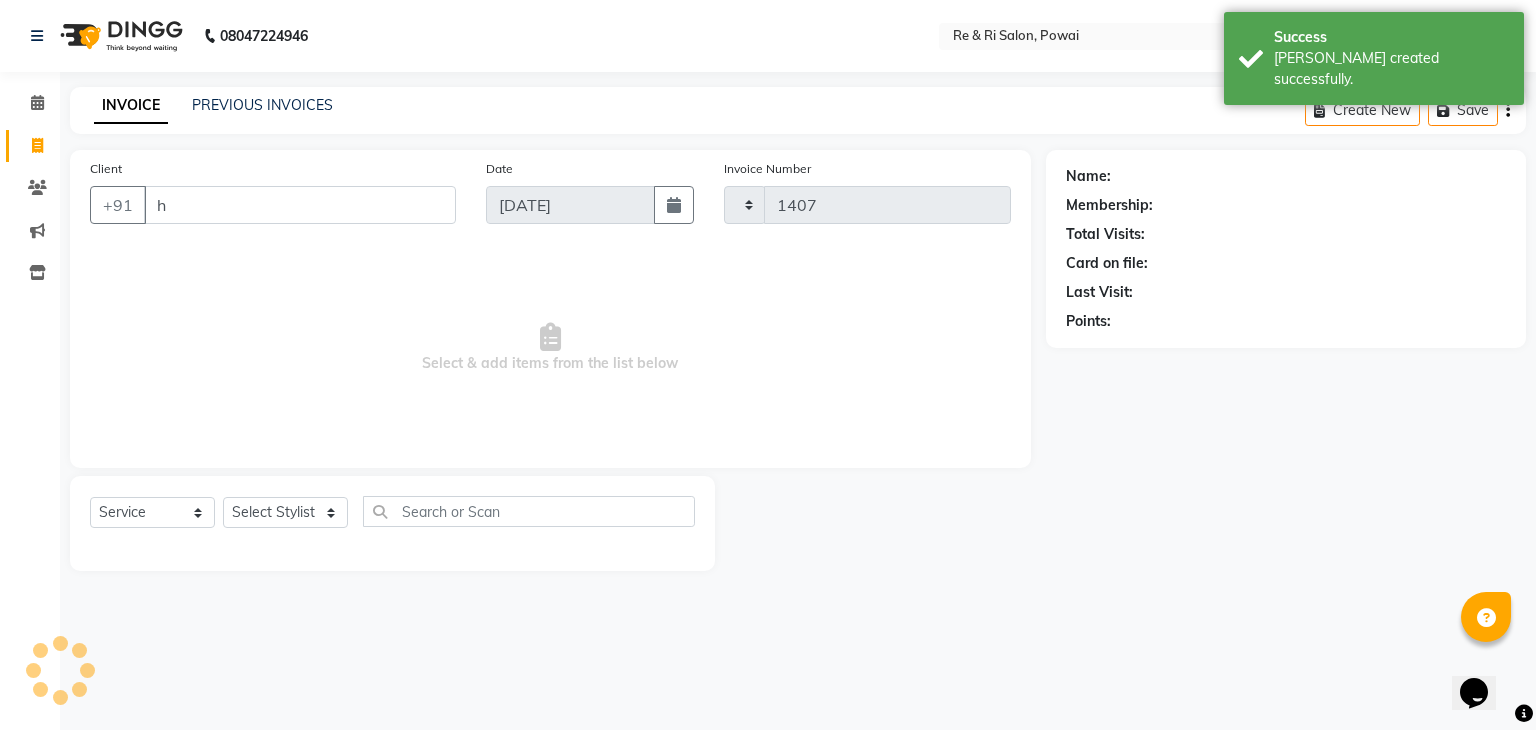 select on "5364" 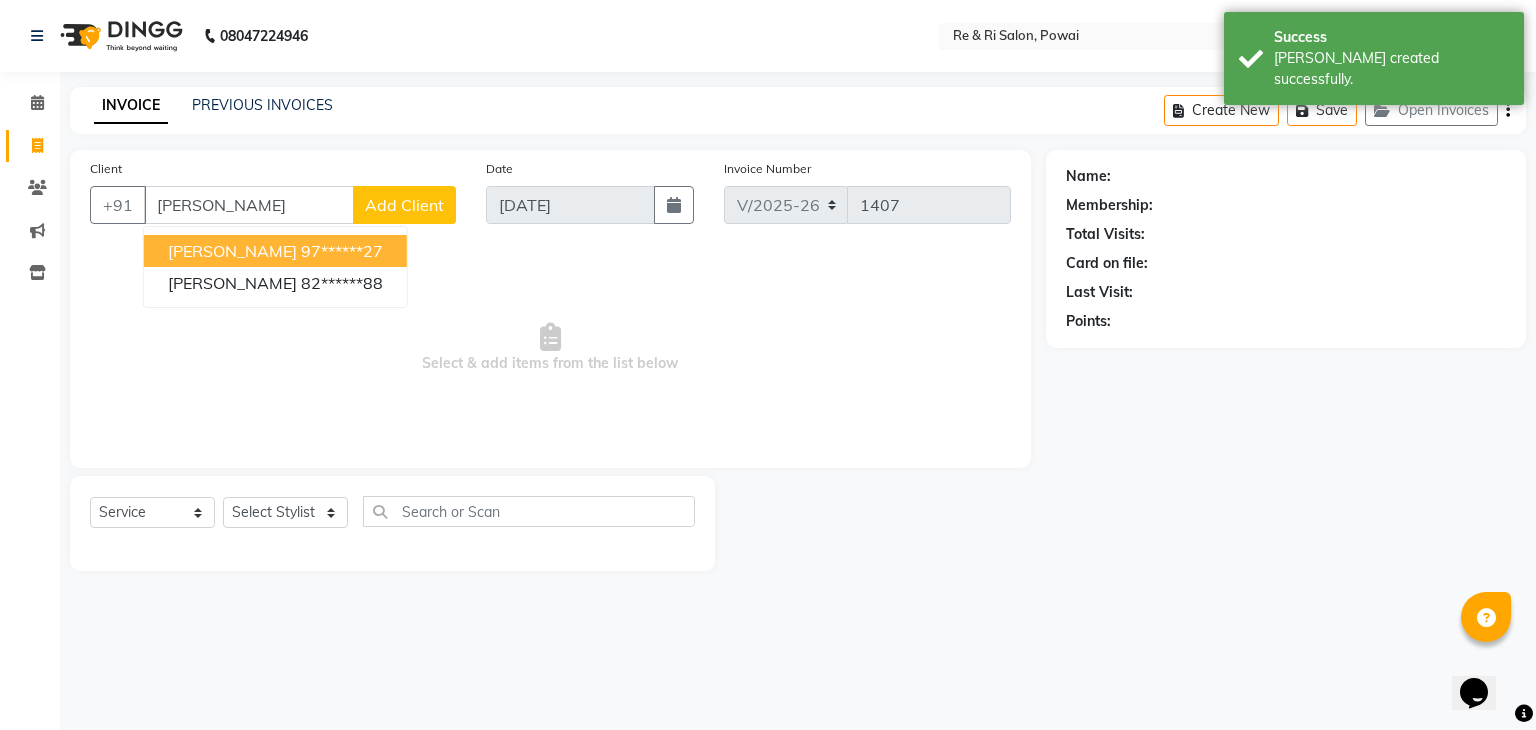 click on "hardik ahuja" at bounding box center [232, 251] 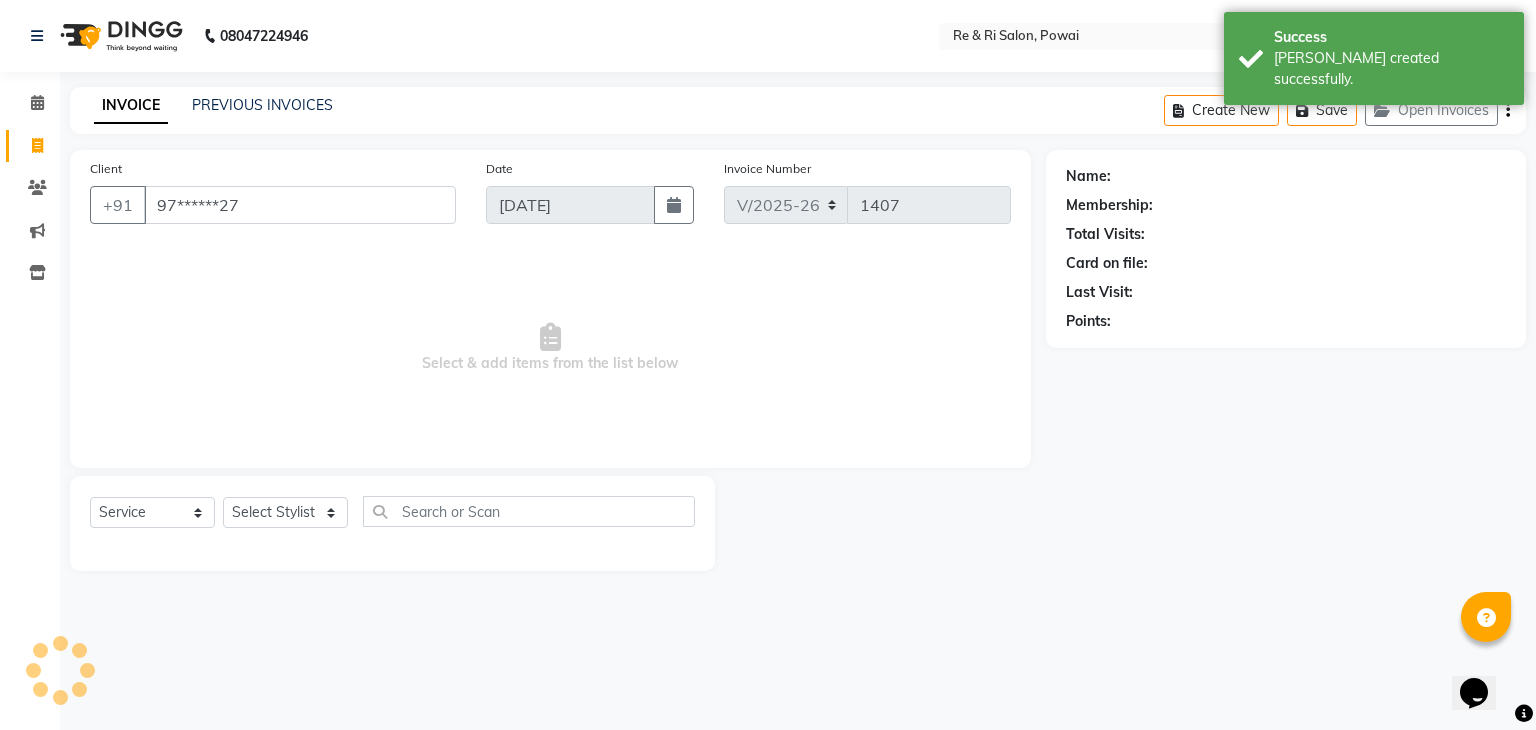 type on "97******27" 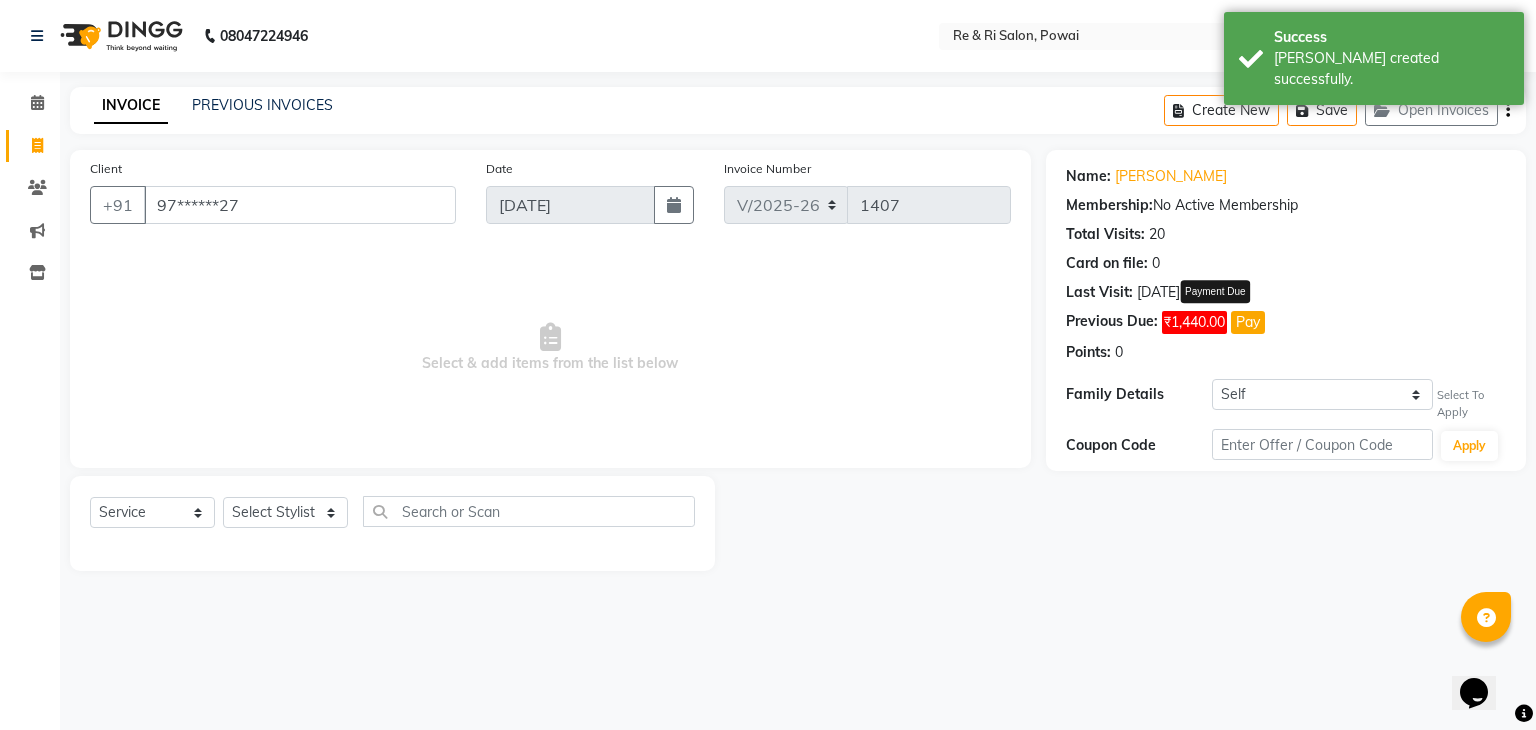 click on "Pay" 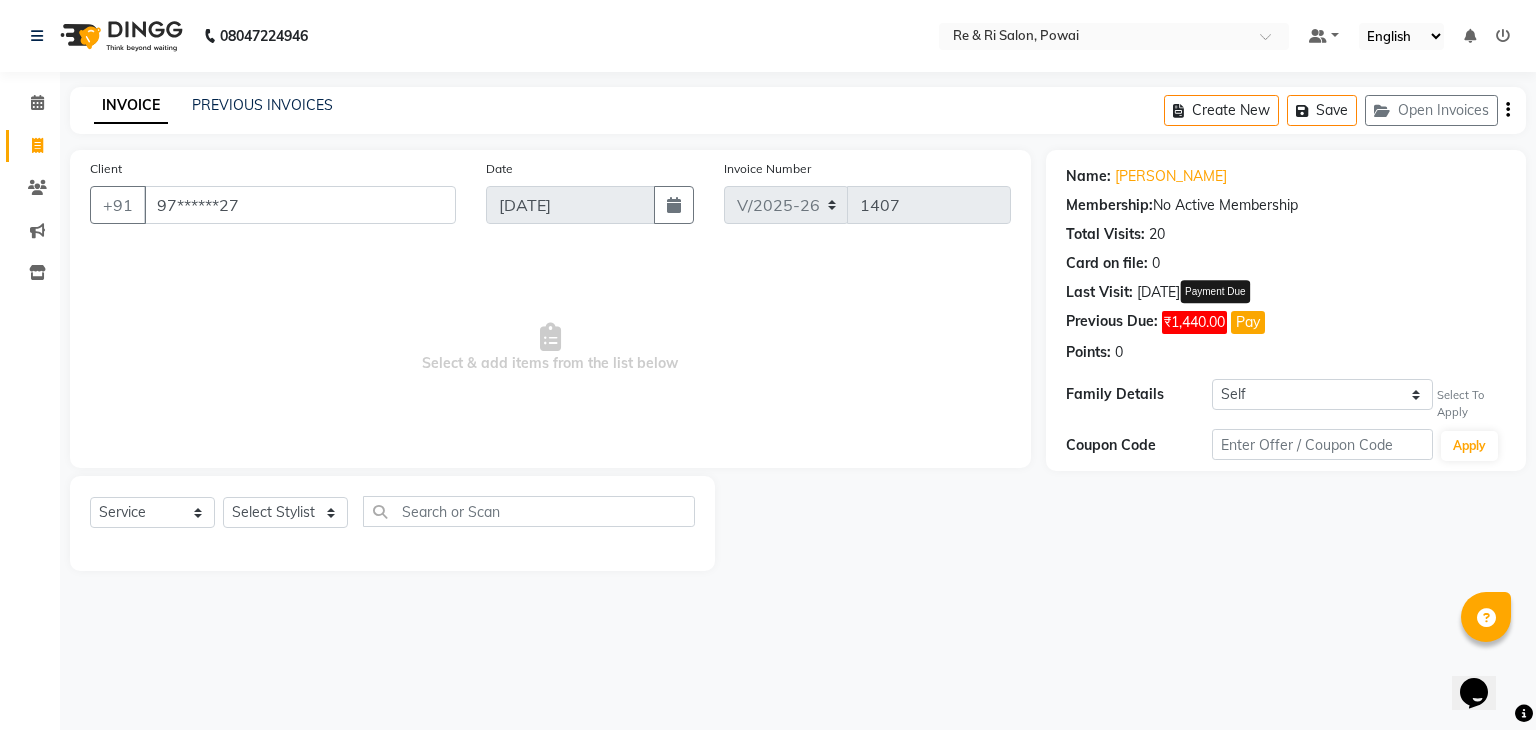 select on "1" 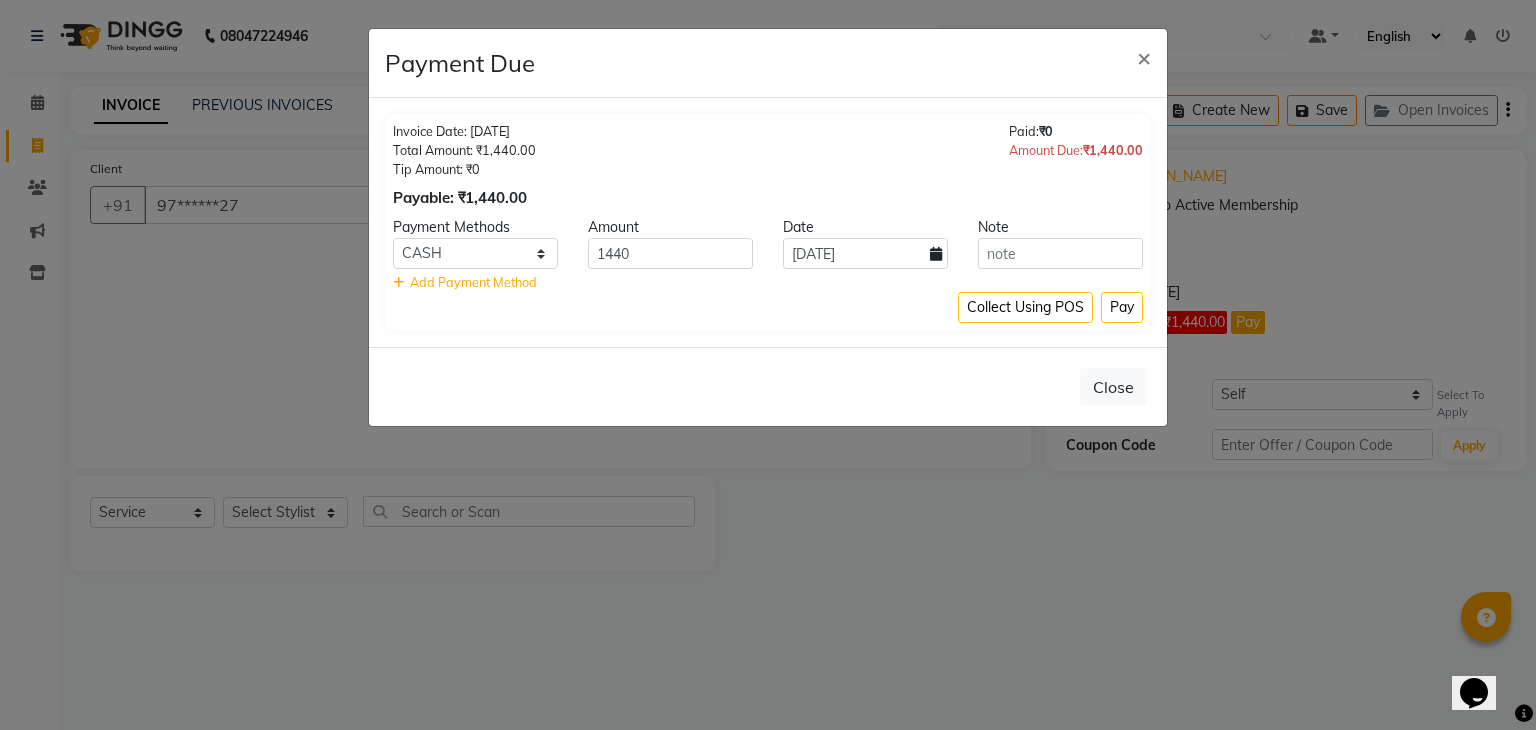 click on "Payment Due × Invoice Date: 02-05-2025 Total Amount: ₹1,440.00 Tip Amount: ₹0 Payable: ₹1,440.00 Paid:  ₹0 Amount Due:  ₹1,440.00 Payment Methods Amount Date Note GPay Credit Card CARD Debit Card UPI ONLINE PhonePe CASH BharatPay Visa Card Wellnessta Master Card PayTM 1440 13-07-2025    Add Payment Method Collect Using POS Pay  Close" 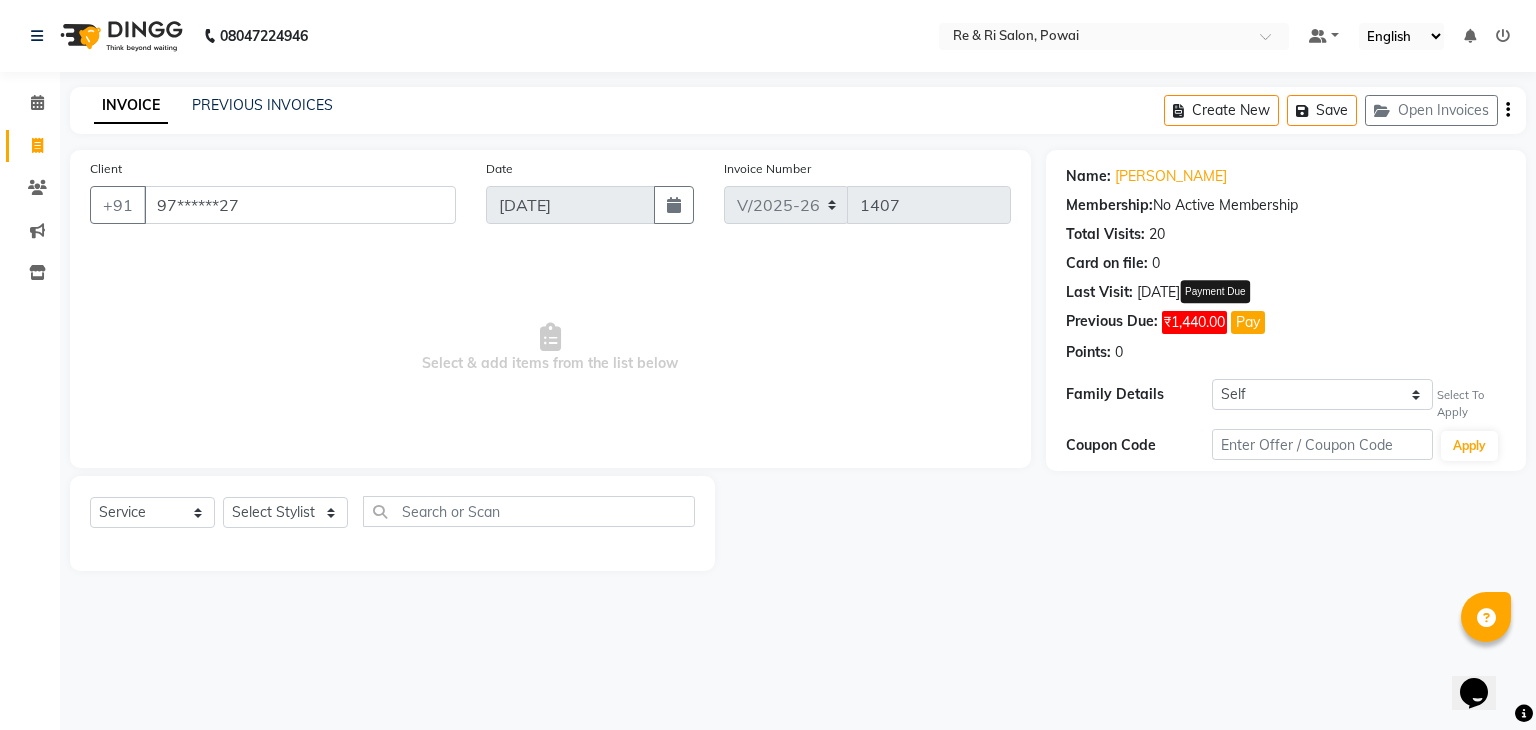 click on "Pay" 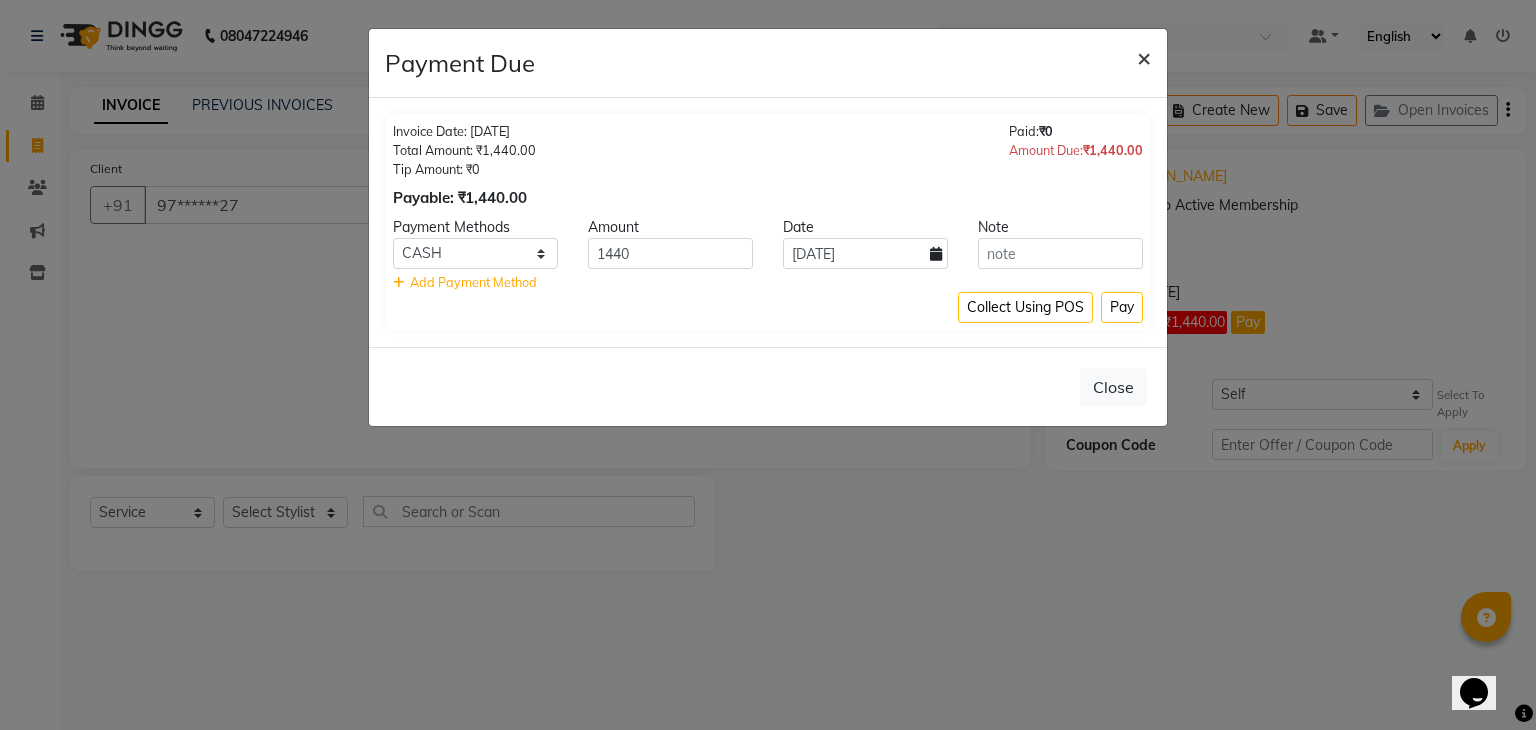 click on "×" 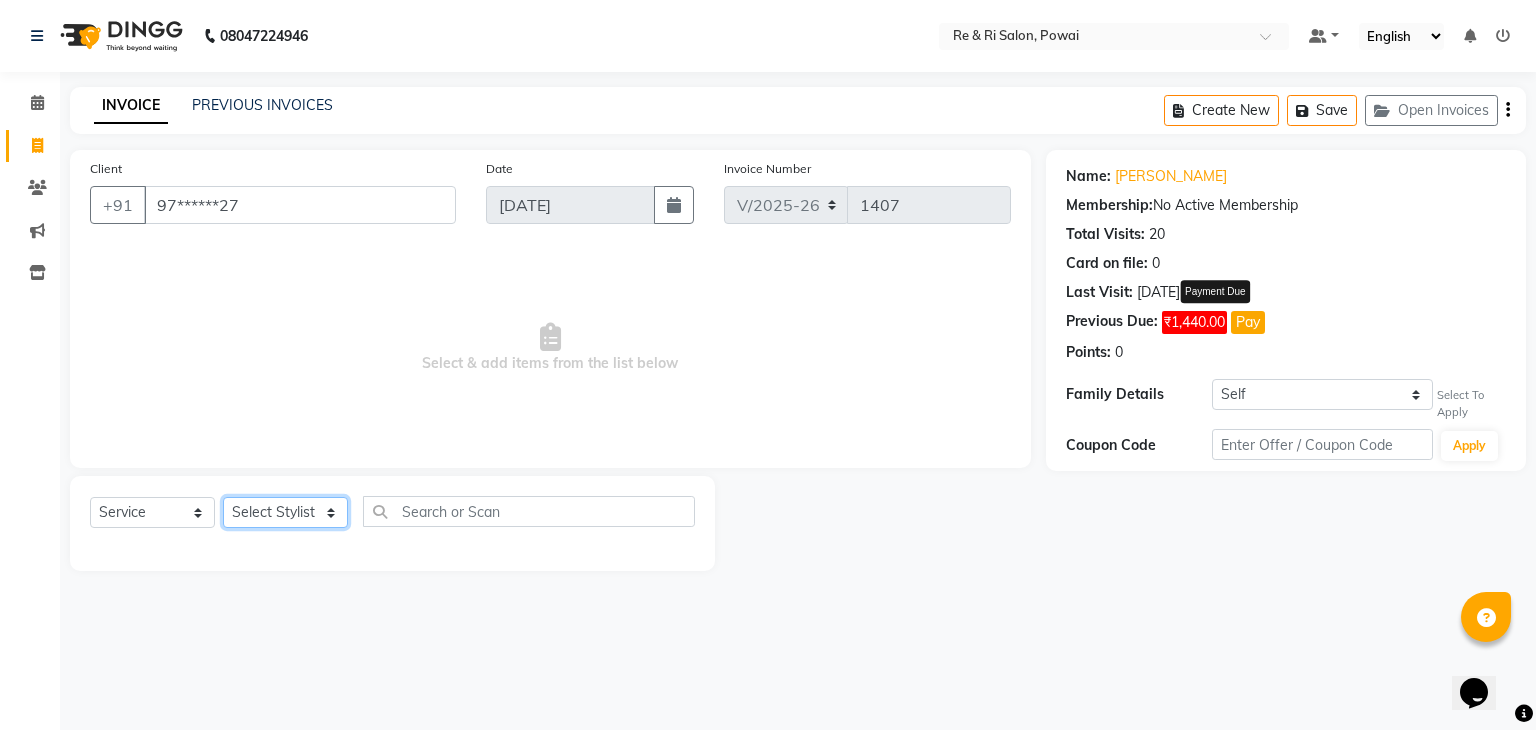 click on "Select Stylist [PERSON_NAME] Danish  Poonam [PERSON_NAME]" 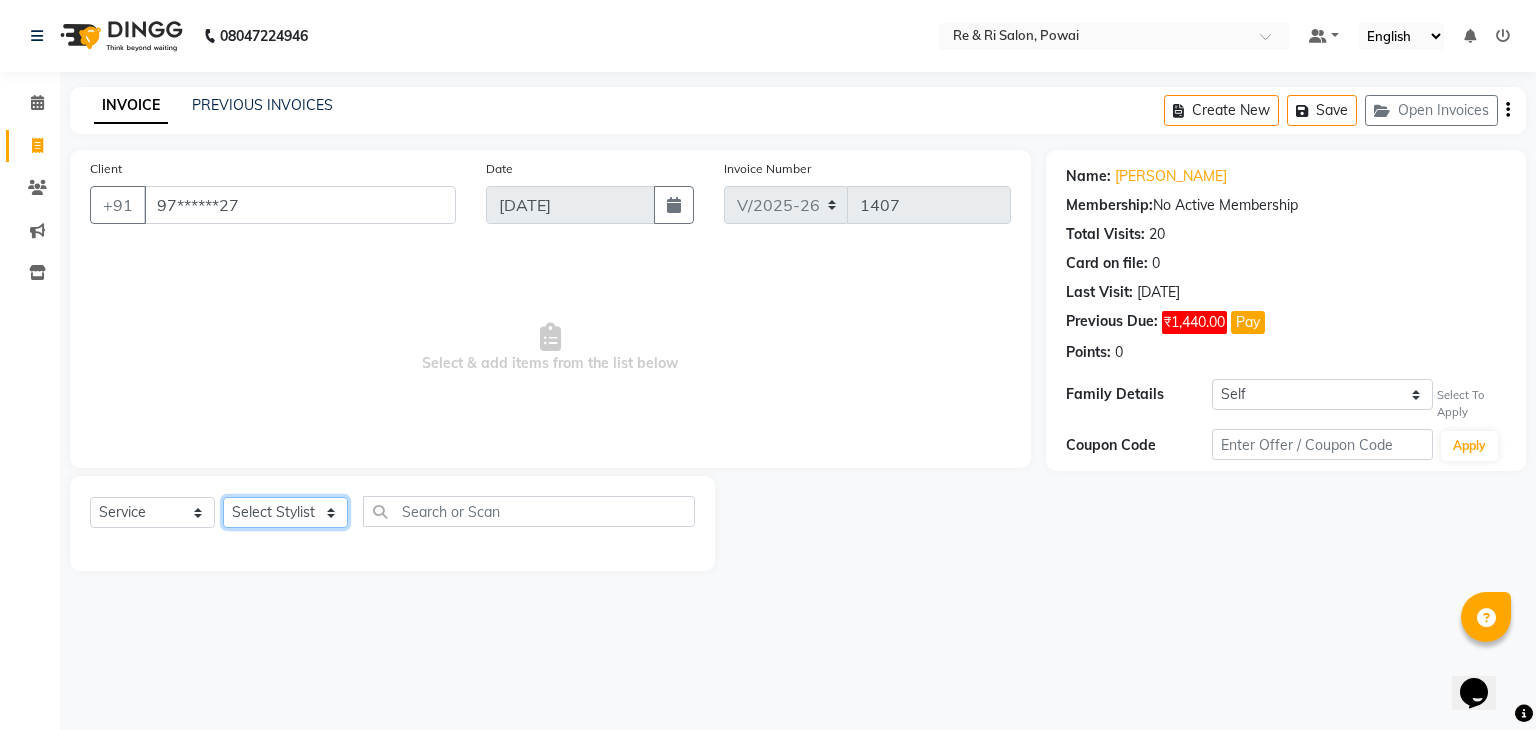 select on "36183" 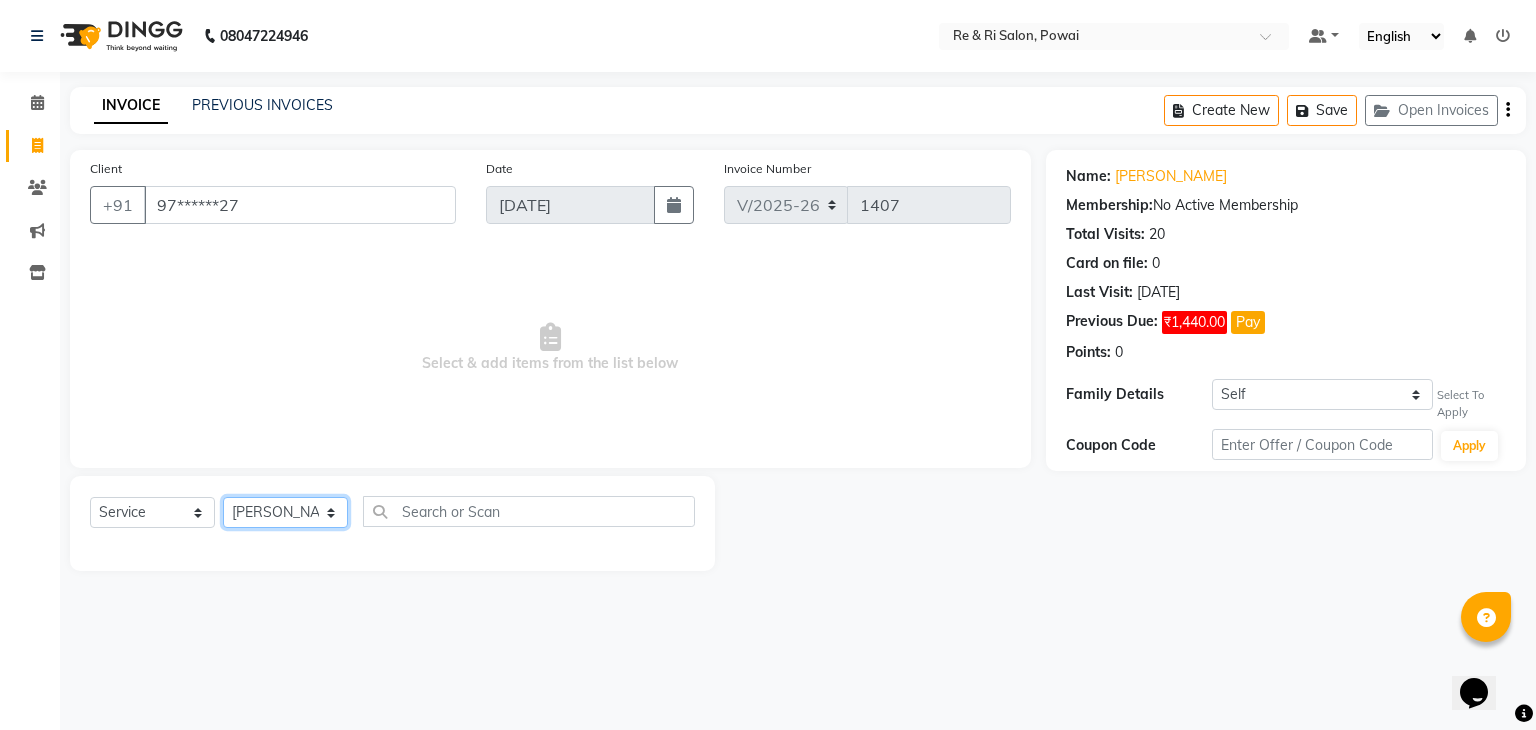 click on "Select Stylist [PERSON_NAME] Danish  Poonam [PERSON_NAME]" 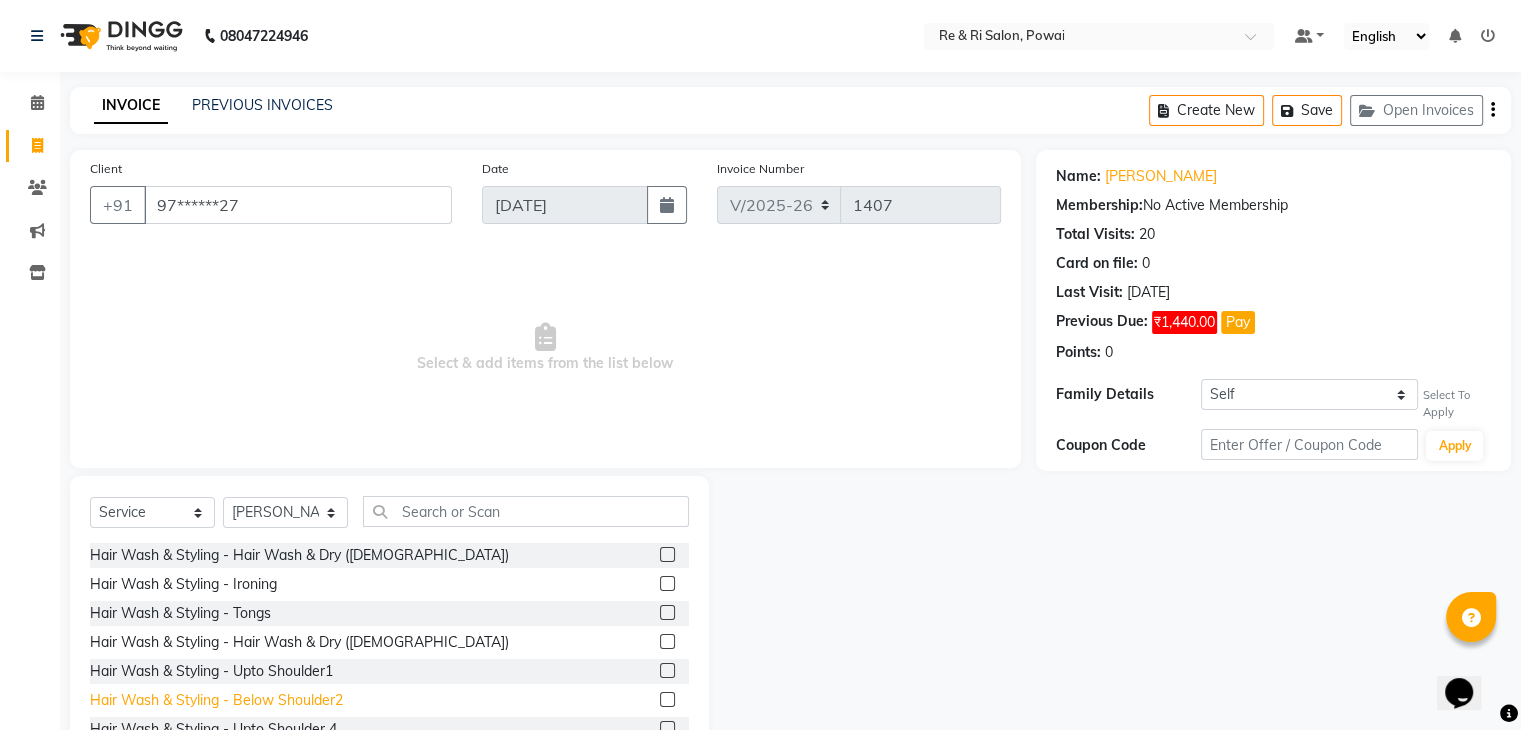 click on "Hair Wash & Styling - Below Shoulder2" 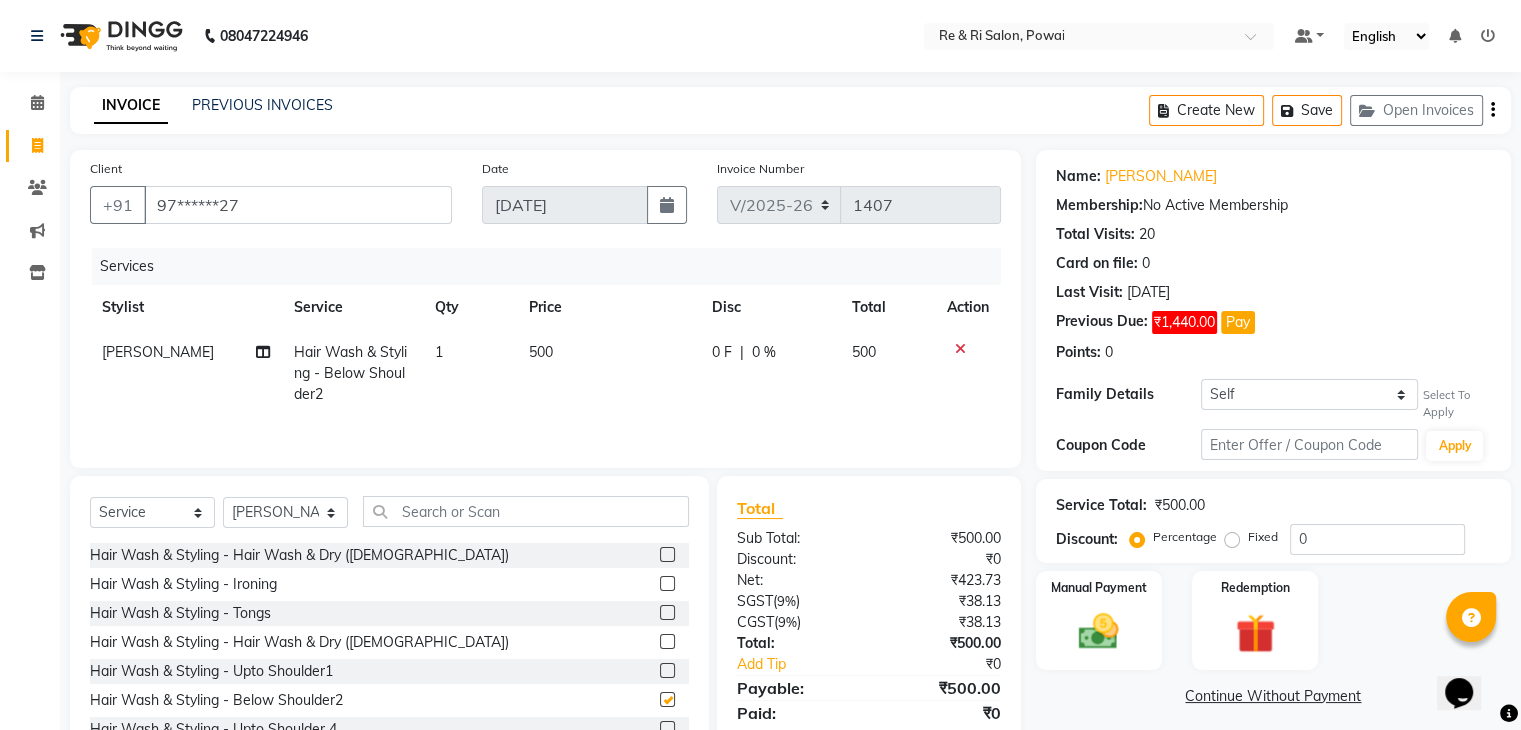 checkbox on "false" 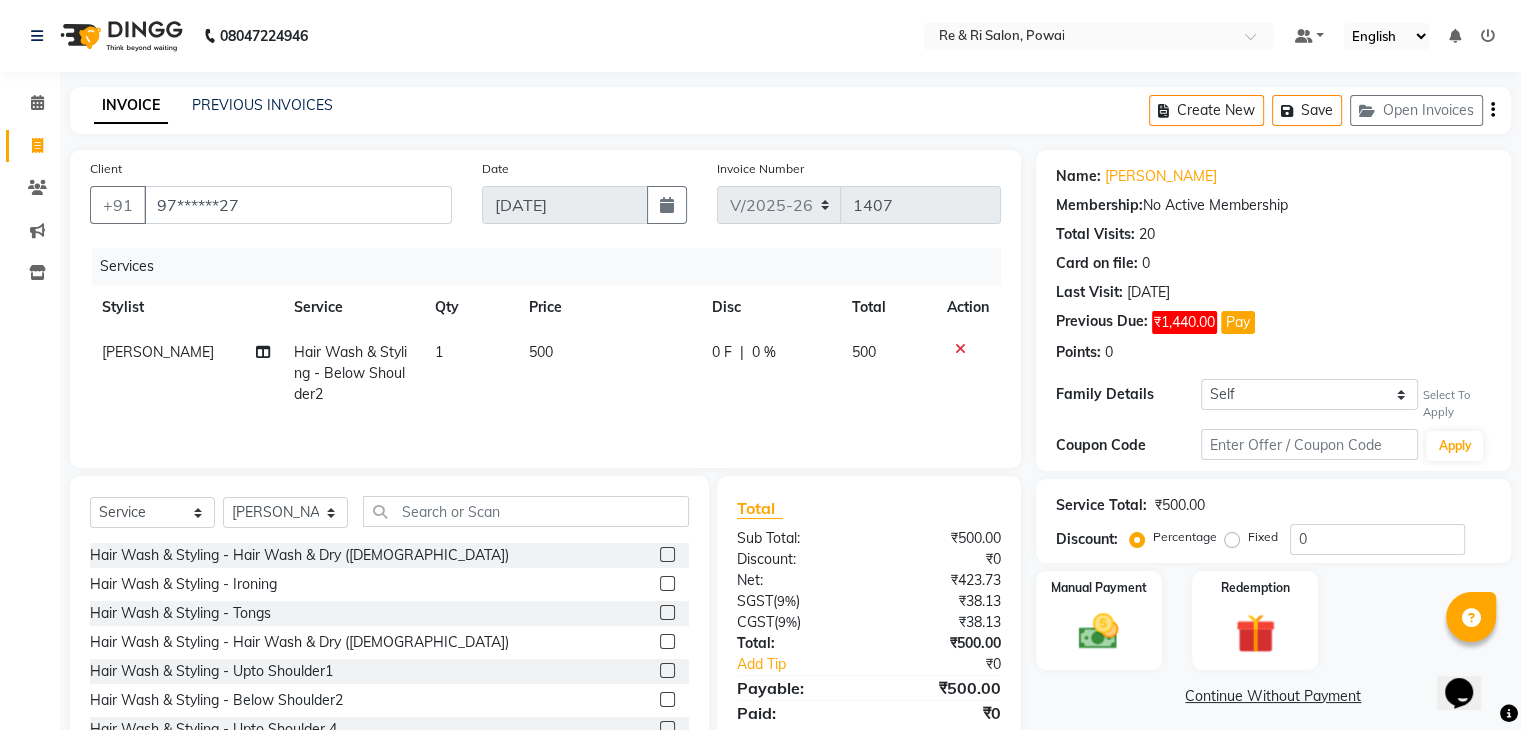 click on "0 F | 0 %" 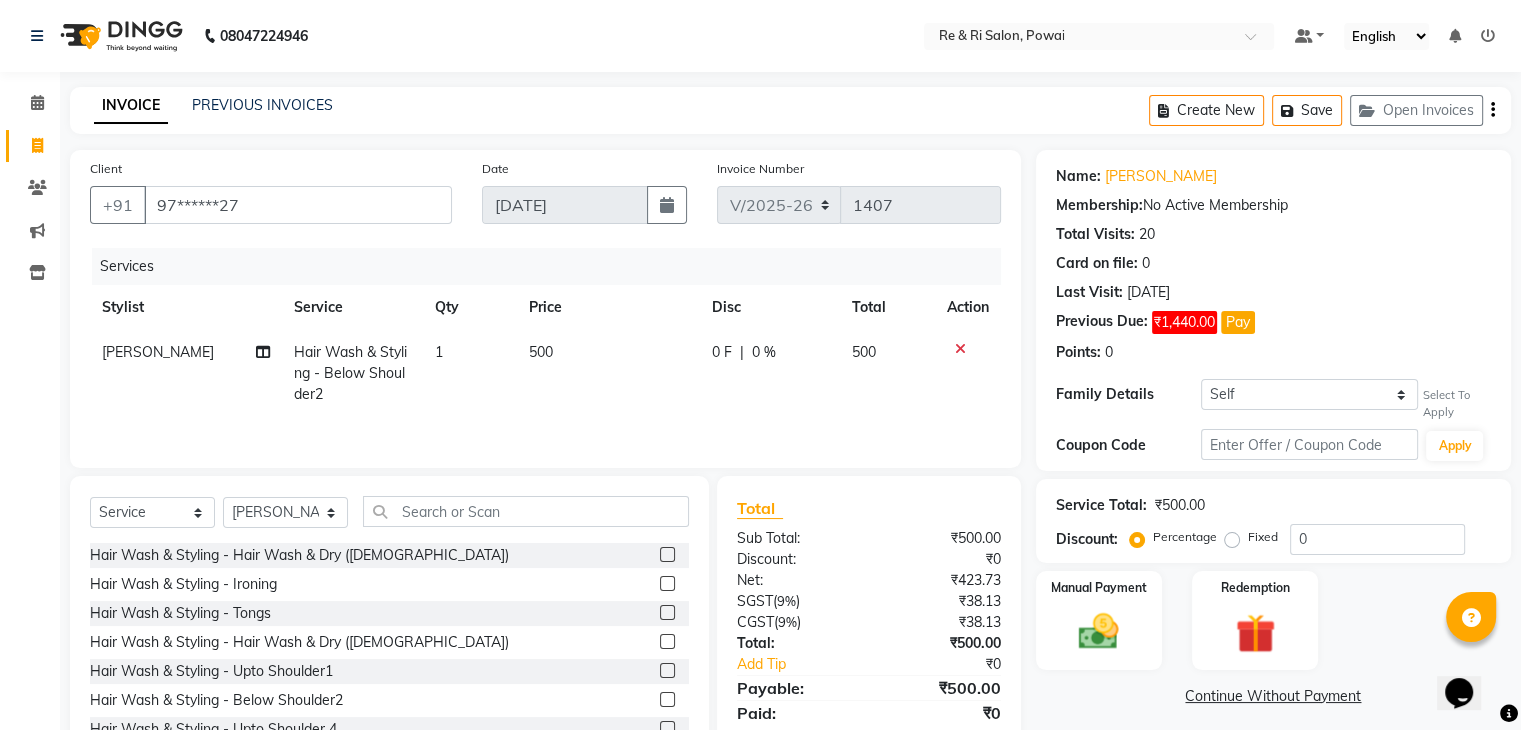 select on "36183" 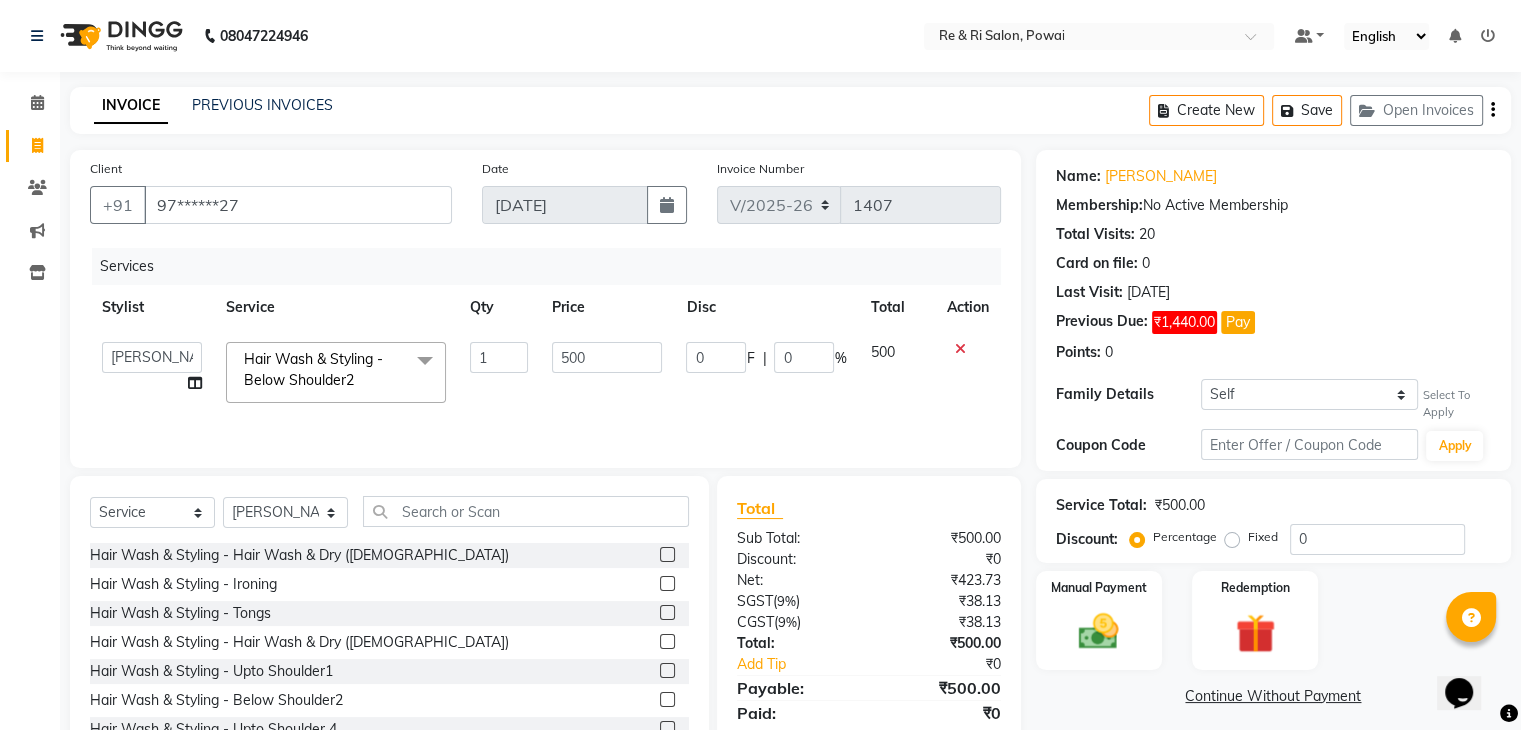 click on "0" 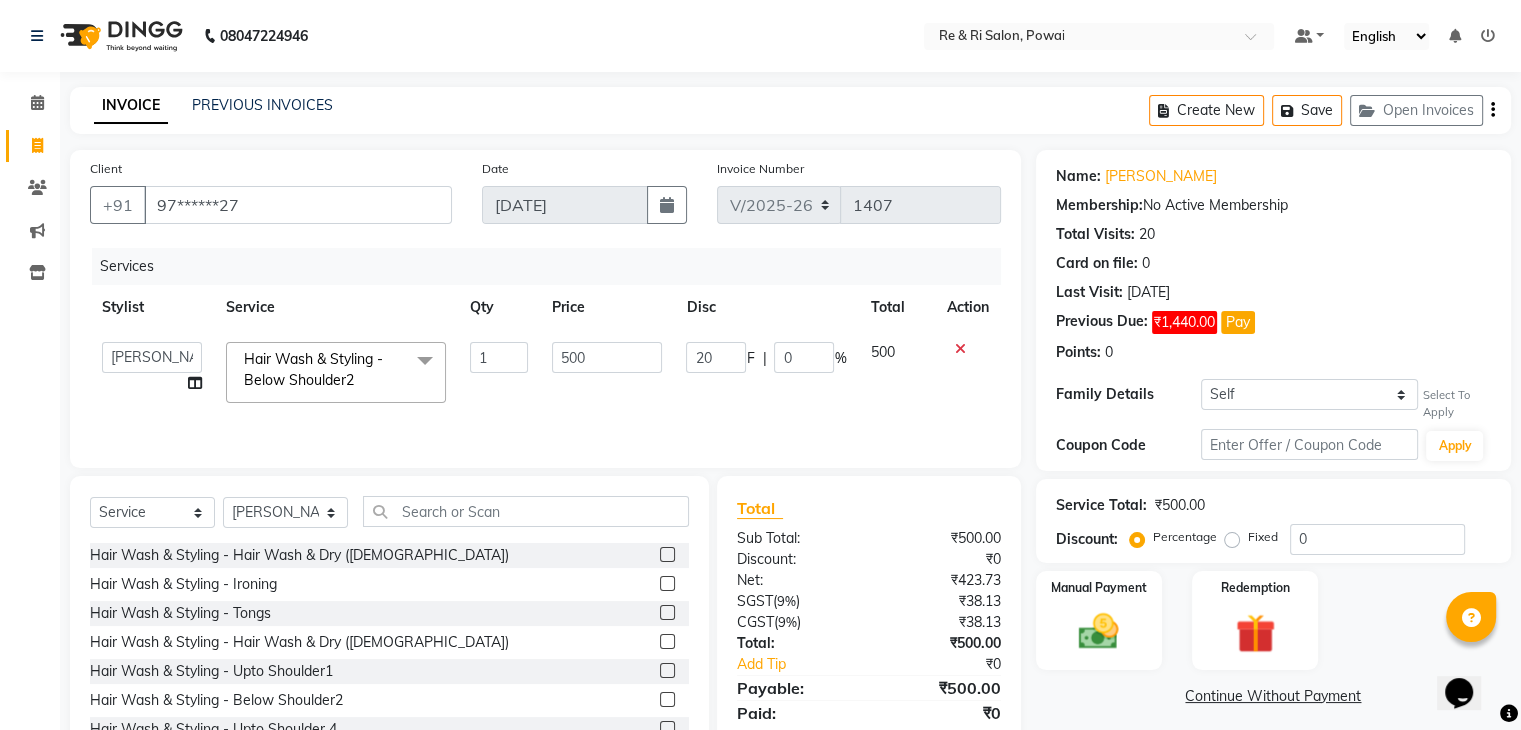 type on "200" 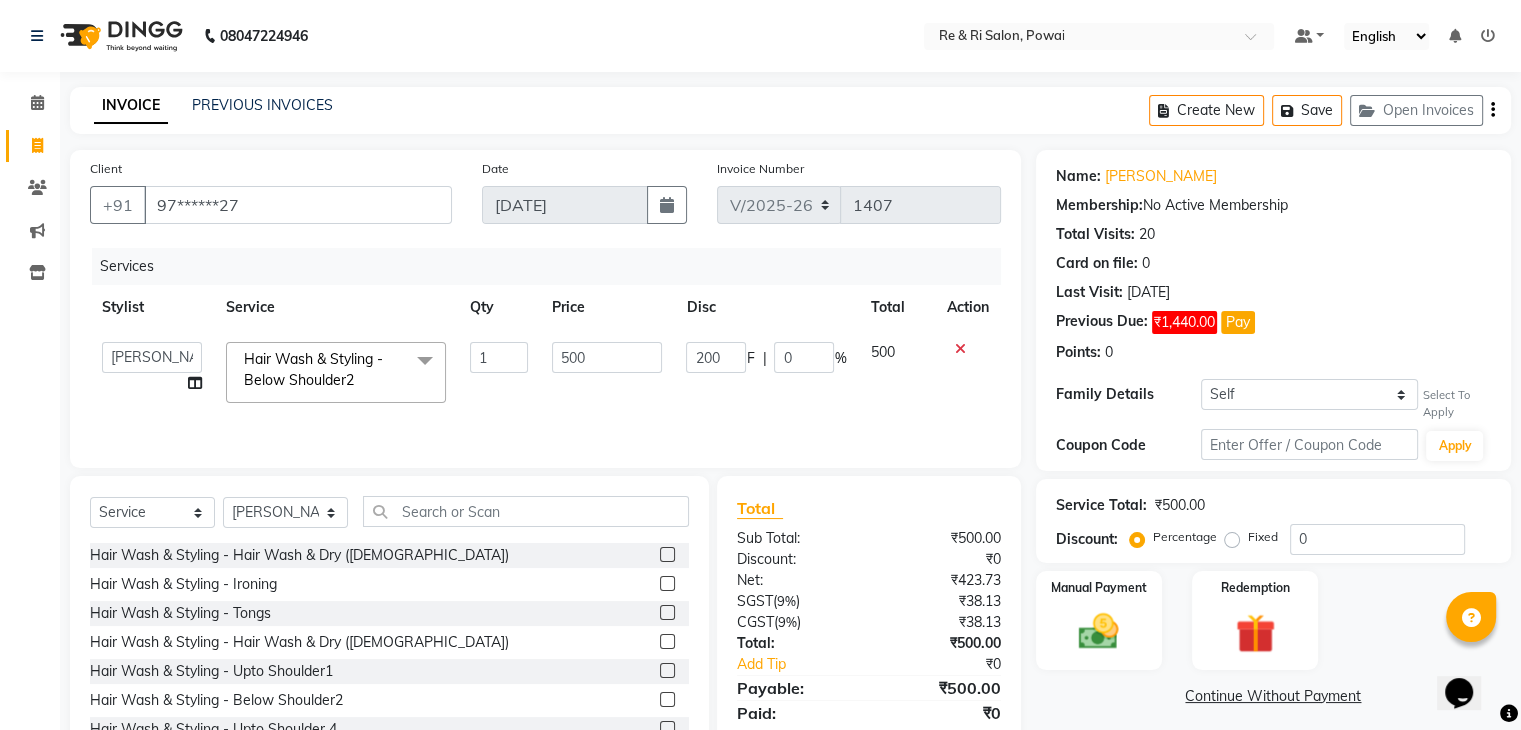 click on "200 F | 0 %" 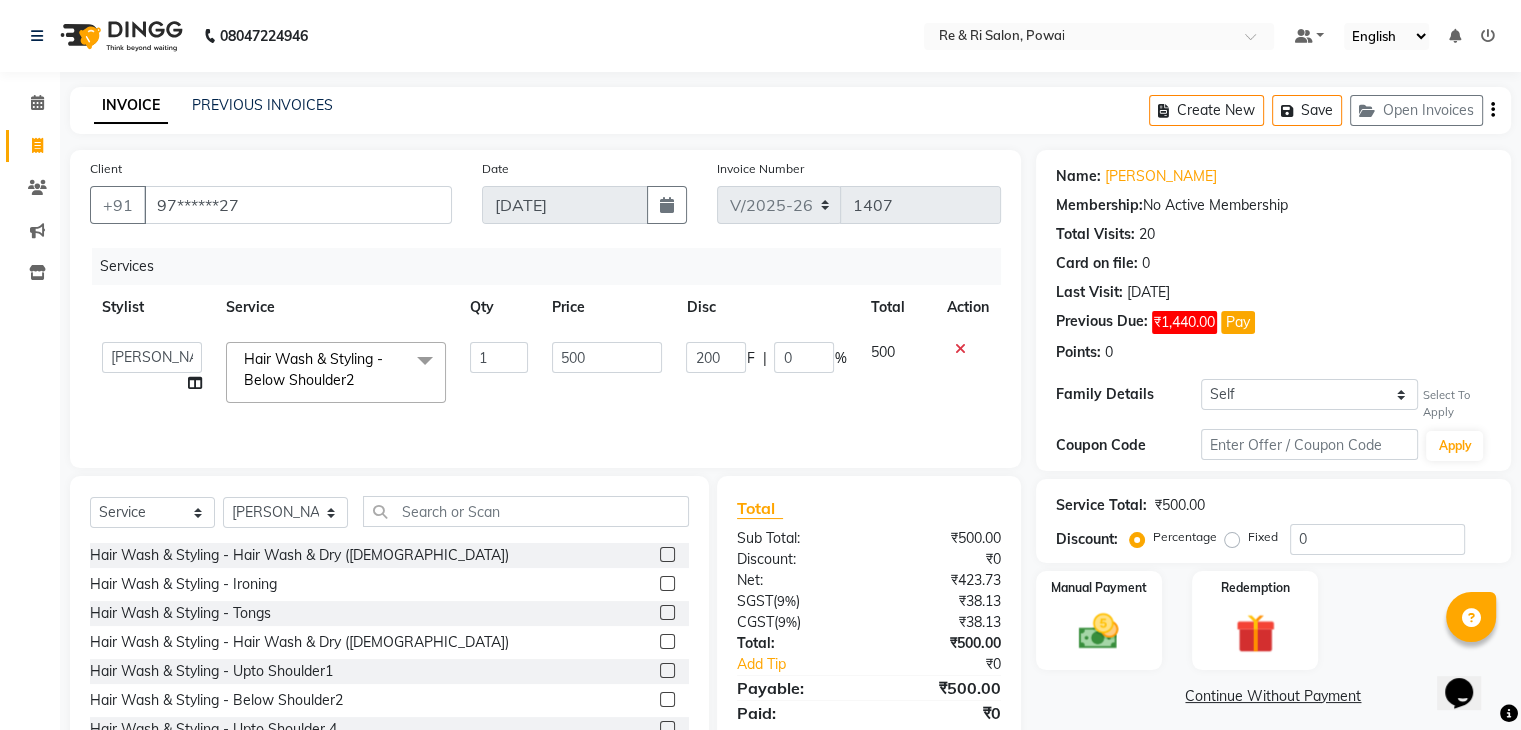 select on "36183" 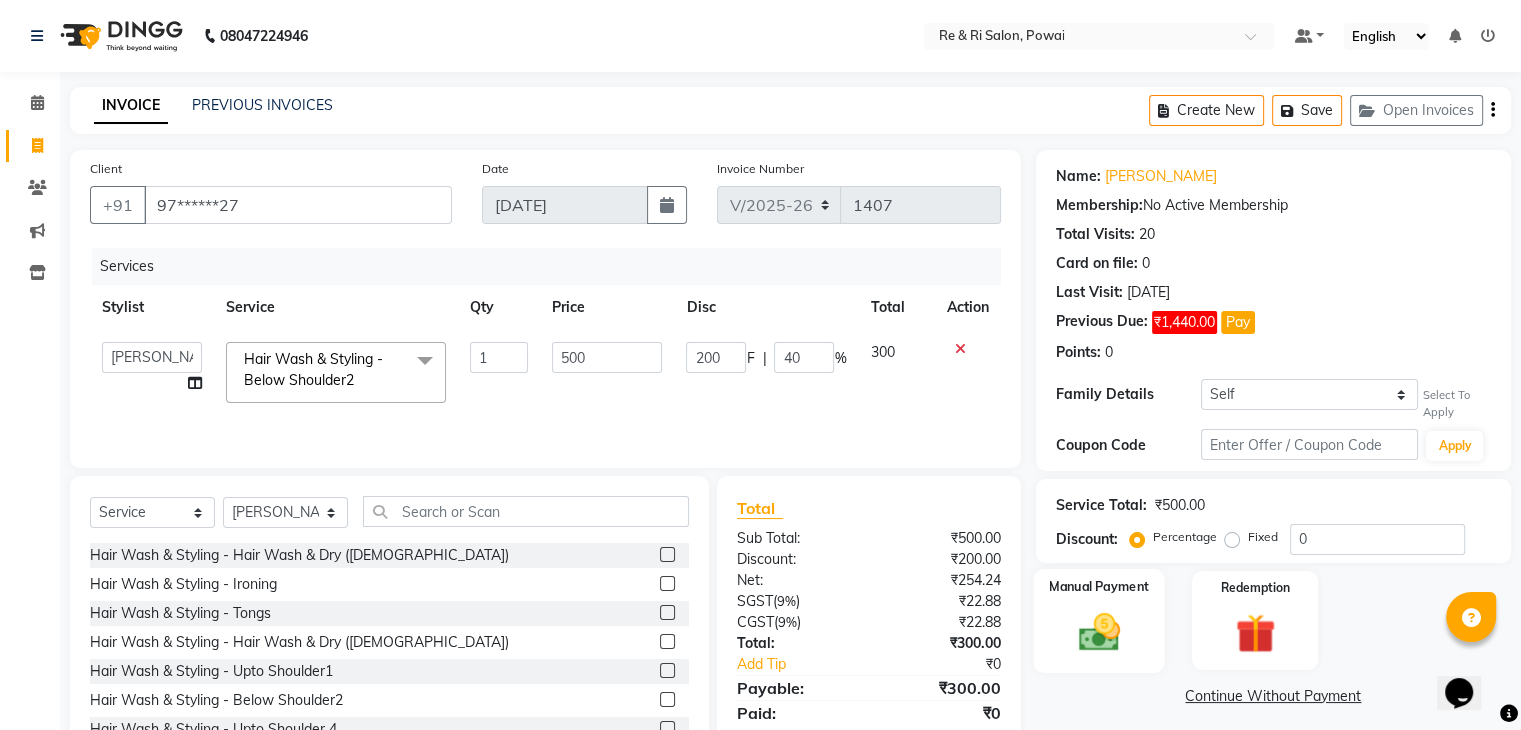 click 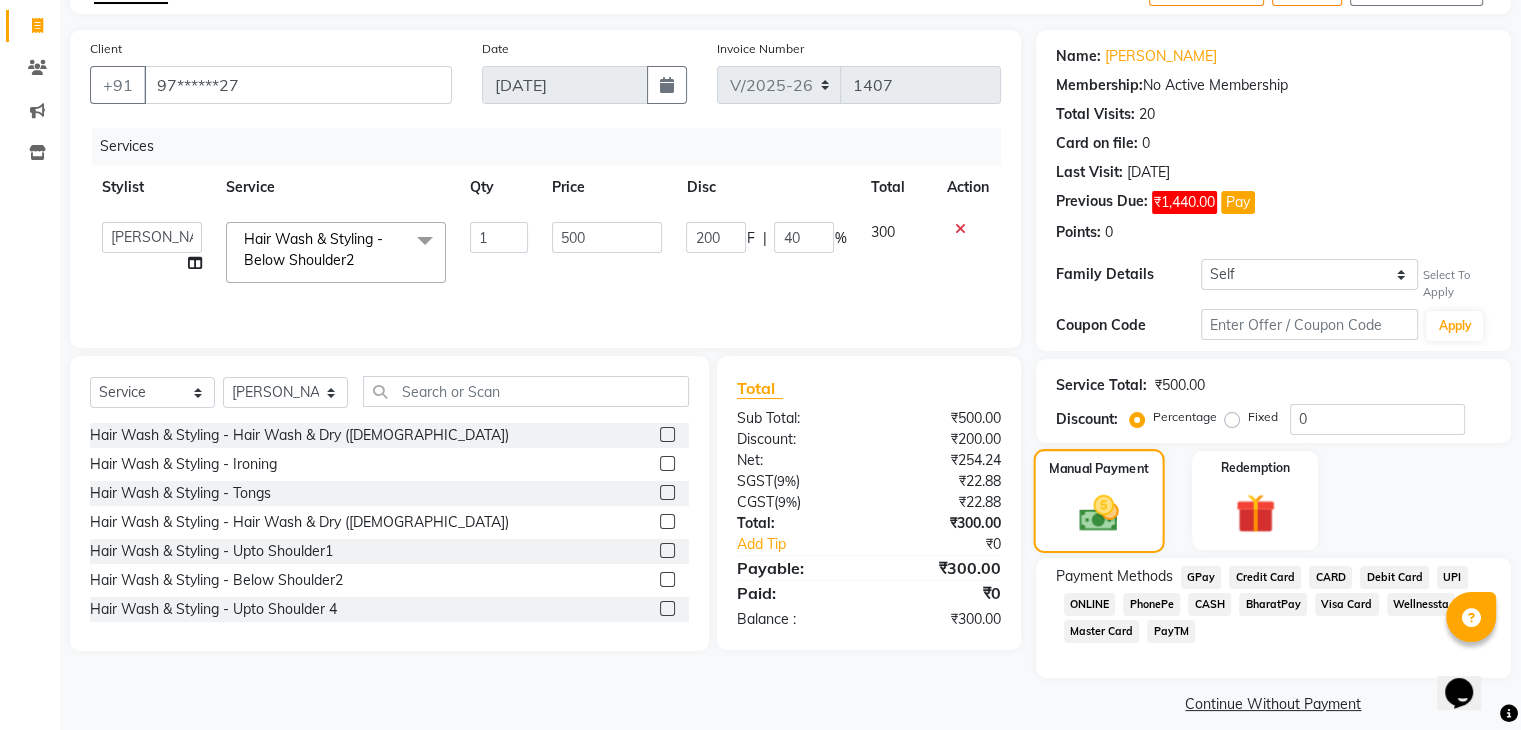 scroll, scrollTop: 140, scrollLeft: 0, axis: vertical 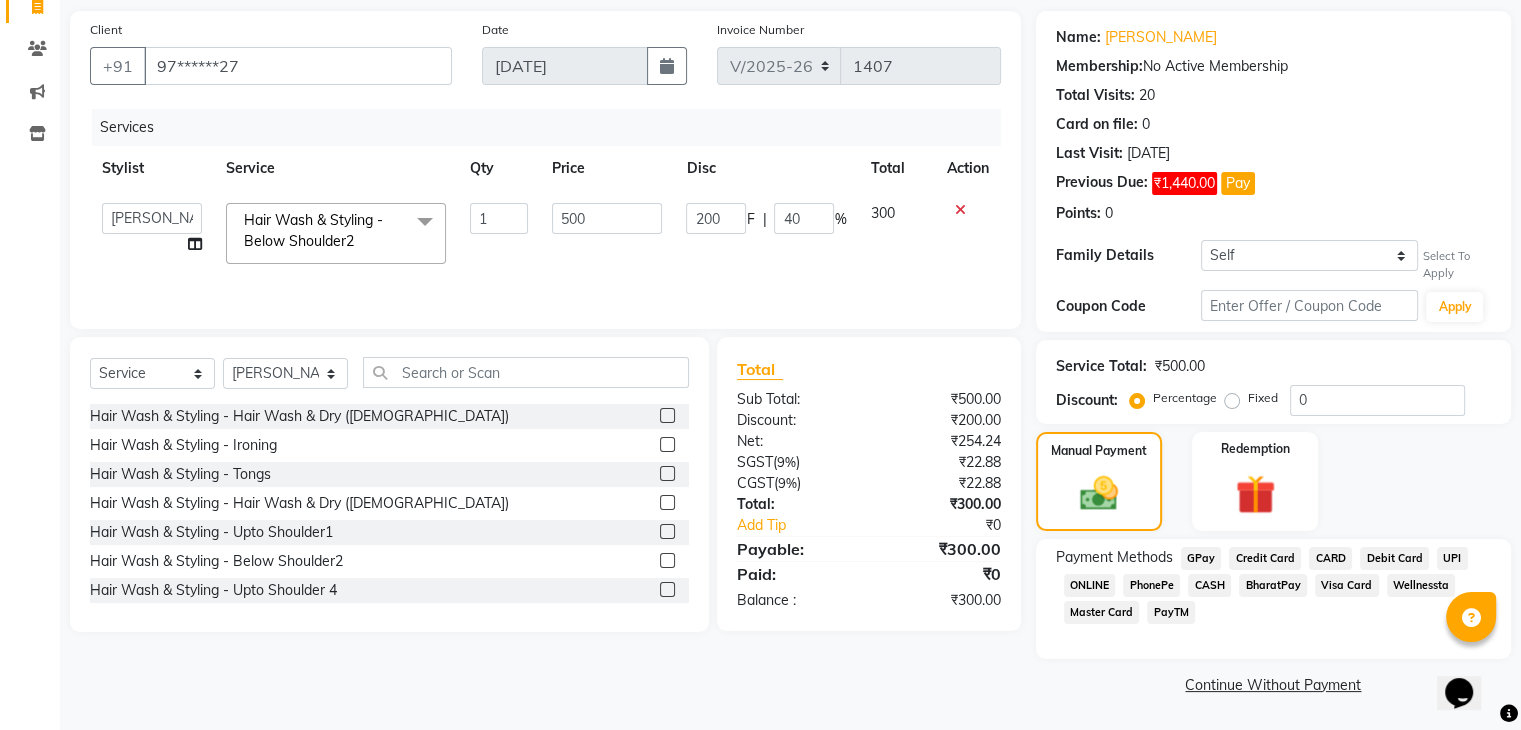 click on "GPay" 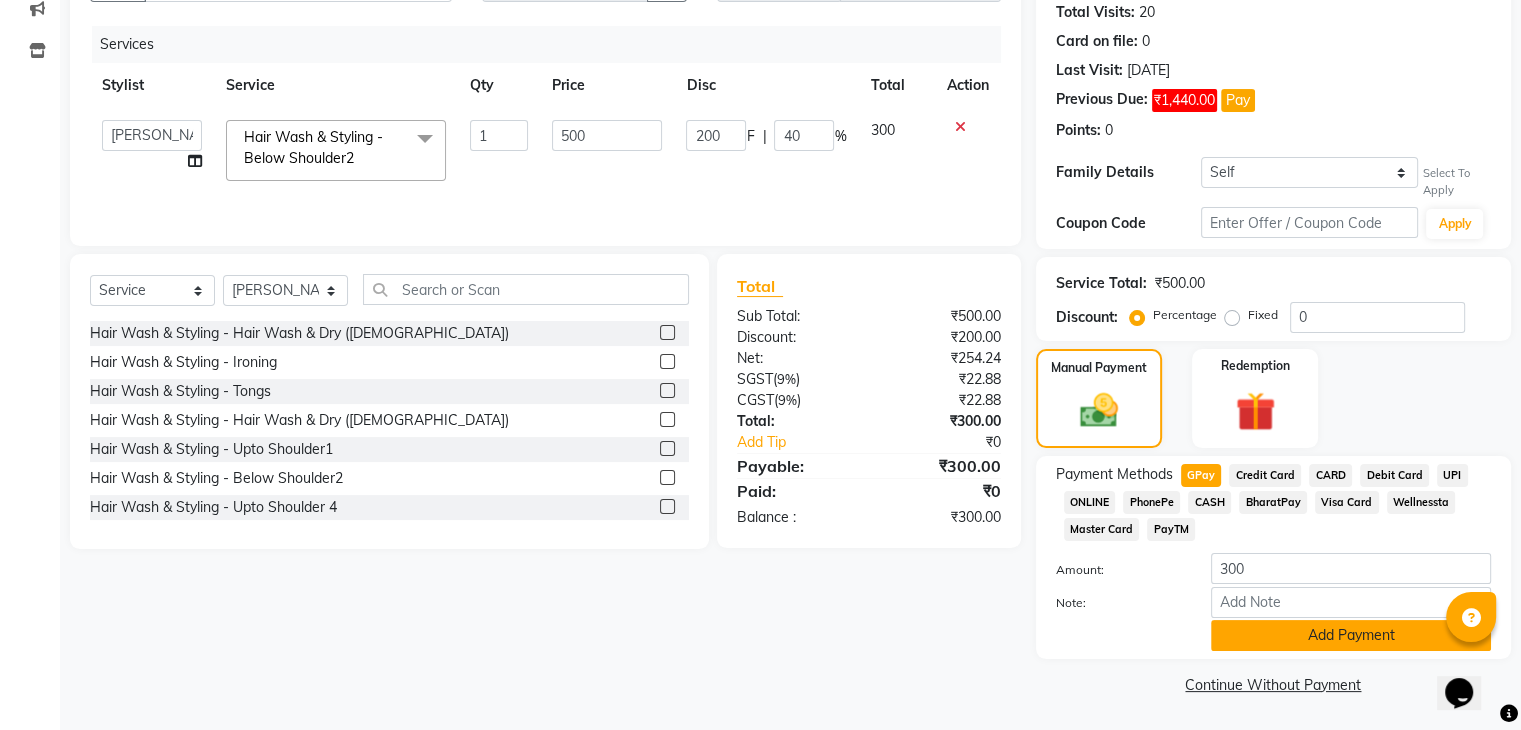 click on "Add Payment" 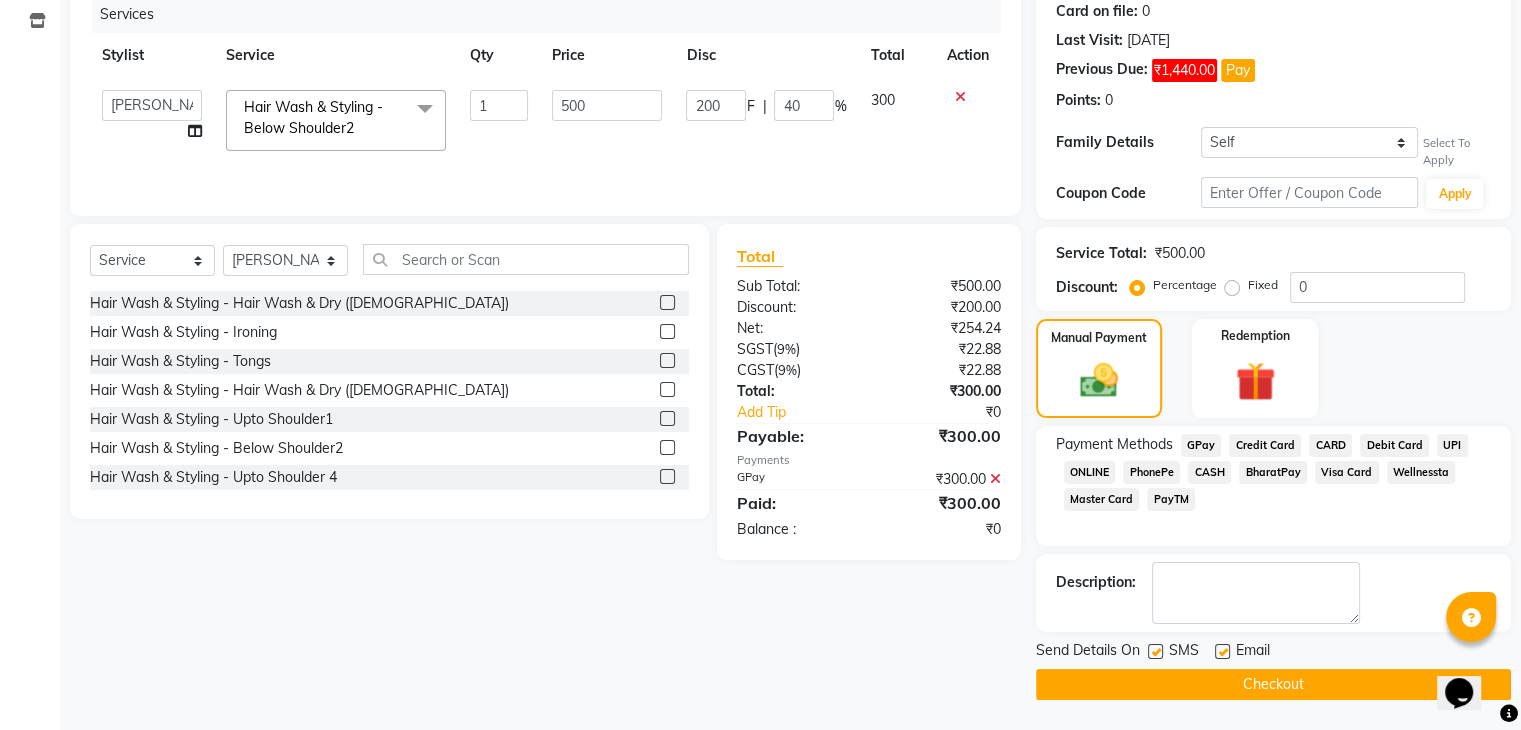 click 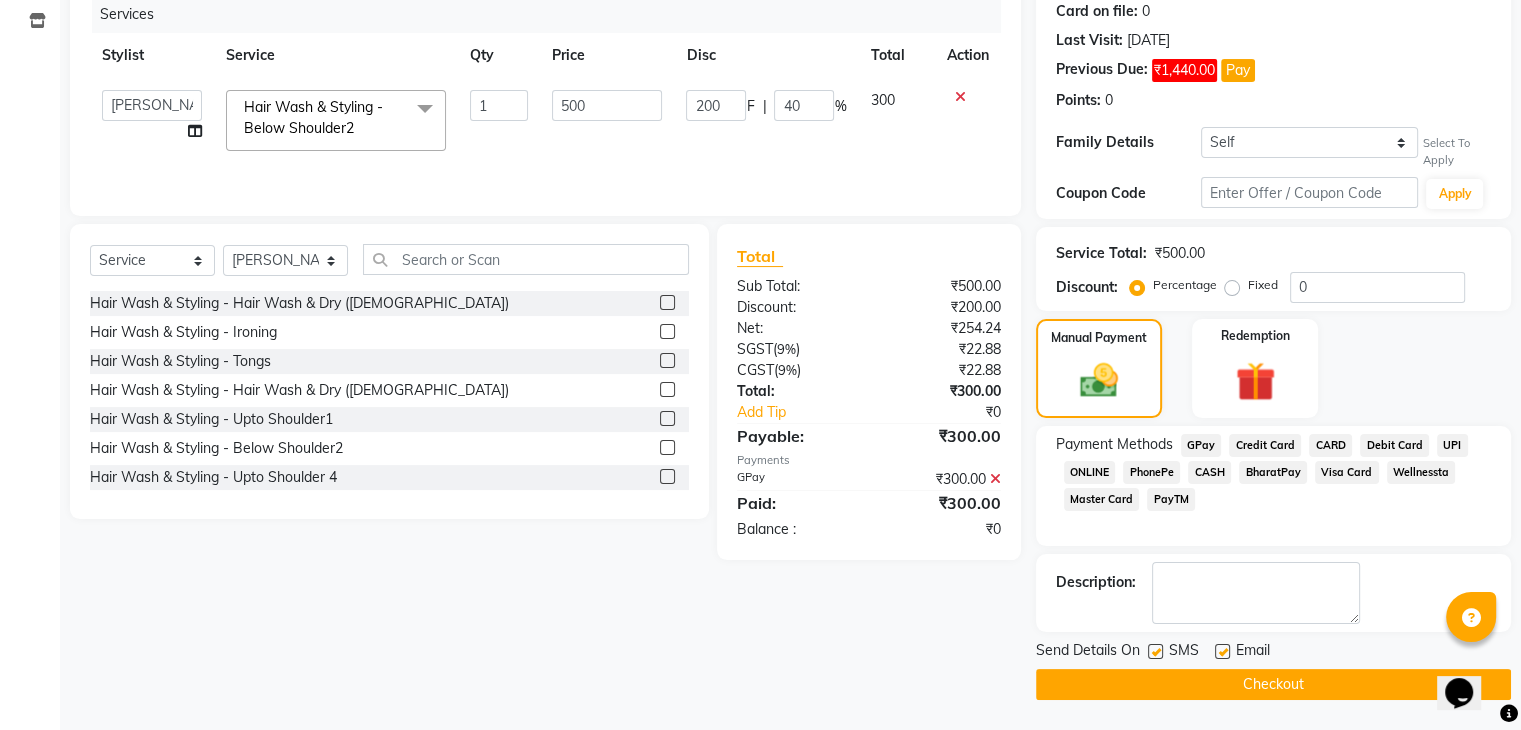 click at bounding box center [1221, 652] 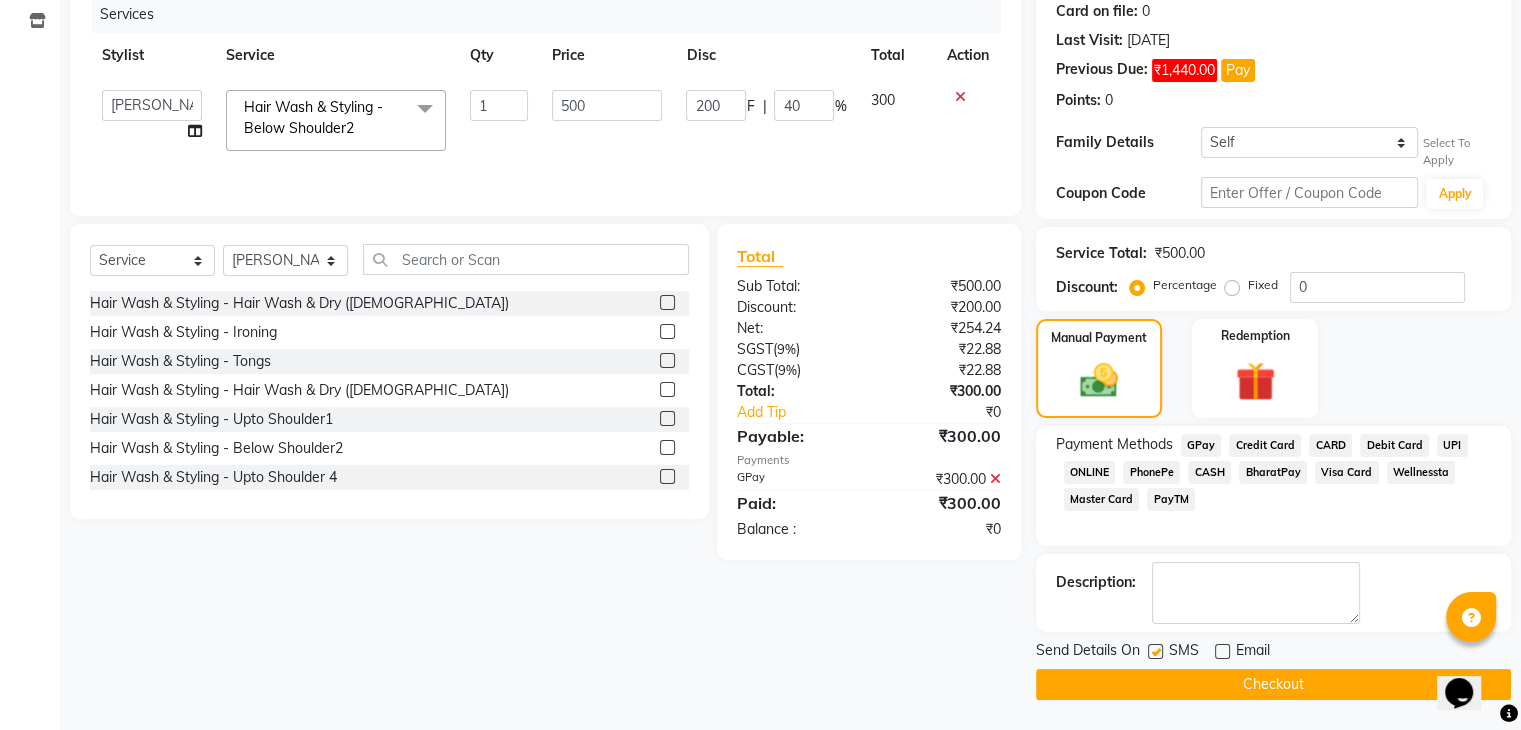 click 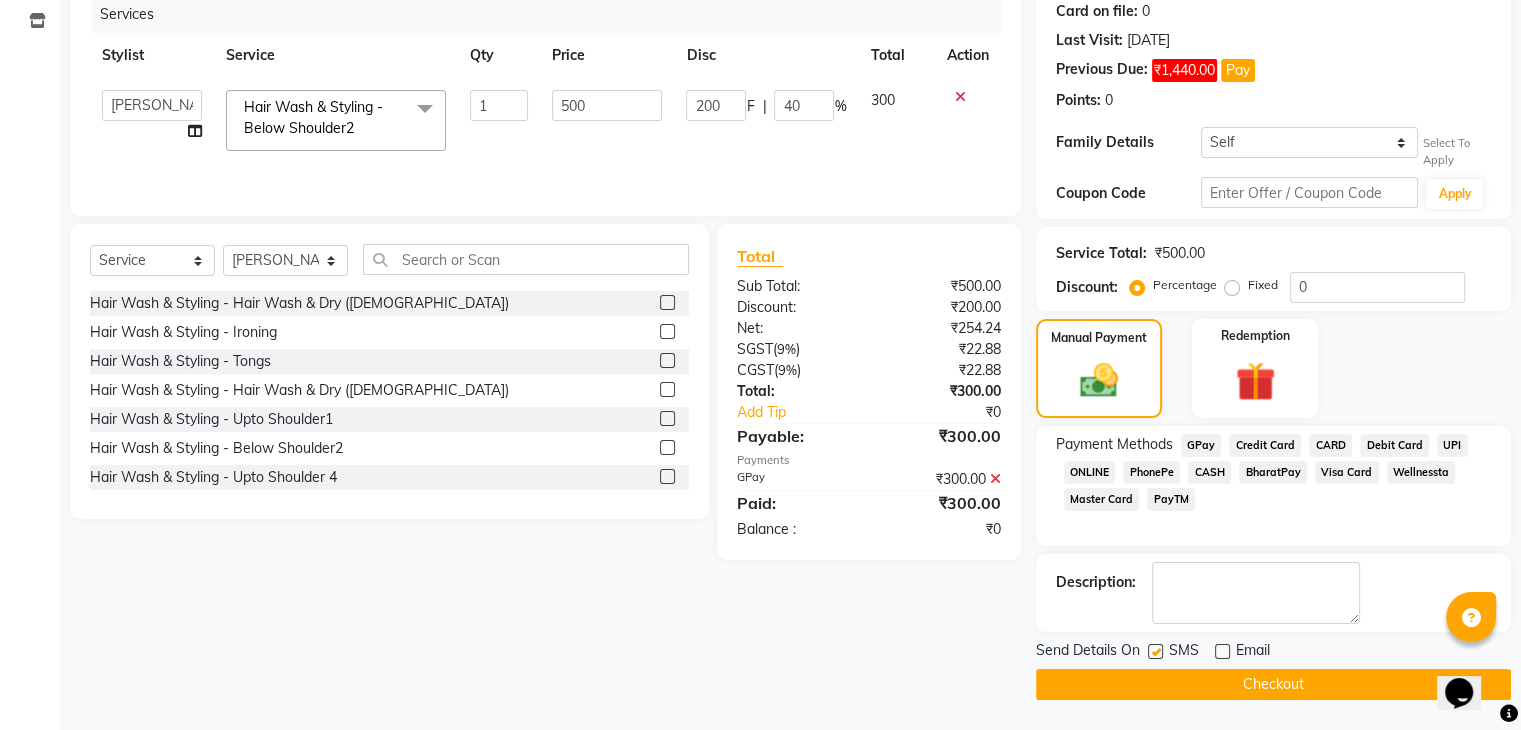 click at bounding box center (1154, 652) 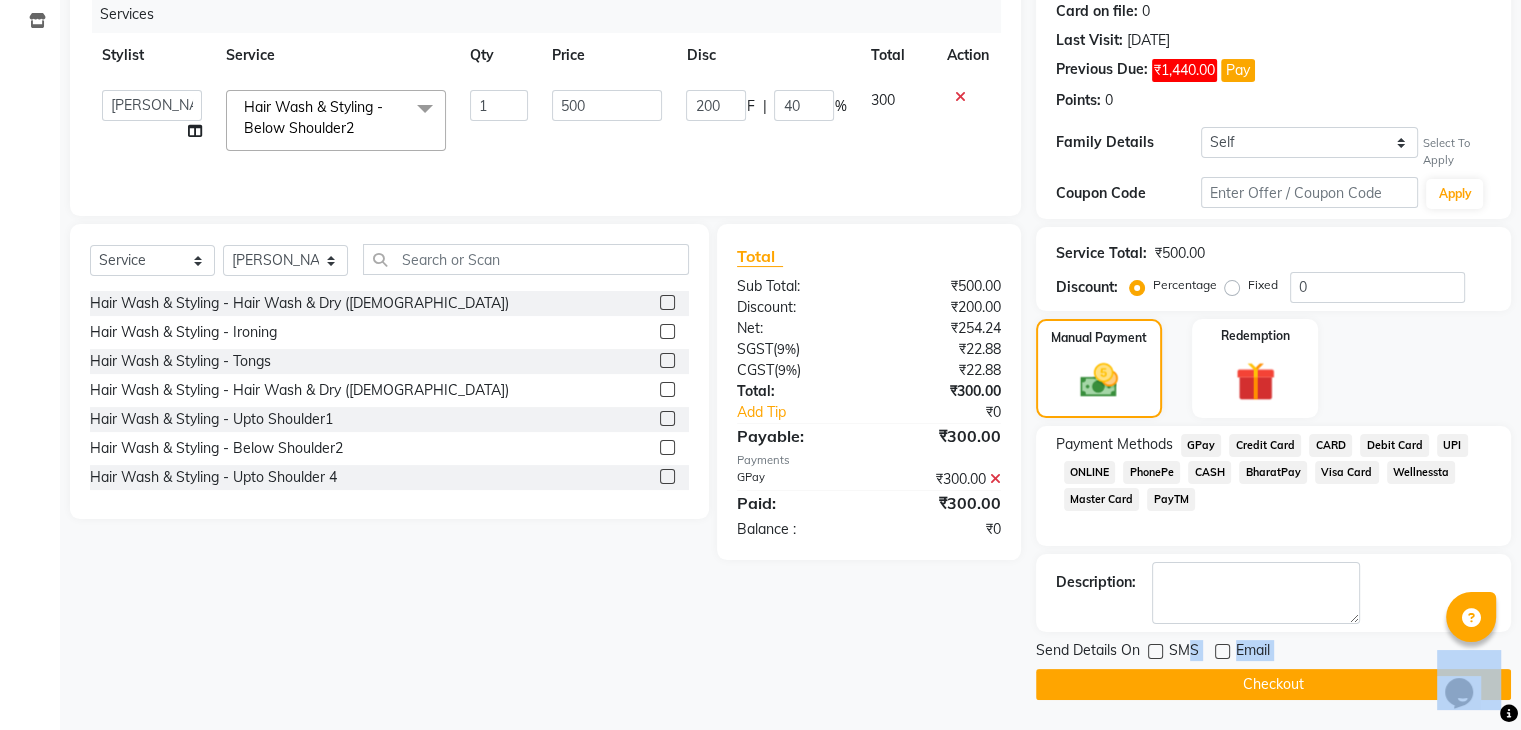drag, startPoint x: 1186, startPoint y: 662, endPoint x: 1192, endPoint y: 689, distance: 27.658634 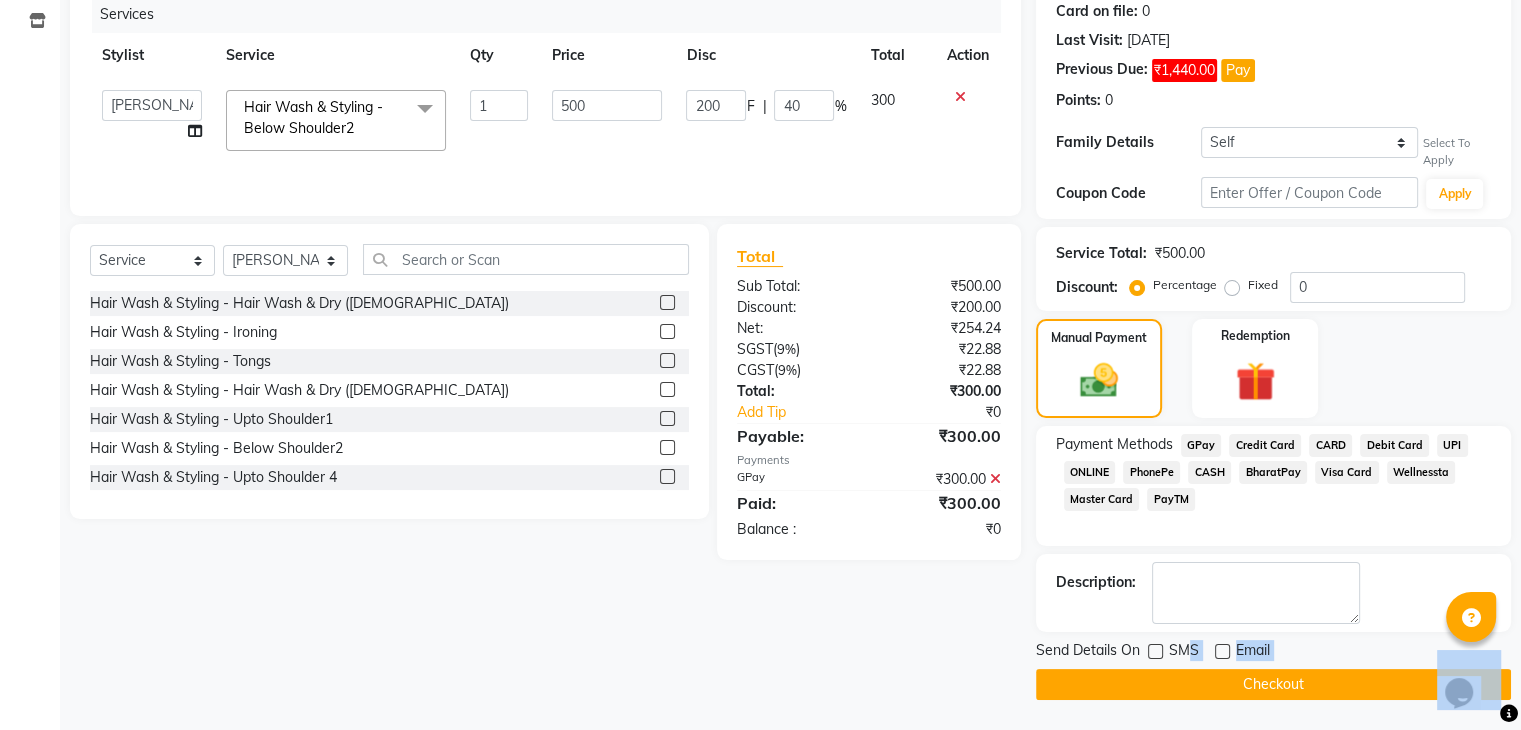click on "Checkout" 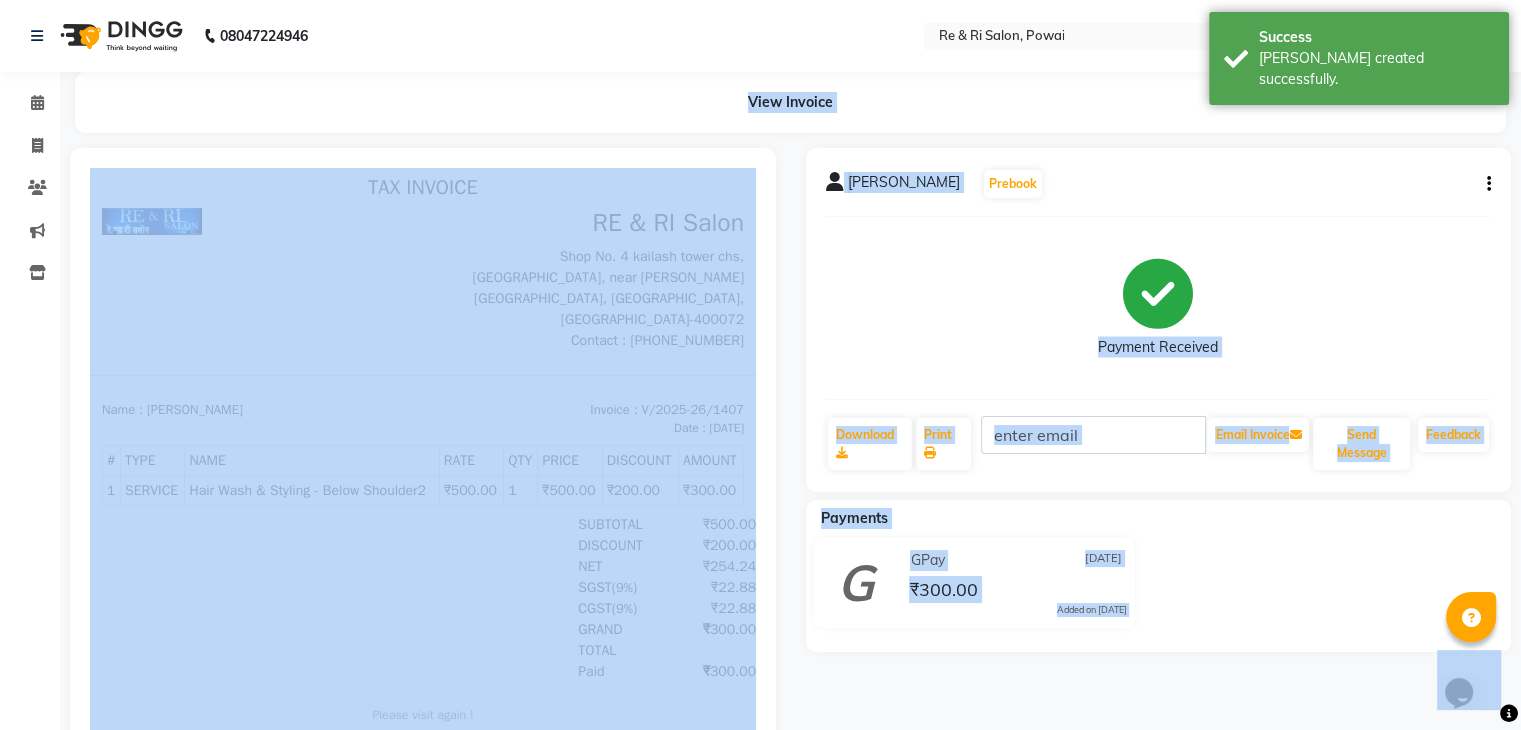 scroll, scrollTop: 0, scrollLeft: 0, axis: both 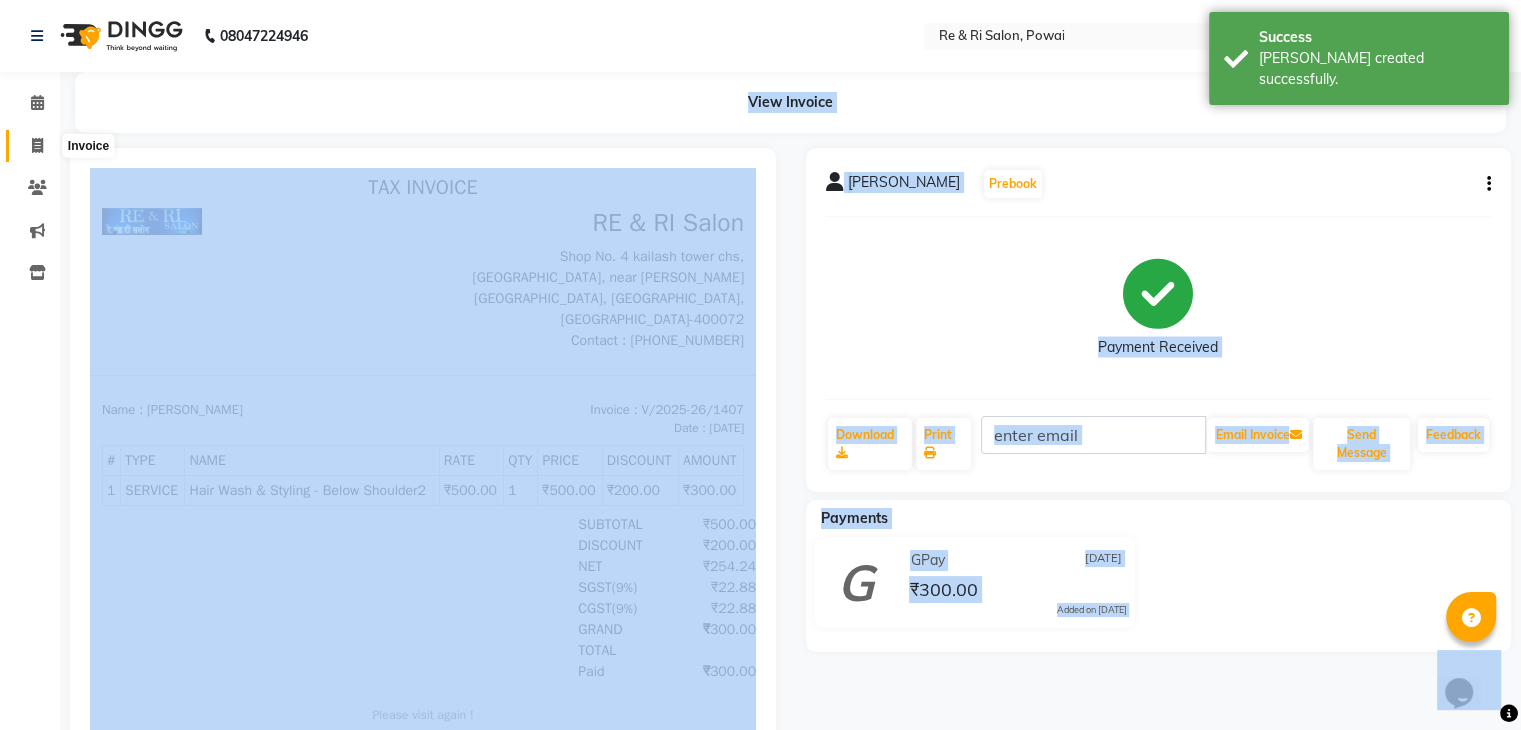 click 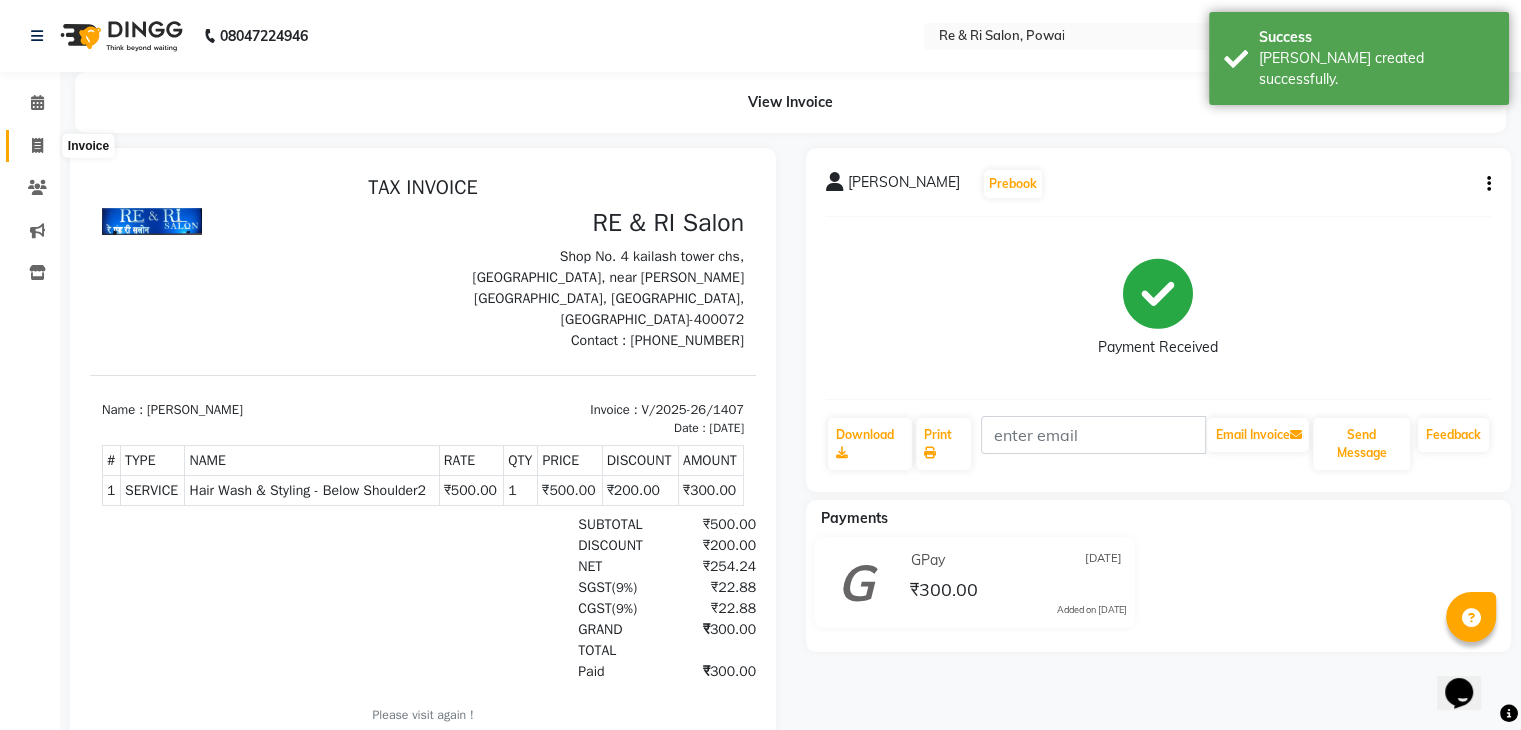 select on "service" 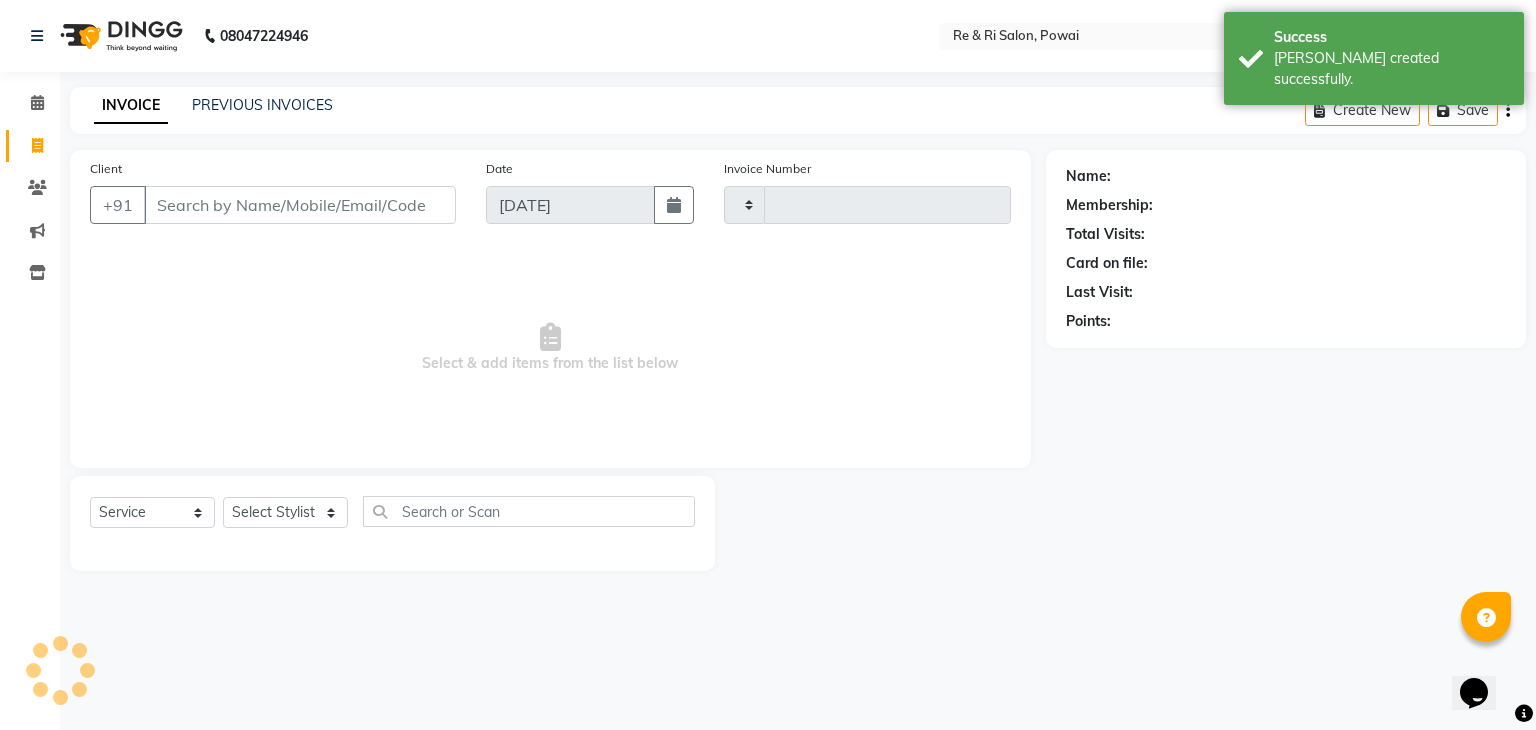 type on "1408" 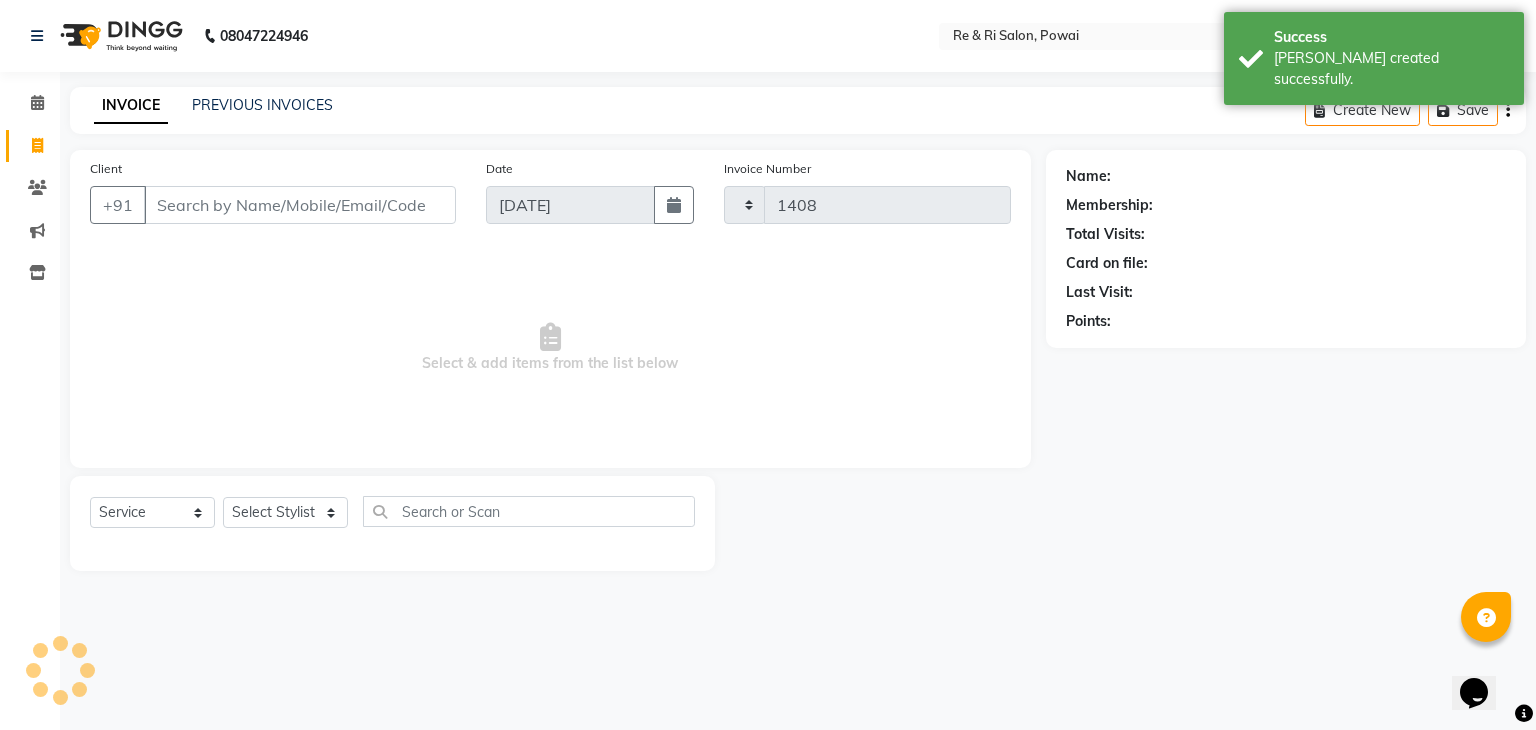 select on "5364" 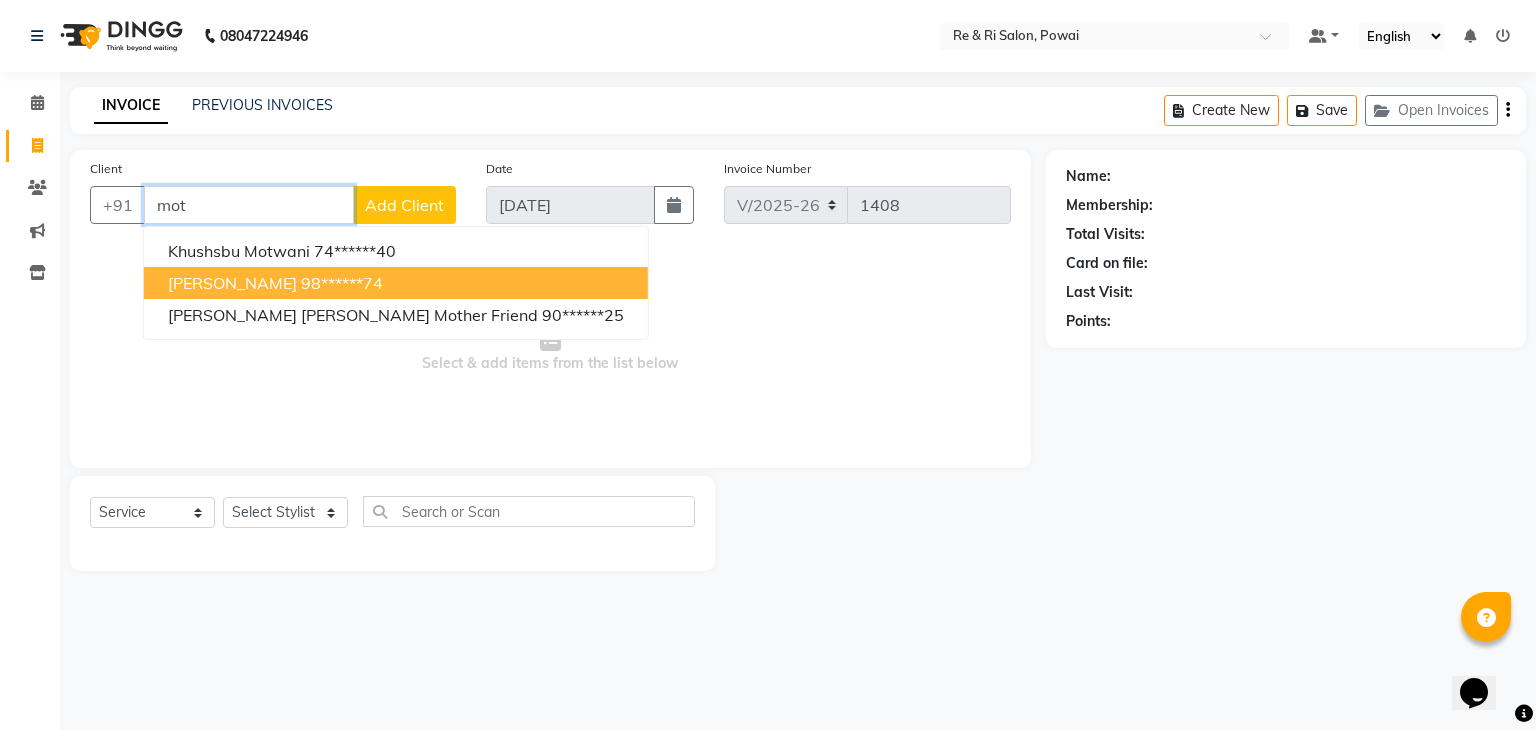 click on "bhawesh motwani  98******74" at bounding box center [396, 283] 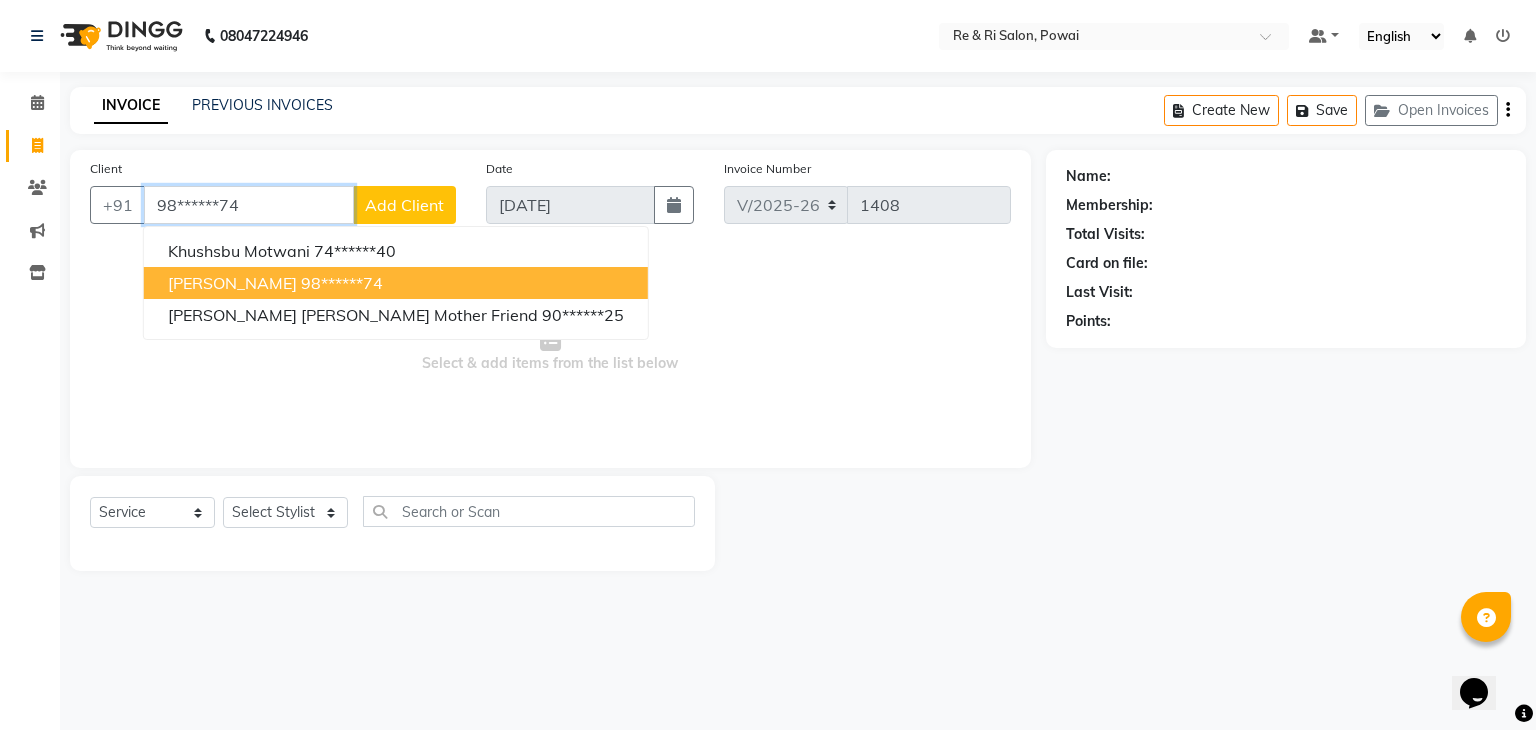 type on "98******74" 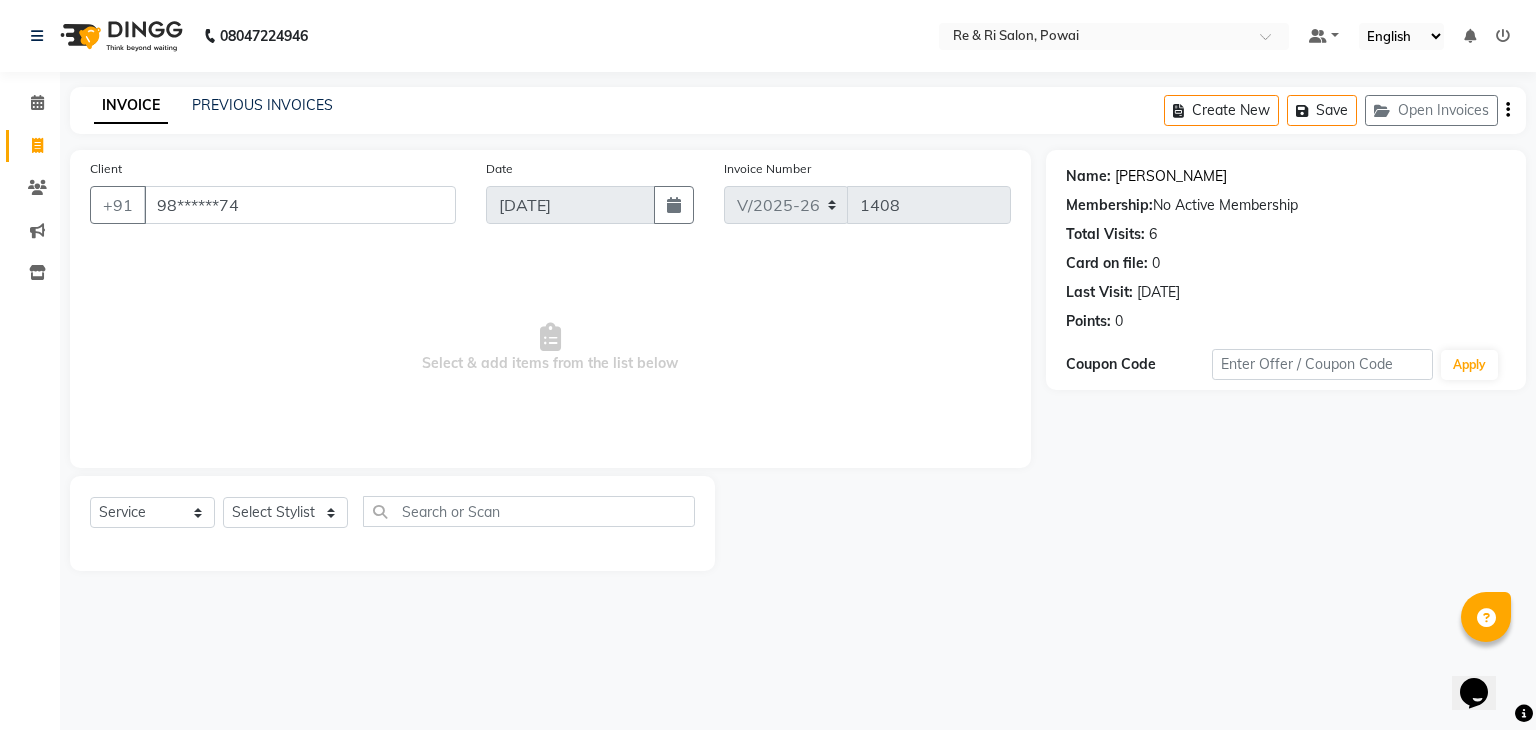 click on "Bhawesh Motwani" 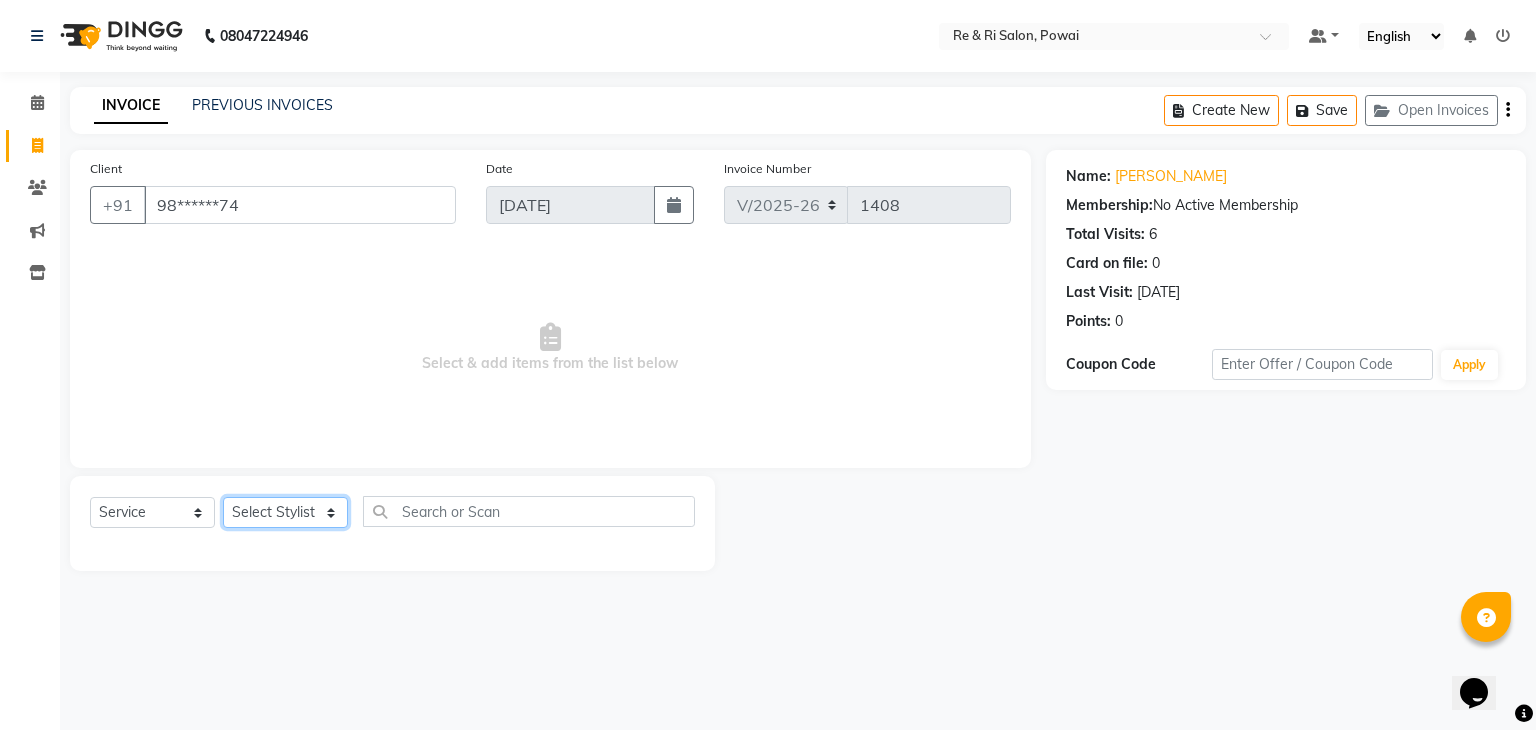 drag, startPoint x: 280, startPoint y: 506, endPoint x: 289, endPoint y: 462, distance: 44.911022 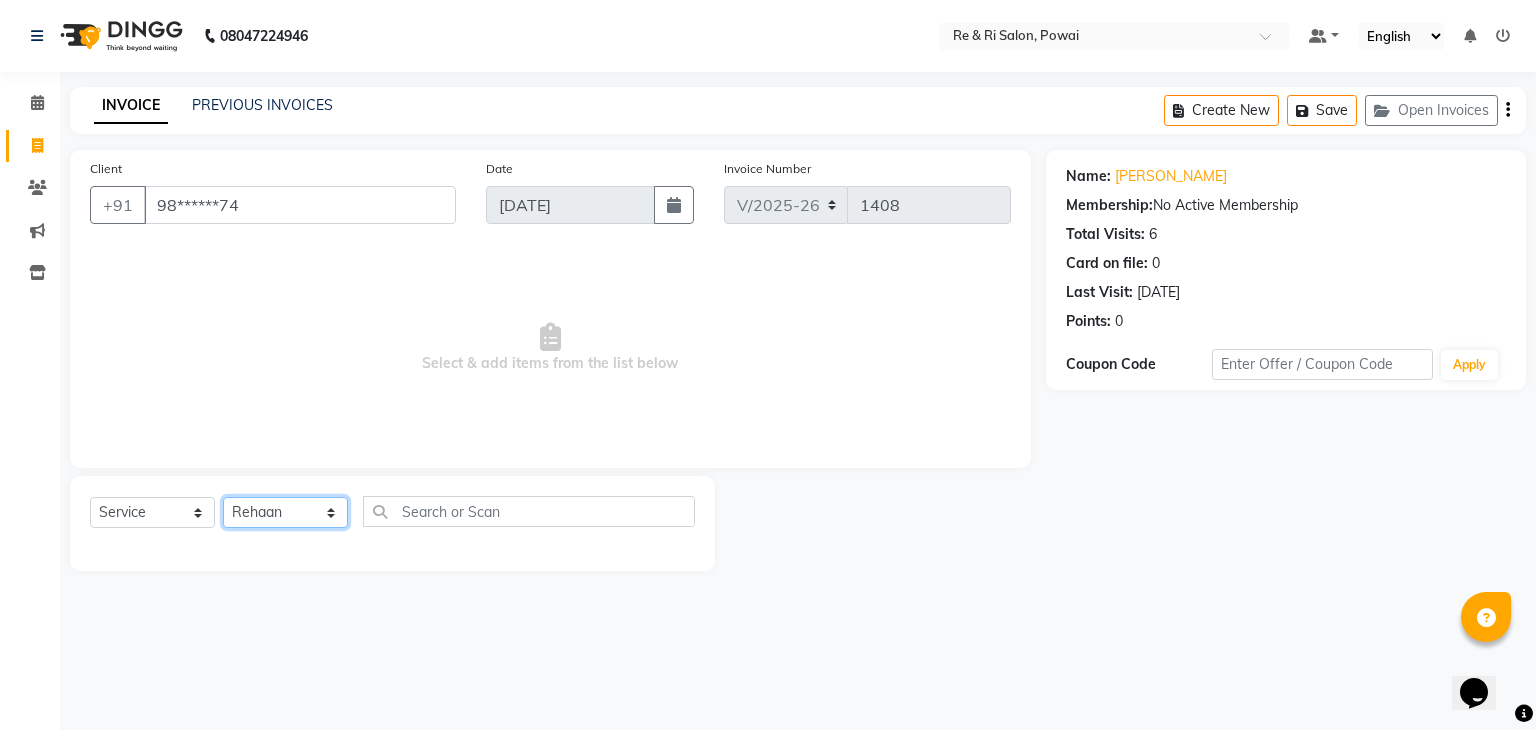 click on "Select Stylist [PERSON_NAME] Danish  Poonam [PERSON_NAME]" 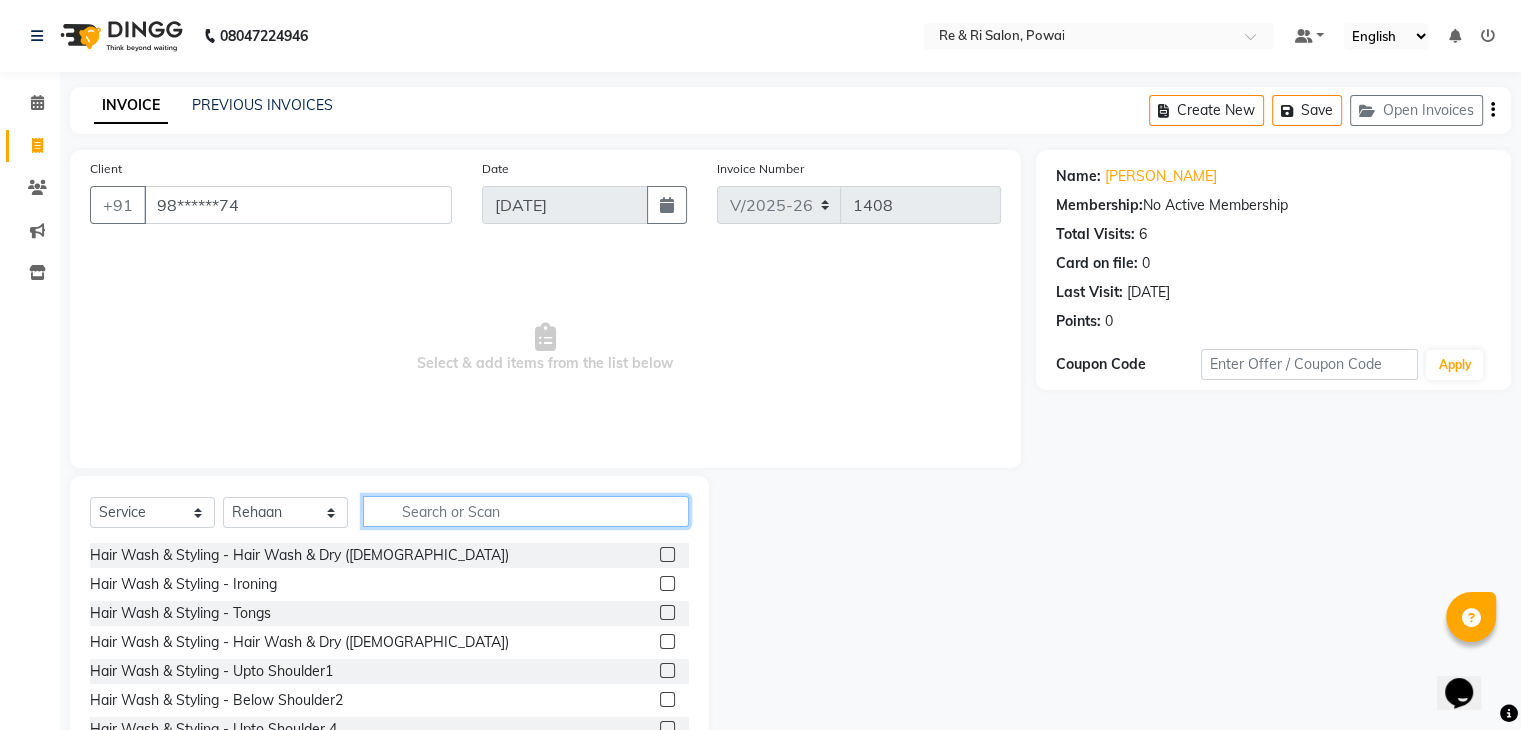 click 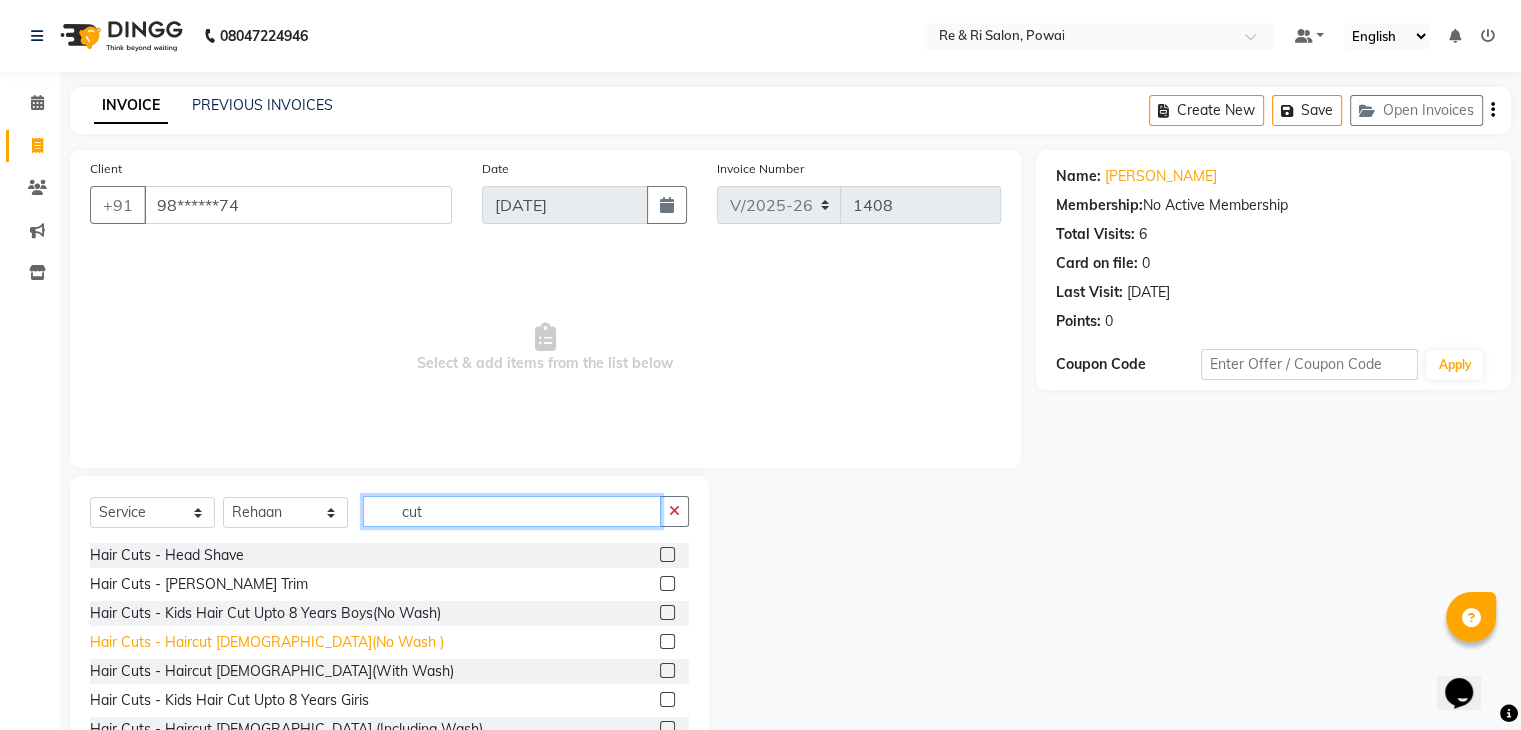 type on "cut" 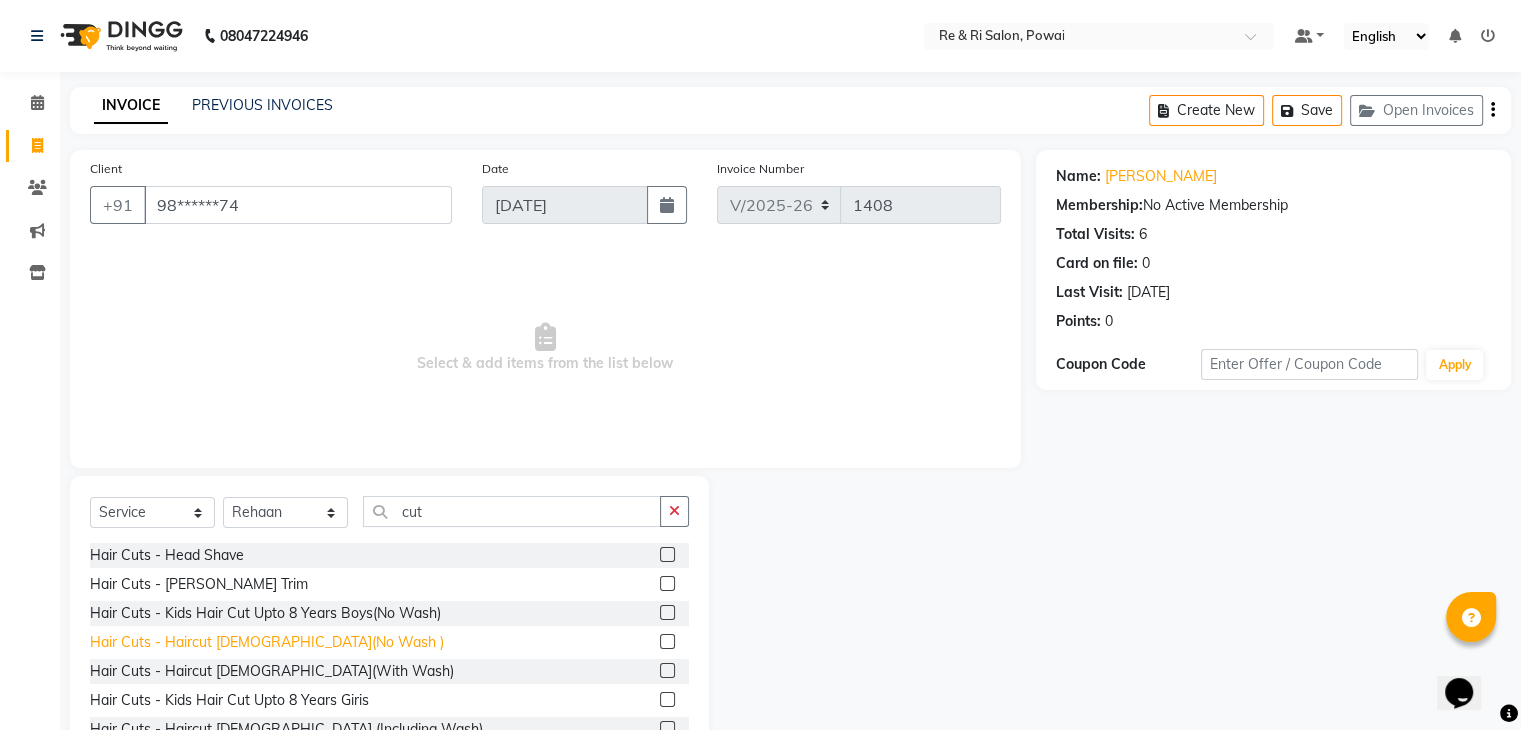 click on "Hair Cuts - Haircut [DEMOGRAPHIC_DATA](No Wash )" 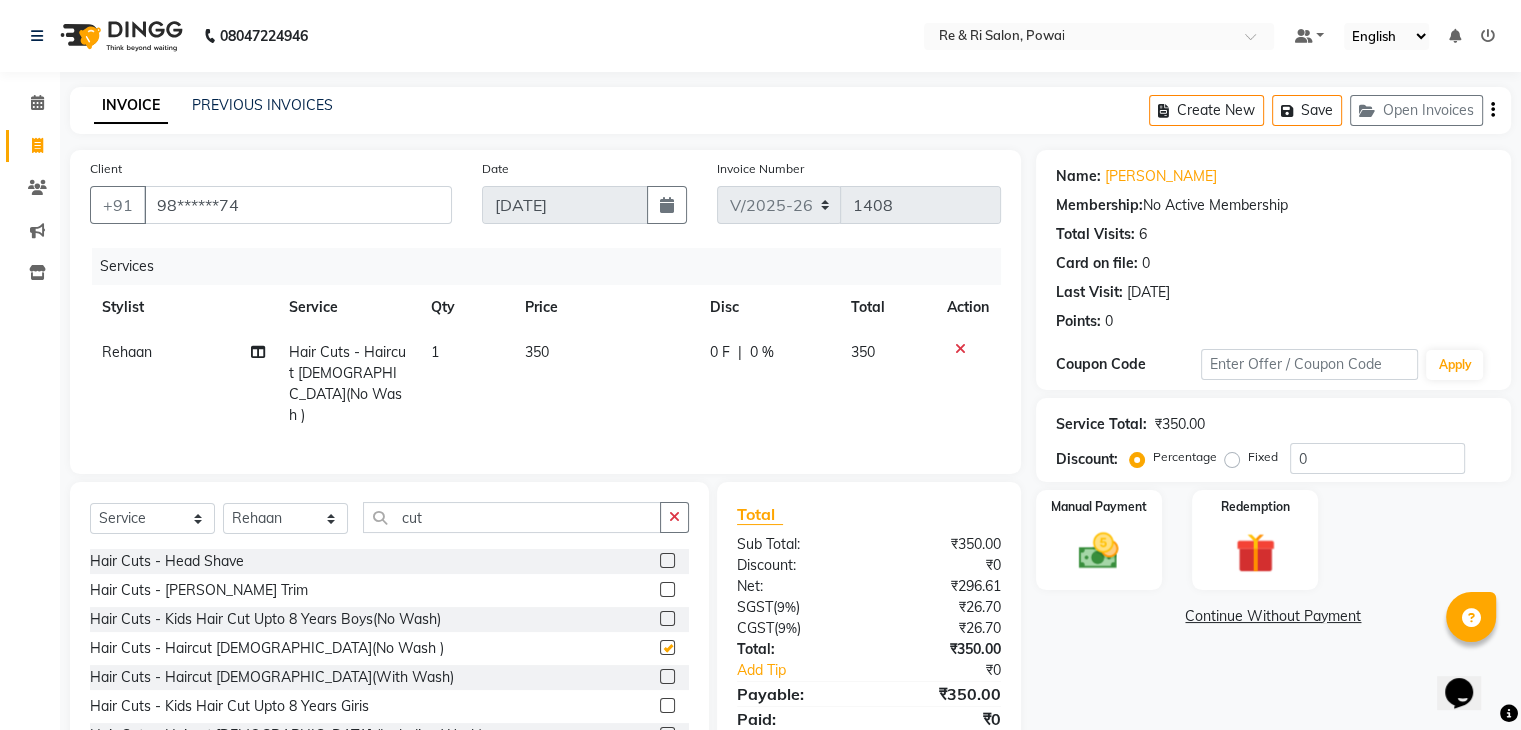 checkbox on "false" 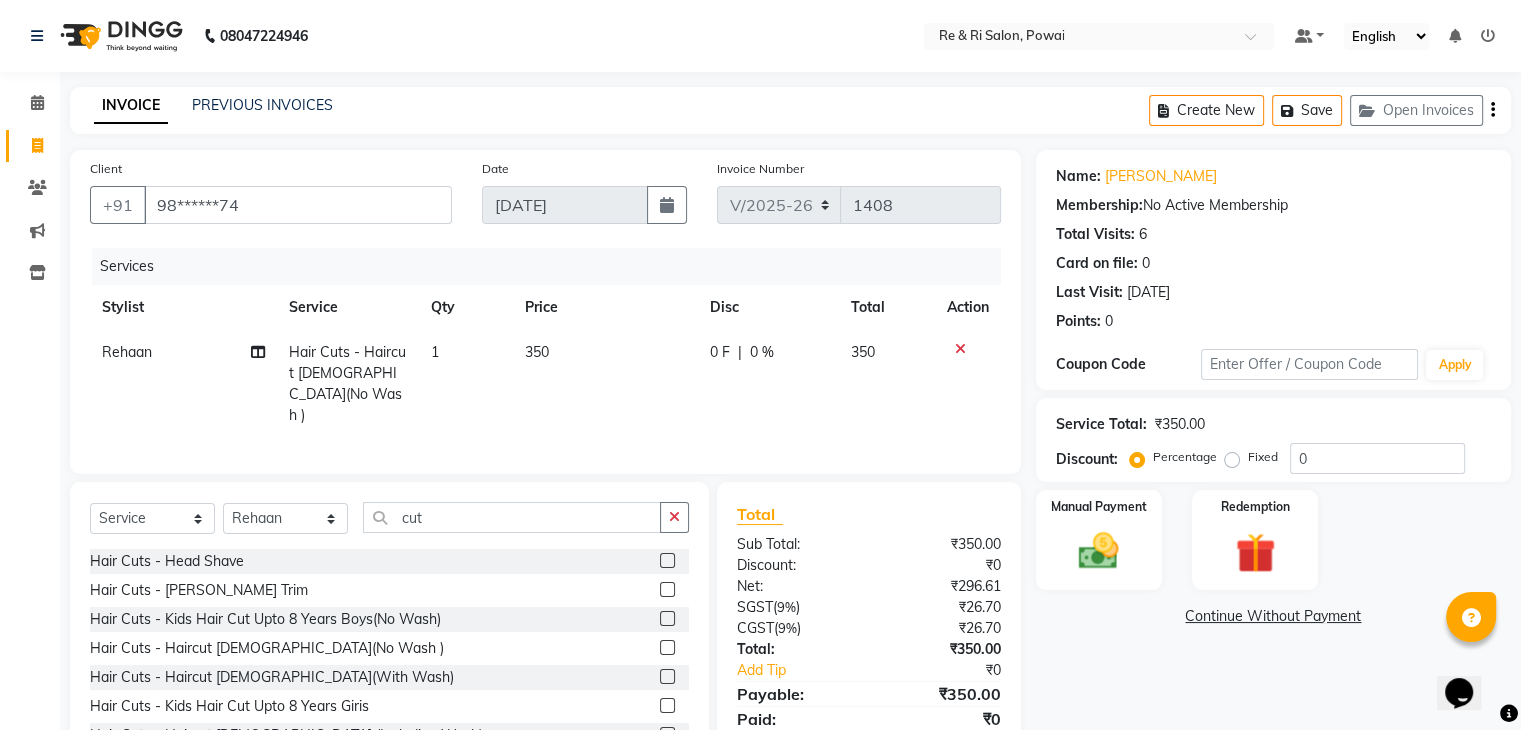 click on "0 F | 0 %" 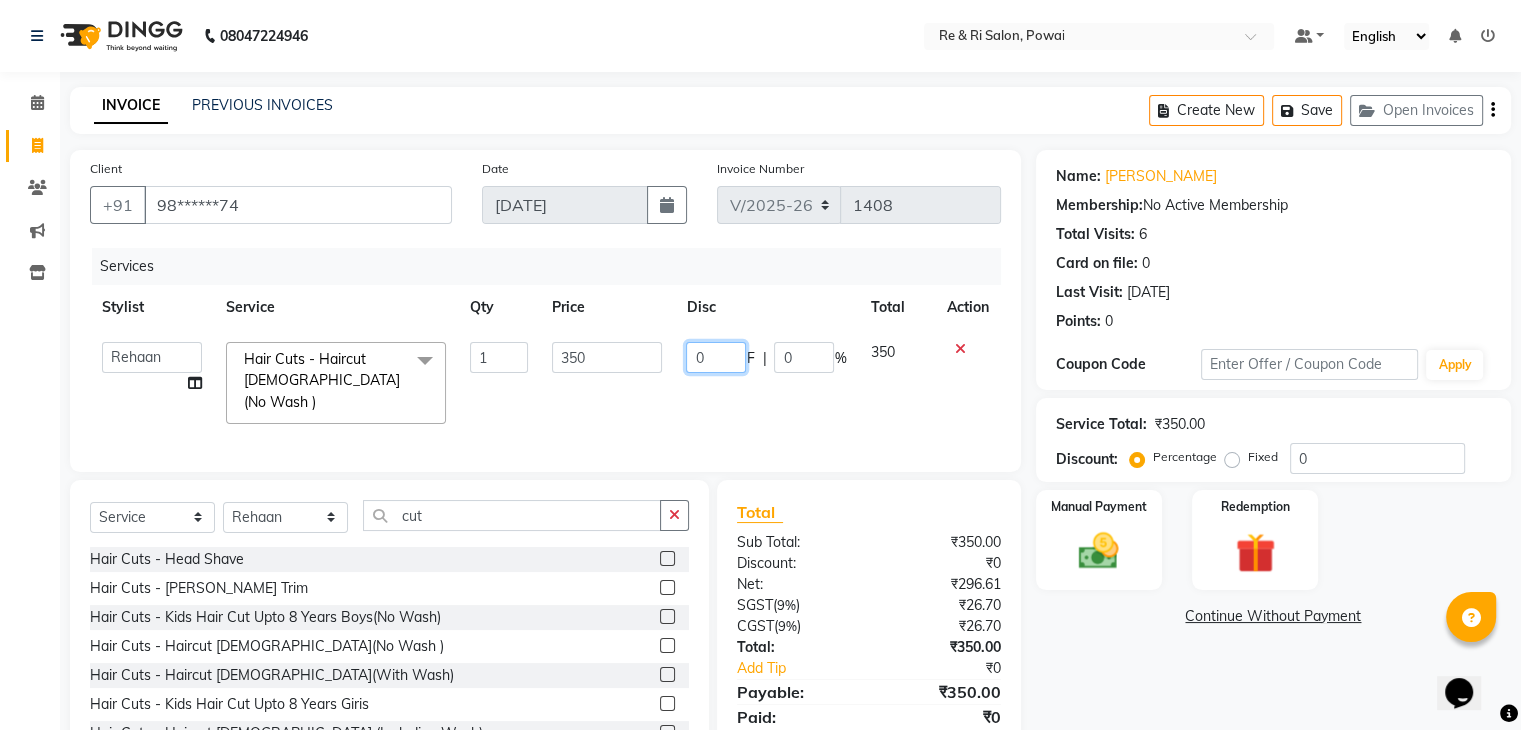 click on "0" 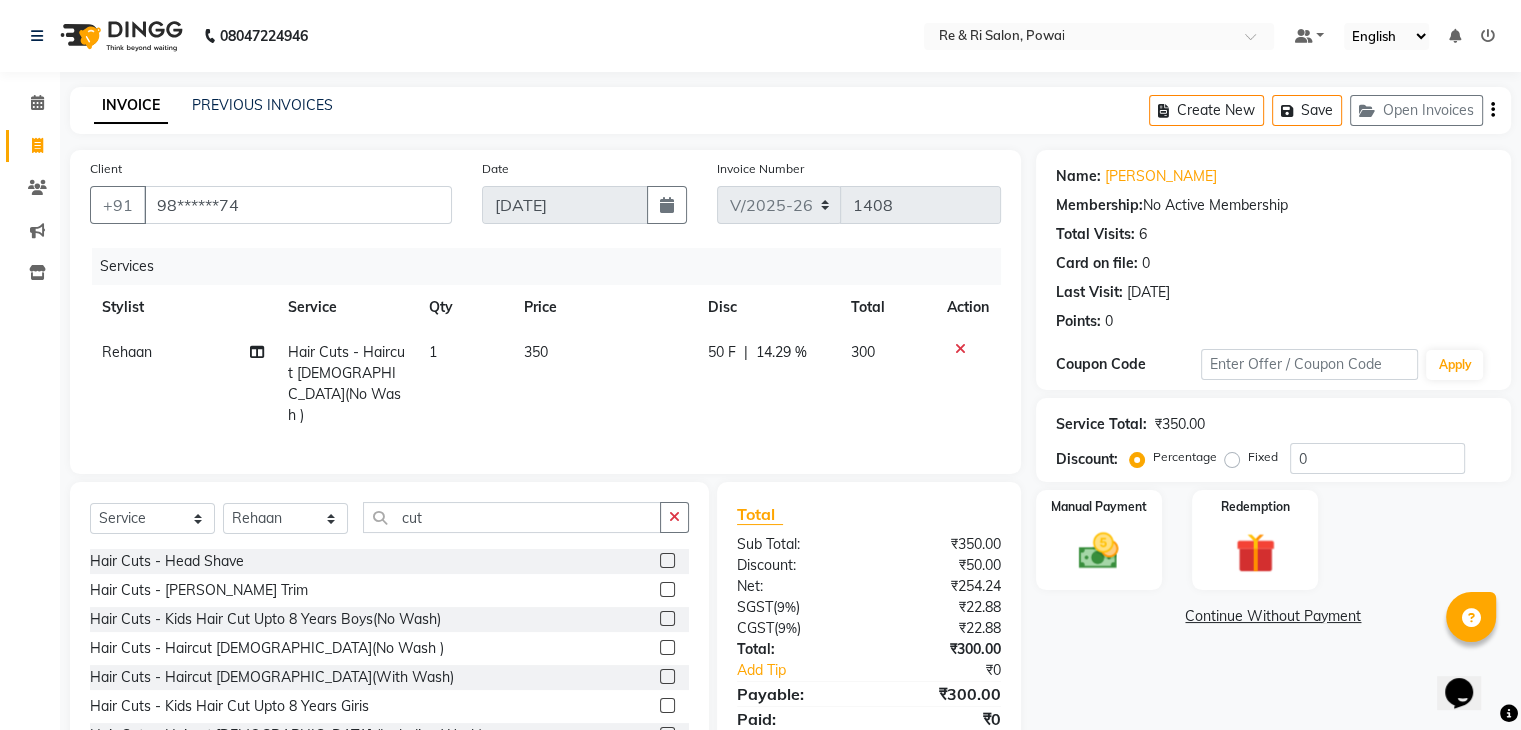click on "50 F | 14.29 %" 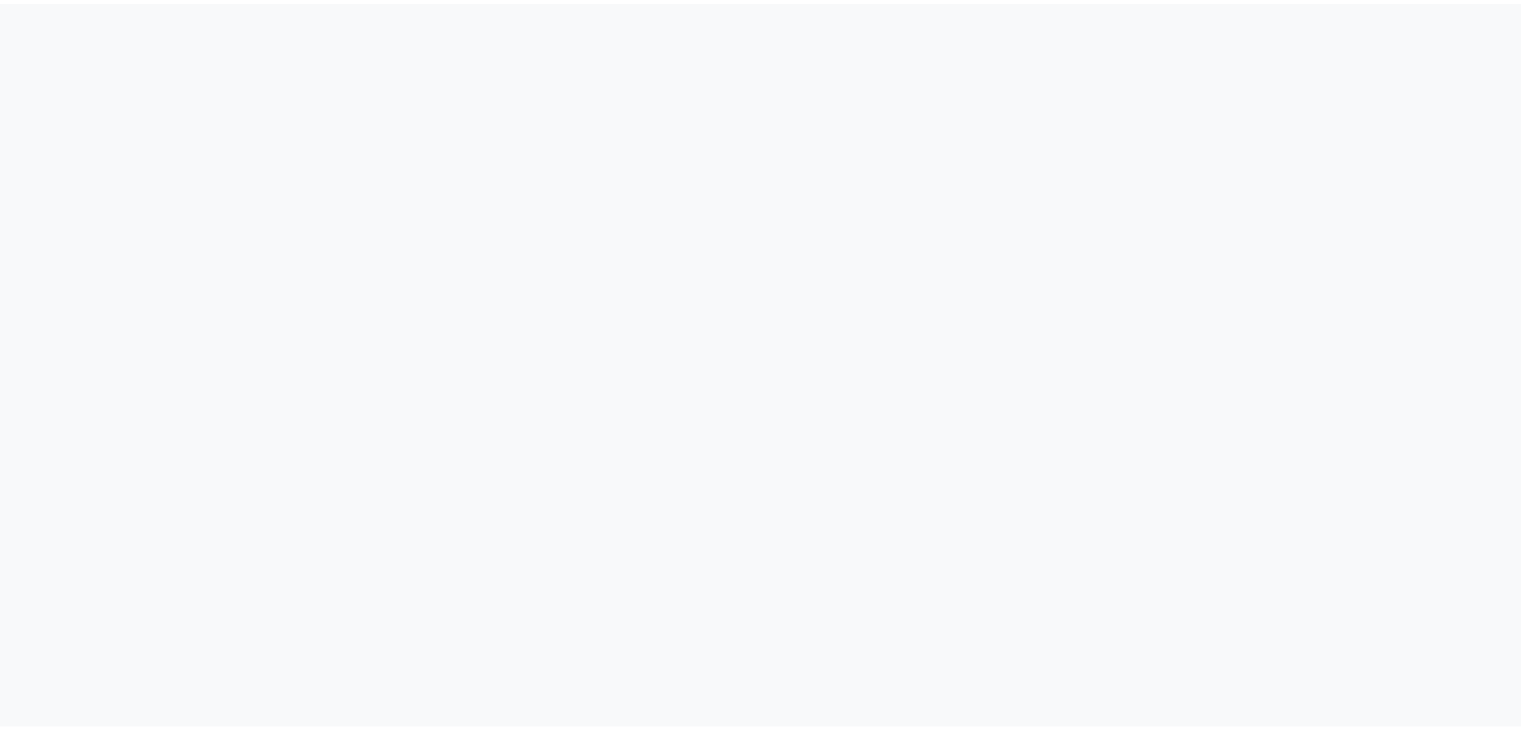 scroll, scrollTop: 0, scrollLeft: 0, axis: both 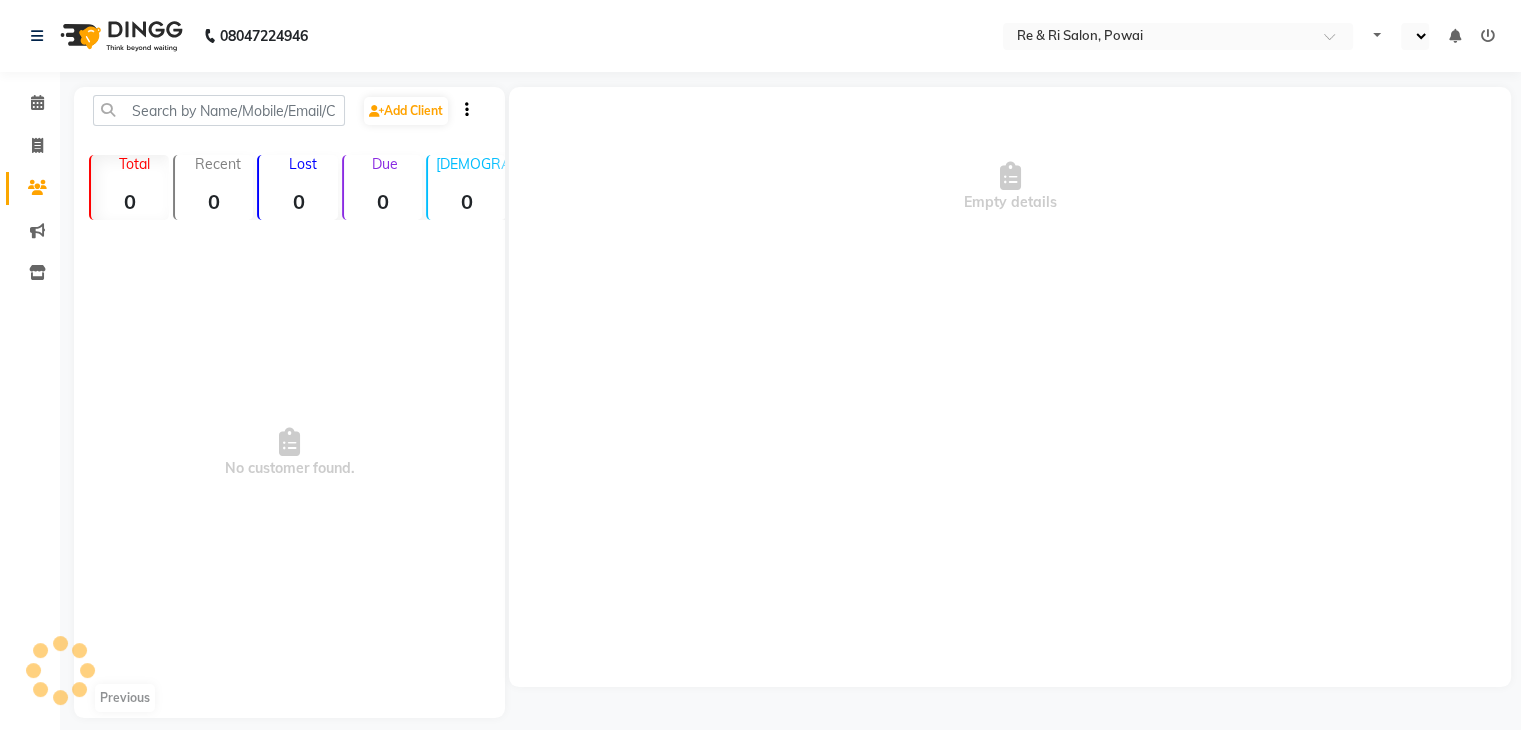 select on "en" 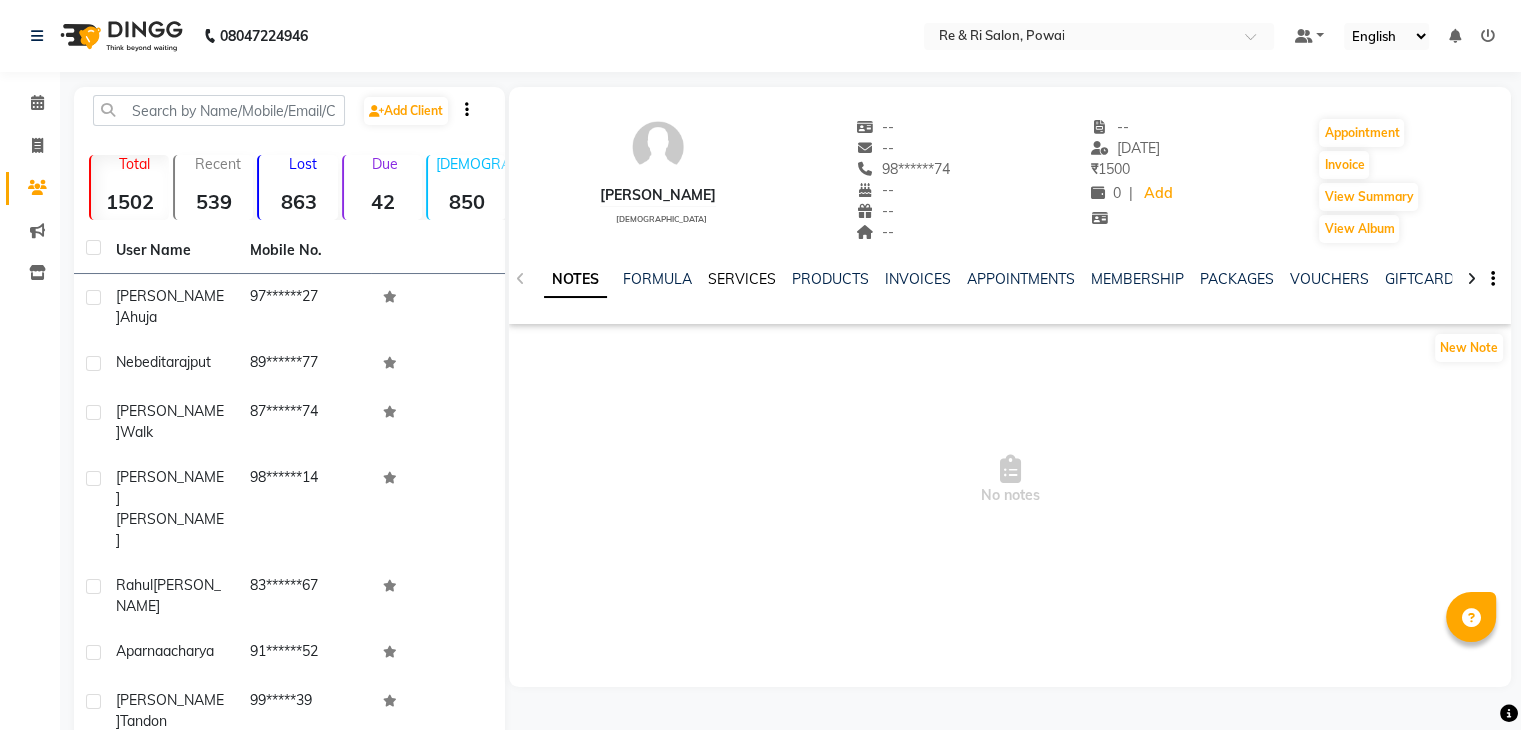 click on "SERVICES" 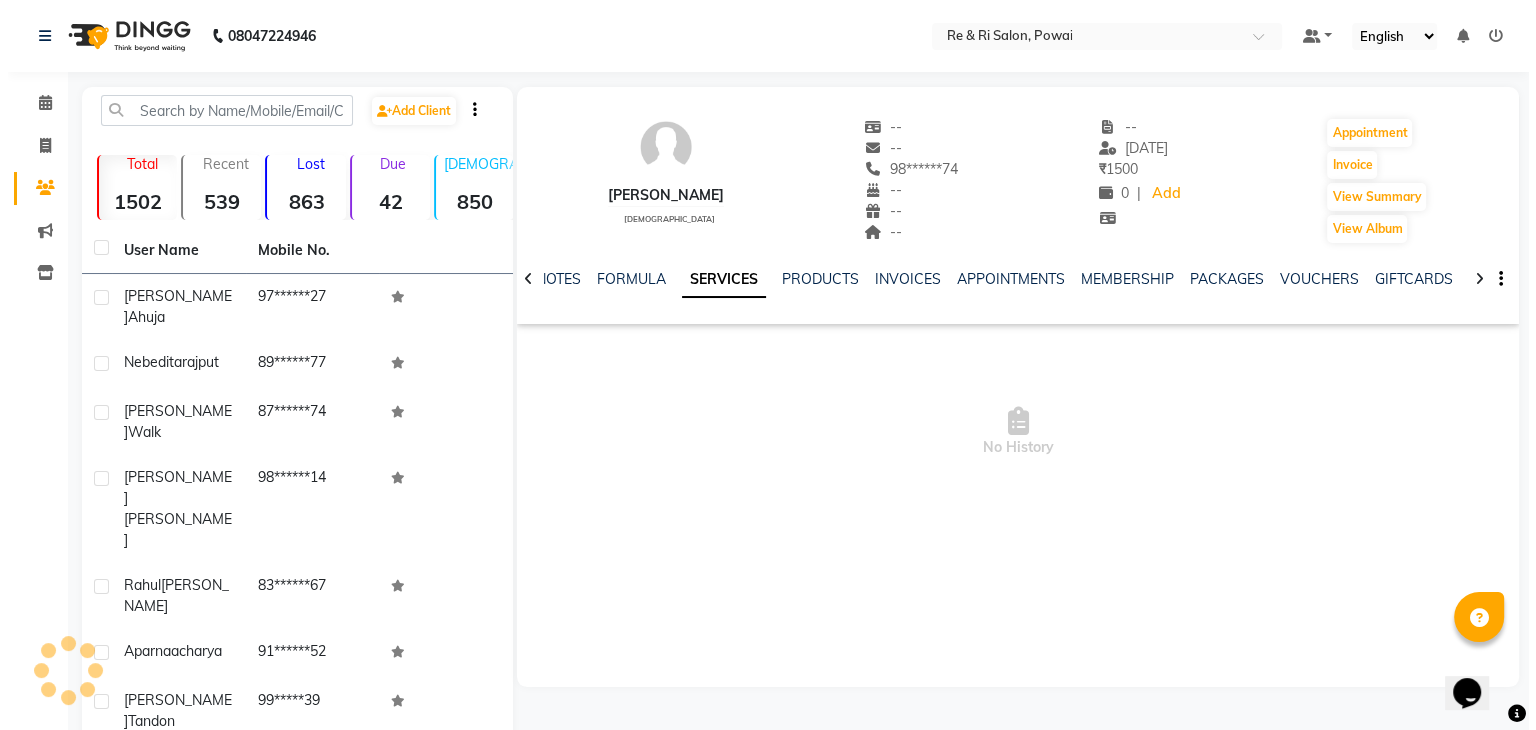 scroll, scrollTop: 0, scrollLeft: 0, axis: both 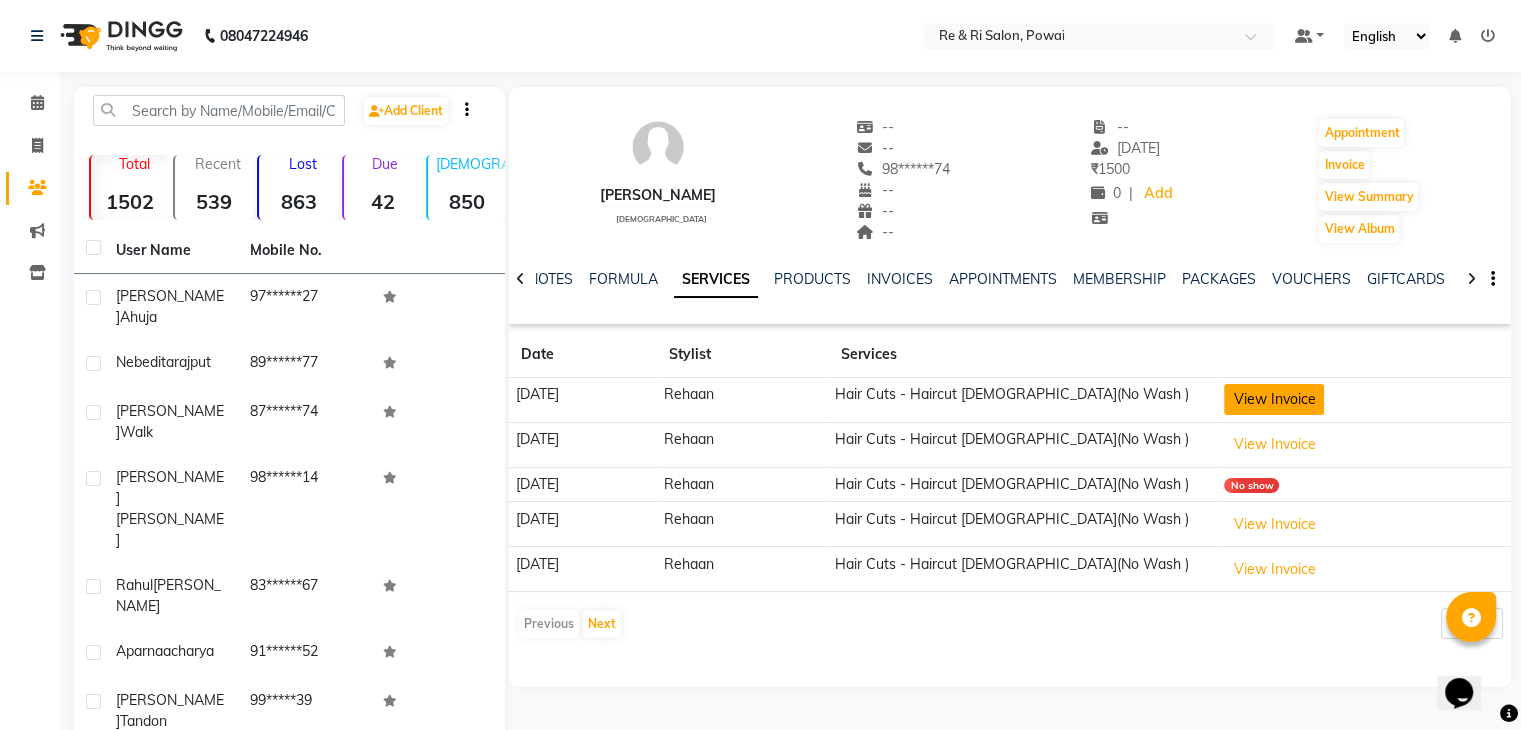 click on "View Invoice" 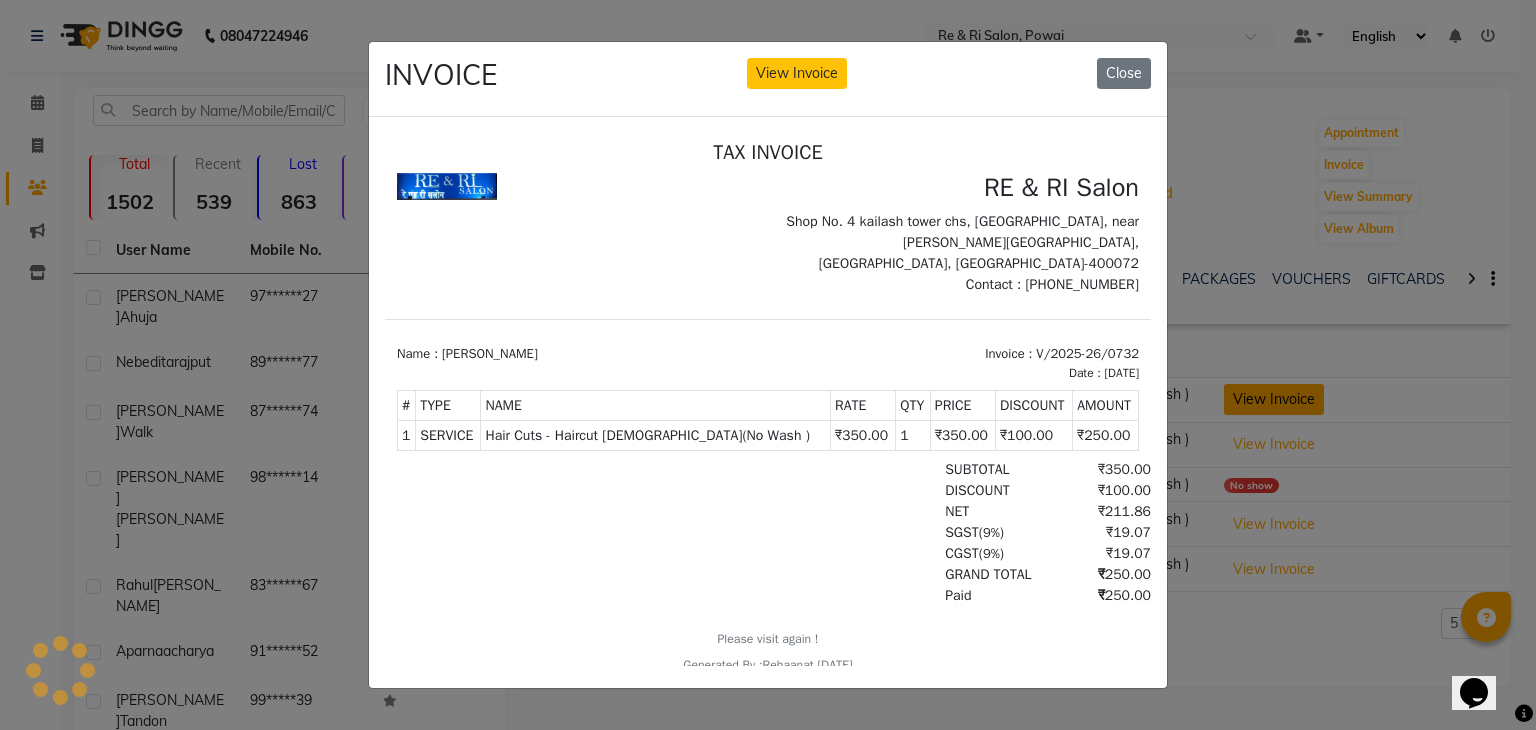 scroll, scrollTop: 0, scrollLeft: 0, axis: both 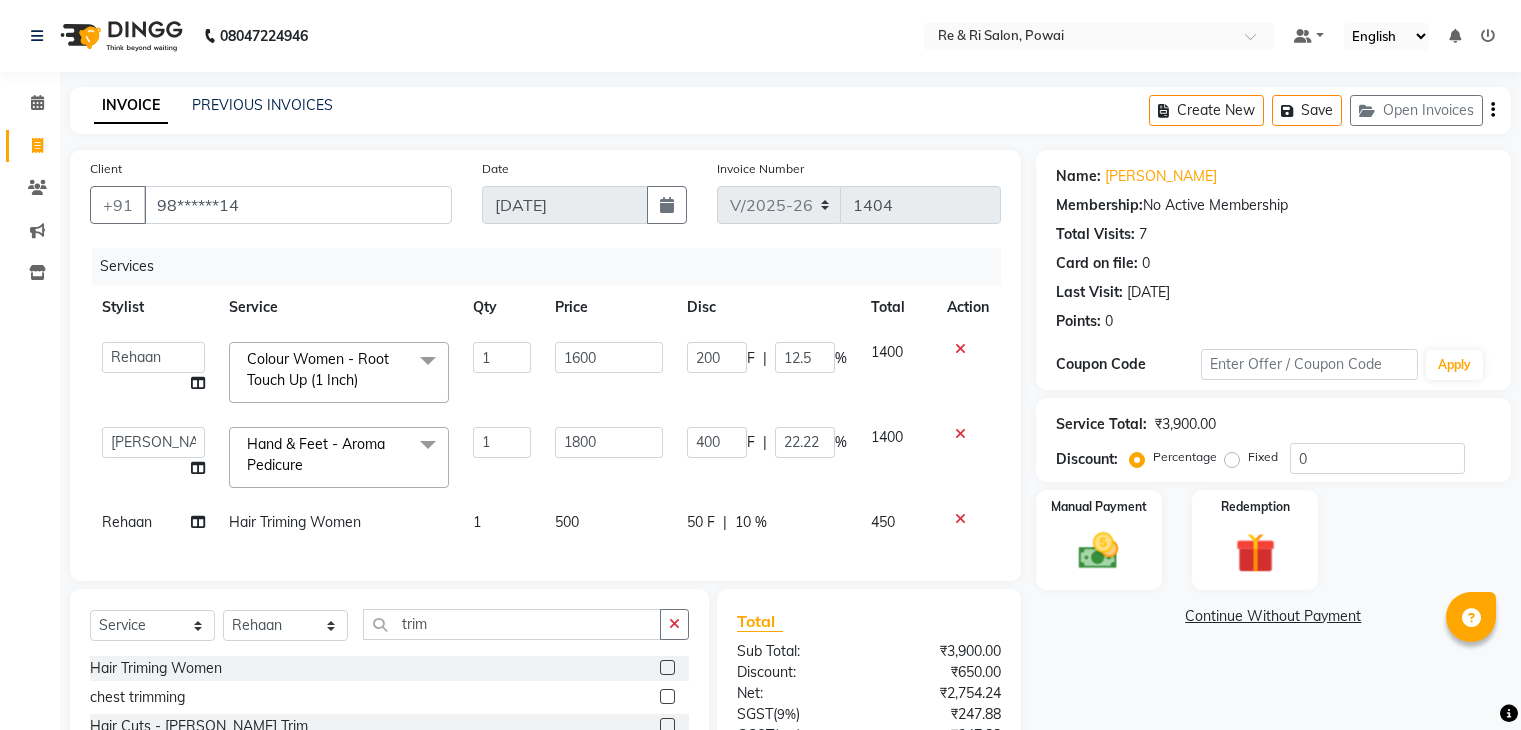 select on "5364" 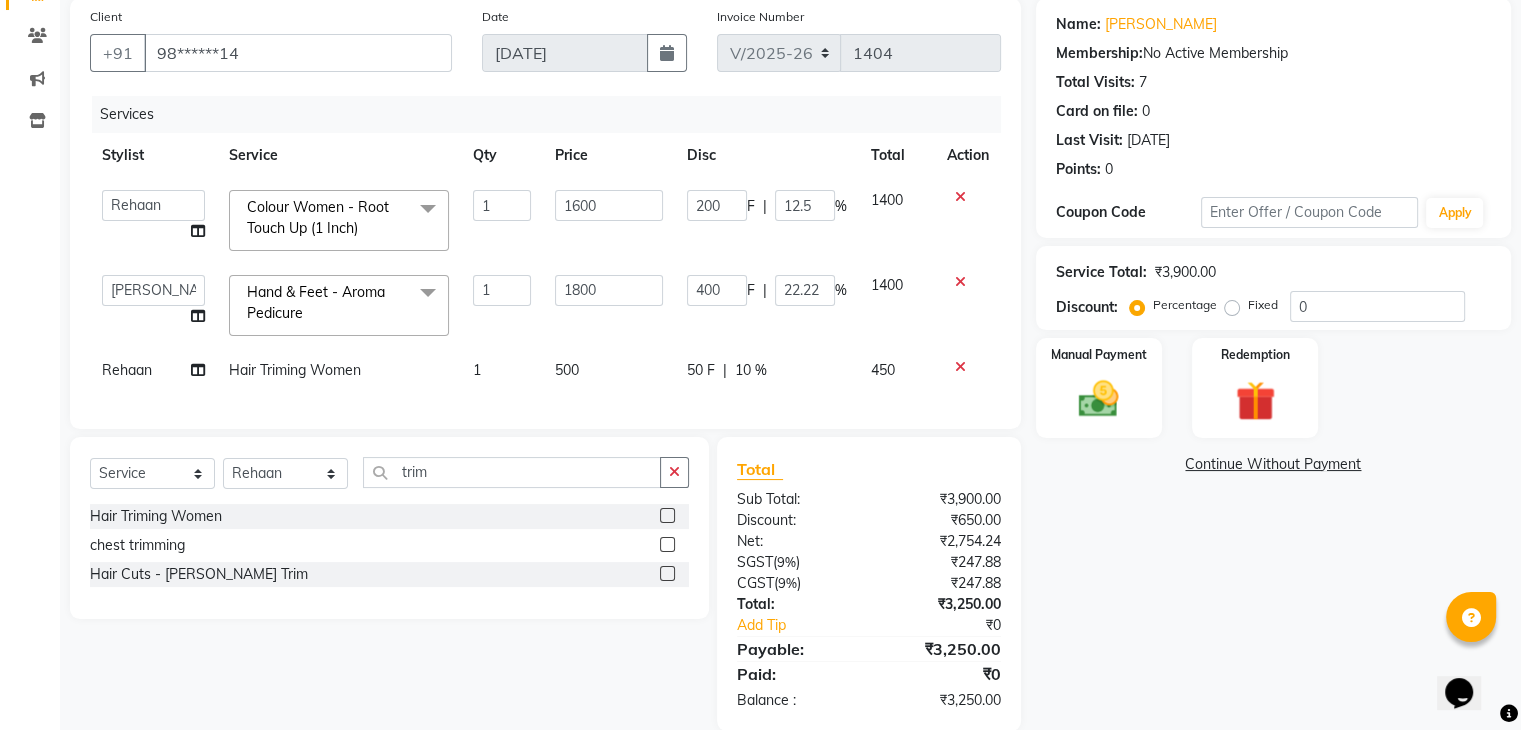 scroll, scrollTop: 0, scrollLeft: 0, axis: both 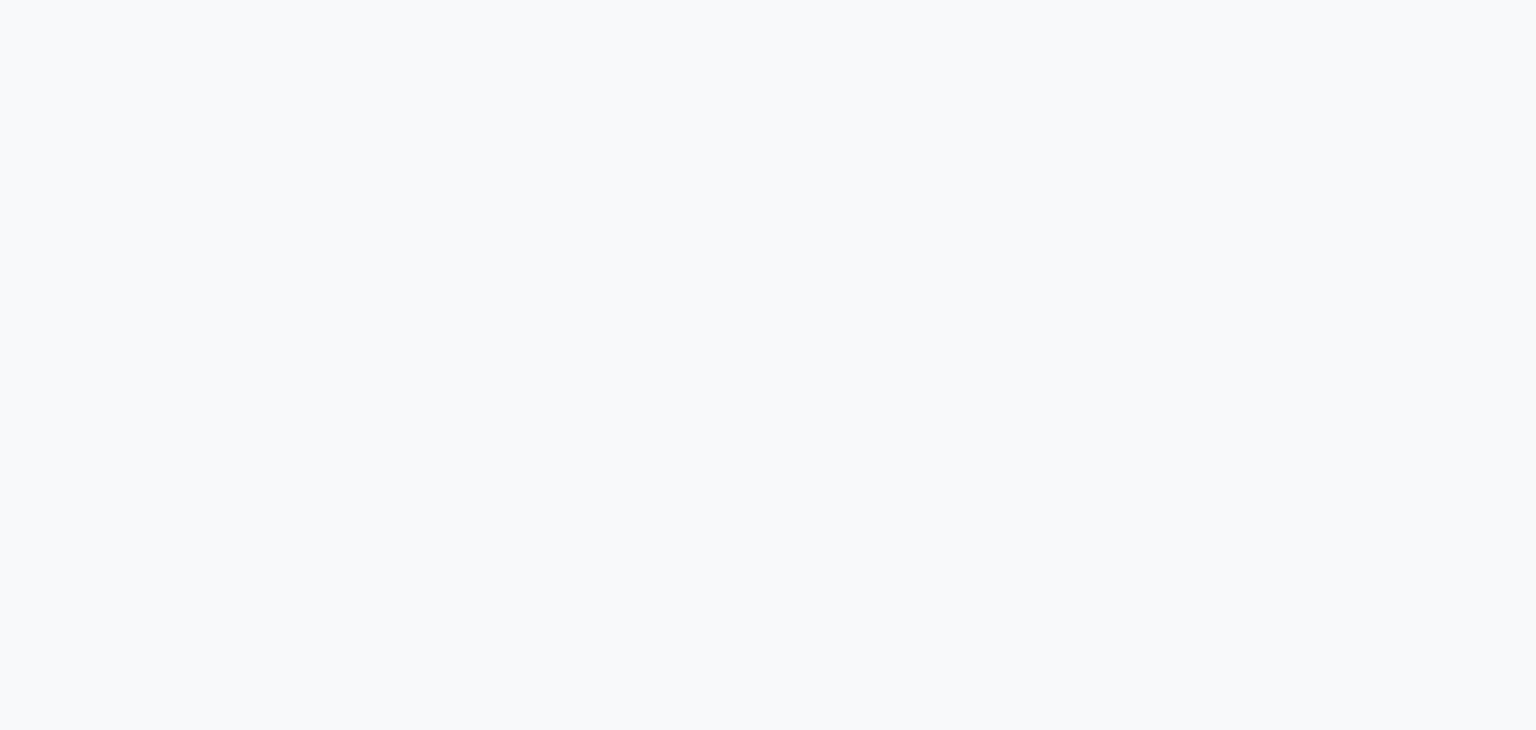 select on "service" 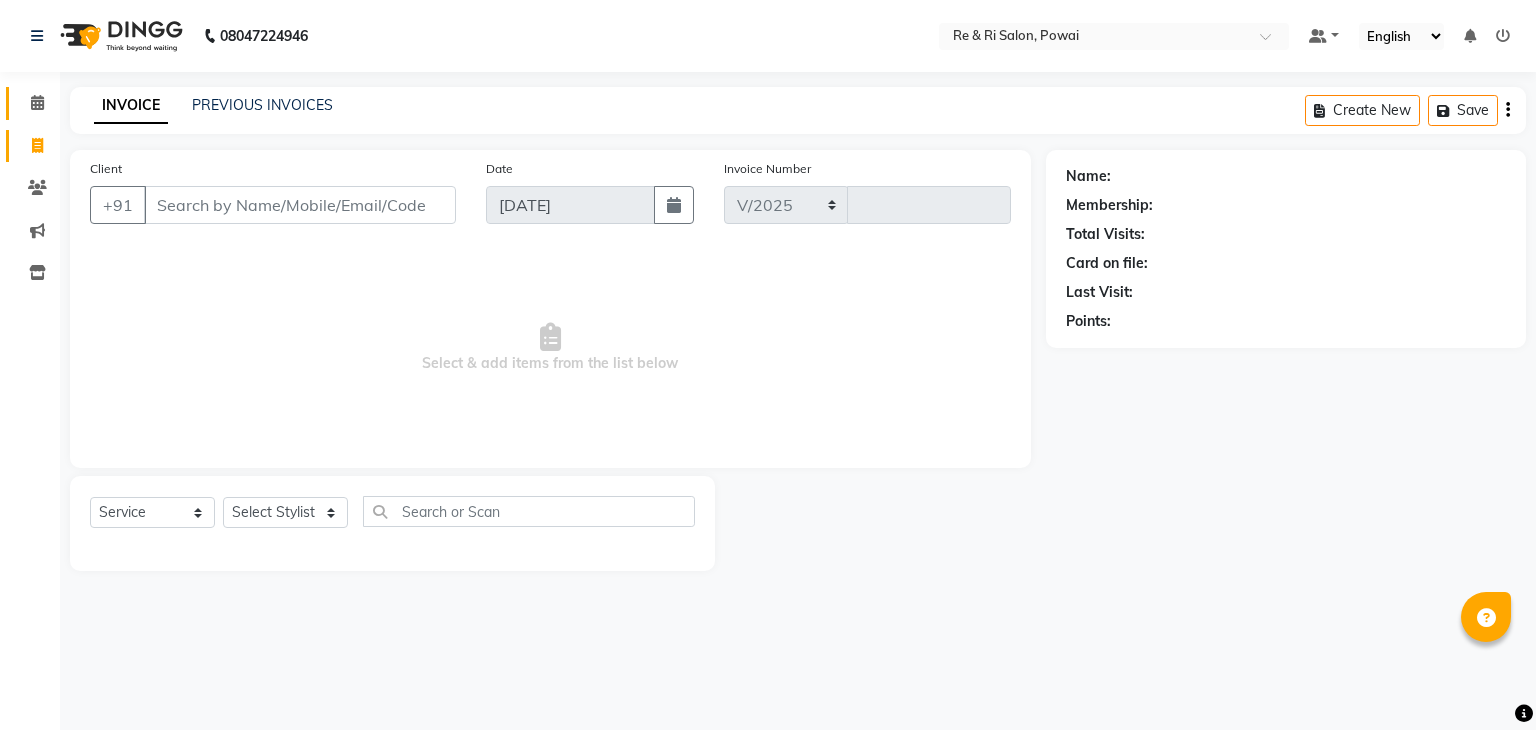 select on "5364" 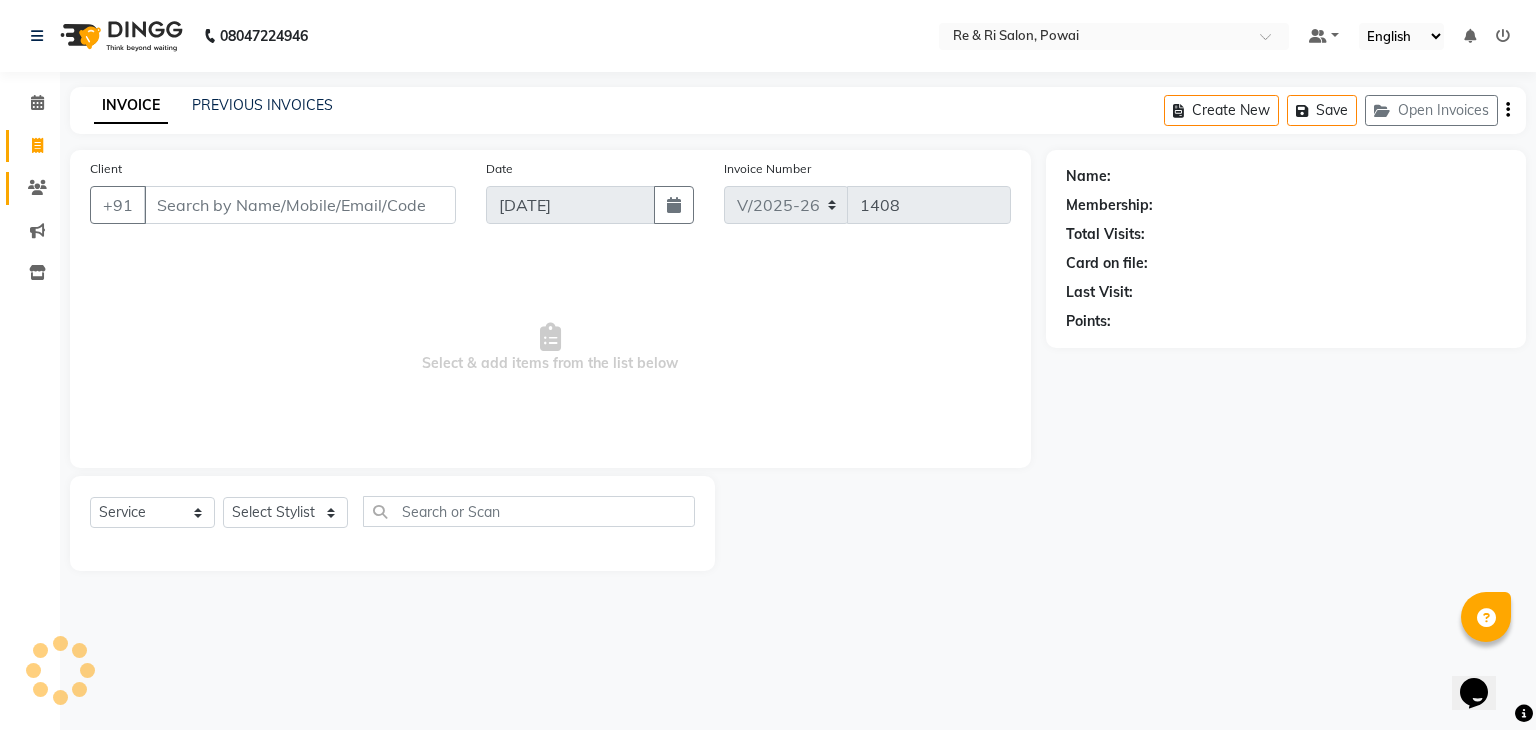 scroll, scrollTop: 0, scrollLeft: 0, axis: both 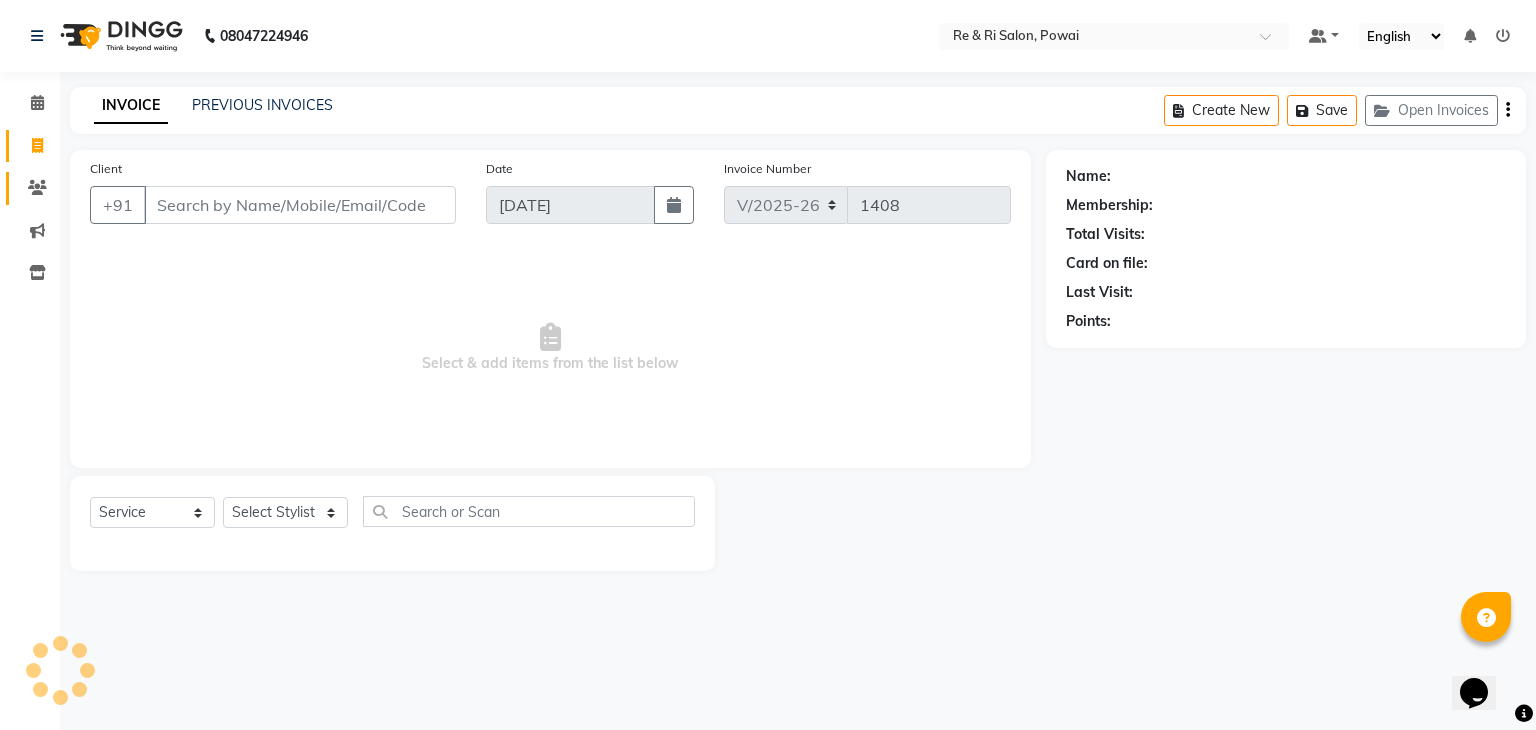 click on "Clients" 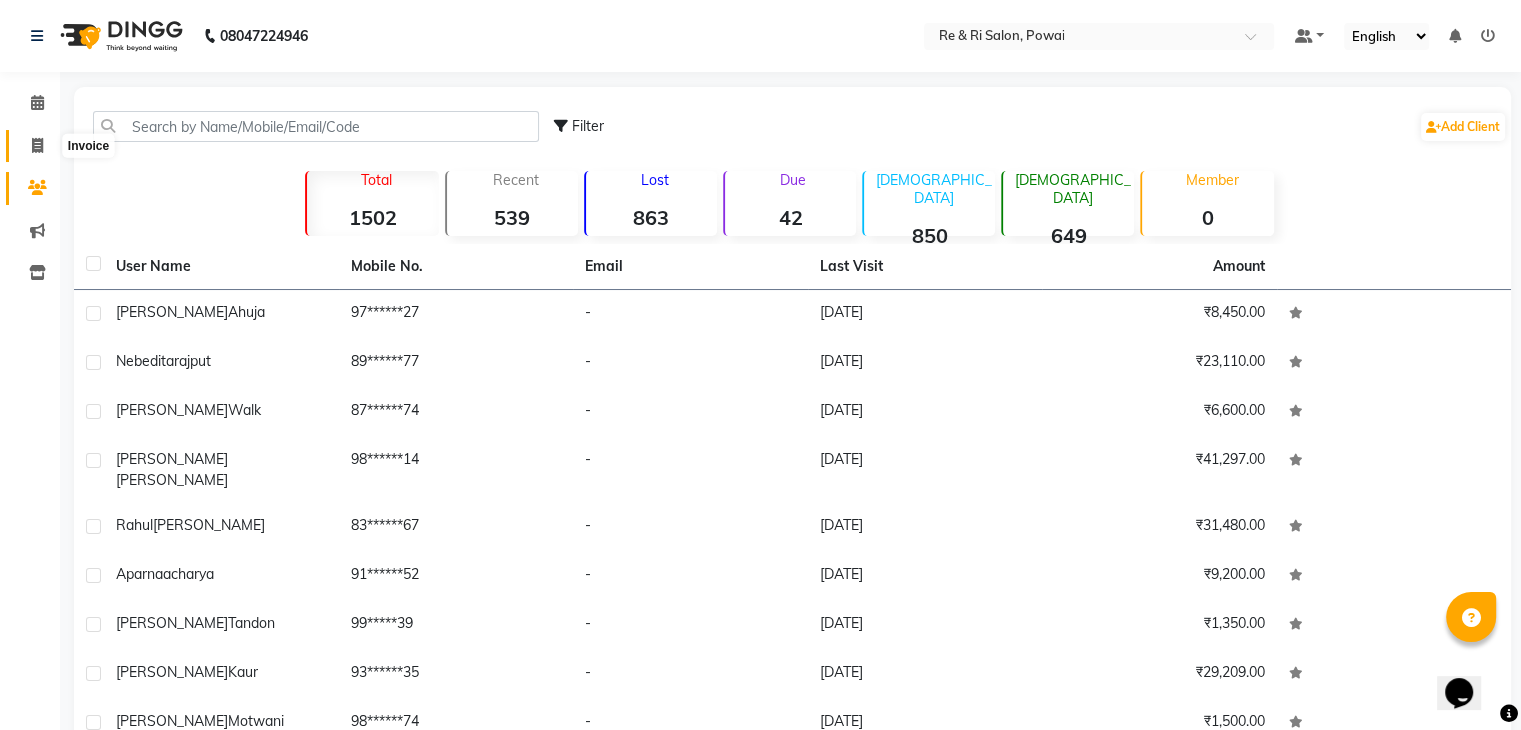 click 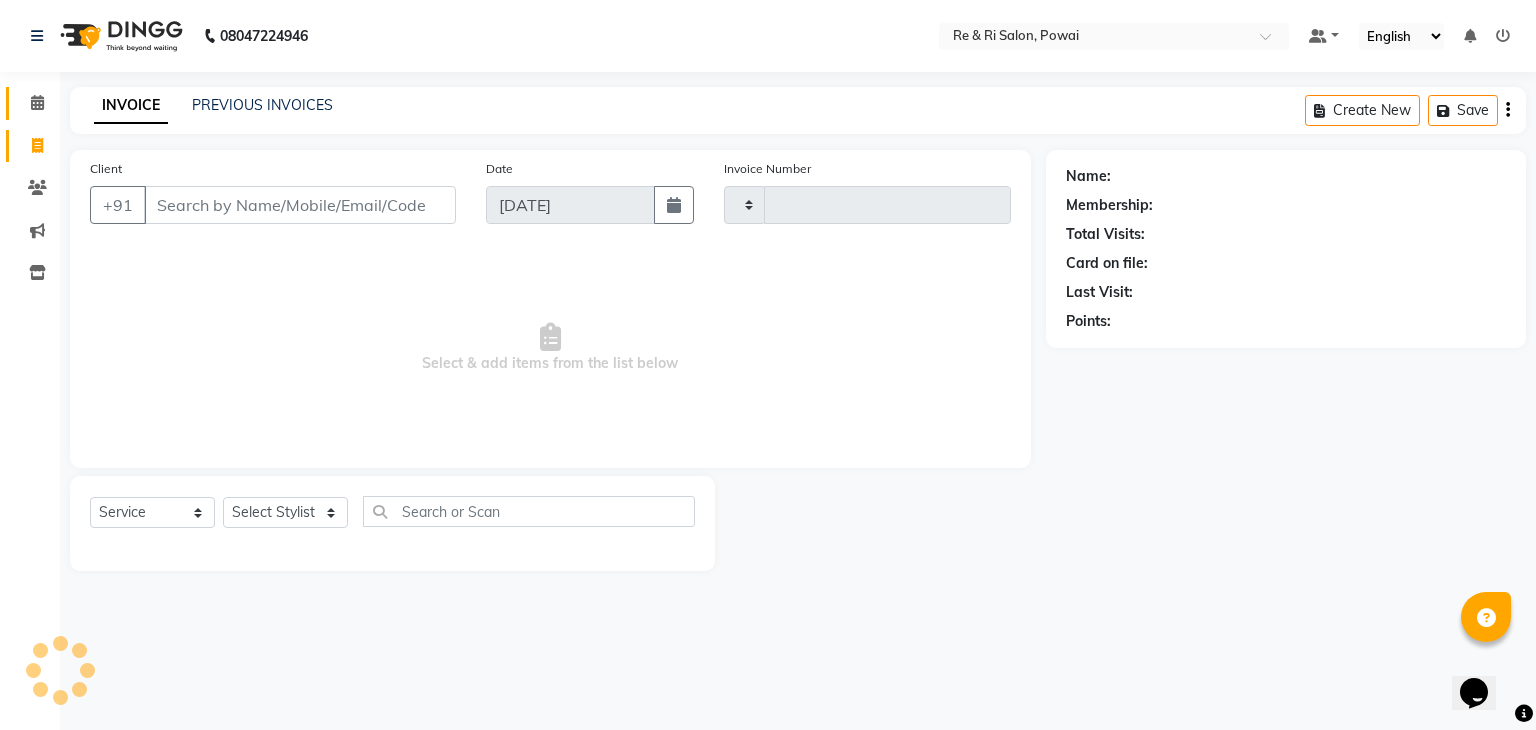 type on "1408" 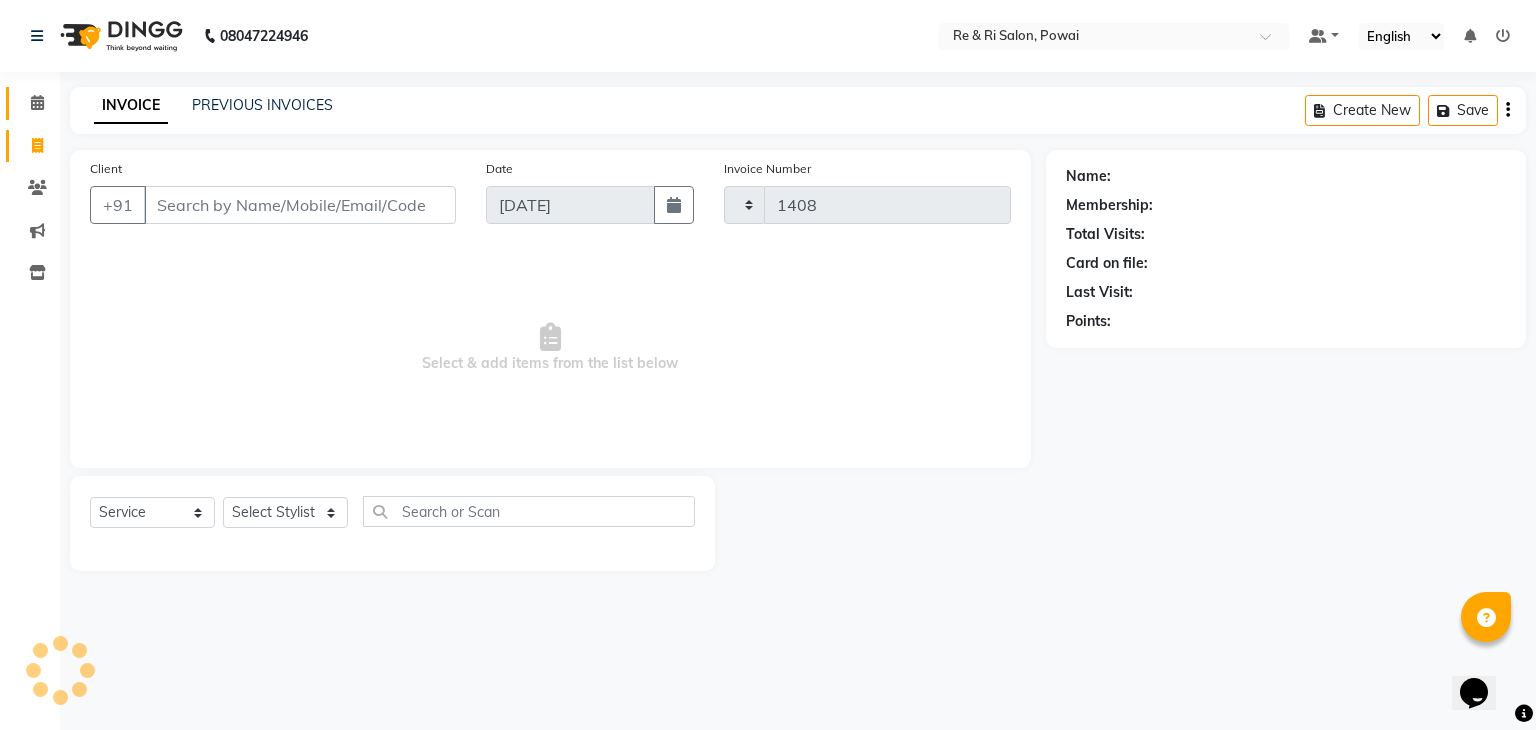 select on "5364" 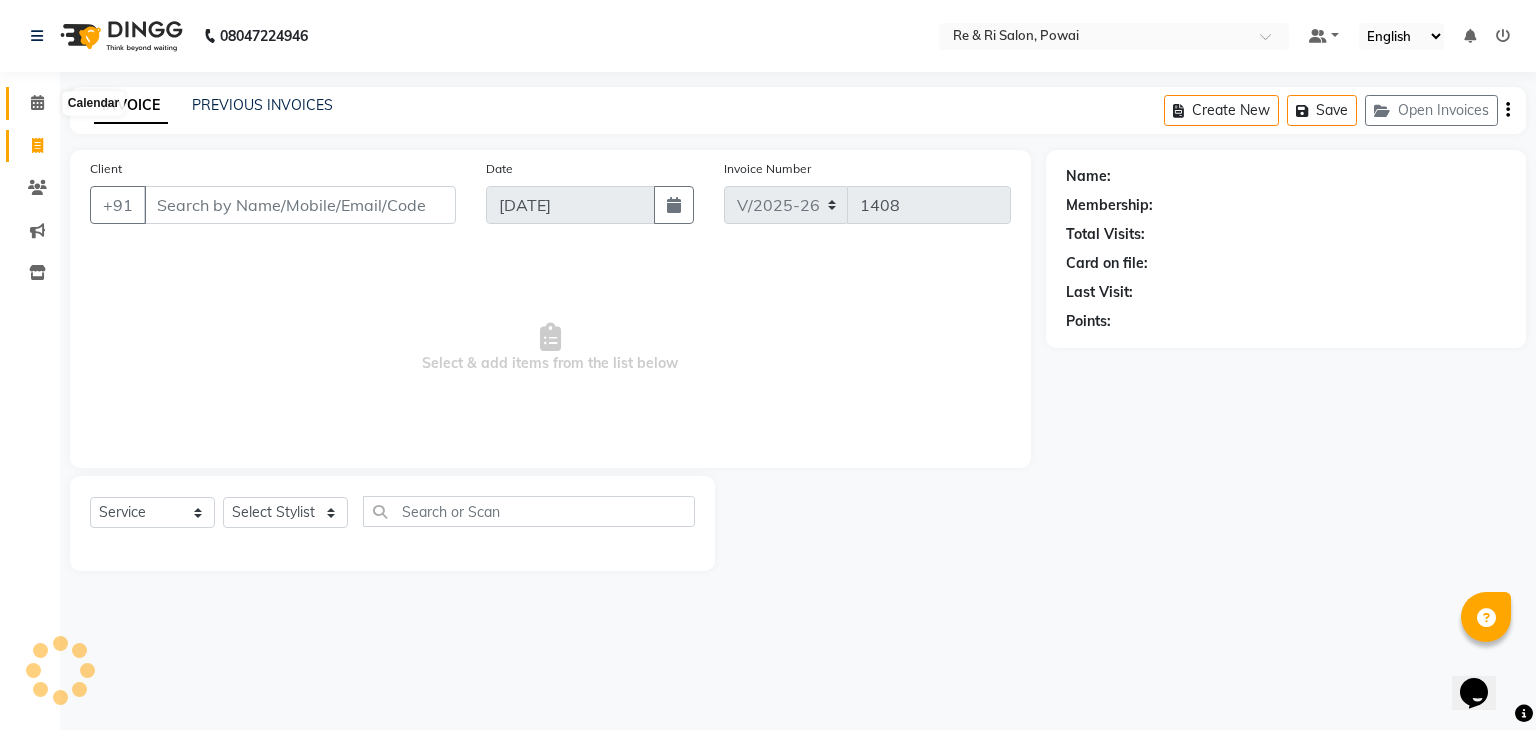 click 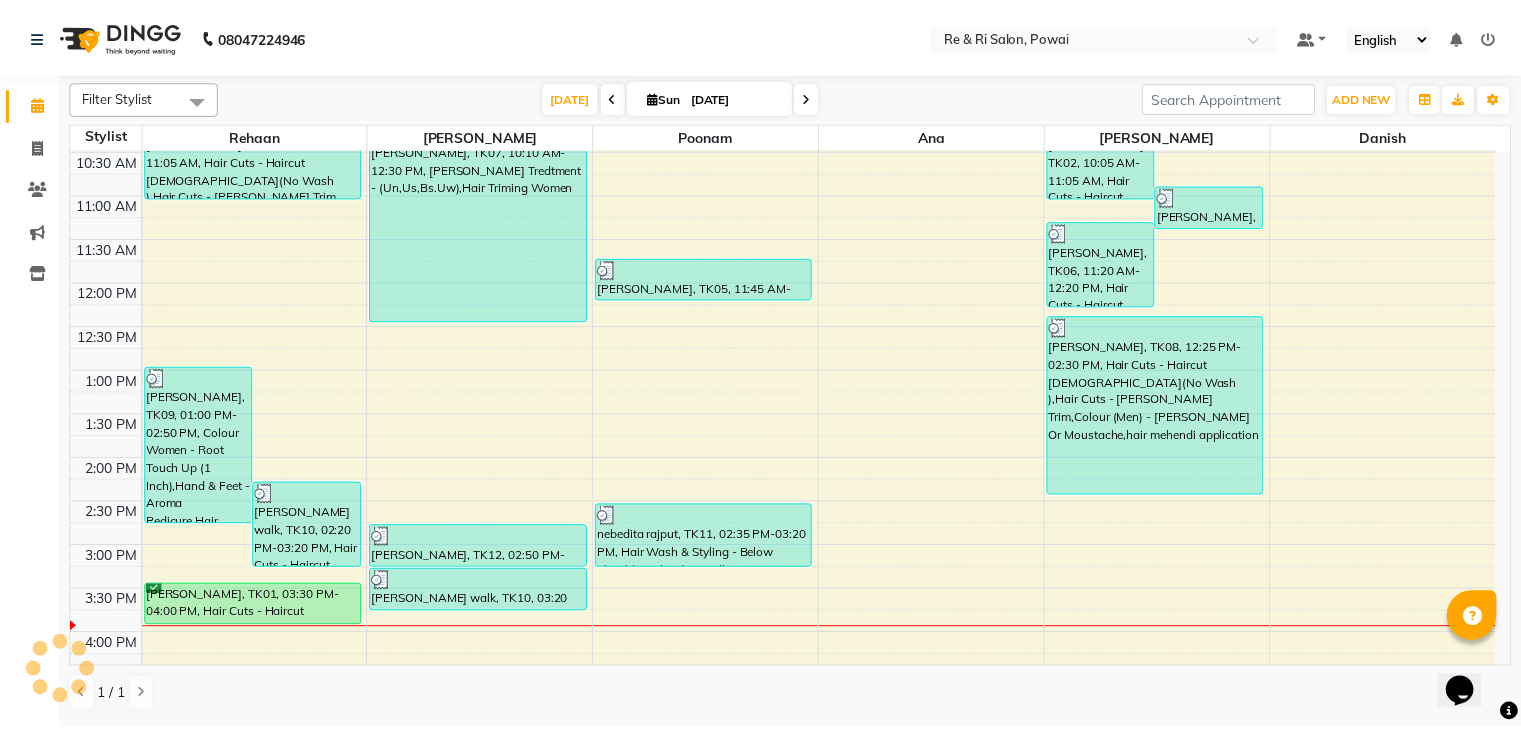 scroll, scrollTop: 220, scrollLeft: 0, axis: vertical 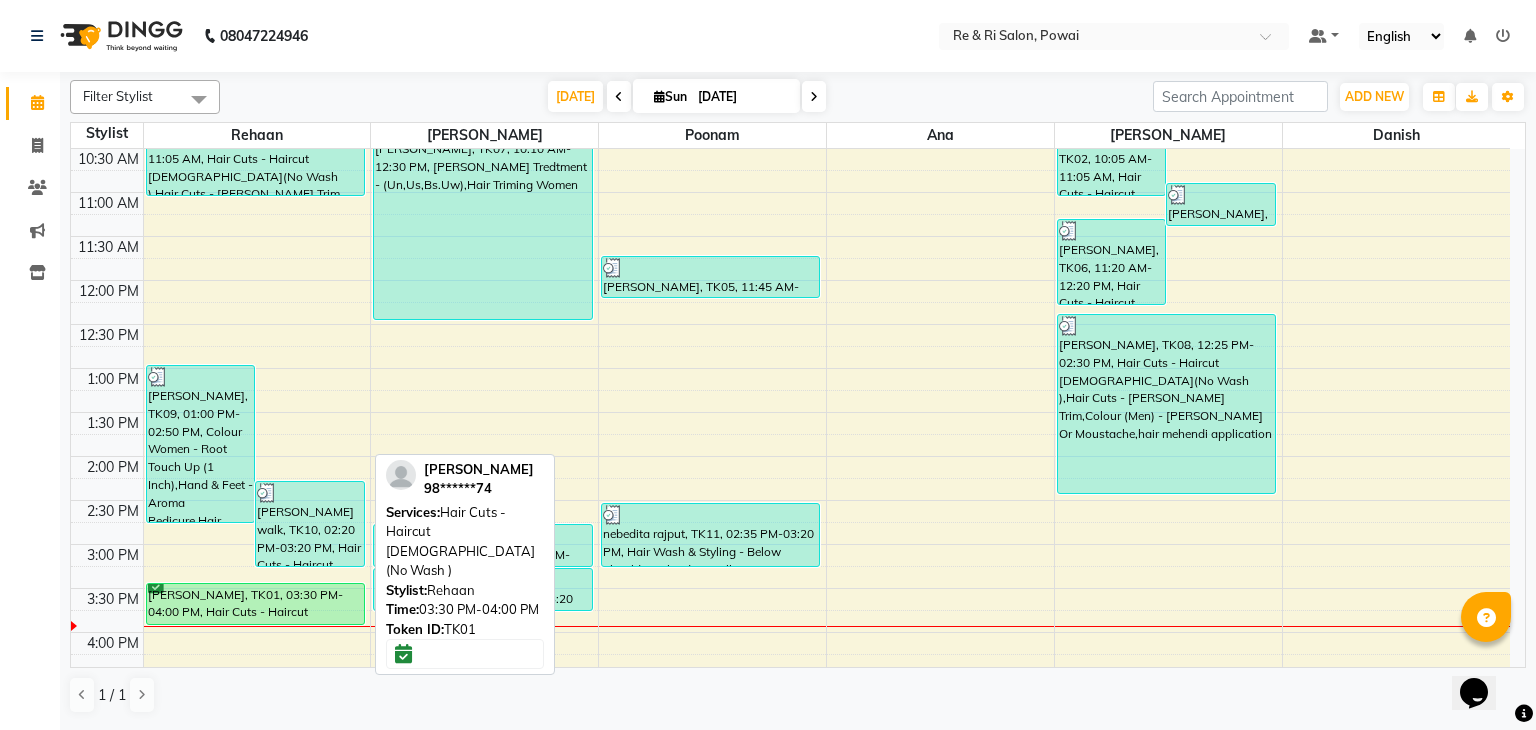 click on "bhawesh motwani, TK01, 03:30 PM-04:00 PM, Hair Cuts - Haircut Male(No Wash )" at bounding box center [255, 604] 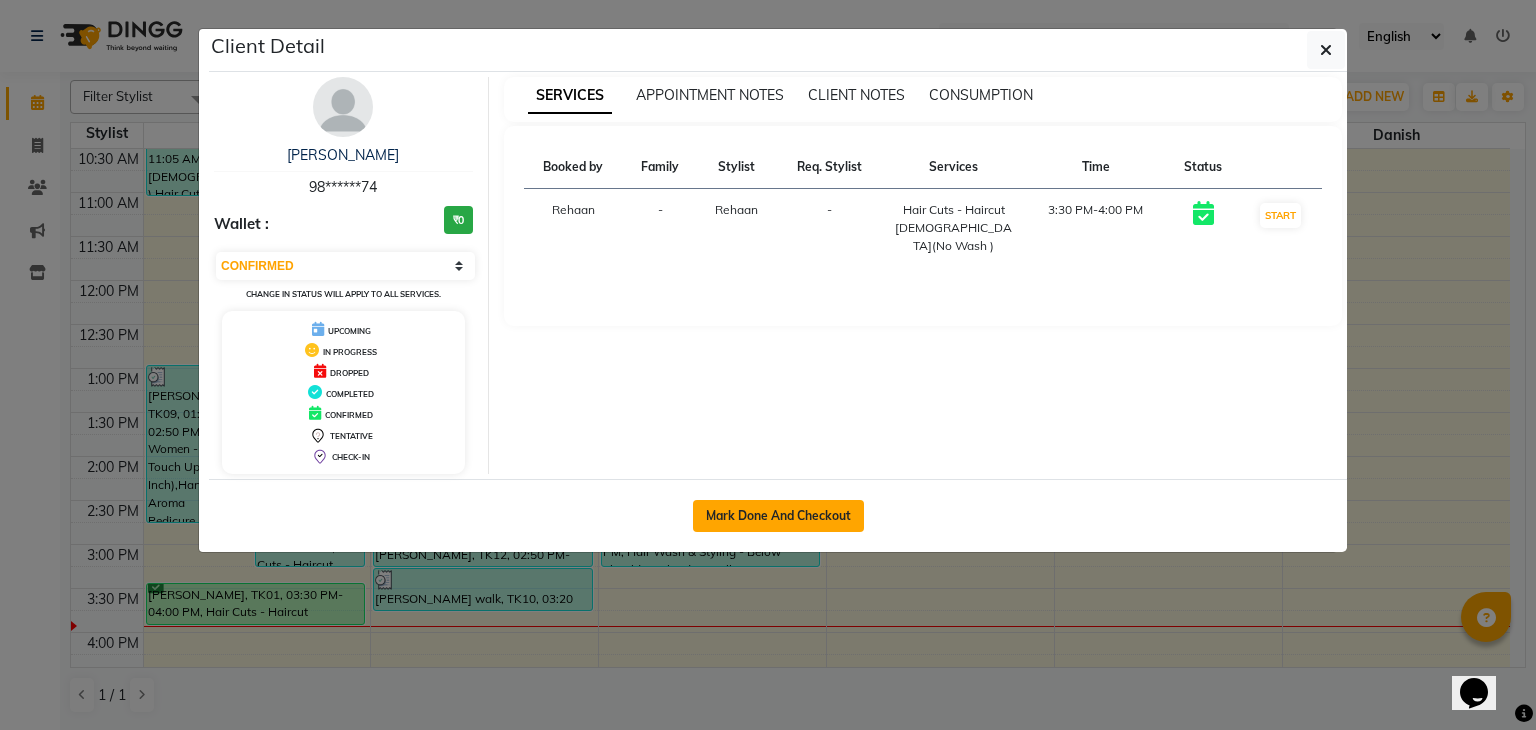 click on "Mark Done And Checkout" 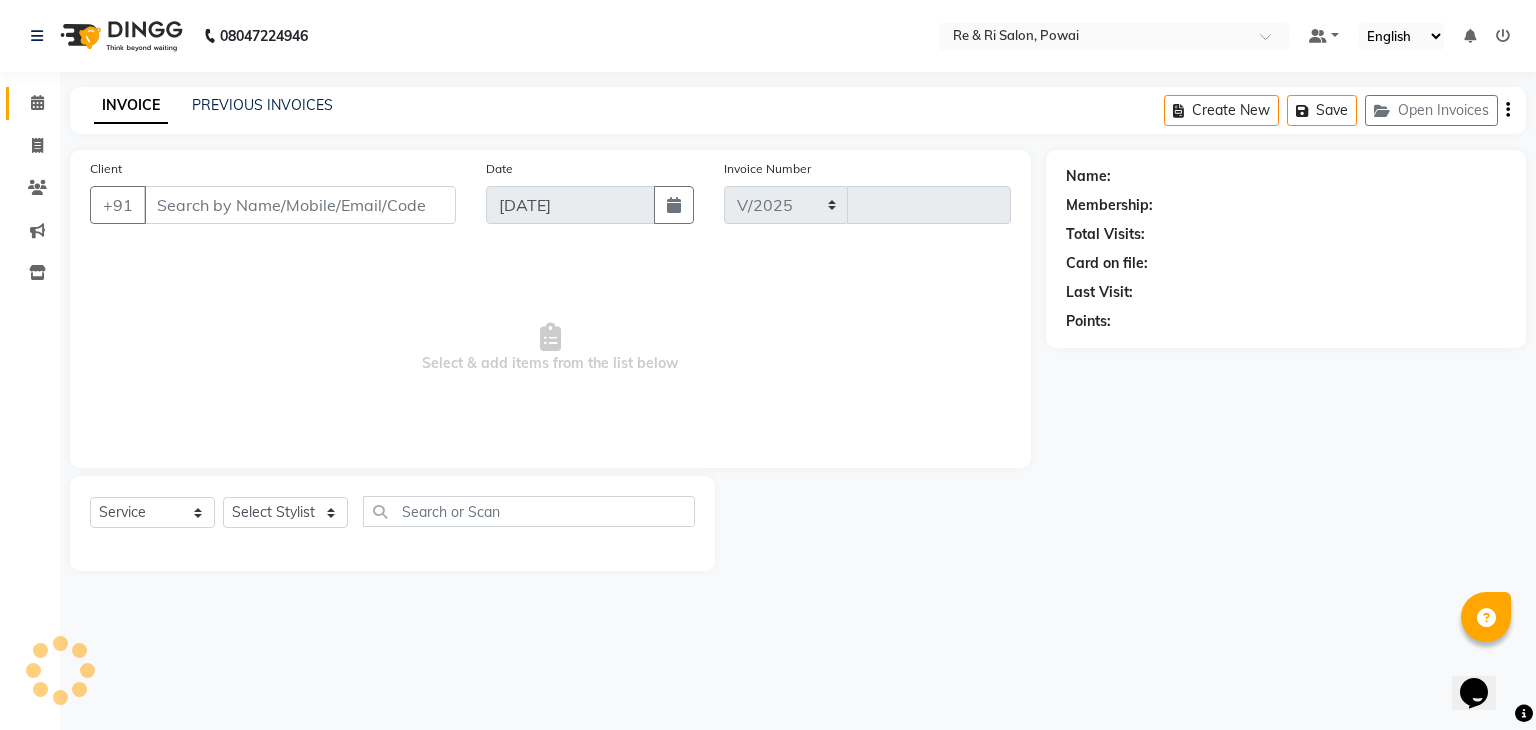 select on "5364" 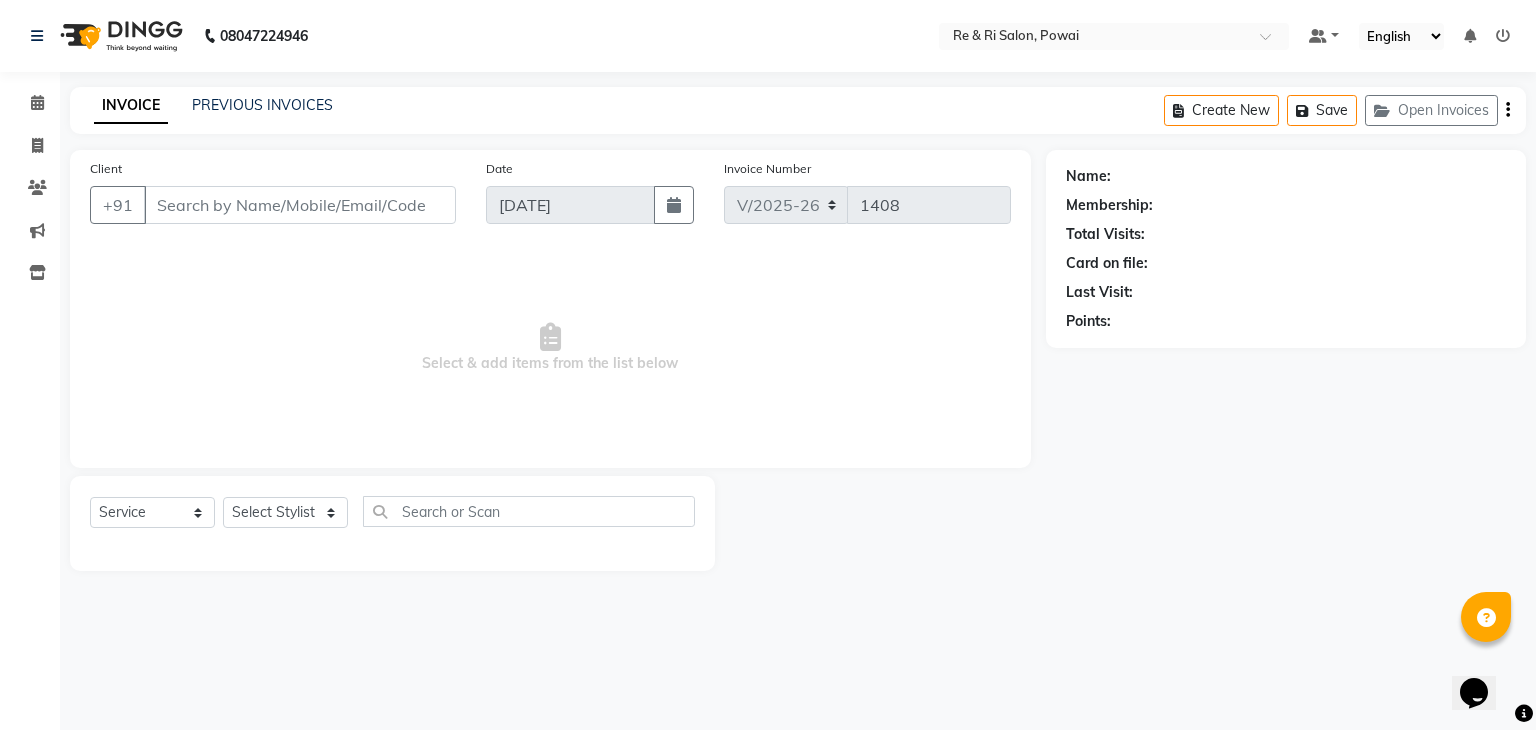 type on "98******74" 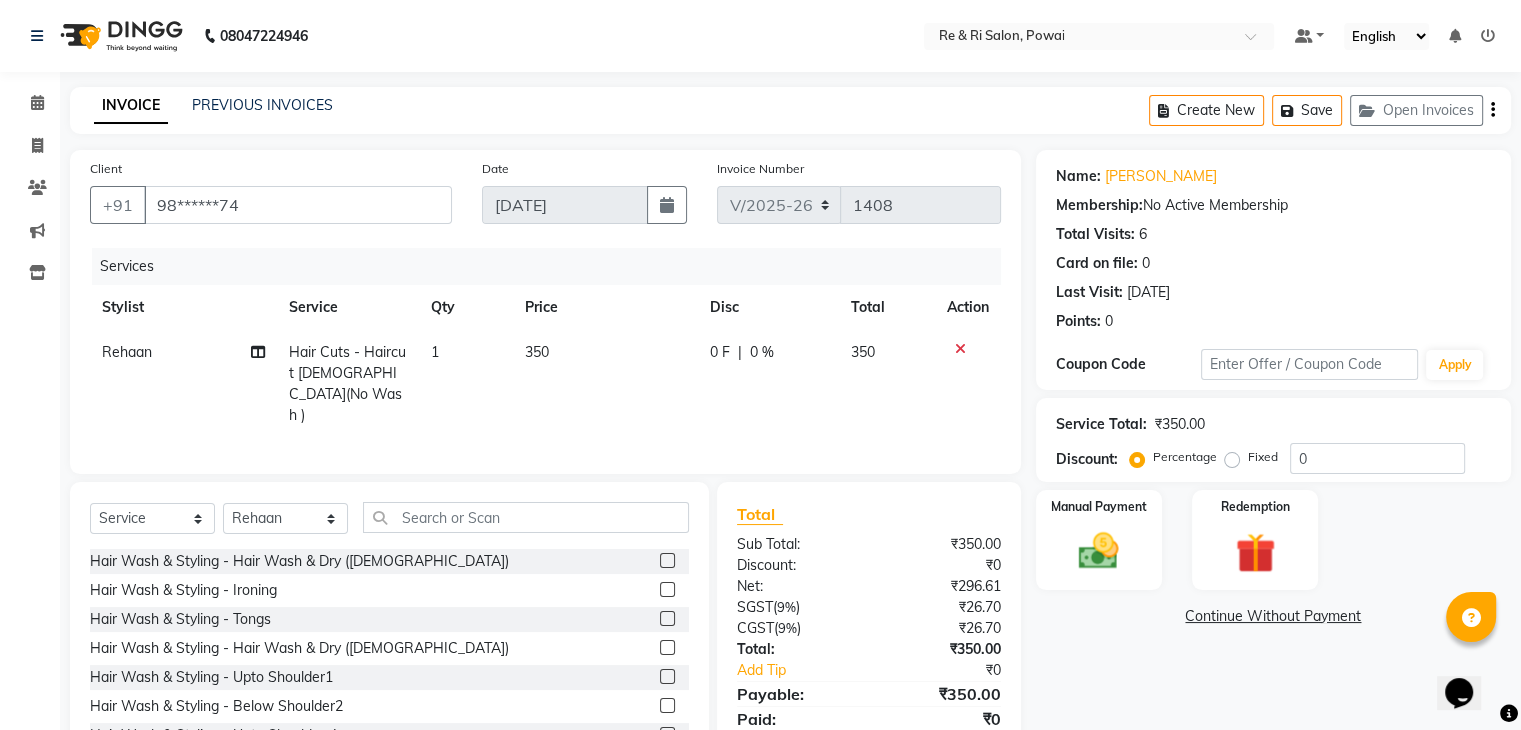 click on "0 F | 0 %" 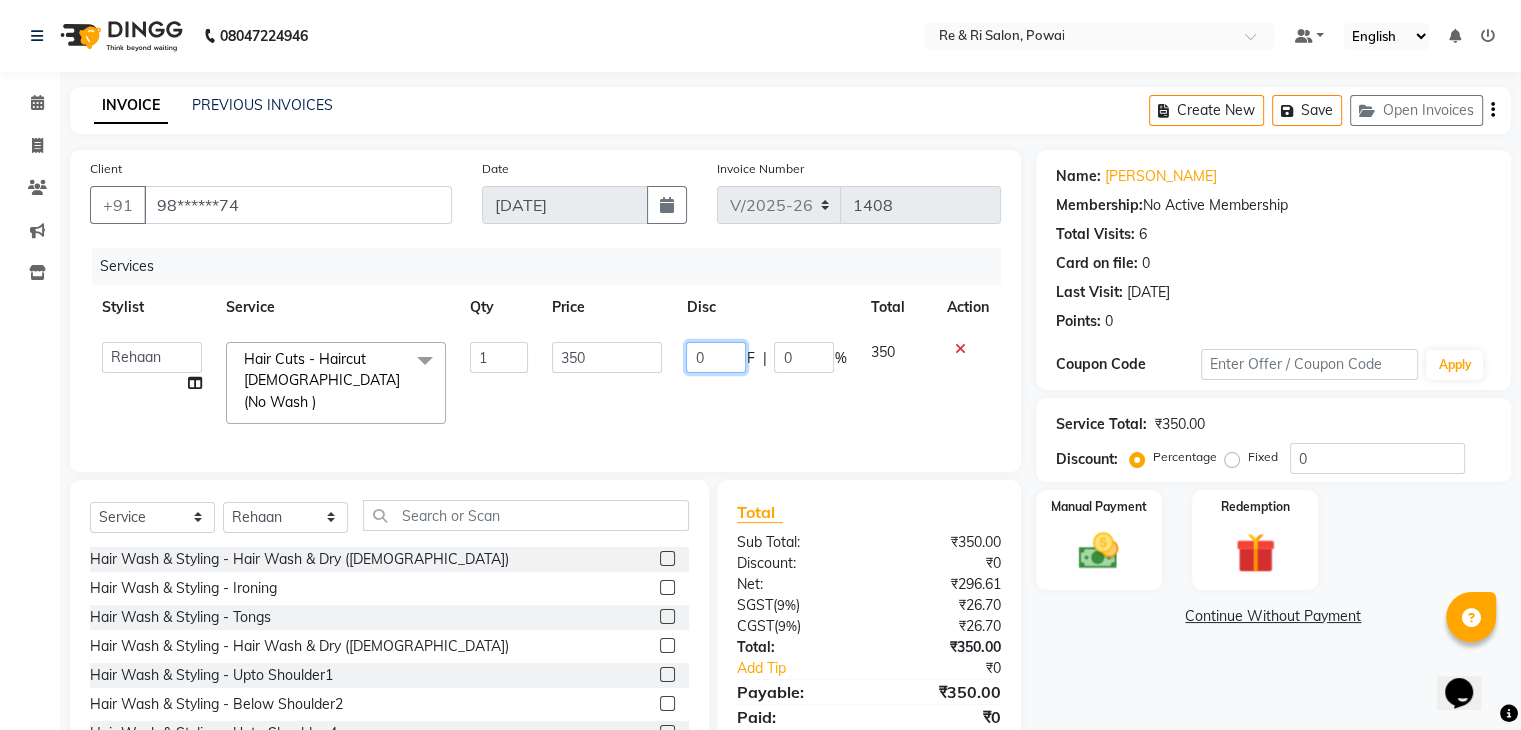 click on "0" 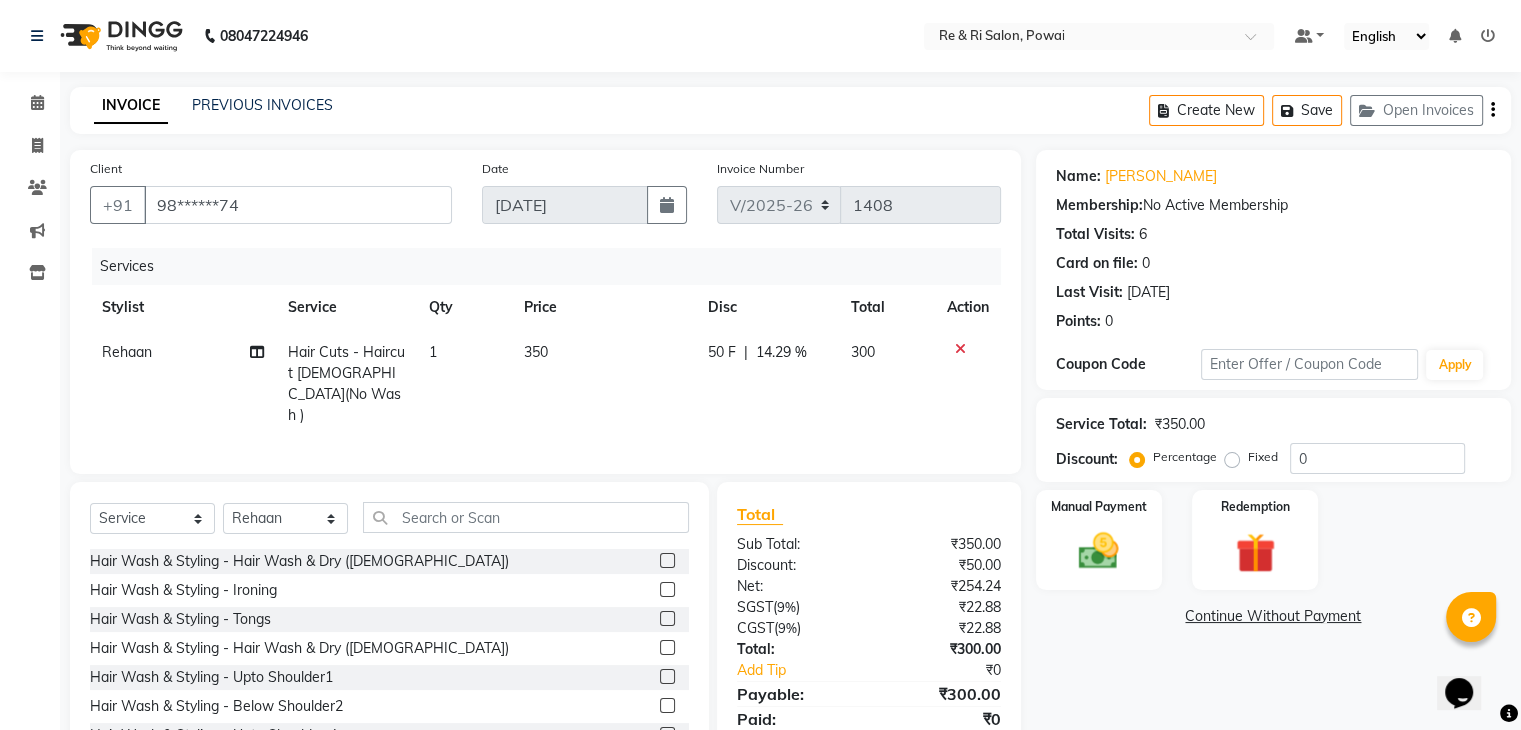 click on "Services Stylist Service Qty Price Disc Total Action Rehaan  Hair Cuts - Haircut Male(No Wash ) 1 350 50 F | 14.29 % 300" 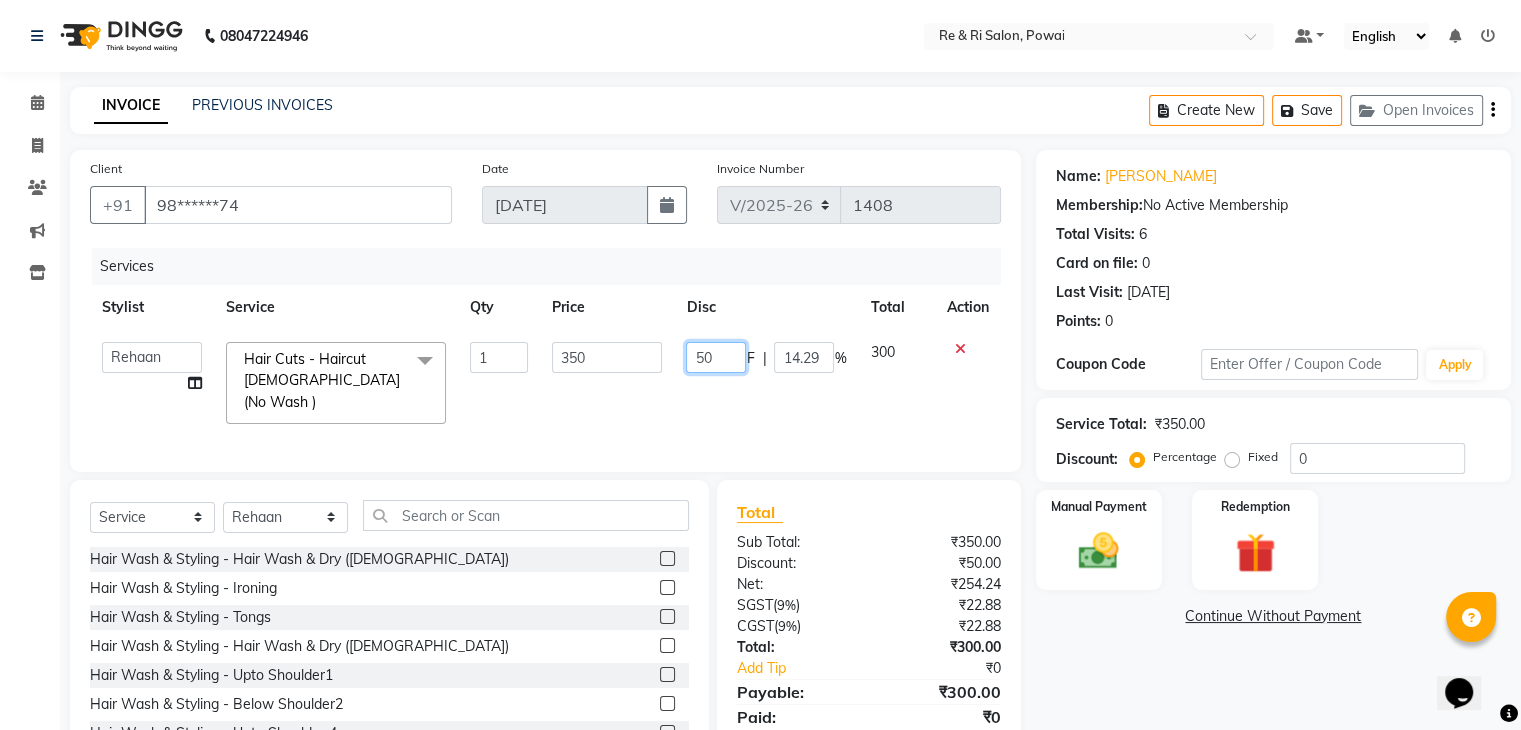click on "50" 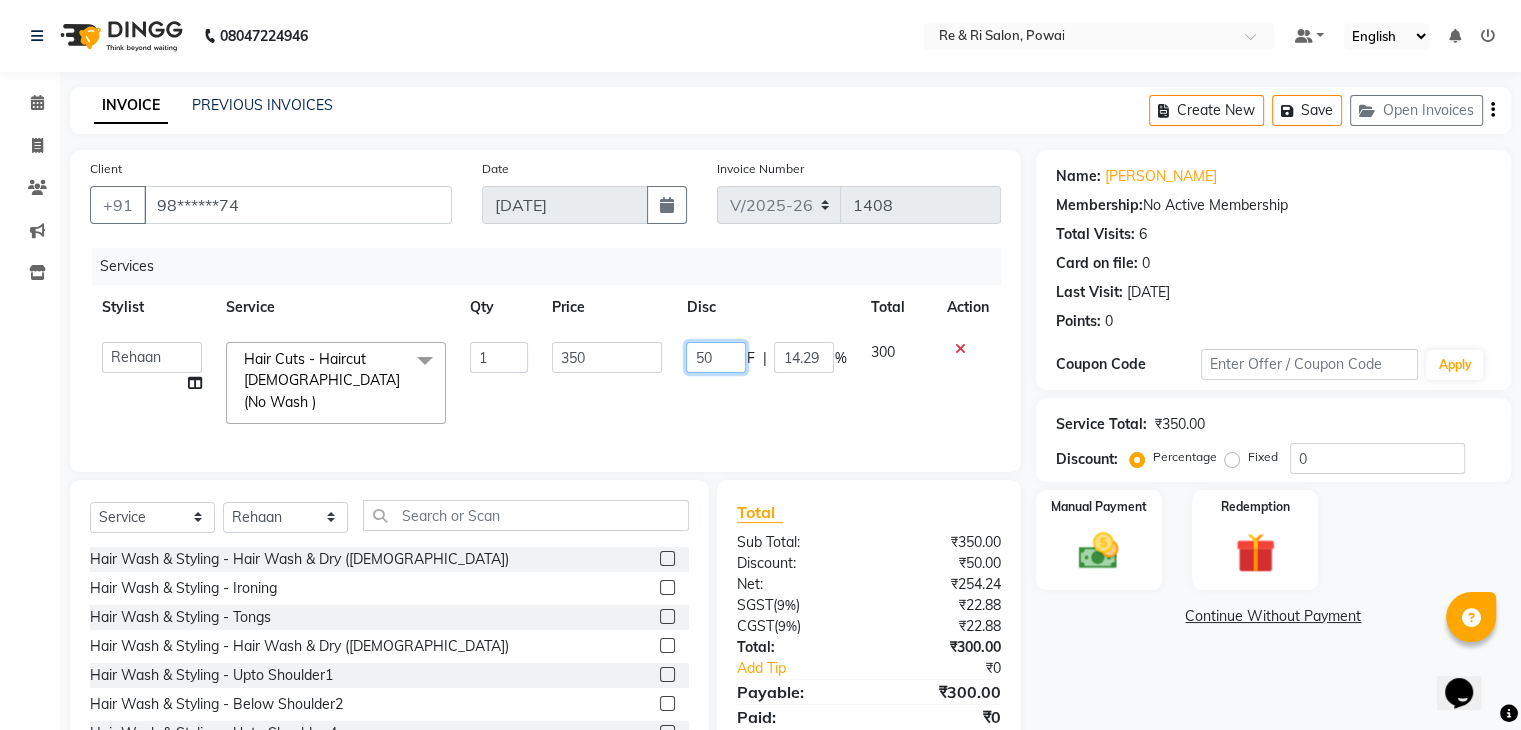 type on "5" 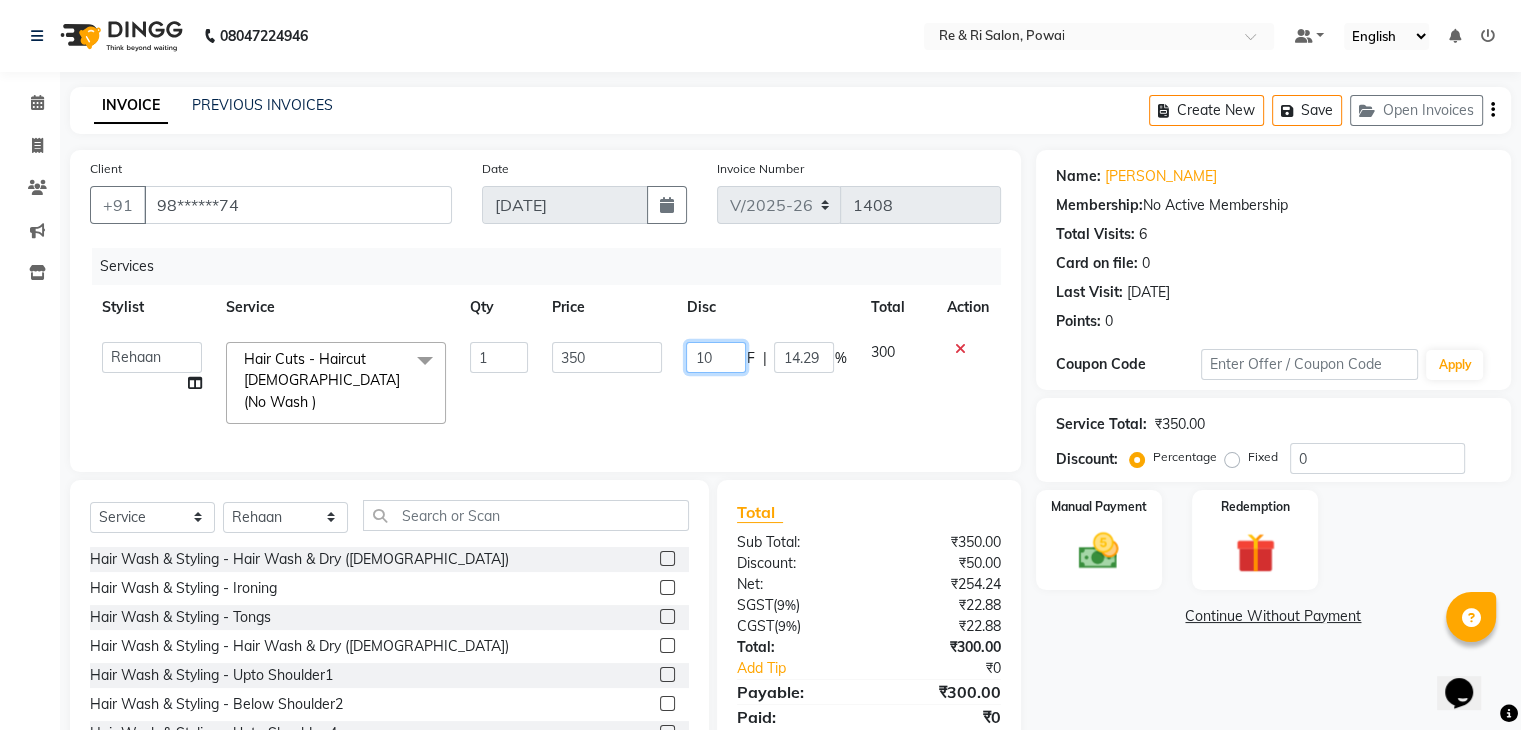 type on "100" 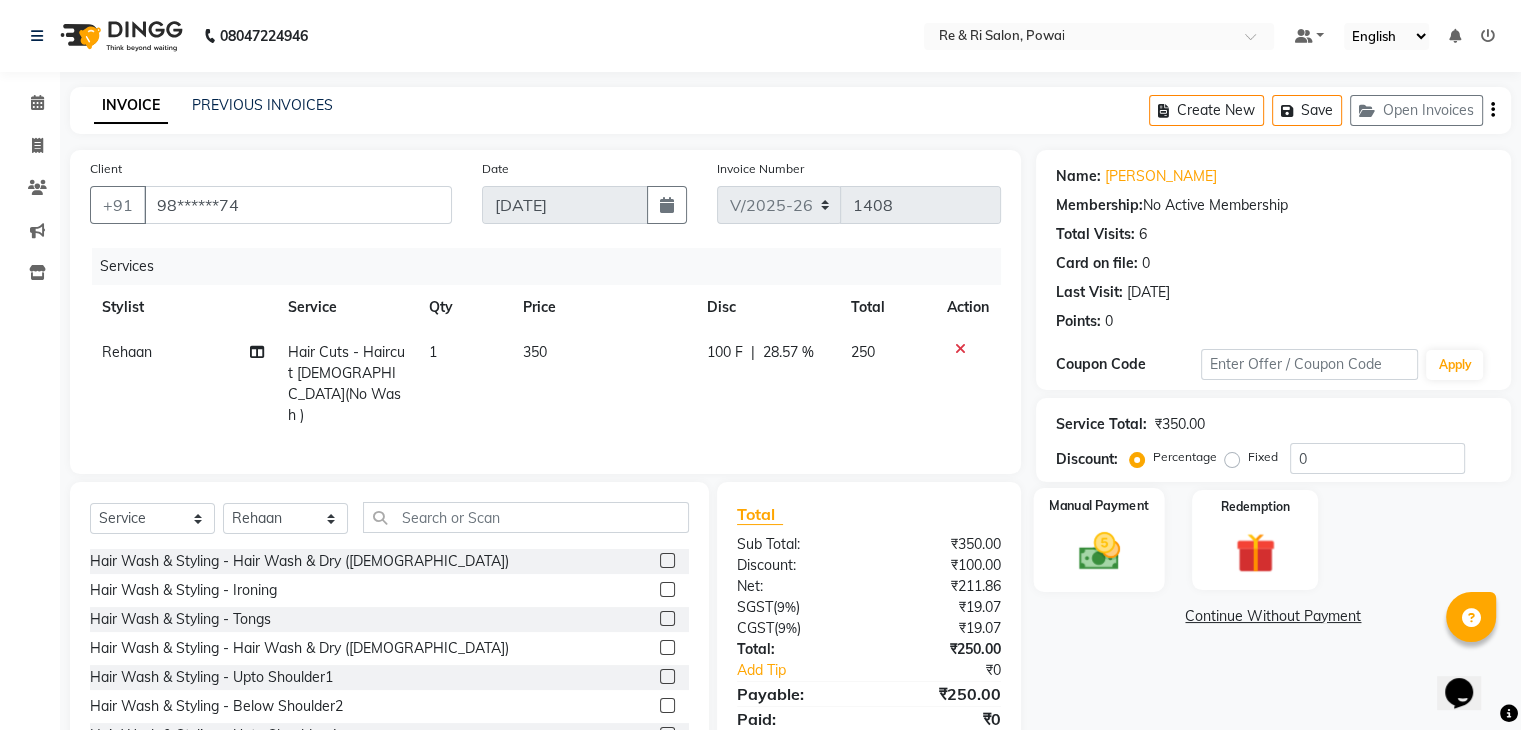 click 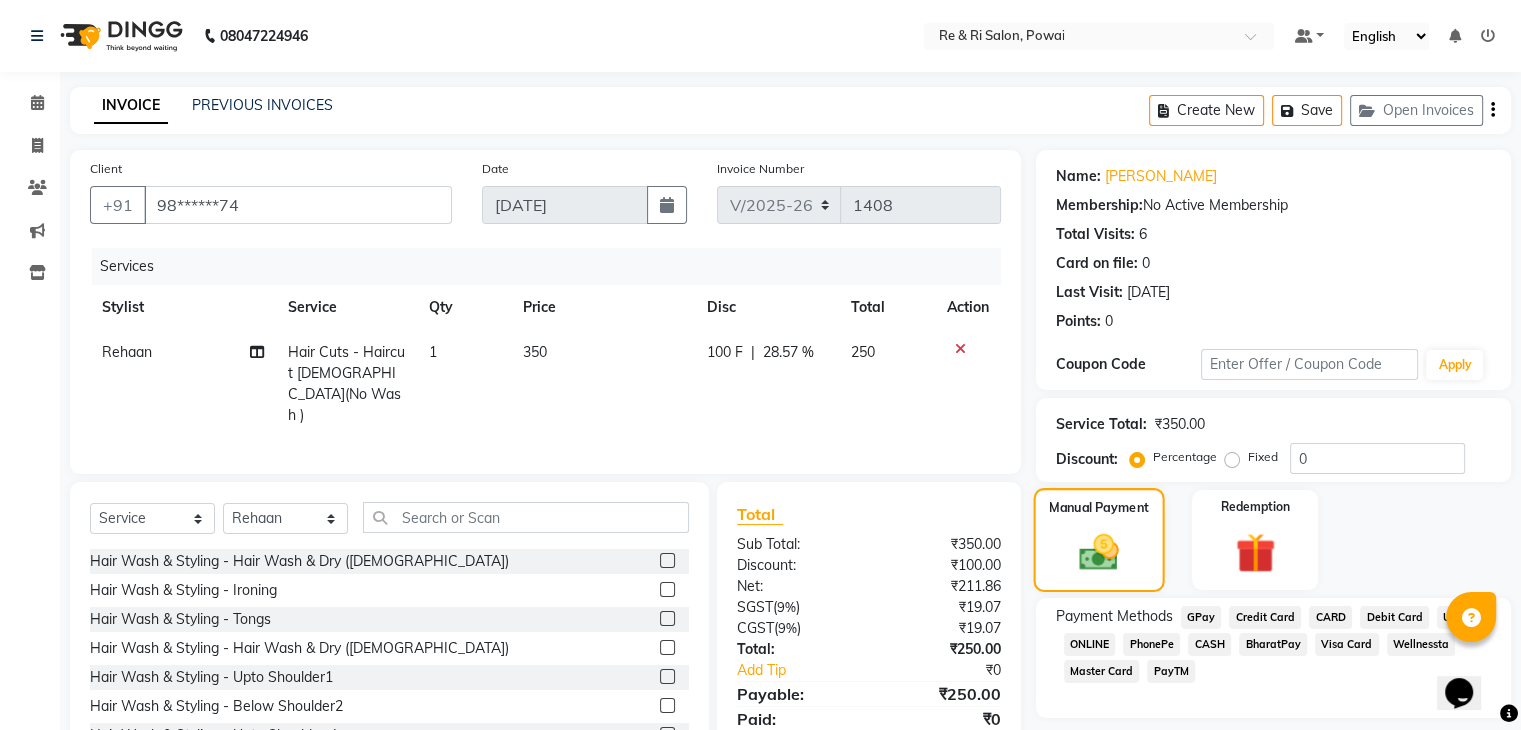 scroll, scrollTop: 72, scrollLeft: 0, axis: vertical 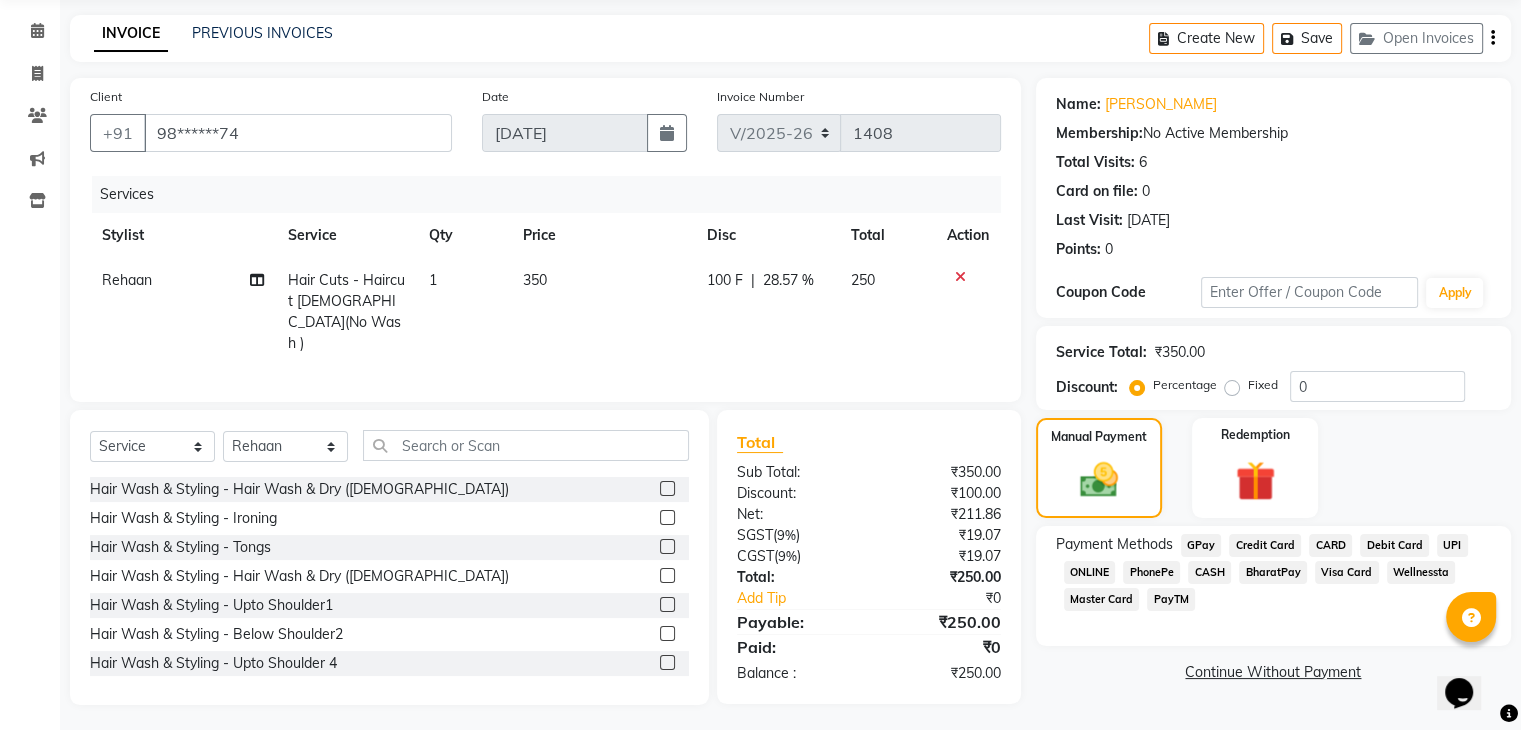 click on "GPay" 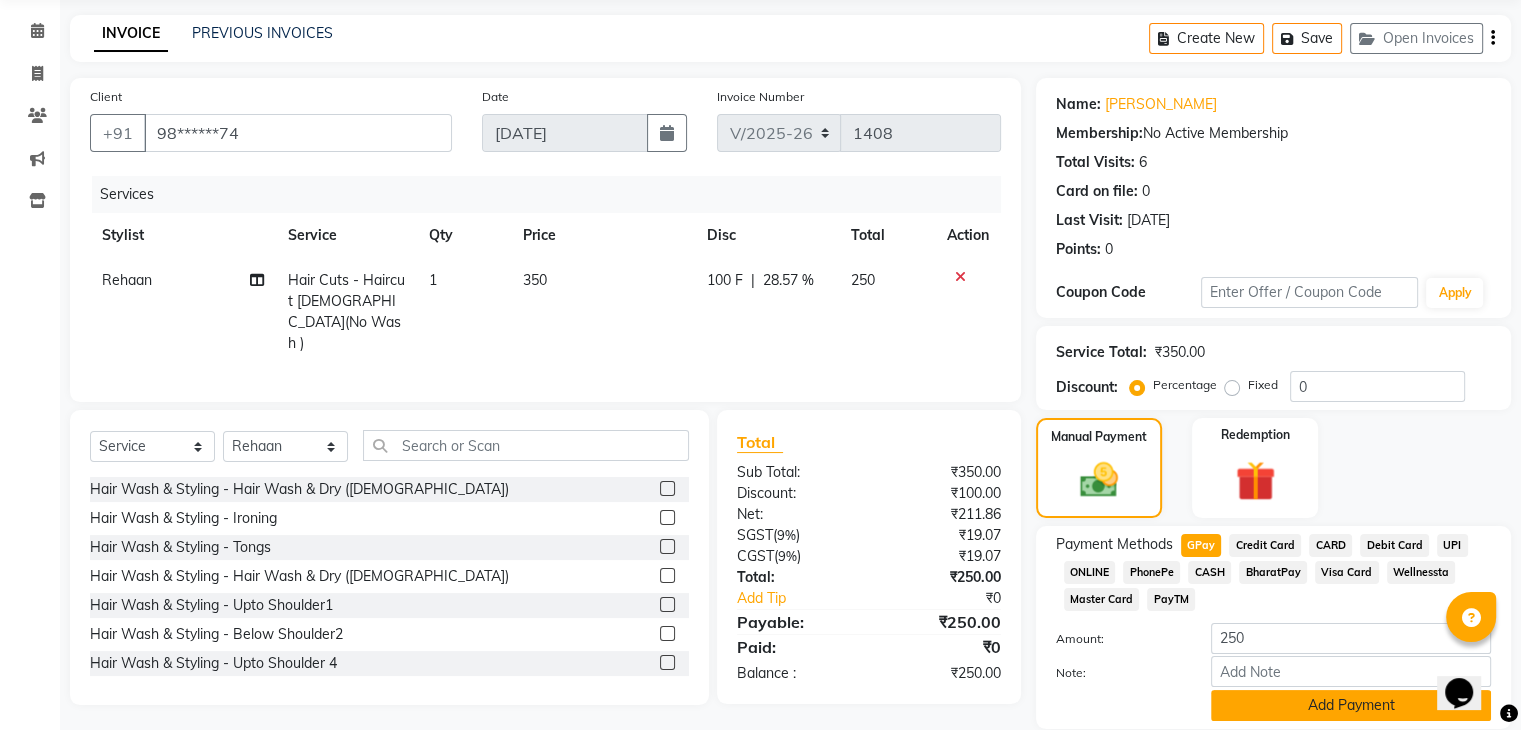click on "Add Payment" 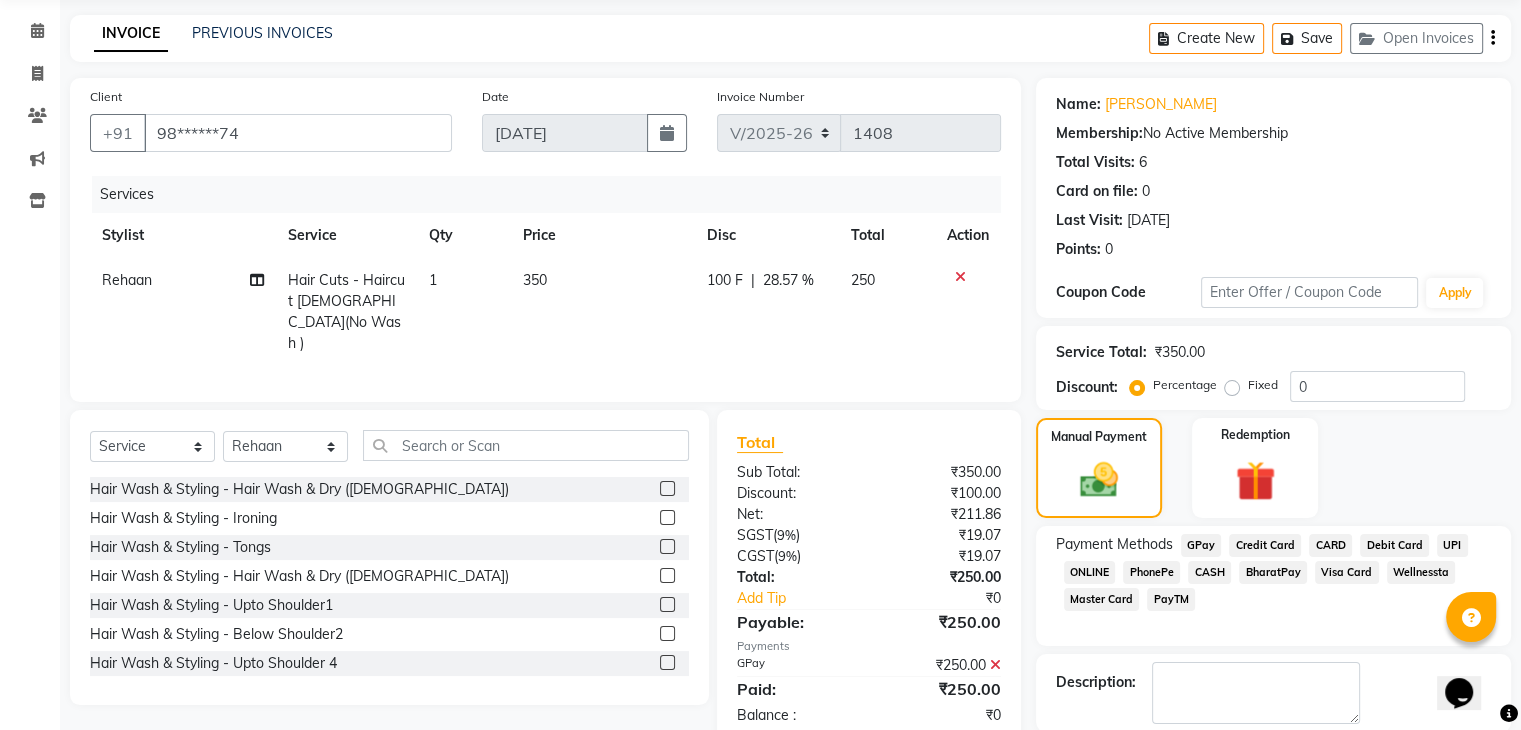 scroll, scrollTop: 171, scrollLeft: 0, axis: vertical 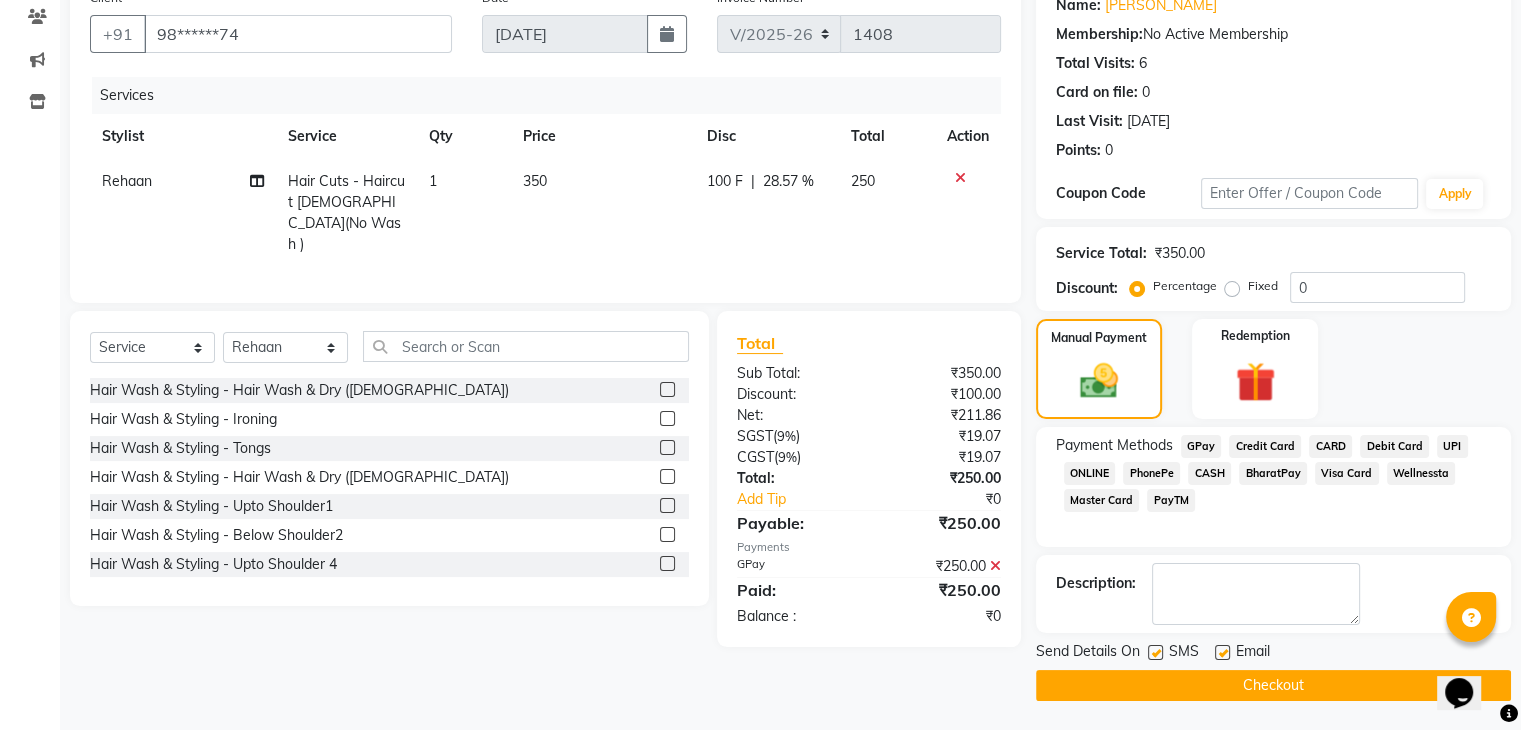 click 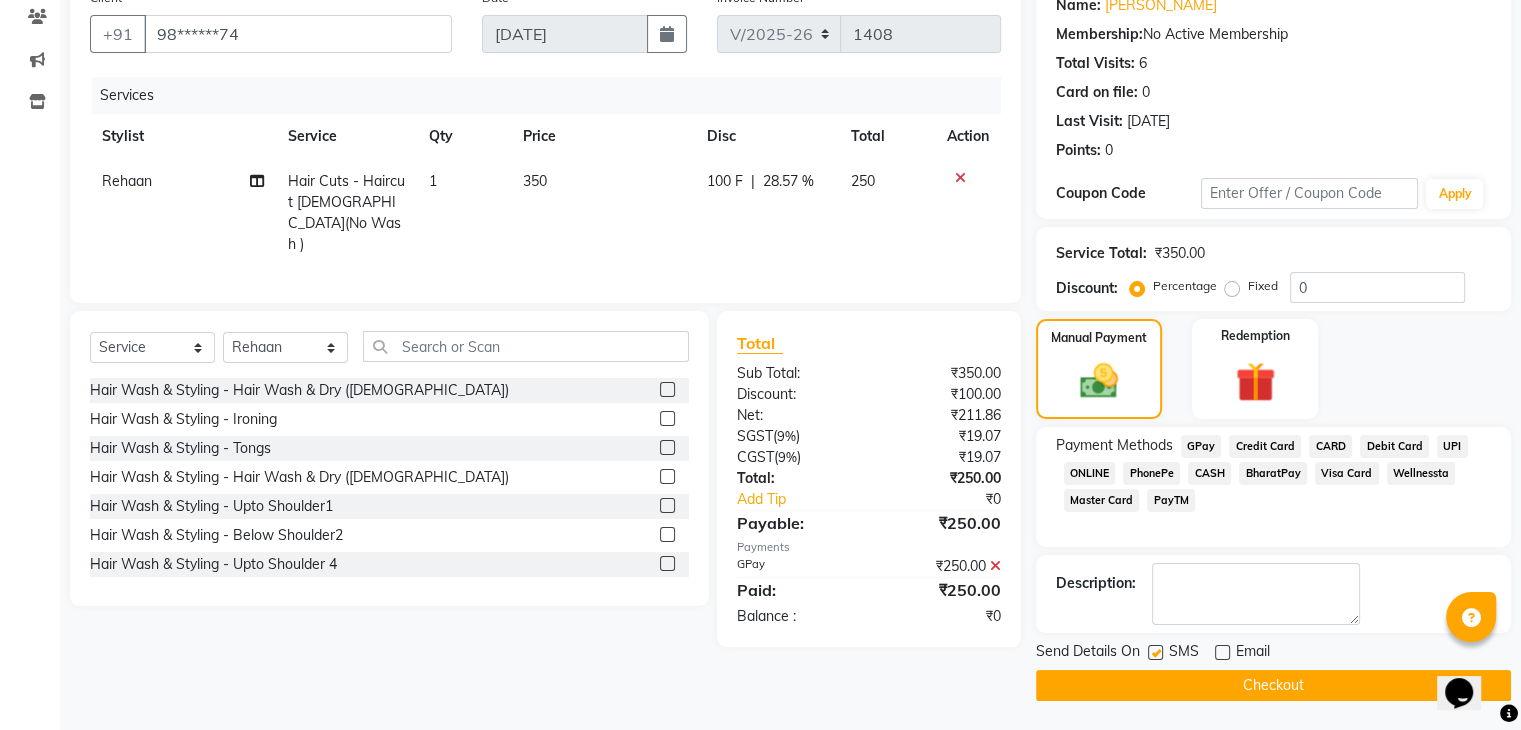click 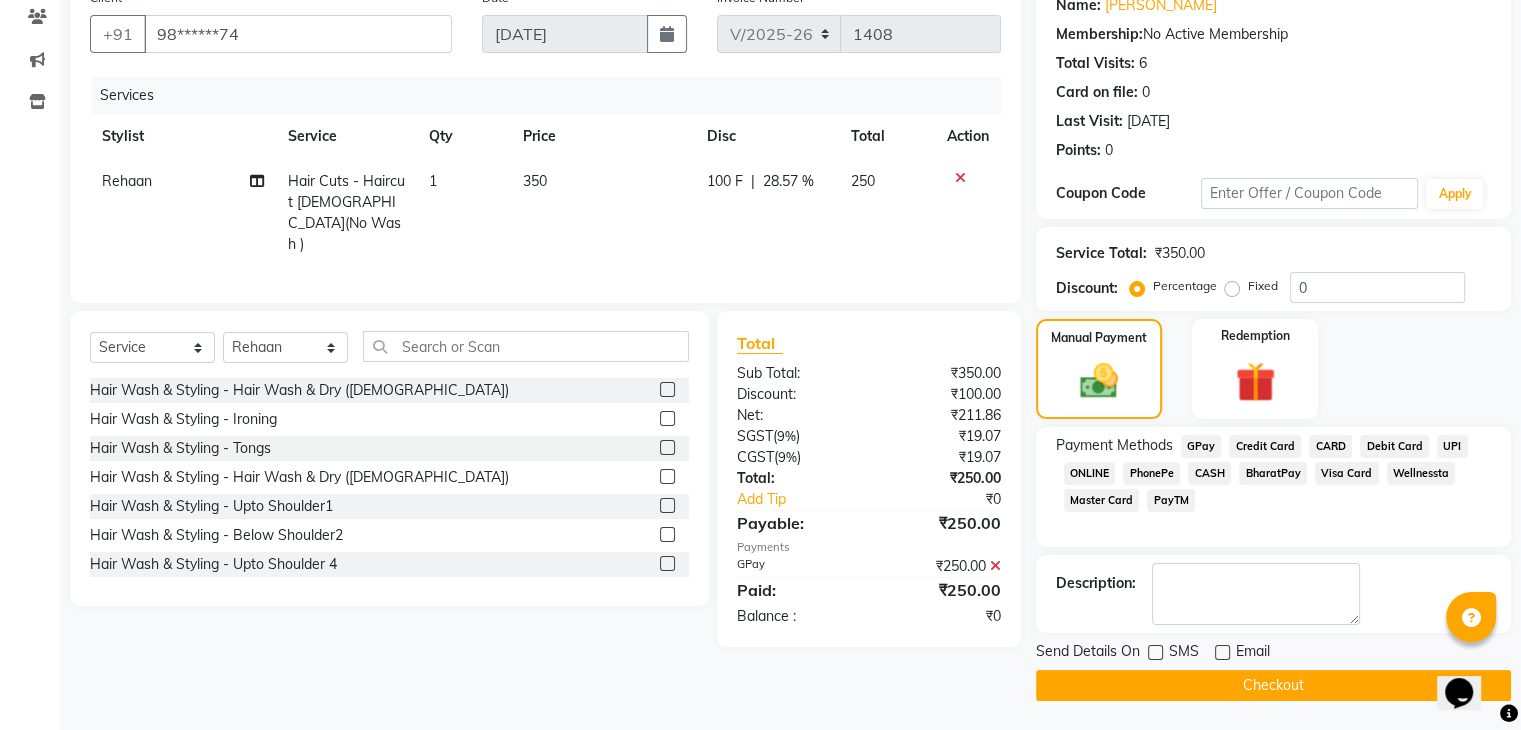 click on "Checkout" 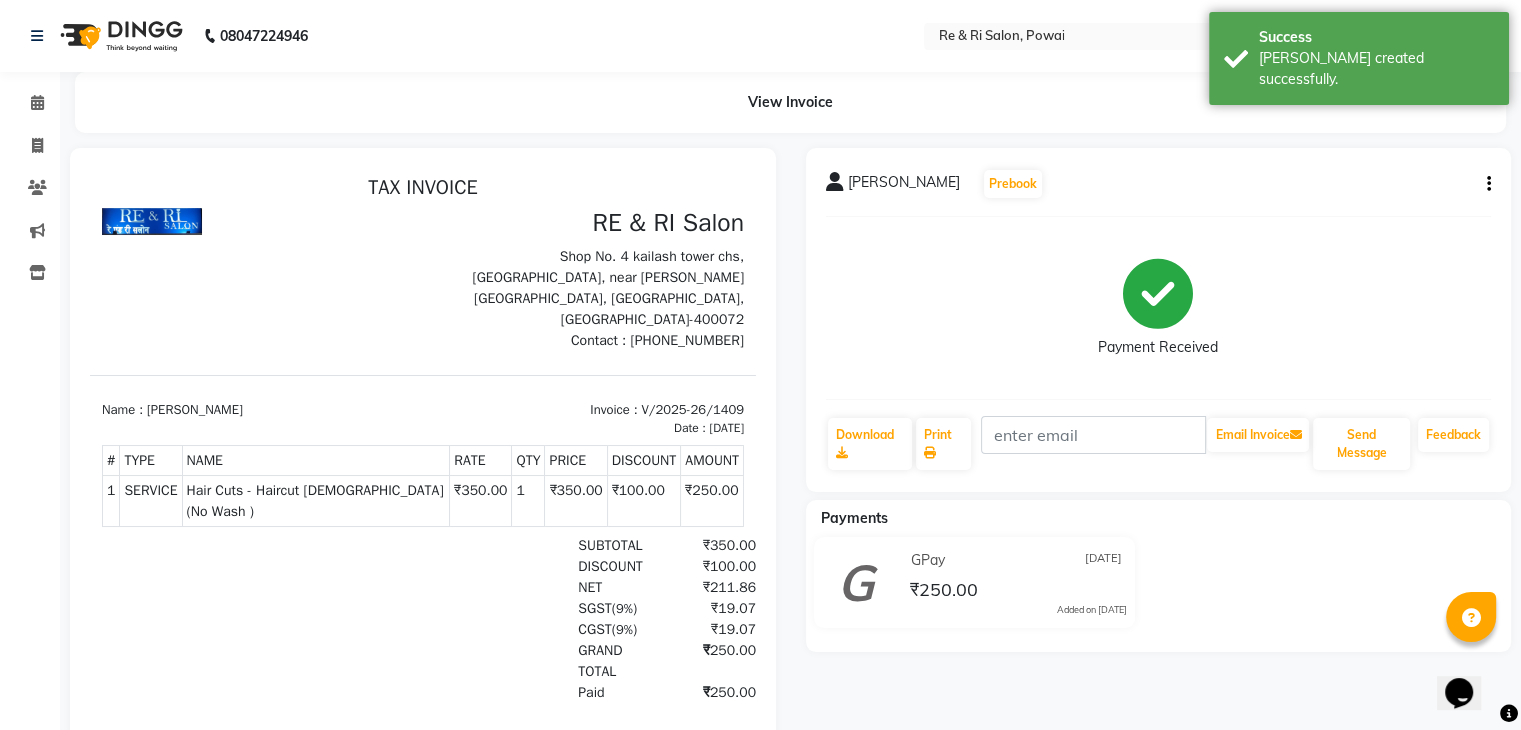 scroll, scrollTop: 0, scrollLeft: 0, axis: both 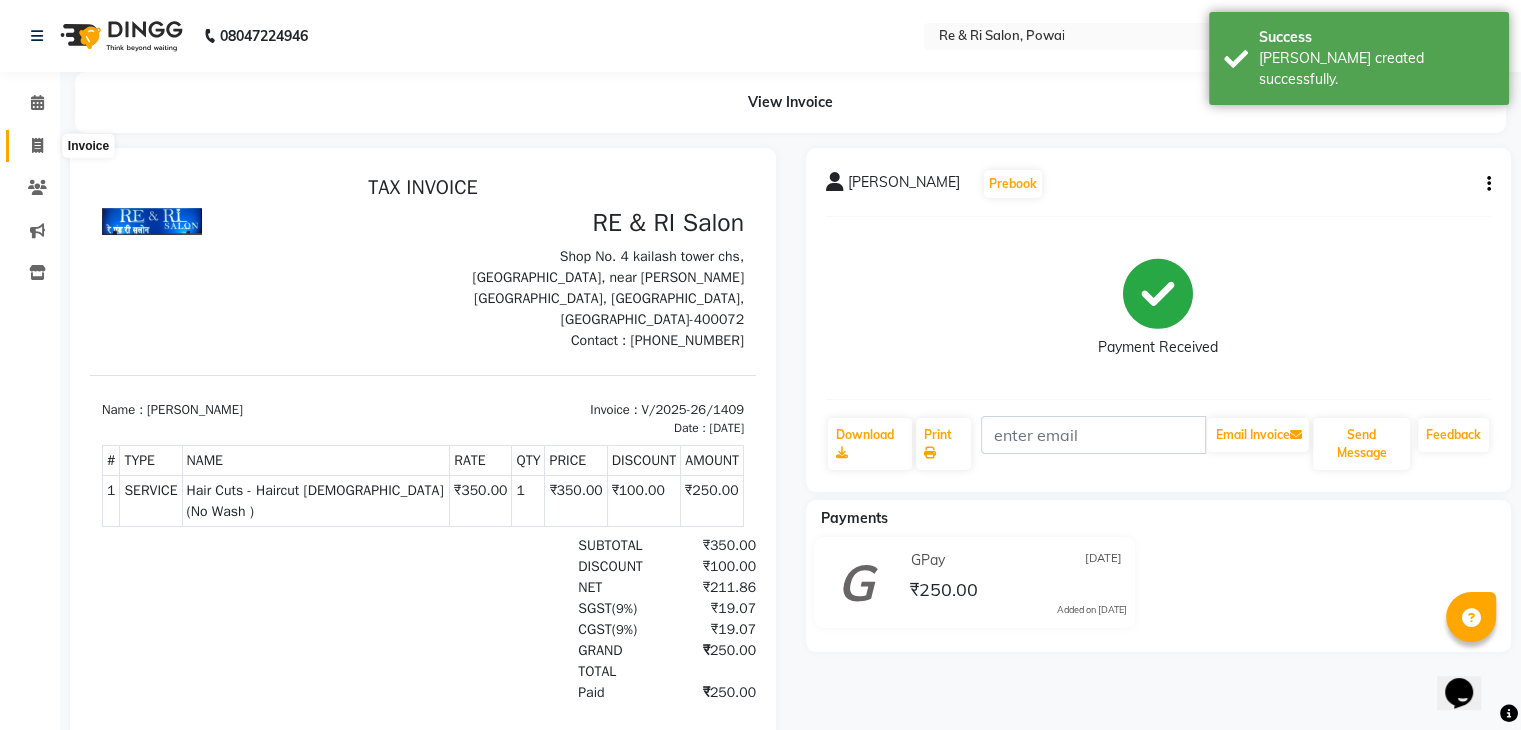 click 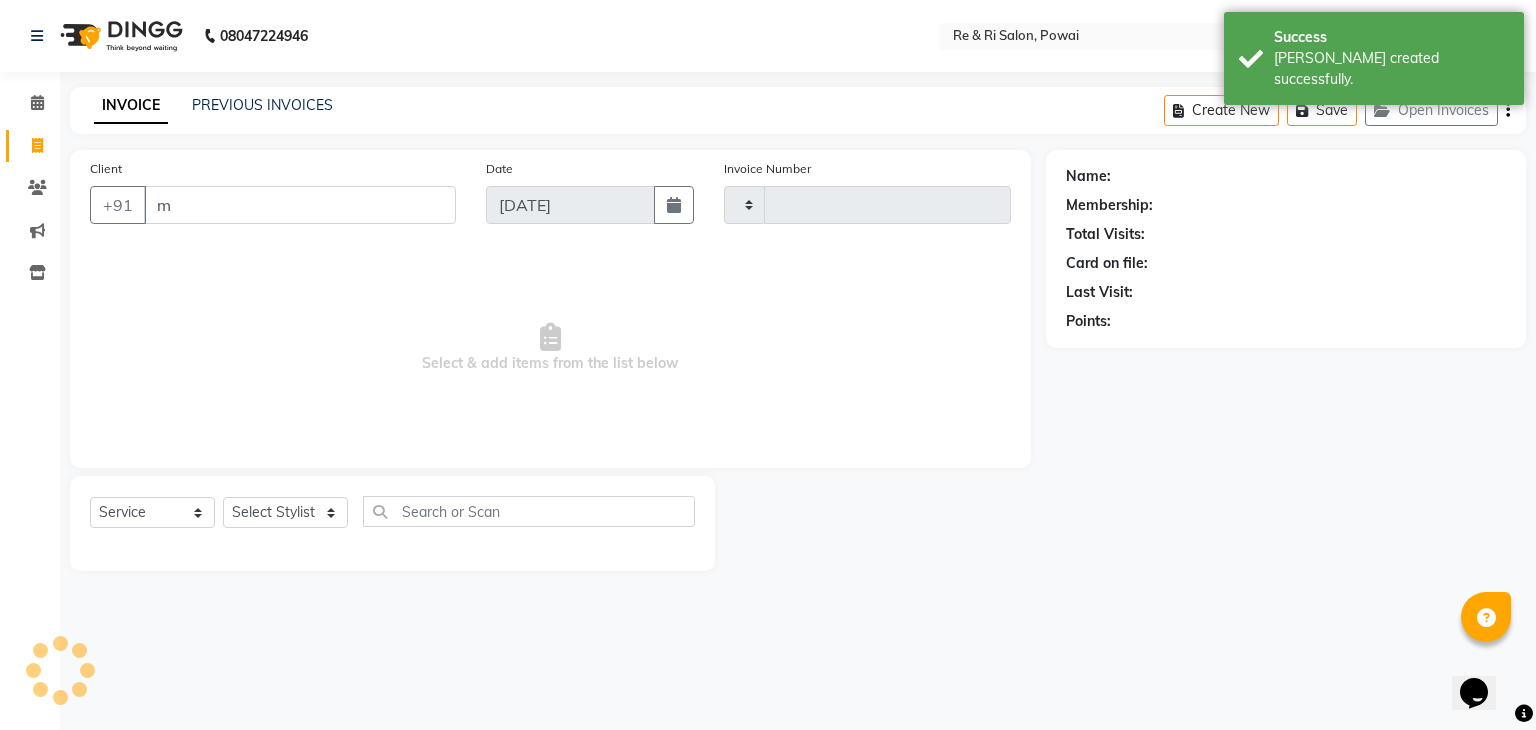 type on "1410" 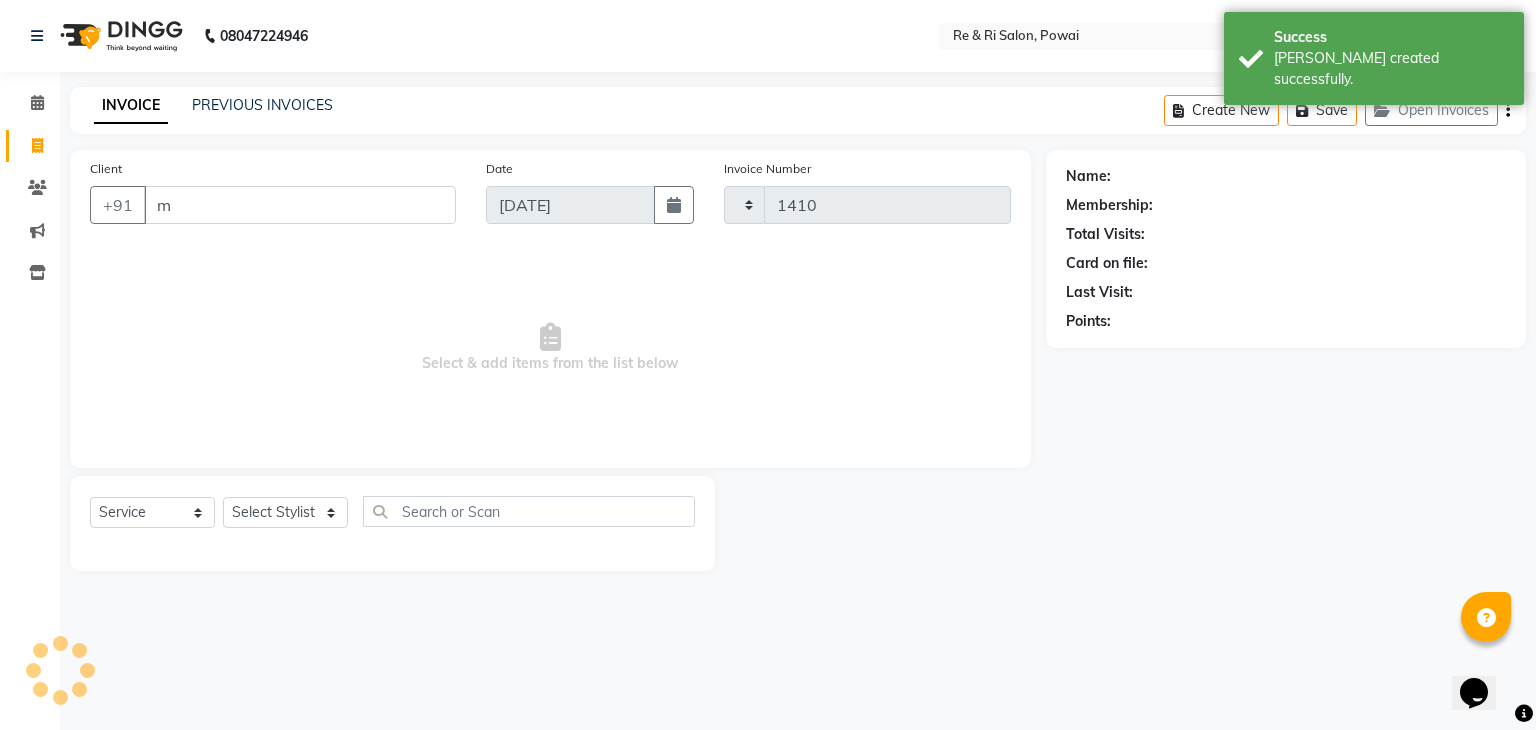 type on "ma" 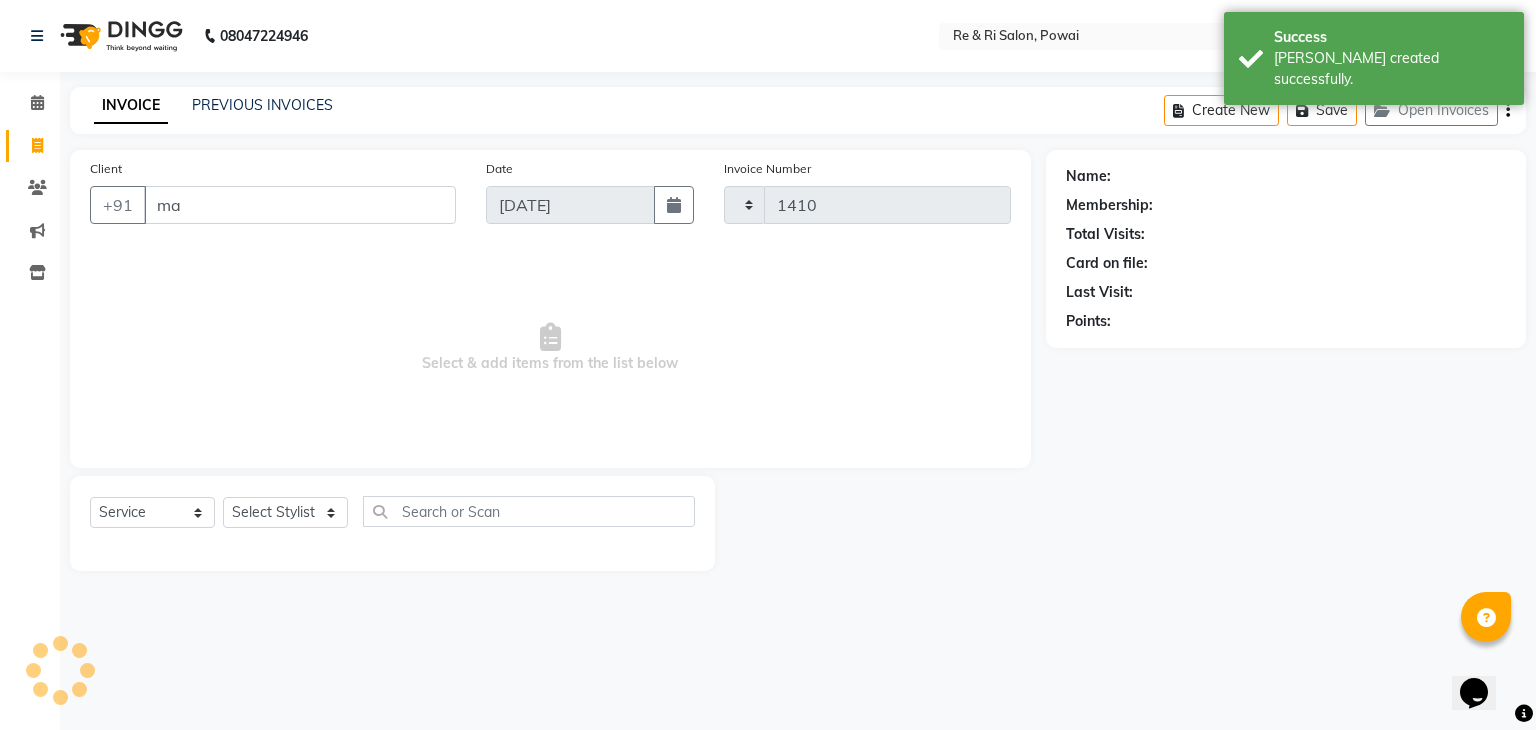 select on "5364" 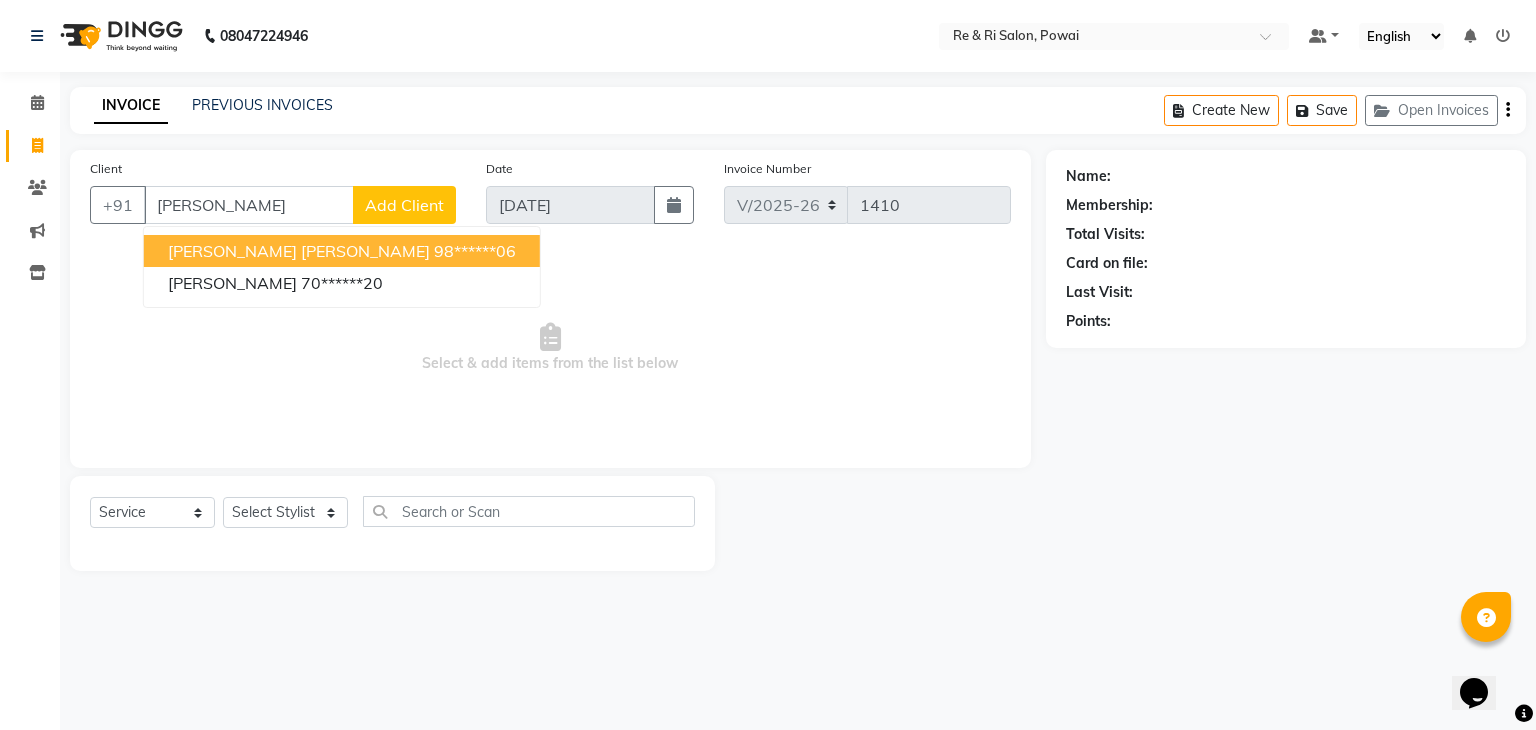 click on "mannu manvinder kaur" at bounding box center (299, 251) 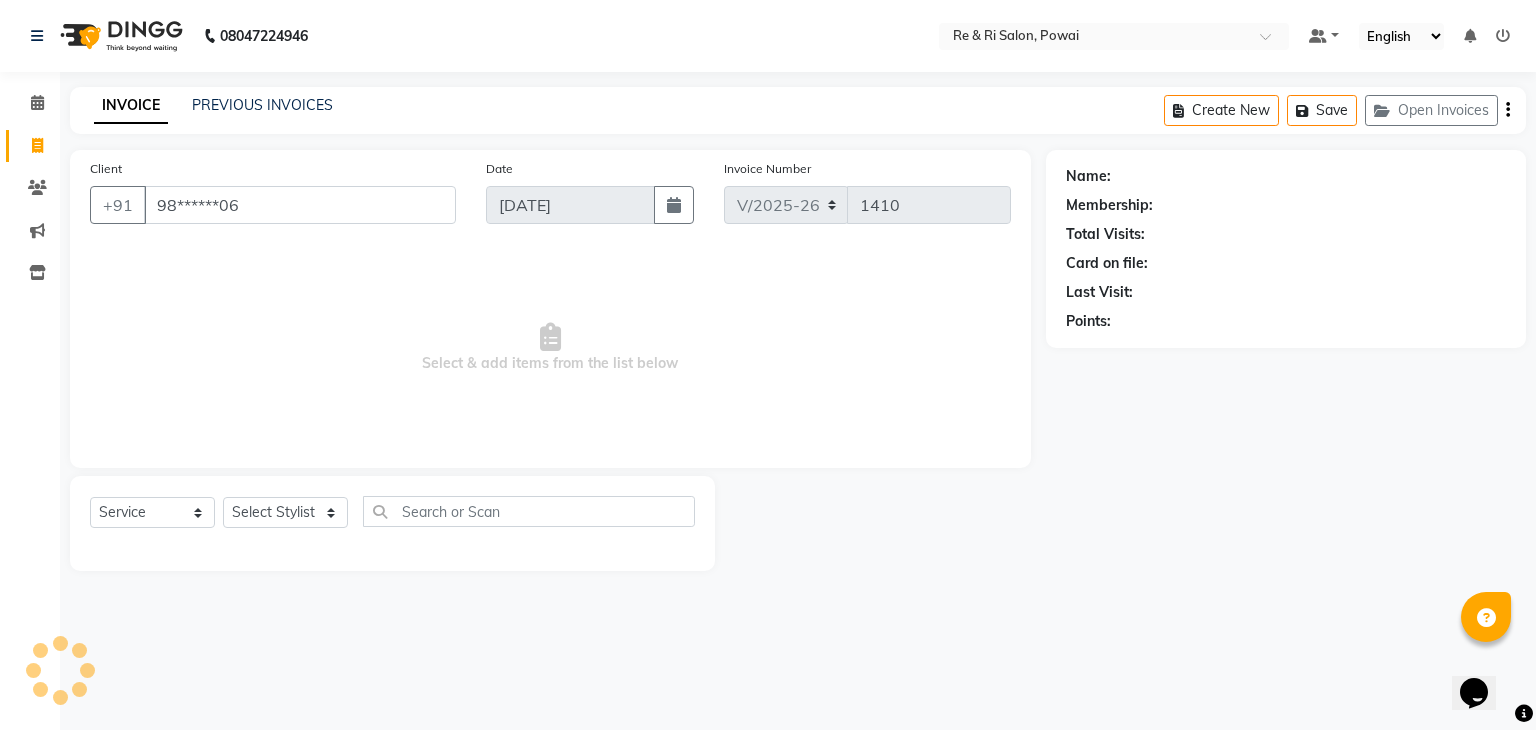 type on "98******06" 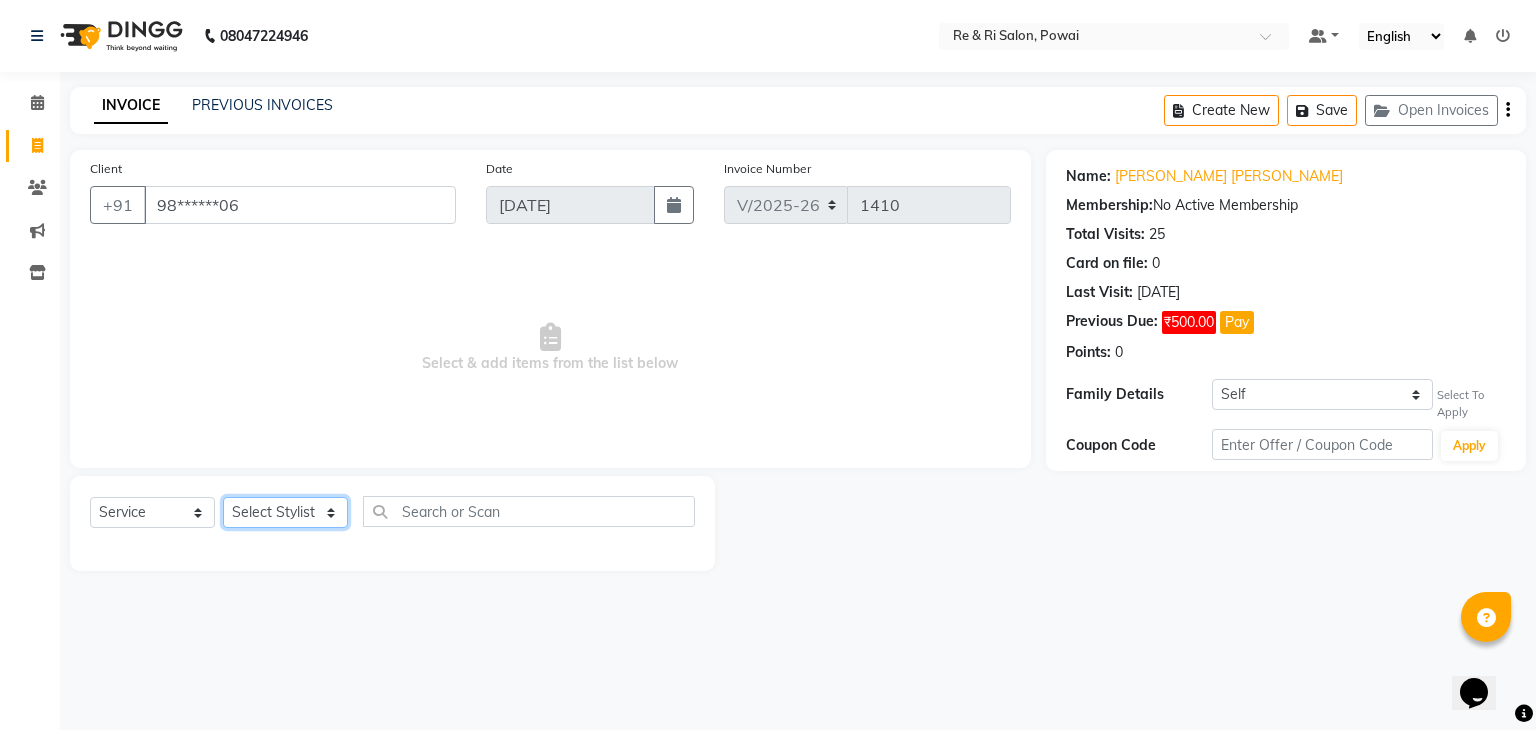 click on "Select Stylist [PERSON_NAME] Danish  Poonam [PERSON_NAME]" 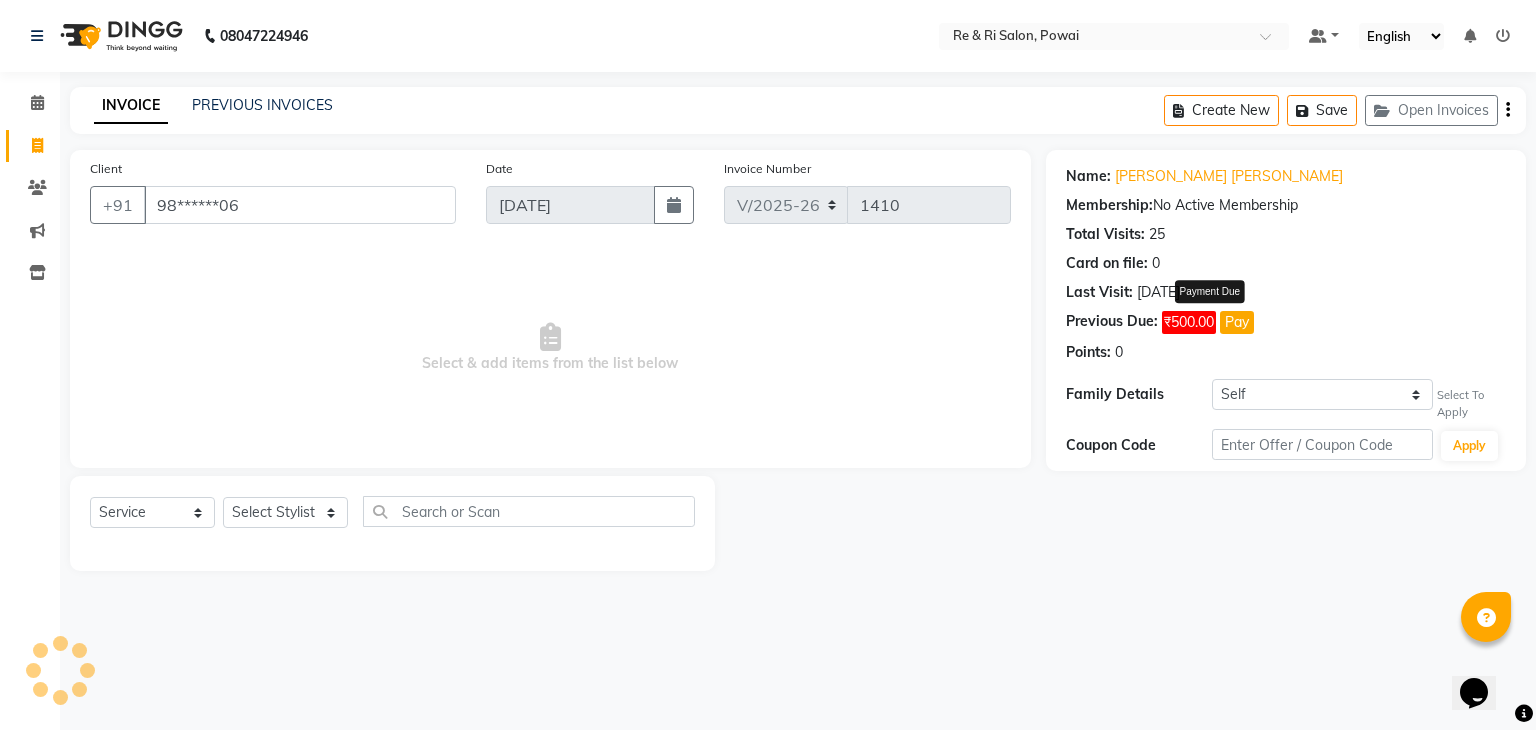 click on "Pay" 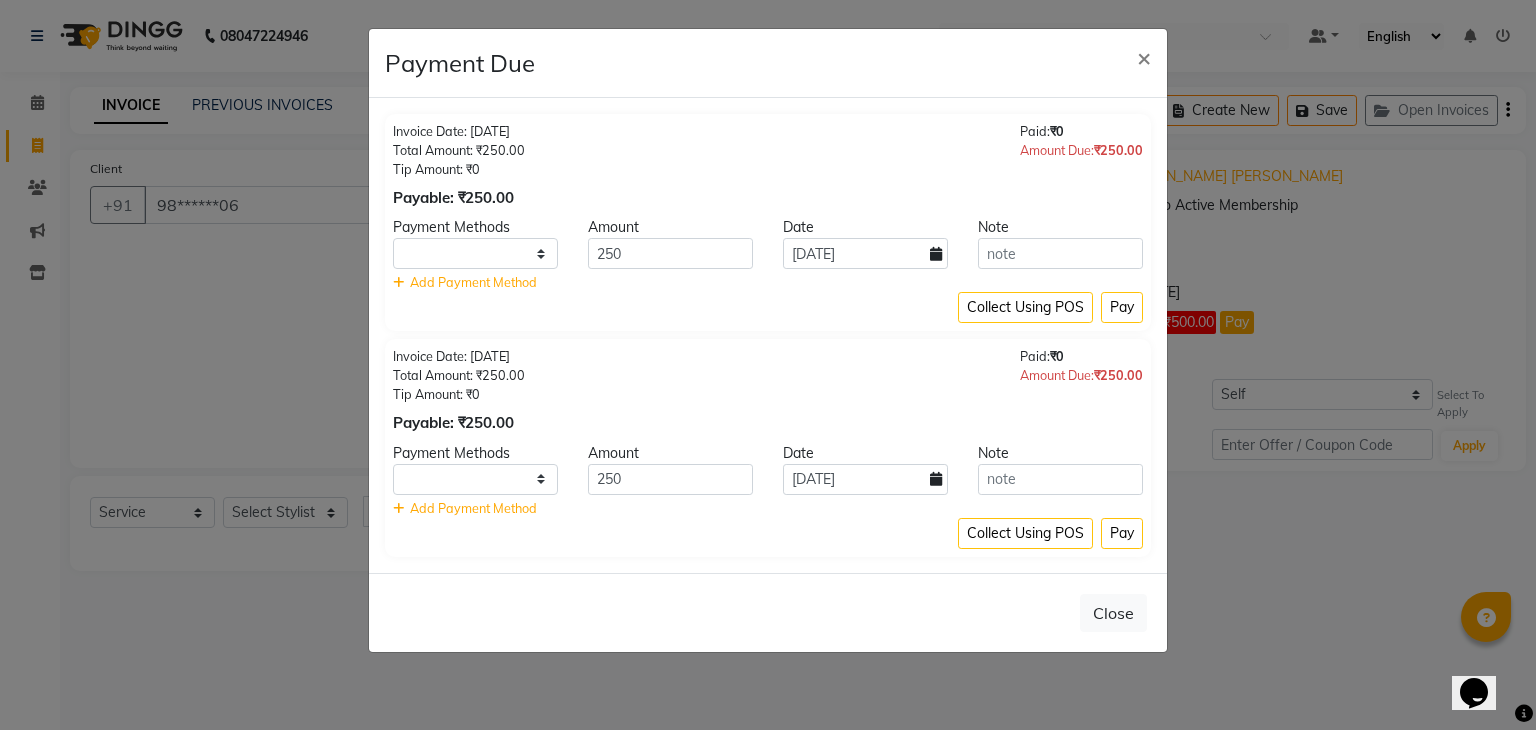 select on "1" 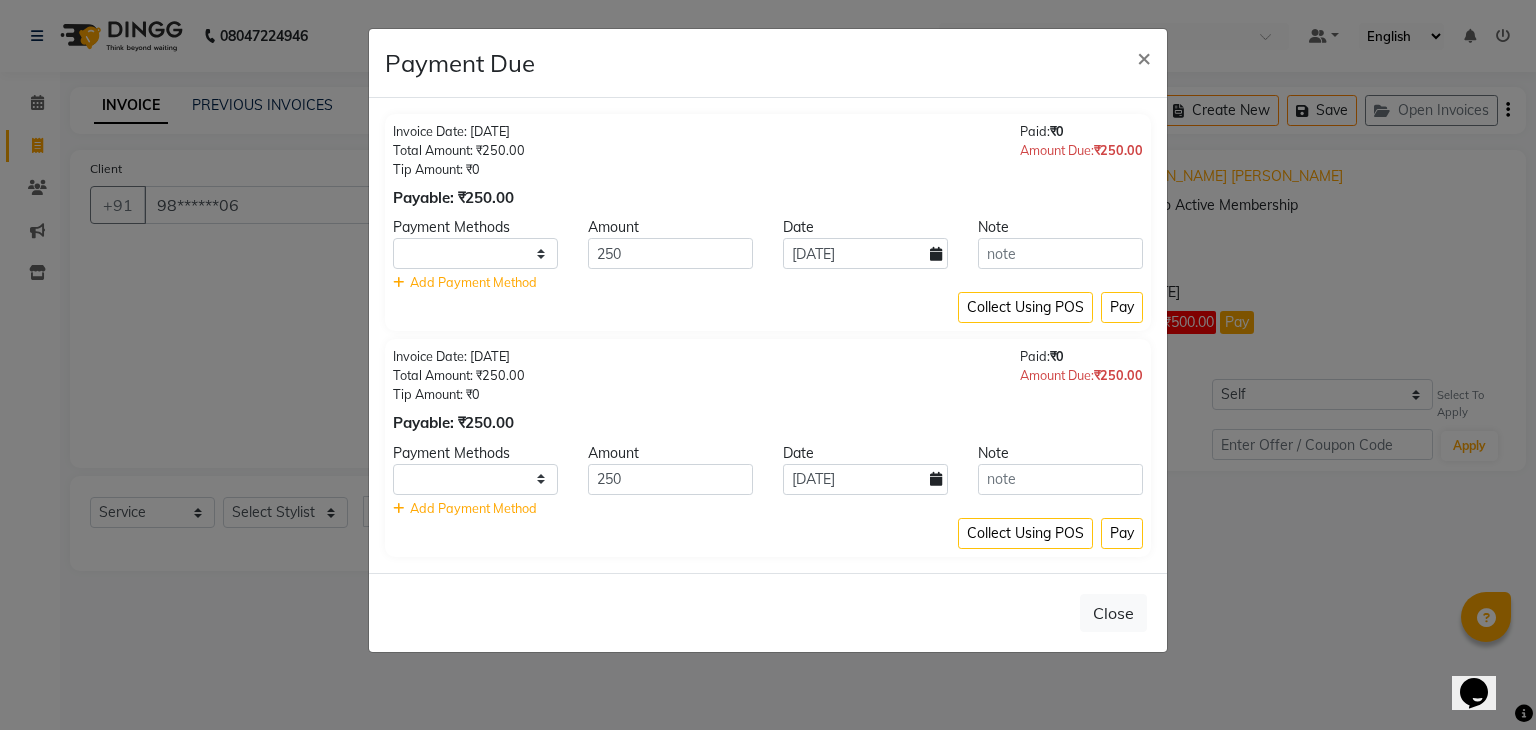 select on "1" 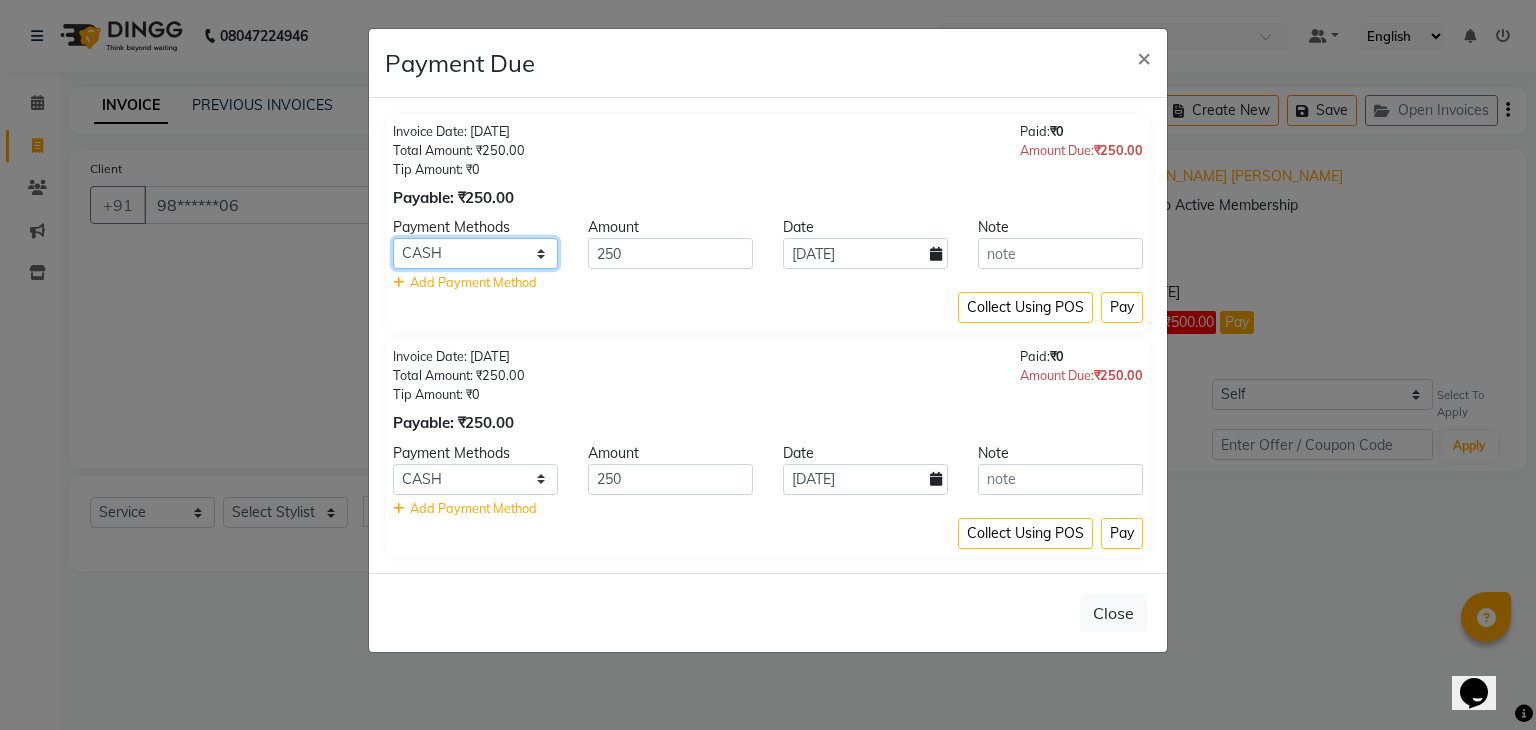 click on "GPay Credit Card CARD Debit Card UPI ONLINE PhonePe CASH BharatPay Visa Card Wellnessta Master Card PayTM" 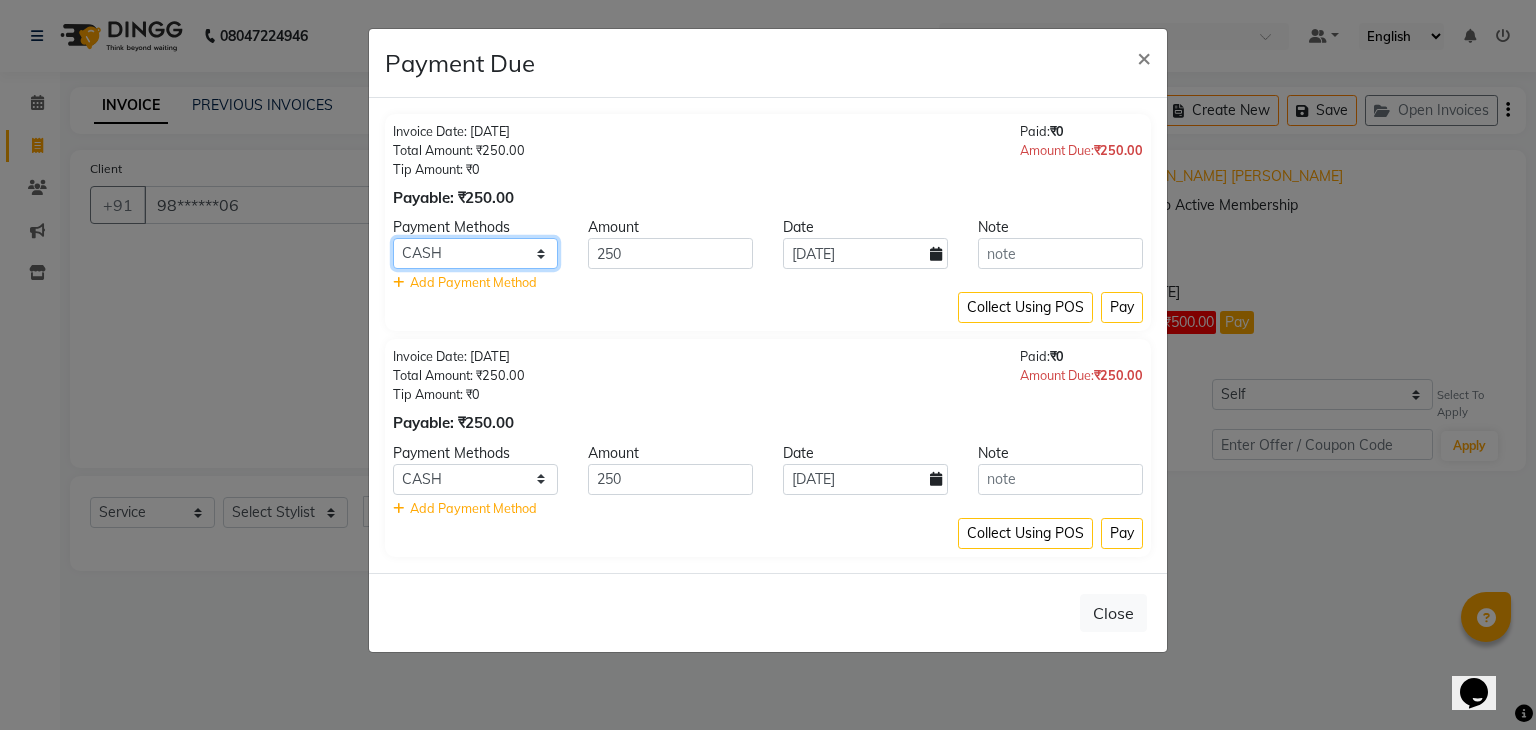 select on "5" 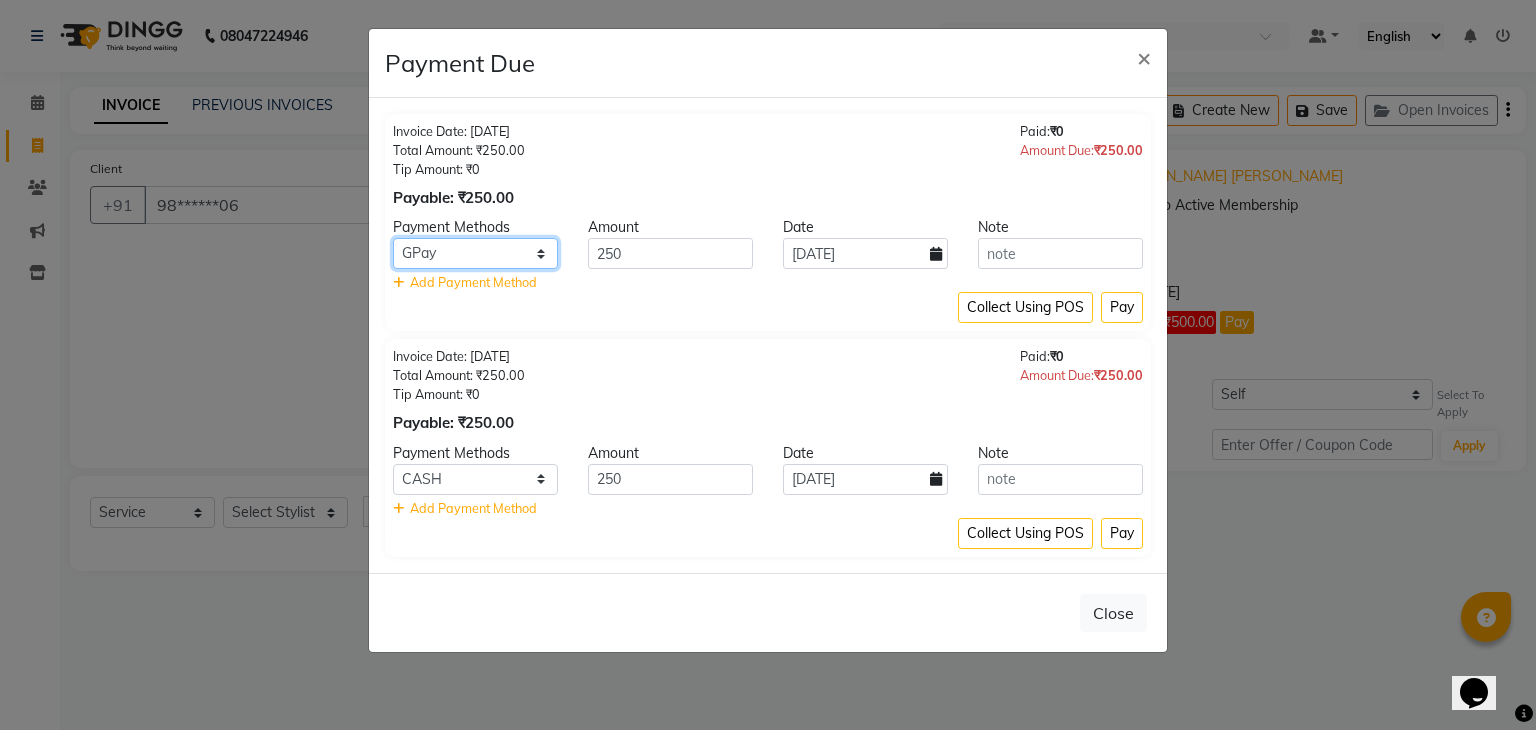 click on "GPay Credit Card CARD Debit Card UPI ONLINE PhonePe CASH BharatPay Visa Card Wellnessta Master Card PayTM" 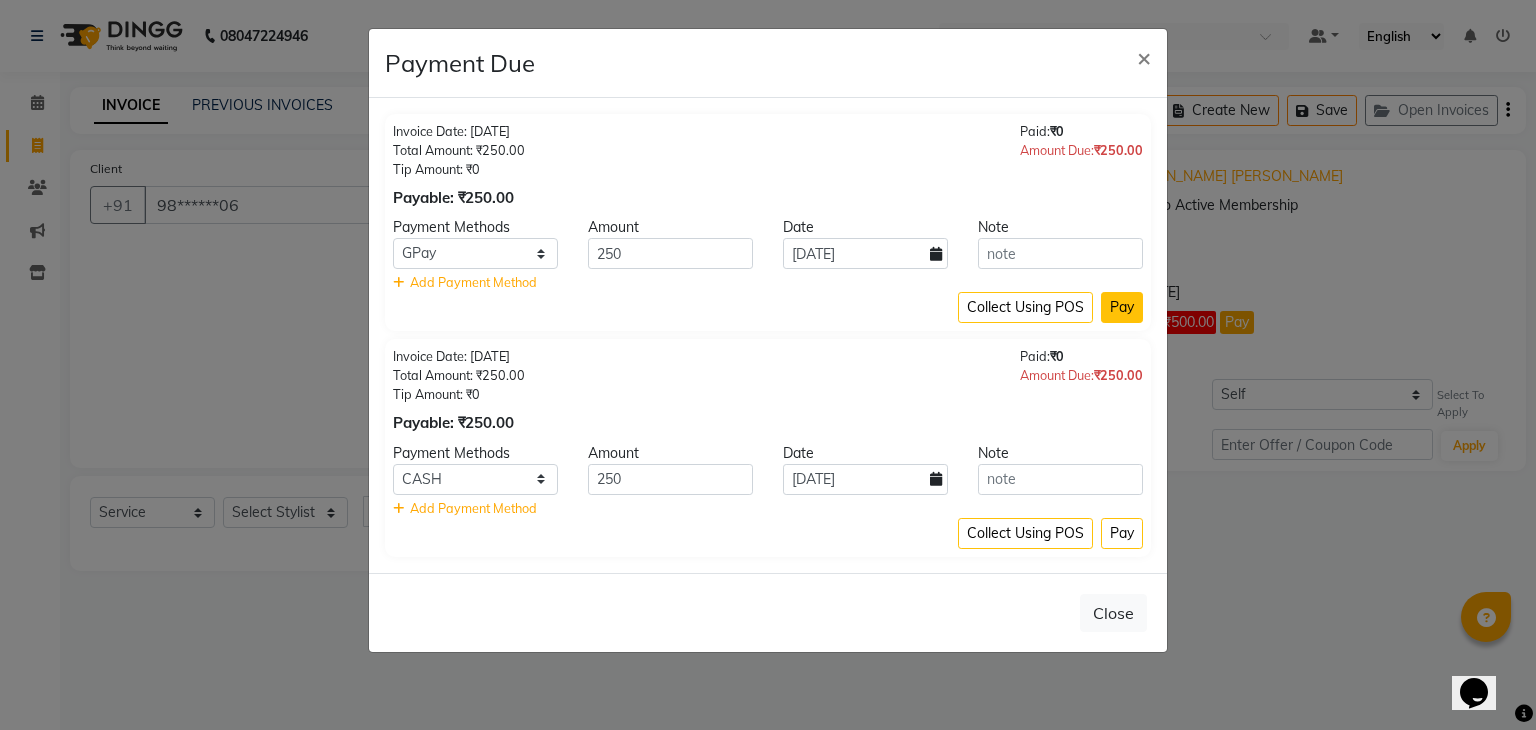 click on "Pay" 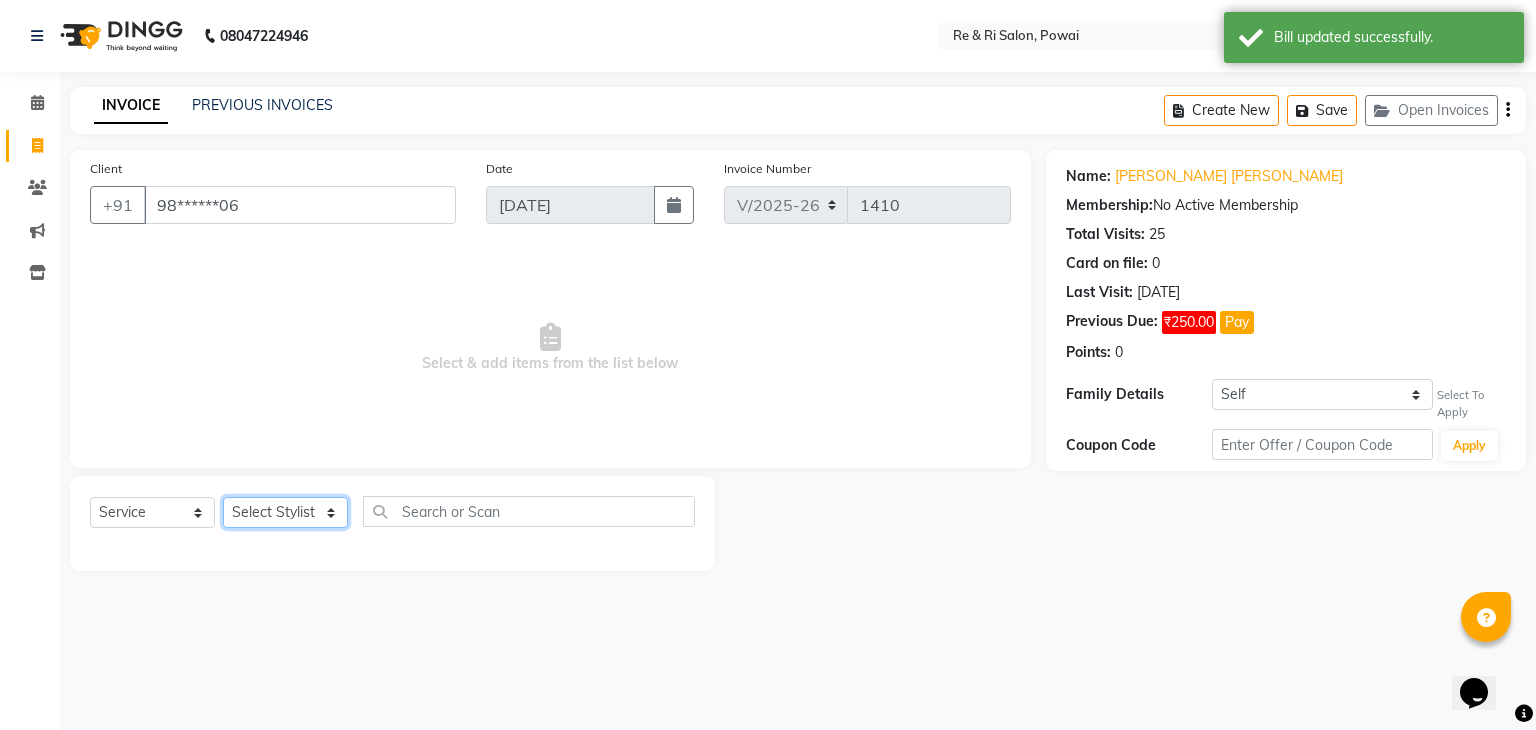 click on "Select Stylist [PERSON_NAME] Danish  Poonam [PERSON_NAME]" 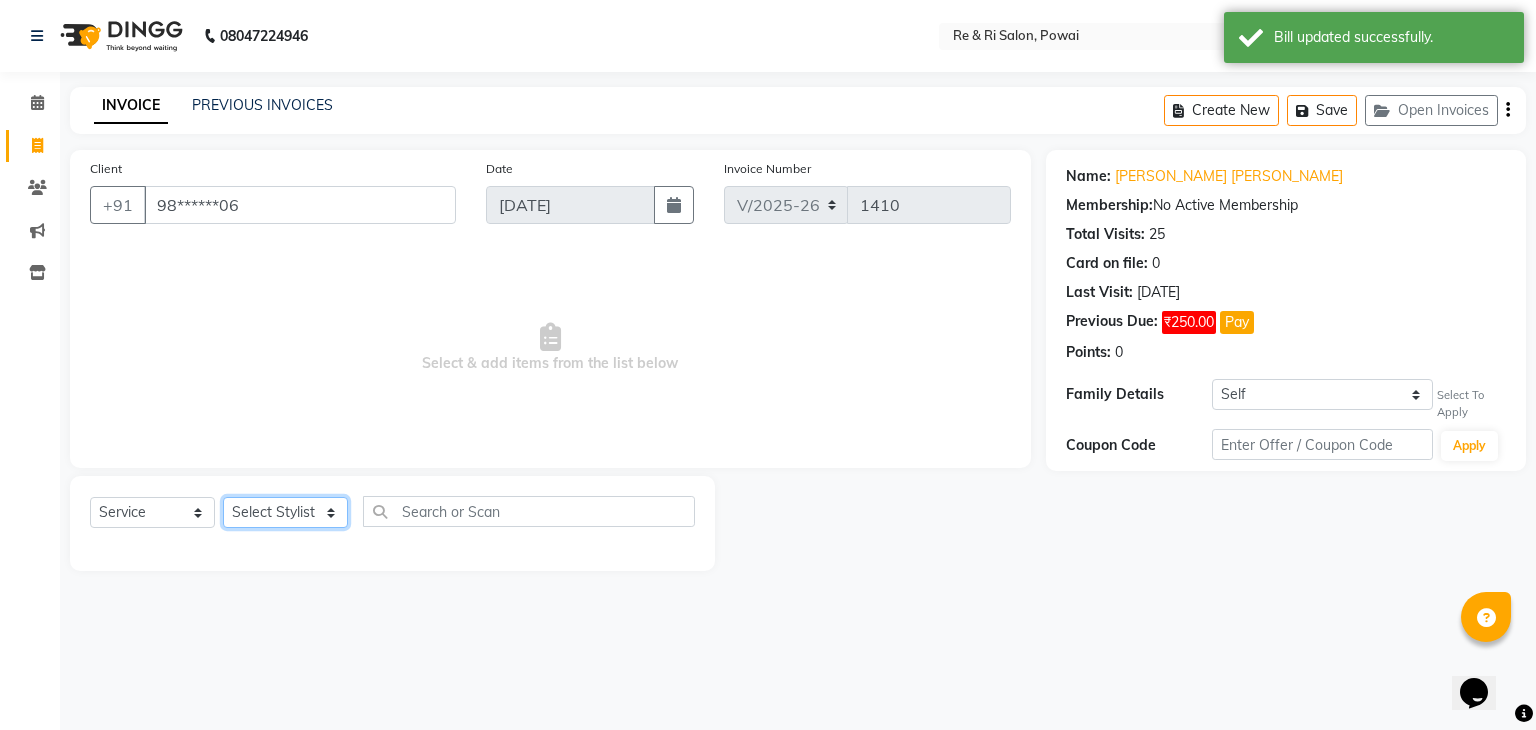 select on "63988" 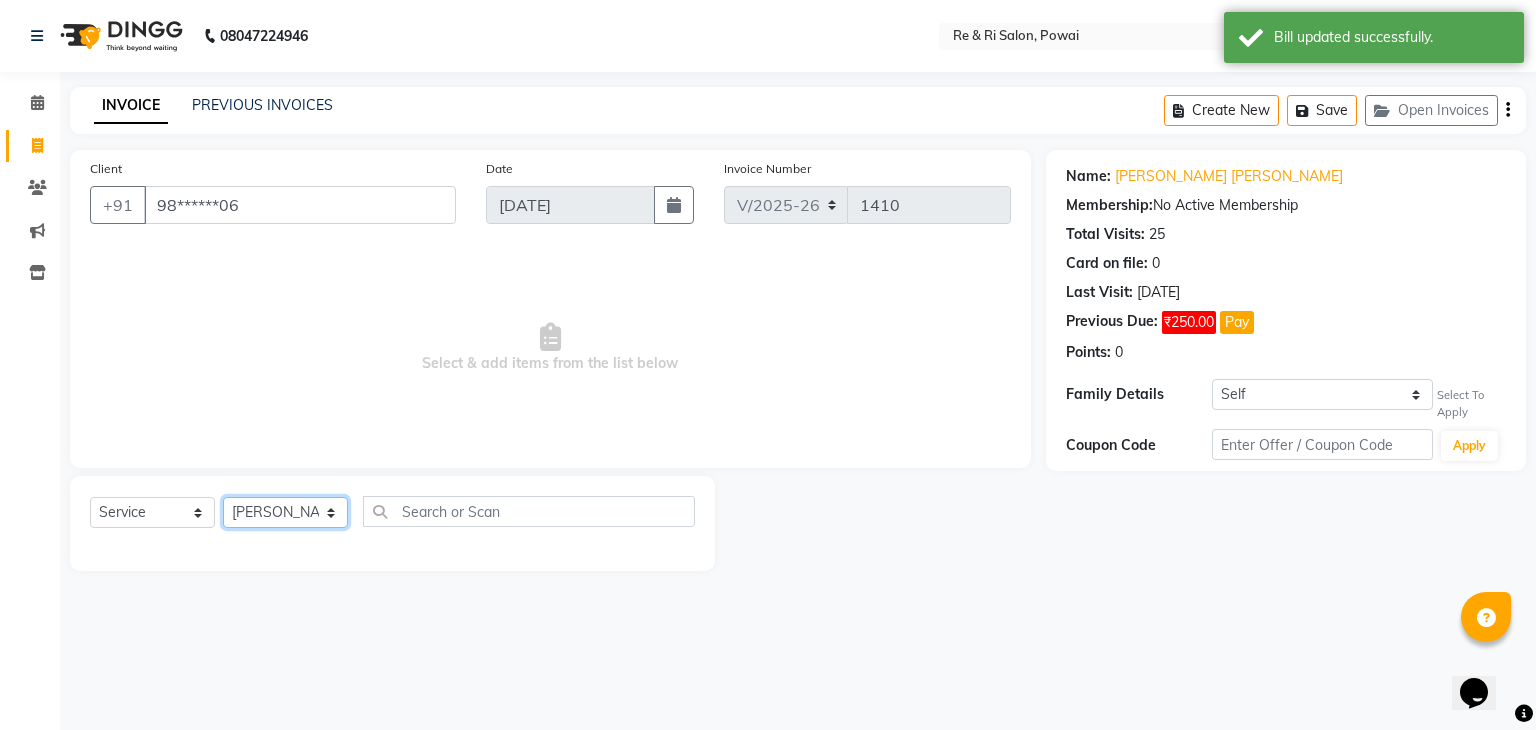 click on "Select Stylist [PERSON_NAME] Danish  Poonam [PERSON_NAME]" 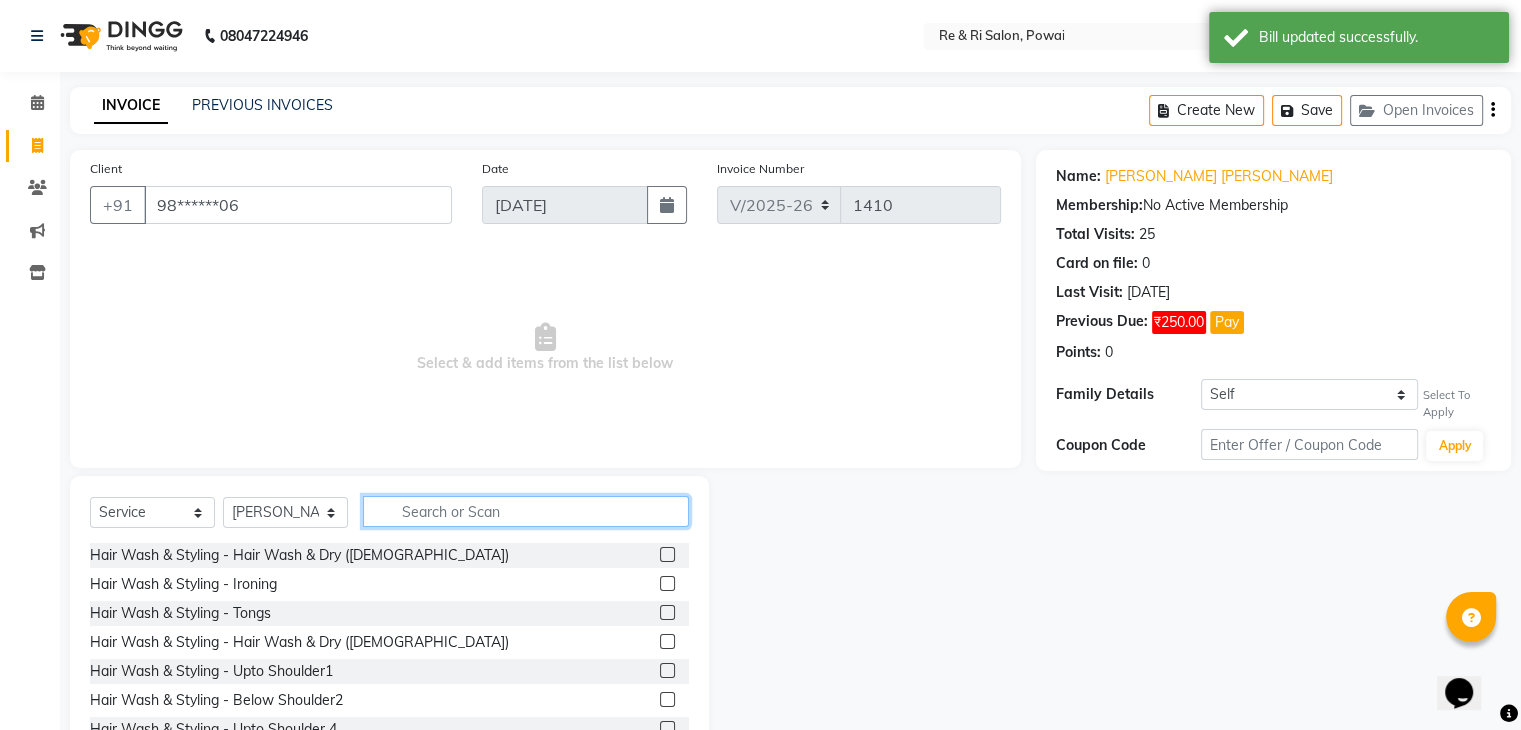 click 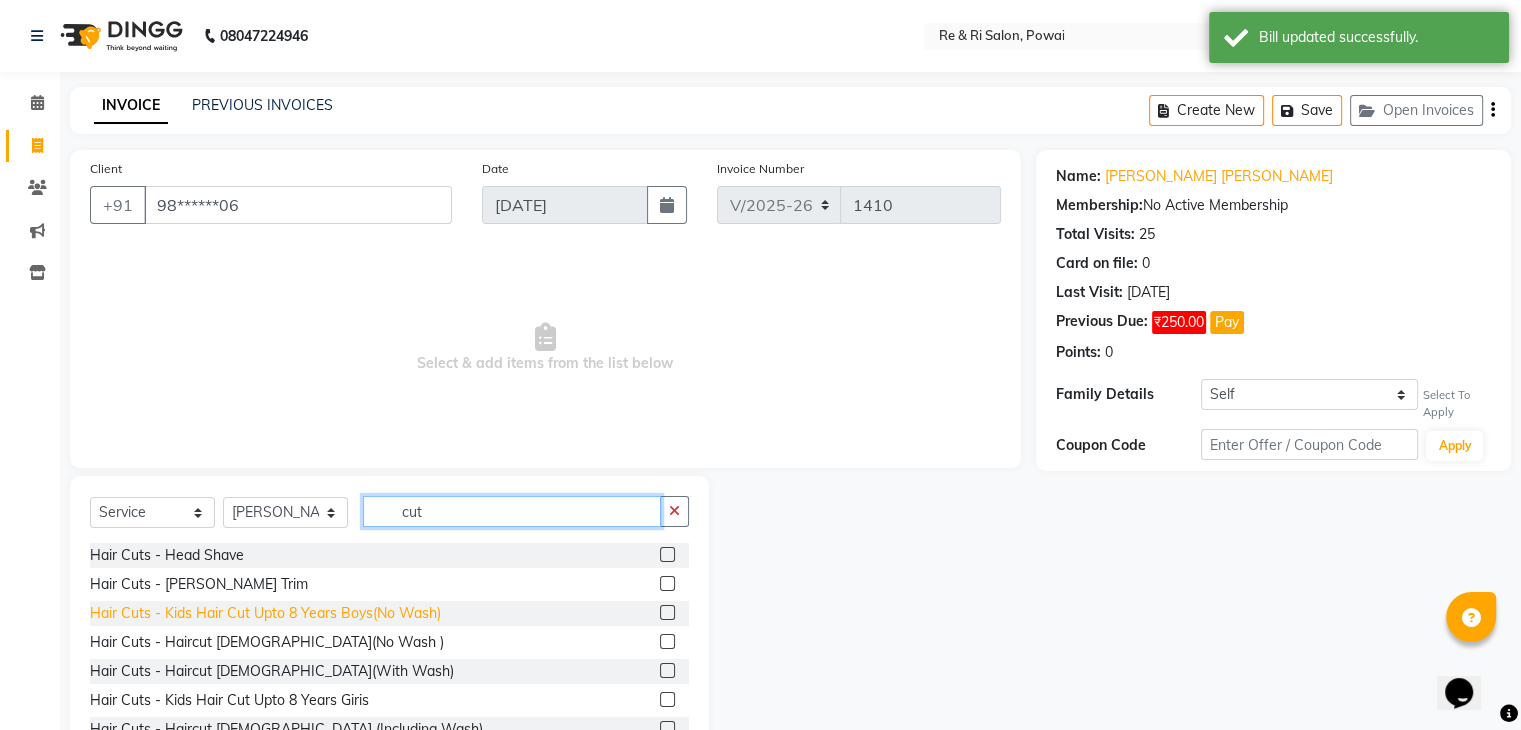 type on "cut" 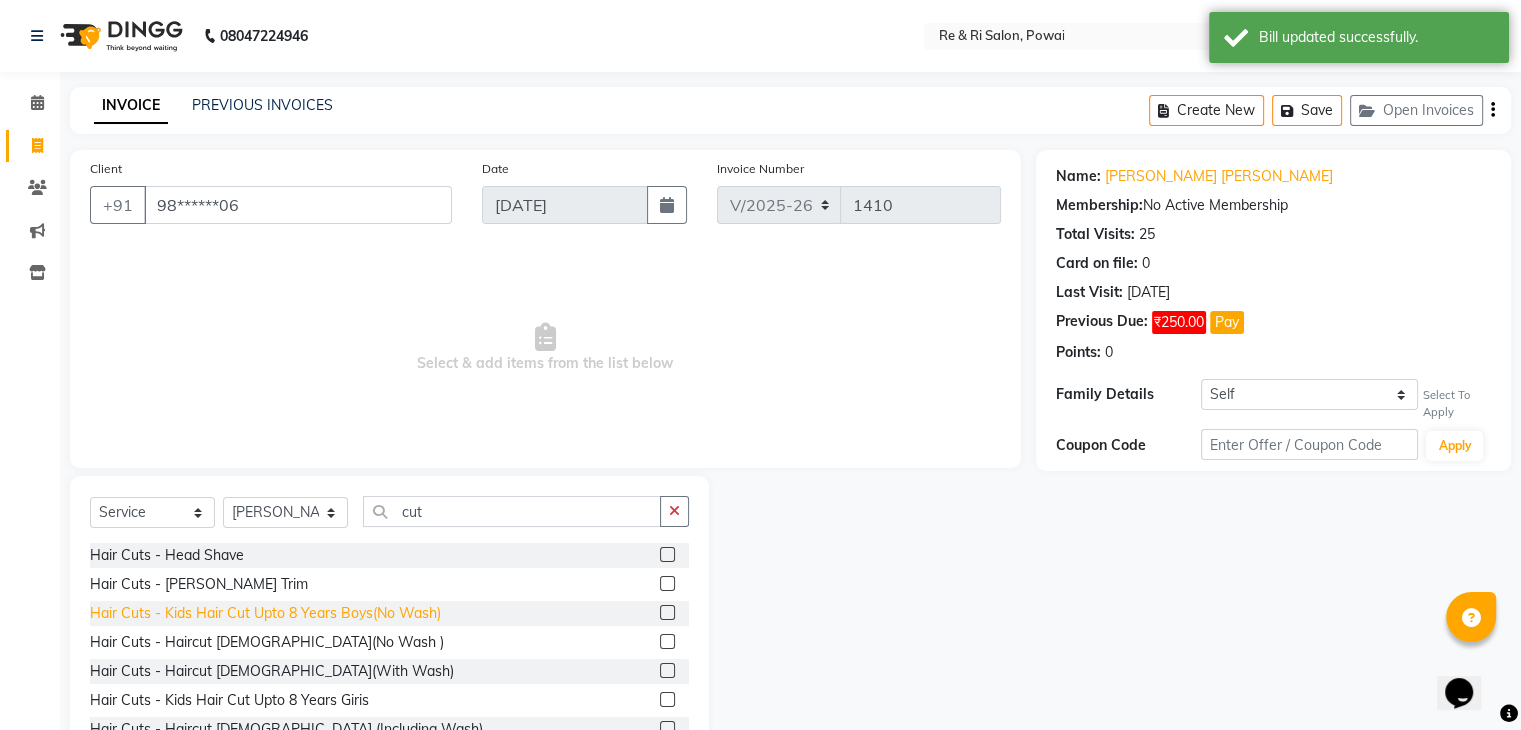 click on "Hair Cuts - Kids Hair Cut Upto 8 Years Boys(No Wash)" 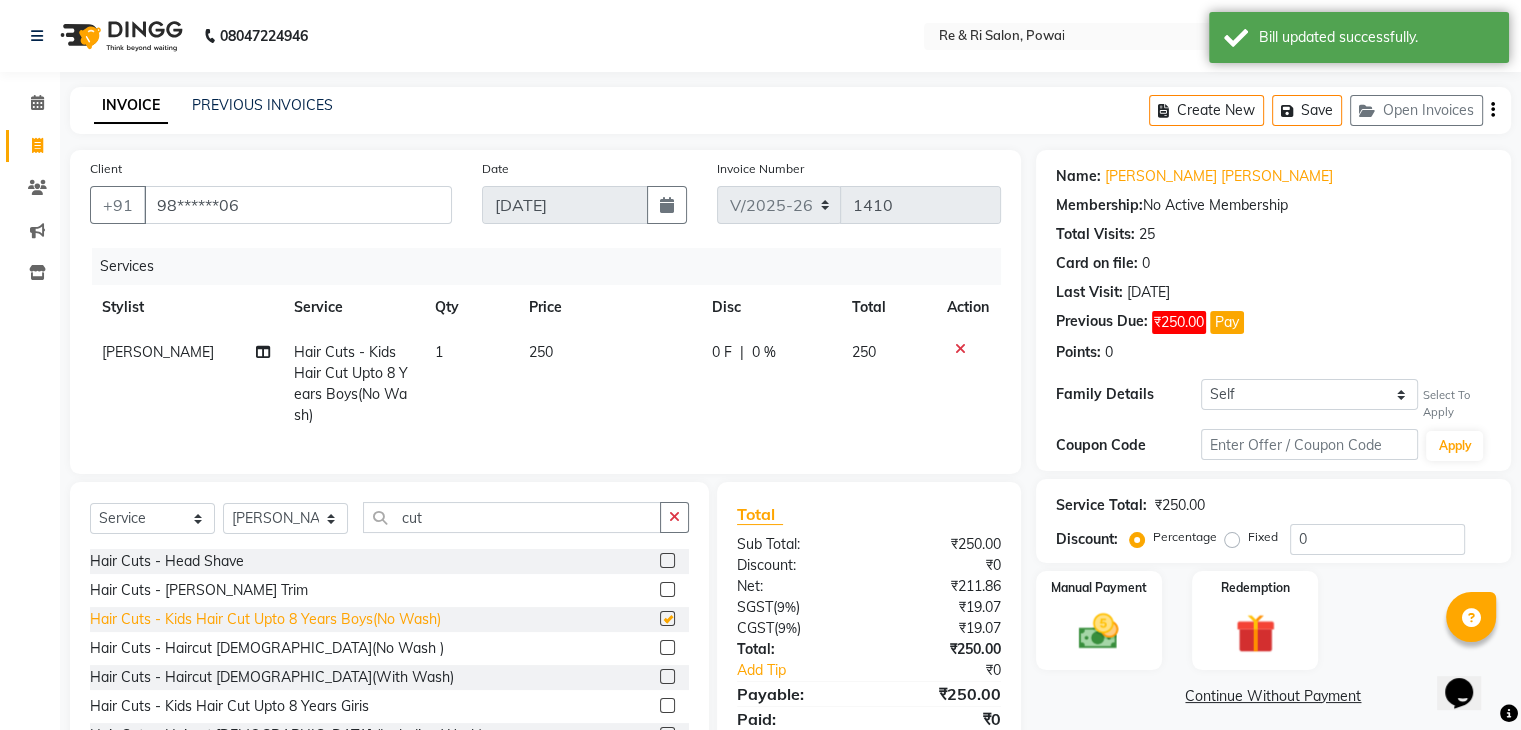 checkbox on "false" 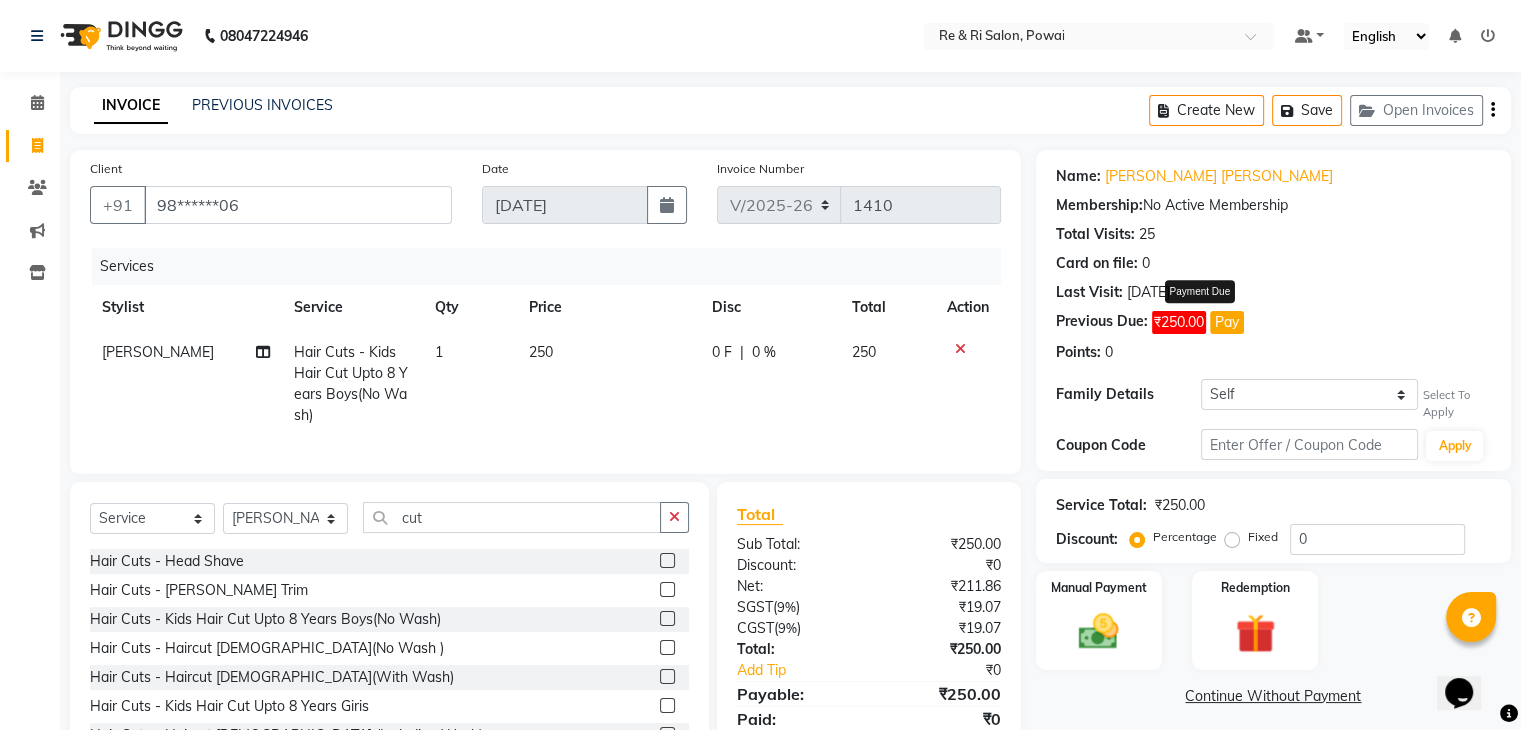 click on "Pay" 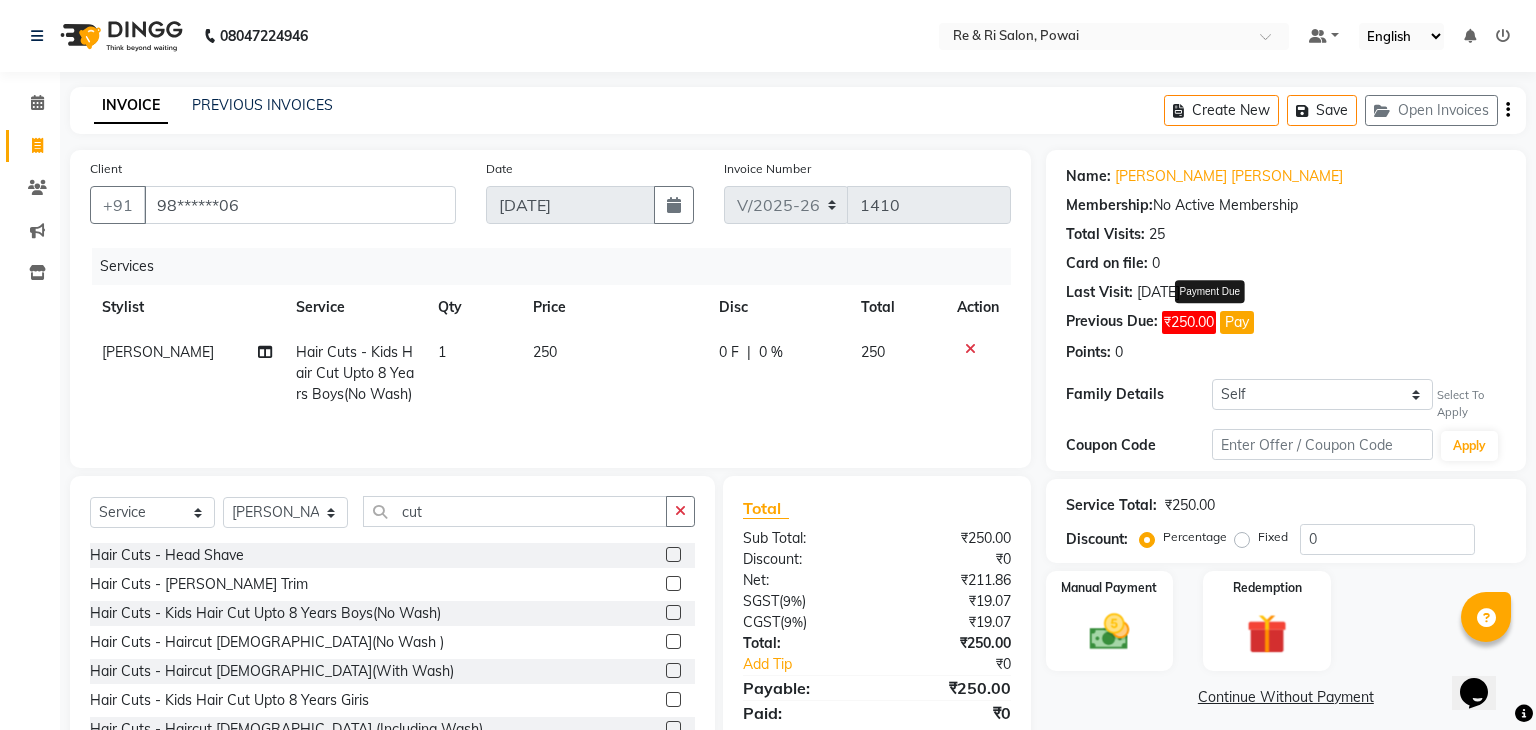 select on "1" 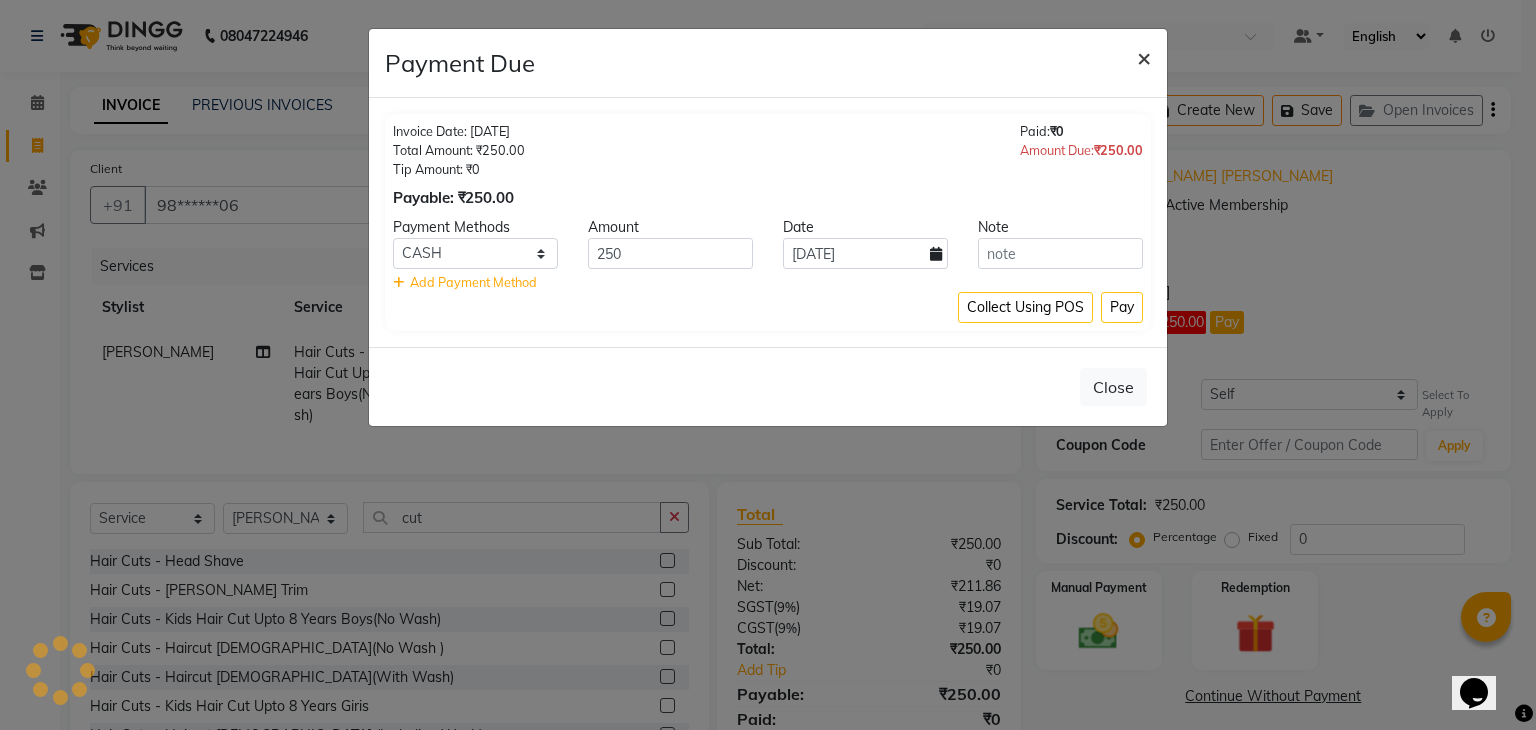 click on "×" 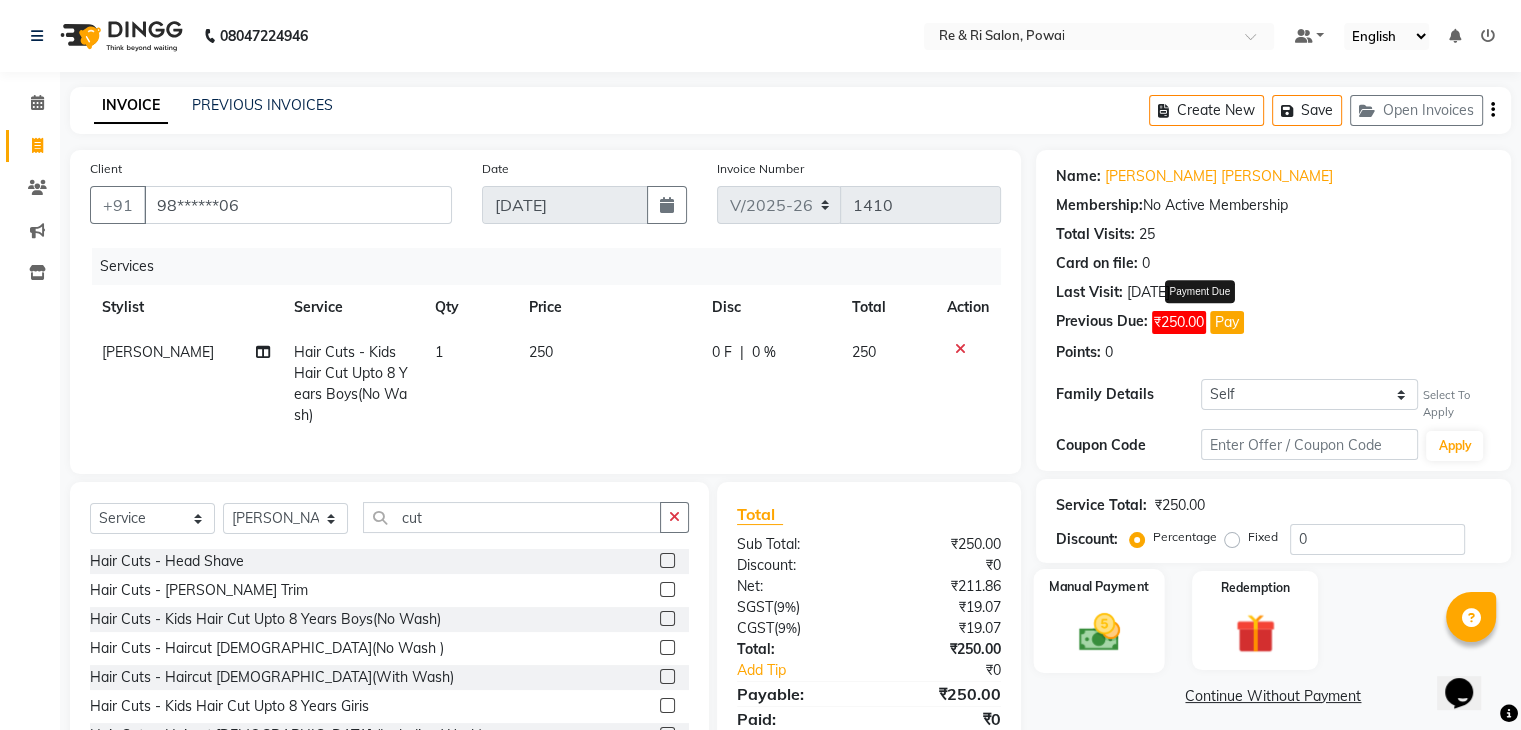 click 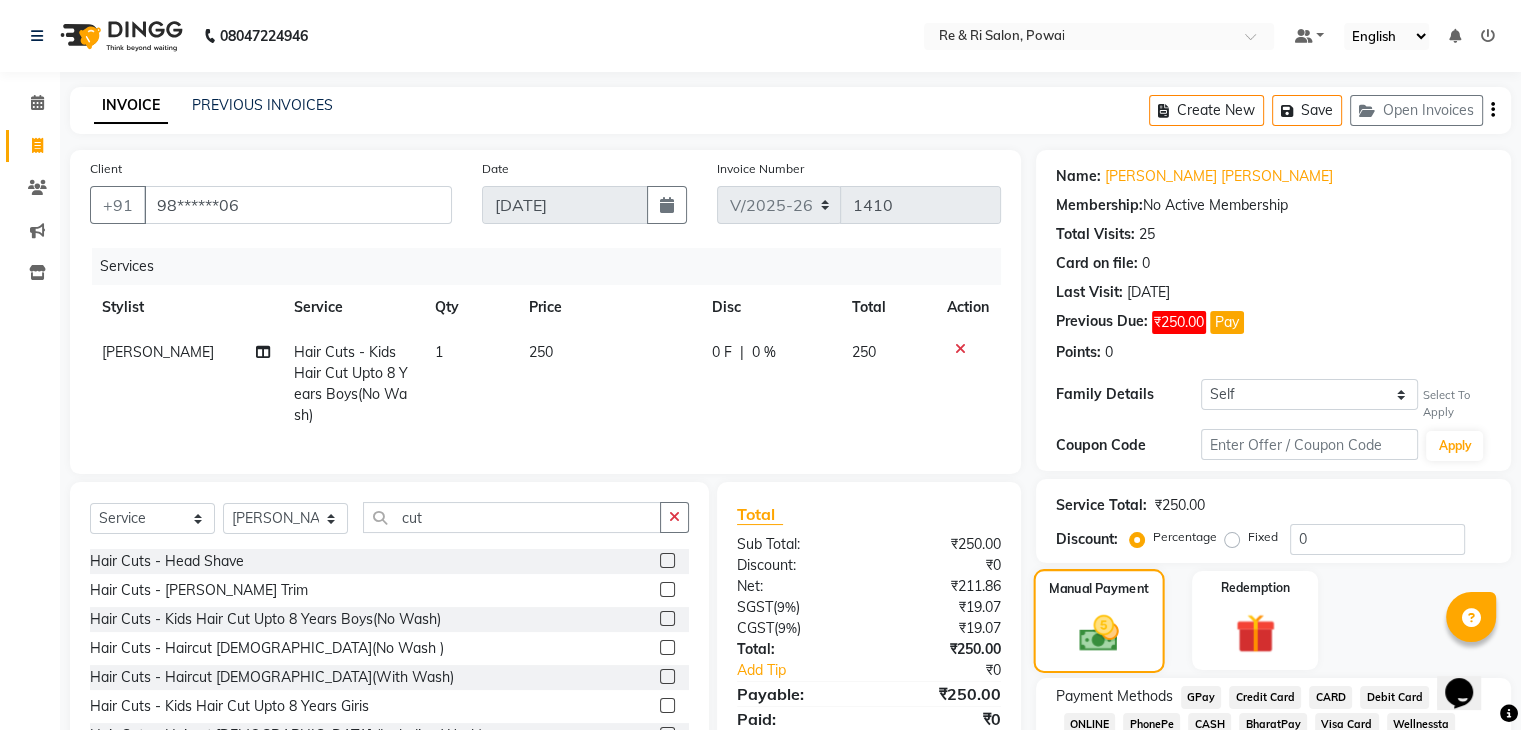 scroll, scrollTop: 140, scrollLeft: 0, axis: vertical 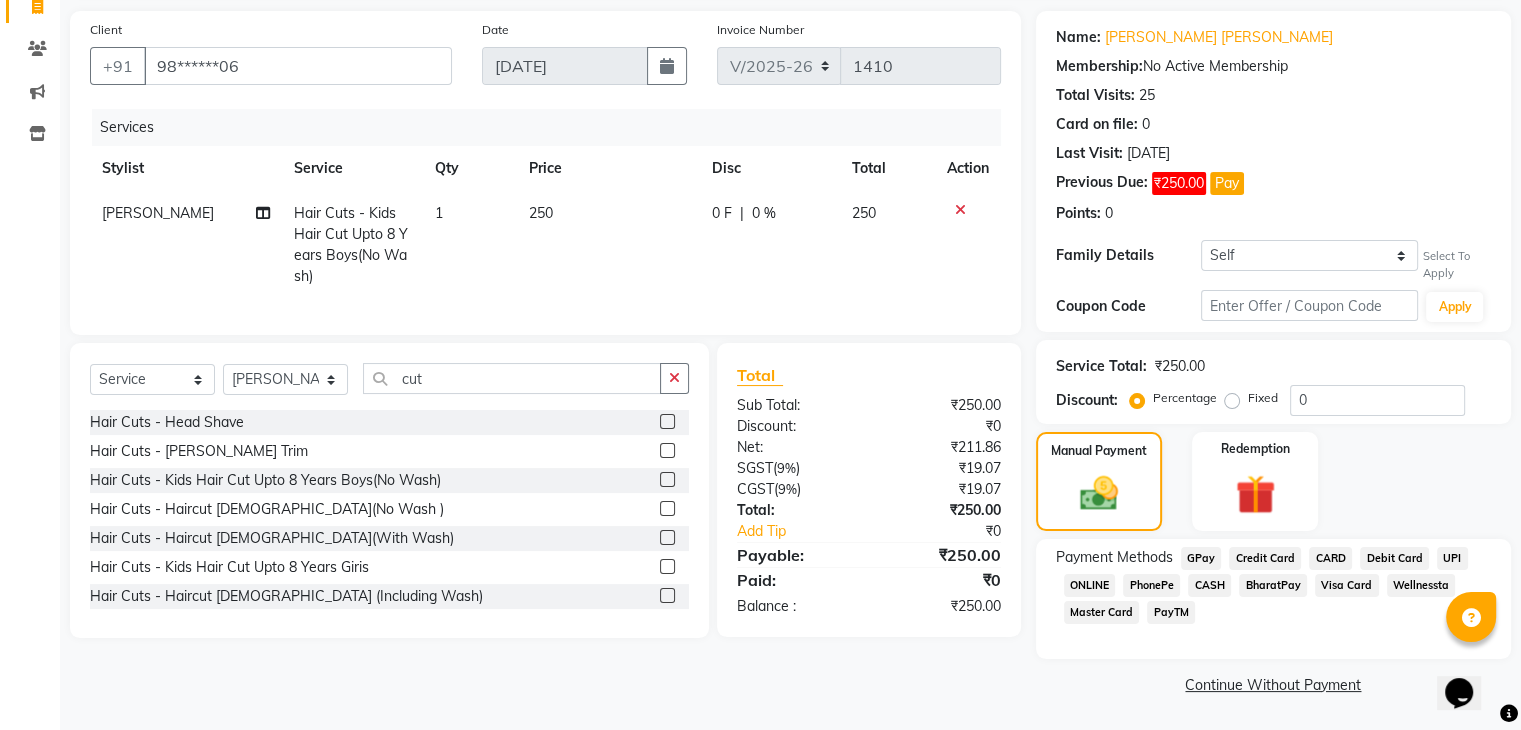 click on "CASH" 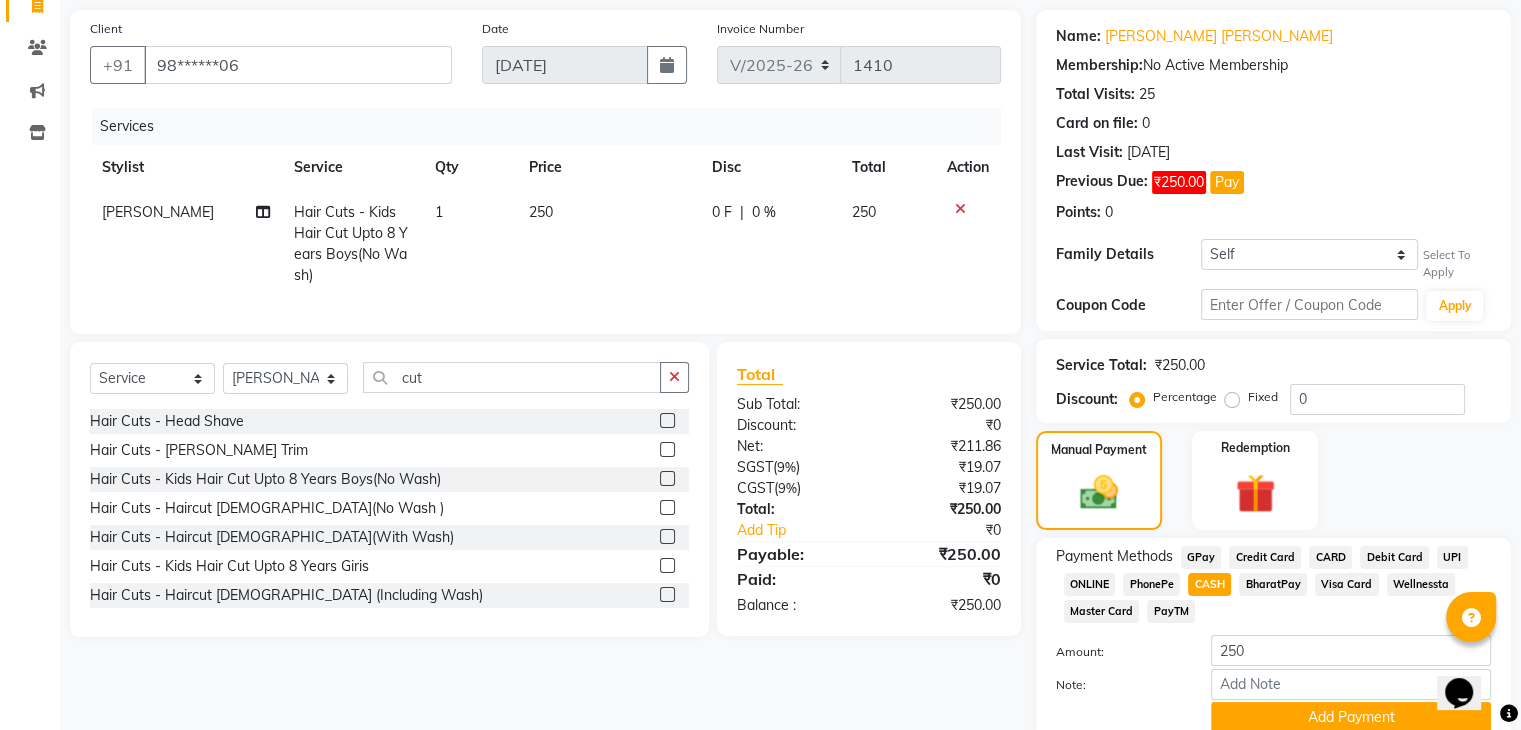 scroll, scrollTop: 227, scrollLeft: 0, axis: vertical 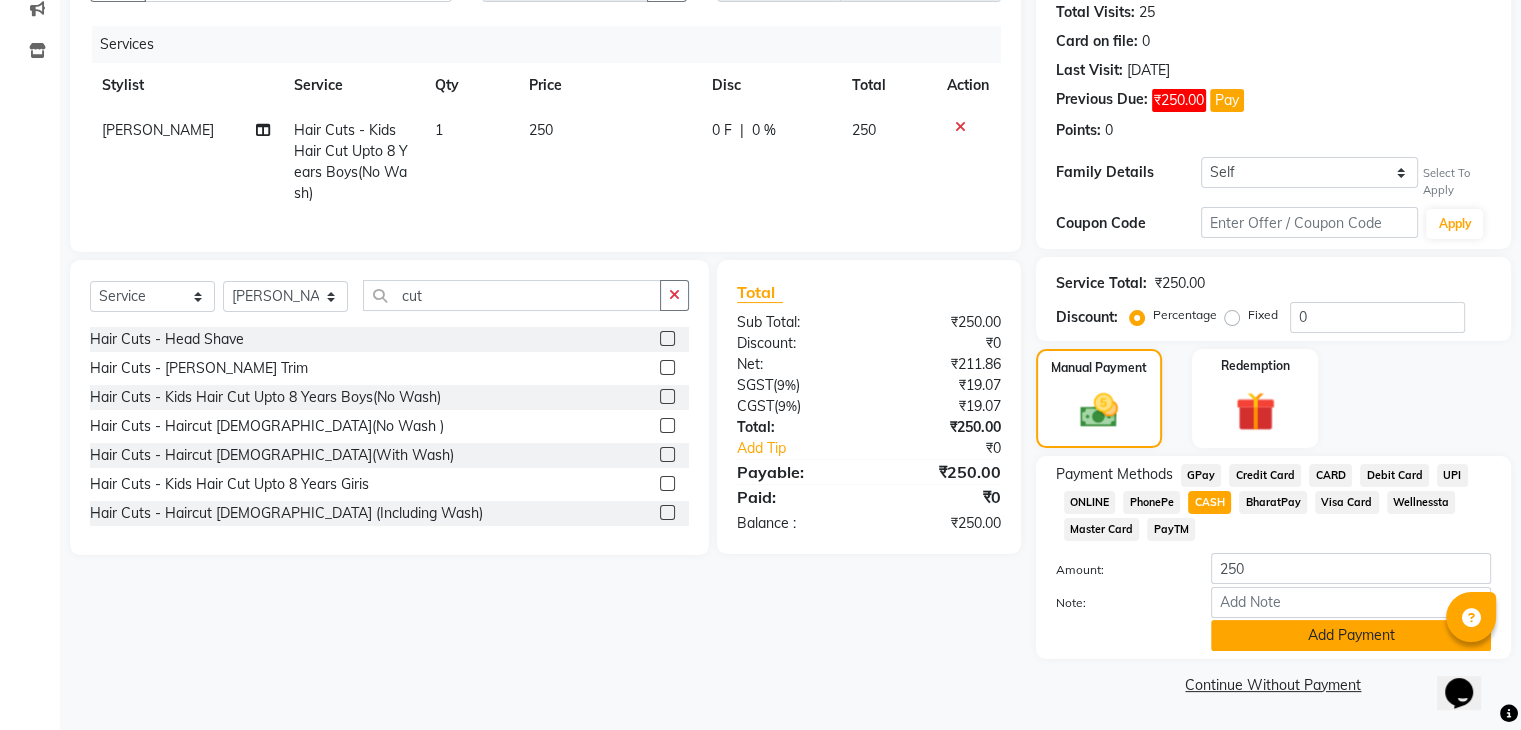 click on "Add Payment" 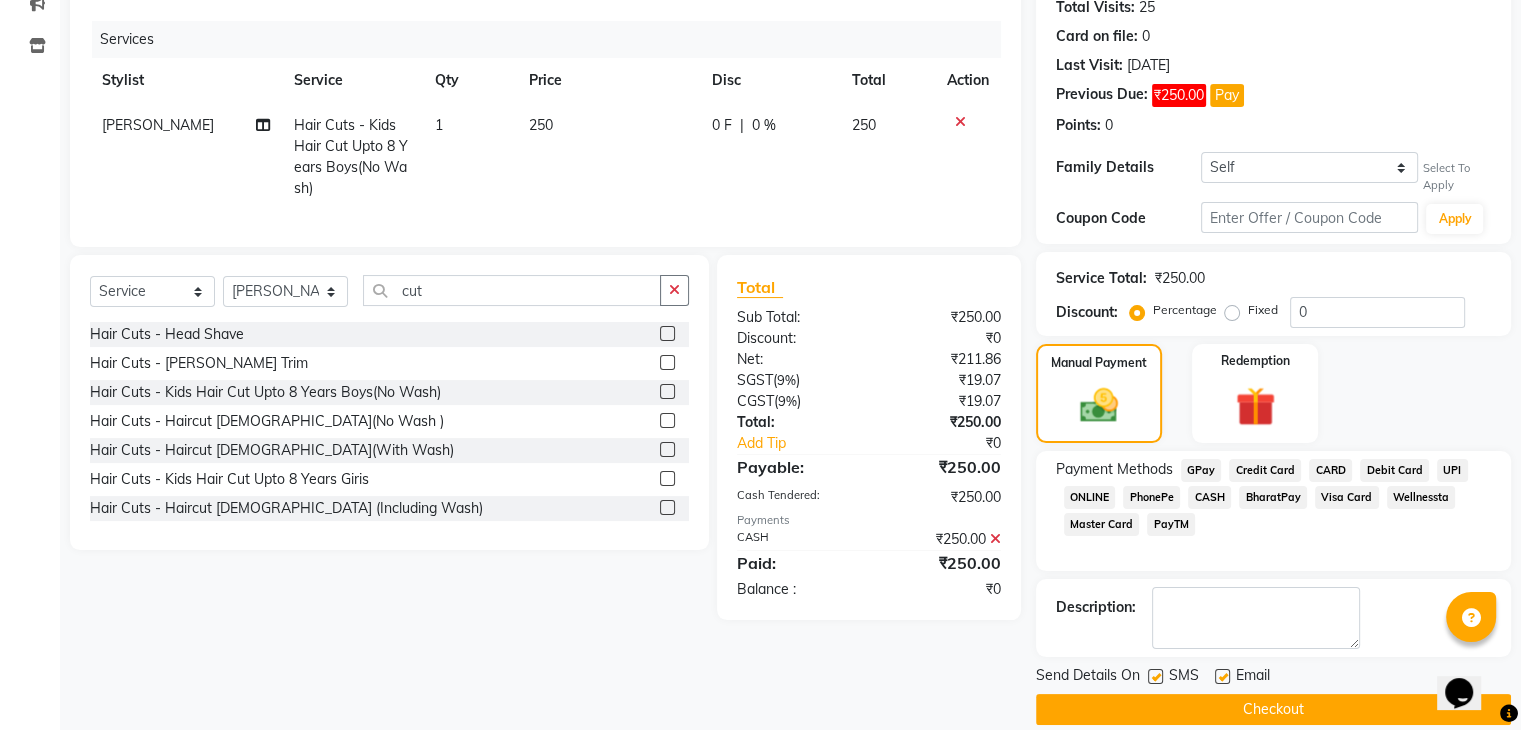 scroll, scrollTop: 252, scrollLeft: 0, axis: vertical 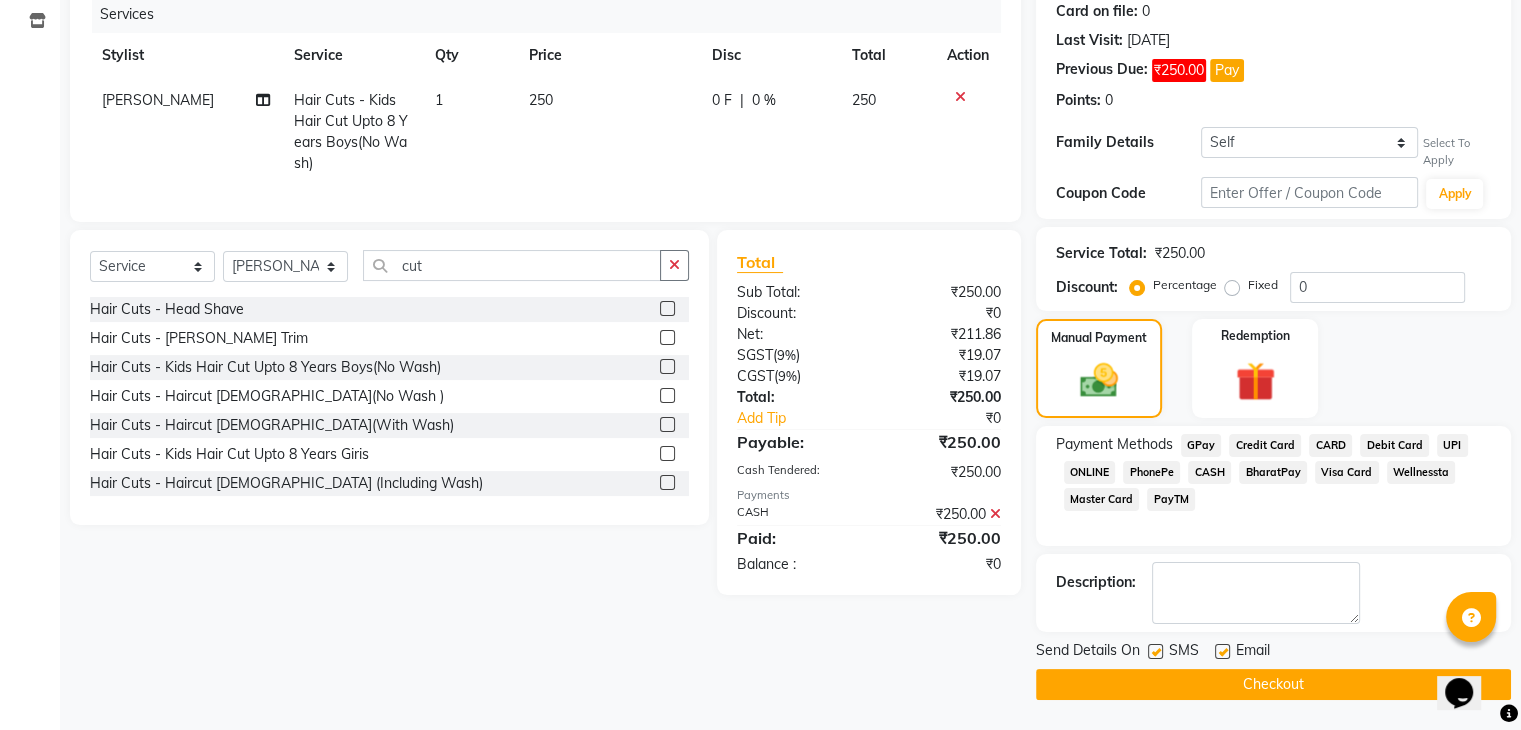 click 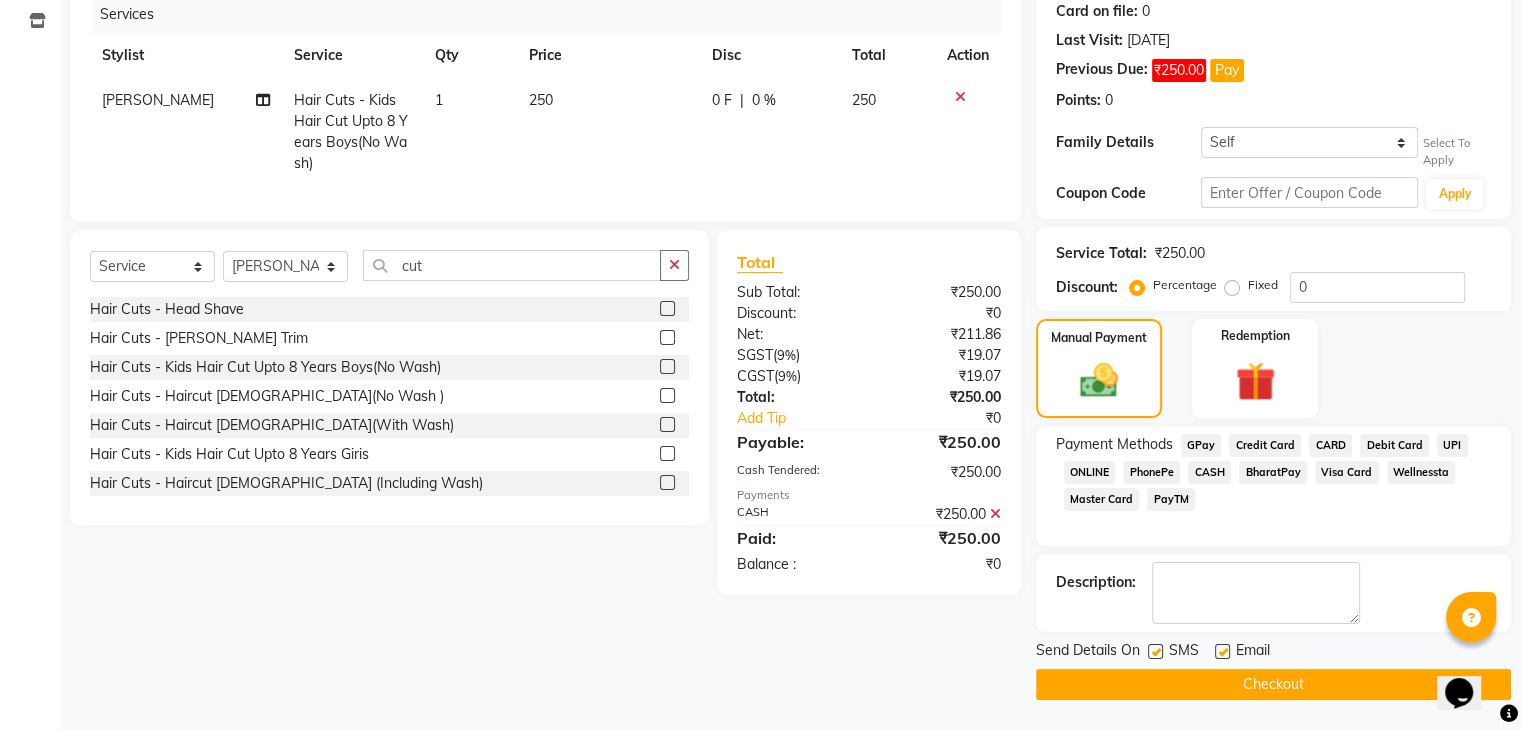 click at bounding box center [1221, 652] 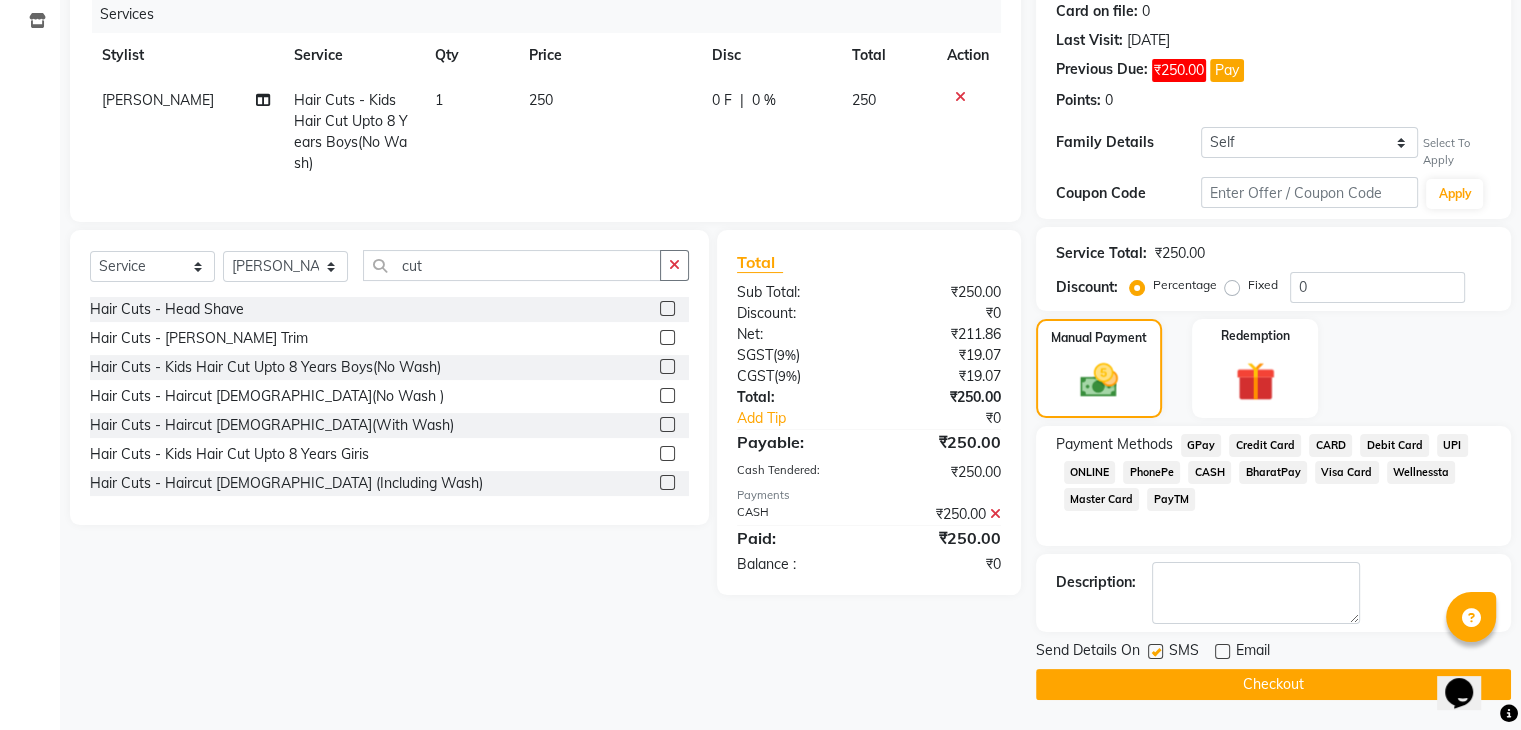 click 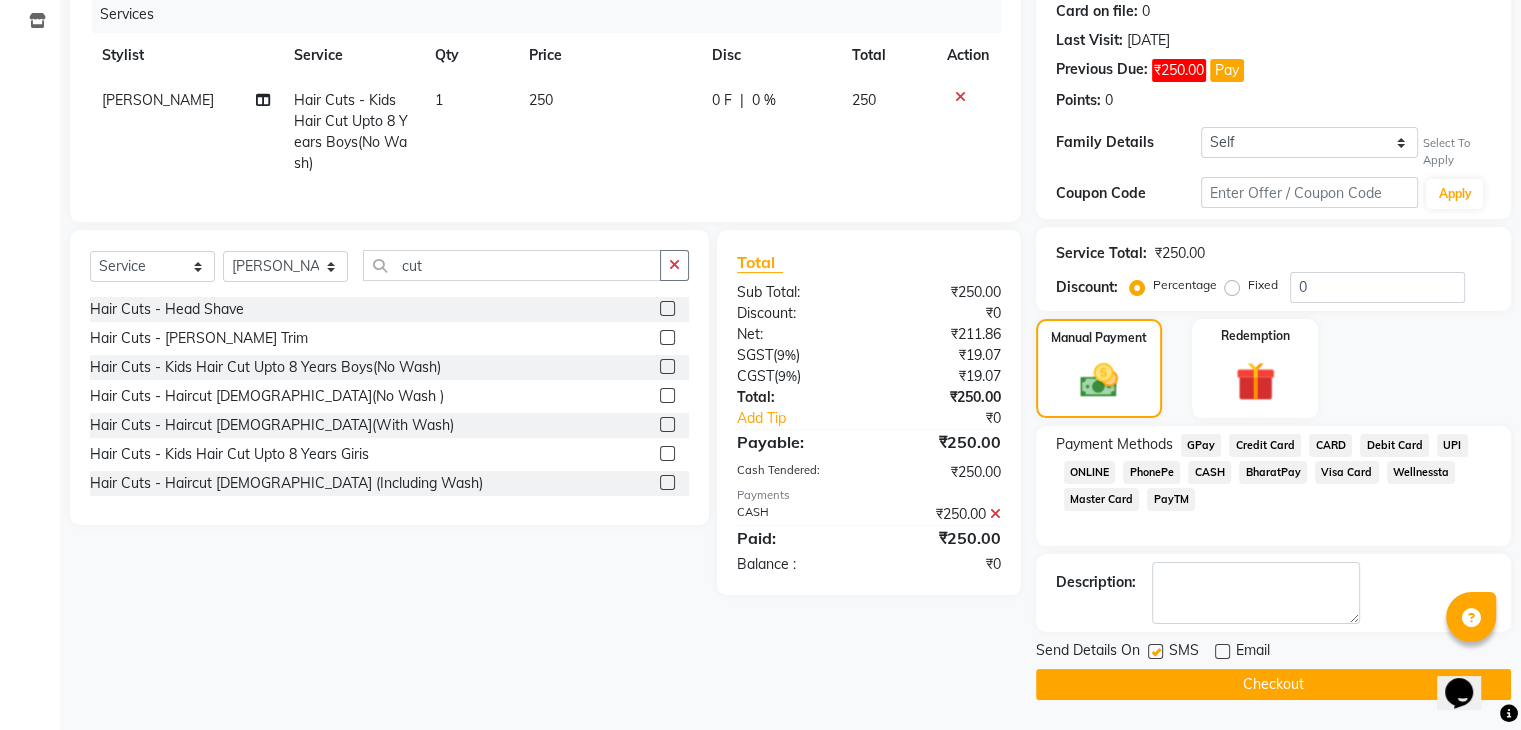 click at bounding box center [1154, 652] 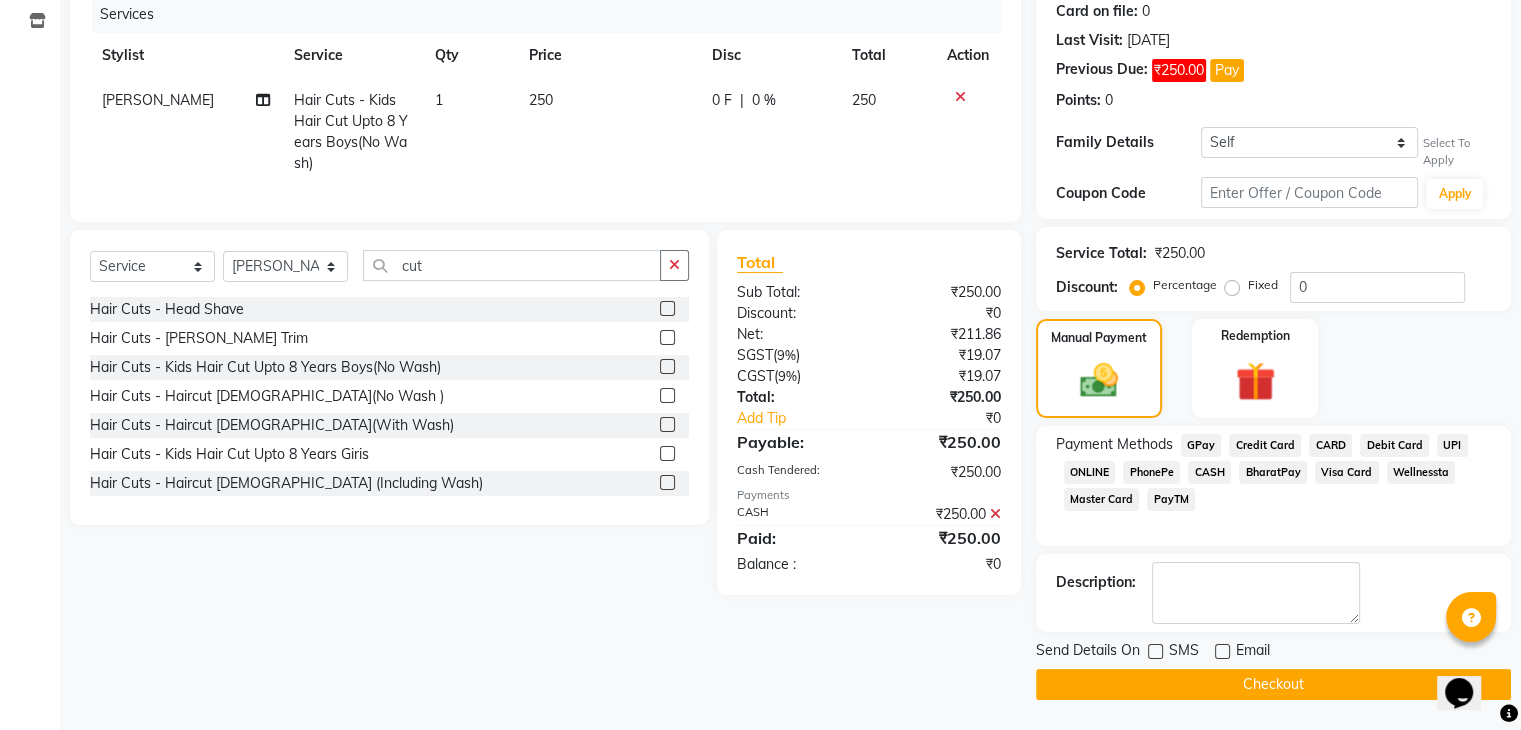 click on "Checkout" 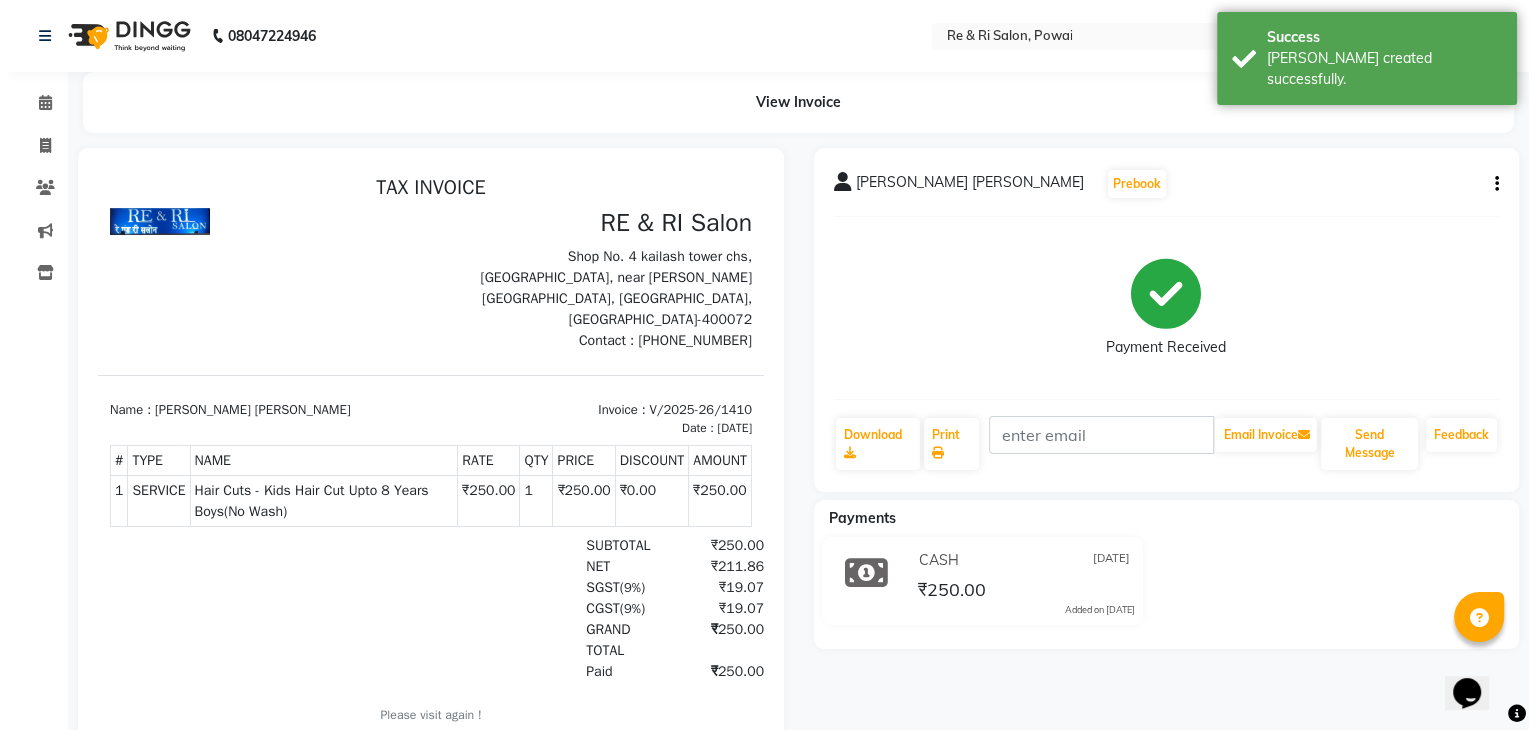 scroll, scrollTop: 0, scrollLeft: 0, axis: both 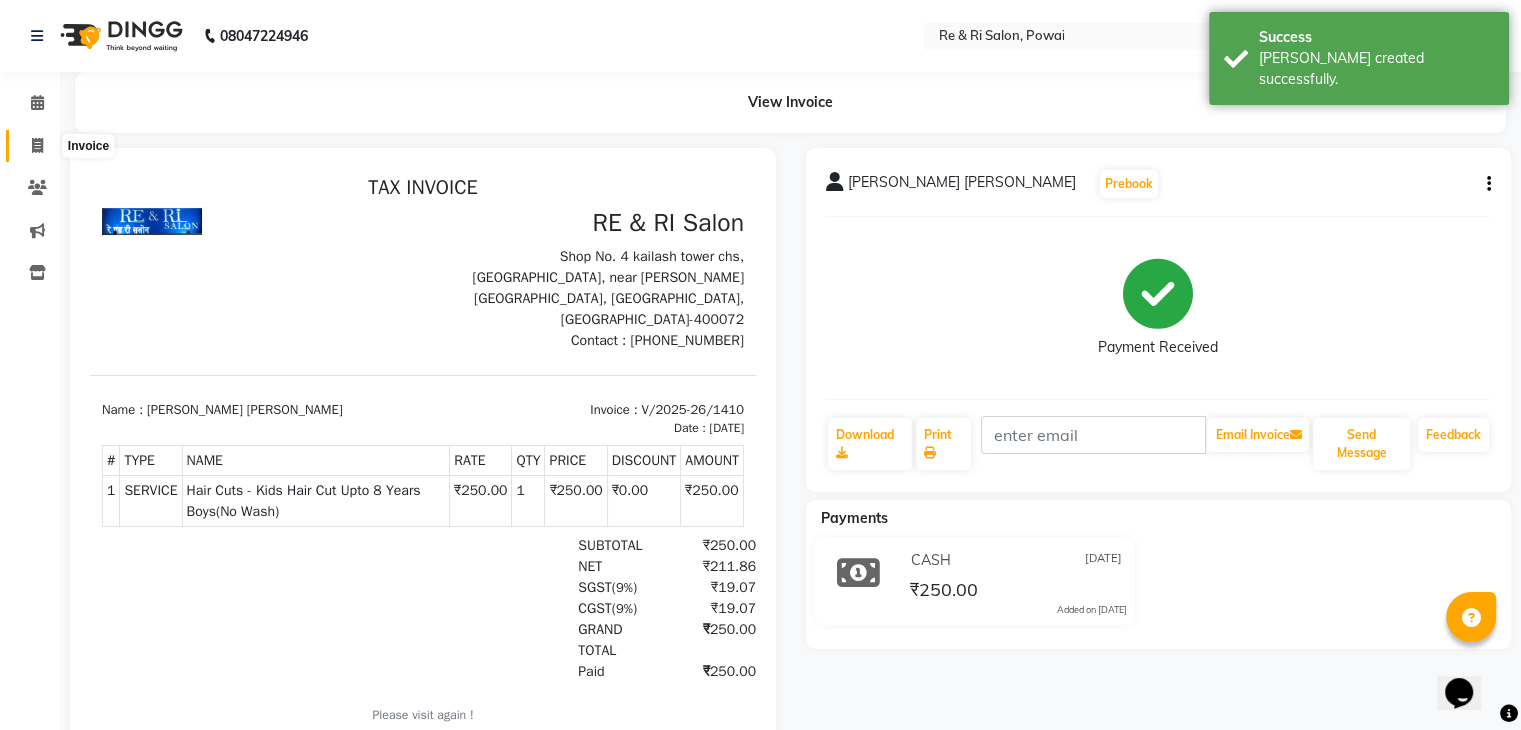 click 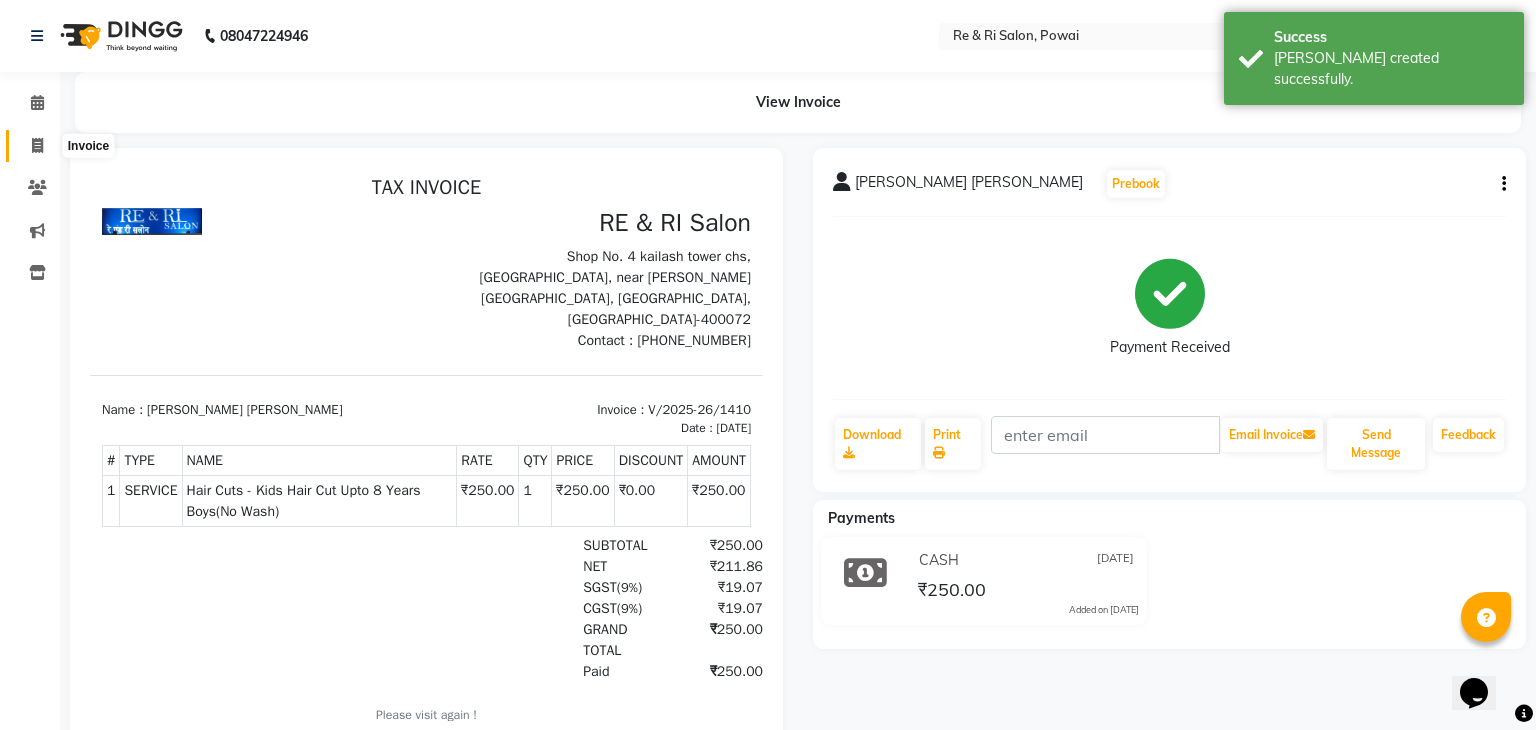 select on "service" 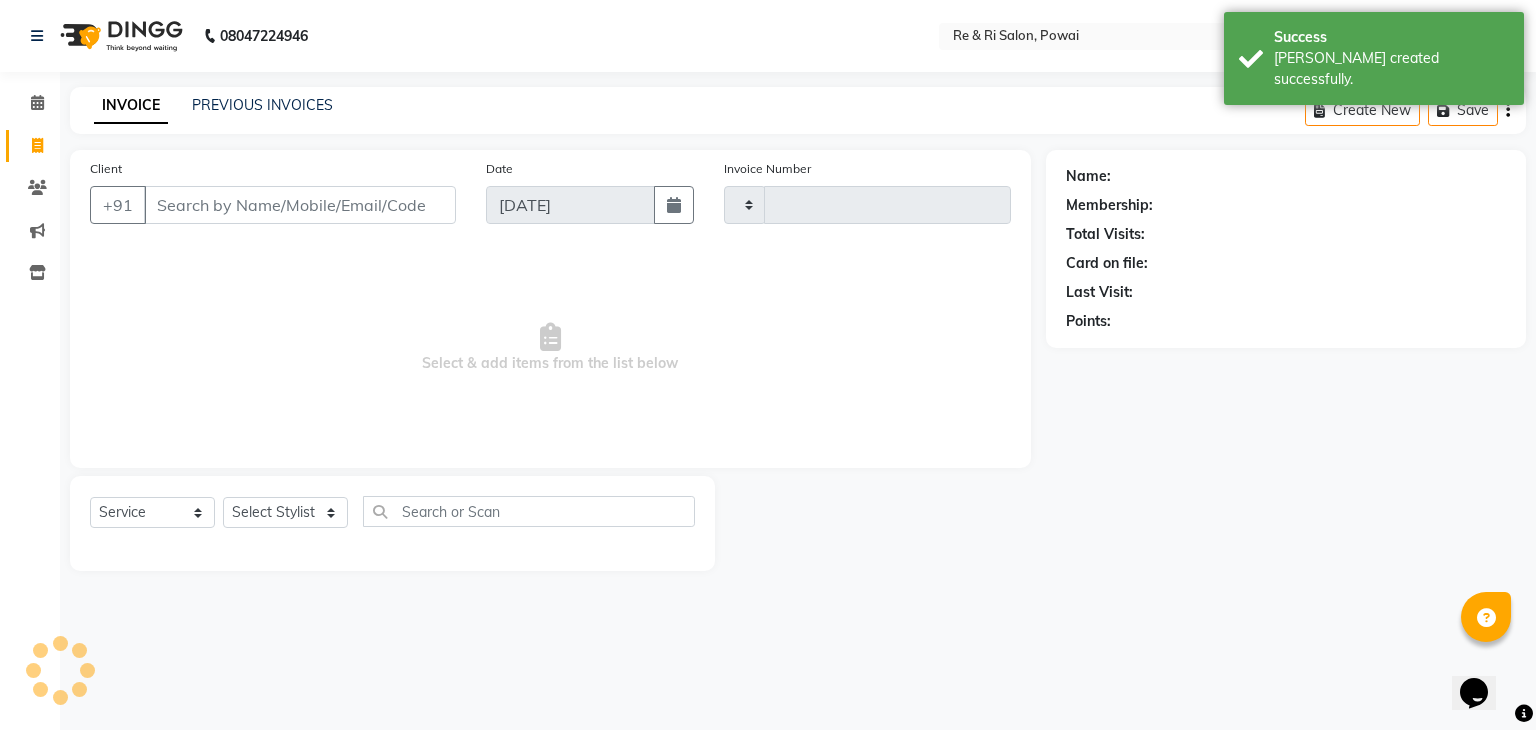 type on "1411" 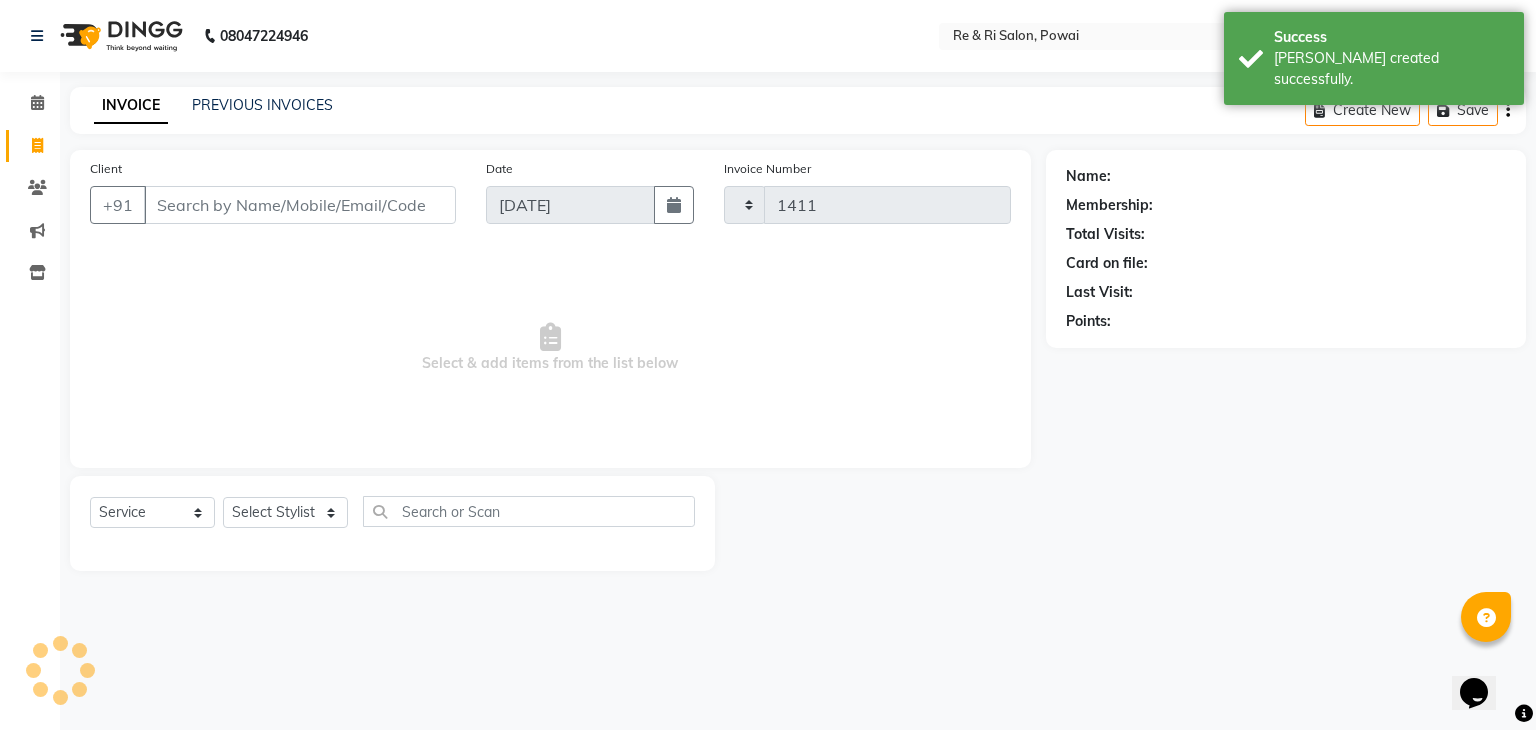 select on "5364" 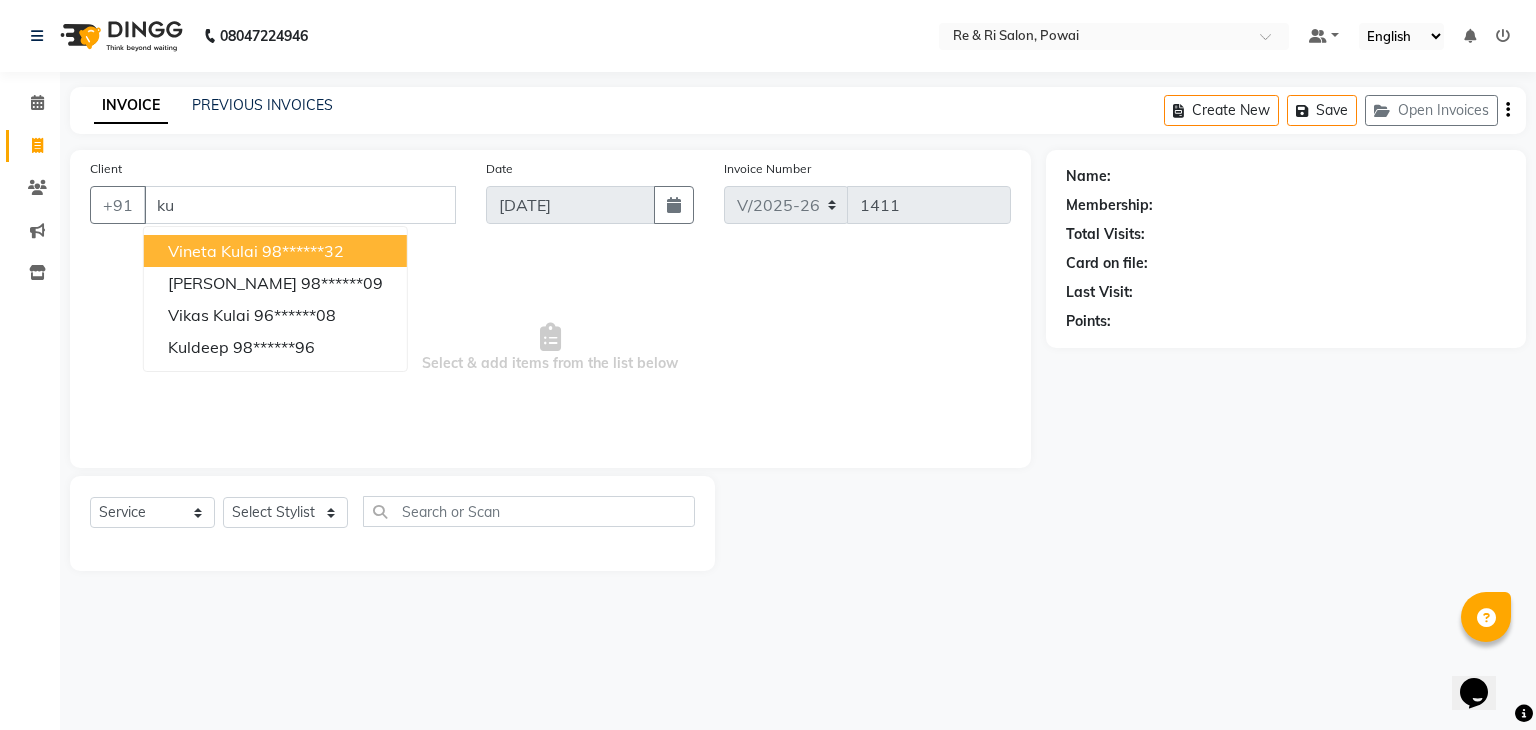 type on "k" 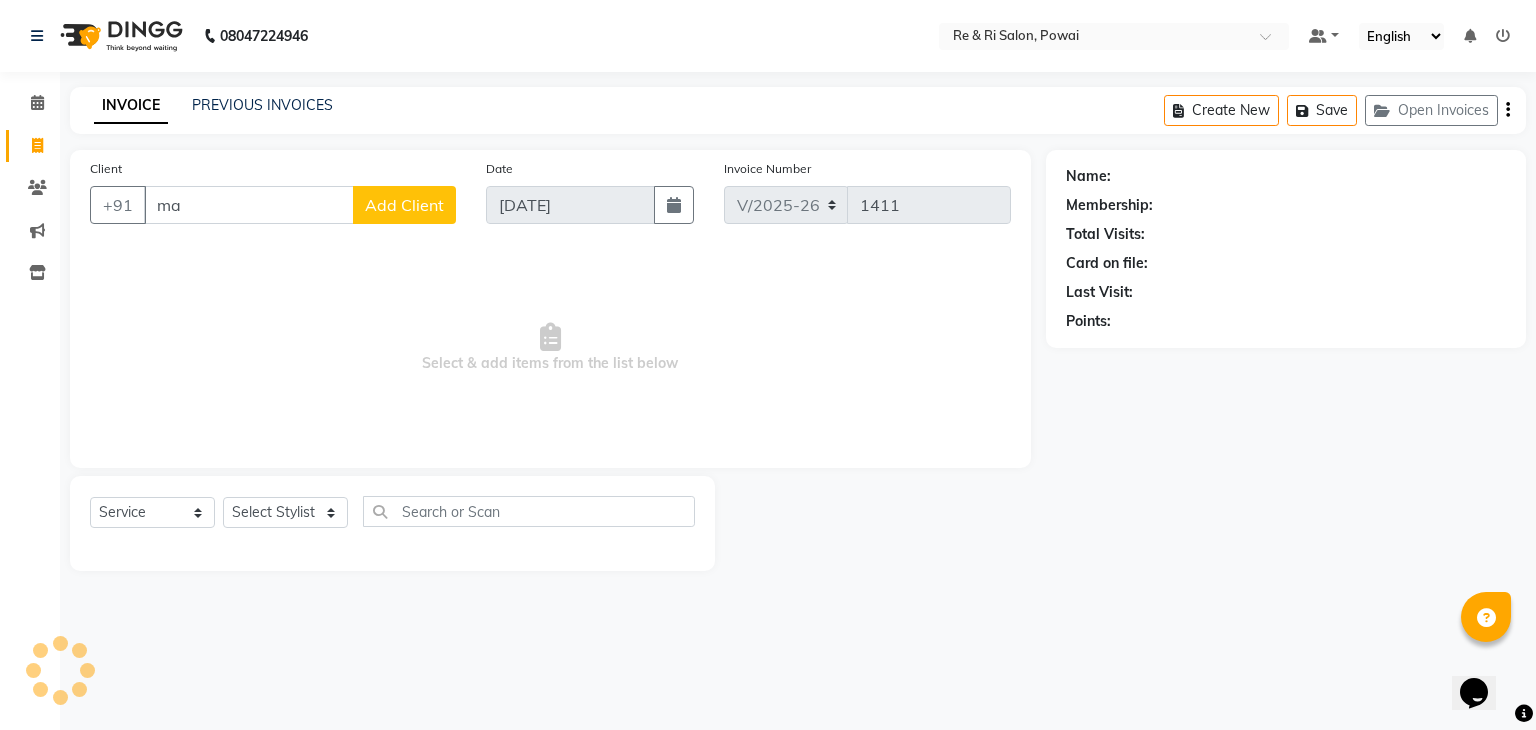 type on "m" 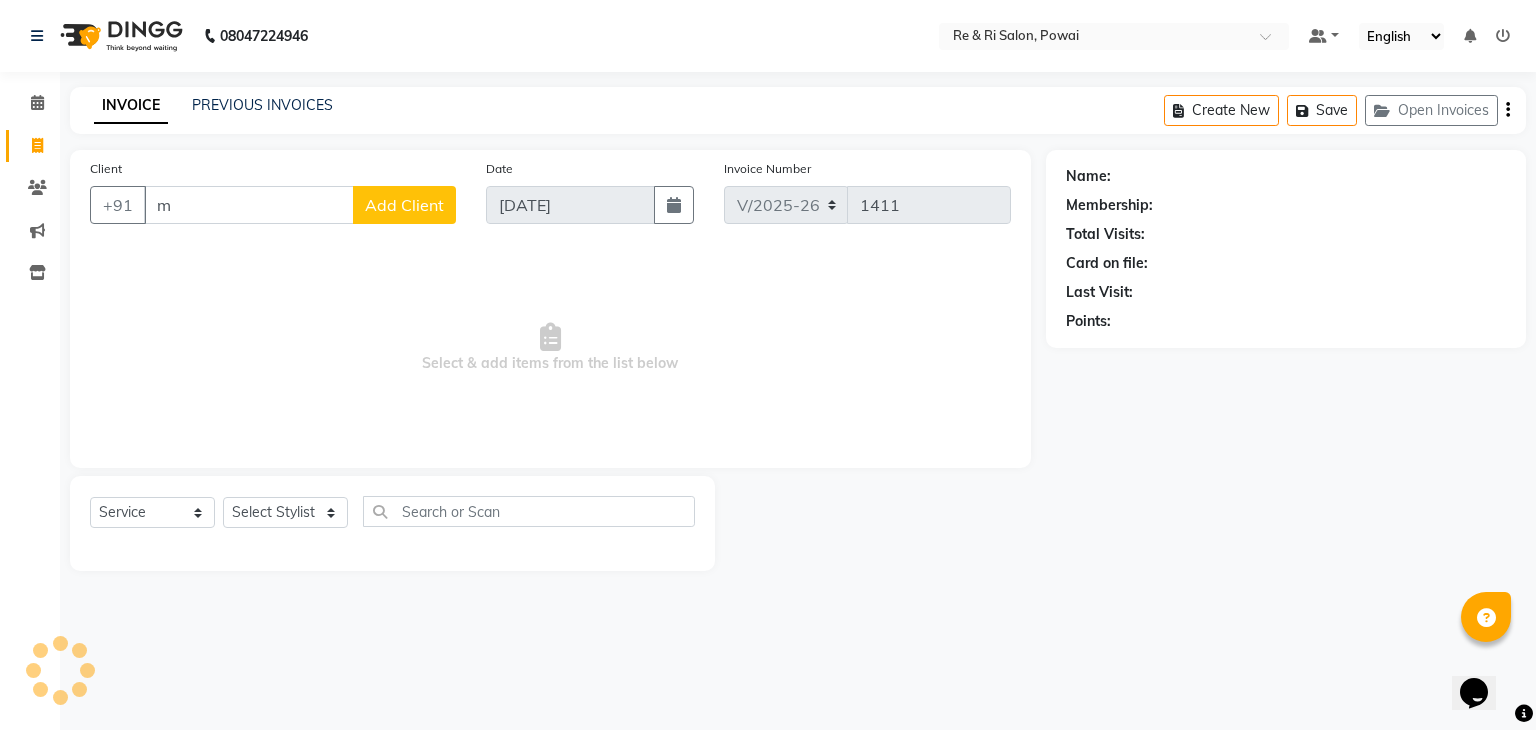 type 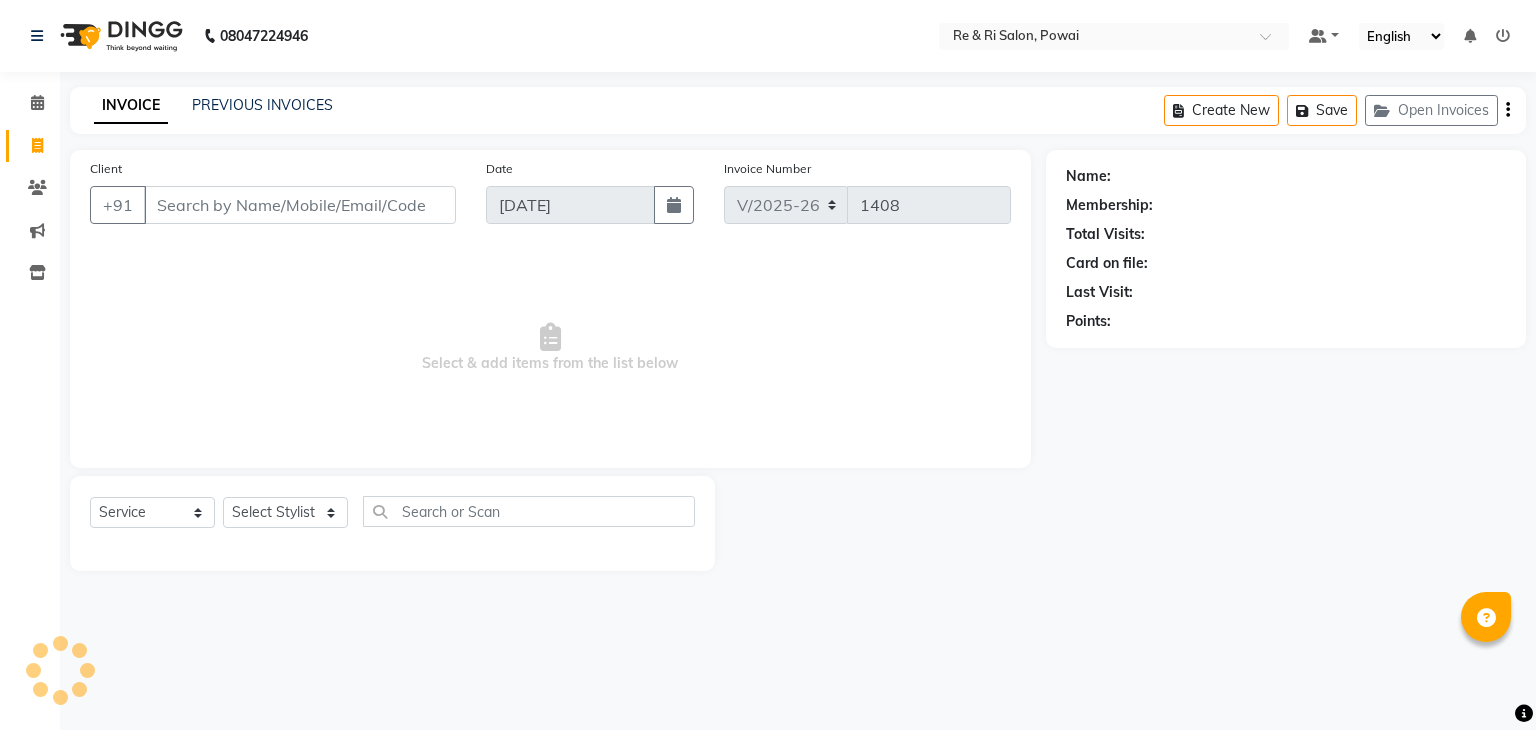 select on "5364" 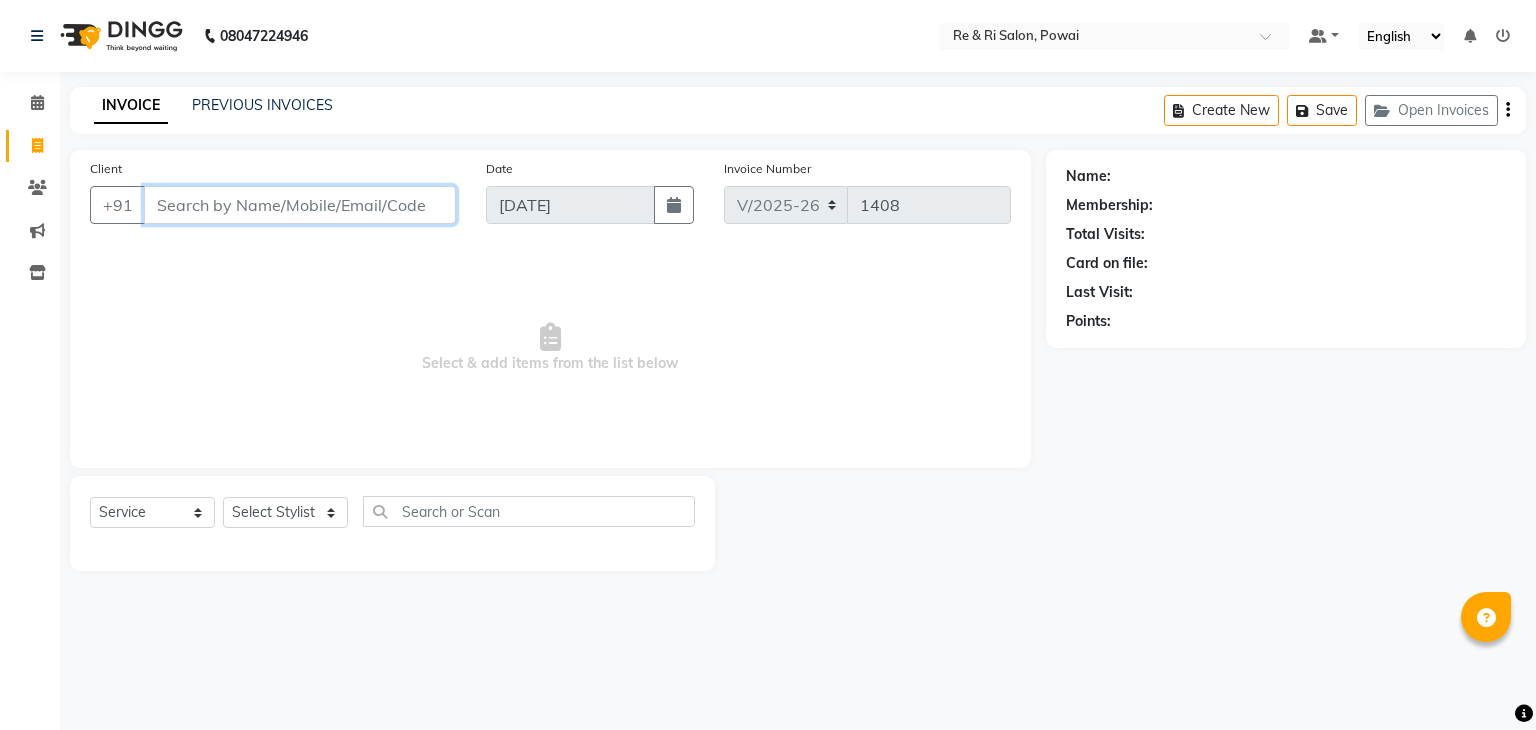 scroll, scrollTop: 0, scrollLeft: 0, axis: both 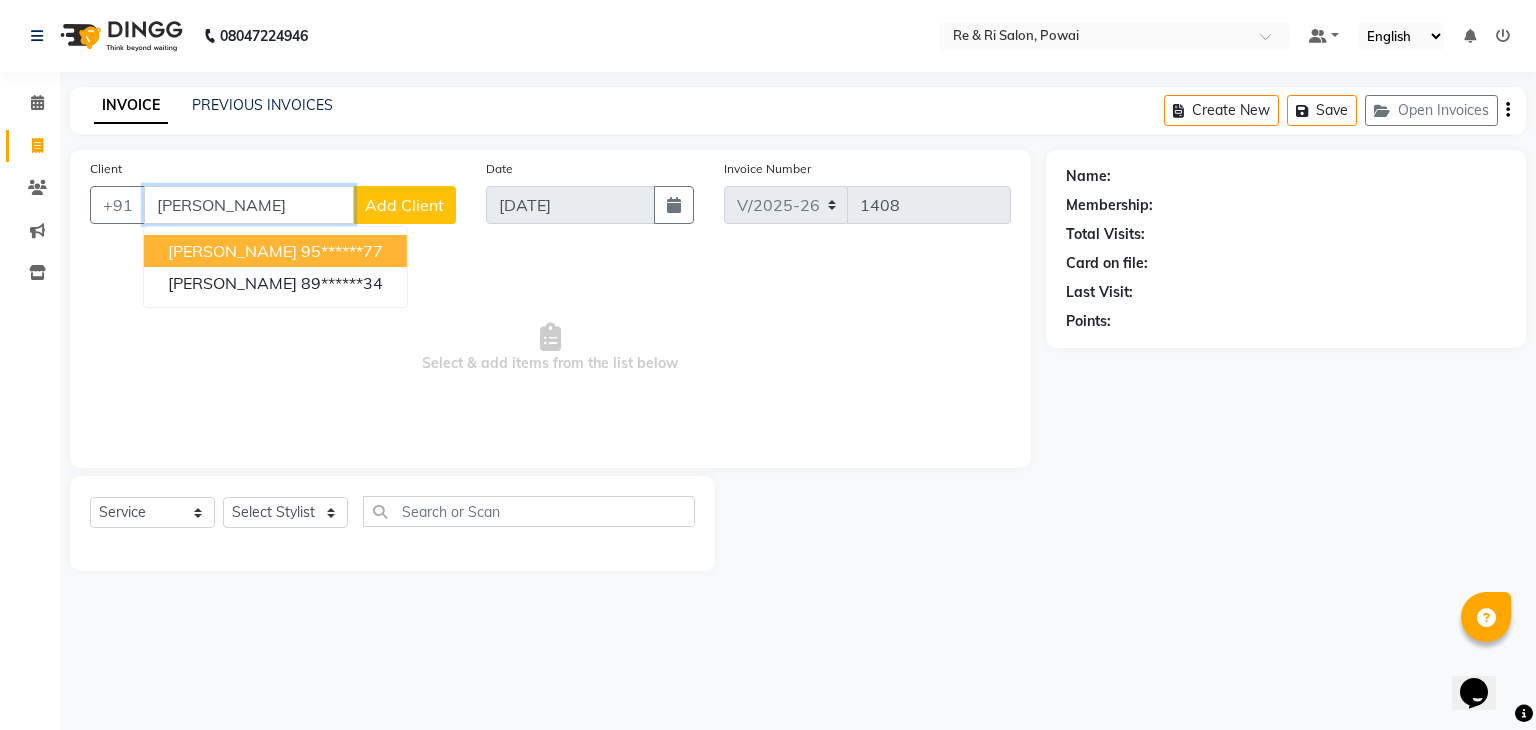 click on "95******77" at bounding box center (342, 251) 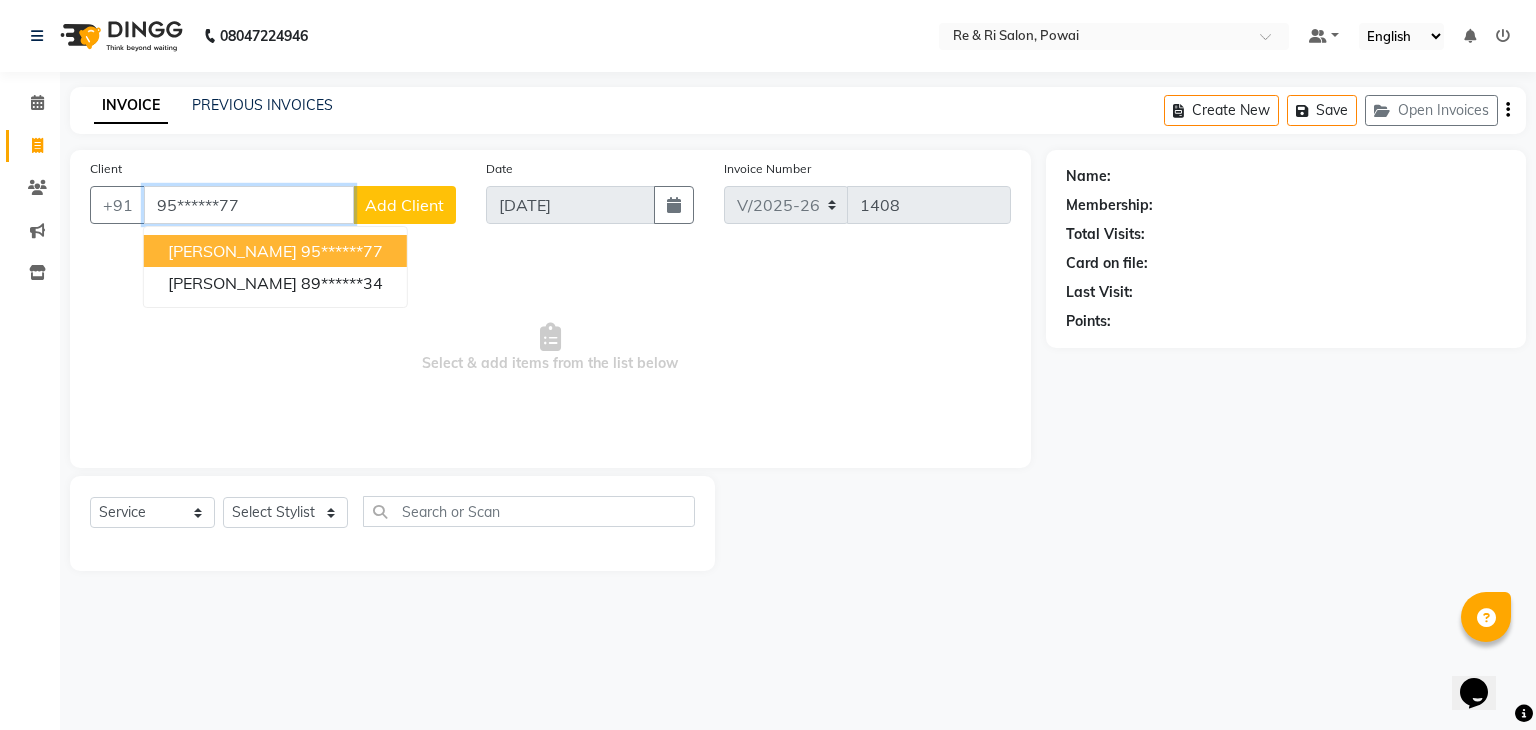 type on "95******77" 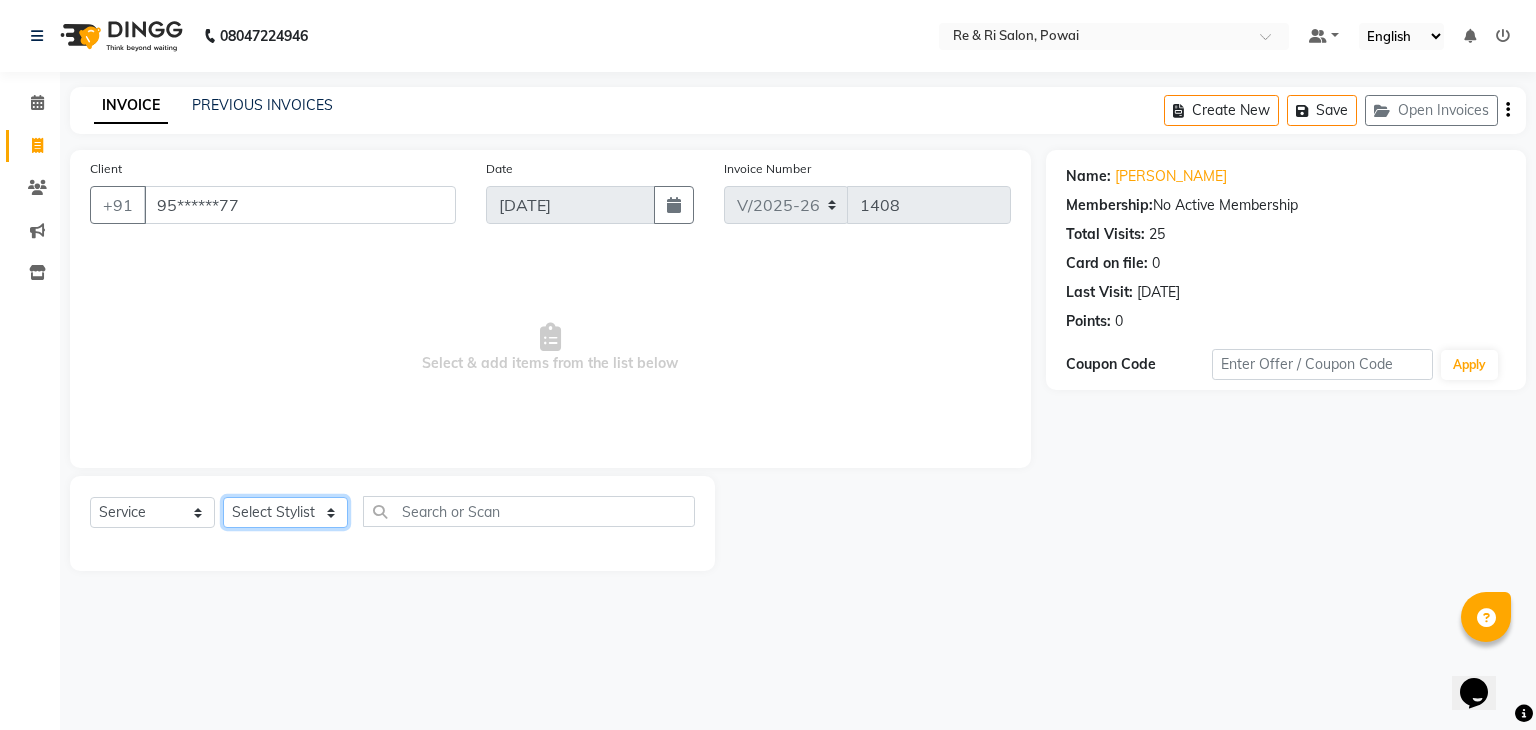click on "Select Stylist [PERSON_NAME] Danish  Poonam [PERSON_NAME]" 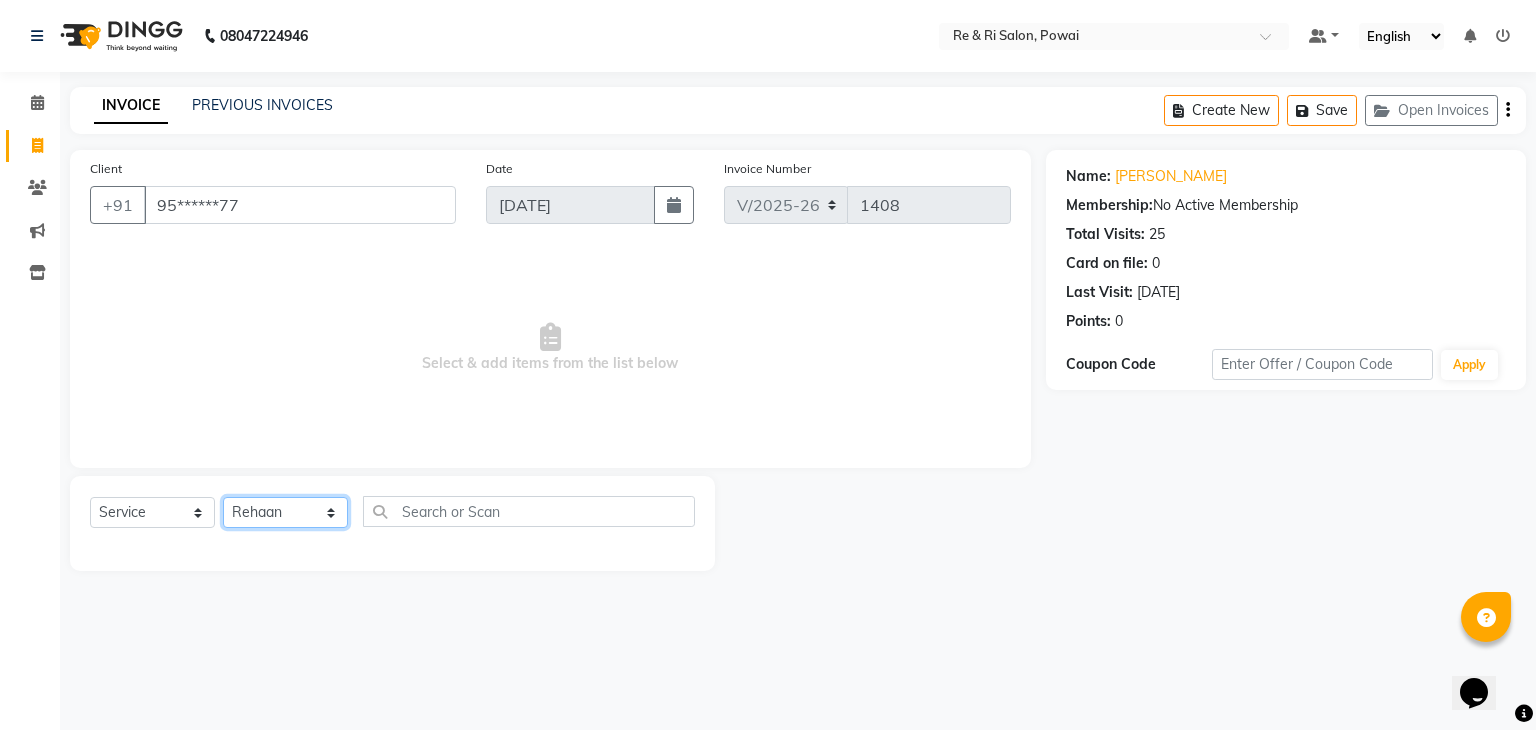 click on "Select Stylist [PERSON_NAME] Danish  Poonam [PERSON_NAME]" 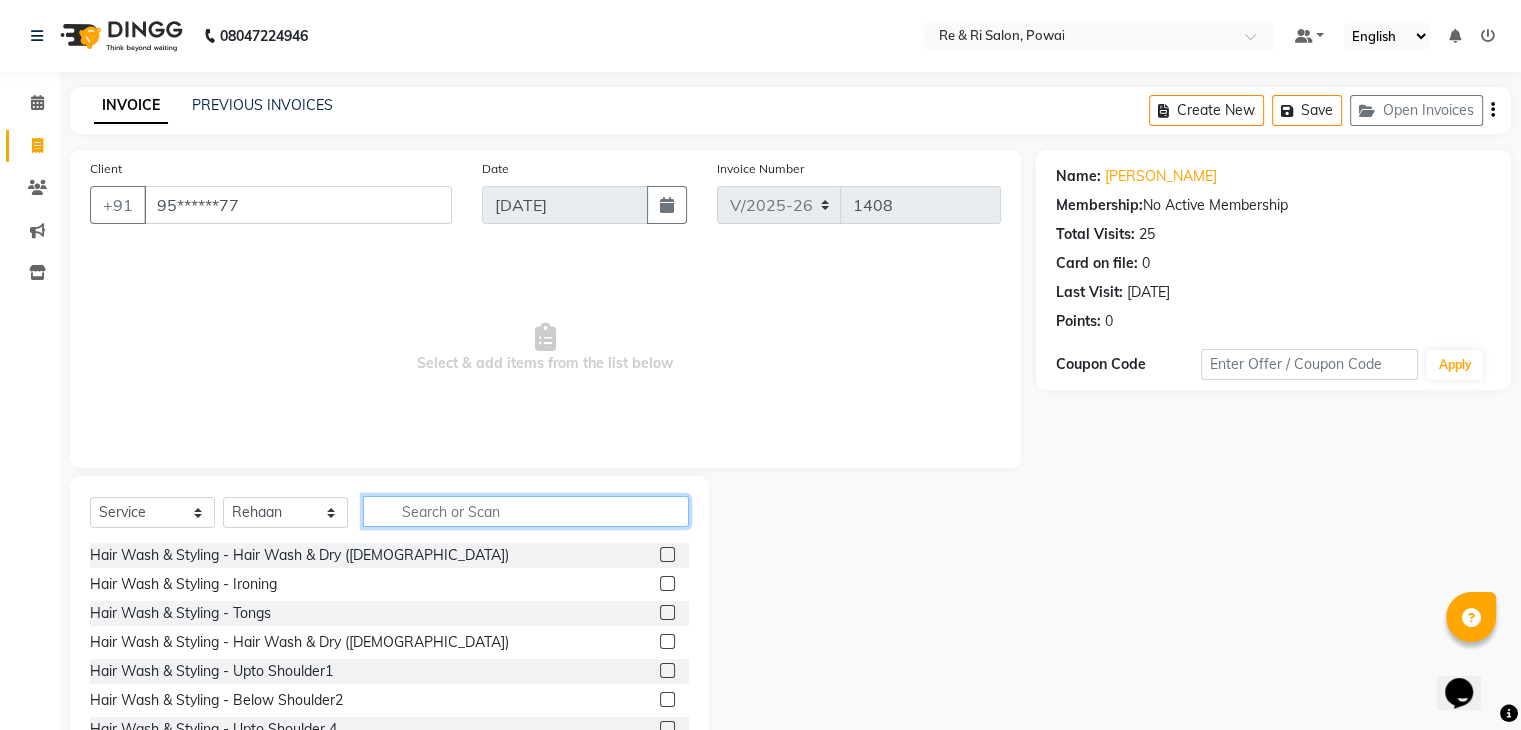 click 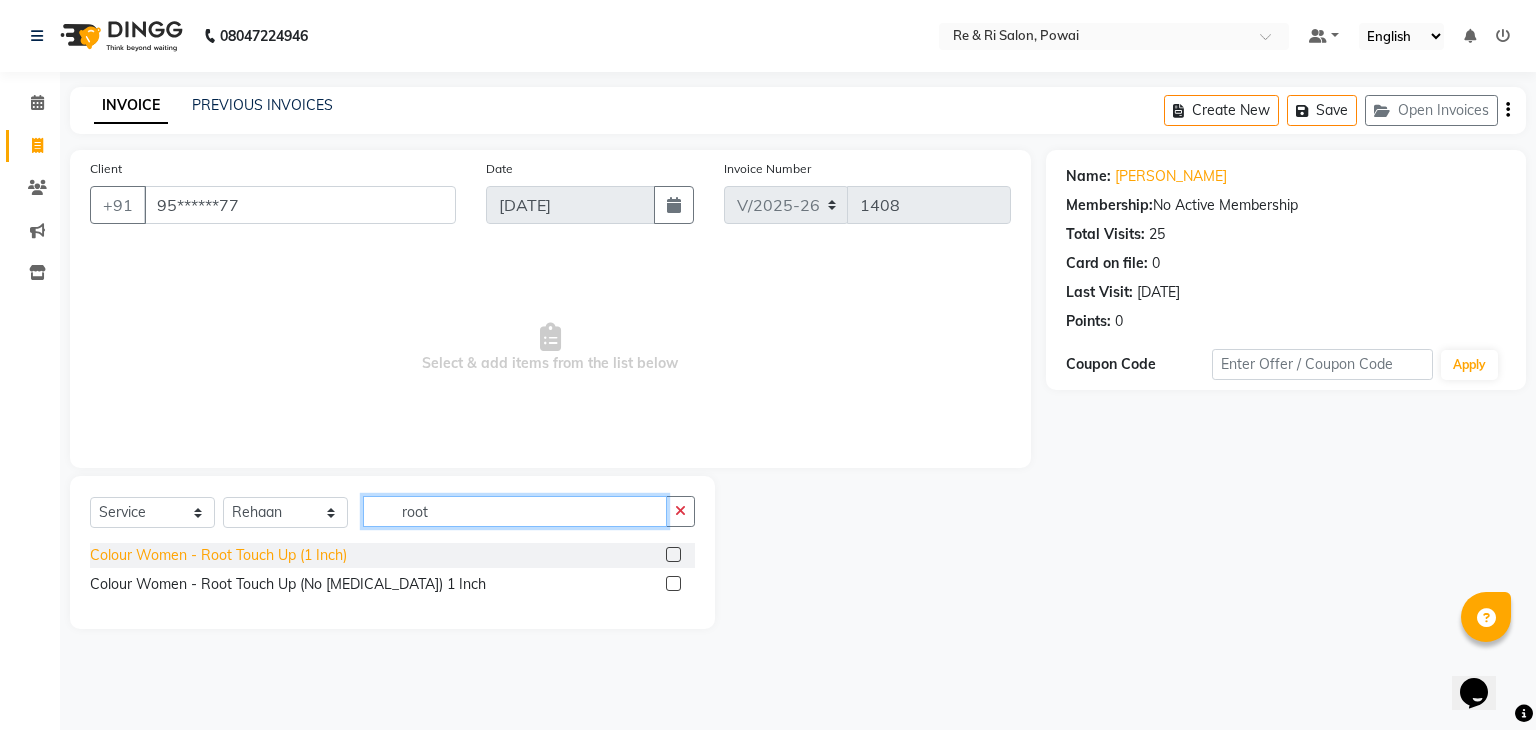type on "root" 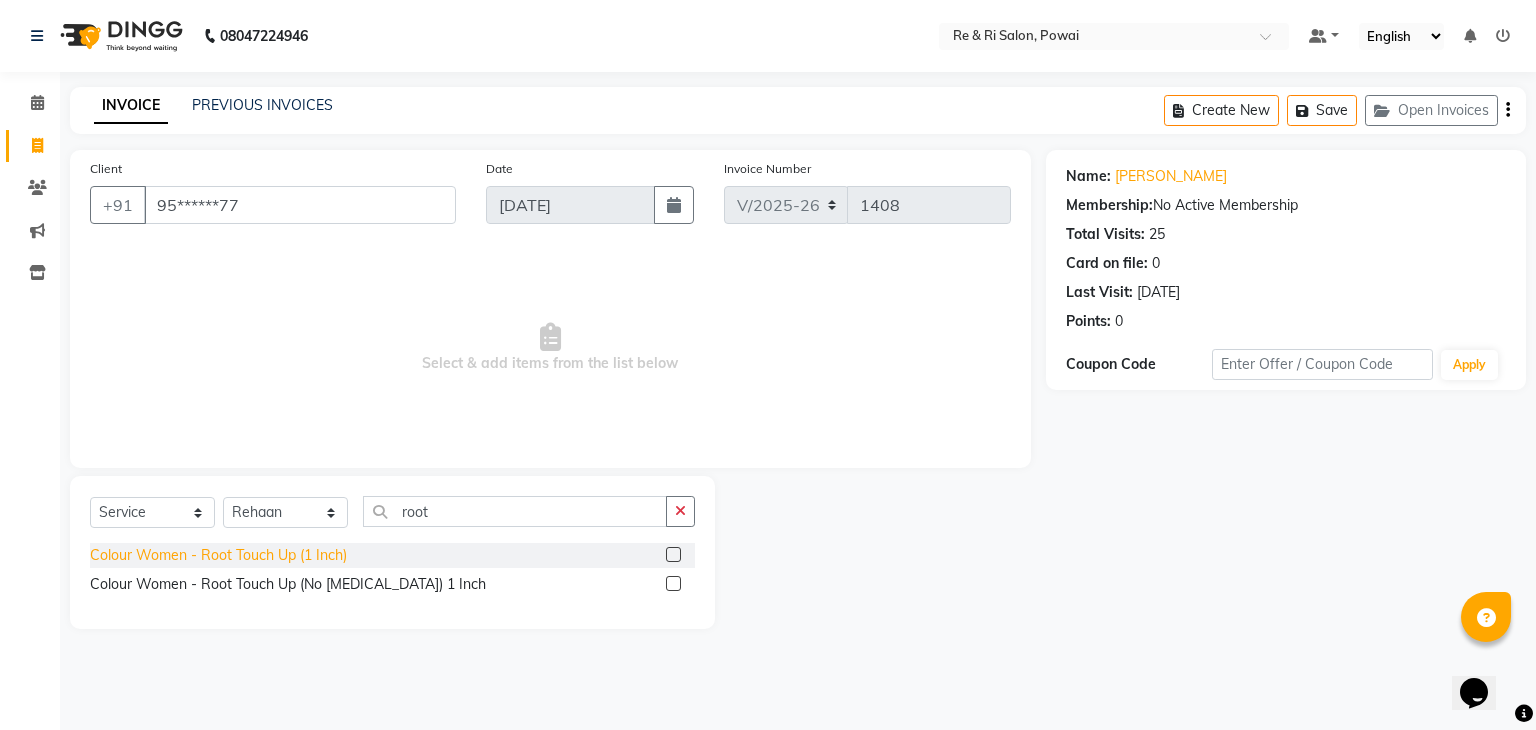 click on "Colour Women - Root Touch Up (1 Inch)" 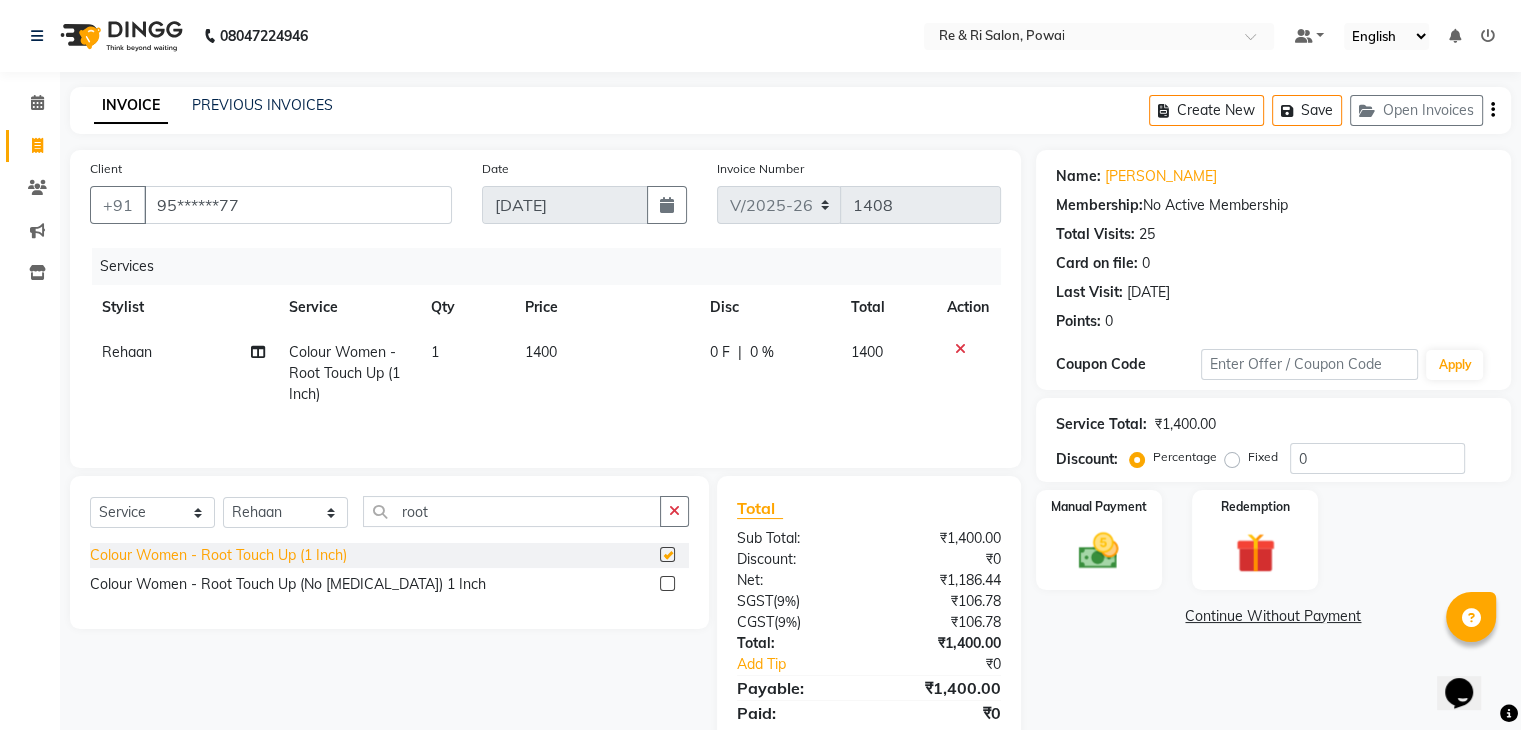 checkbox on "false" 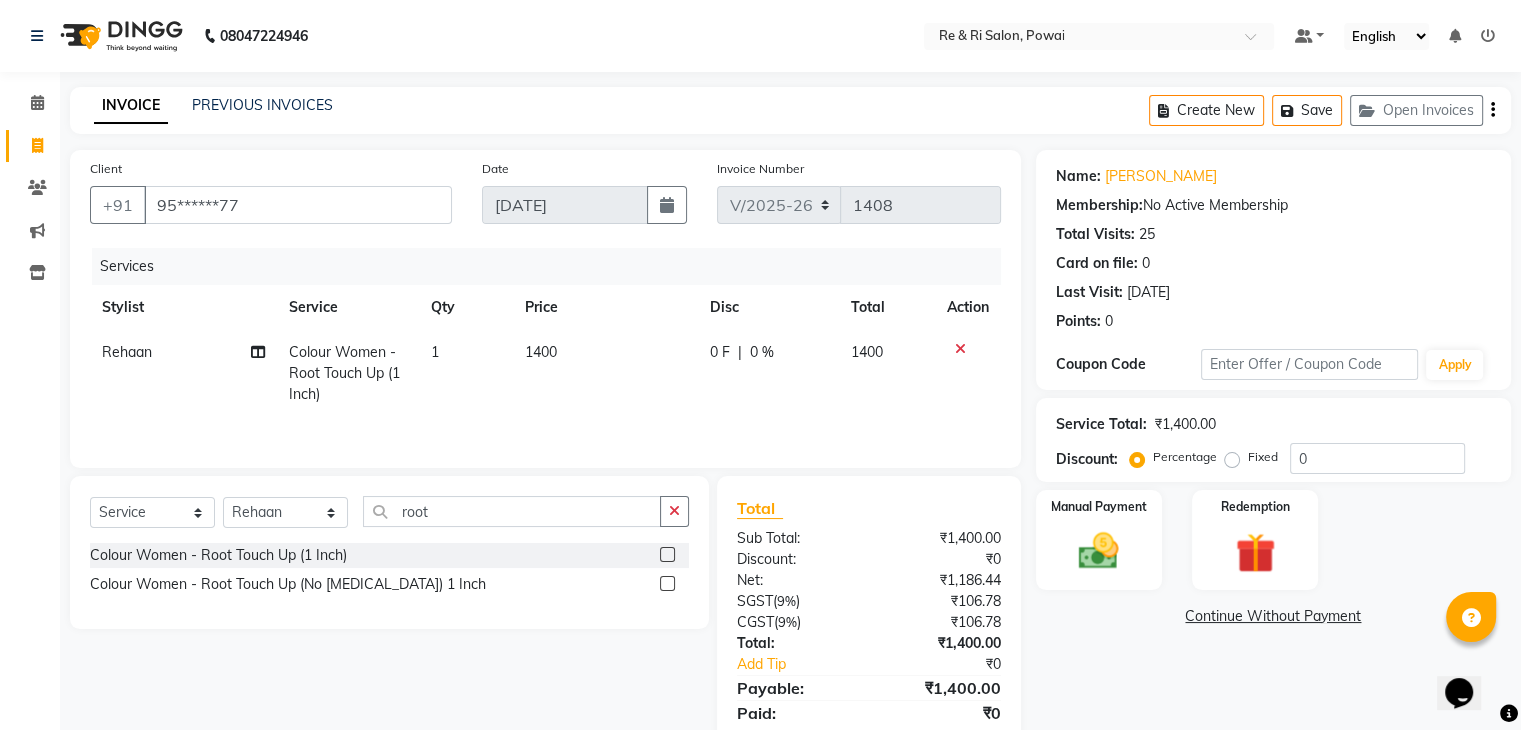 click on "1400" 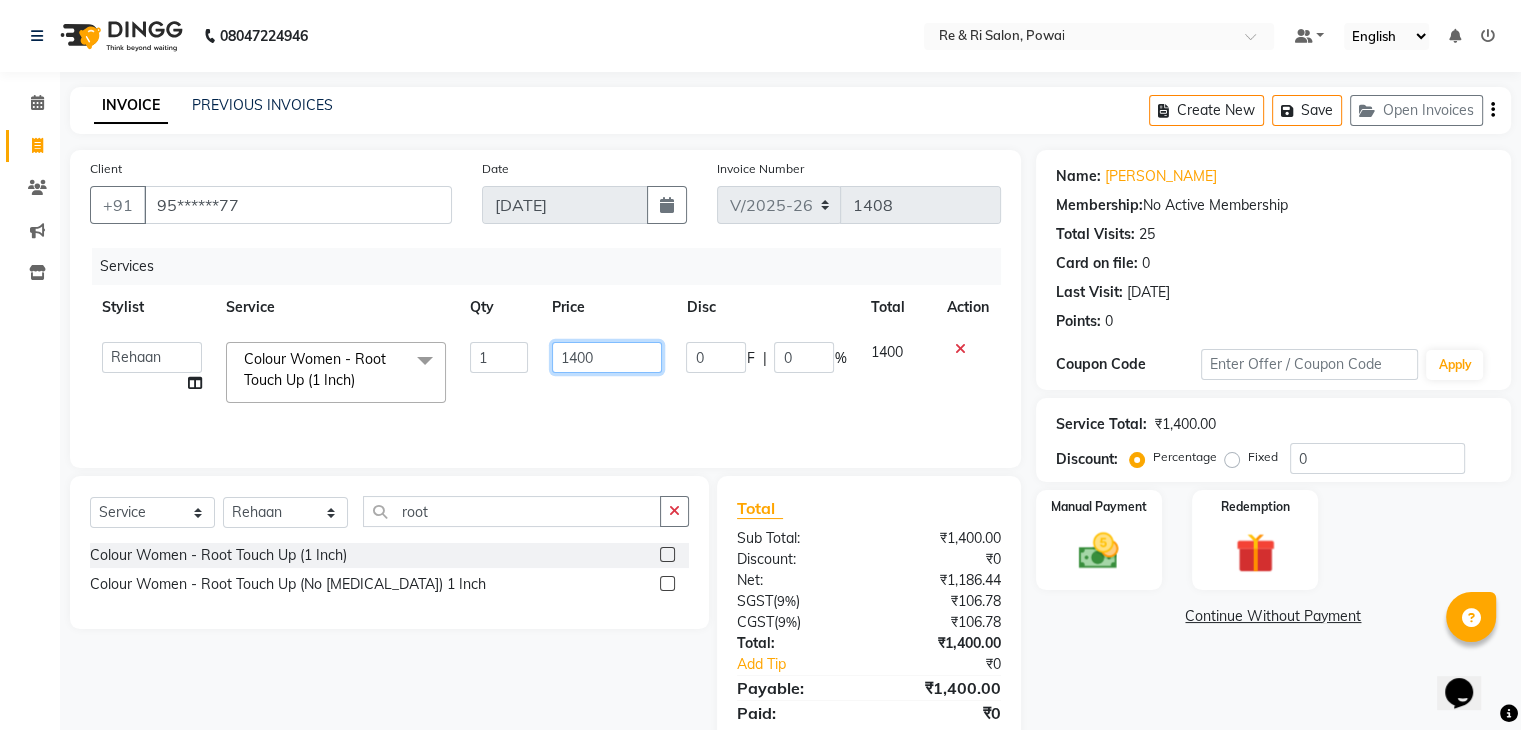 click on "1400" 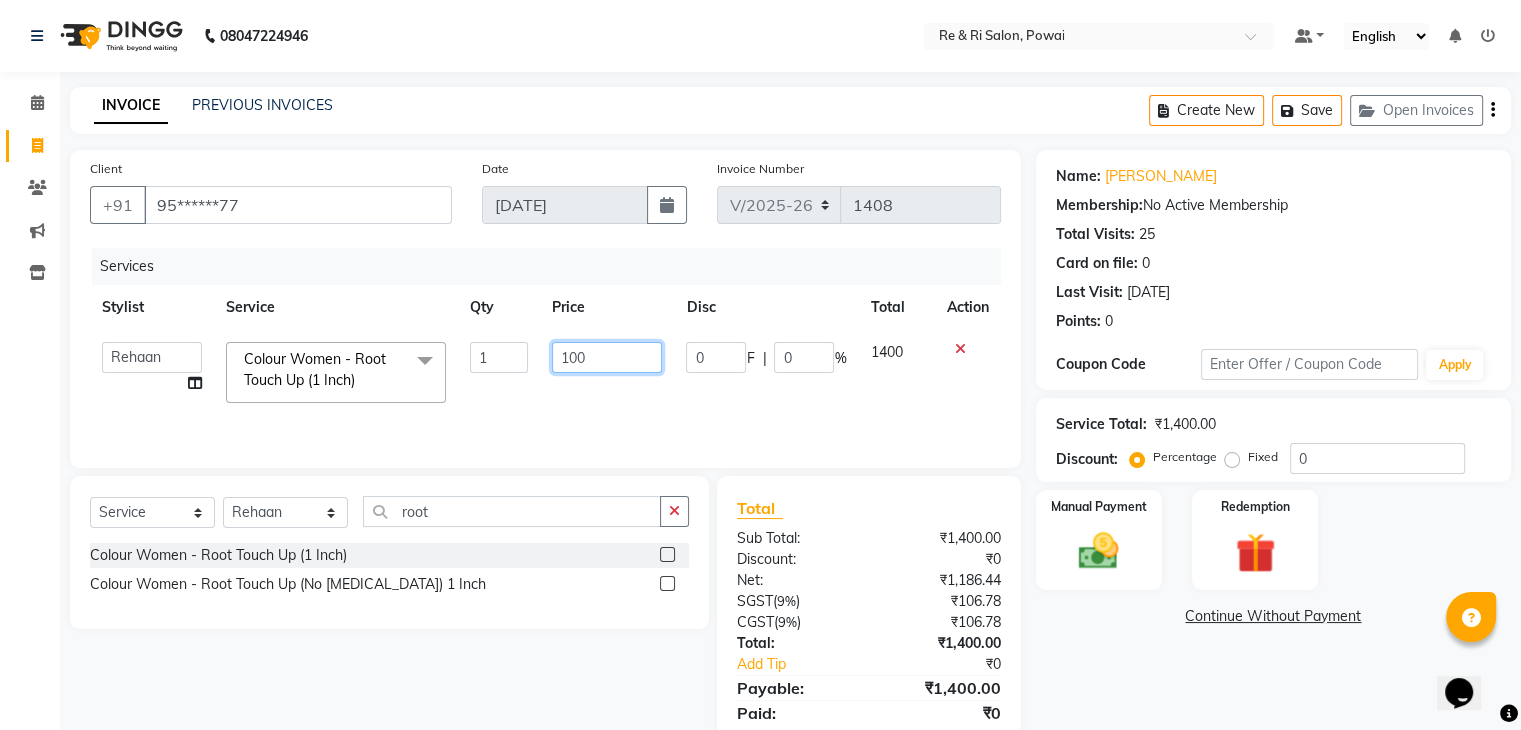 type on "1600" 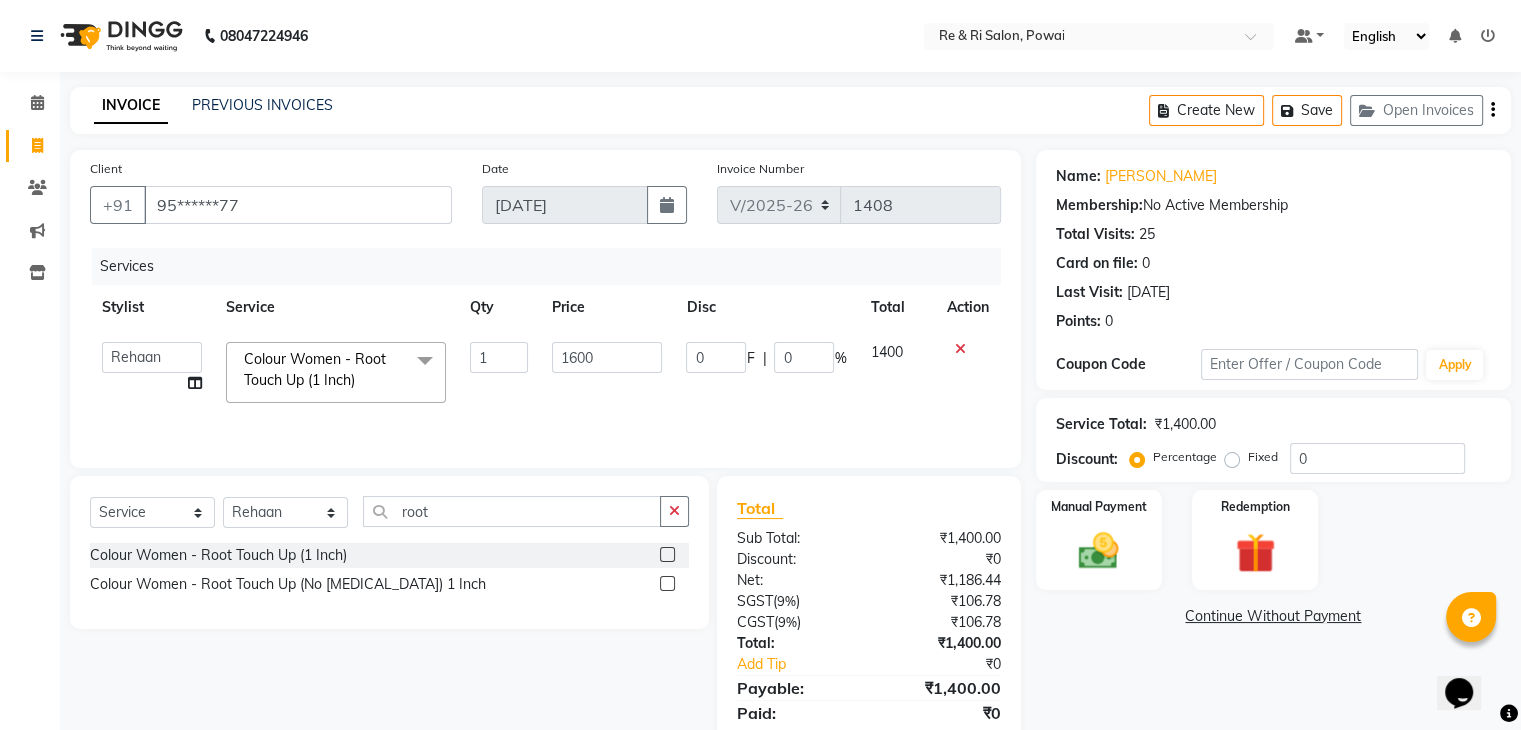 click on "1600" 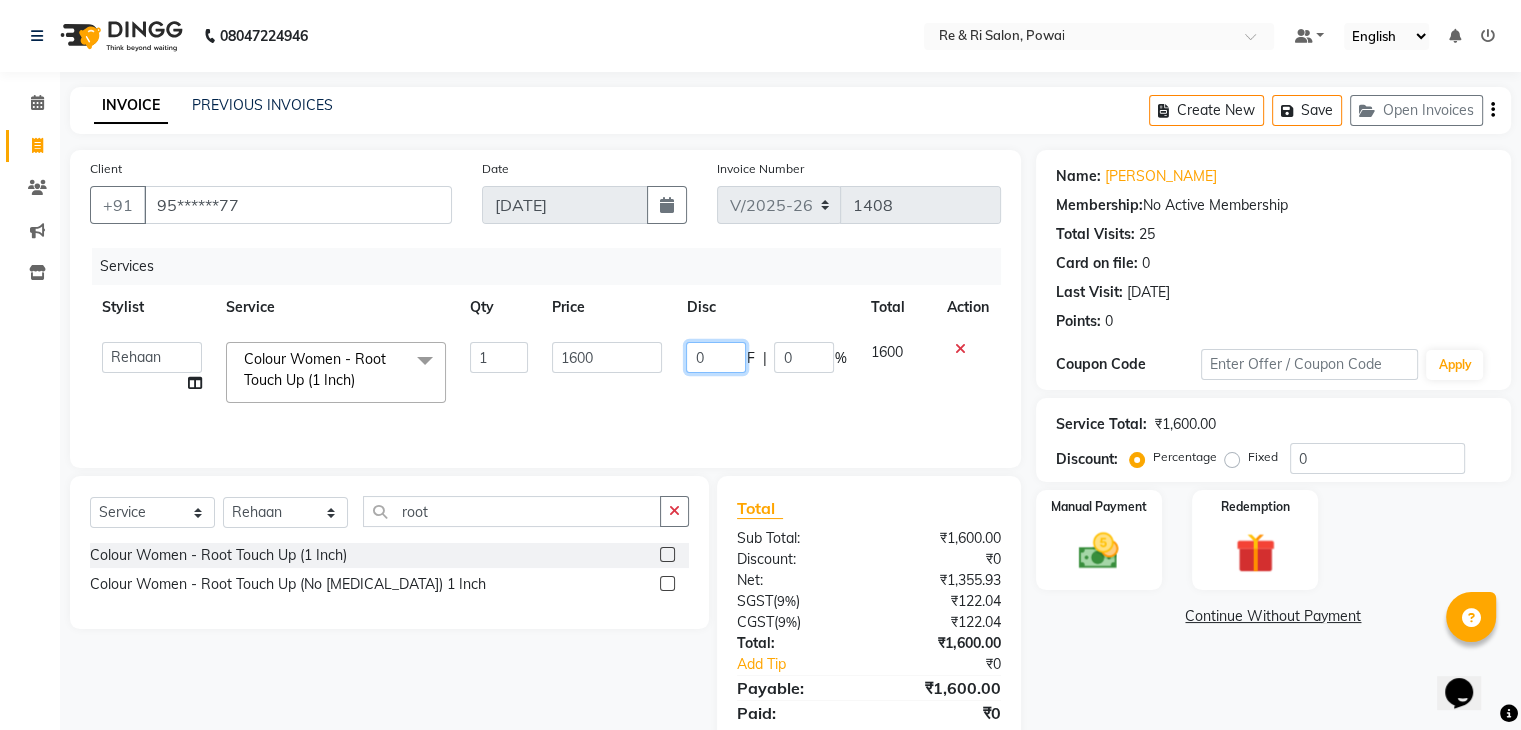 click on "0" 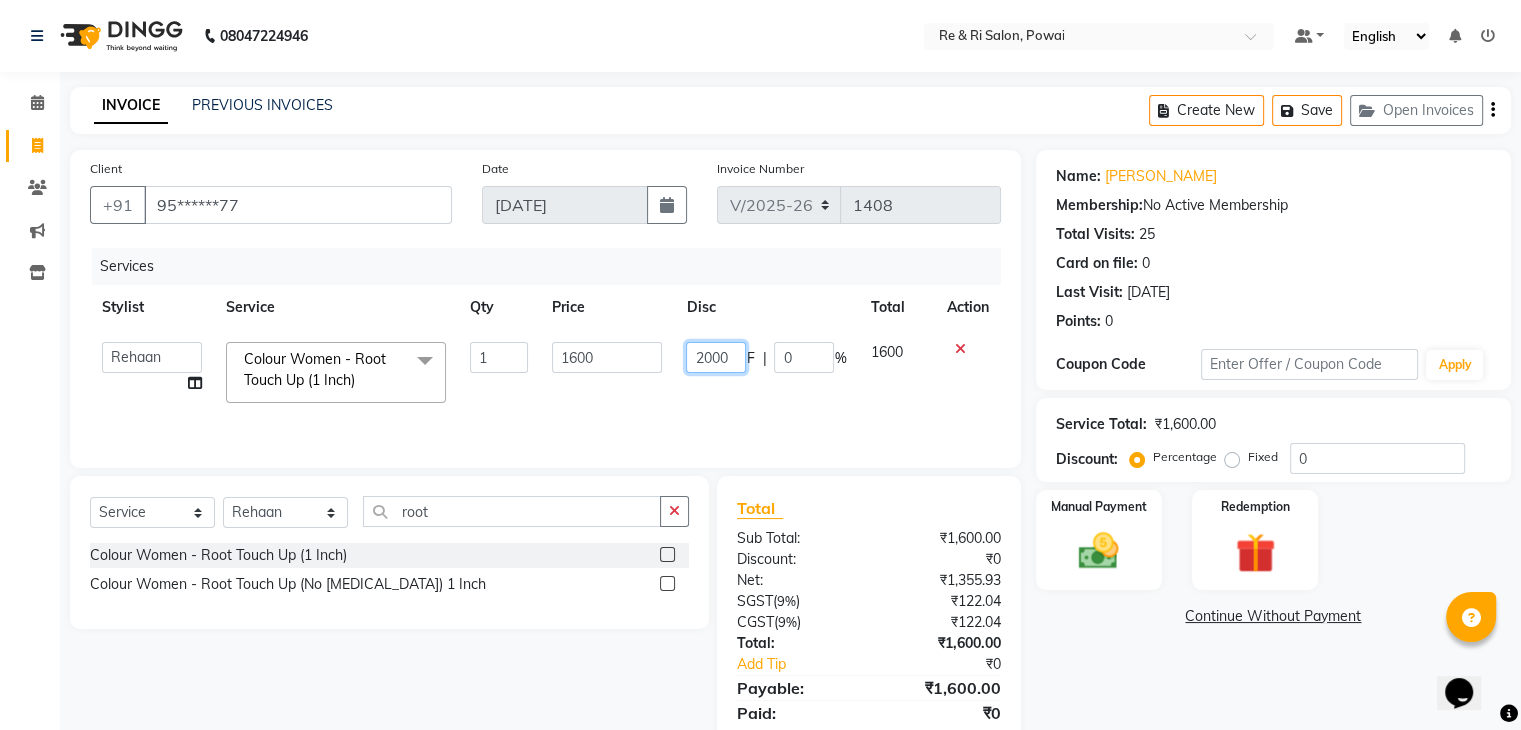 type on "200" 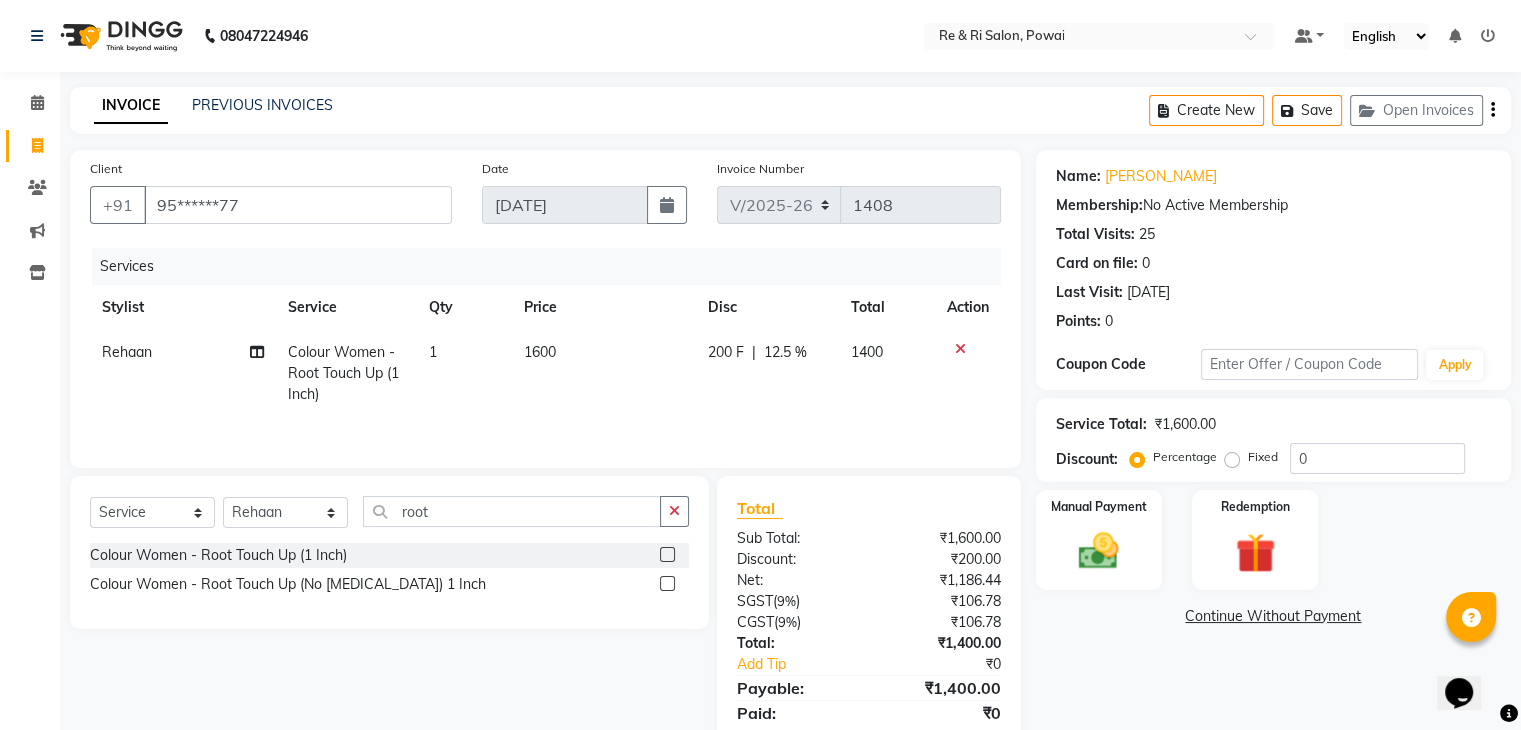 click on "200 F | 12.5 %" 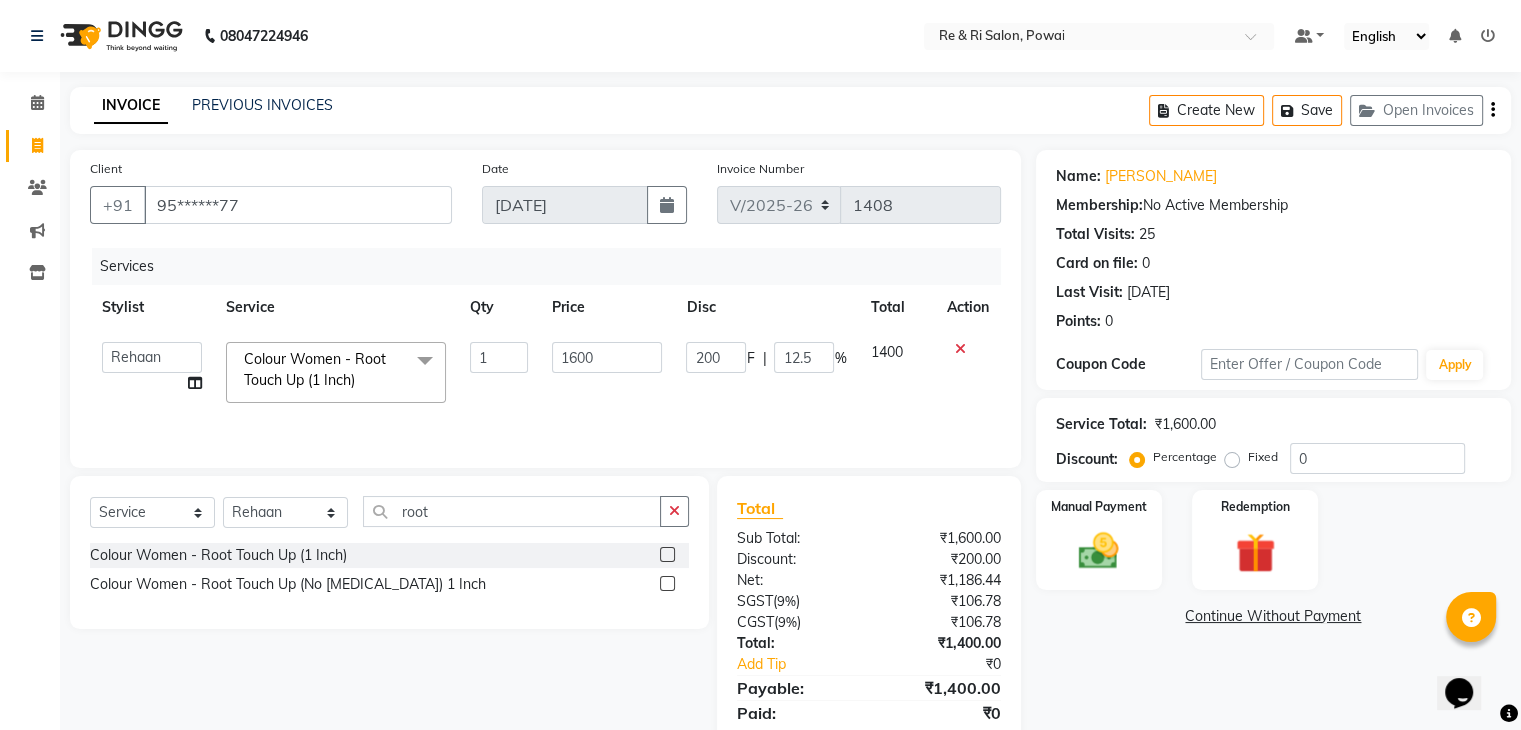 click on "200 F | 12.5 %" 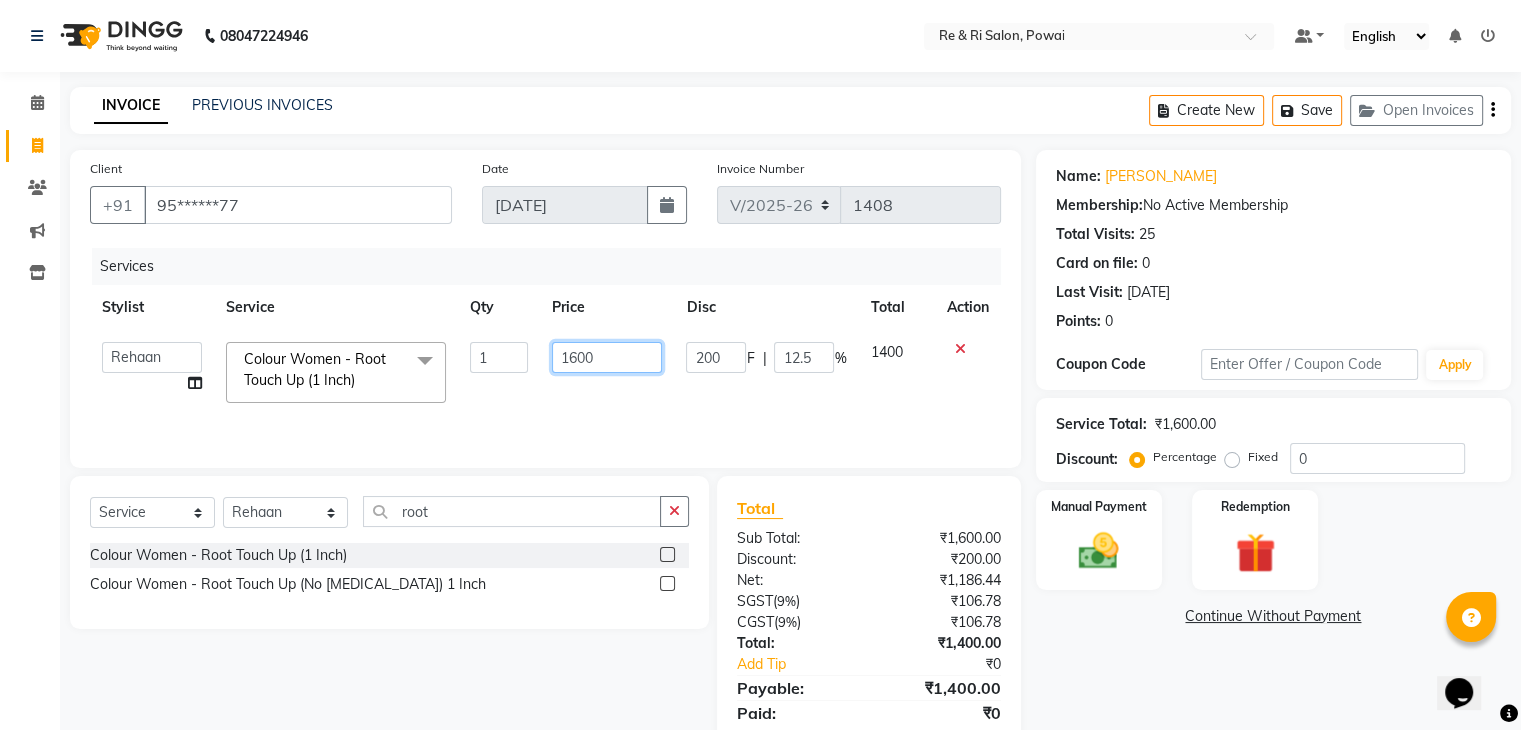 click on "1600" 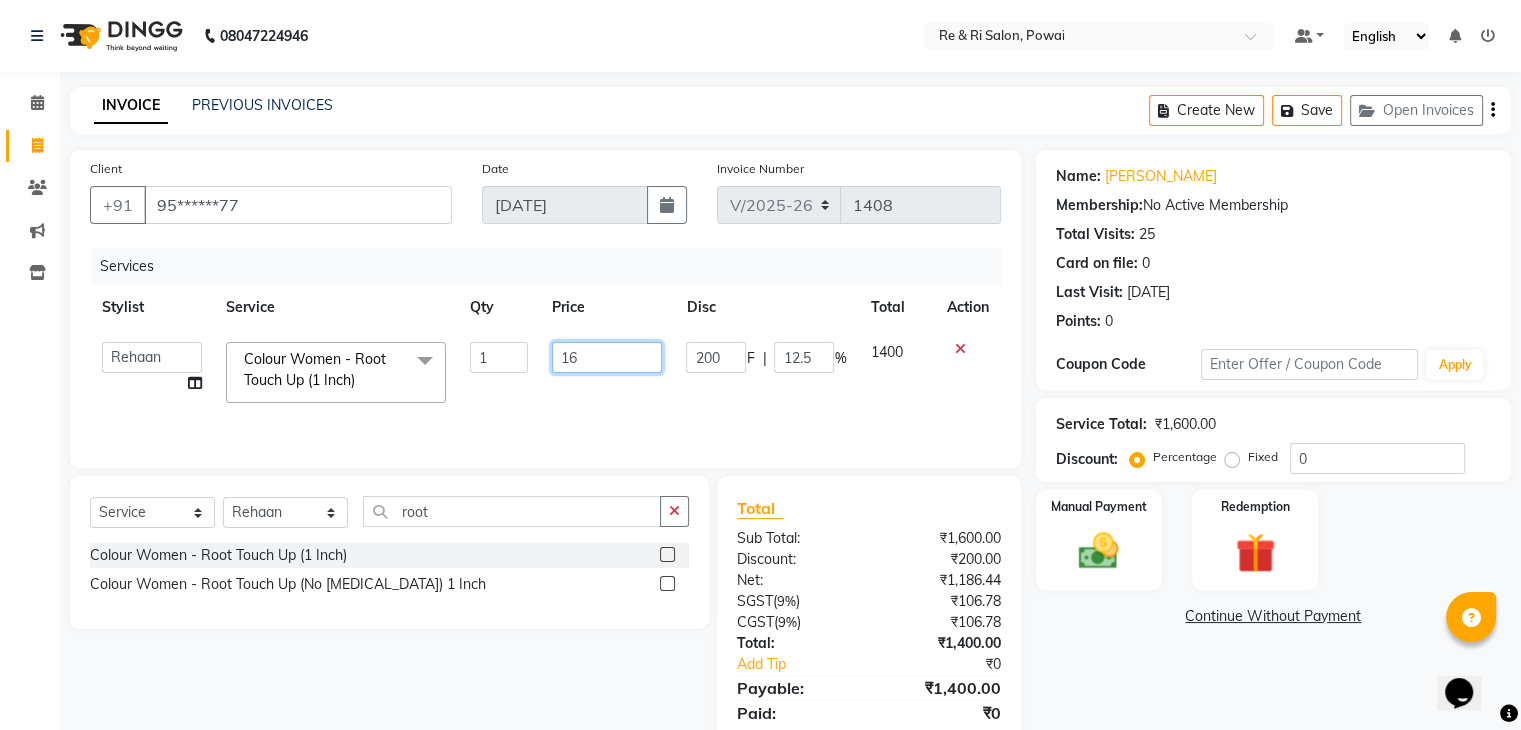type on "1" 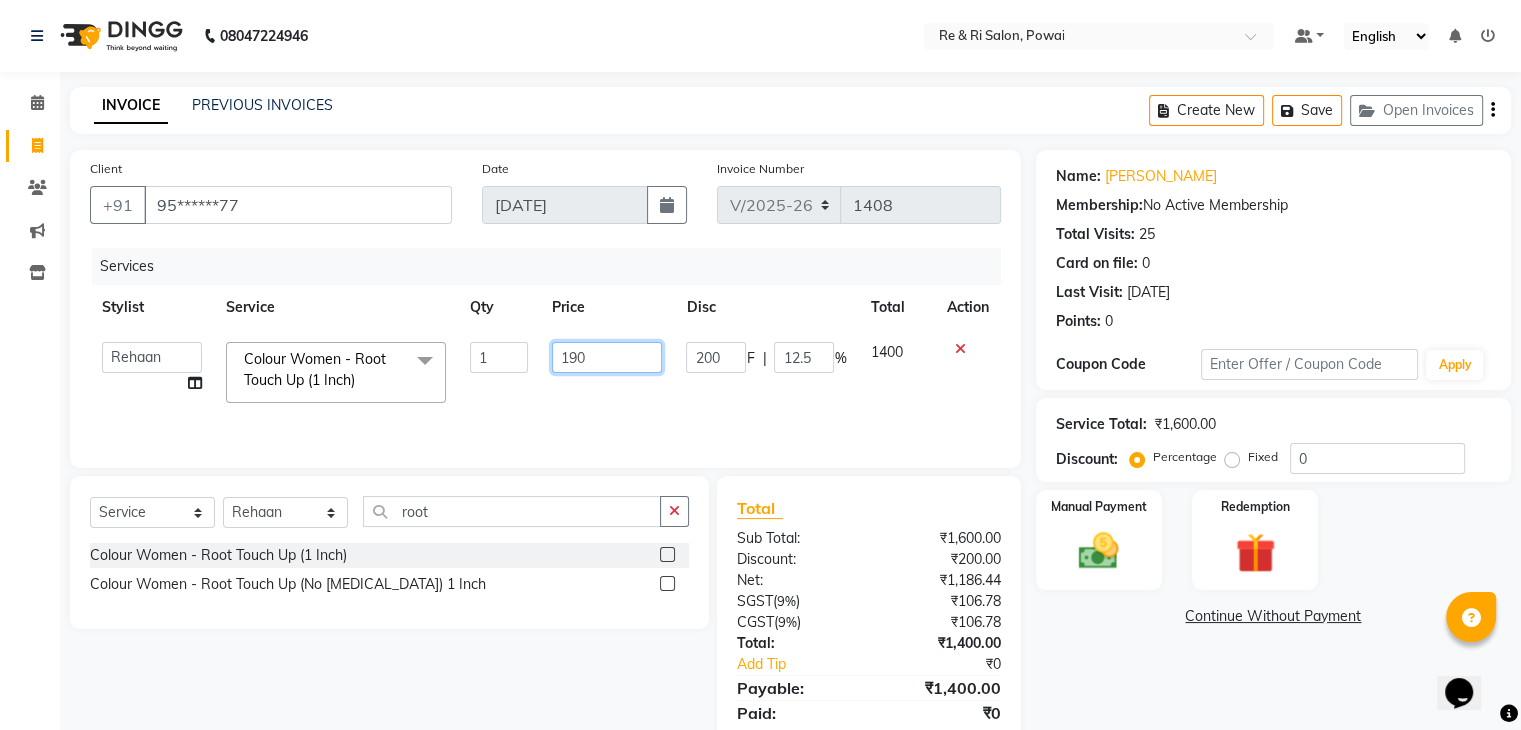 type on "1900" 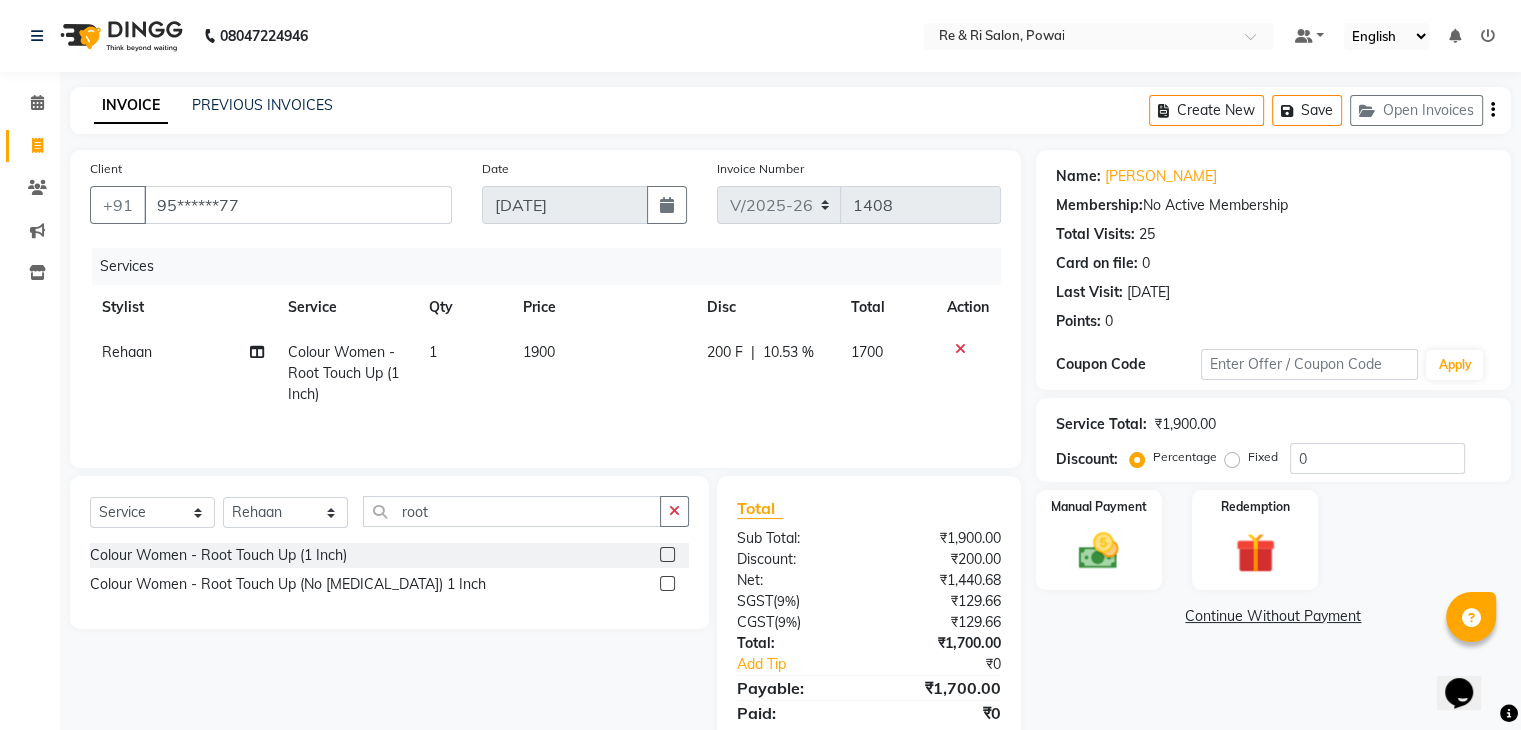 click on "1900" 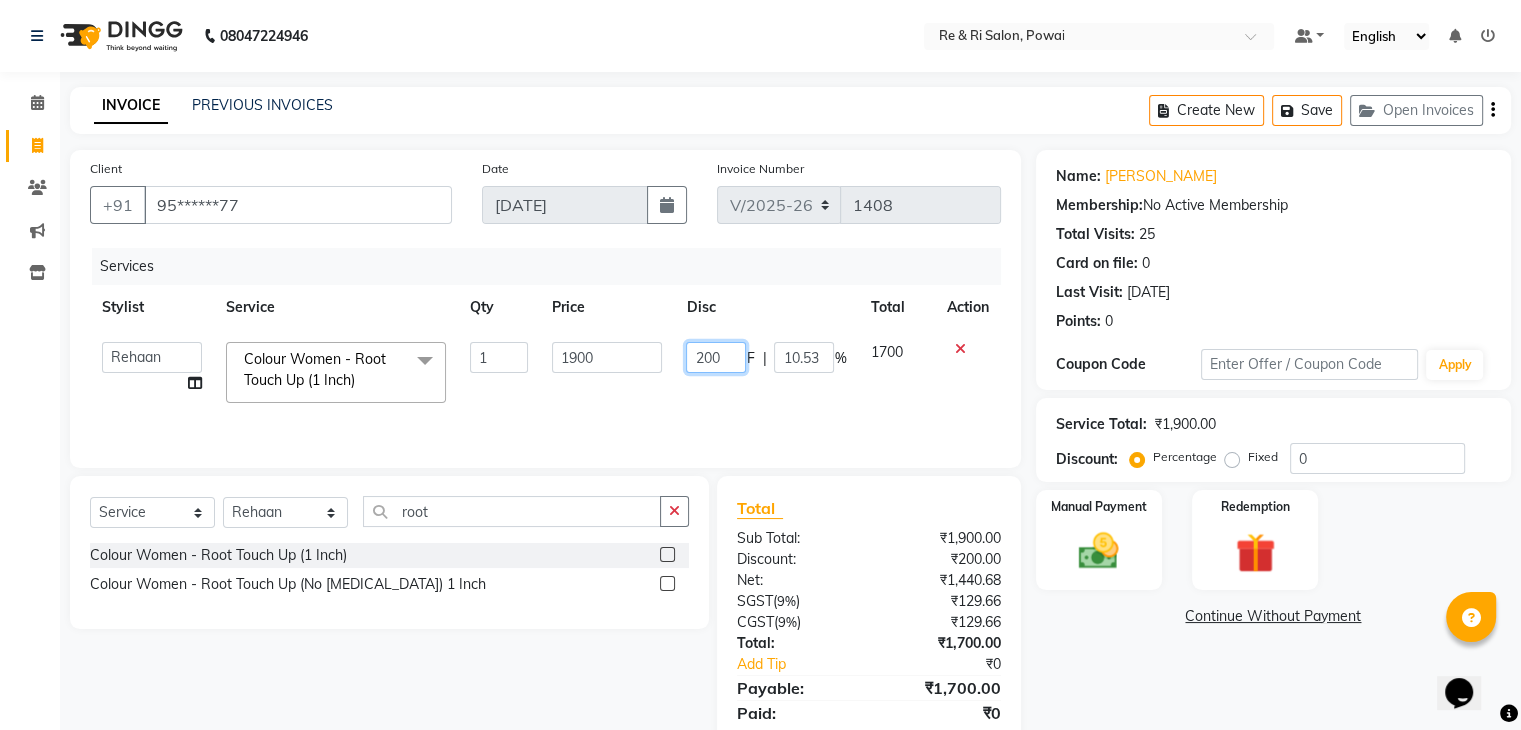 click on "200" 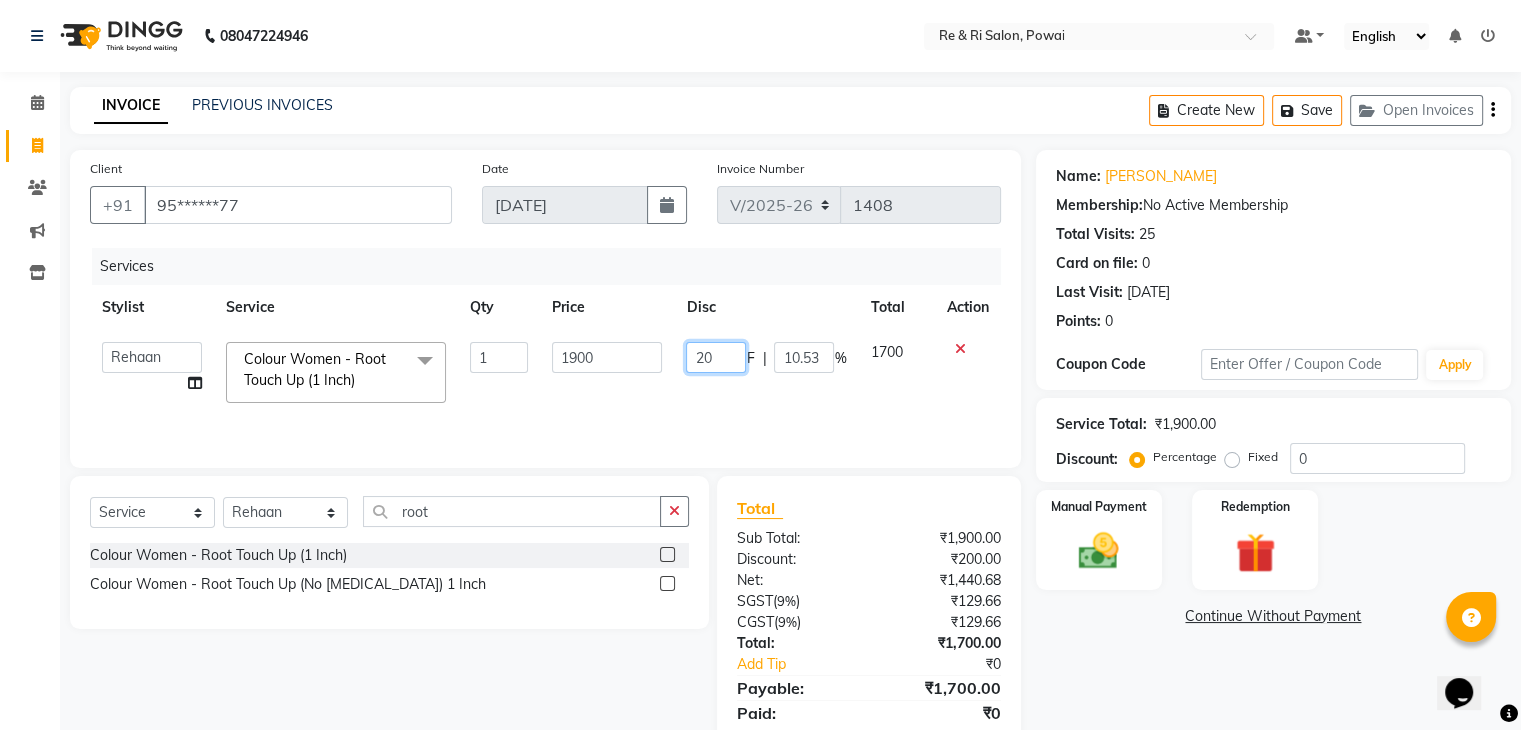 type on "2" 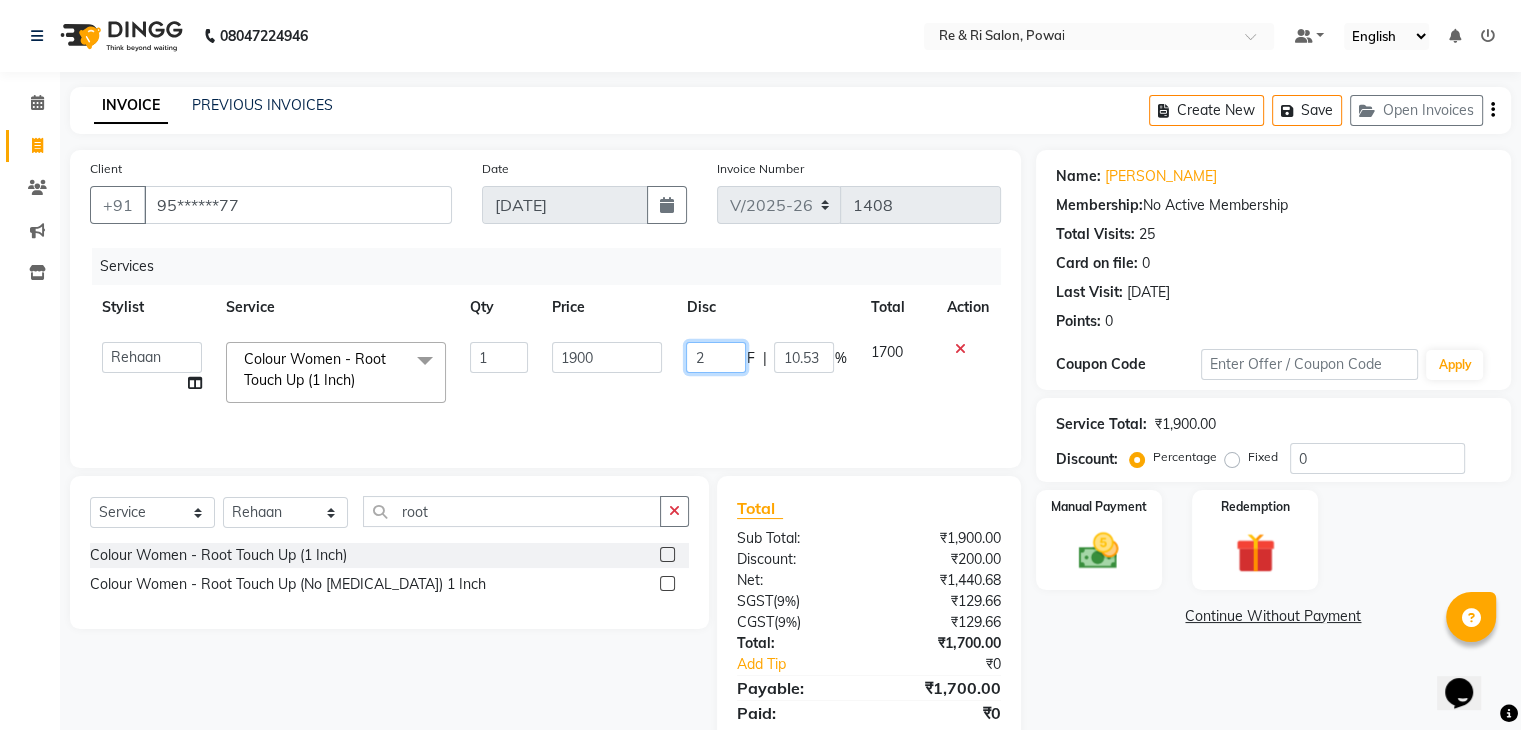 type 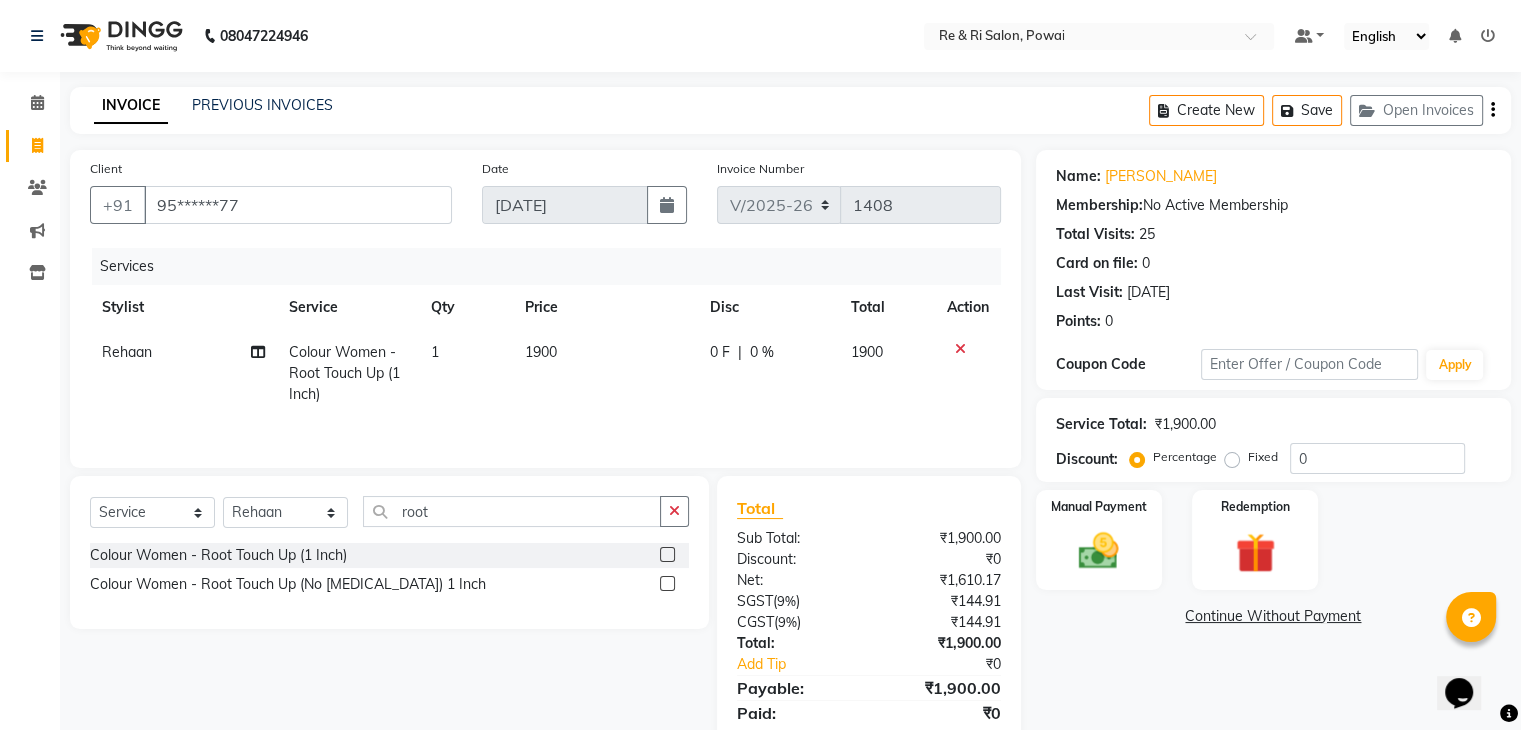 click on "0 F | 0 %" 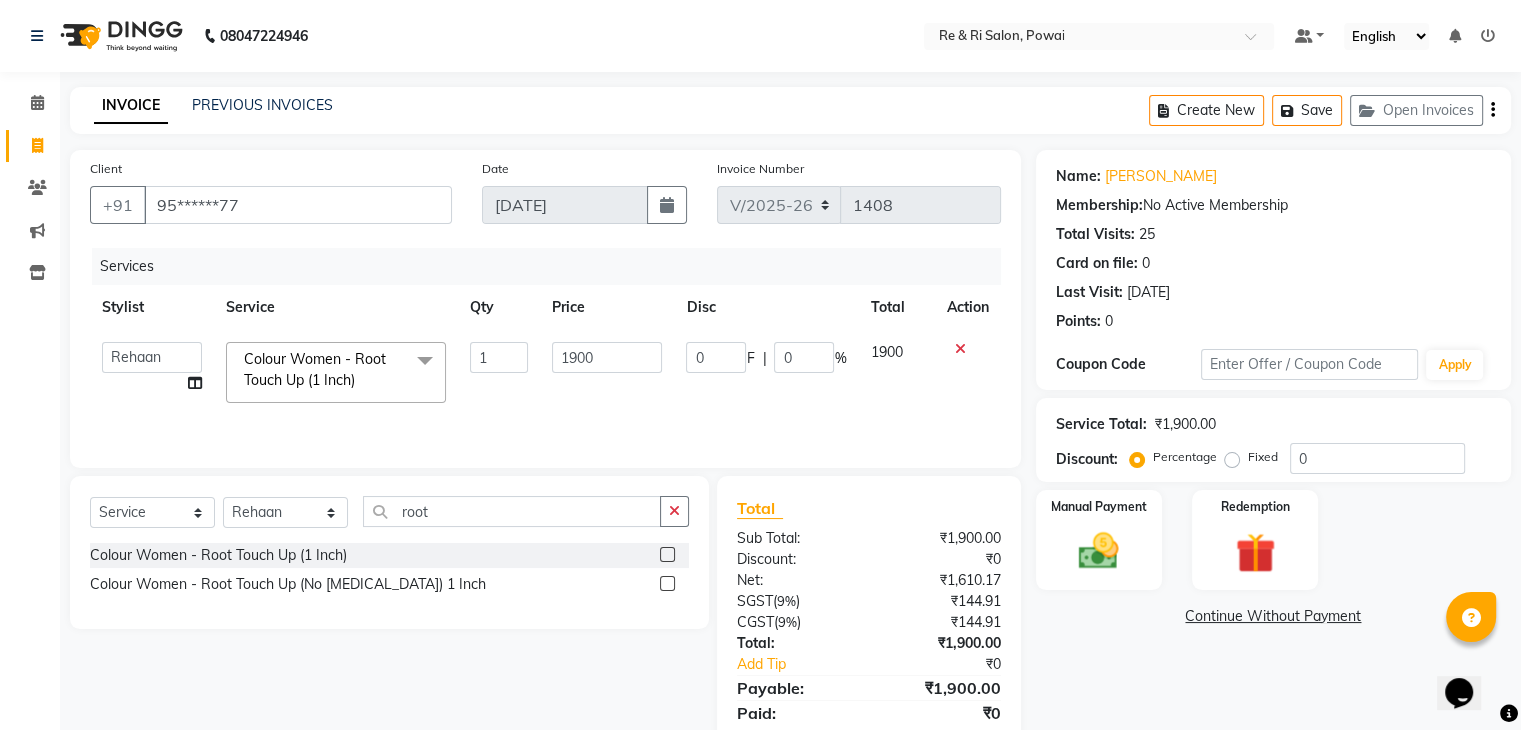 scroll, scrollTop: 71, scrollLeft: 0, axis: vertical 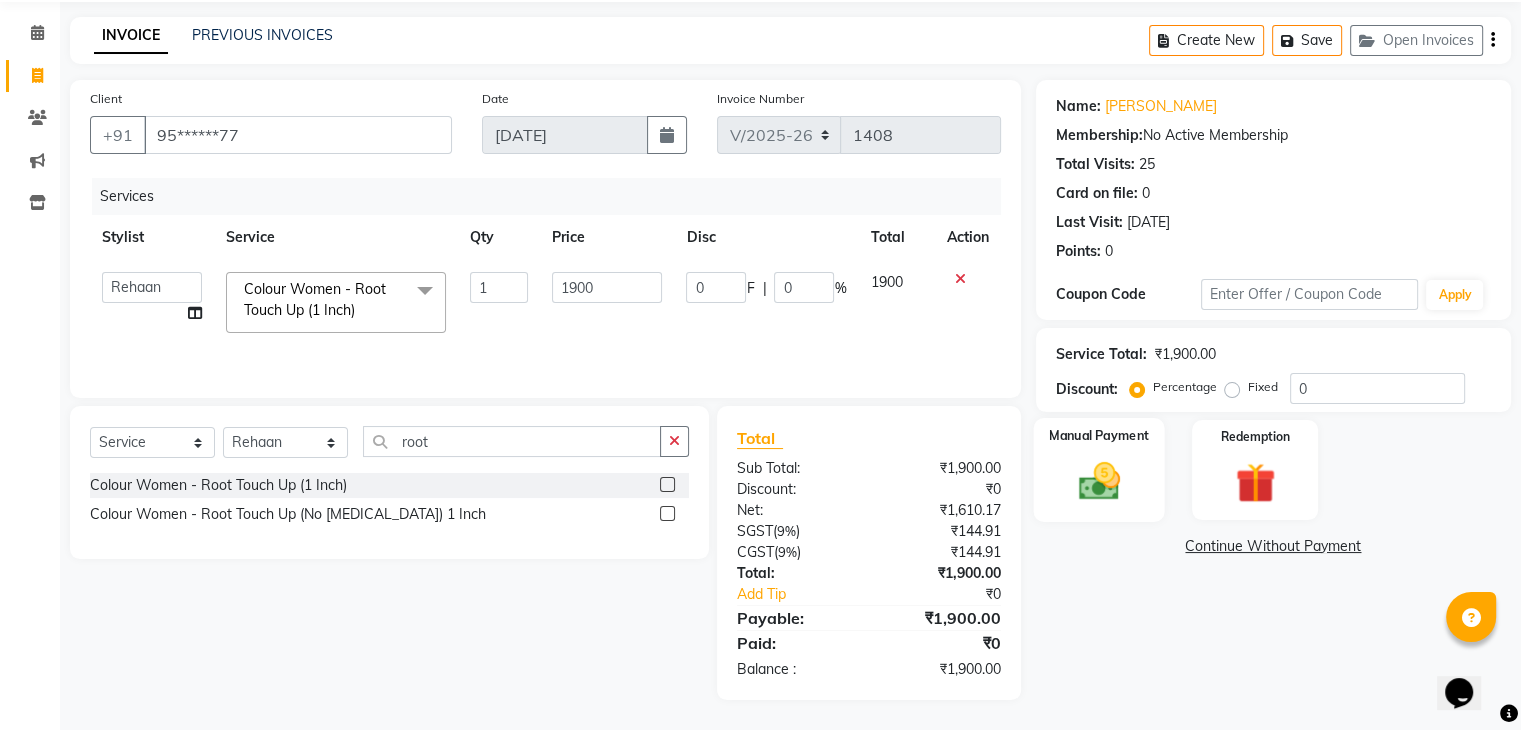 click 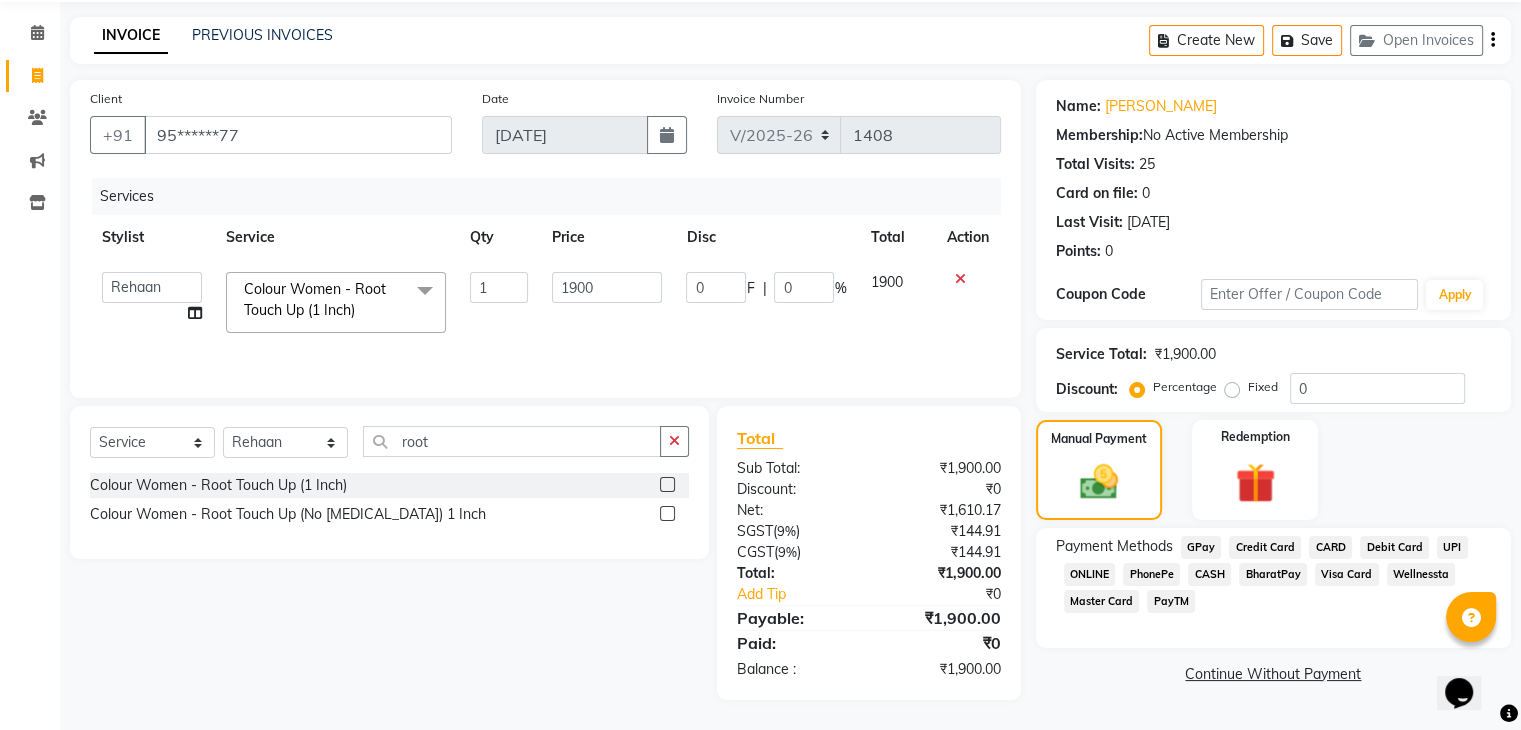 click on "GPay" 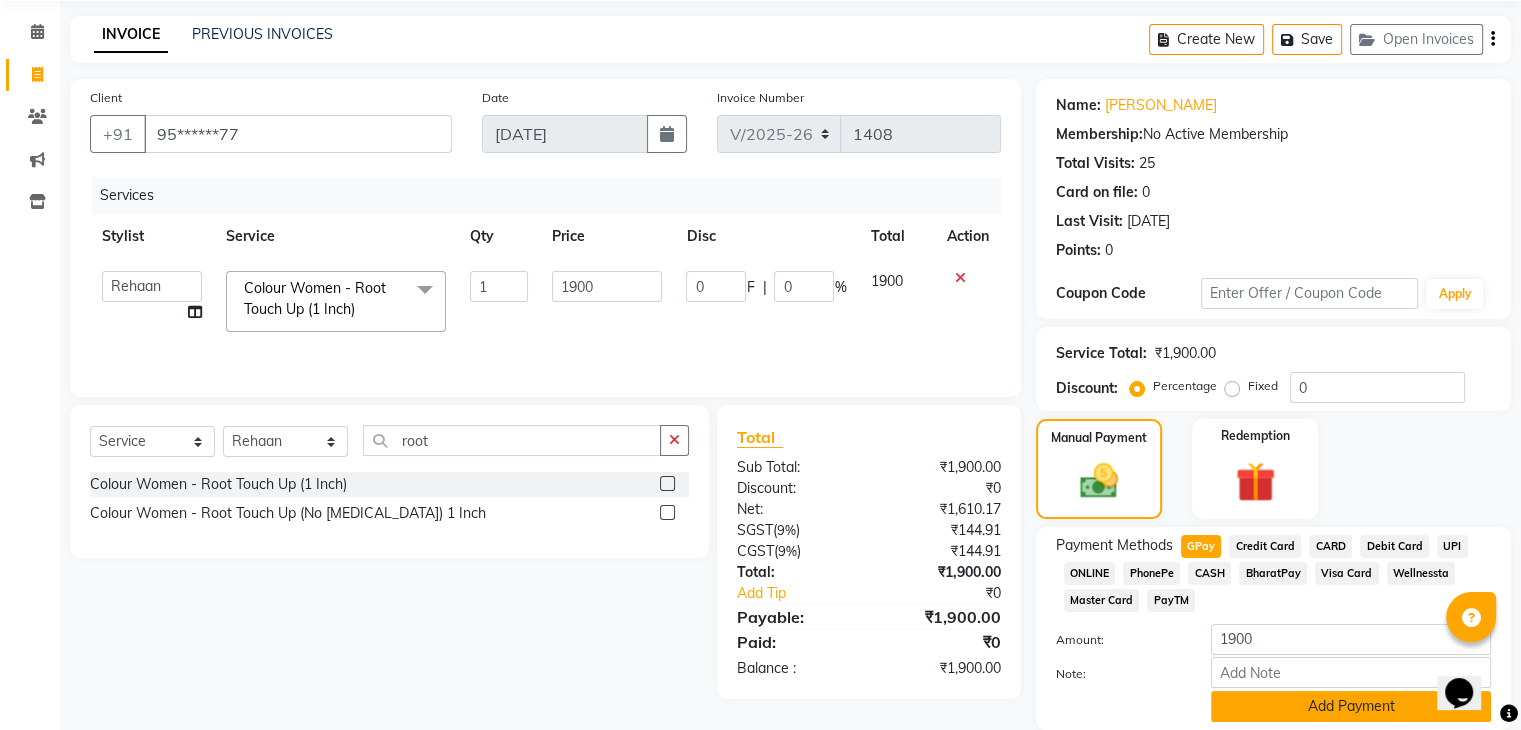 click on "Add Payment" 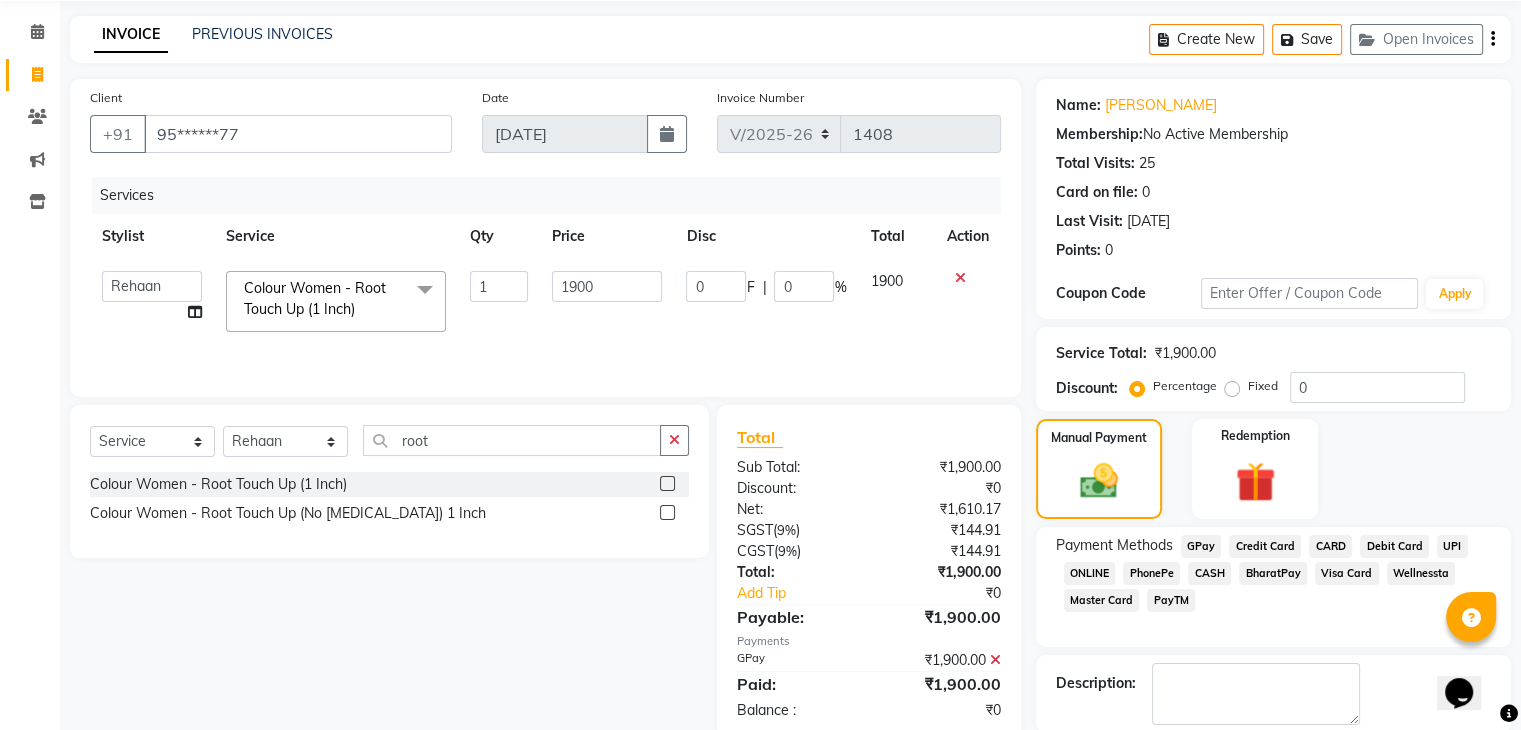 scroll, scrollTop: 171, scrollLeft: 0, axis: vertical 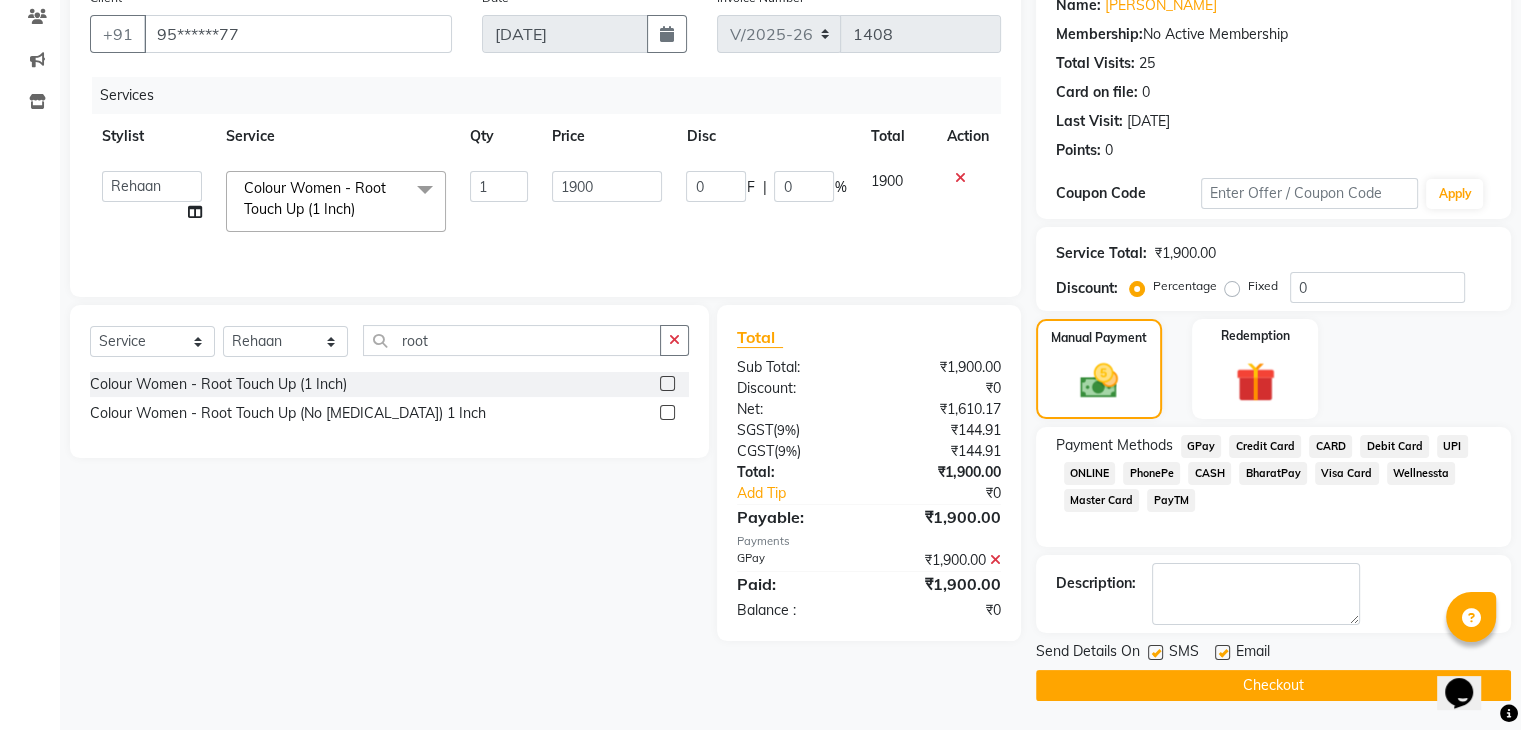 click 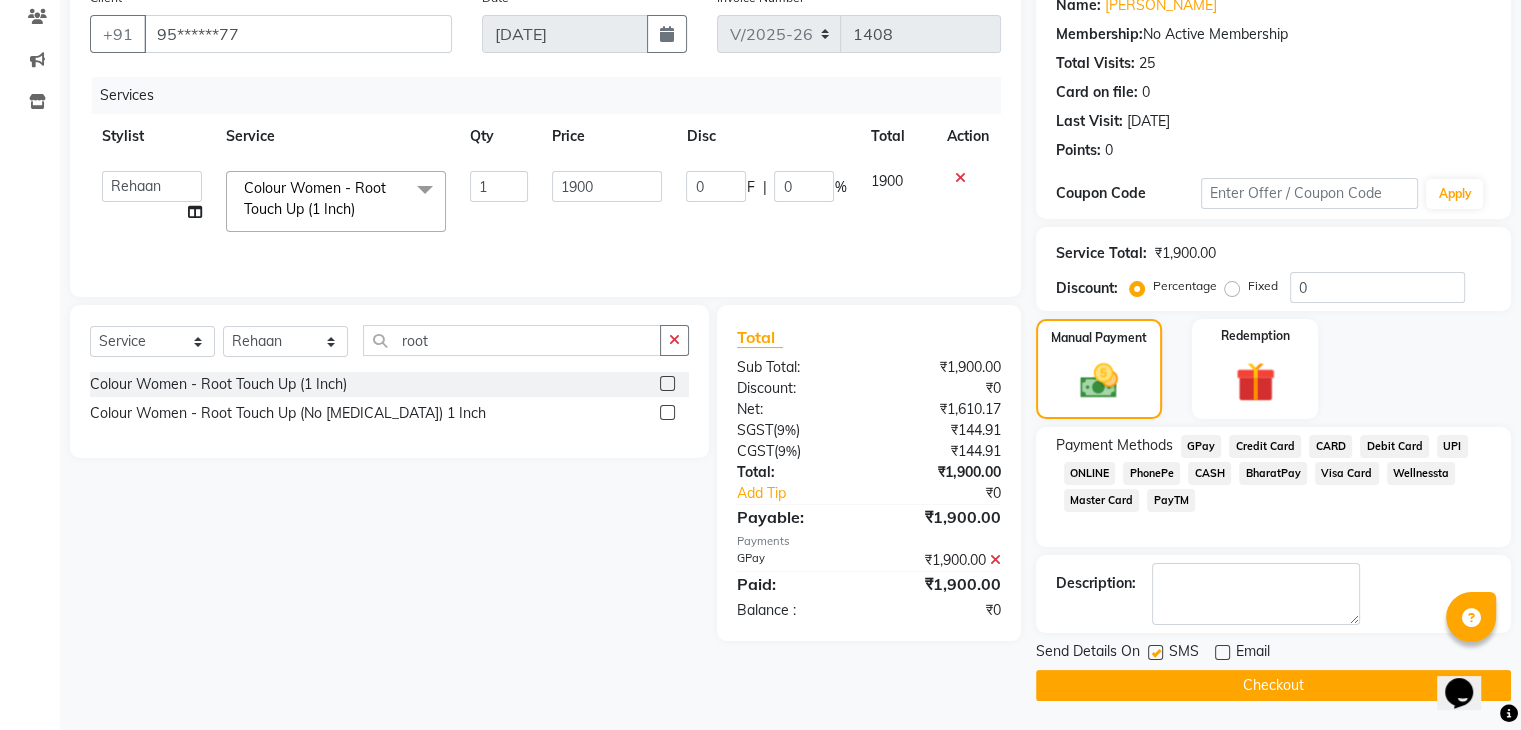 click 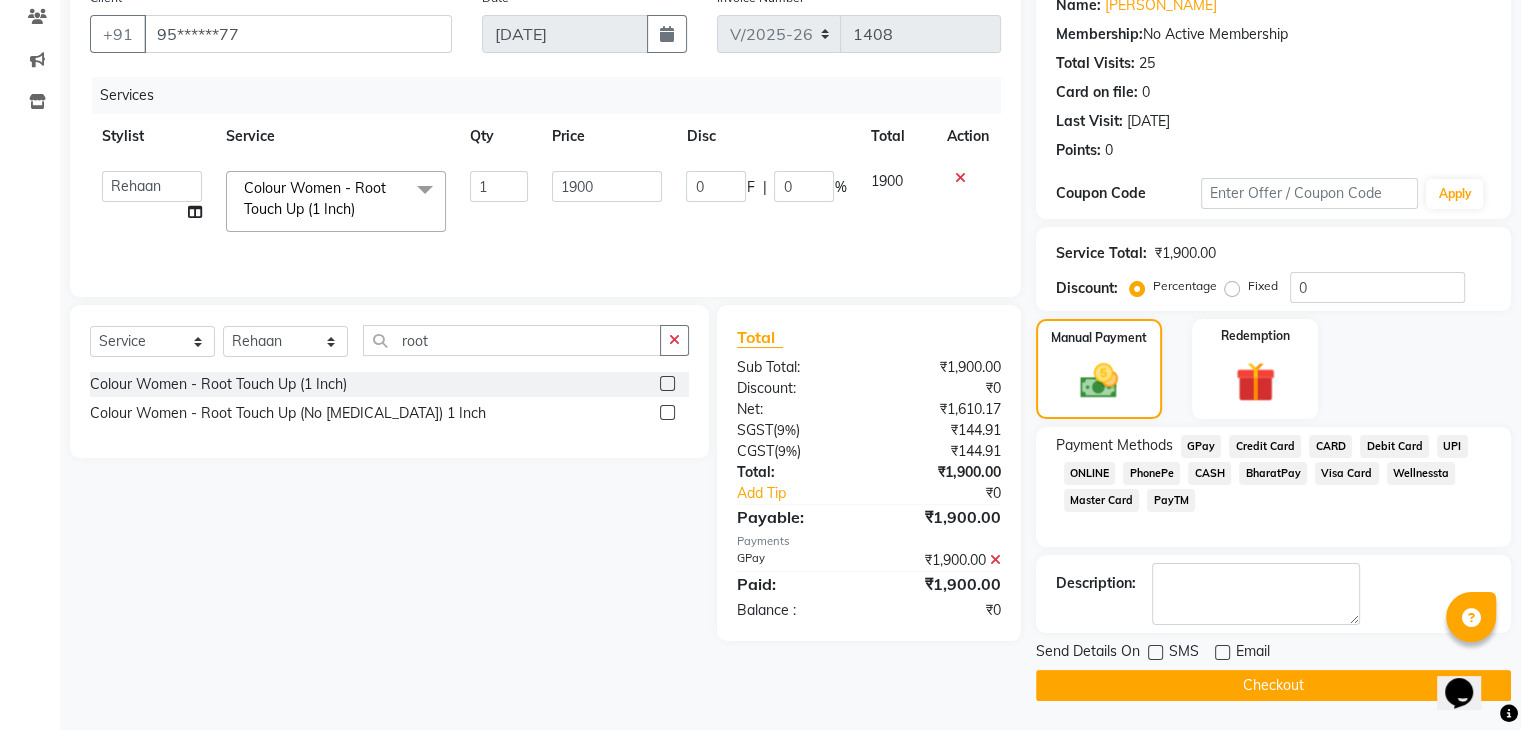 click on "Checkout" 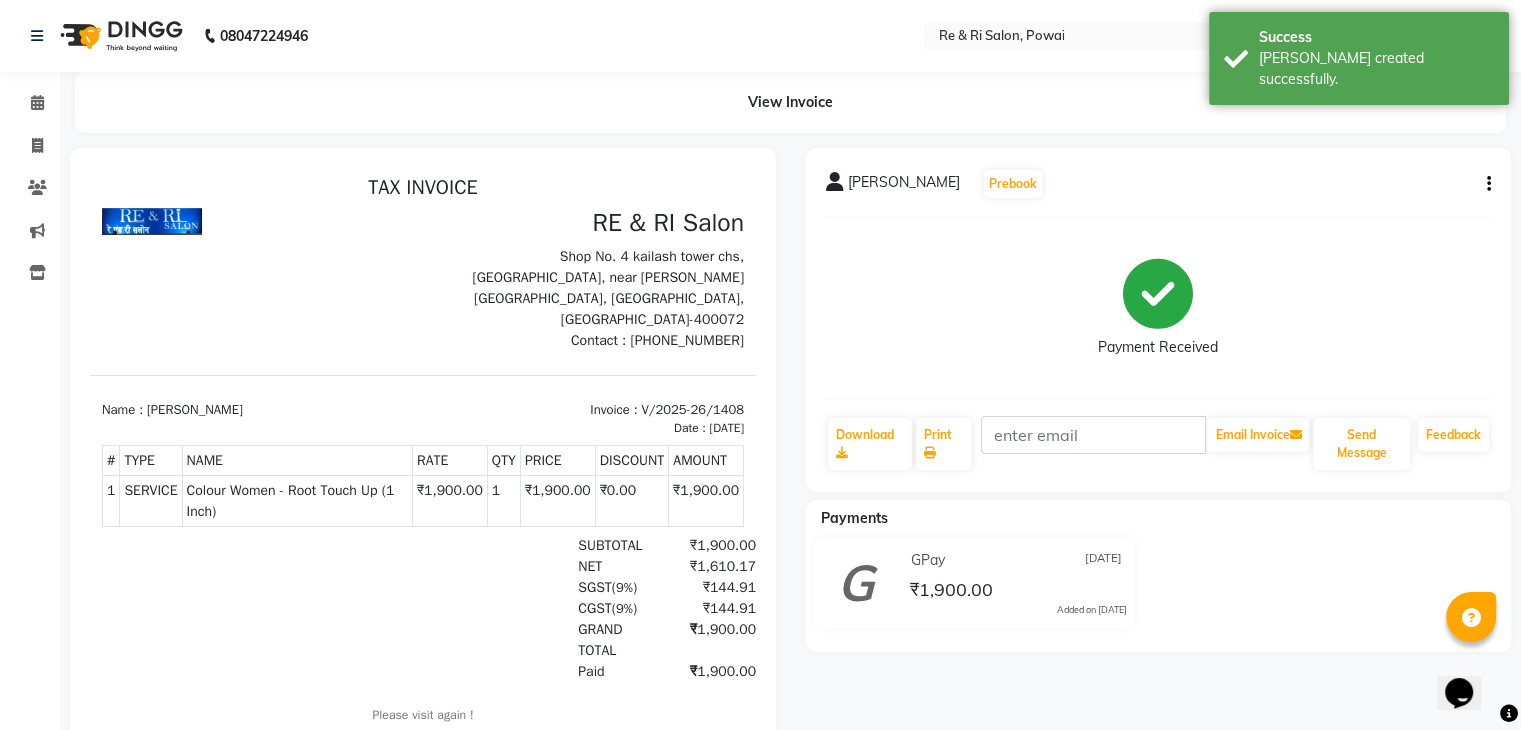 scroll, scrollTop: 0, scrollLeft: 0, axis: both 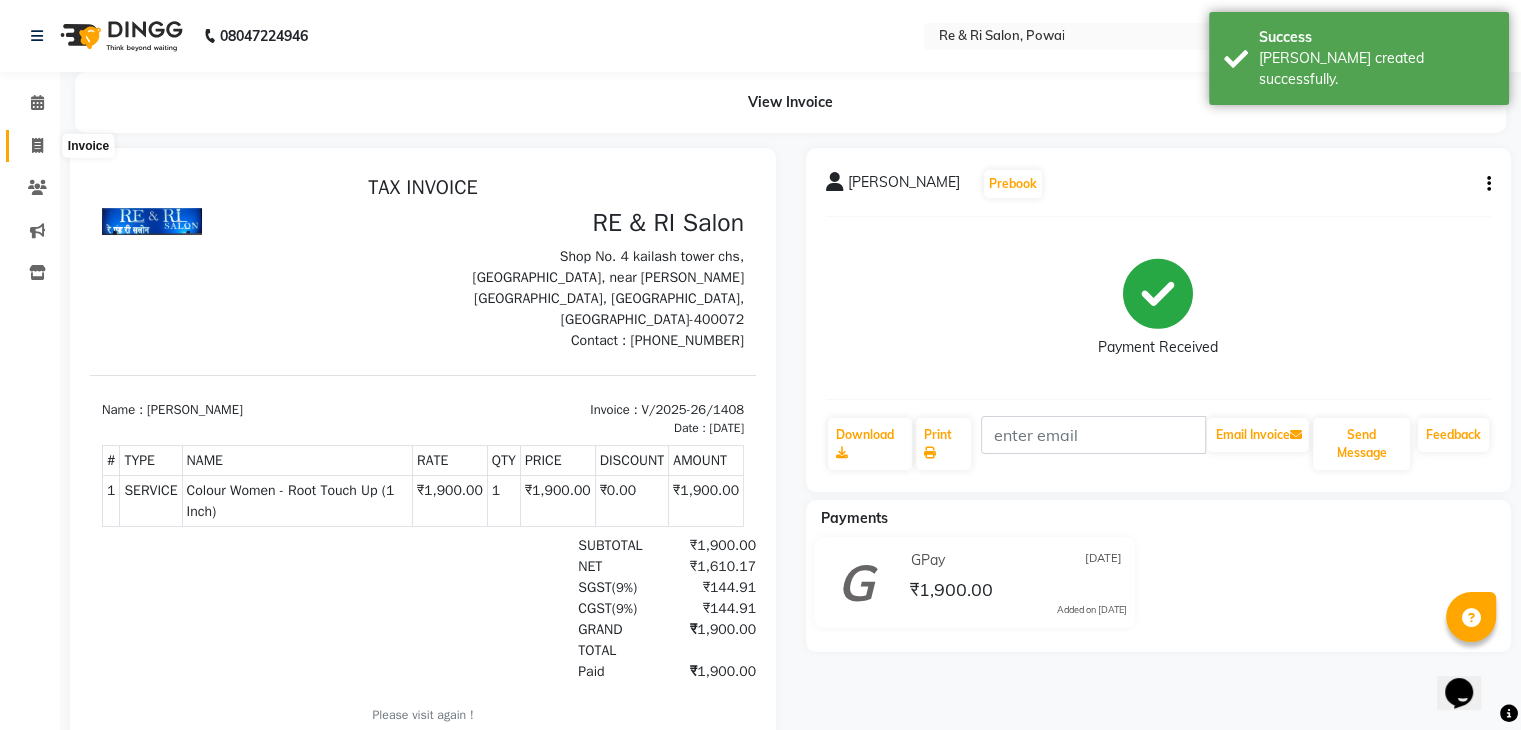 click 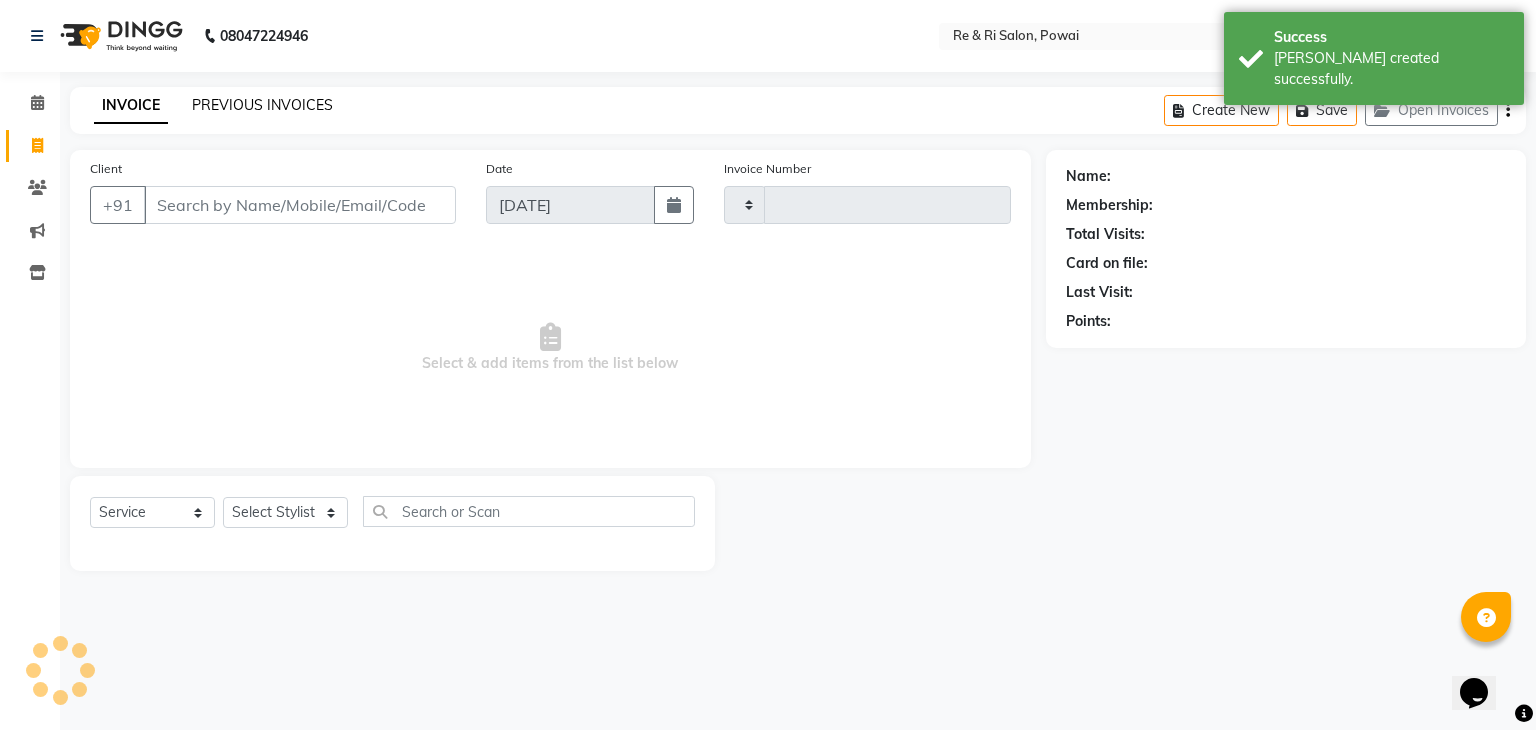 type on "1409" 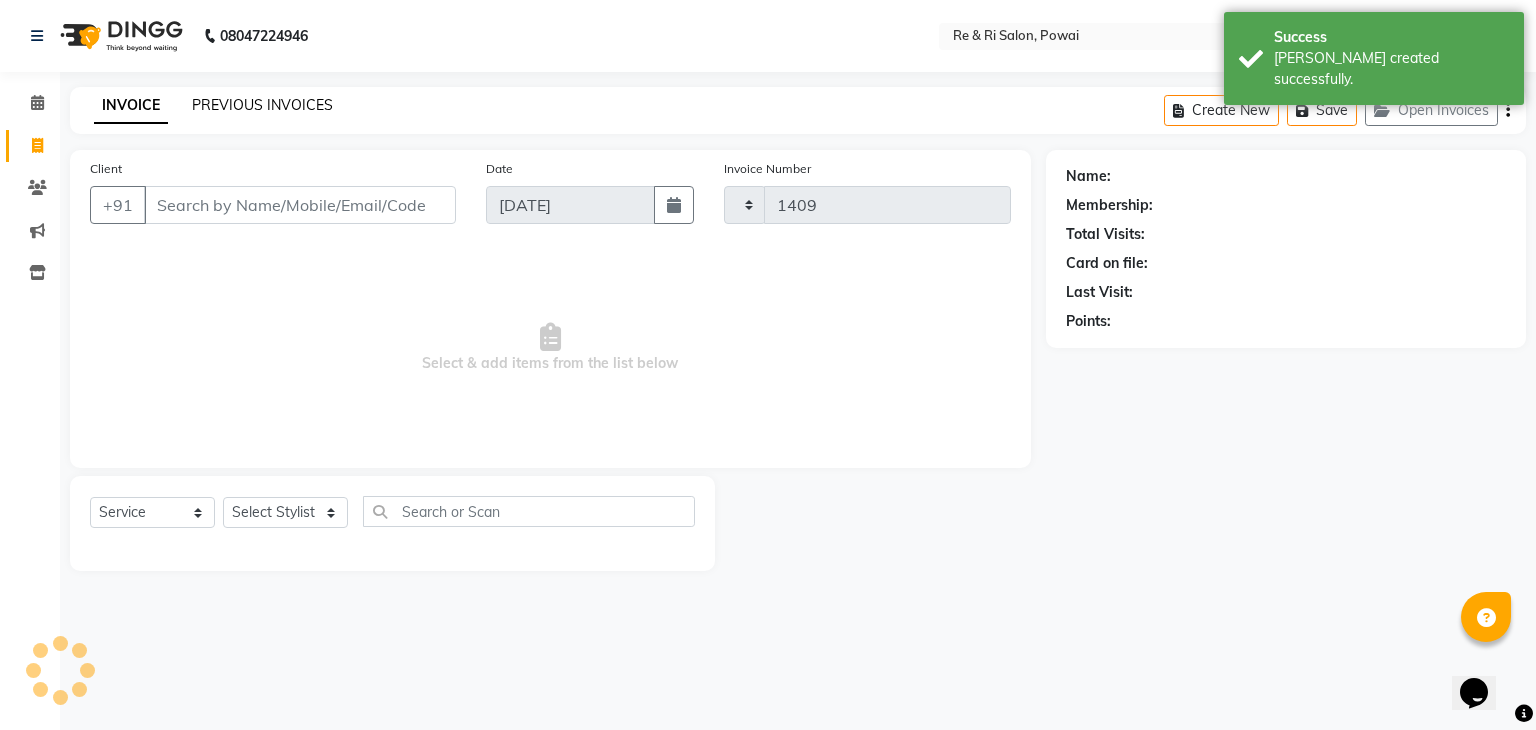 select on "5364" 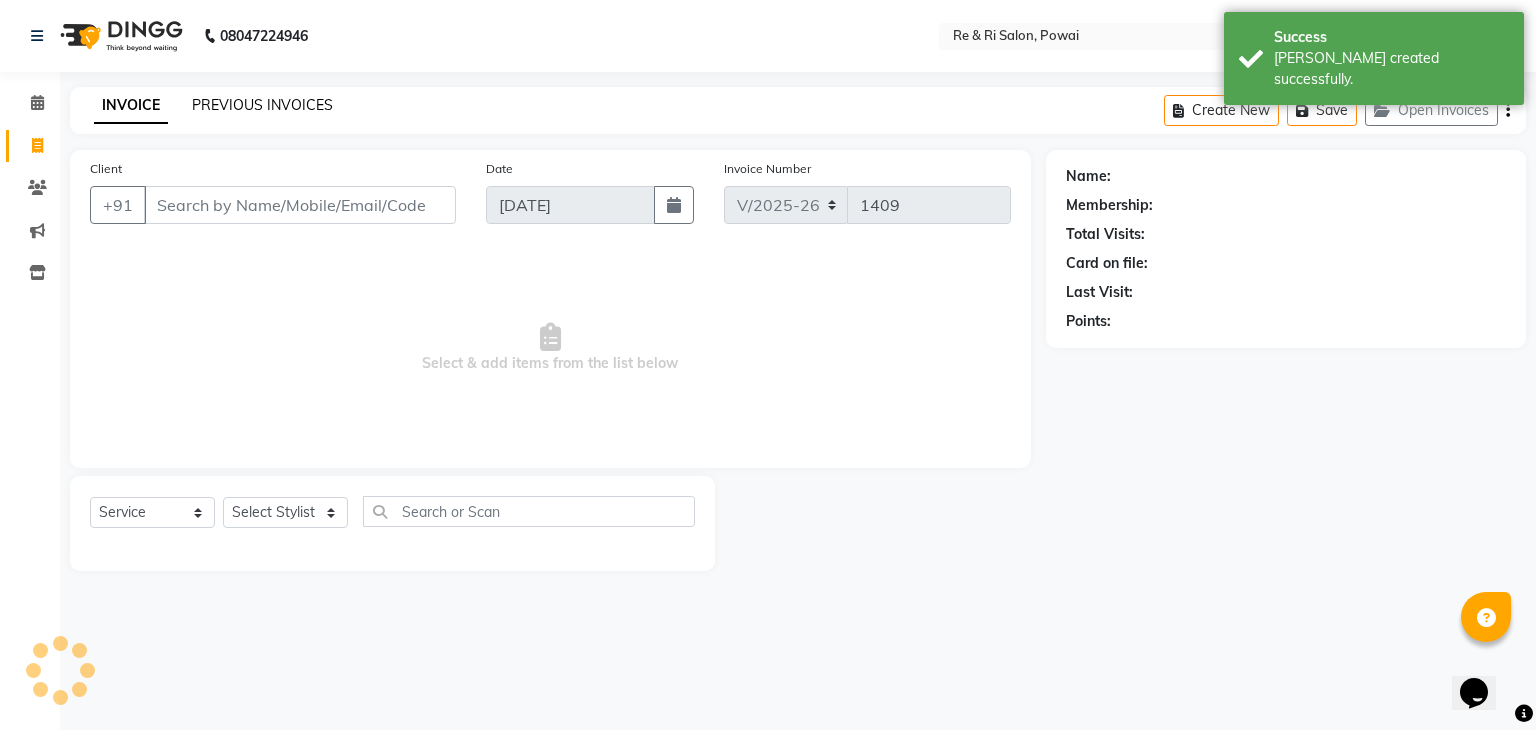 click on "PREVIOUS INVOICES" 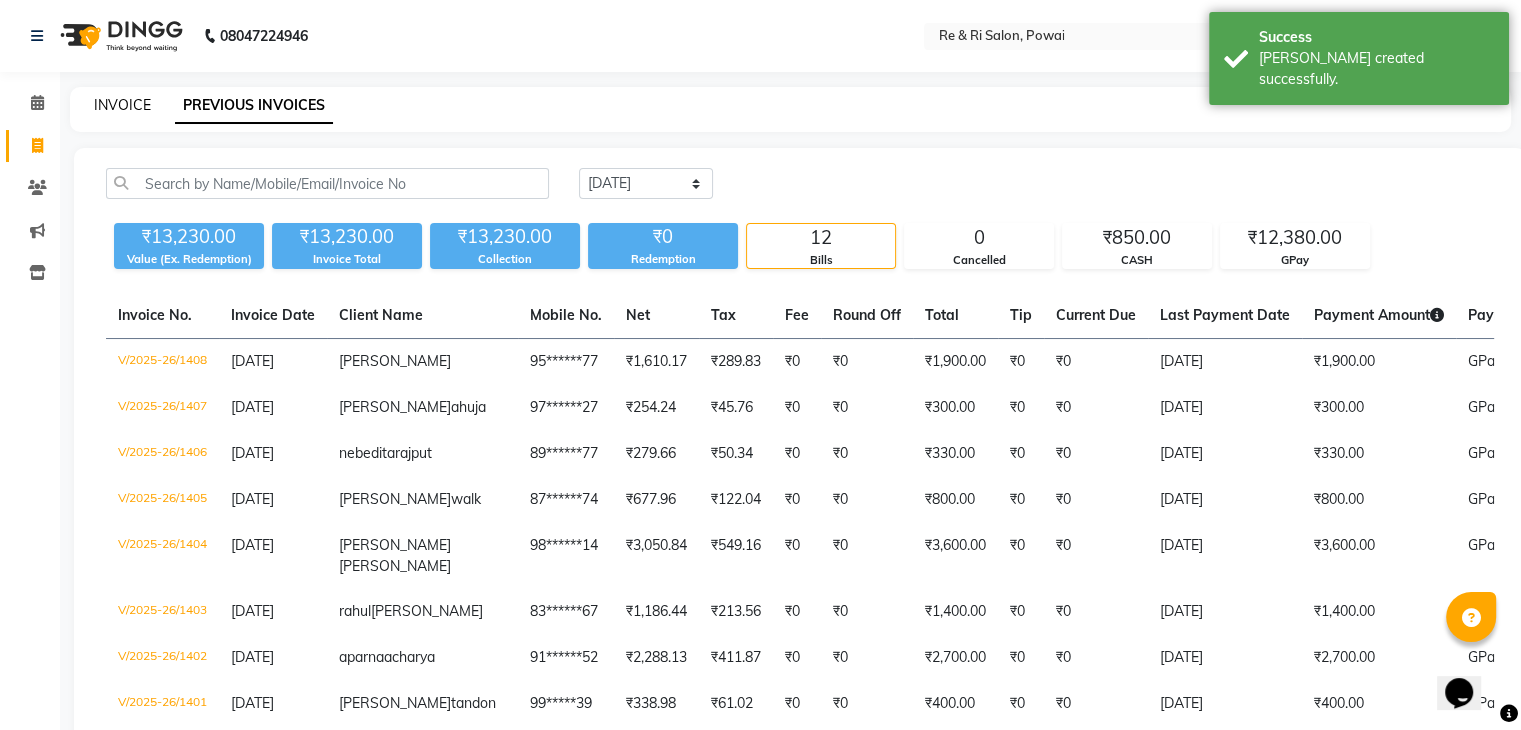 click on "INVOICE" 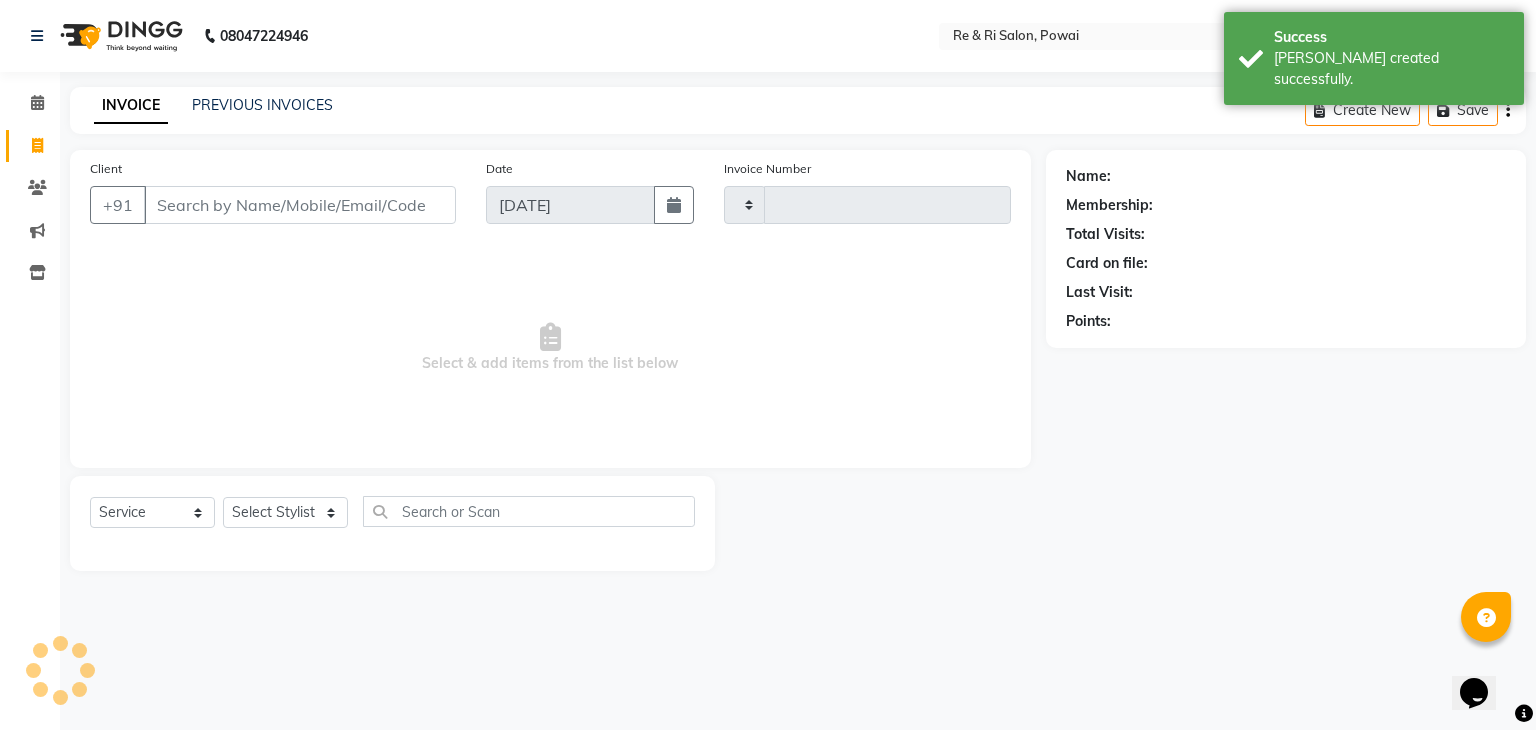 type on "1409" 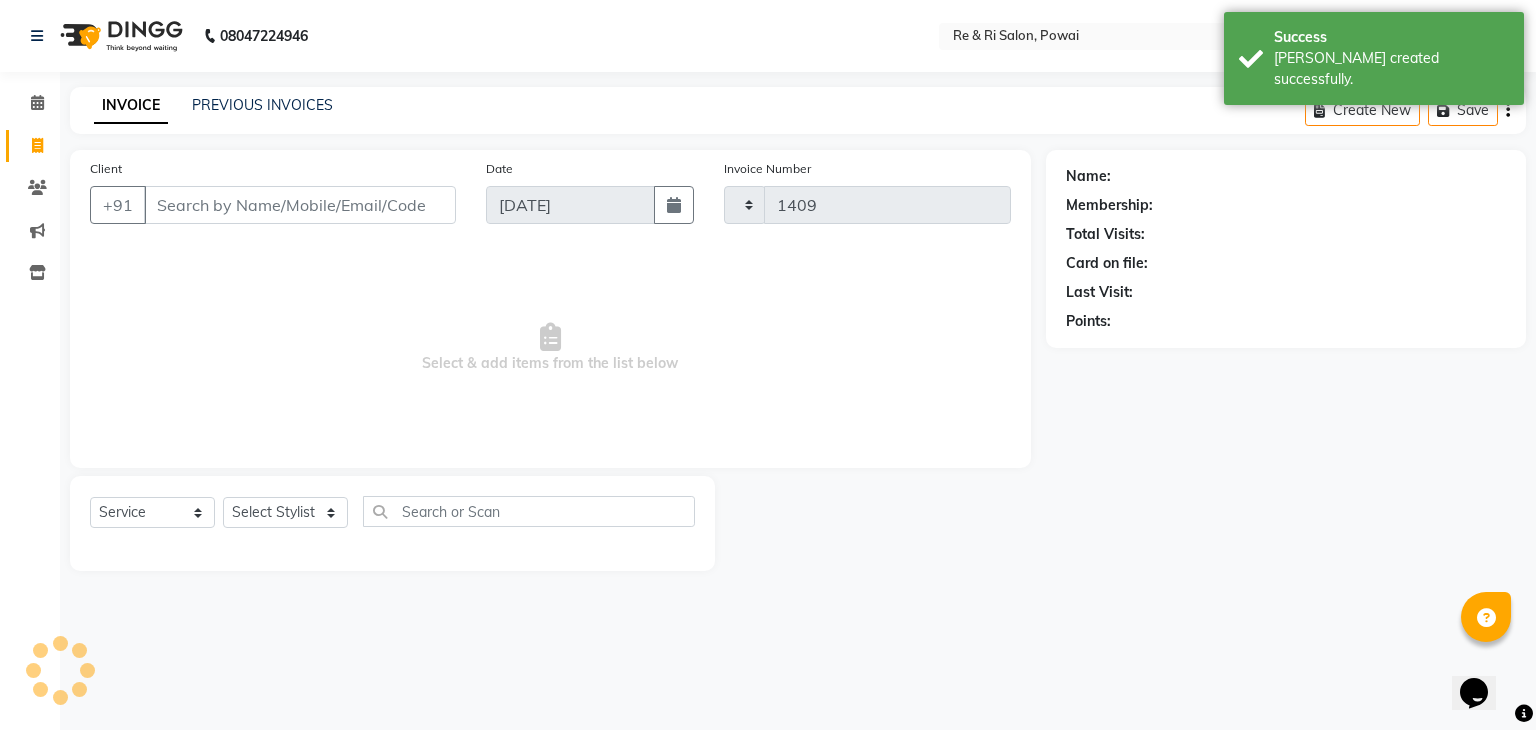 select on "5364" 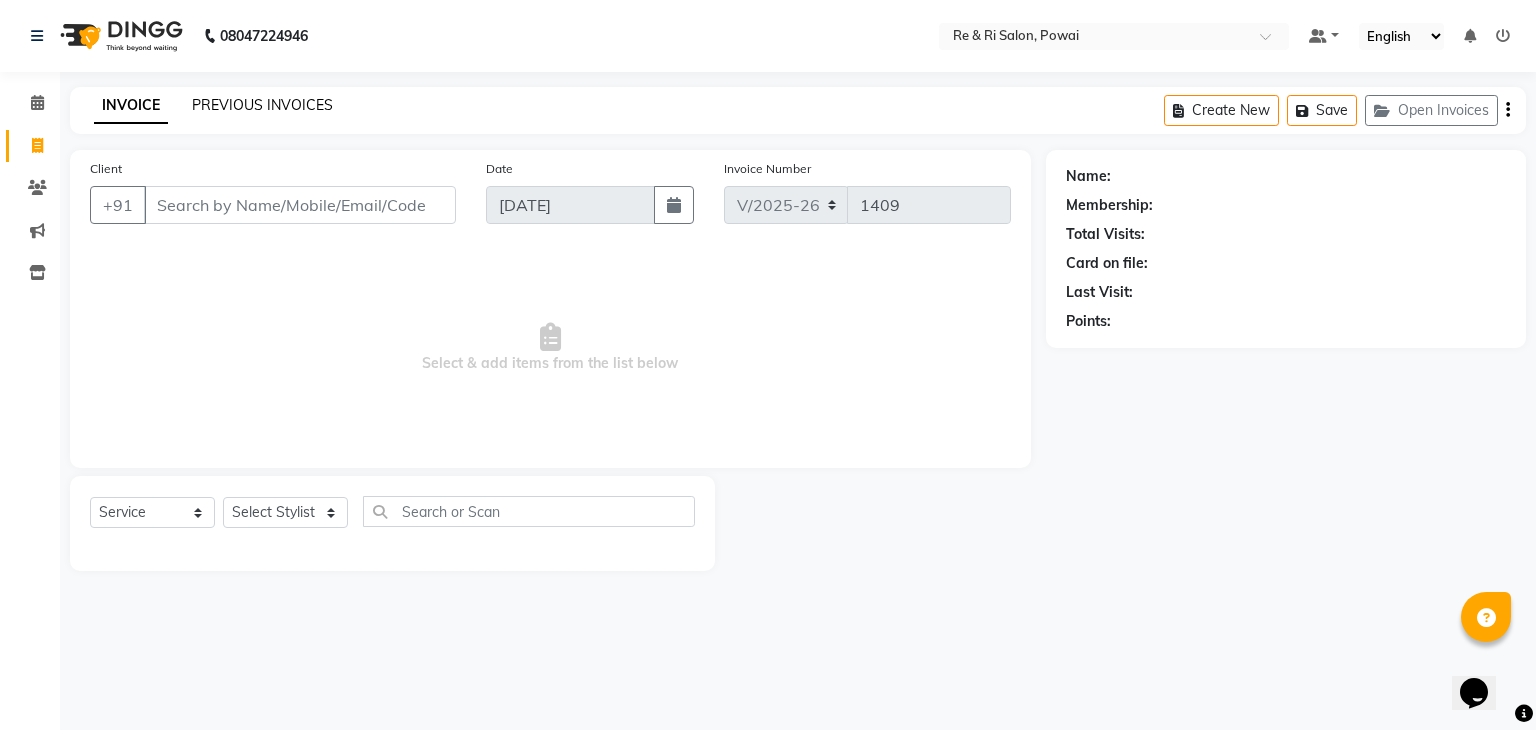 click on "PREVIOUS INVOICES" 